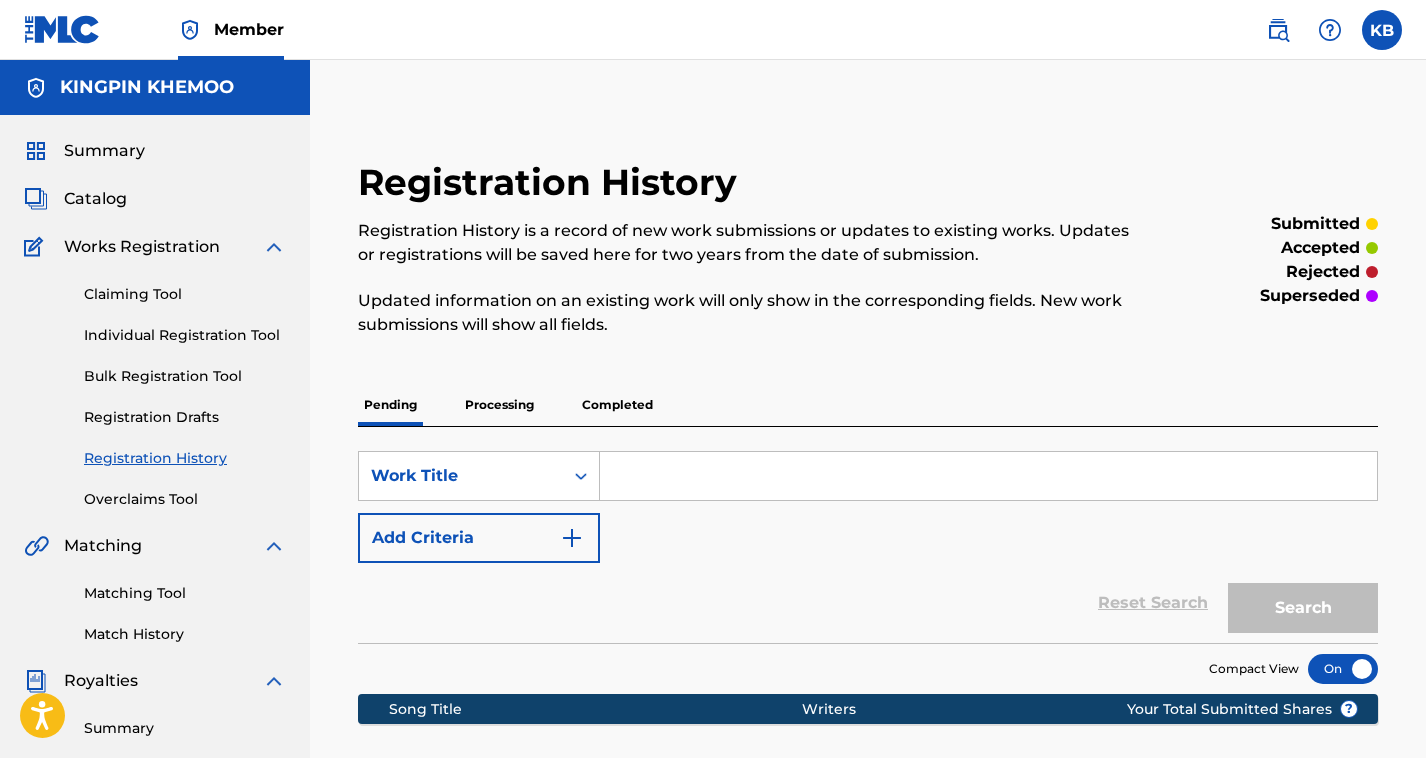 scroll, scrollTop: 339, scrollLeft: 0, axis: vertical 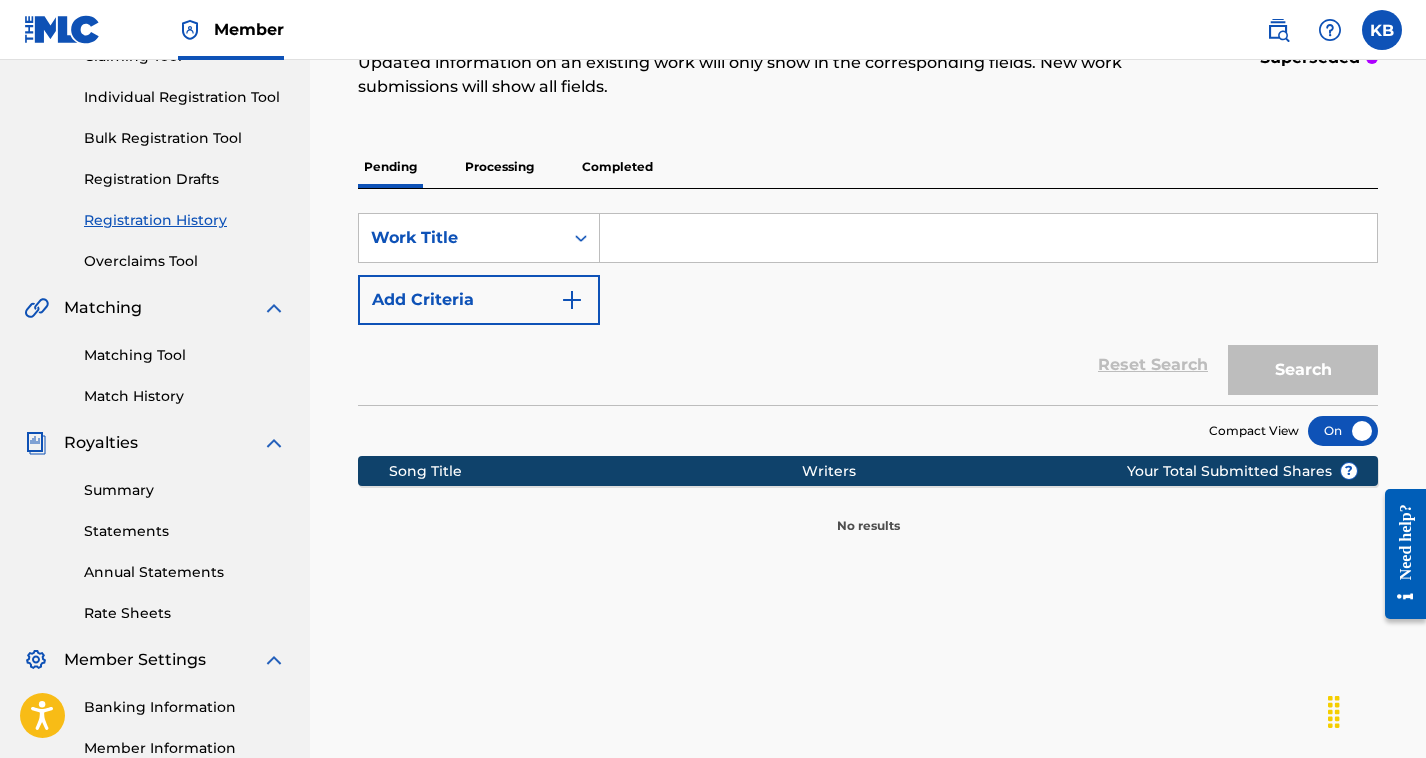 click on "Processing" at bounding box center (499, 167) 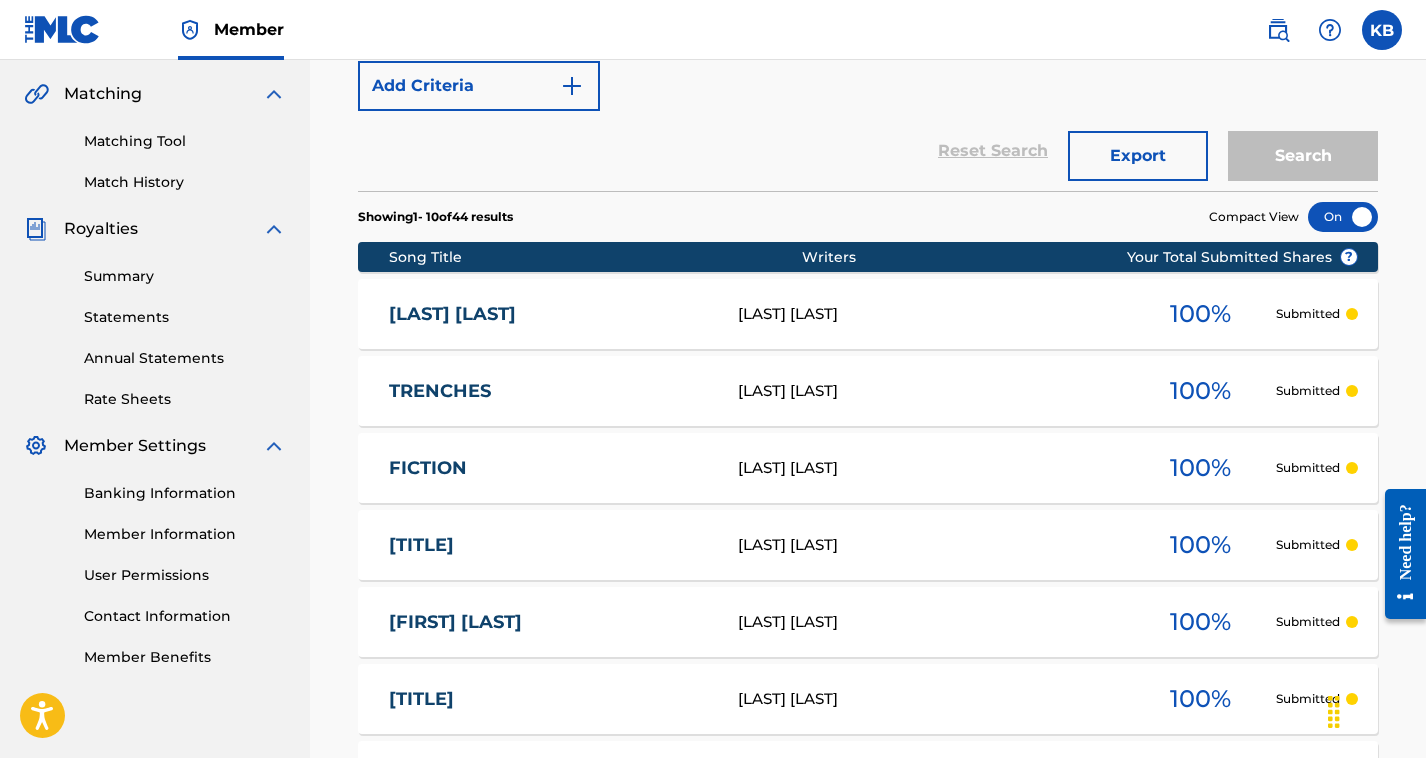 scroll, scrollTop: 429, scrollLeft: 0, axis: vertical 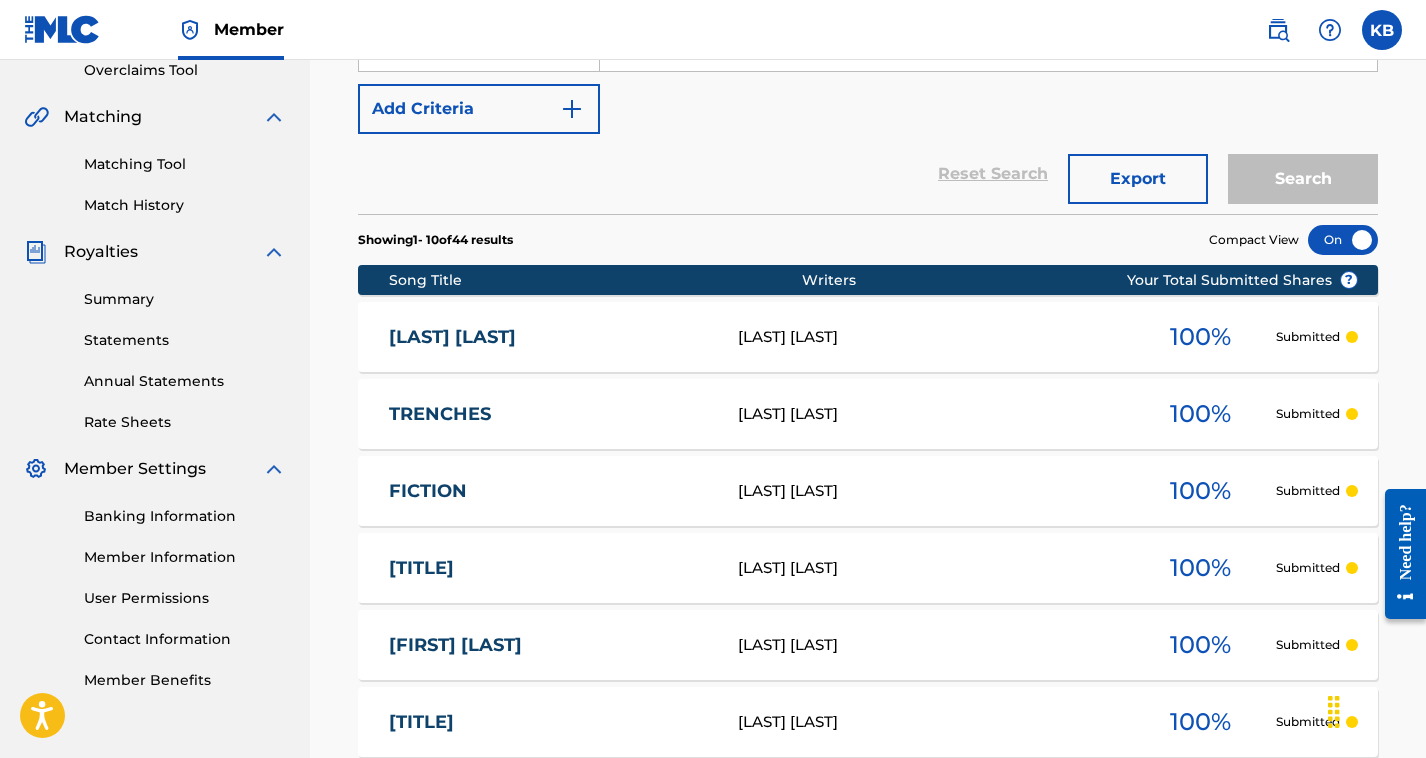 click on "Reset Search Export Search" at bounding box center [868, 174] 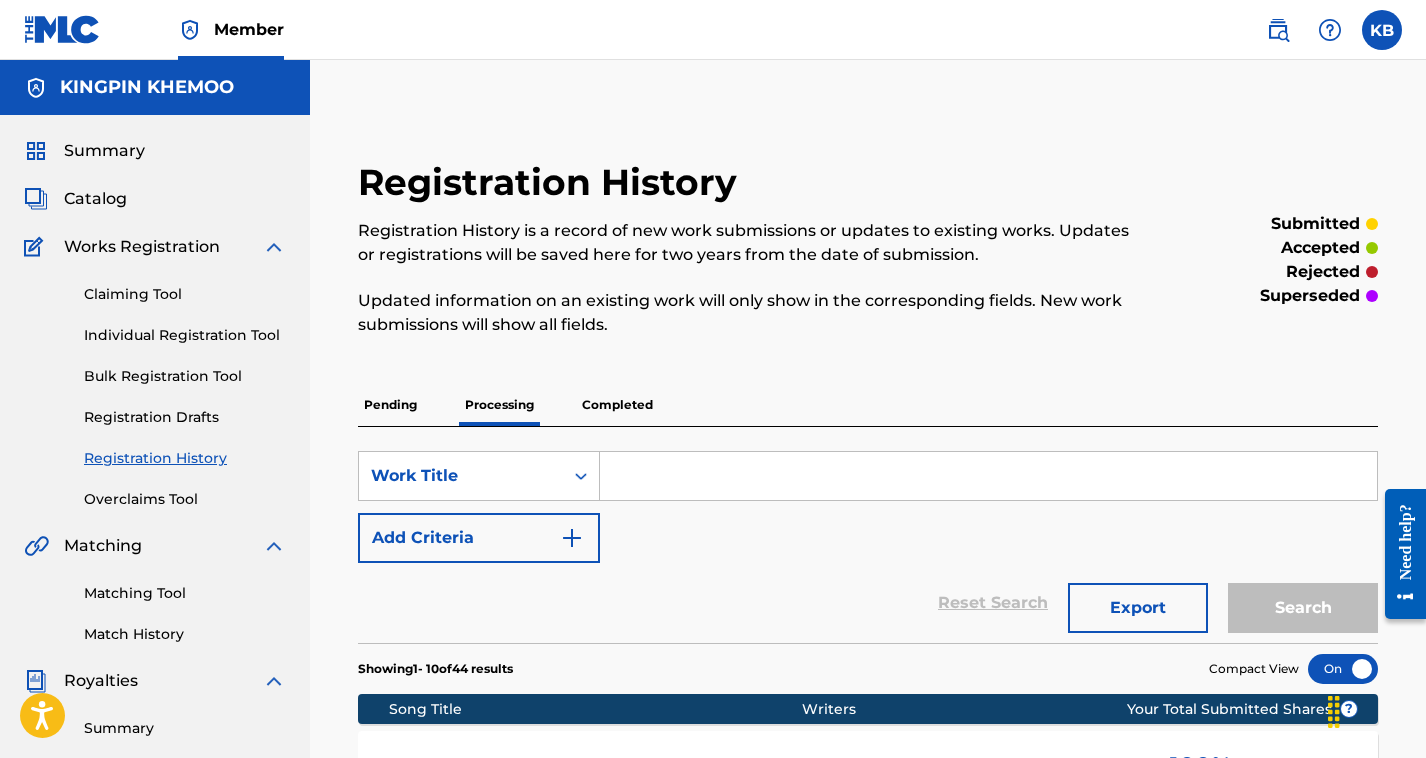 scroll, scrollTop: 0, scrollLeft: 0, axis: both 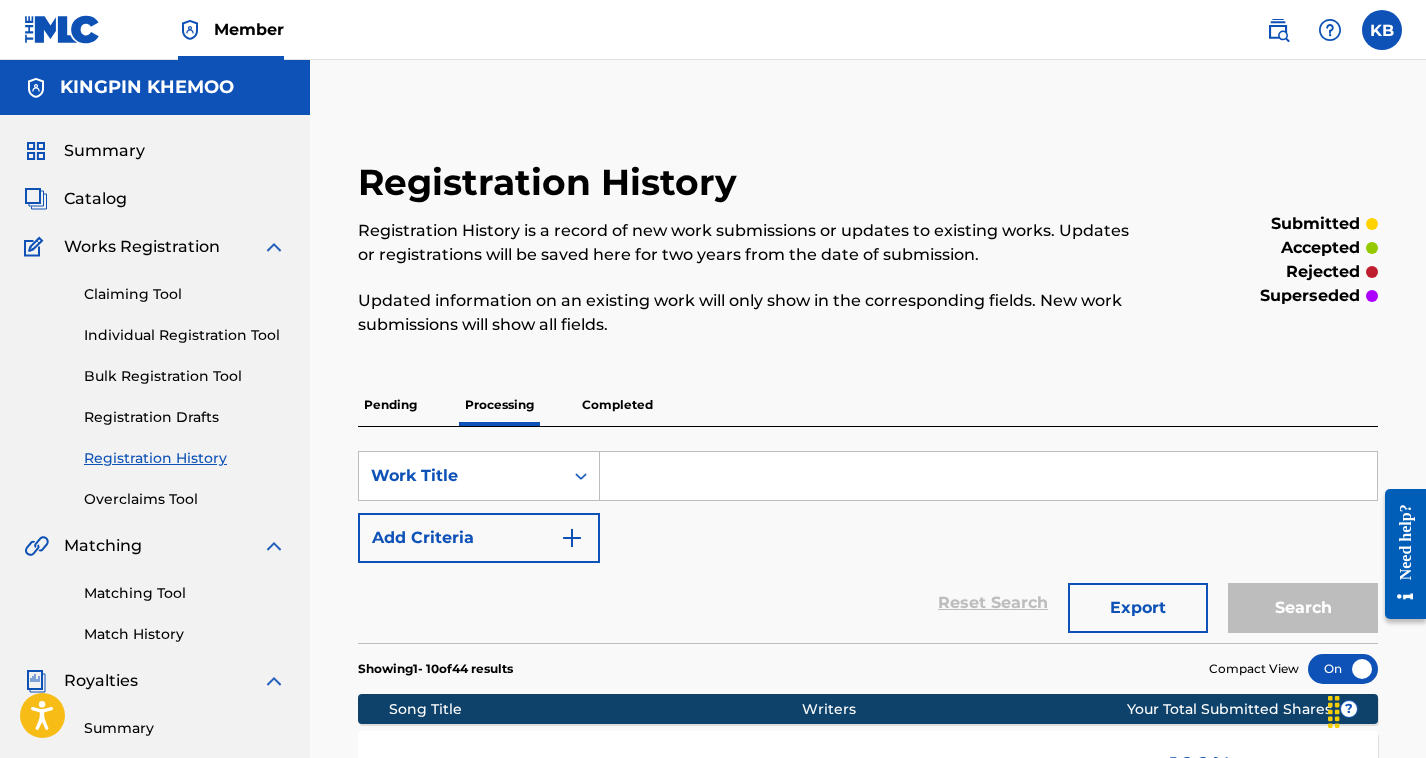 click on "Catalog" at bounding box center [95, 199] 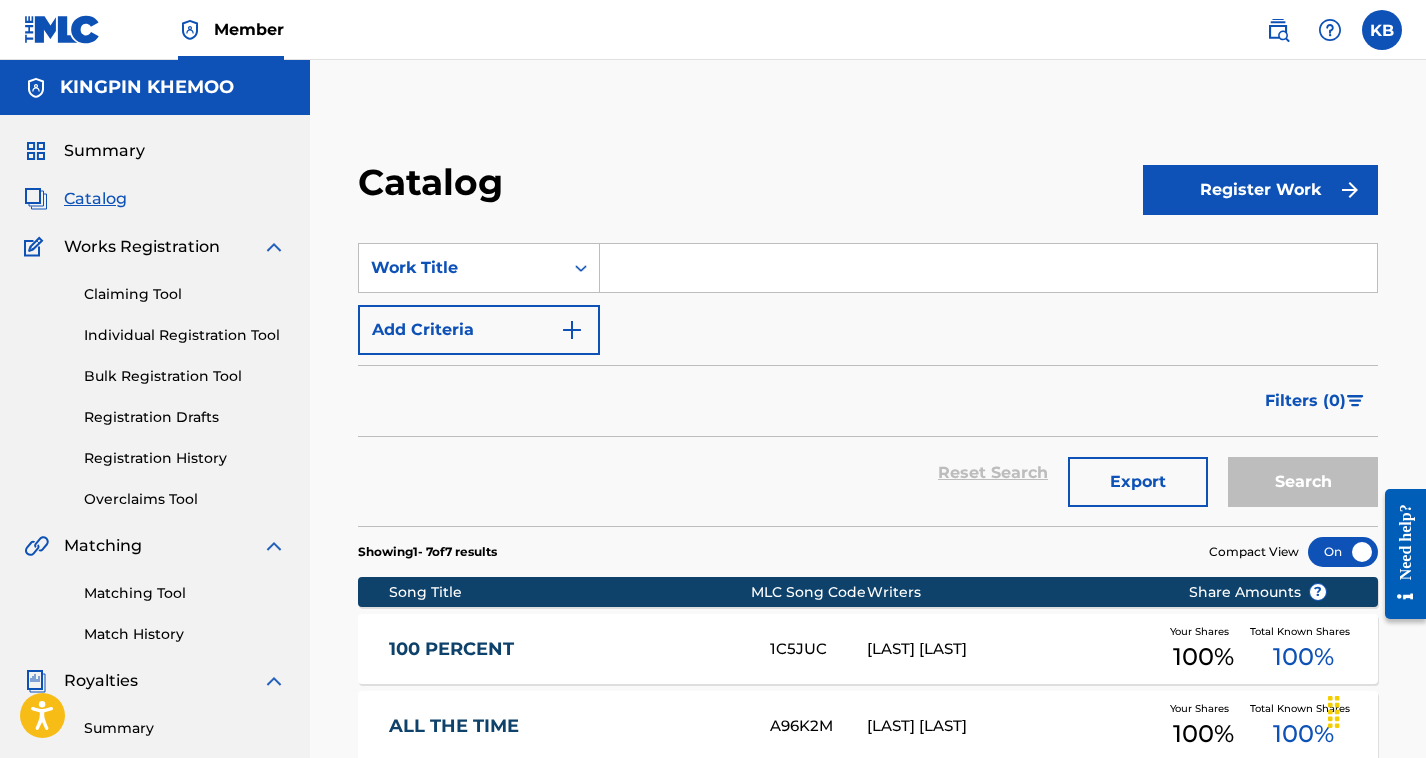 click on "Catalog" at bounding box center (750, 189) 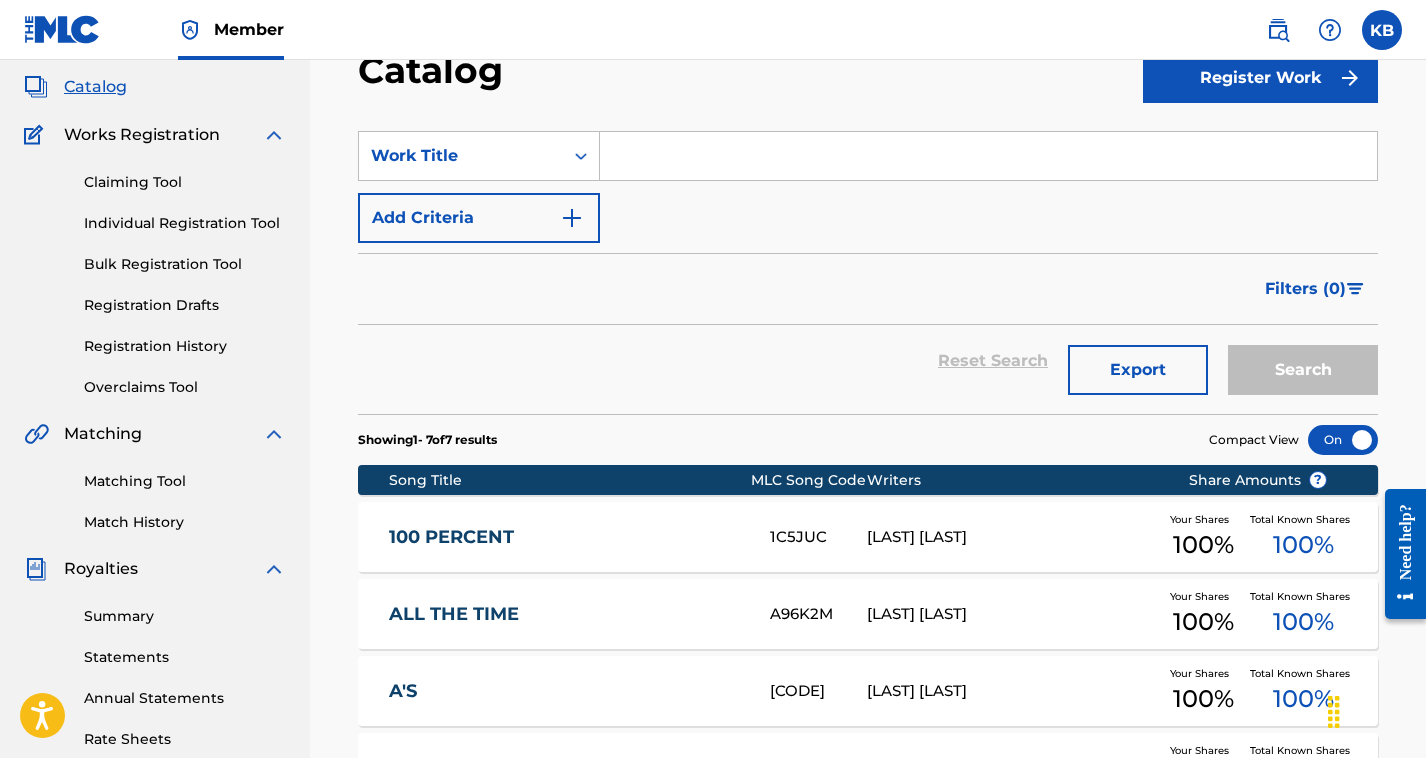 scroll, scrollTop: 95, scrollLeft: 0, axis: vertical 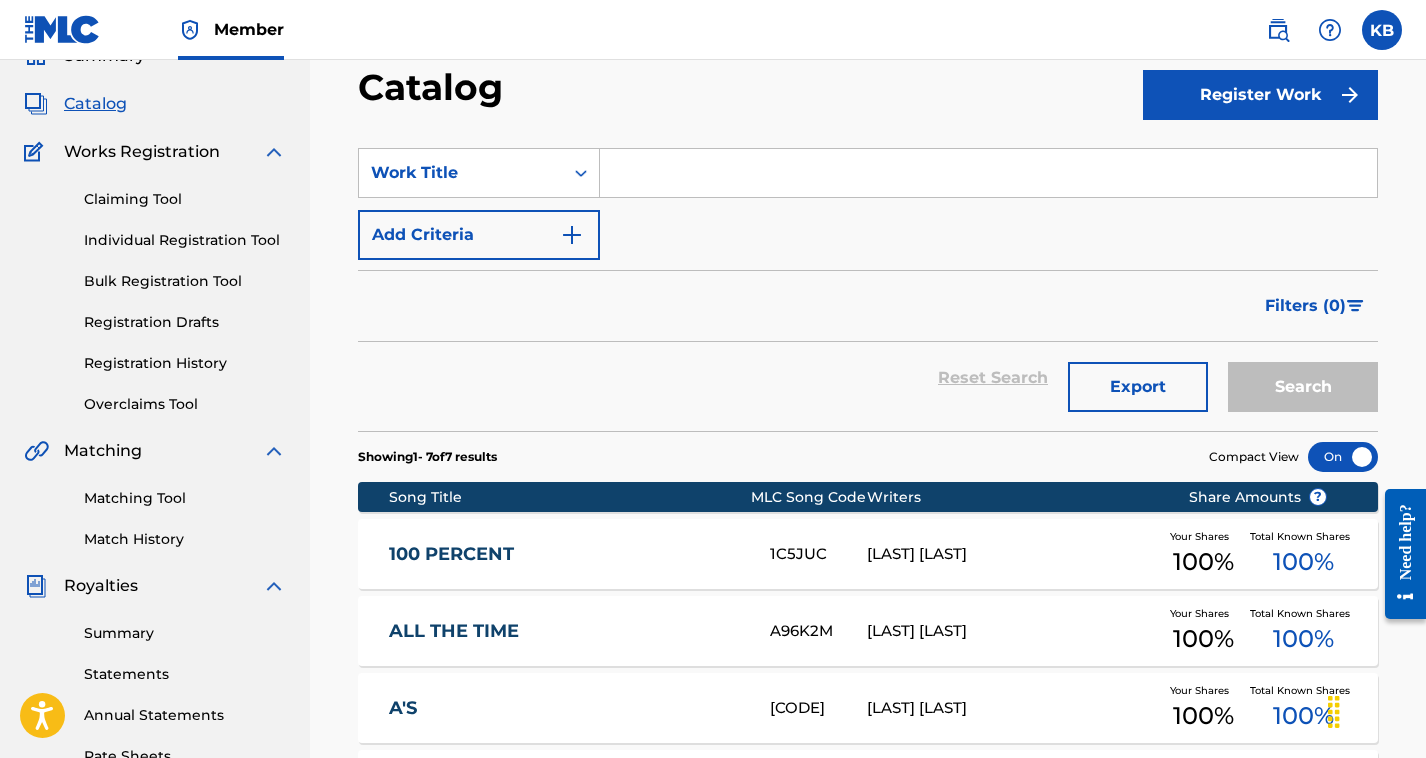 click at bounding box center (988, 173) 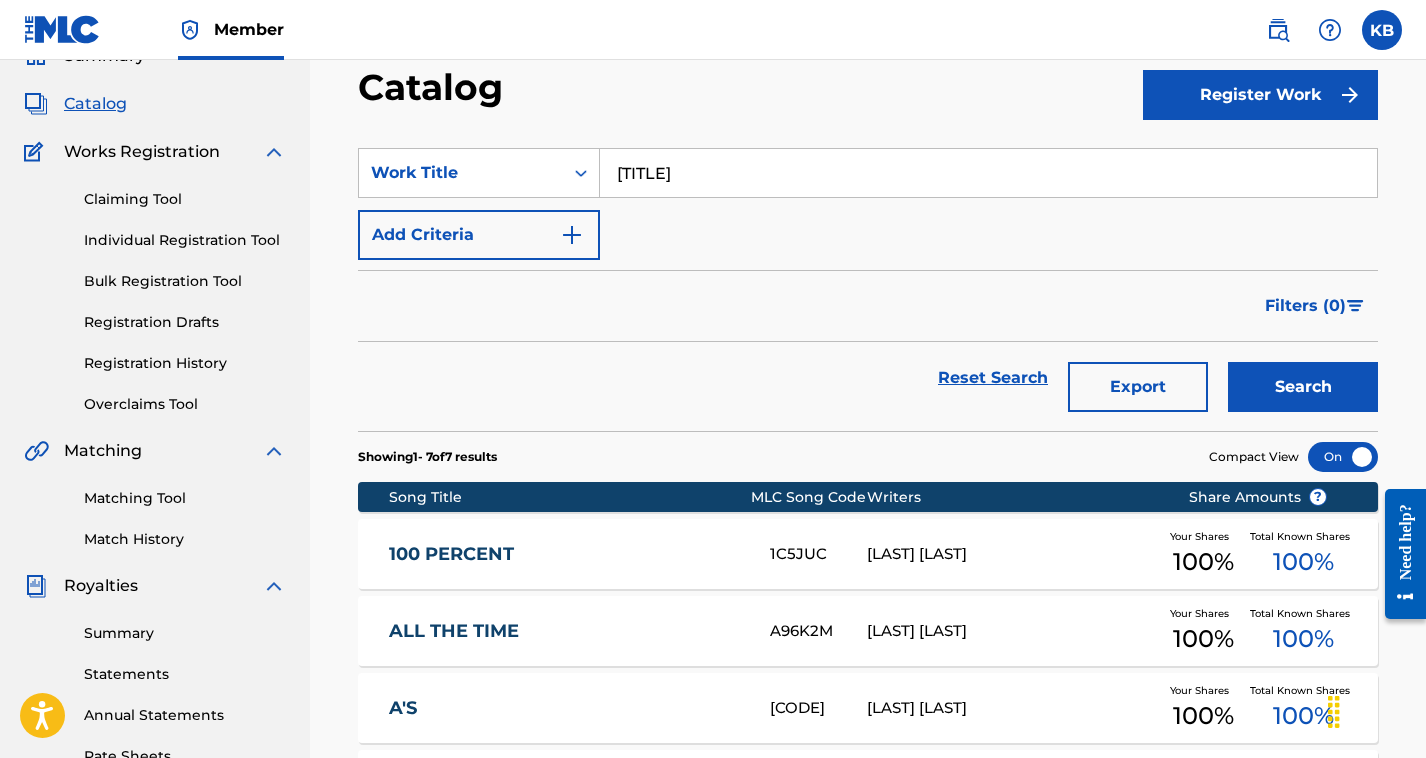 type on "[TITLE]" 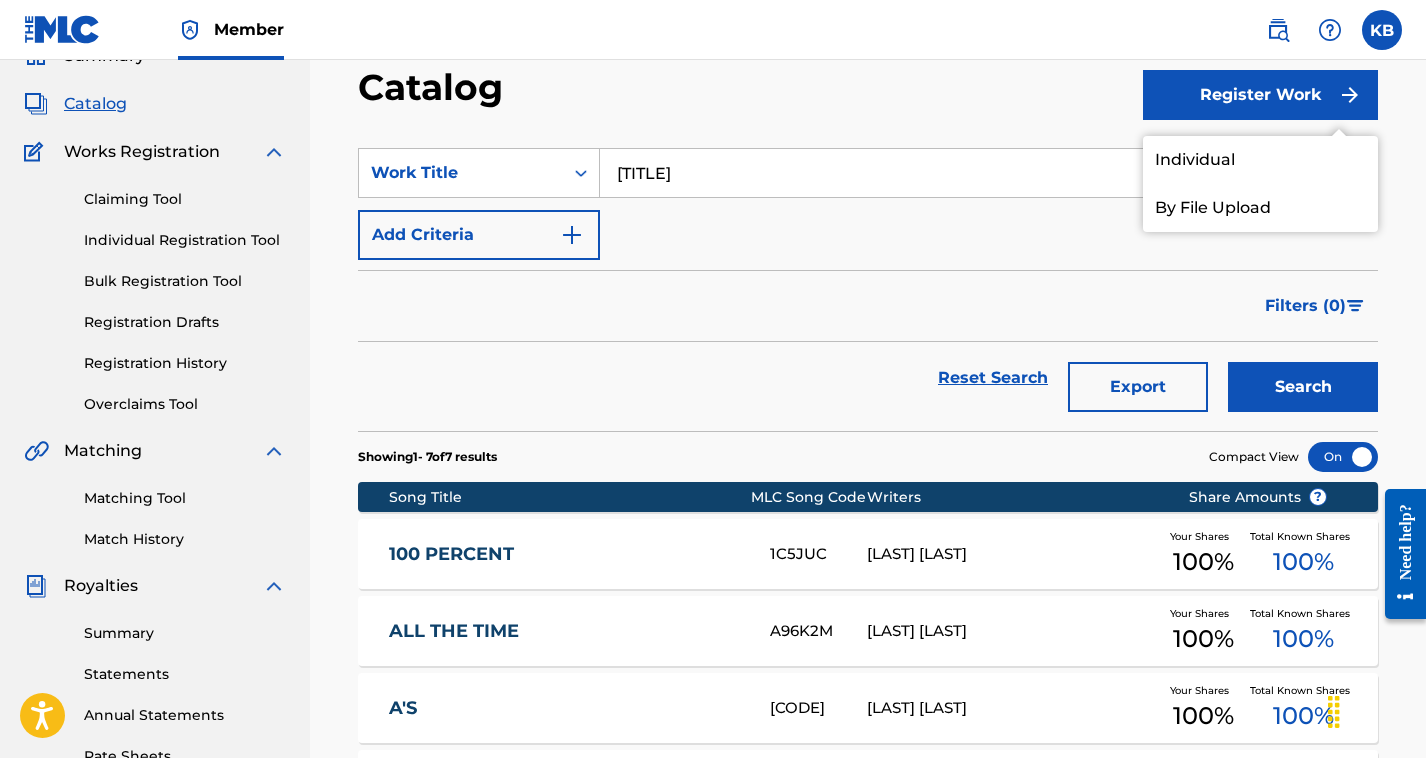 click on "Individual" at bounding box center (1260, 160) 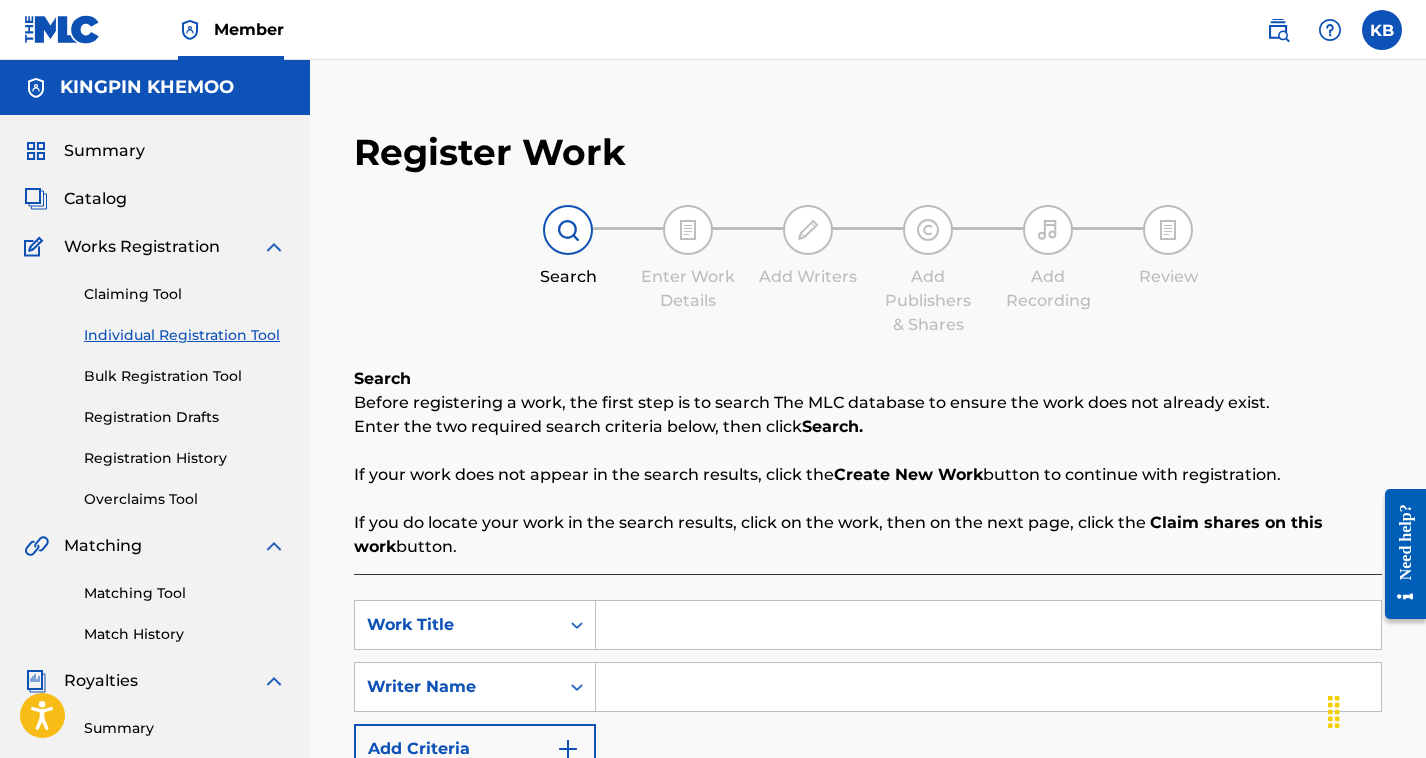 click at bounding box center (988, 625) 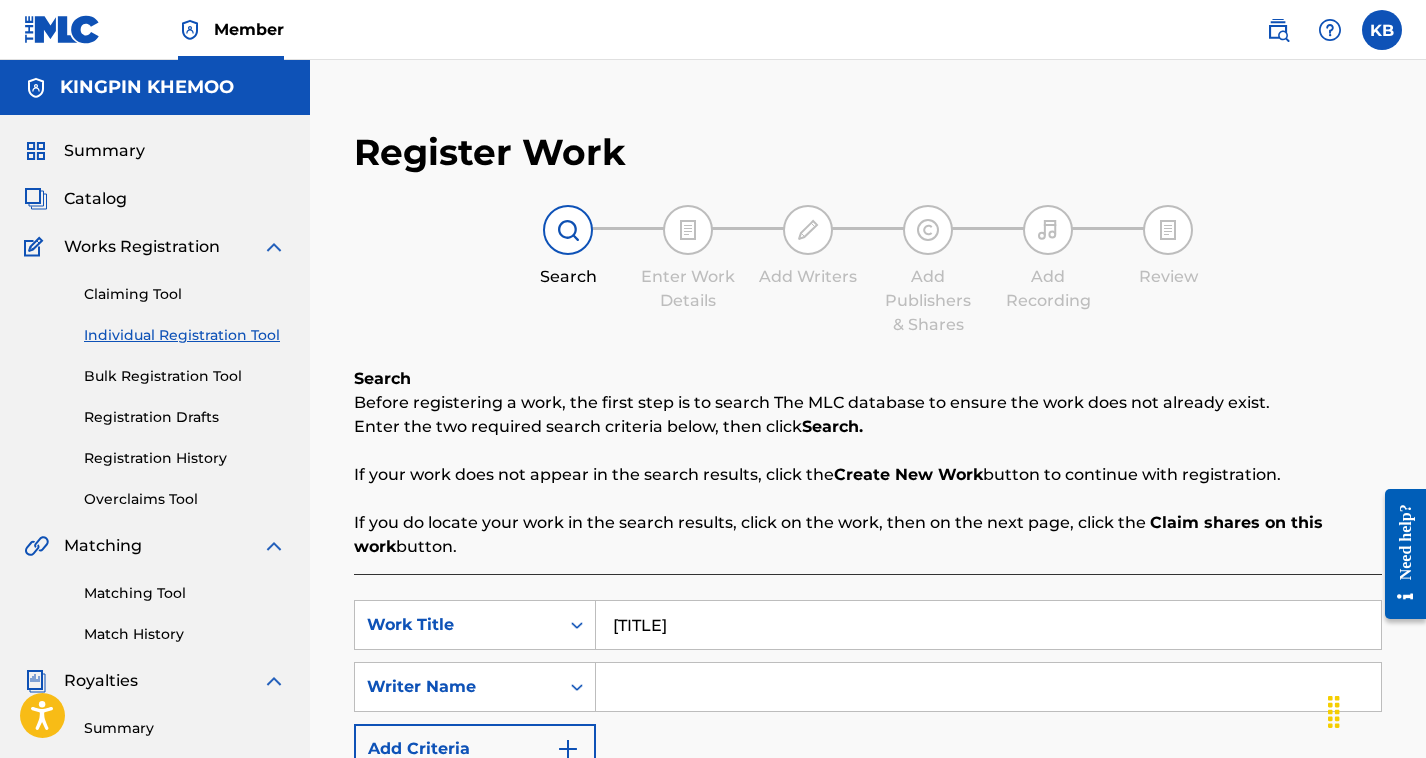 type on "[TITLE]" 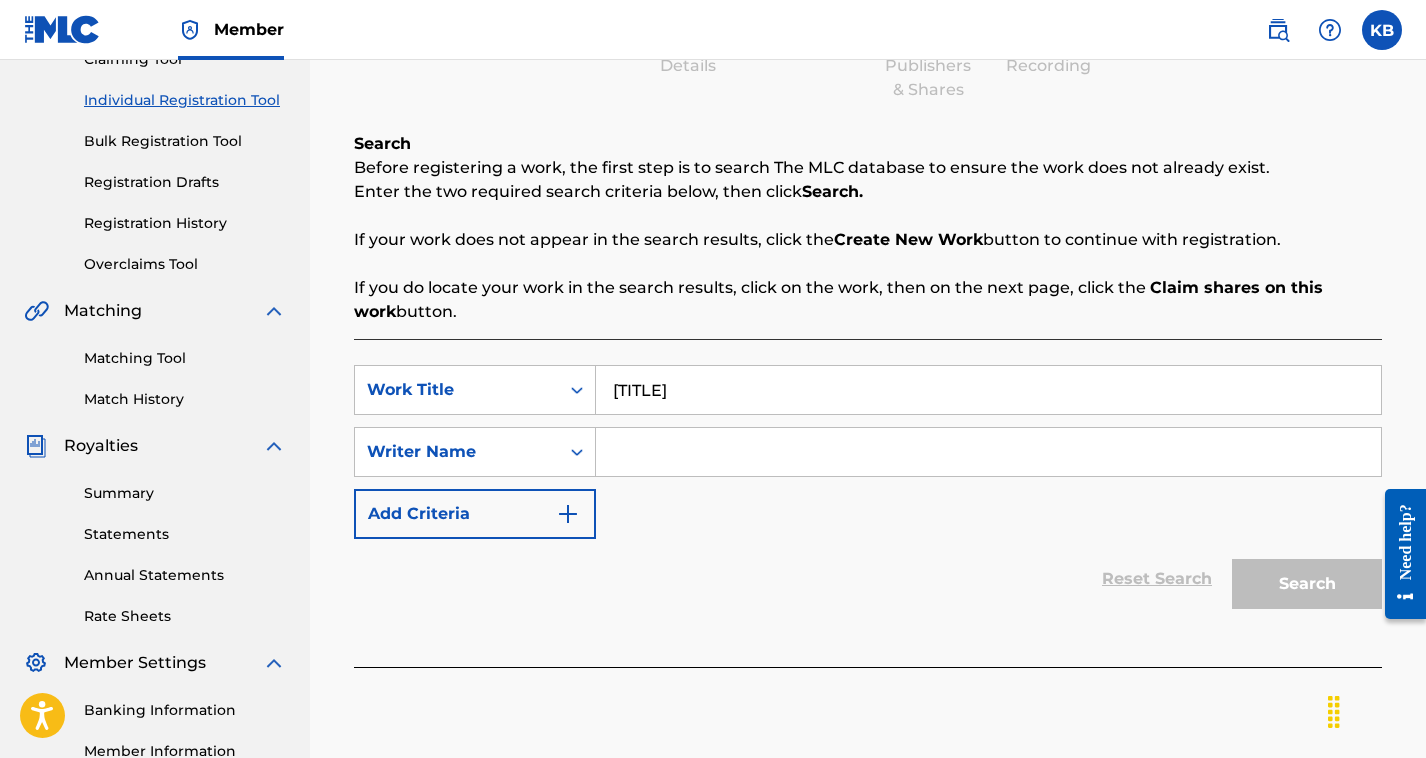 scroll, scrollTop: 243, scrollLeft: 0, axis: vertical 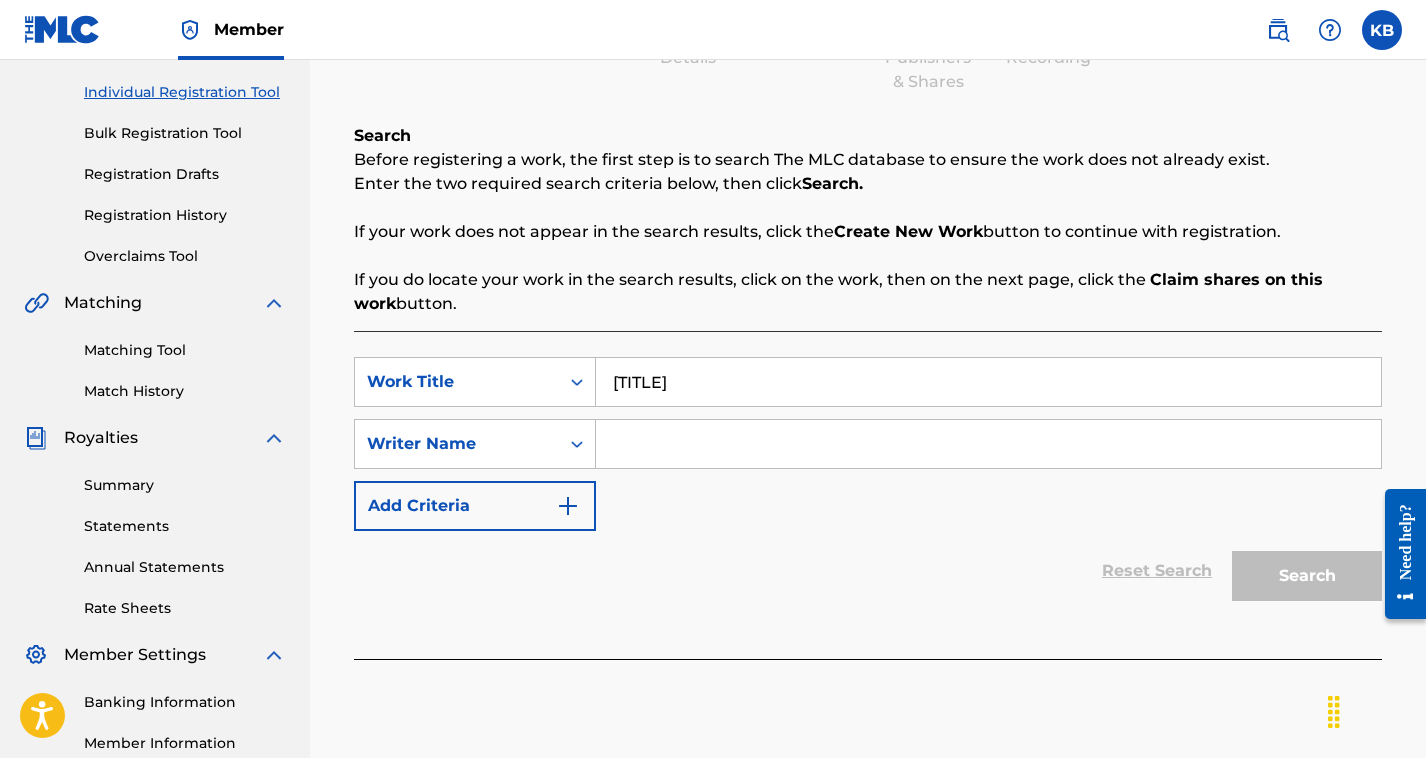 click at bounding box center (988, 444) 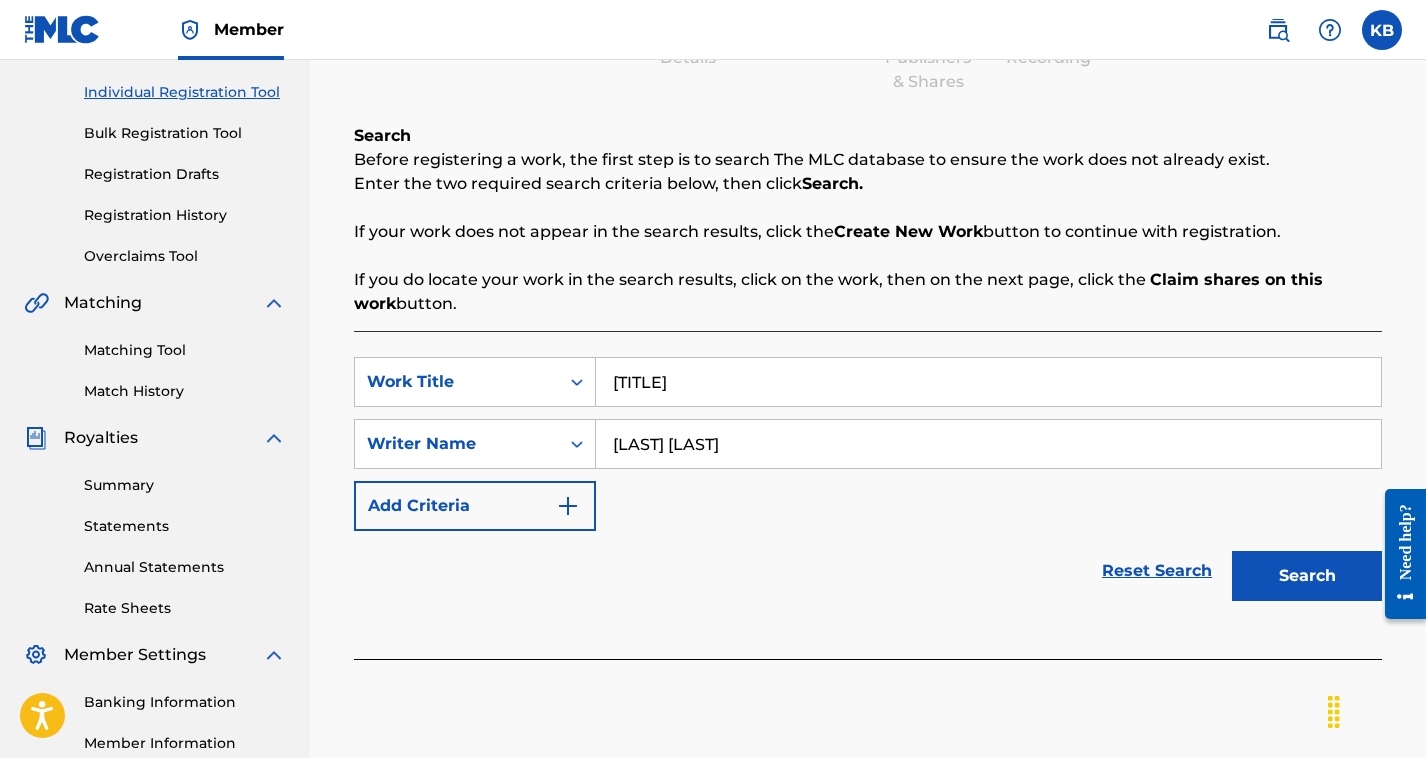 click on "[LAST] [LAST]" at bounding box center (988, 444) 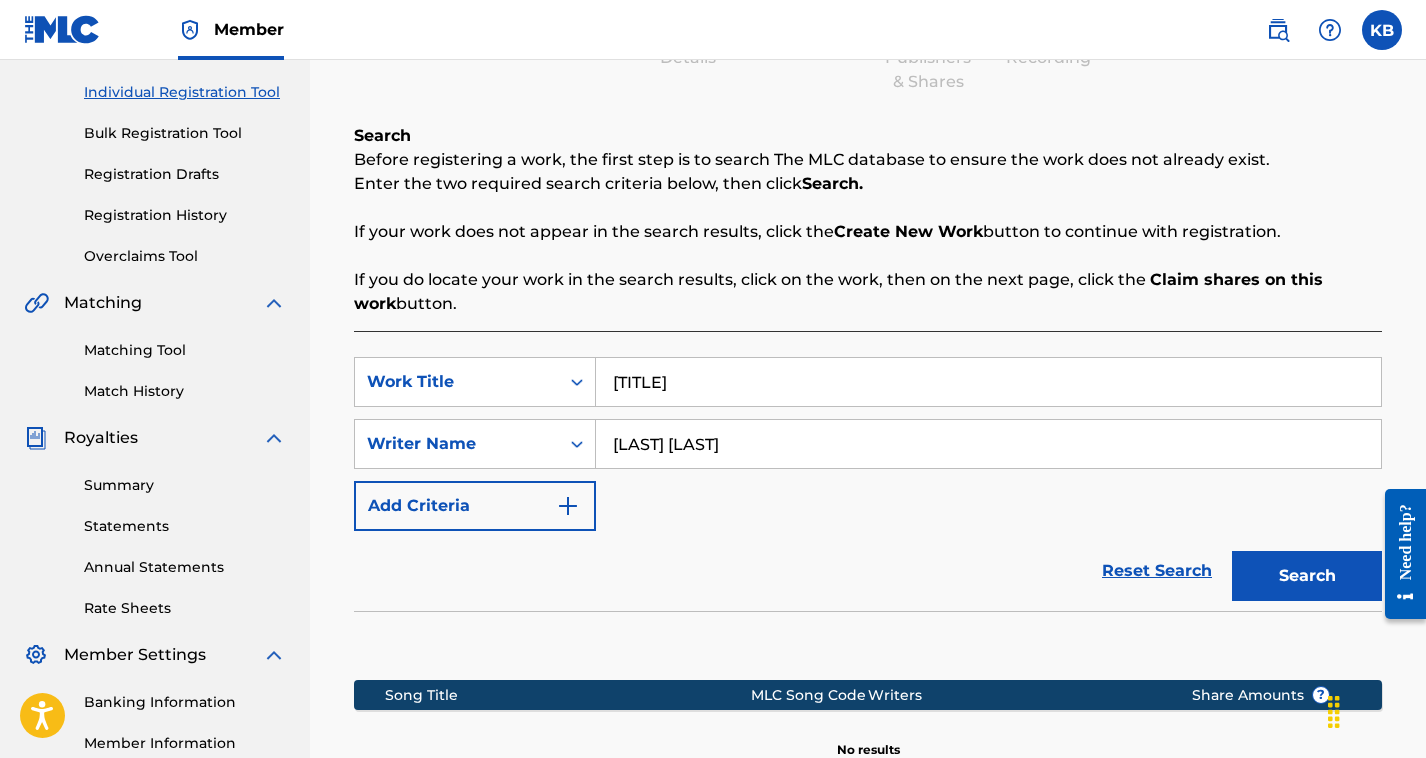 click on "Search" at bounding box center [1307, 576] 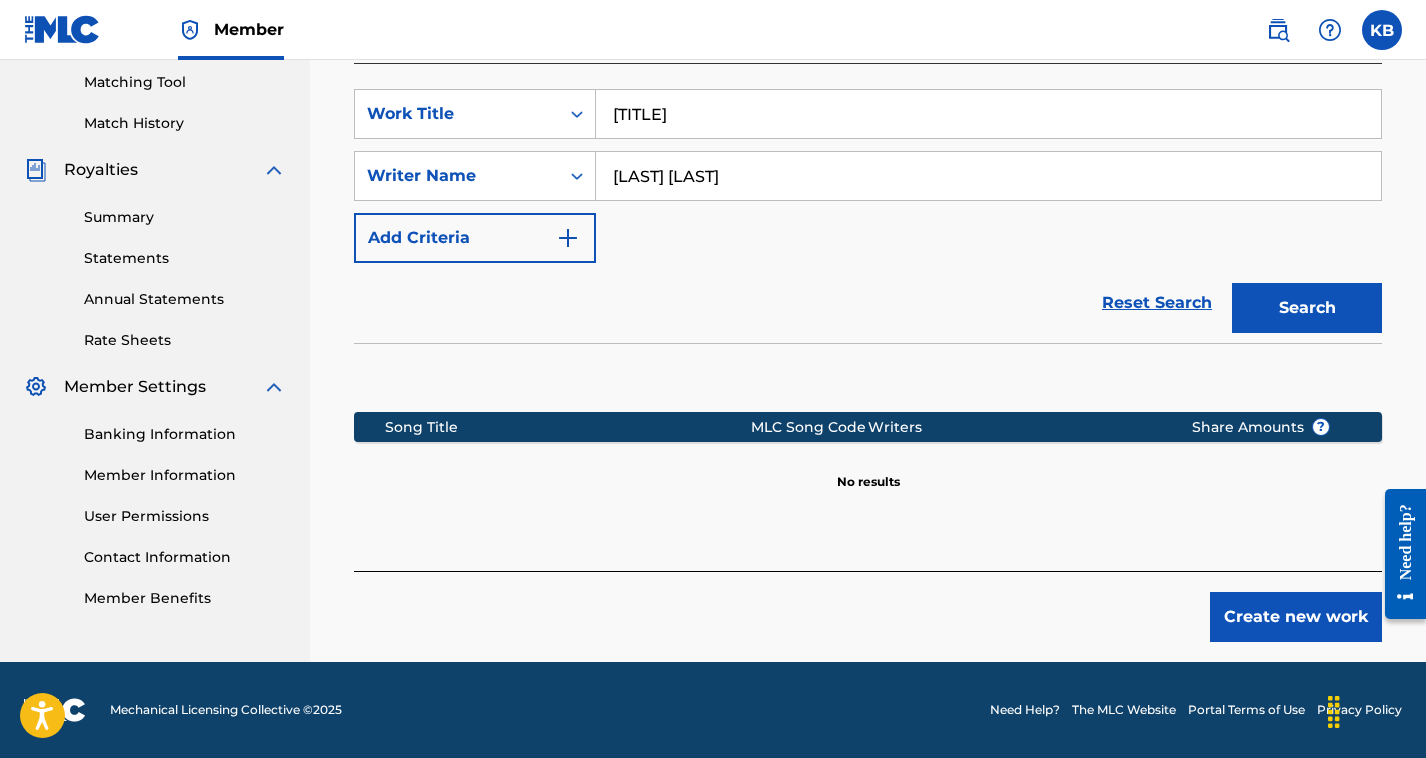 scroll, scrollTop: 511, scrollLeft: 0, axis: vertical 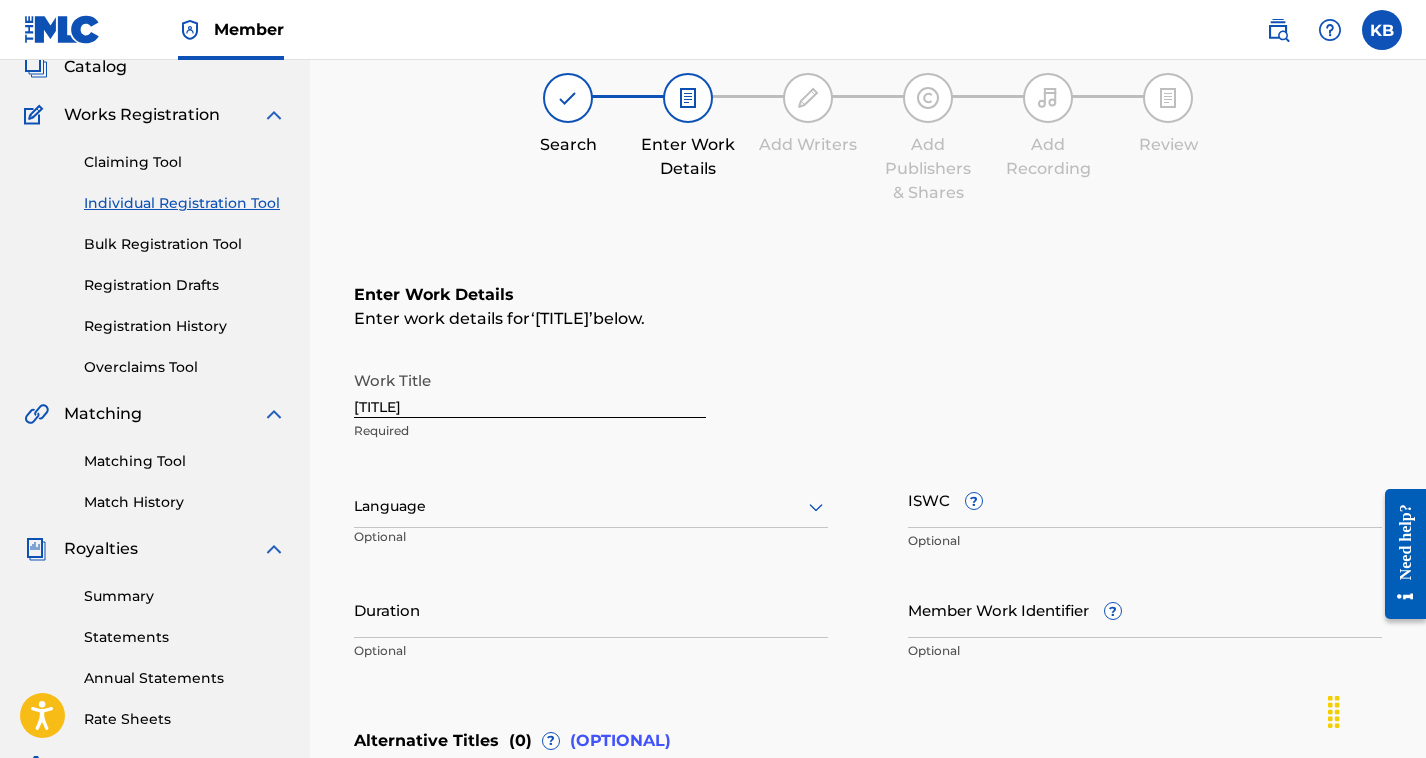 click on "ISWC   ?" at bounding box center [1145, 499] 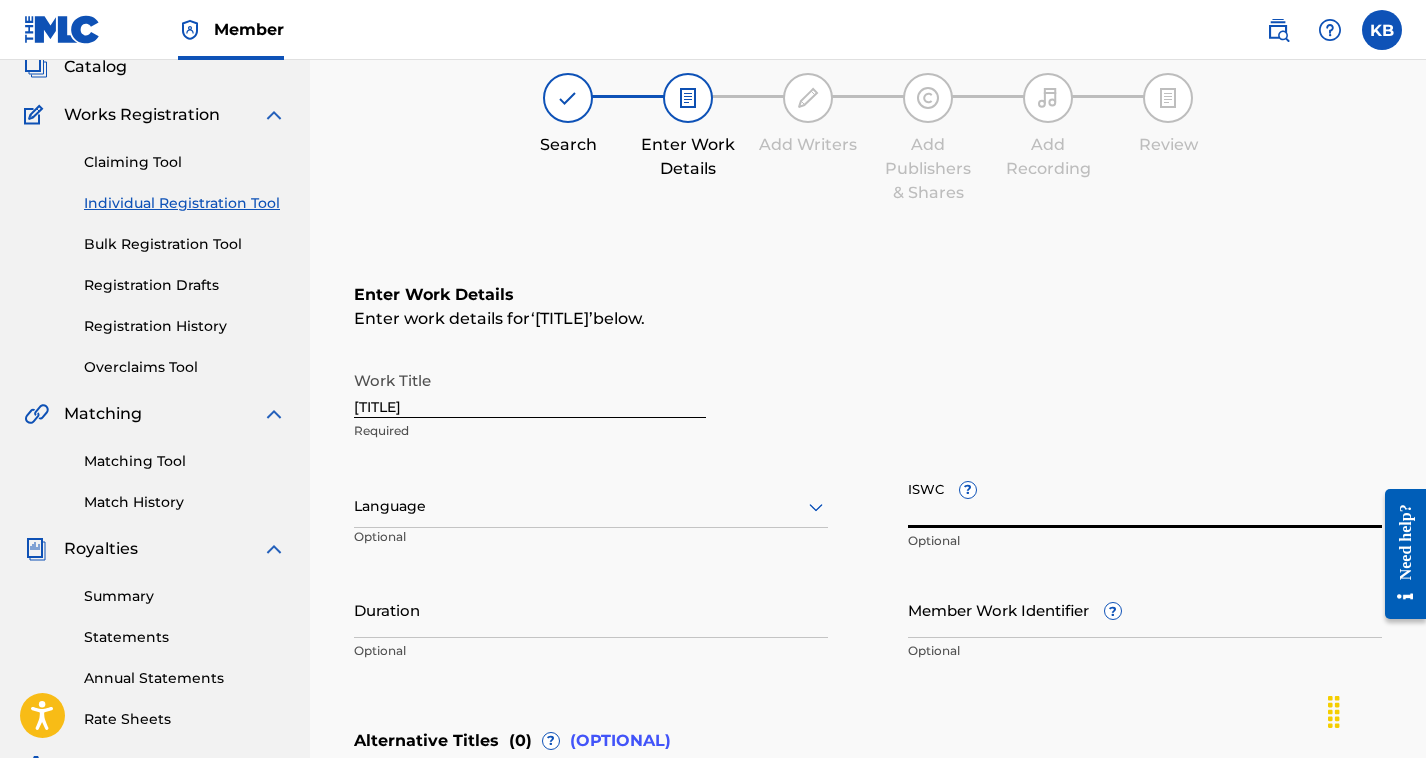 paste on "[CODE]" 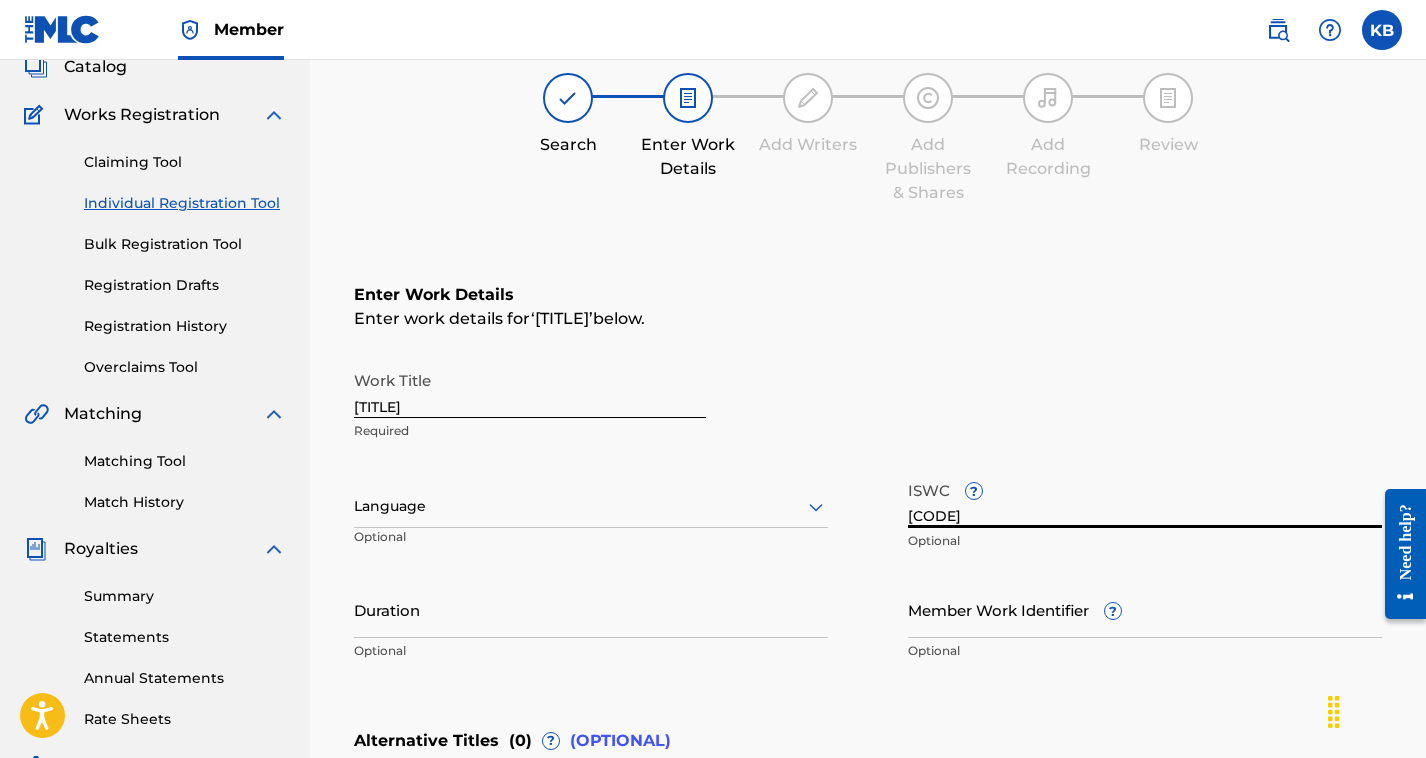 type on "[CODE]" 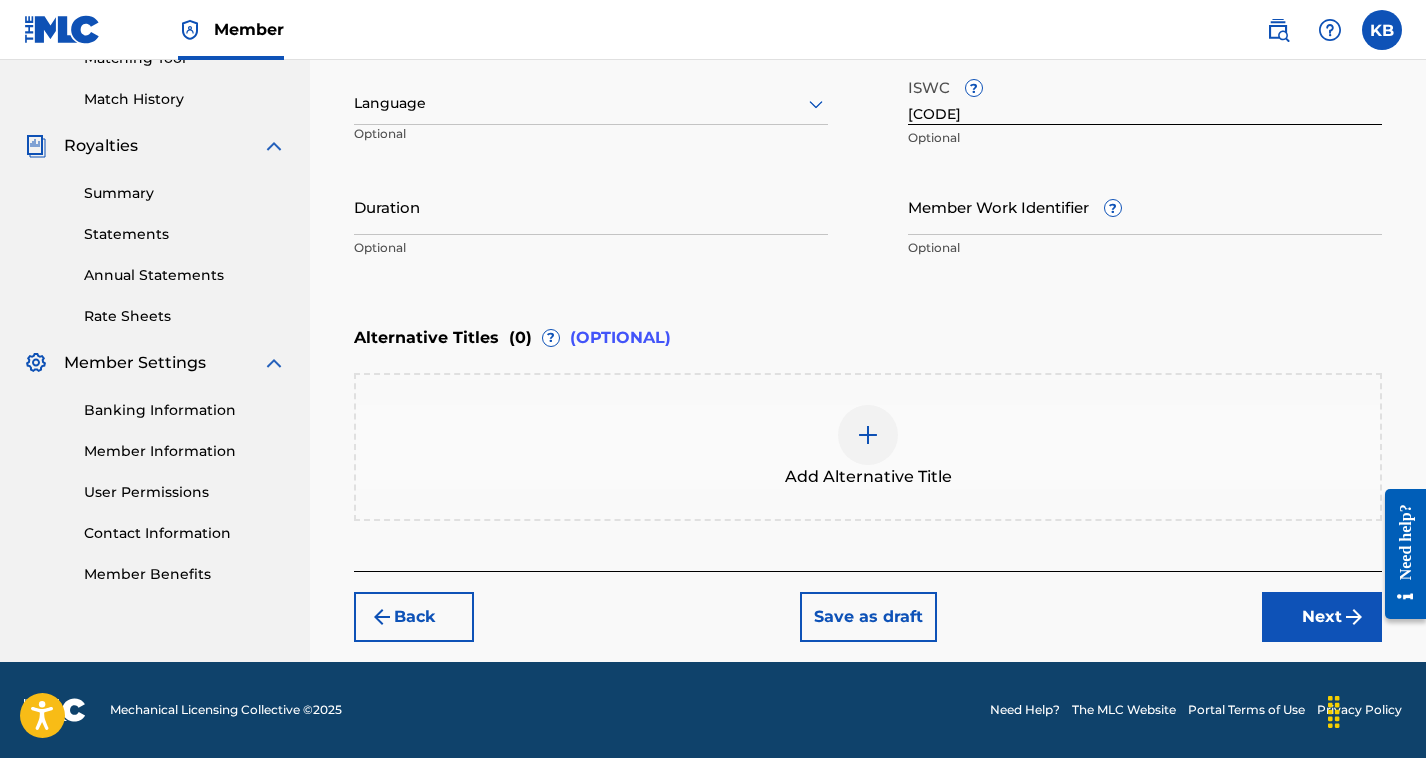 click on "Next" at bounding box center (1322, 617) 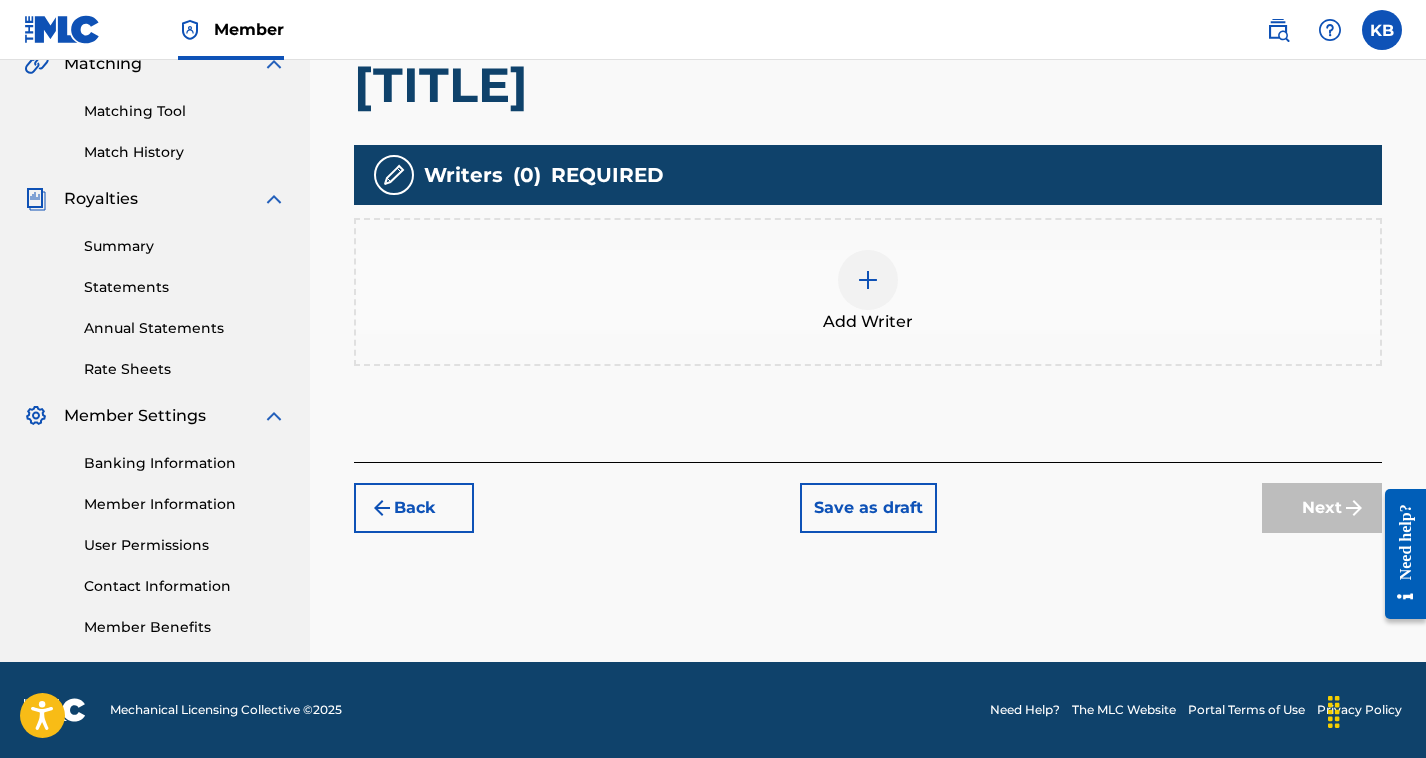 scroll, scrollTop: 482, scrollLeft: 0, axis: vertical 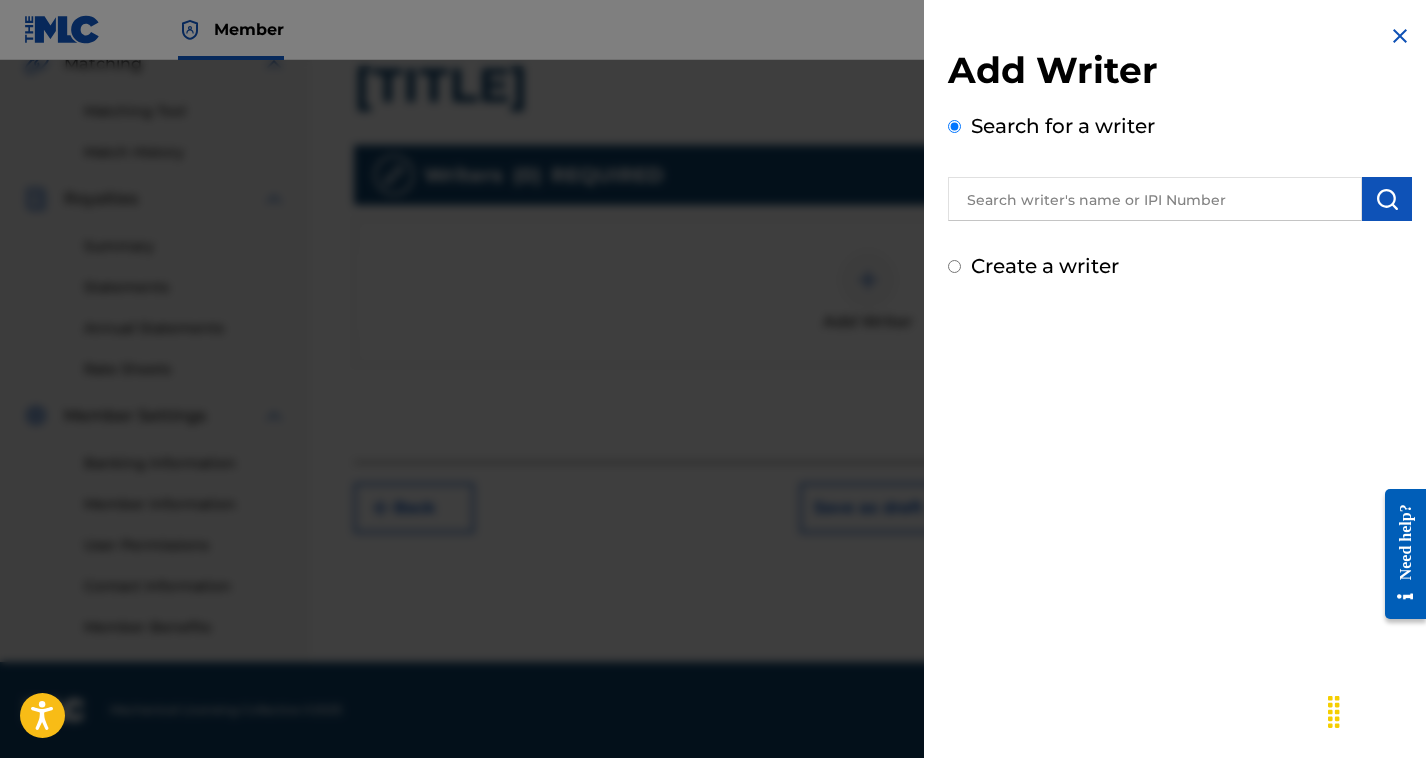 click at bounding box center [1155, 199] 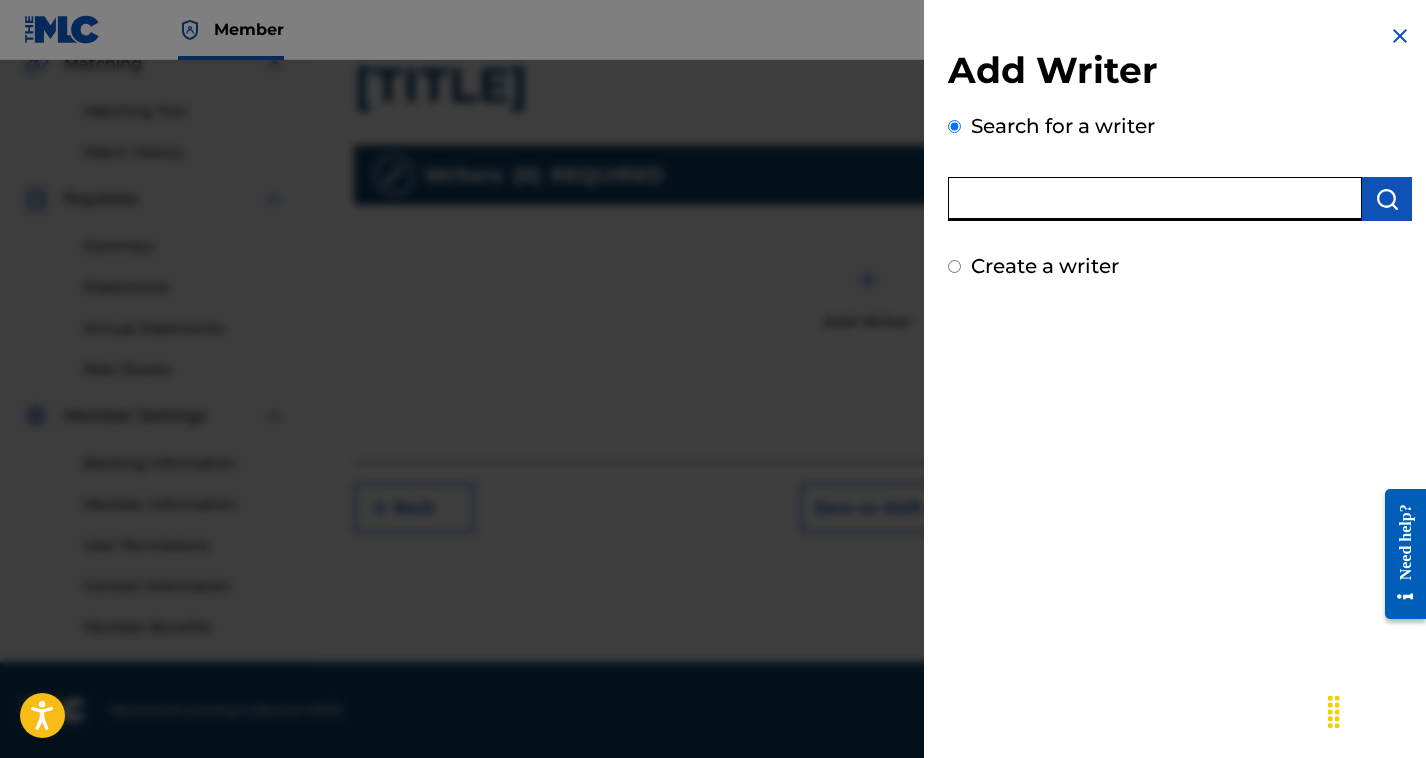 type on "K" 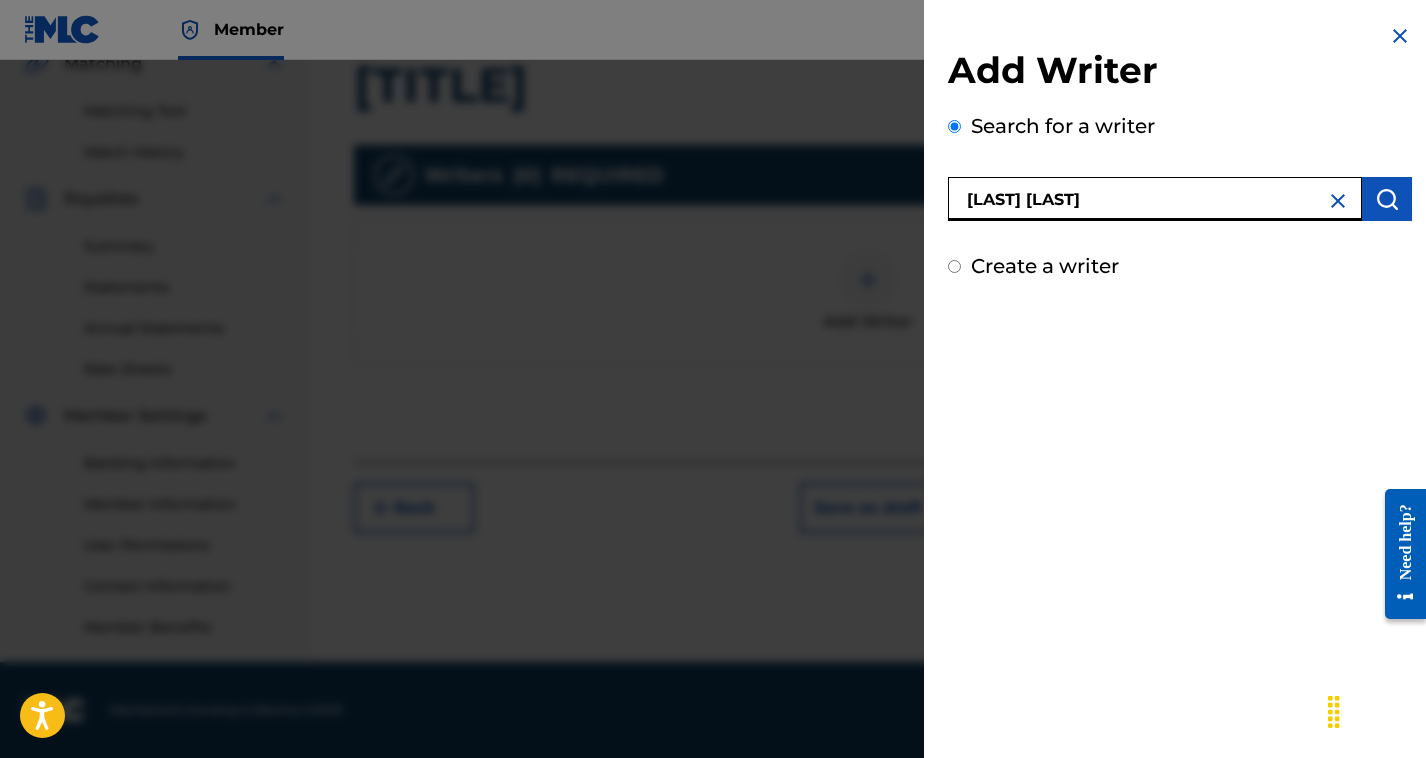 click on "[LAST] [LAST]" at bounding box center [1155, 199] 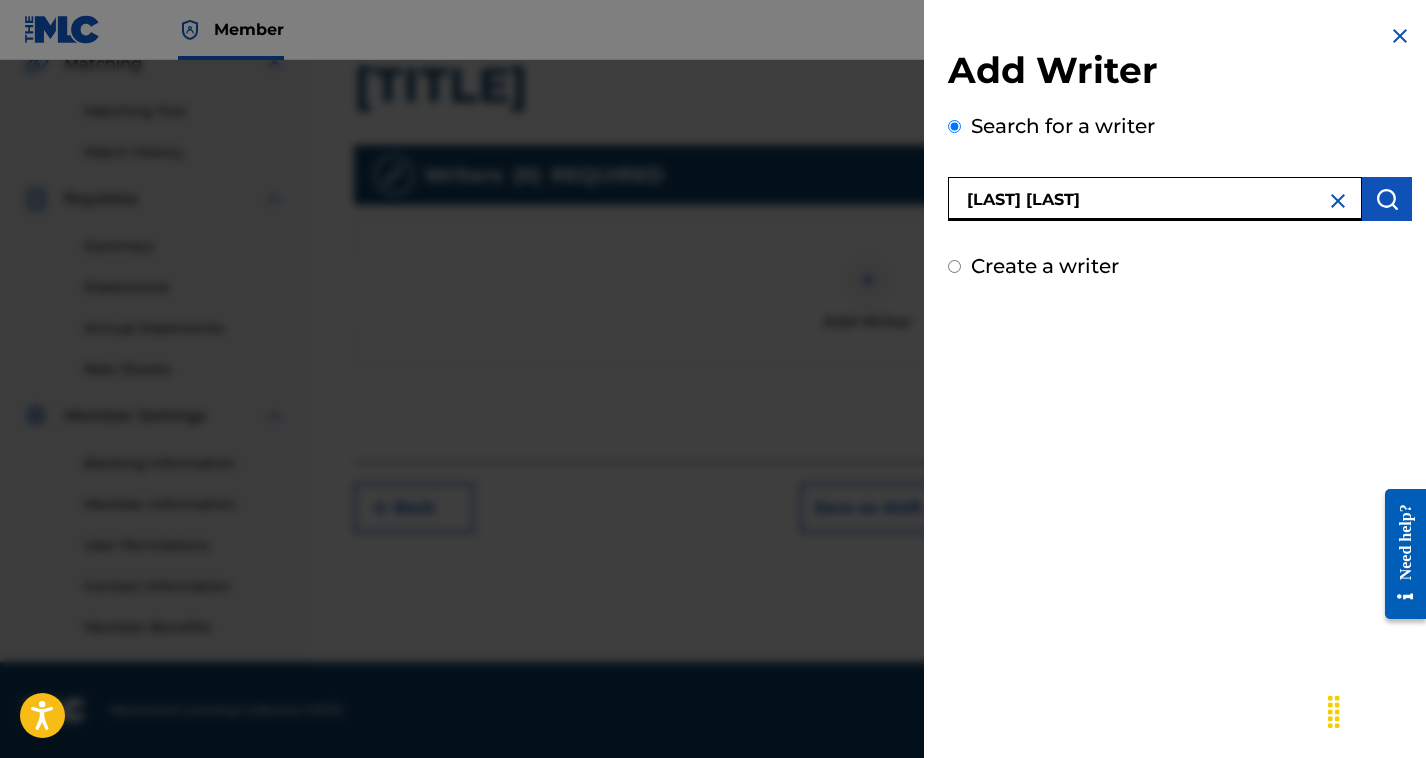 type on "[LAST] [LAST]" 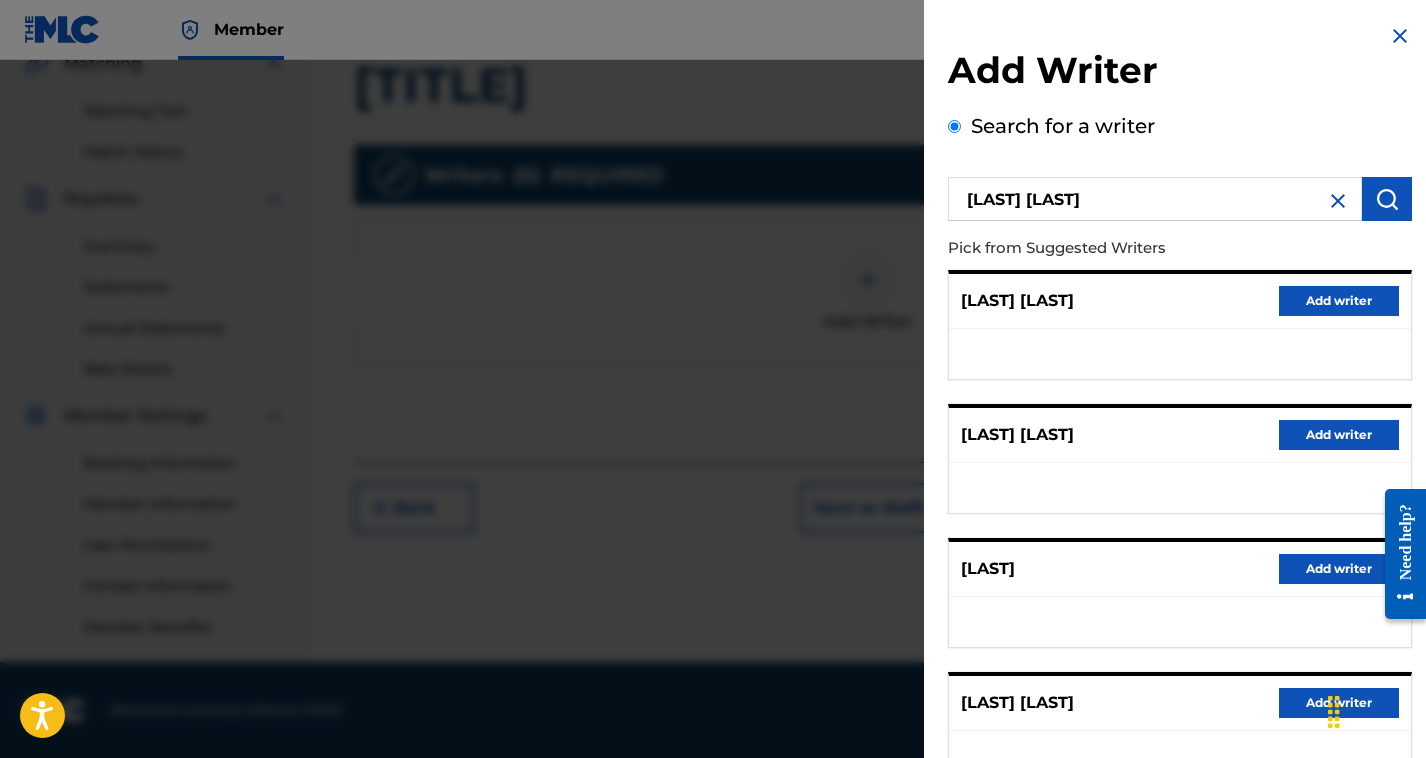 click on "Add Writer Search for a writer [LAST] [LAST] Pick from Suggested Writers [LAST] [LAST] Add writer [LAST] [LAST] Add writer [LAST] [LAST] Add writer [LAST] [LAST] Add writer [LAST] [LAST] Add writer IPI Number : [NUMBER] Can't find what you're looking for? Create a writer" at bounding box center [1180, 521] 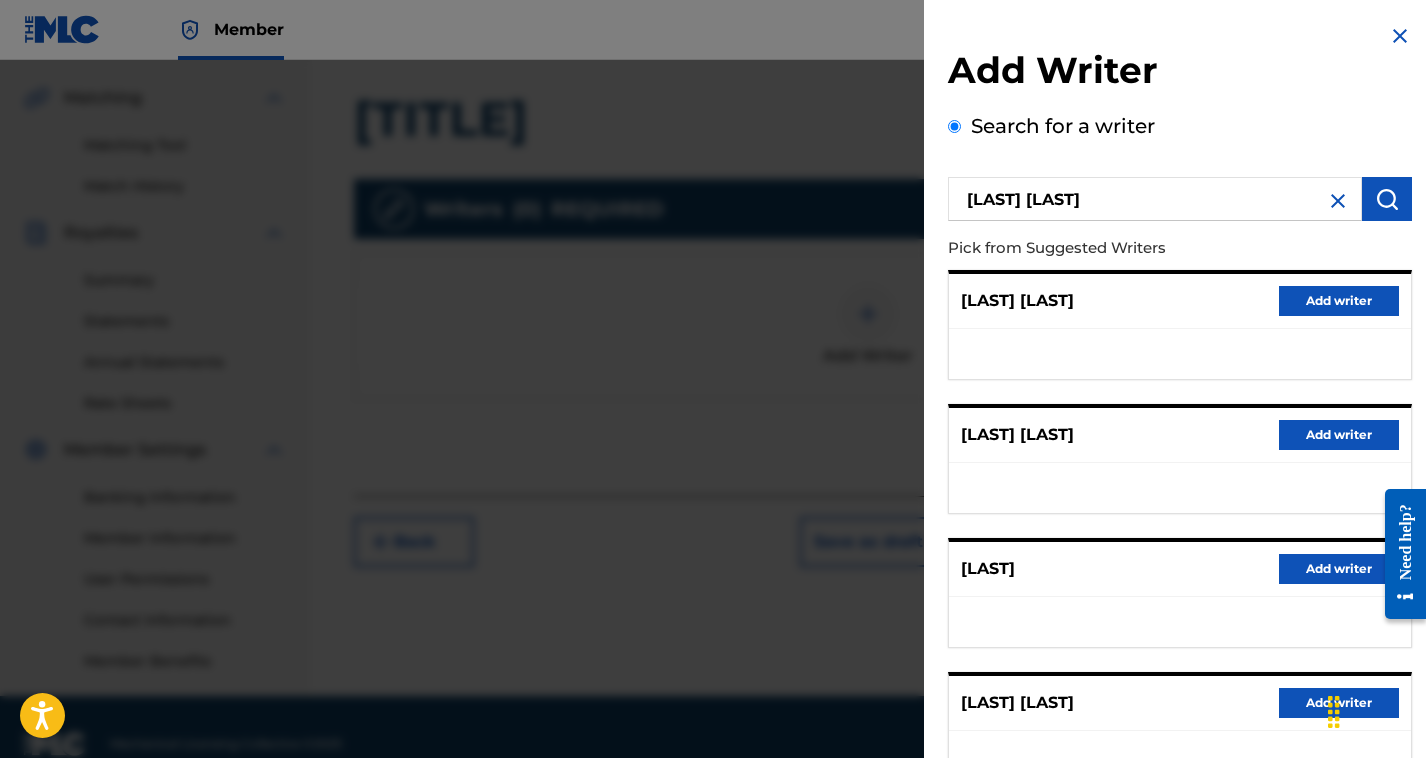 scroll, scrollTop: 35, scrollLeft: 0, axis: vertical 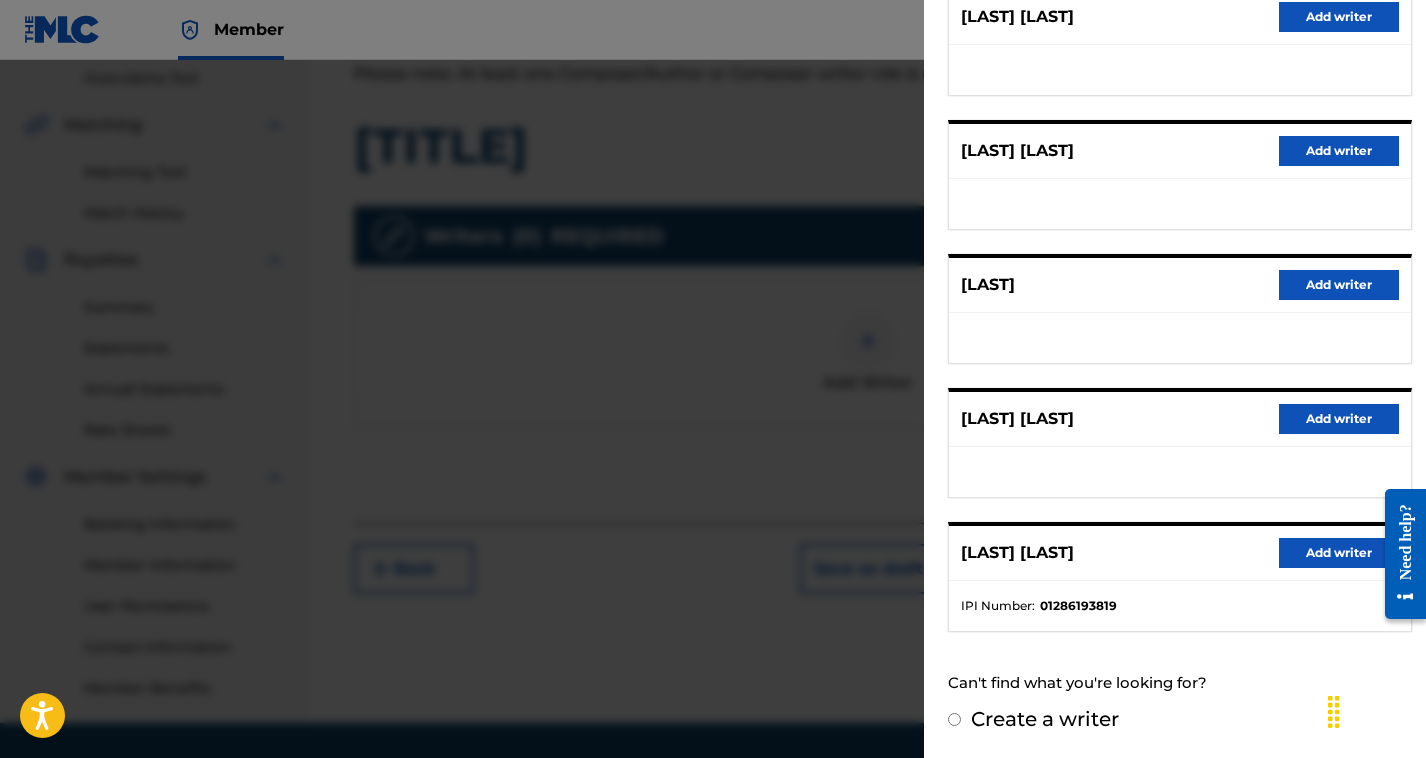 click on "Add writer" at bounding box center (1339, 553) 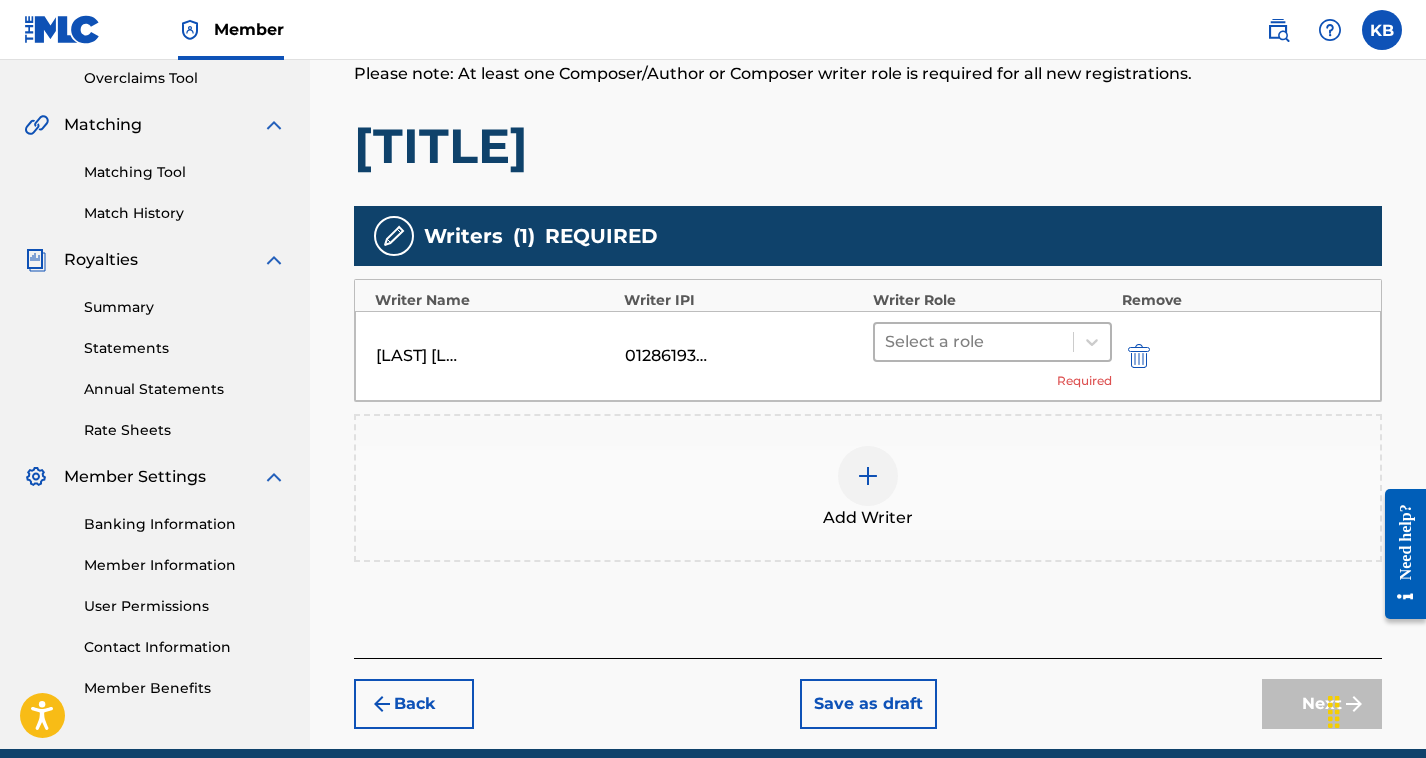 click at bounding box center (974, 342) 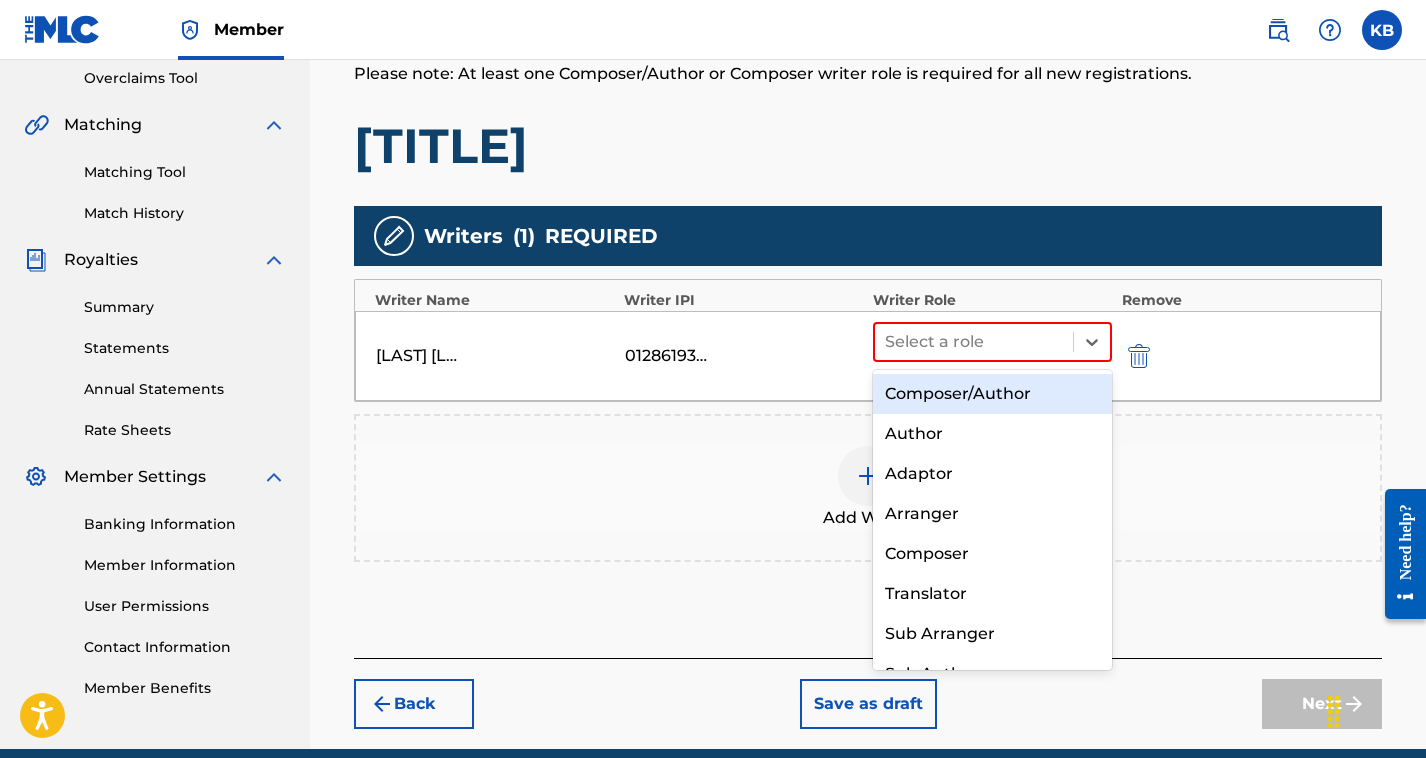 click on "Composer/Author" at bounding box center (992, 394) 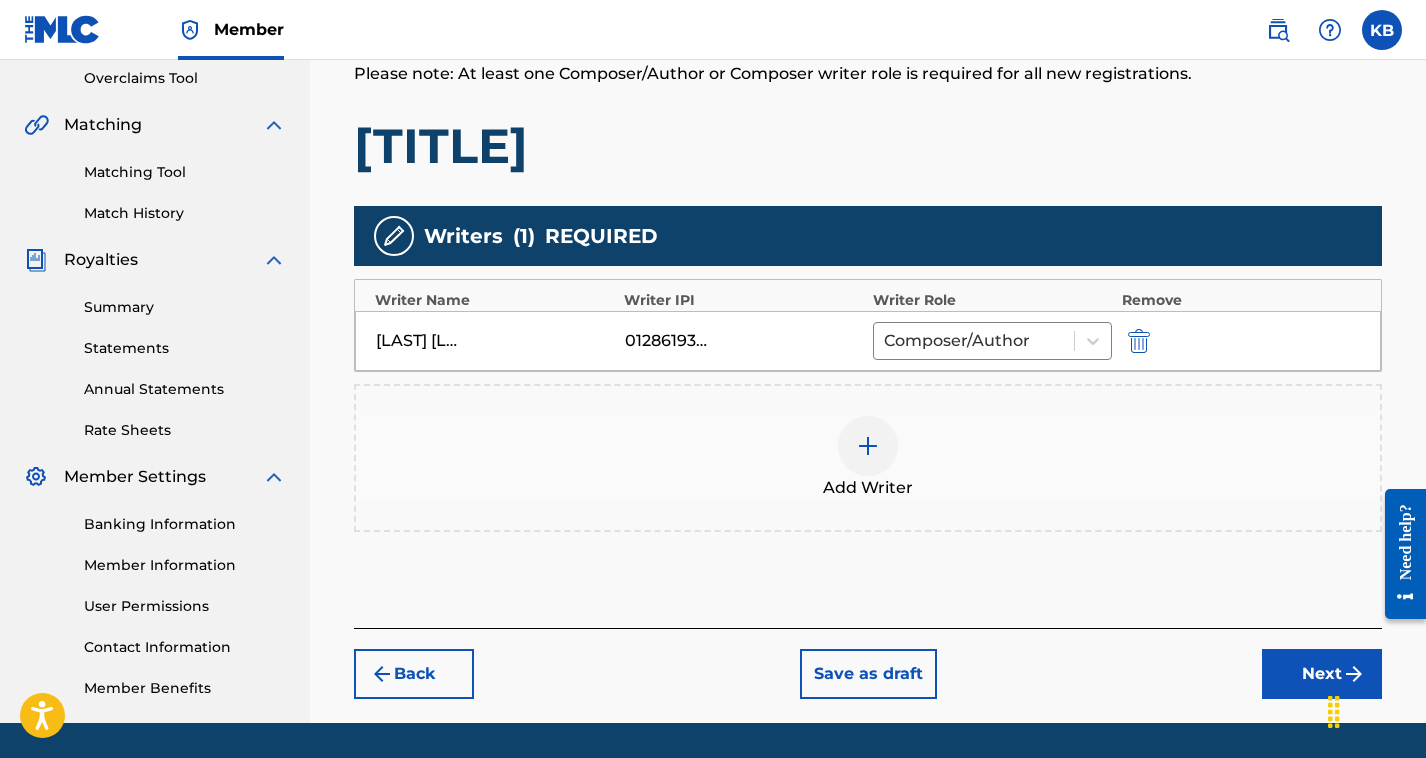 click on "Next" at bounding box center (1322, 674) 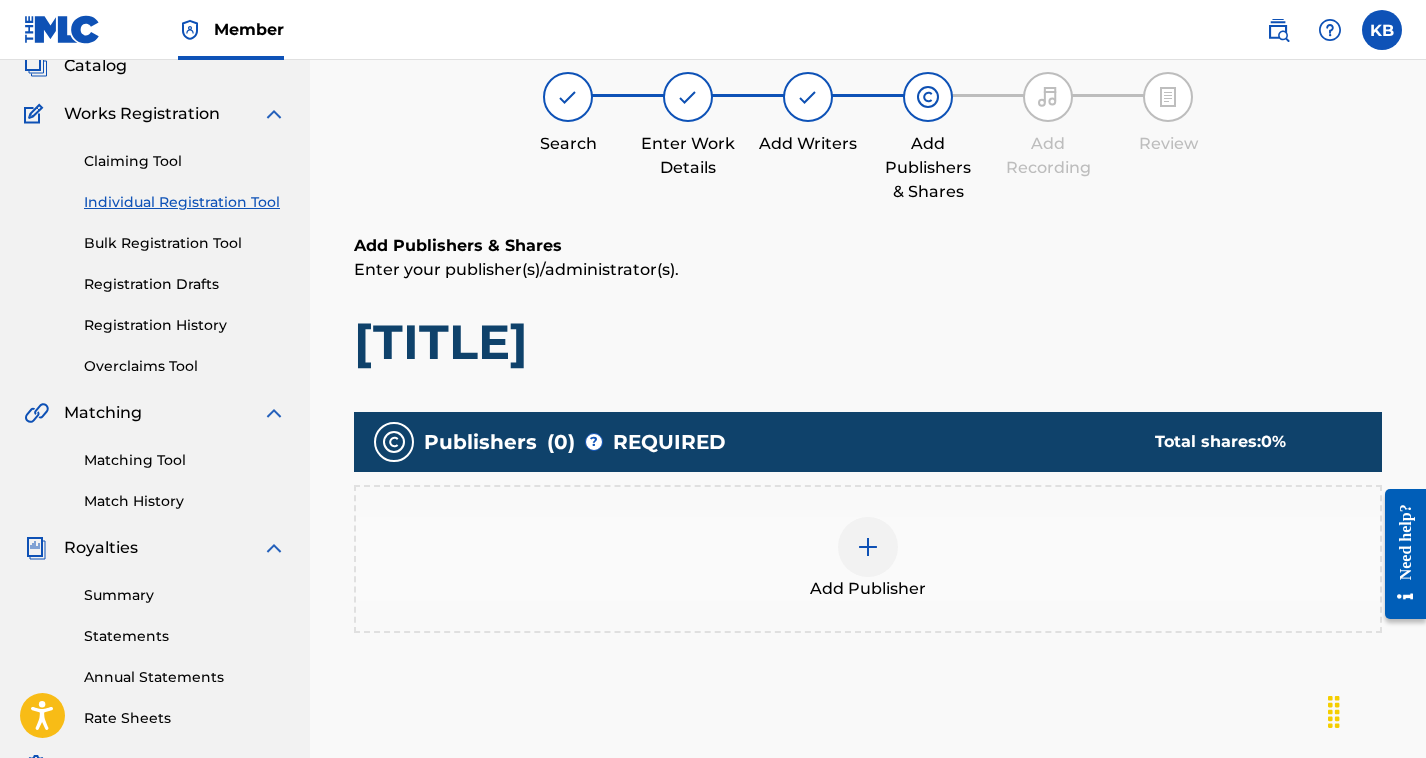 scroll, scrollTop: 90, scrollLeft: 0, axis: vertical 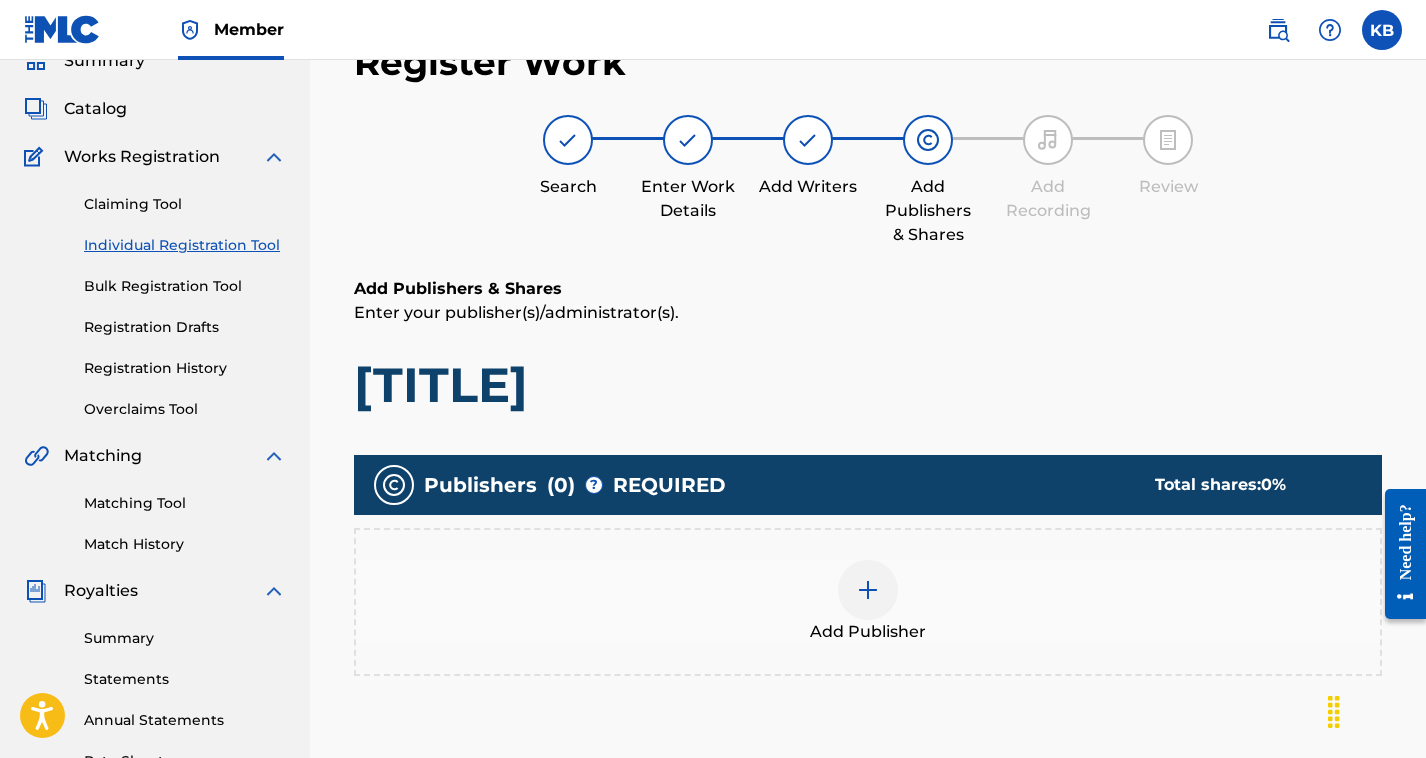 click at bounding box center (868, 590) 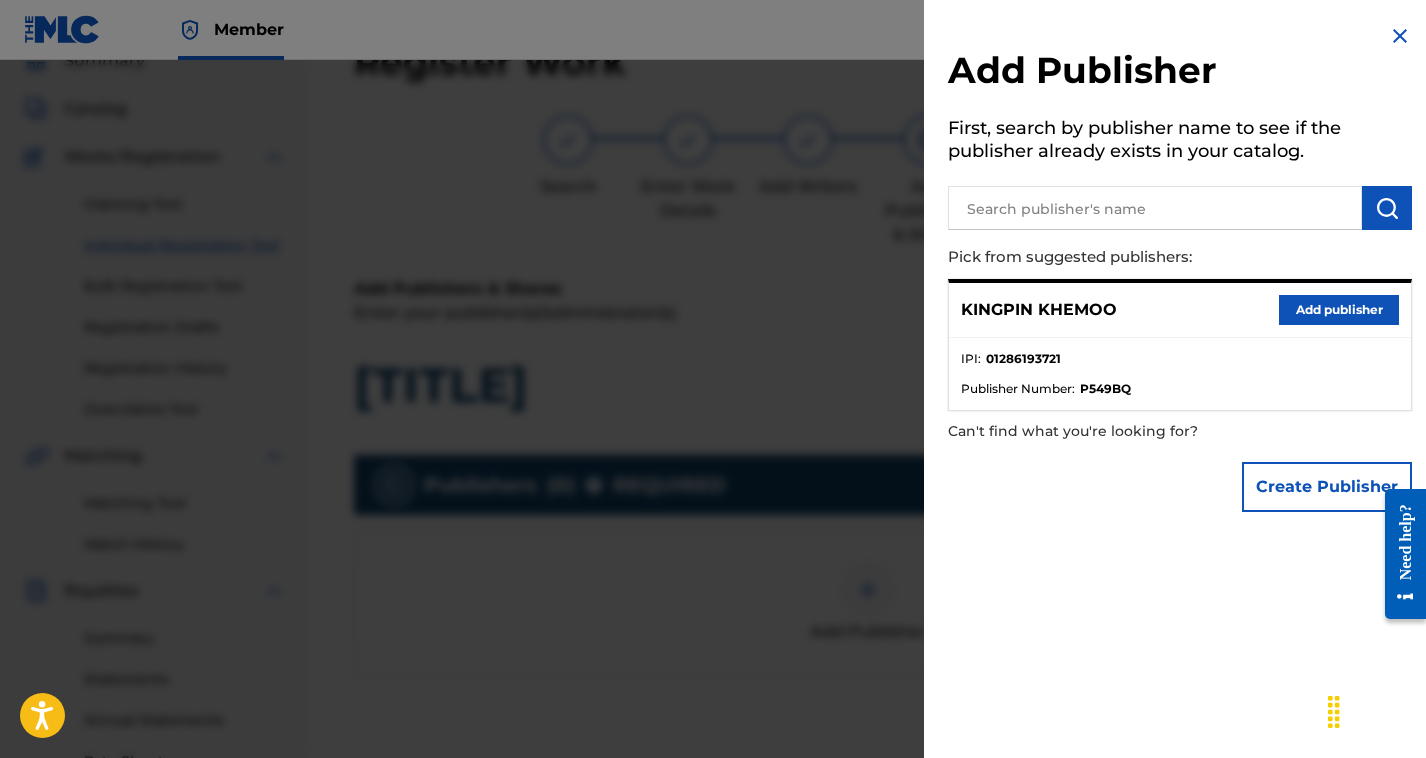 click on "Add publisher" at bounding box center (1339, 310) 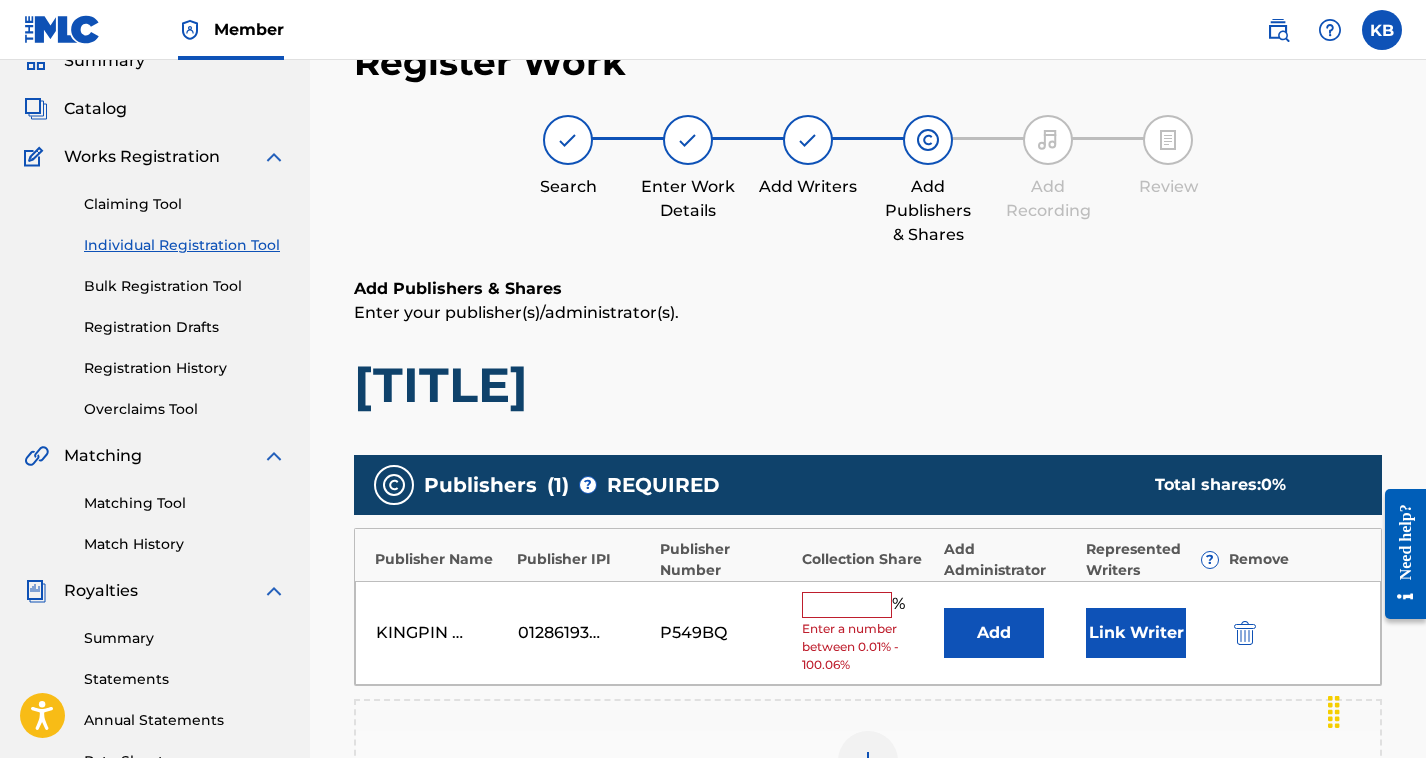click at bounding box center [847, 605] 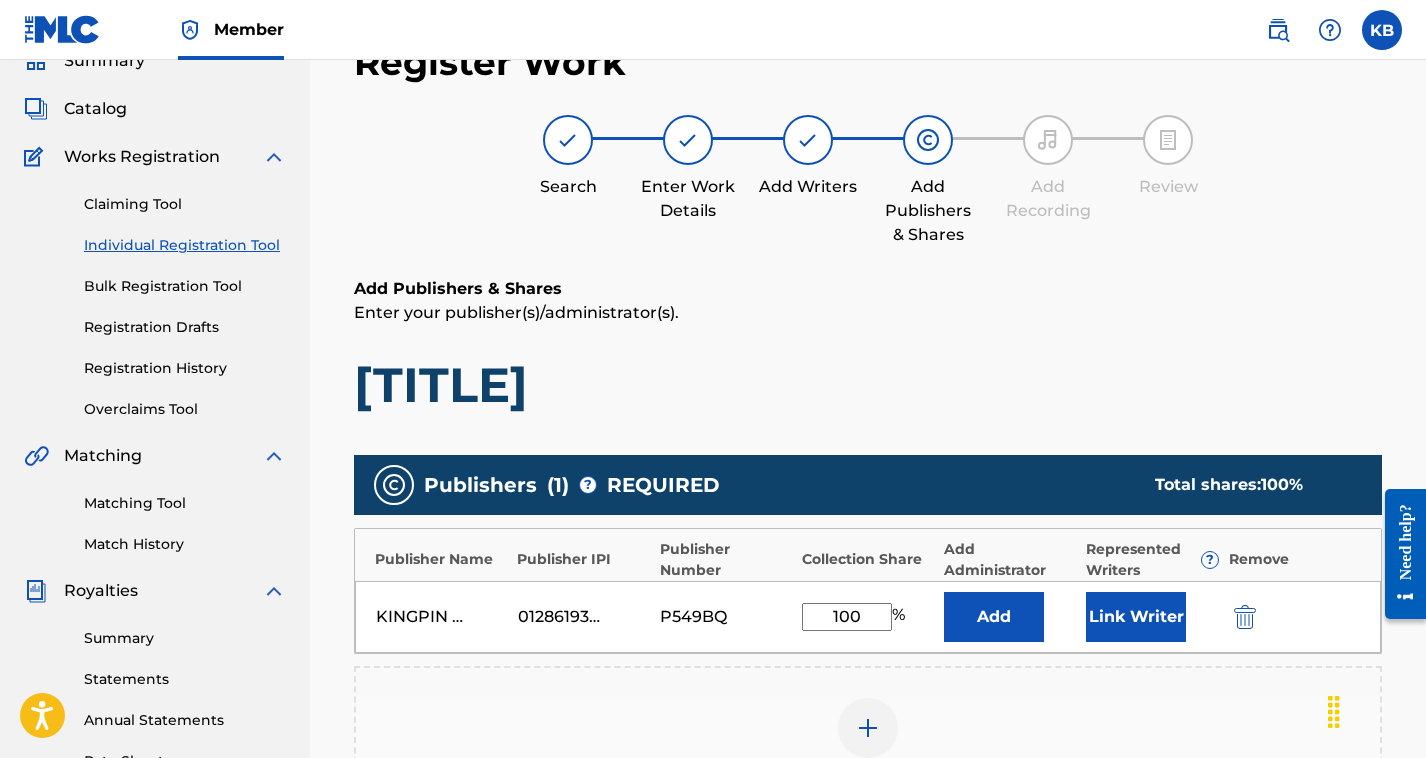 type on "100" 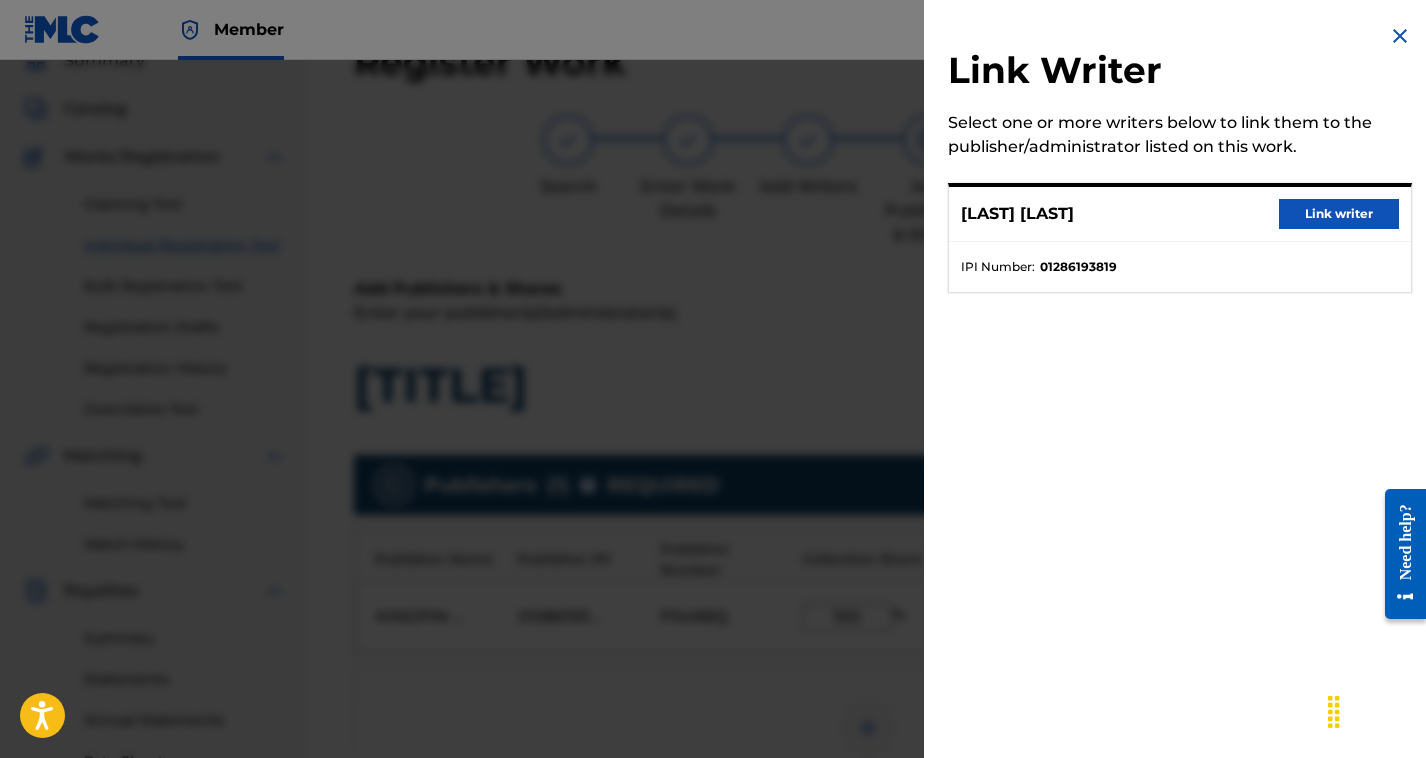 click on "Link writer" at bounding box center (1339, 214) 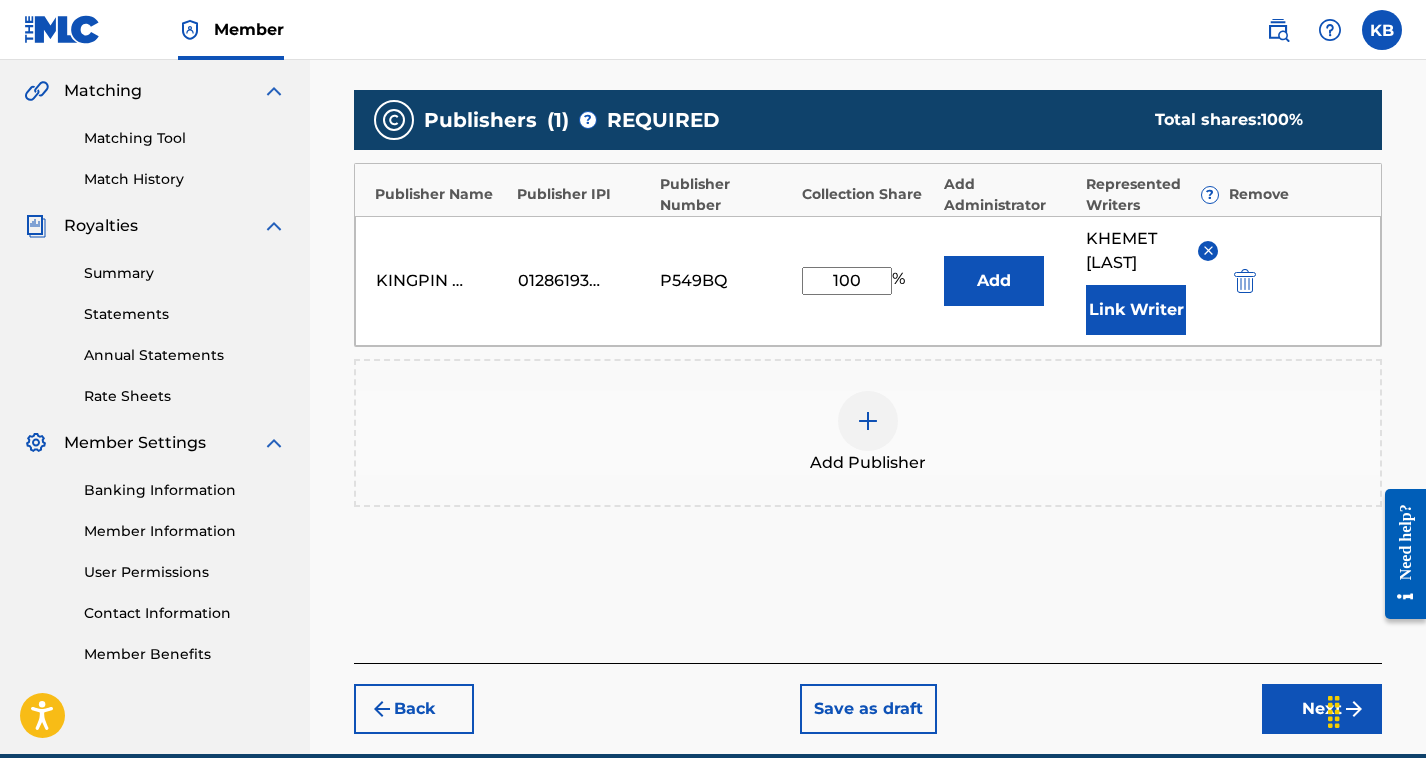 click on "Next" at bounding box center [1322, 709] 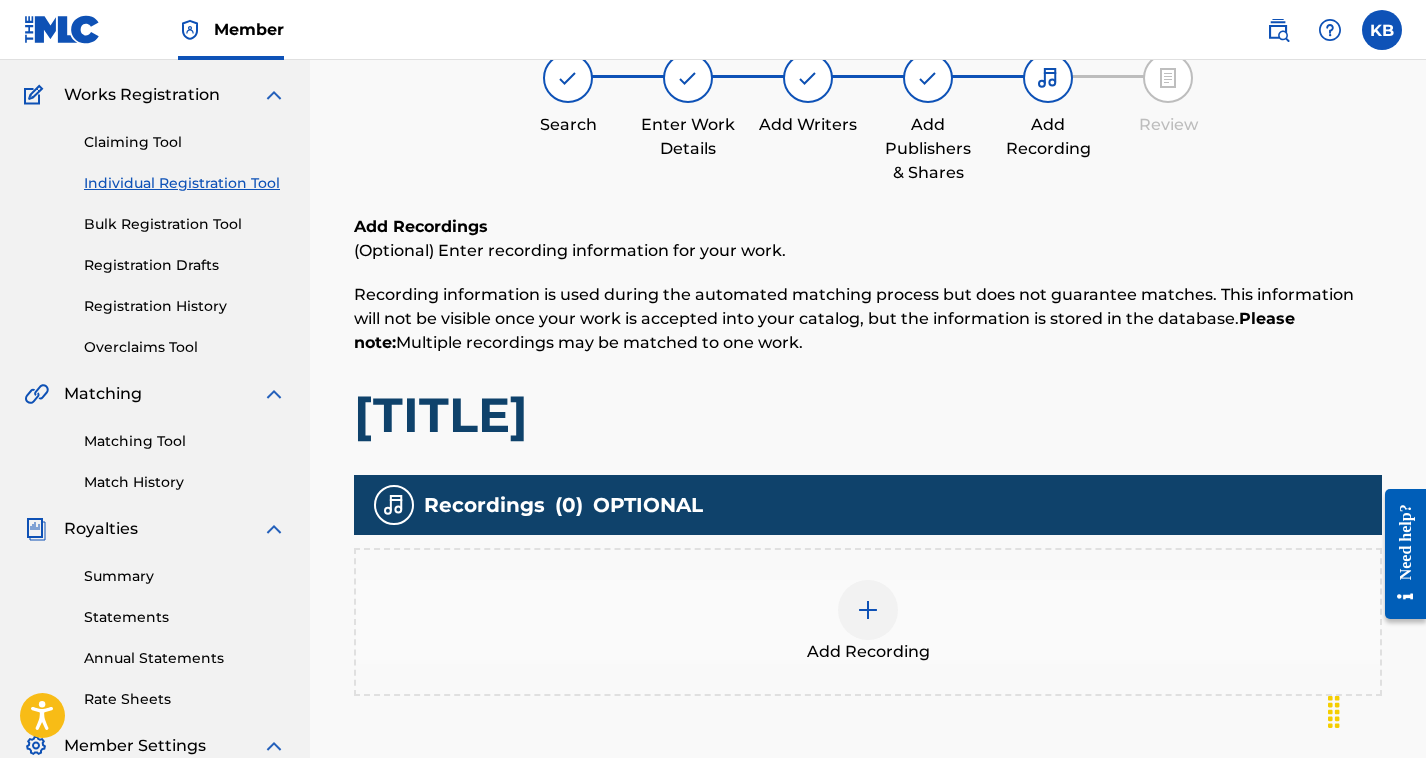 scroll, scrollTop: 90, scrollLeft: 0, axis: vertical 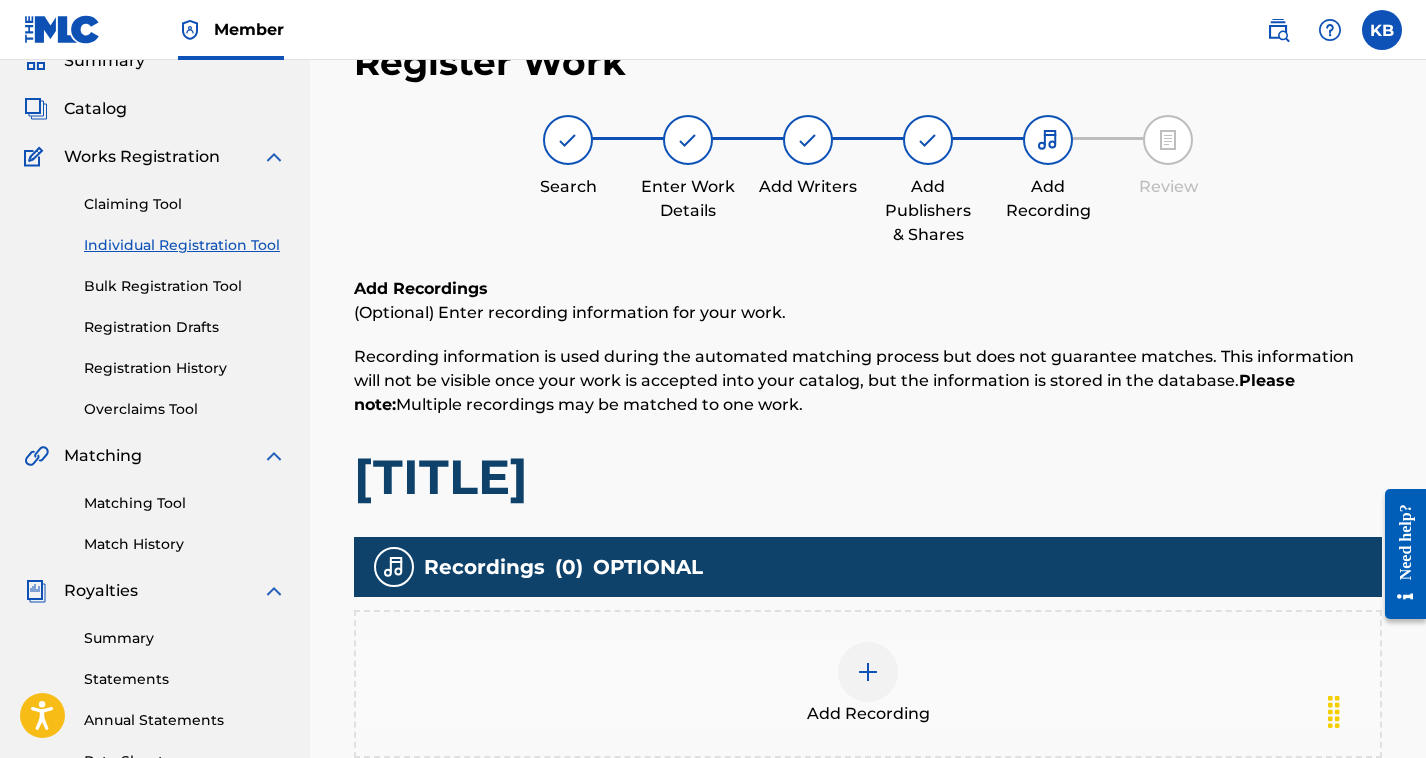 click on "[TITLE]" at bounding box center (868, 477) 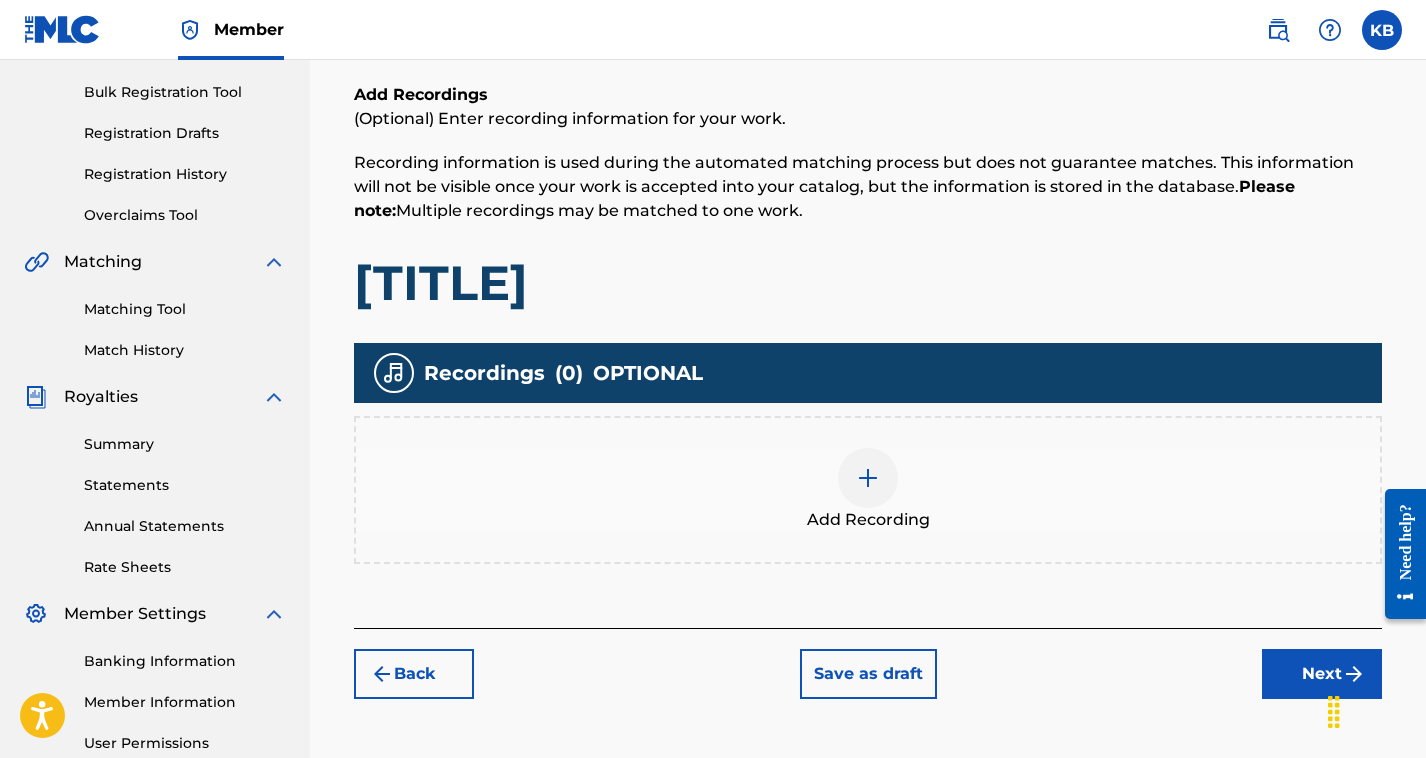 scroll, scrollTop: 291, scrollLeft: 0, axis: vertical 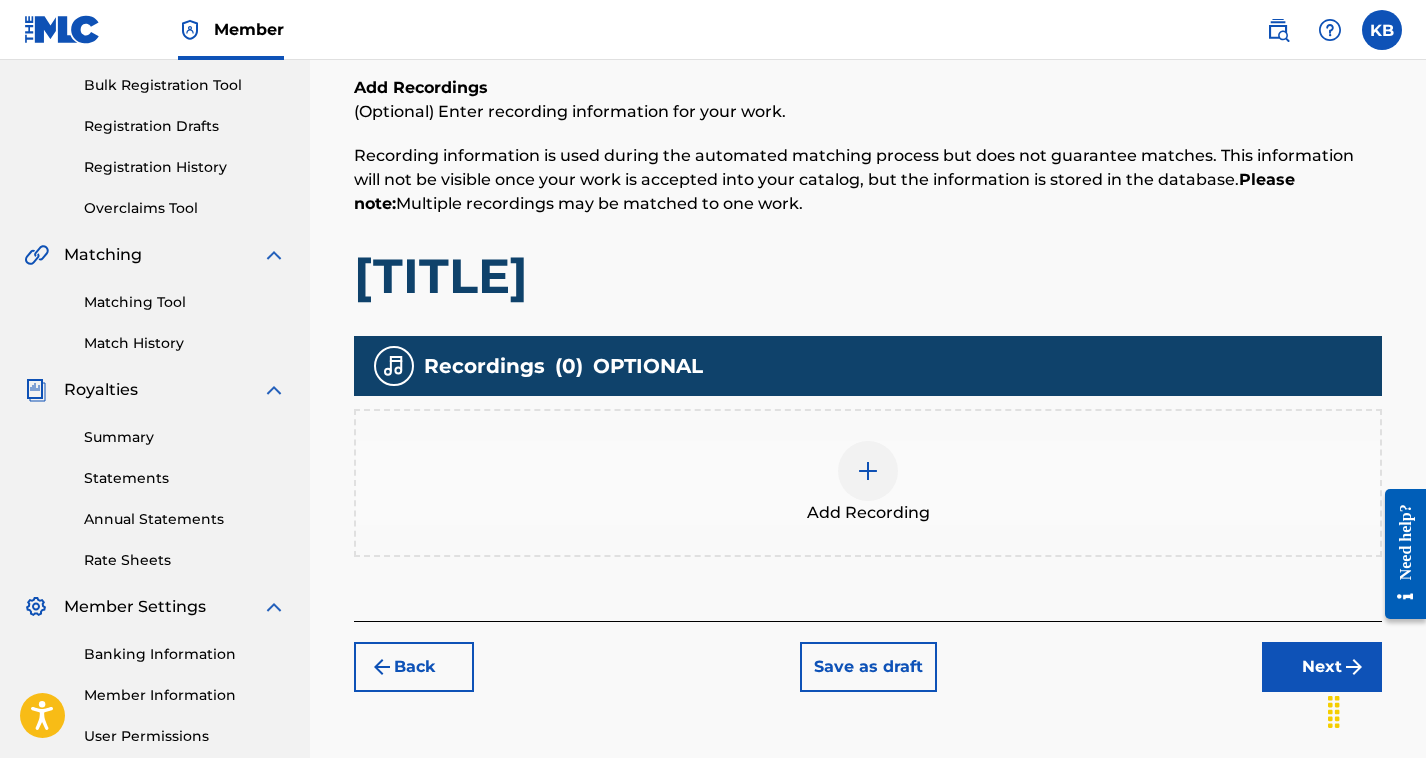click at bounding box center (868, 471) 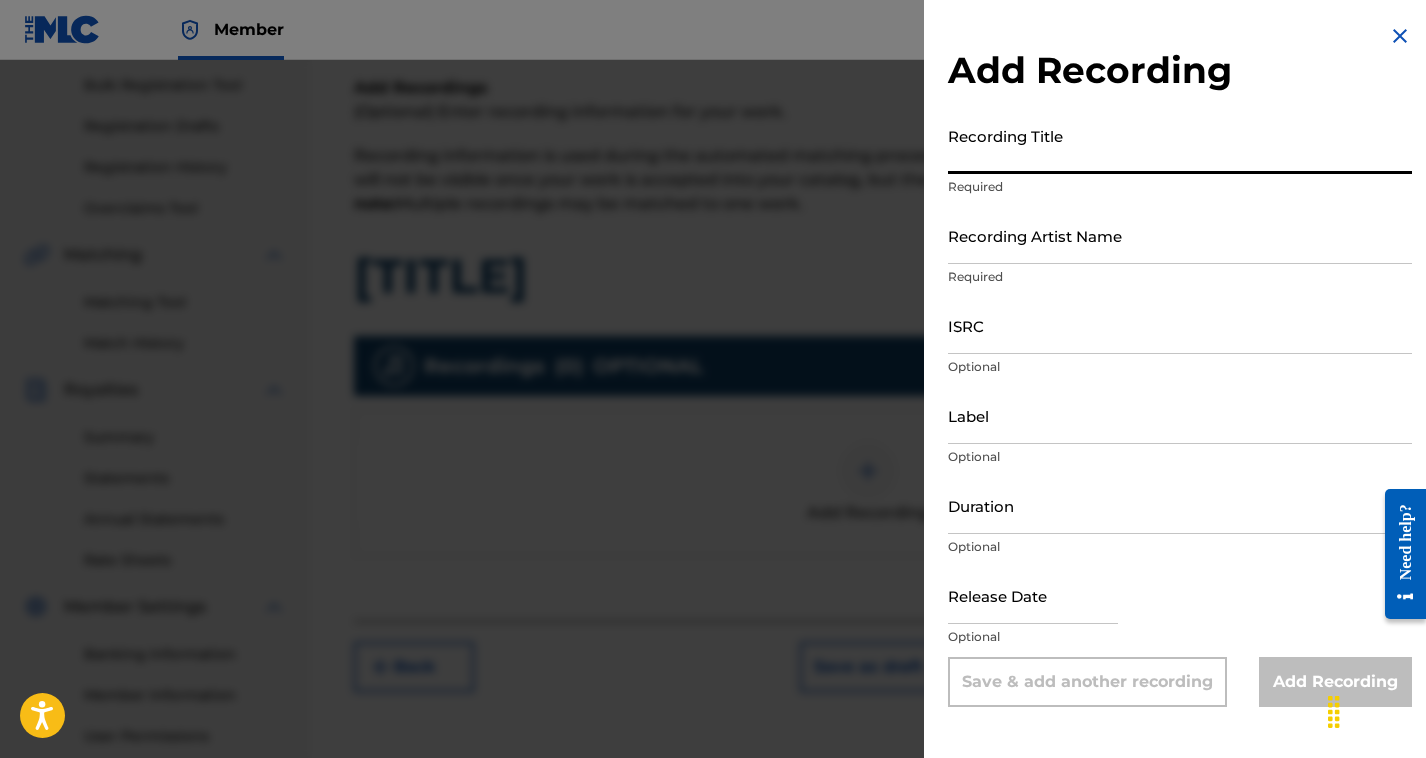 click on "Recording Title" at bounding box center (1180, 145) 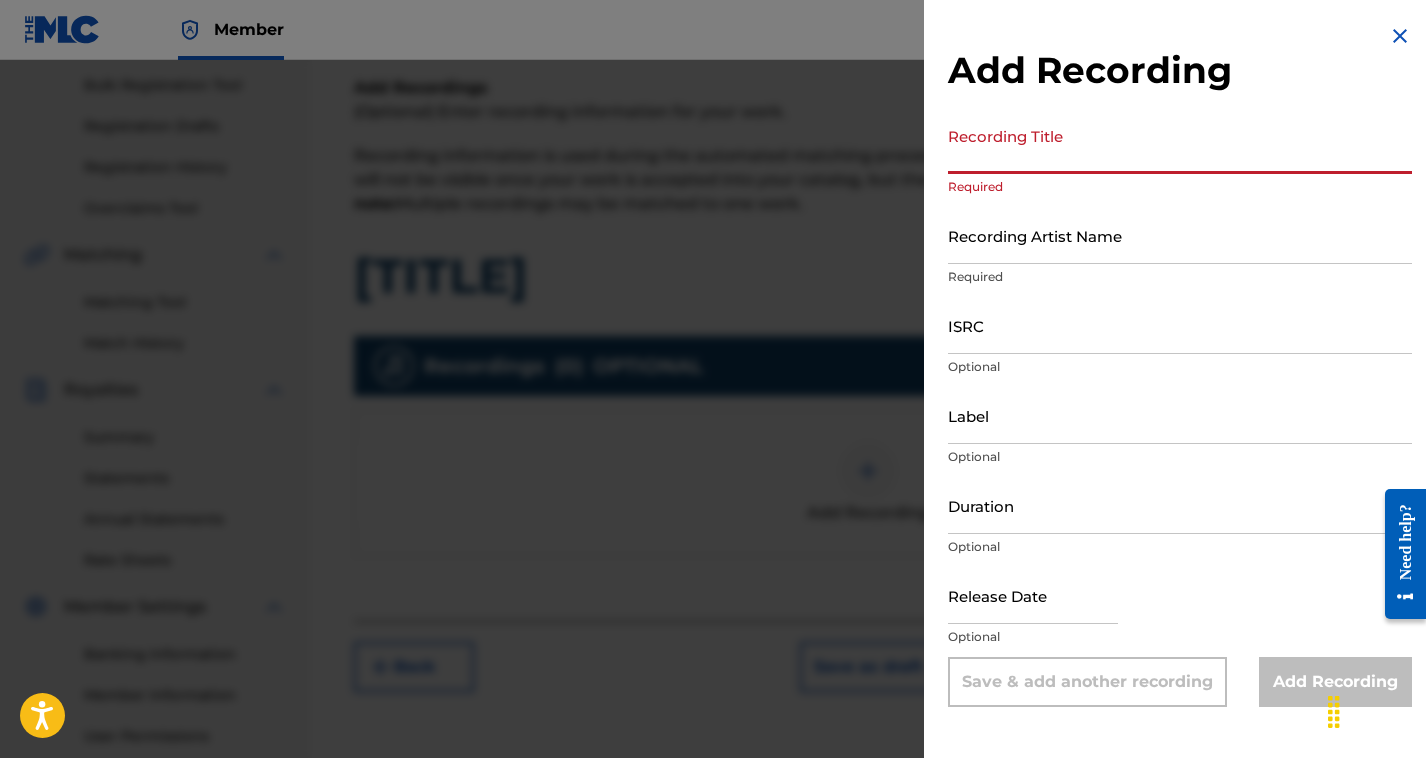type on "n" 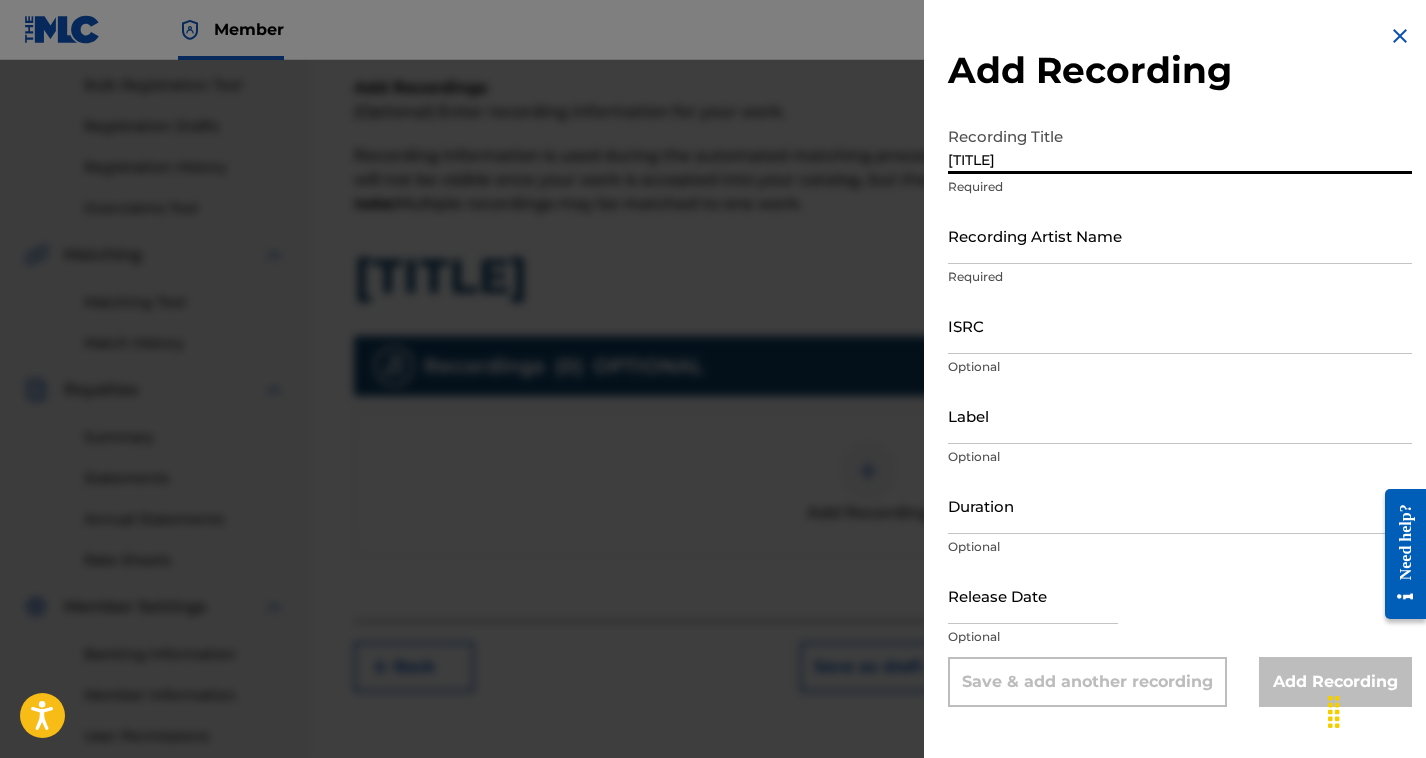type on "[TITLE]" 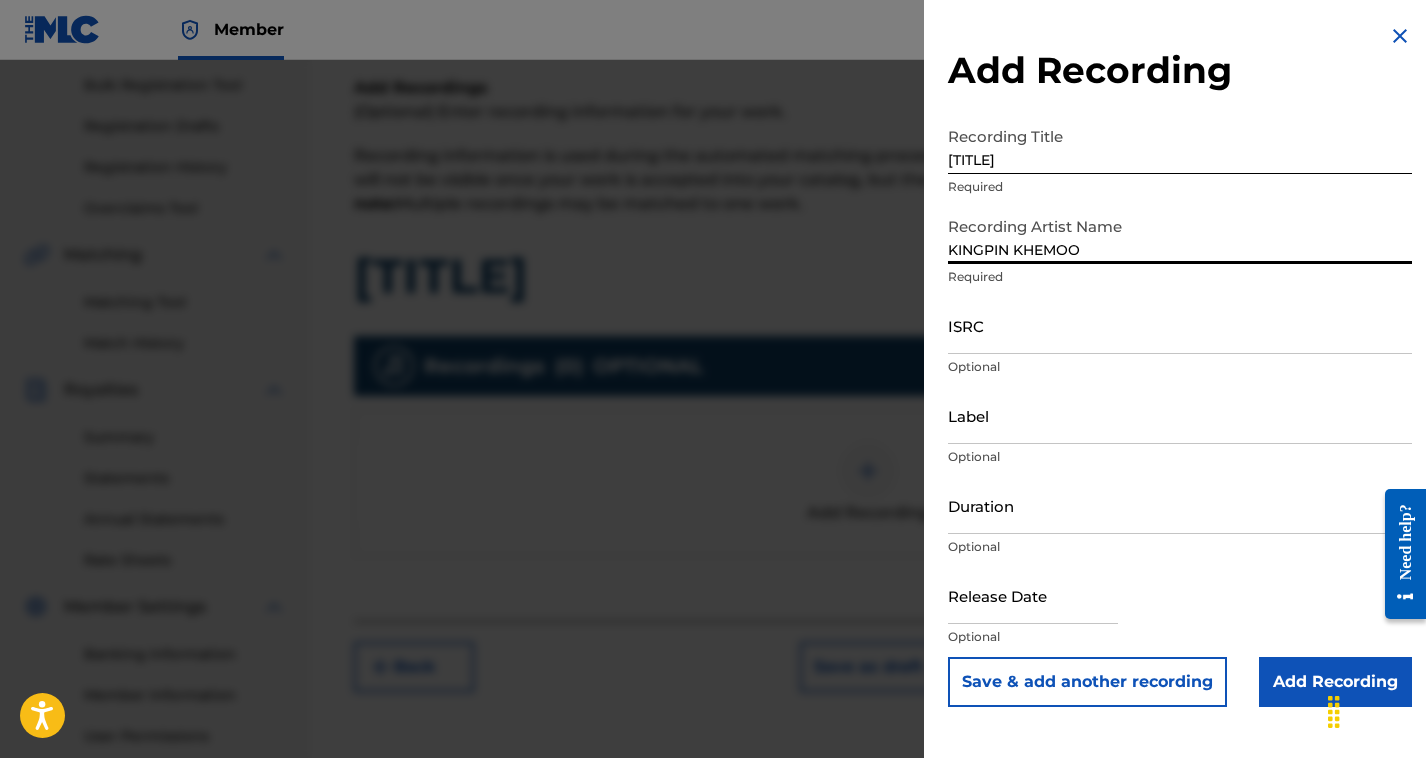 type on "KINGPIN KHEMOO" 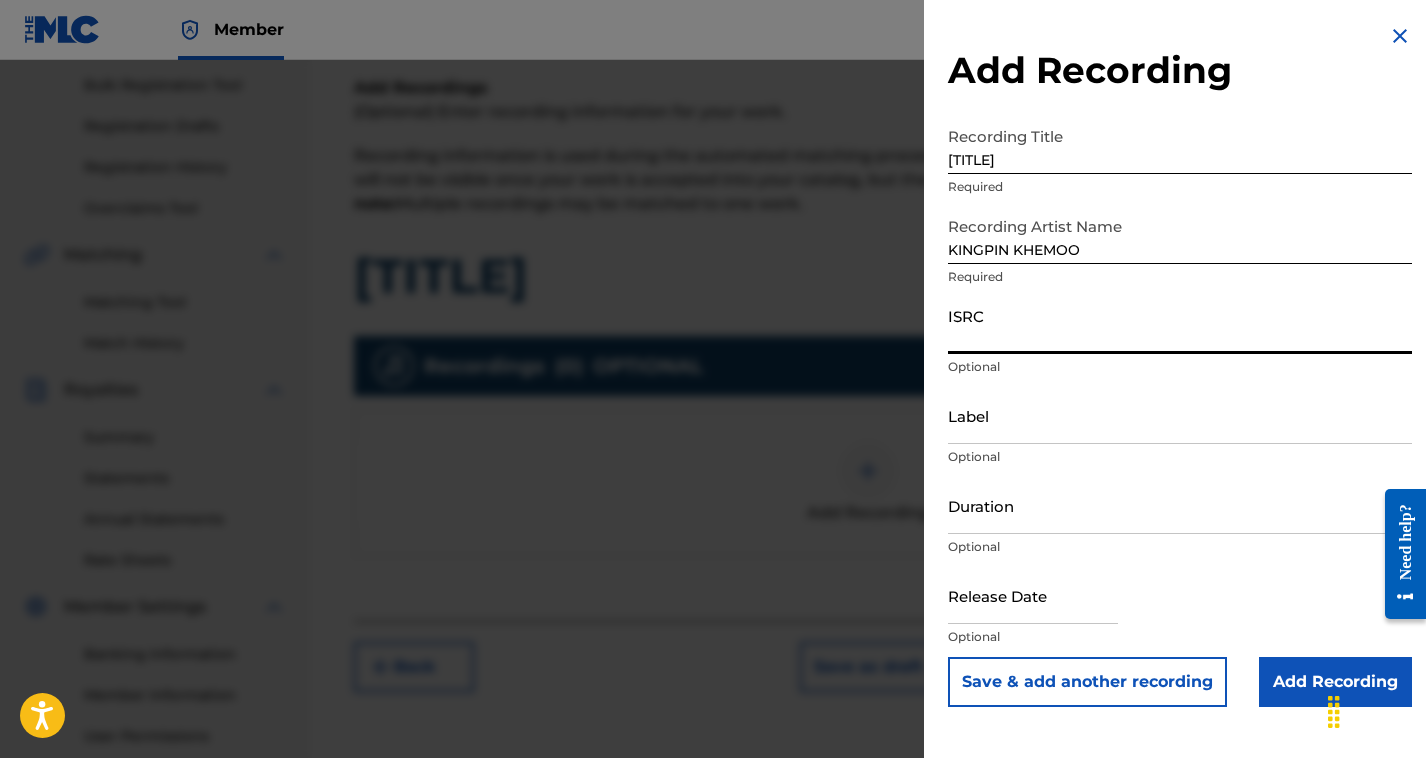 paste on "[CODE]" 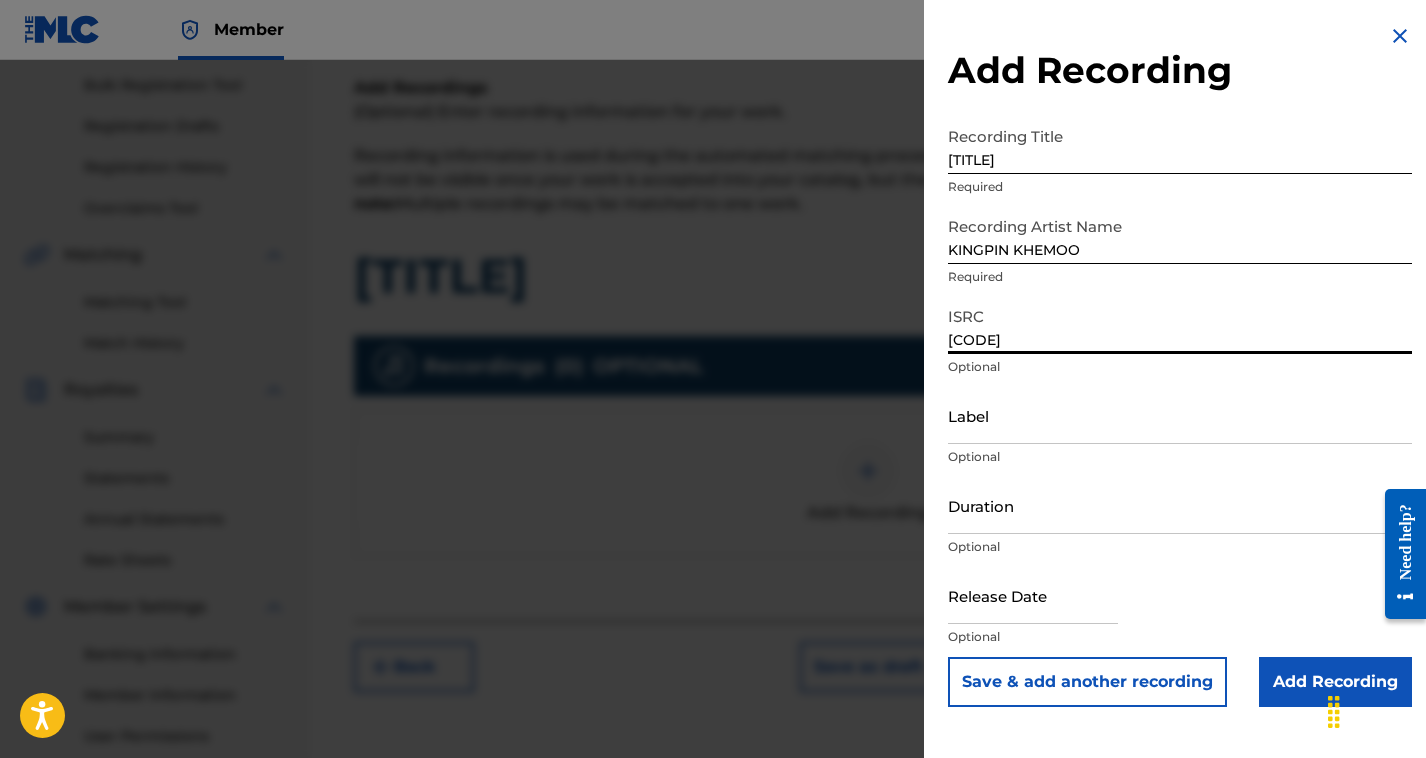 type on "[CODE]" 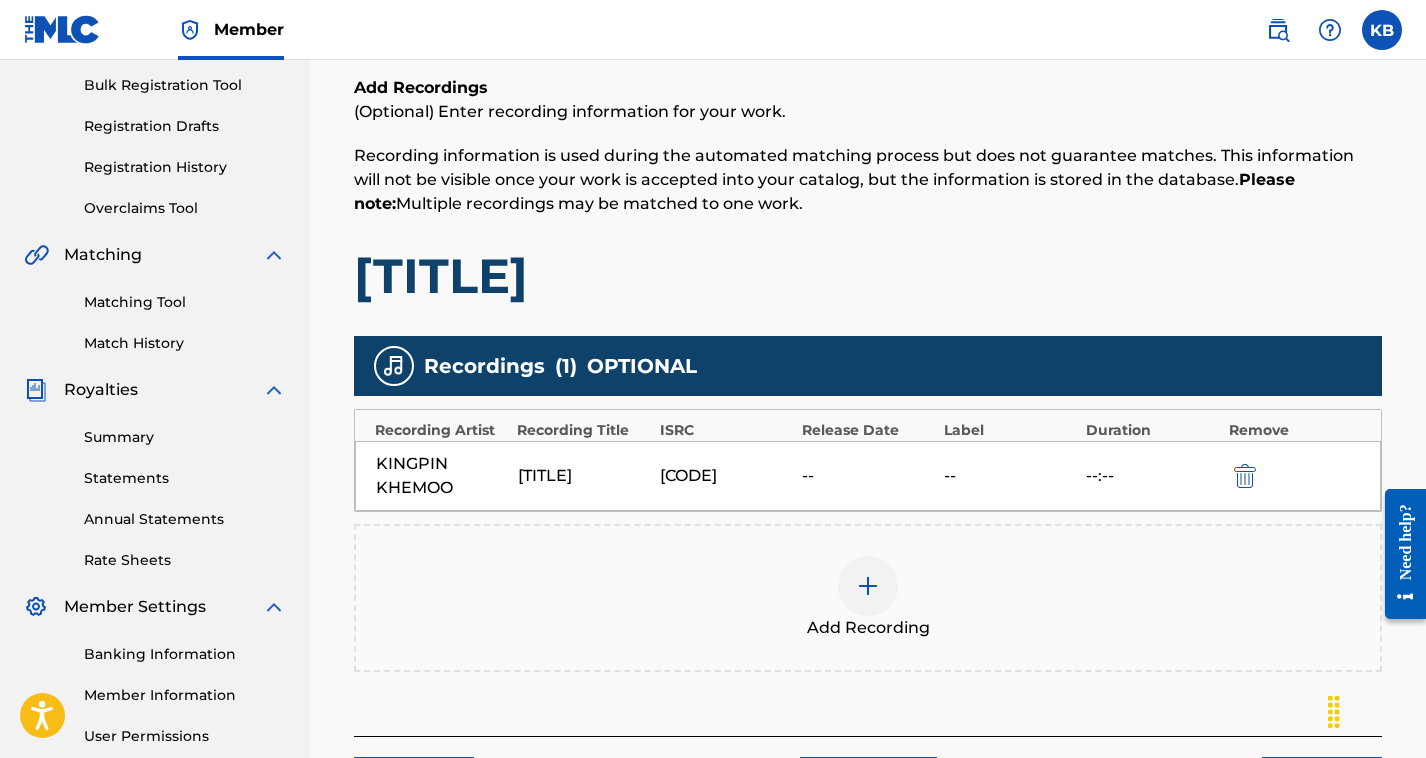 click on "Add Recording" at bounding box center [868, 598] 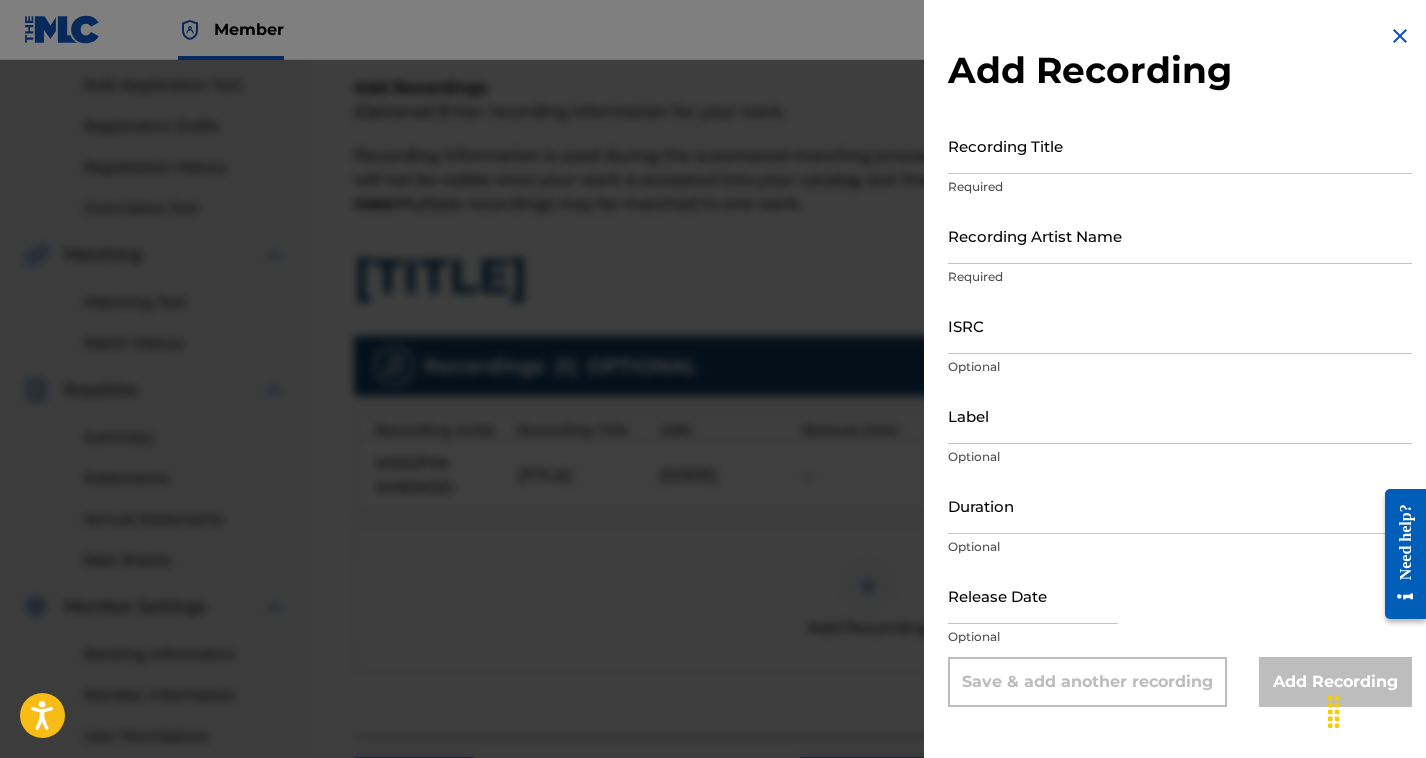 click at bounding box center [713, 439] 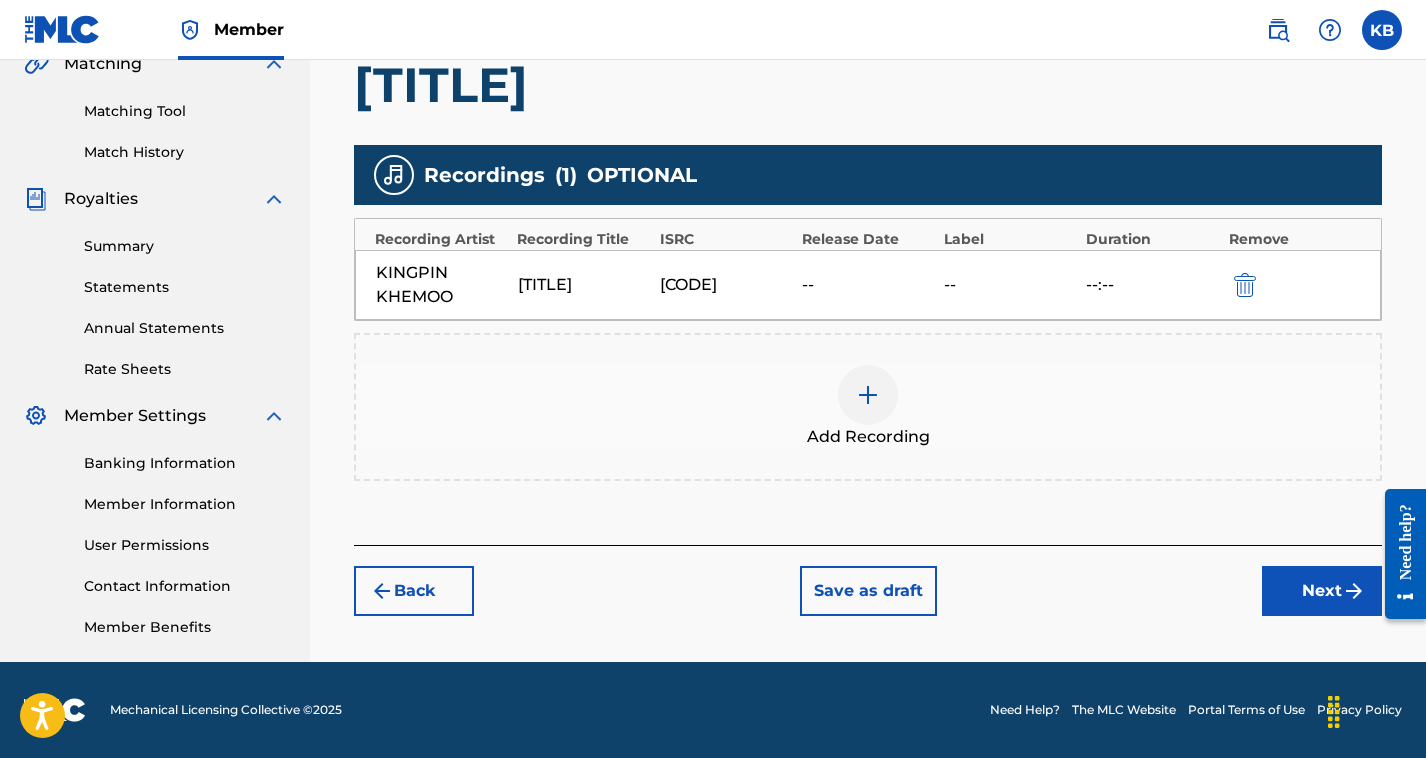 click on "Next" at bounding box center (1322, 591) 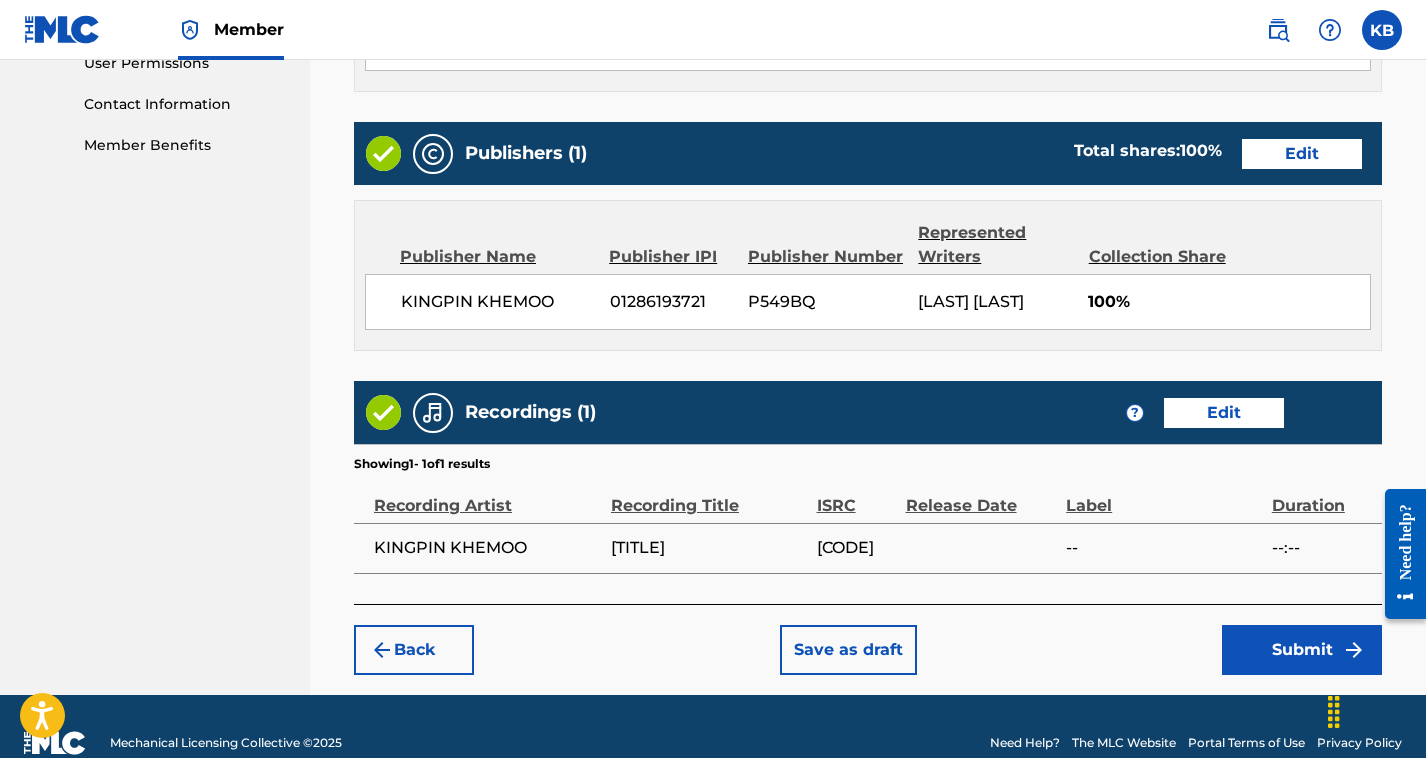 scroll, scrollTop: 980, scrollLeft: 0, axis: vertical 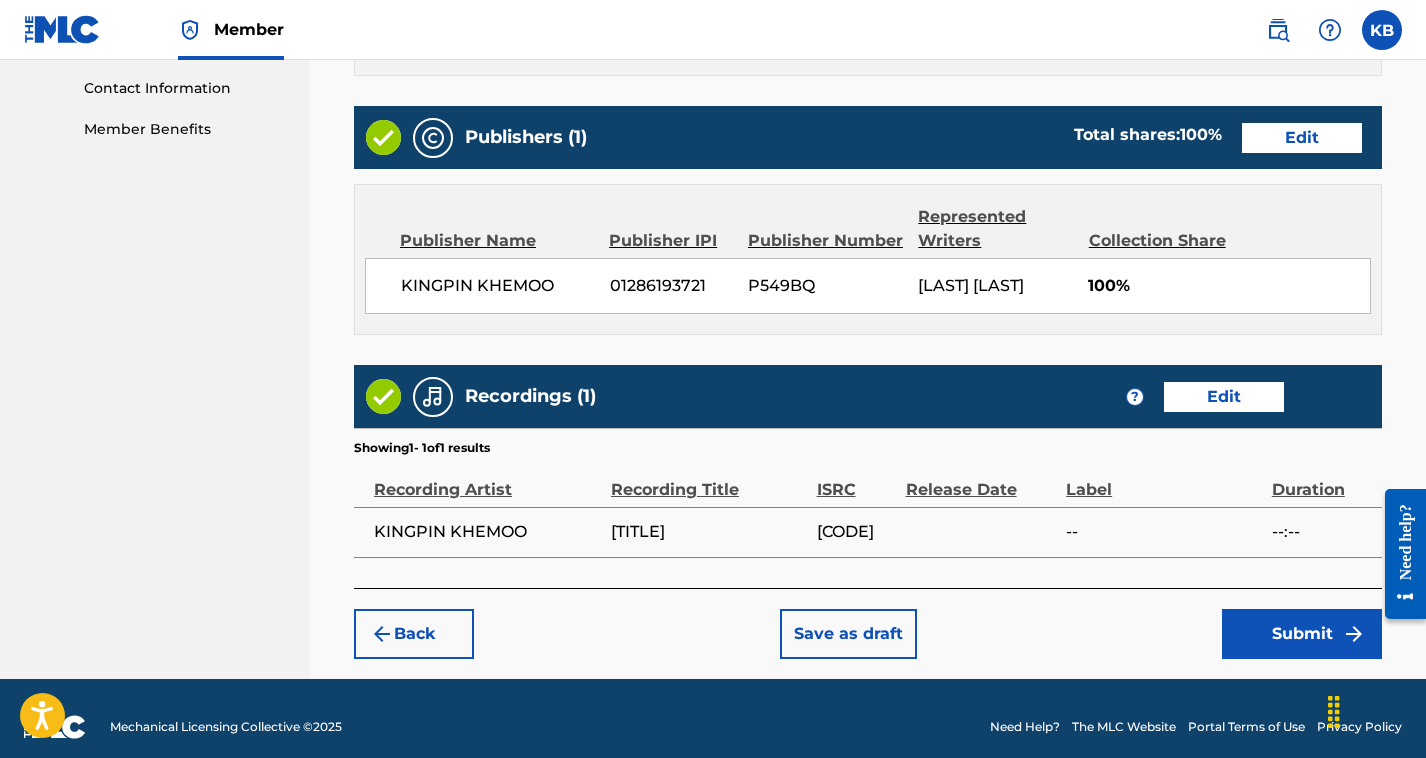 click on "Submit" at bounding box center [1302, 634] 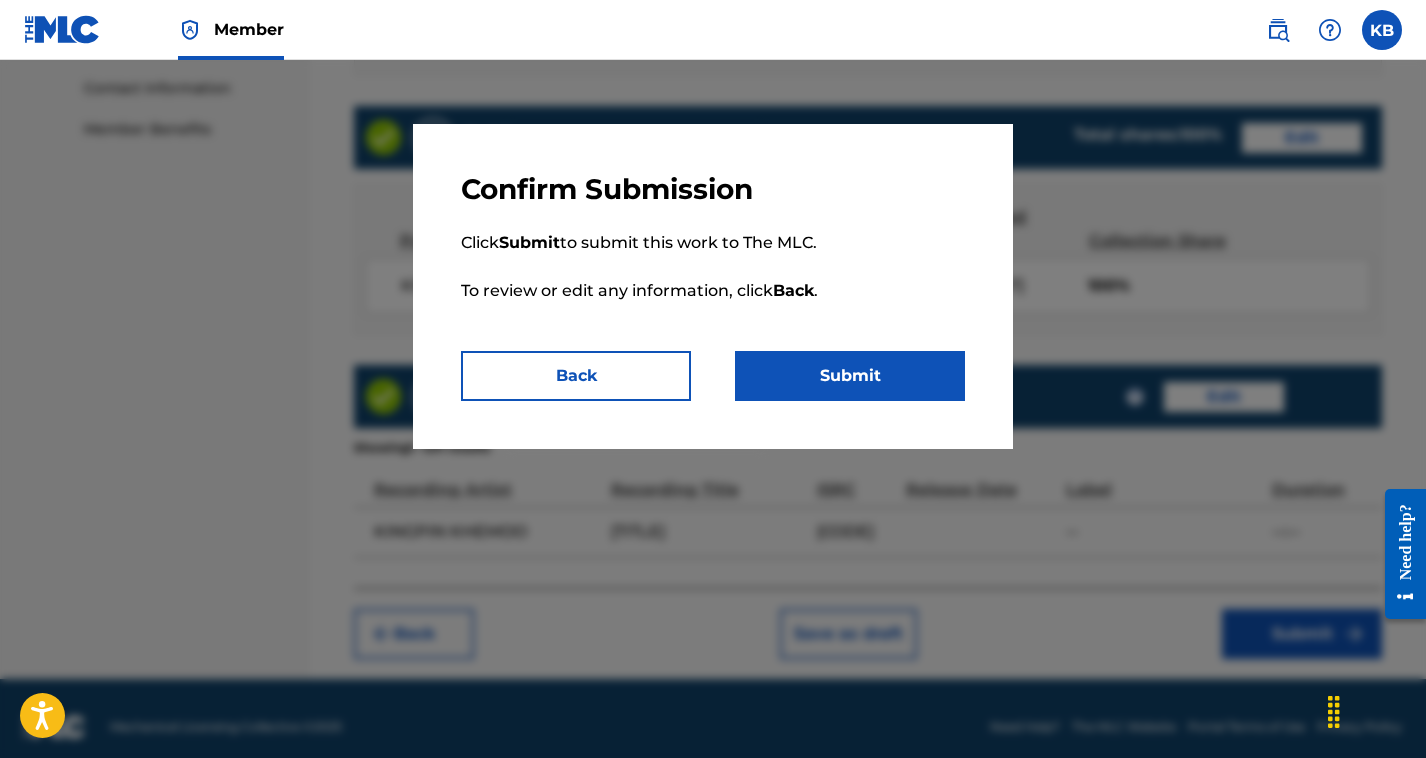 click on "Submit" at bounding box center (850, 376) 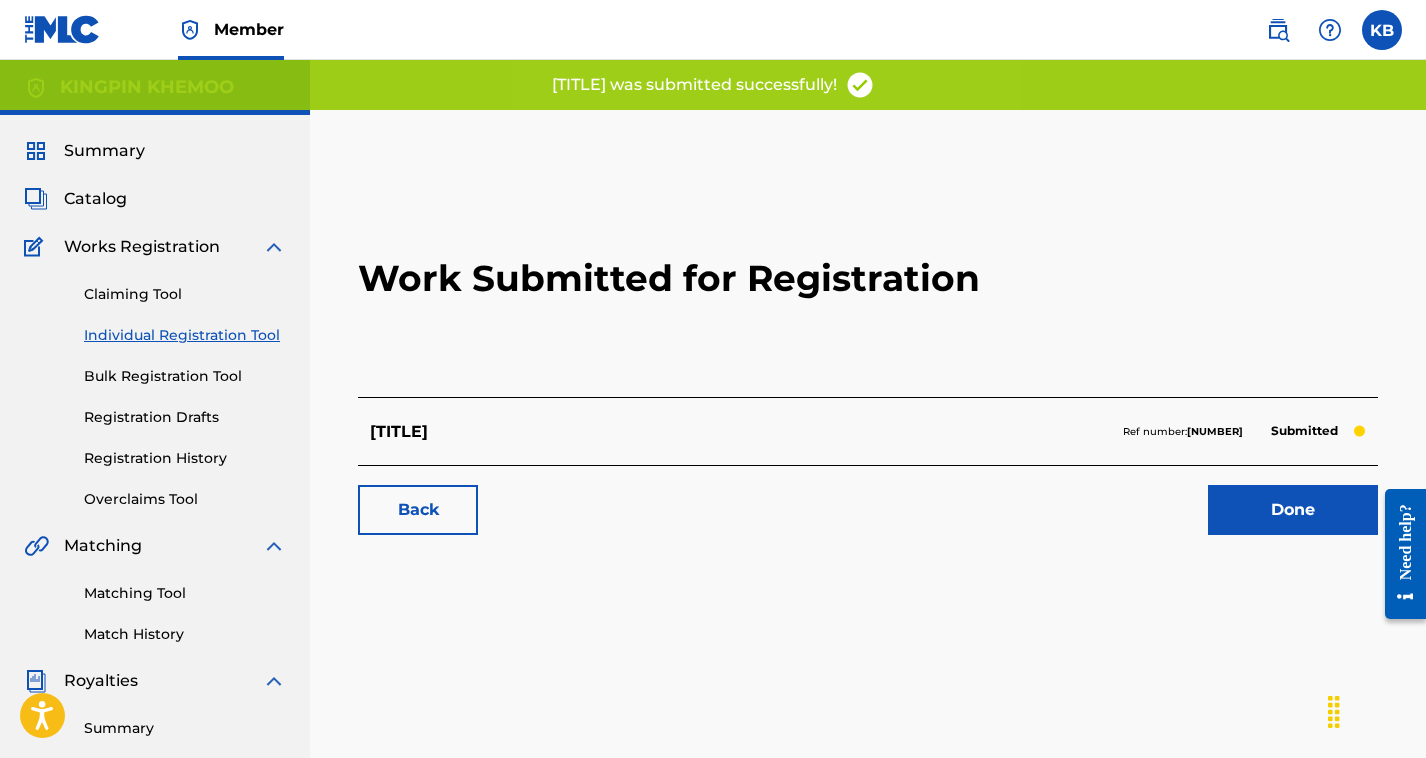 click on "Back" at bounding box center [418, 510] 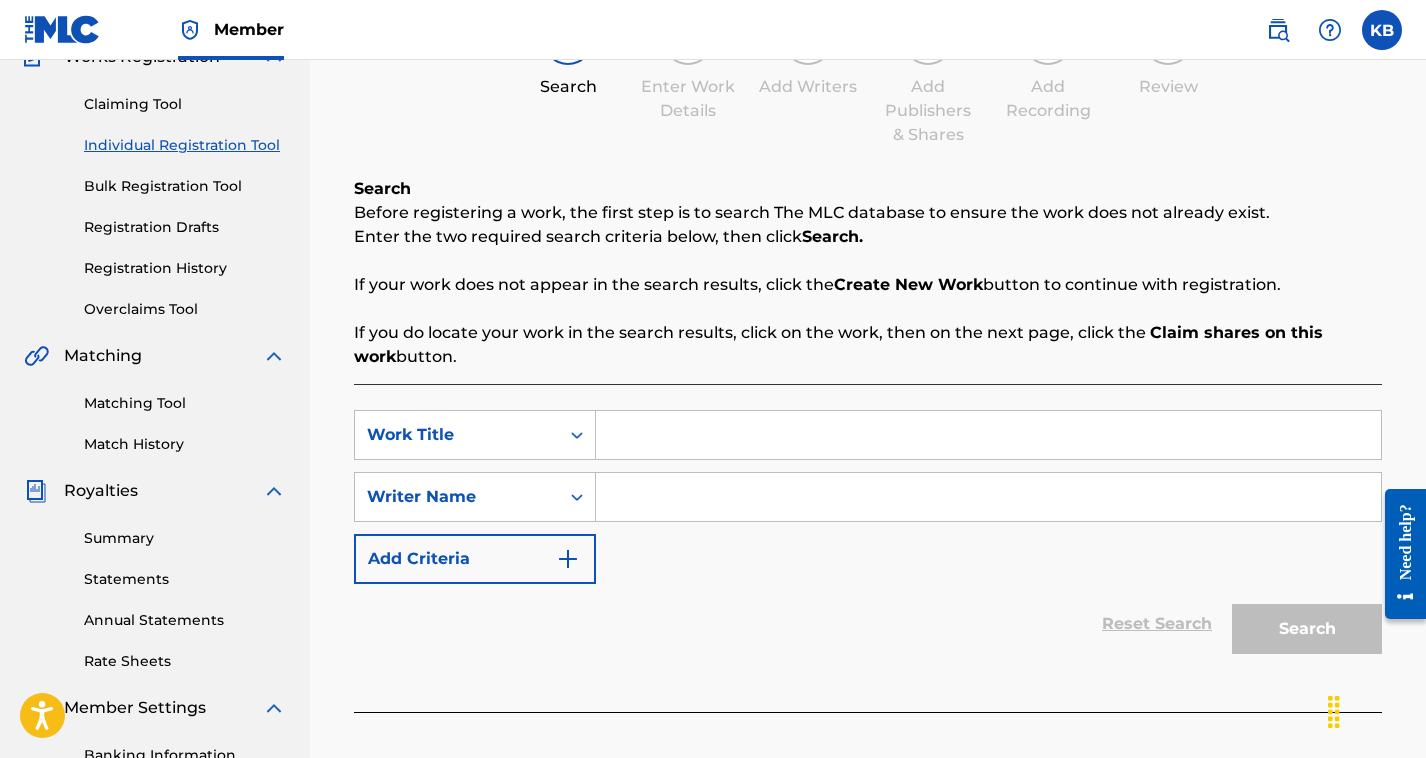 scroll, scrollTop: 214, scrollLeft: 0, axis: vertical 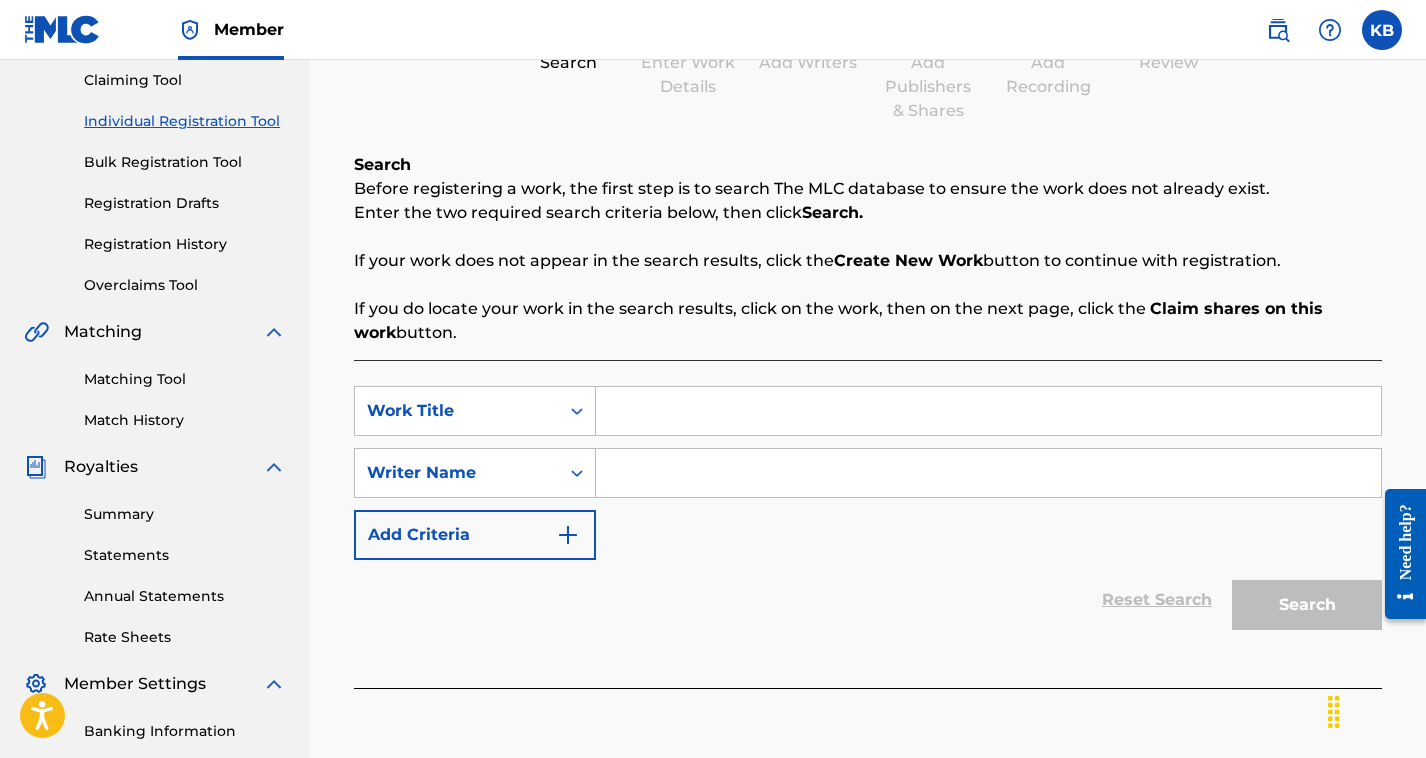 click at bounding box center [988, 411] 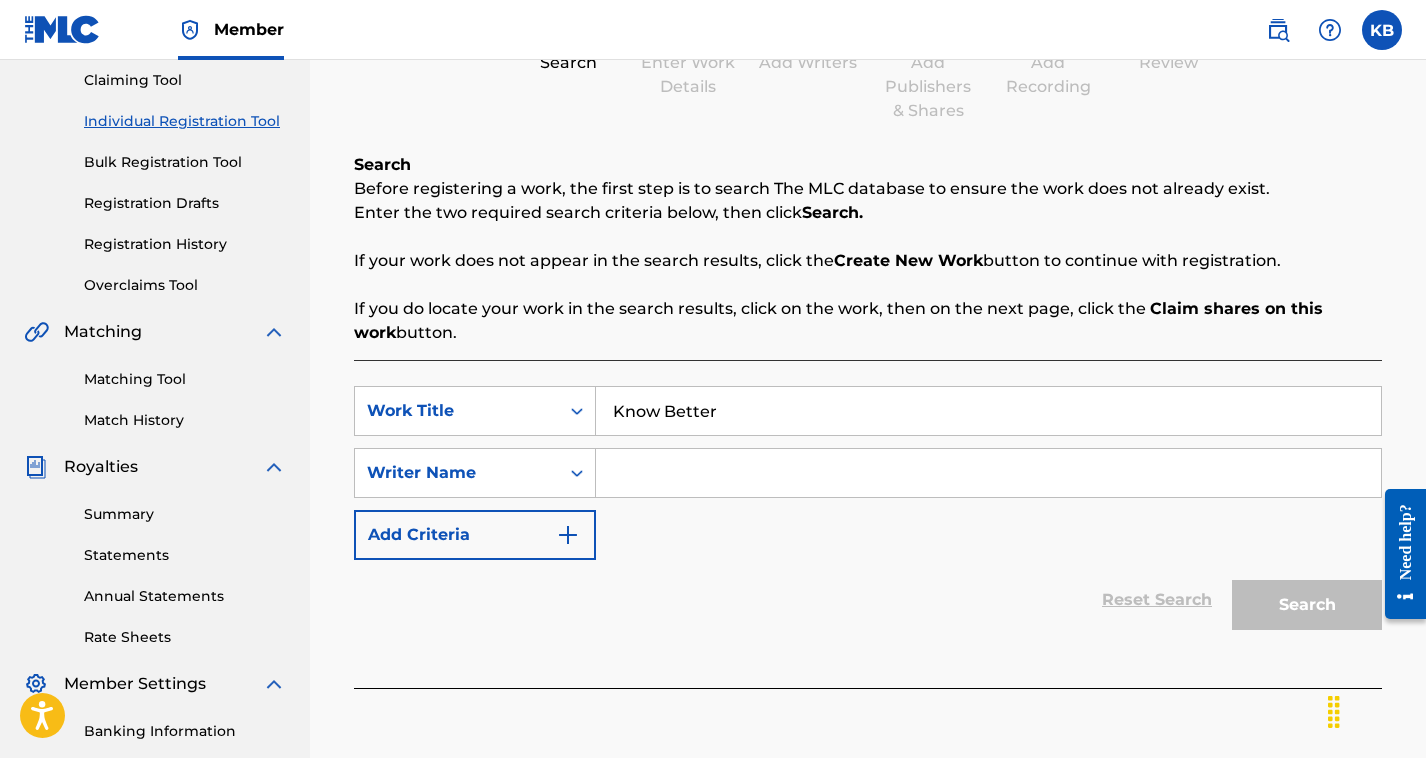 type on "Know Better" 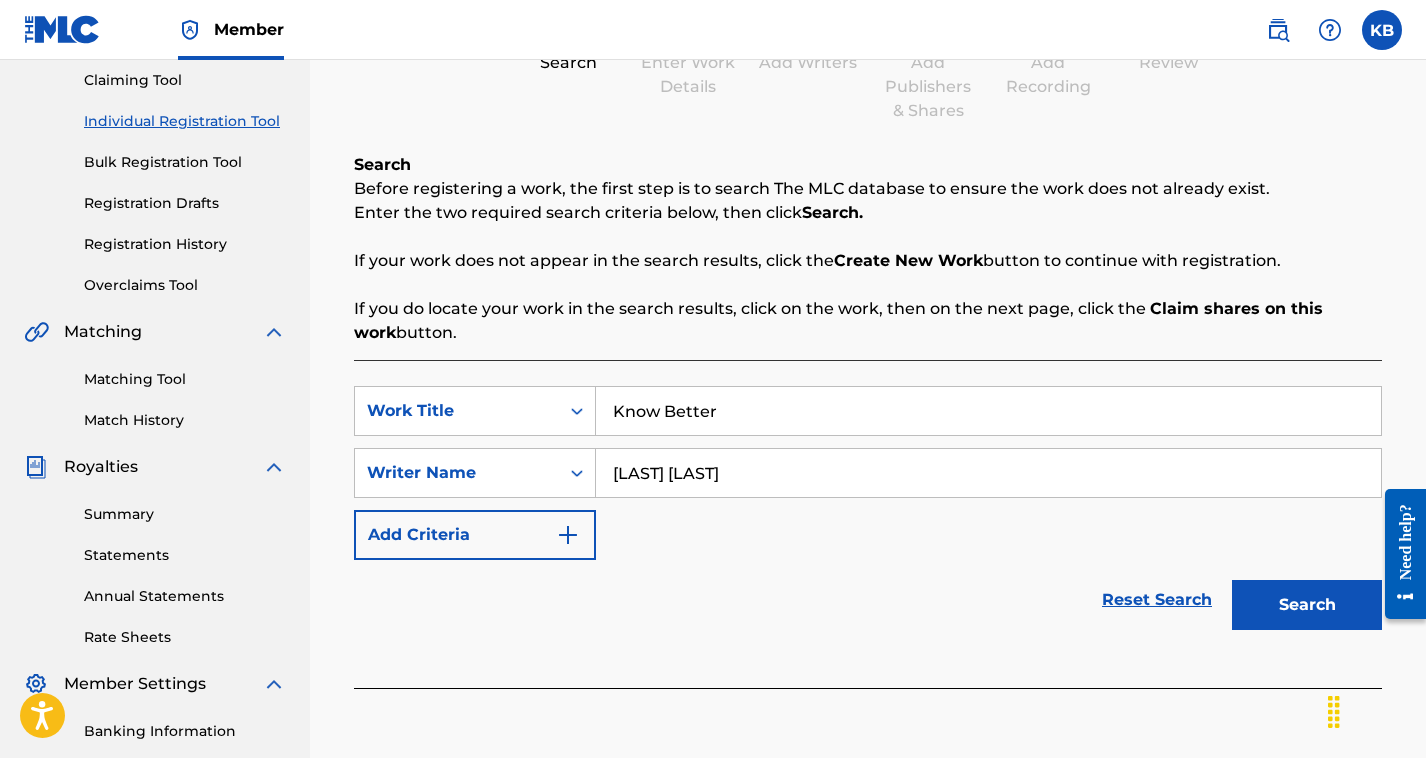 type on "[LAST] [LAST]" 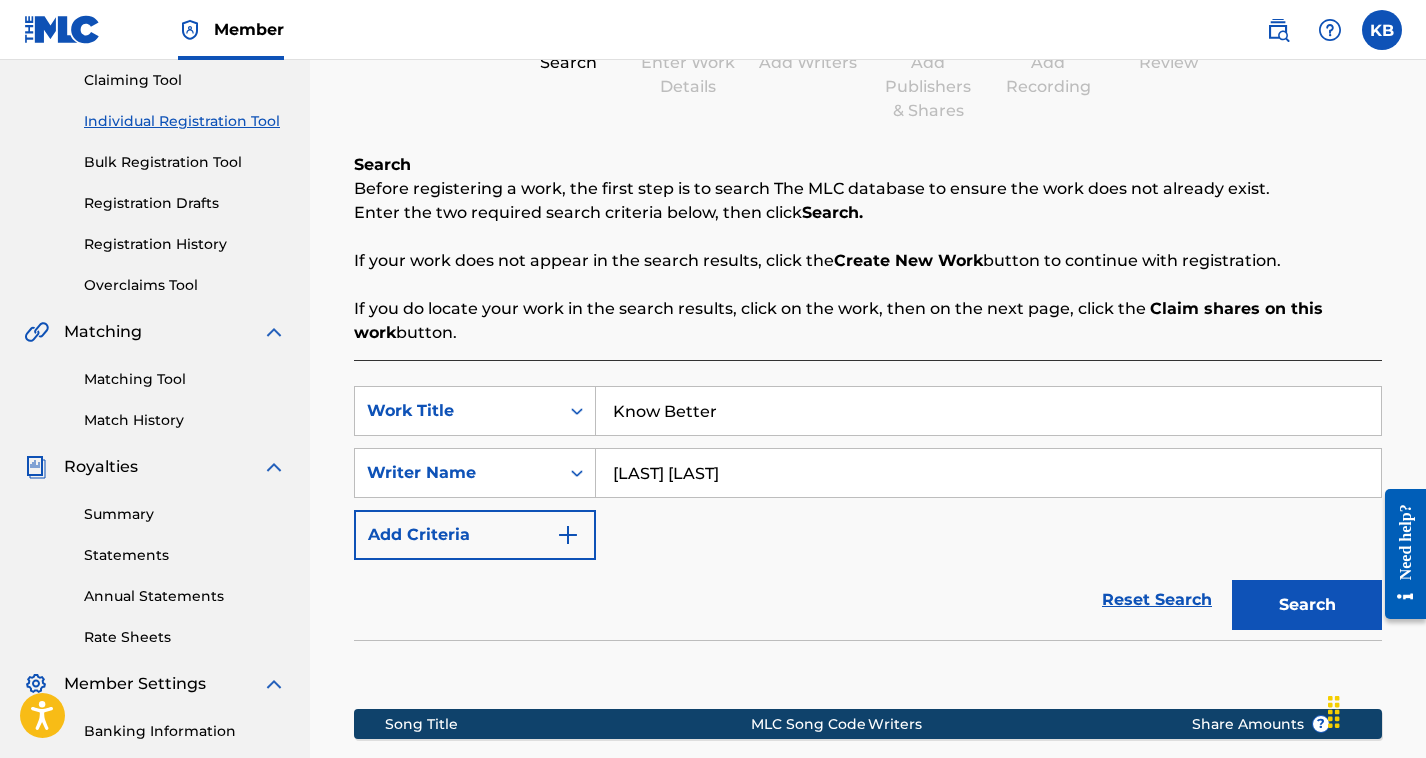 click on "Reset Search Search" at bounding box center (868, 600) 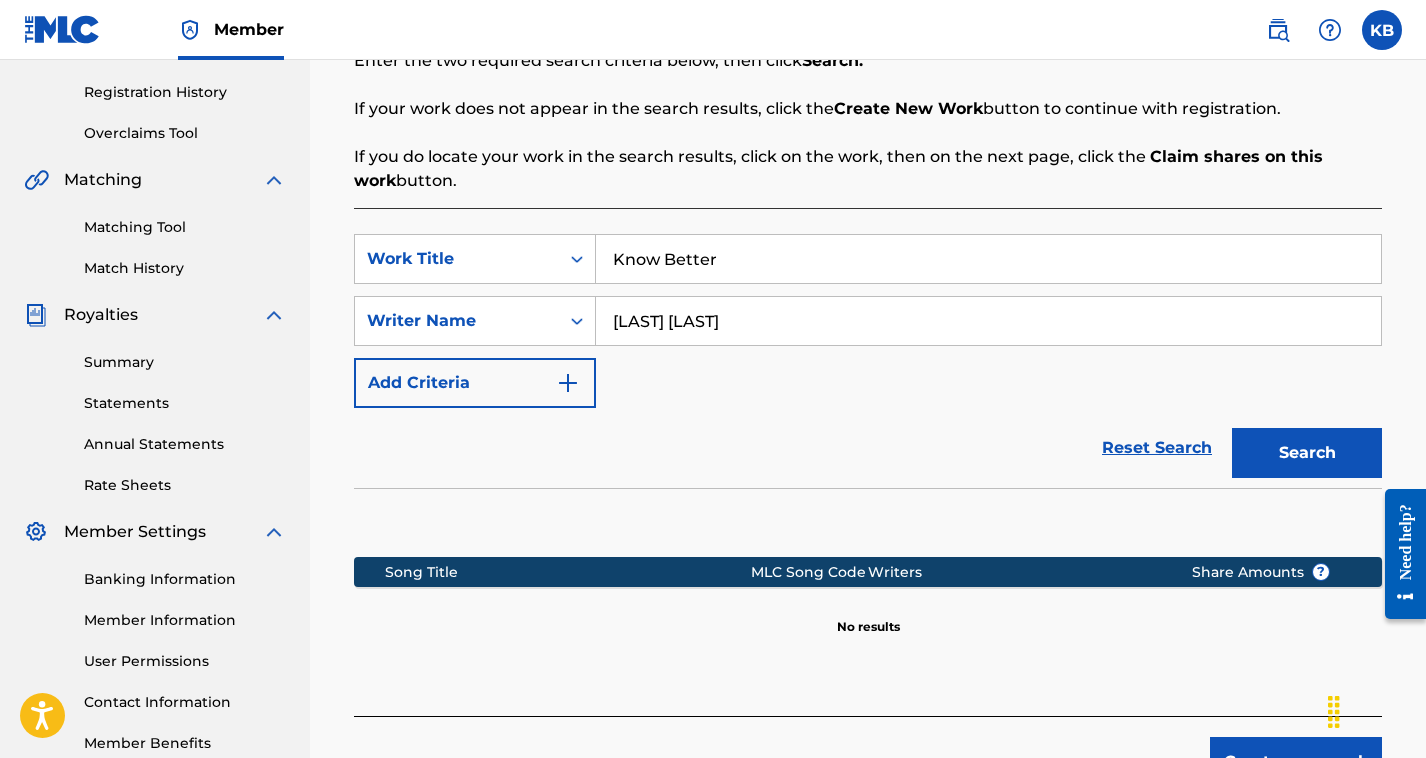 scroll, scrollTop: 512, scrollLeft: 0, axis: vertical 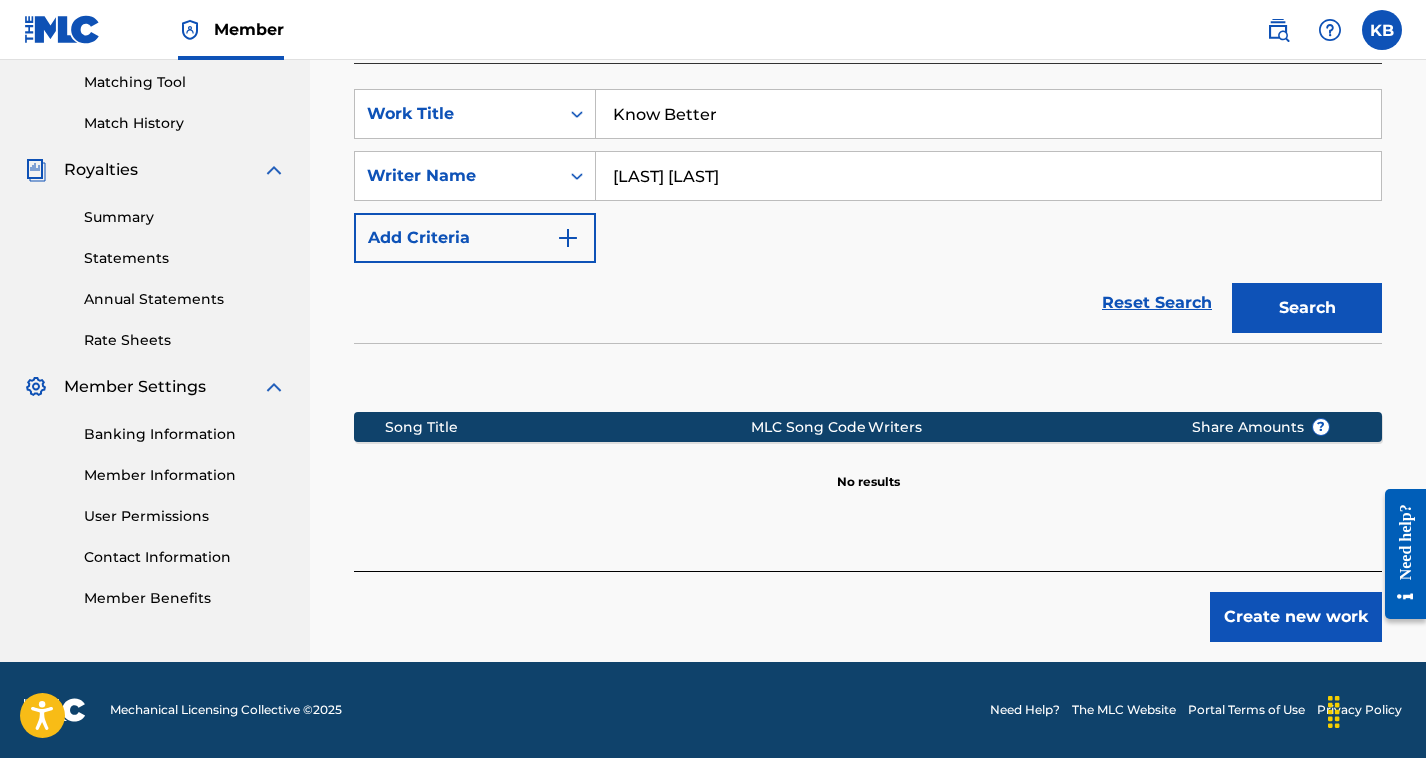 click on "Create new work" at bounding box center (1296, 617) 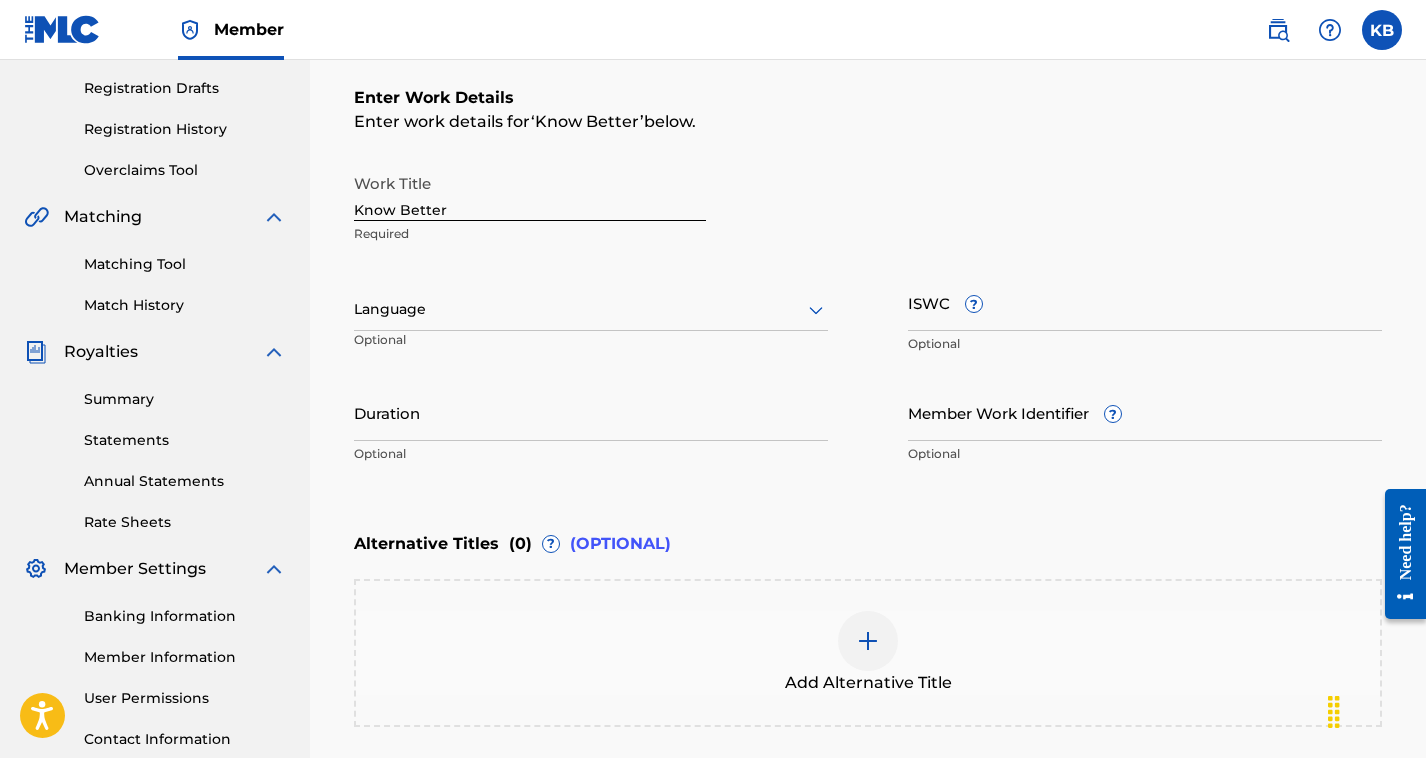scroll, scrollTop: 331, scrollLeft: 0, axis: vertical 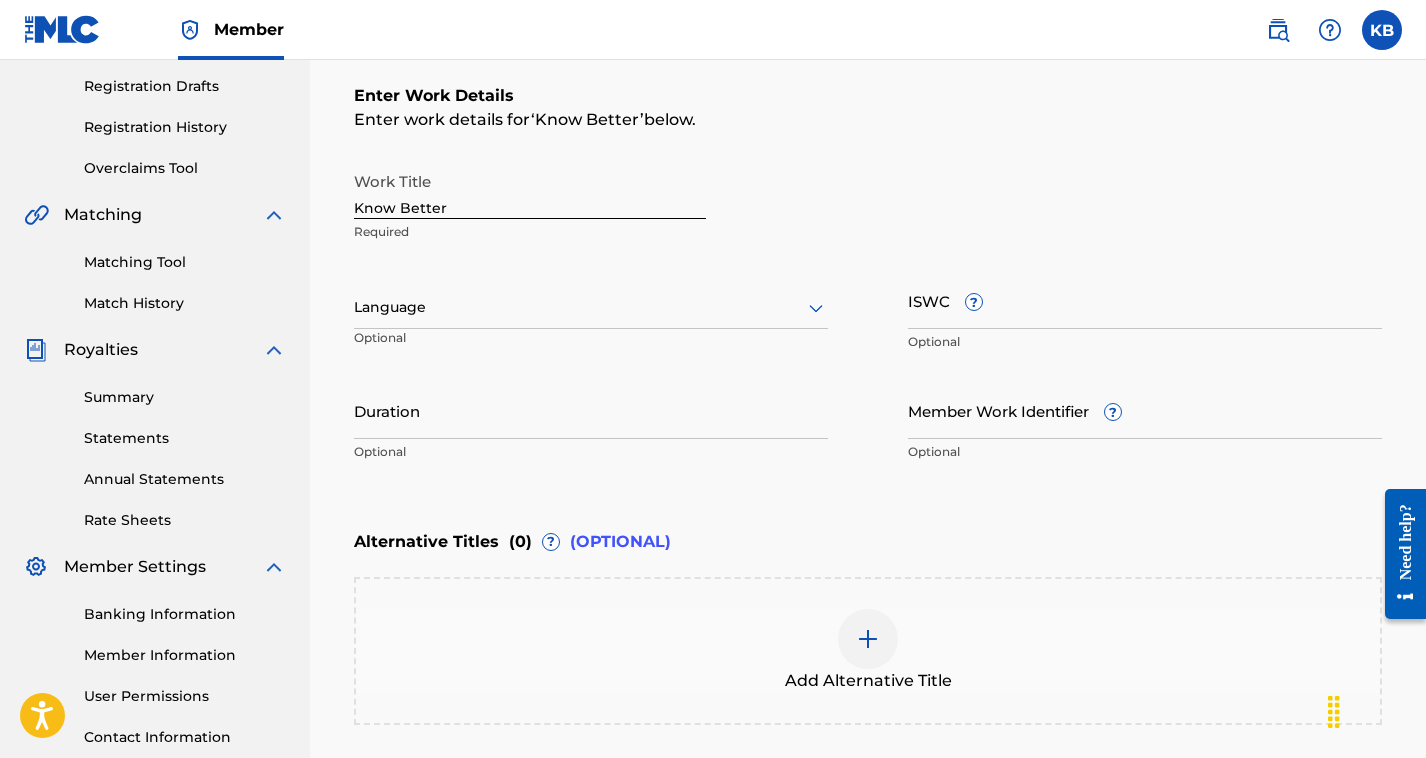 click on "ISWC   ?" at bounding box center (1145, 300) 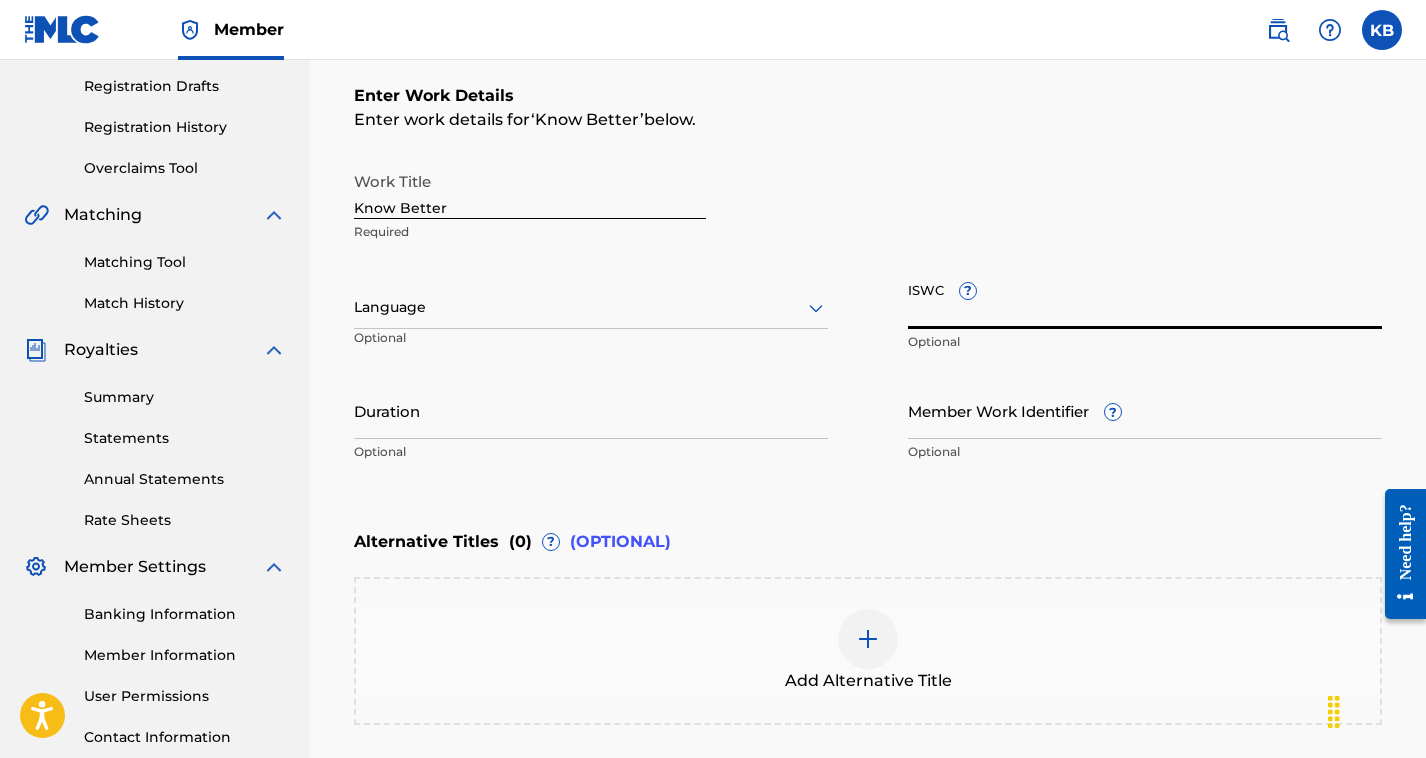 paste on "[CODE]" 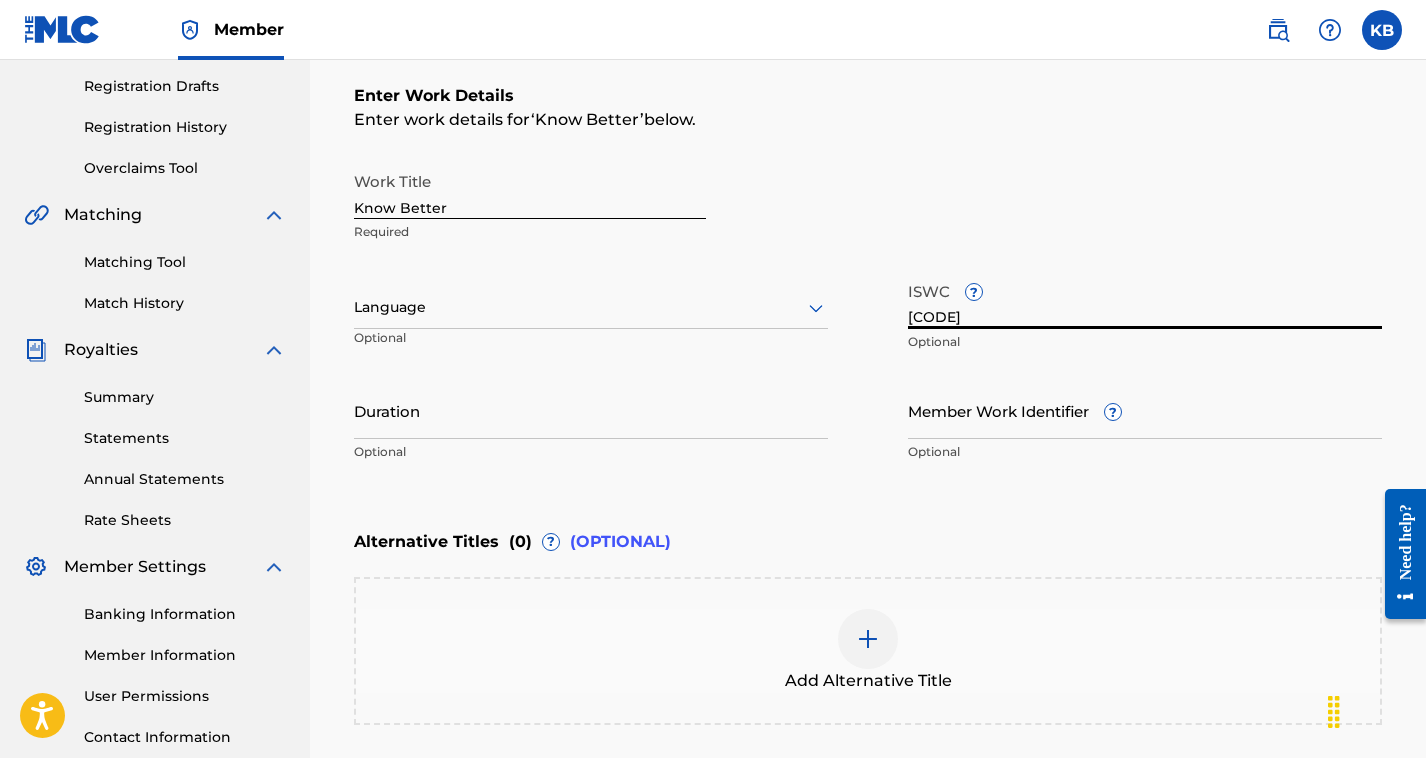 type on "[CODE]" 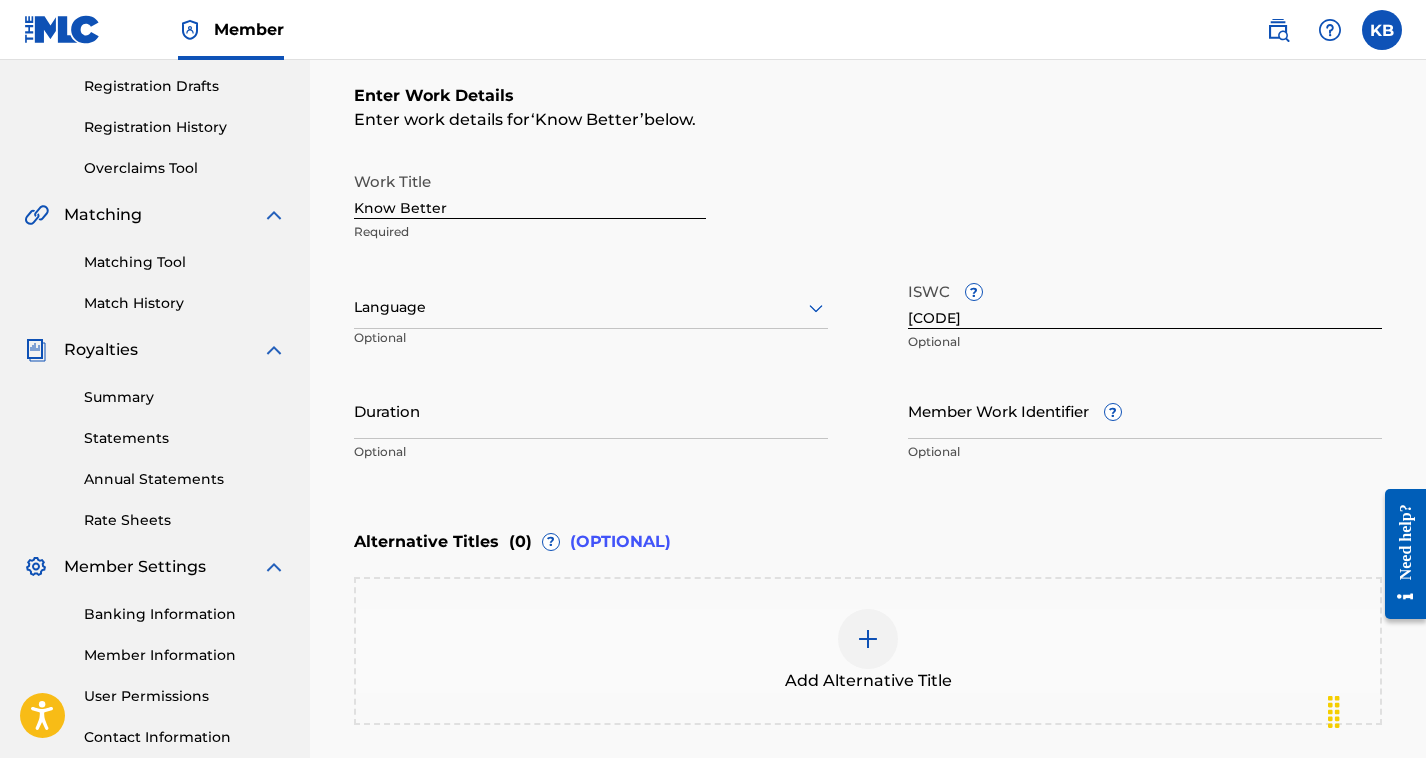 click on "Add Alternative Title" at bounding box center (868, 651) 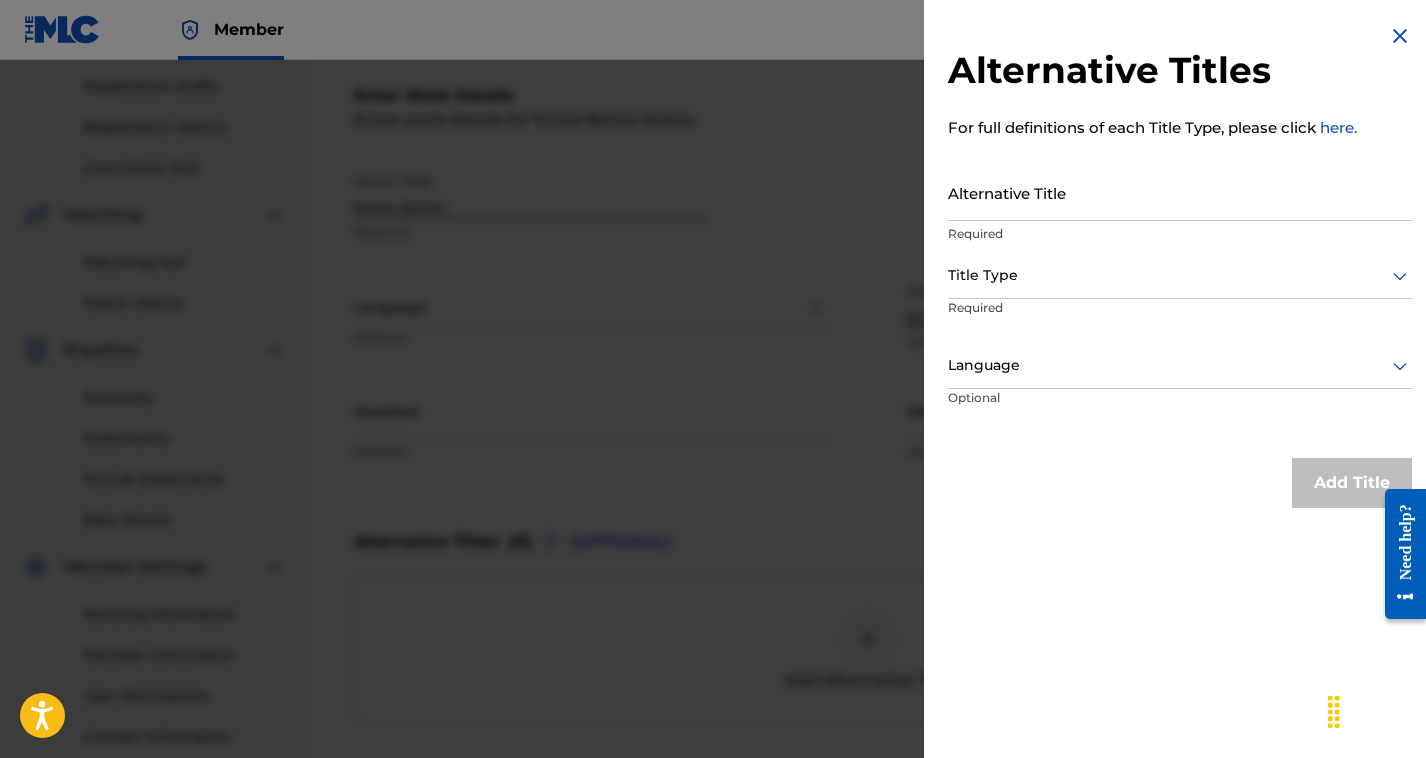 click at bounding box center [713, 439] 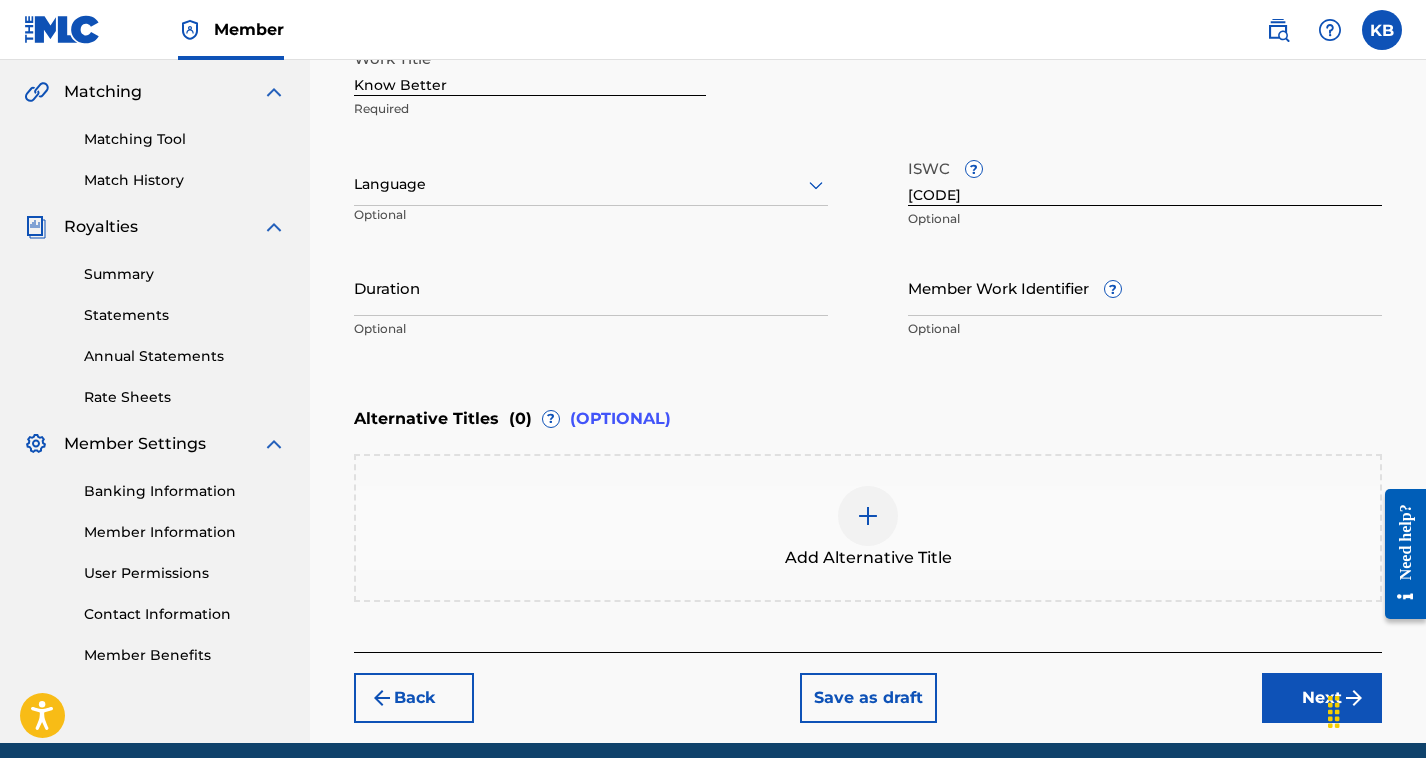 scroll, scrollTop: 535, scrollLeft: 0, axis: vertical 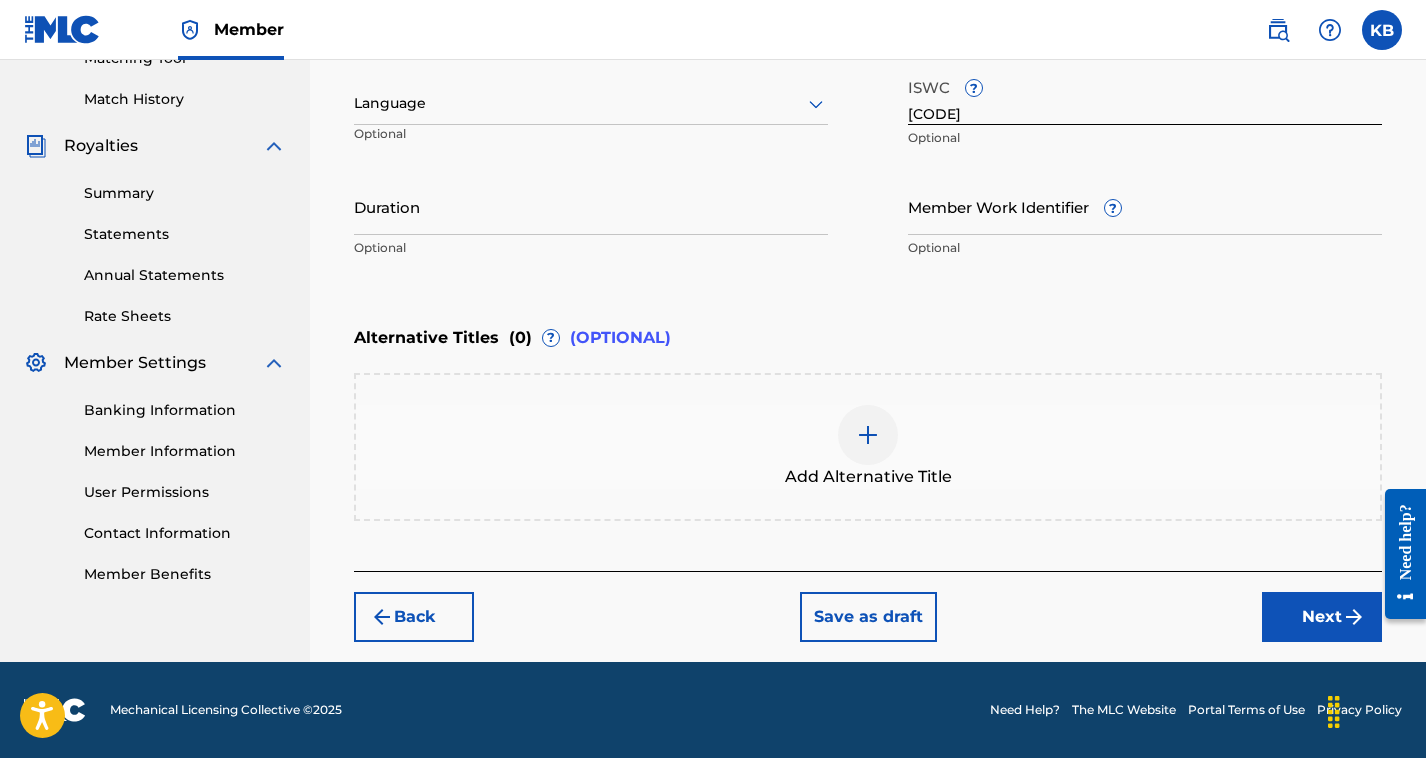 click on "Next" at bounding box center [1322, 617] 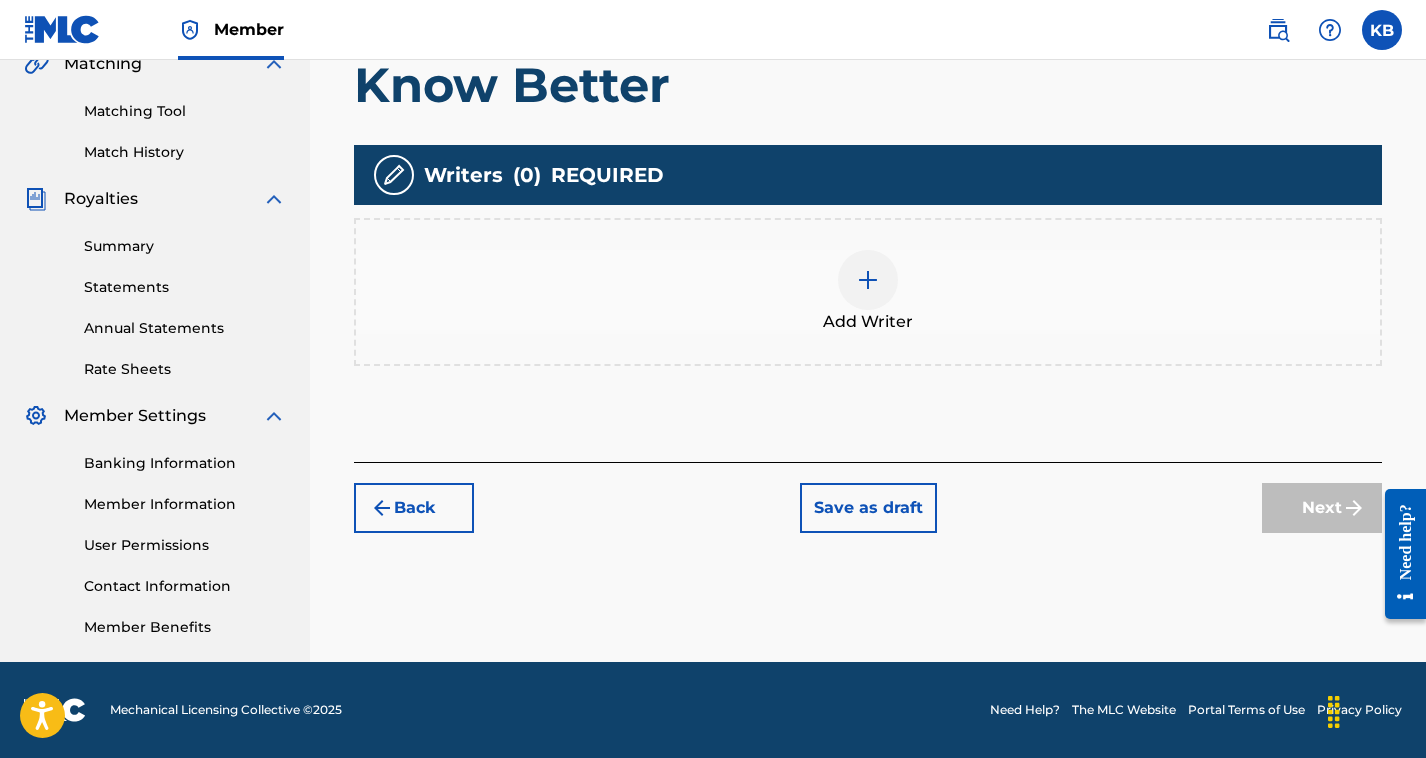 scroll, scrollTop: 482, scrollLeft: 0, axis: vertical 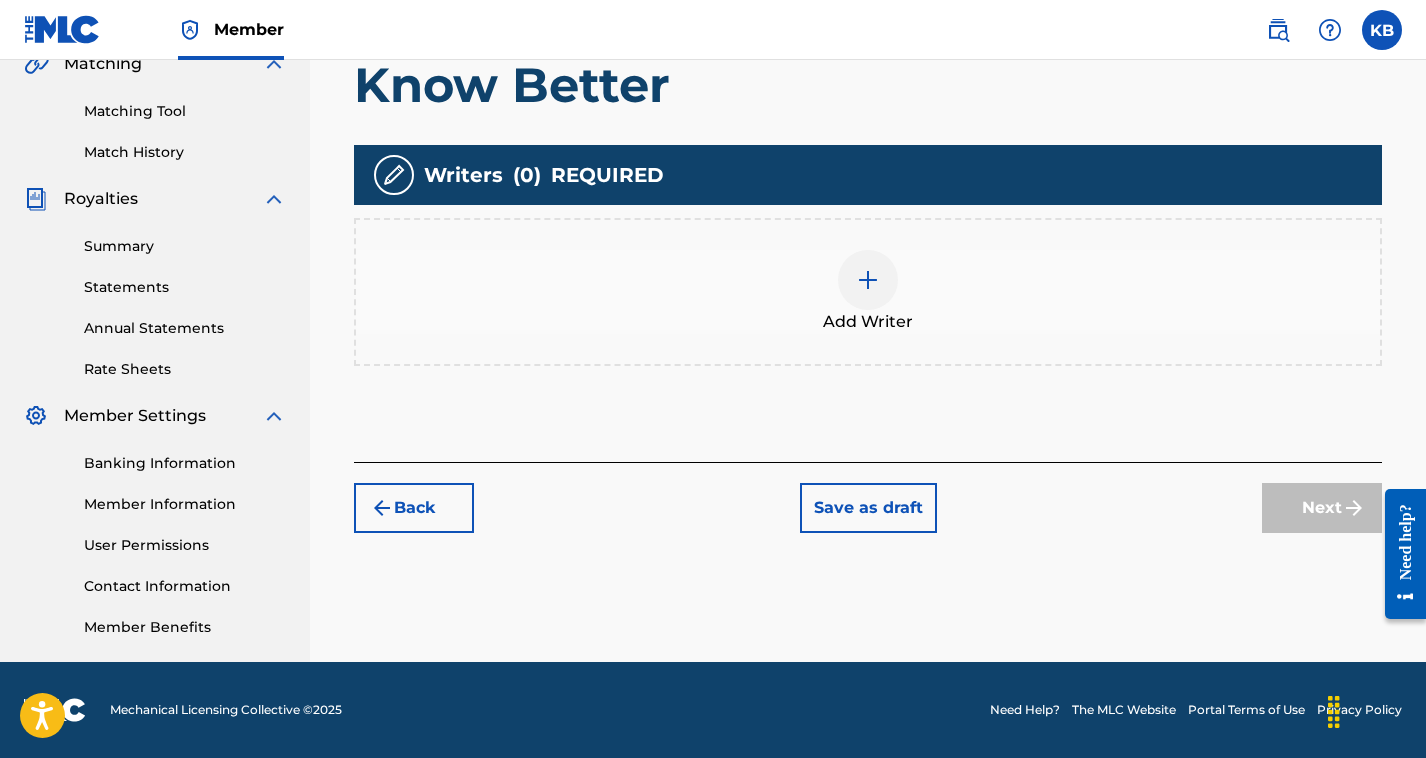 click at bounding box center [868, 280] 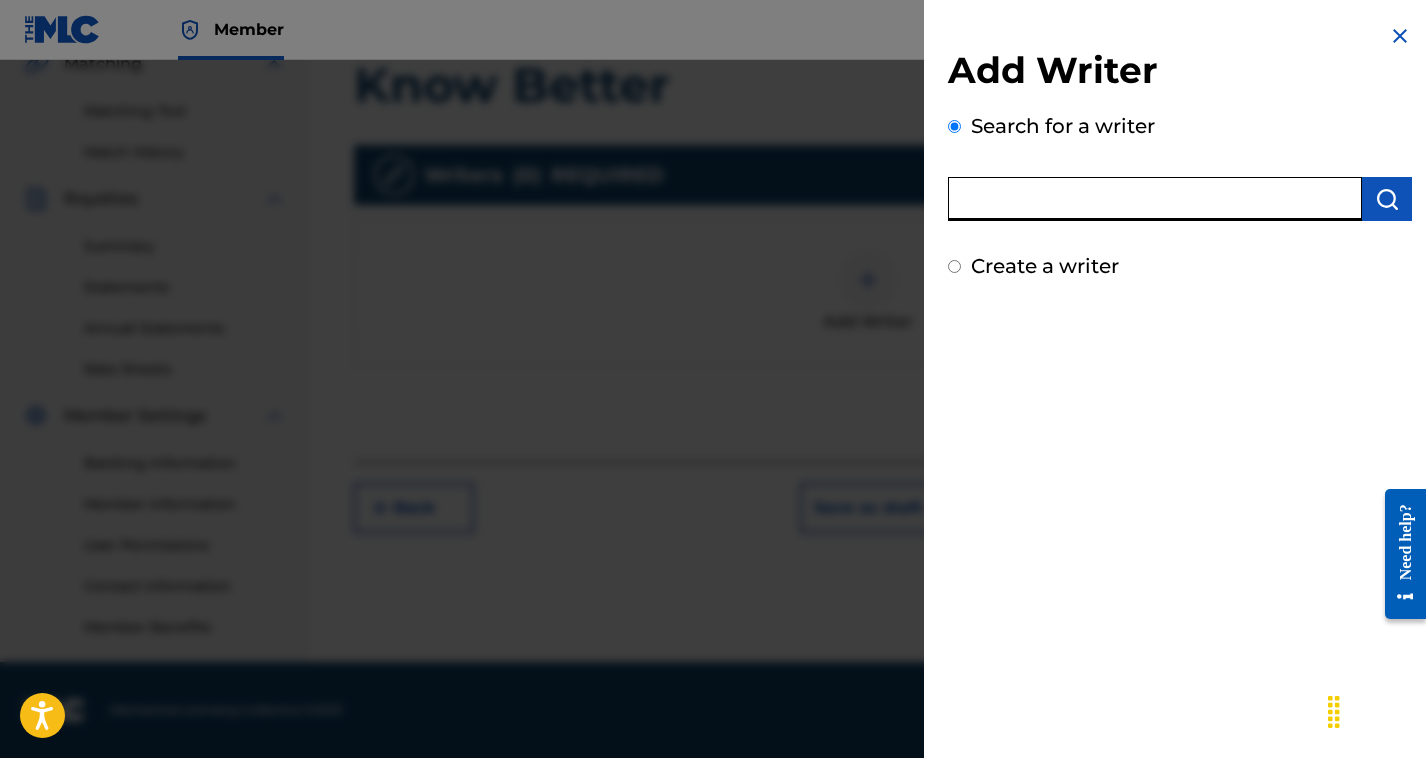 click at bounding box center (1155, 199) 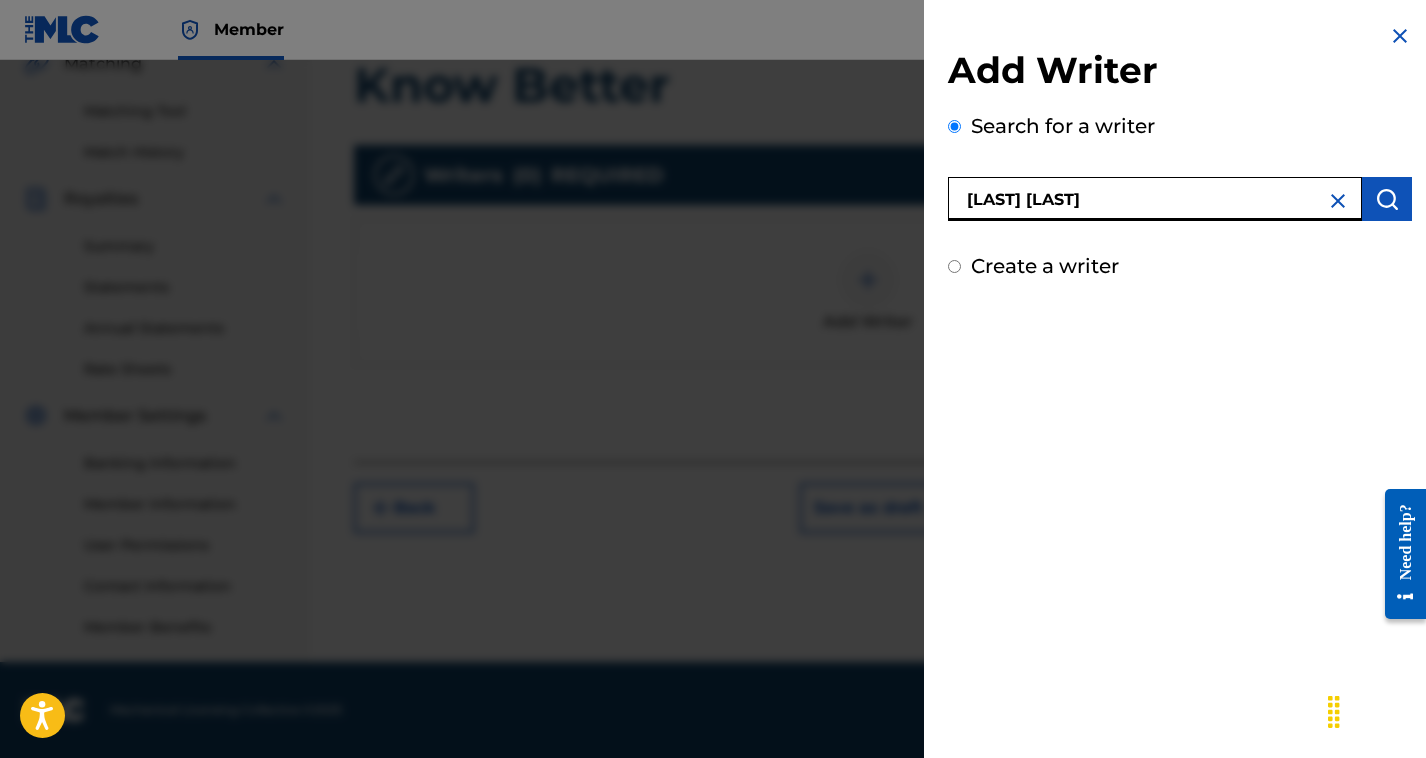 type on "[LAST] [LAST]" 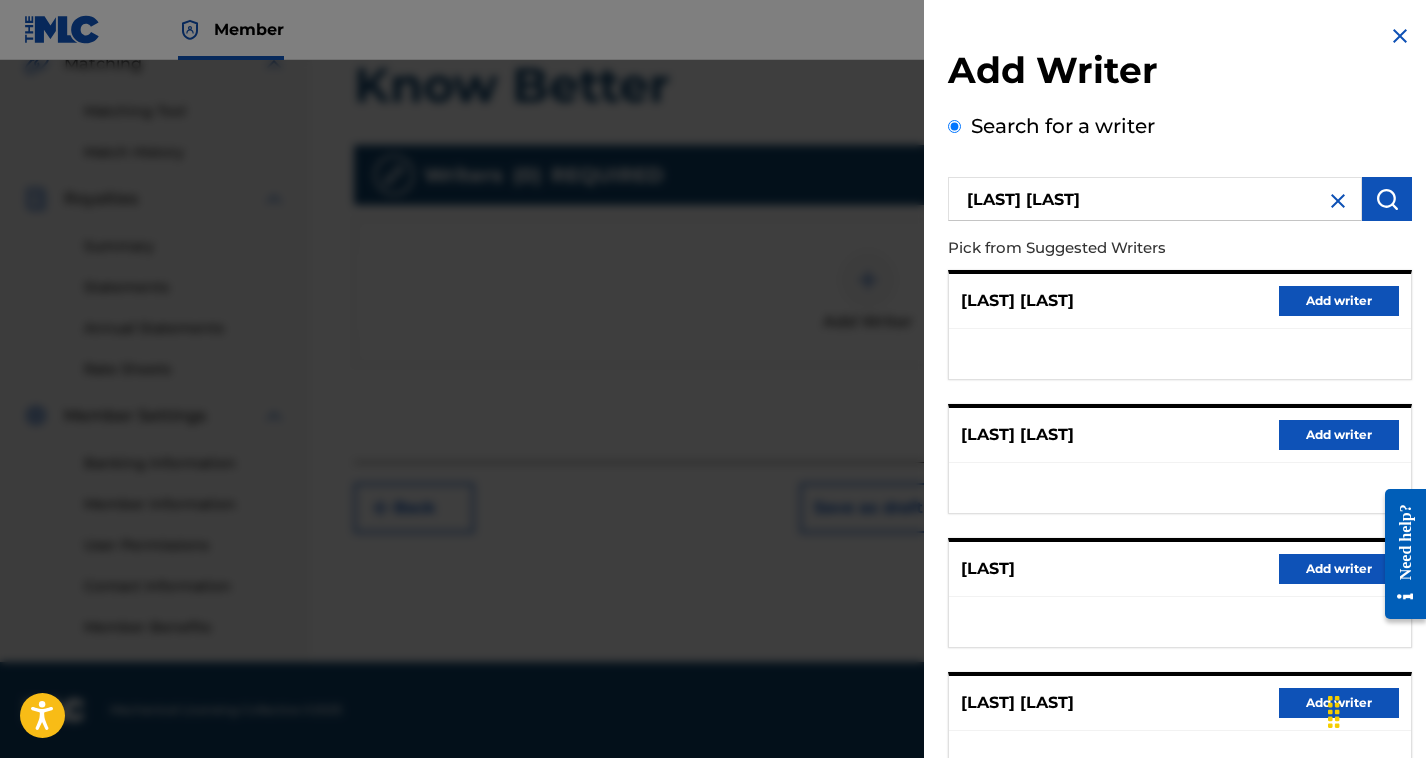 click on "Pick from Suggested Writers" at bounding box center [1123, 248] 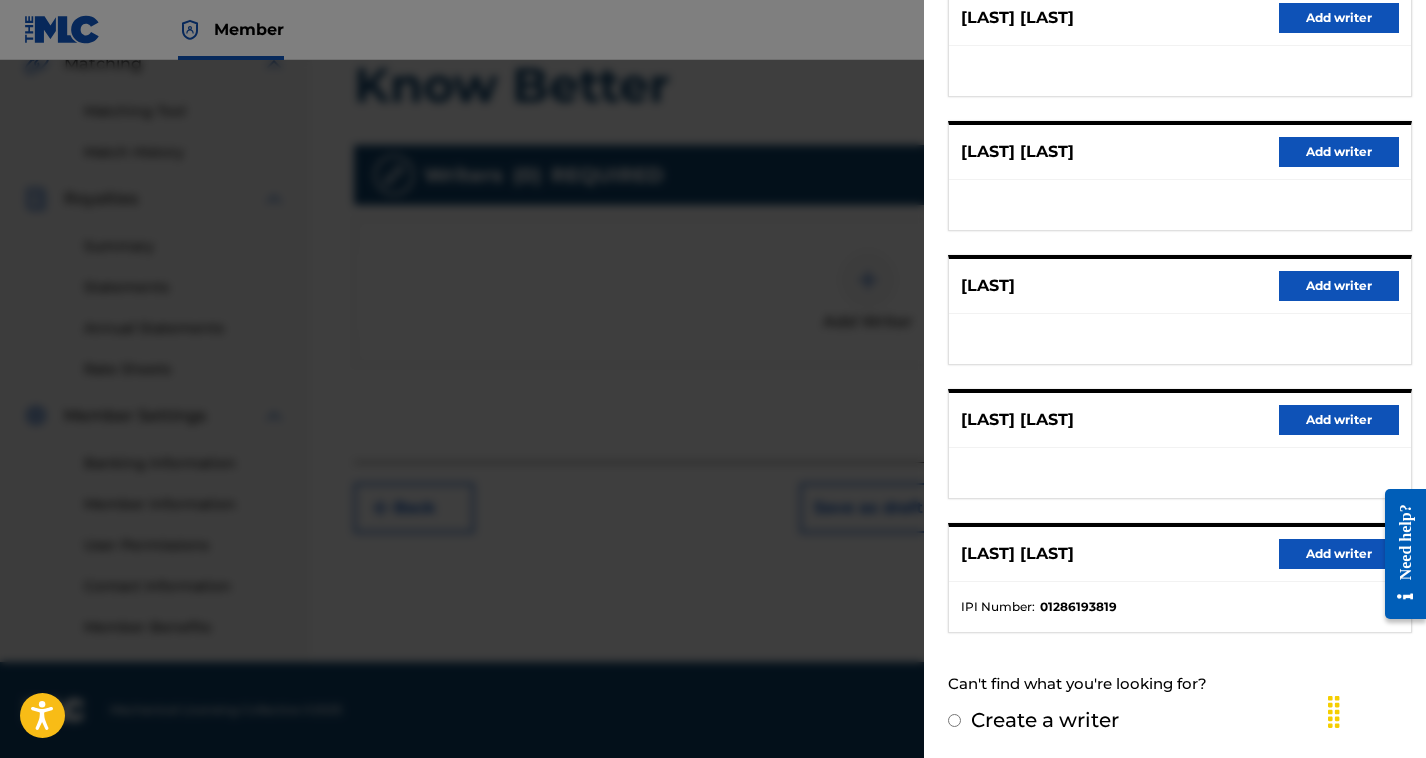 drag, startPoint x: 1343, startPoint y: 277, endPoint x: 1285, endPoint y: 813, distance: 539.1289 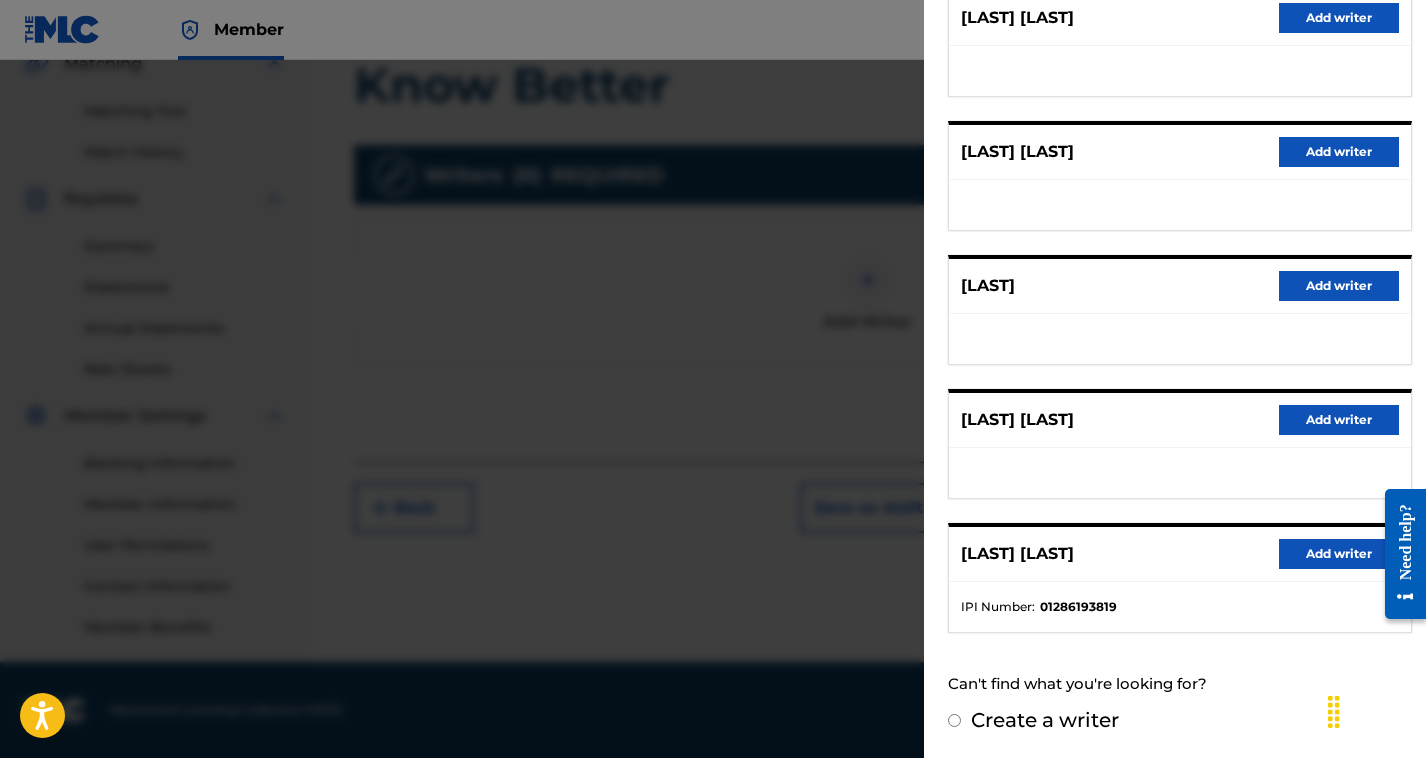 click on "Add writer" at bounding box center [1339, 554] 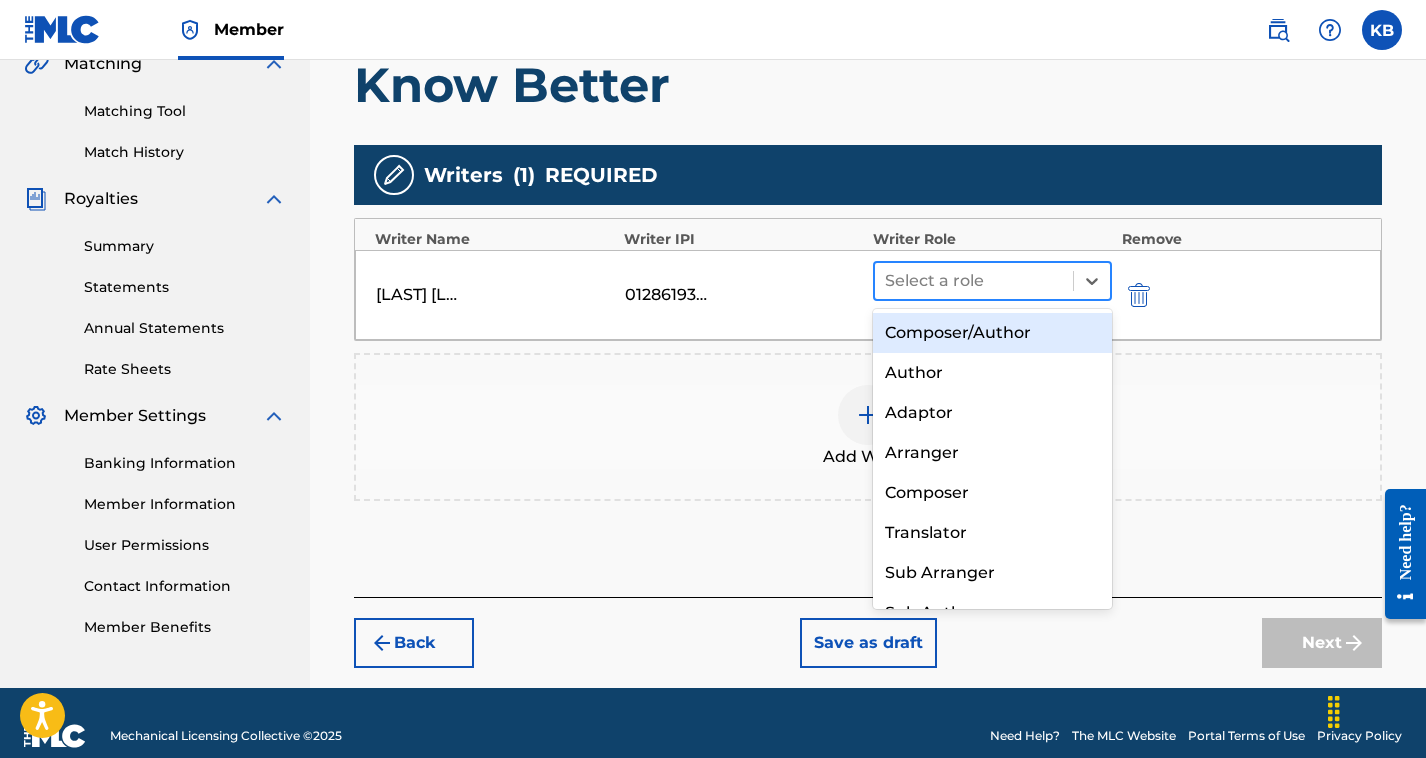 click at bounding box center [974, 281] 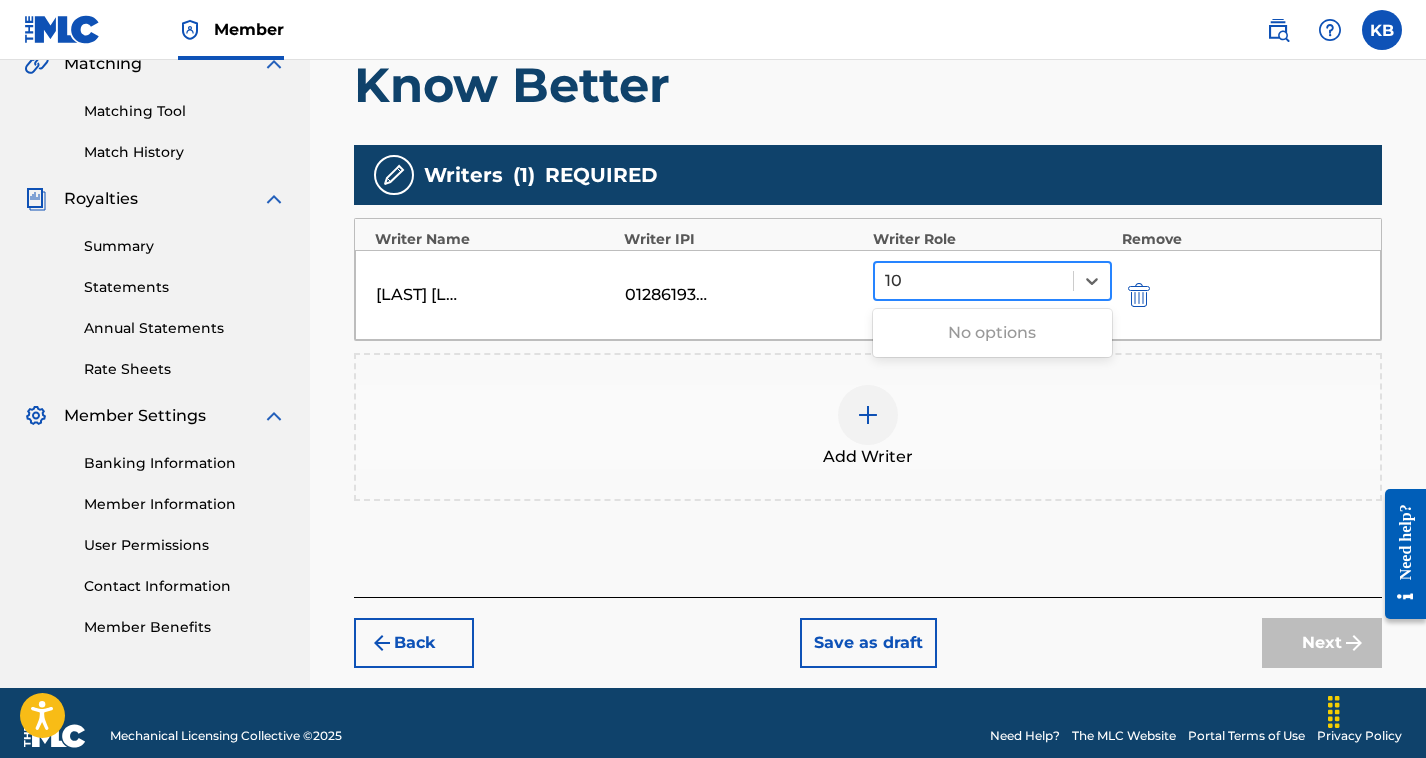 type on "100" 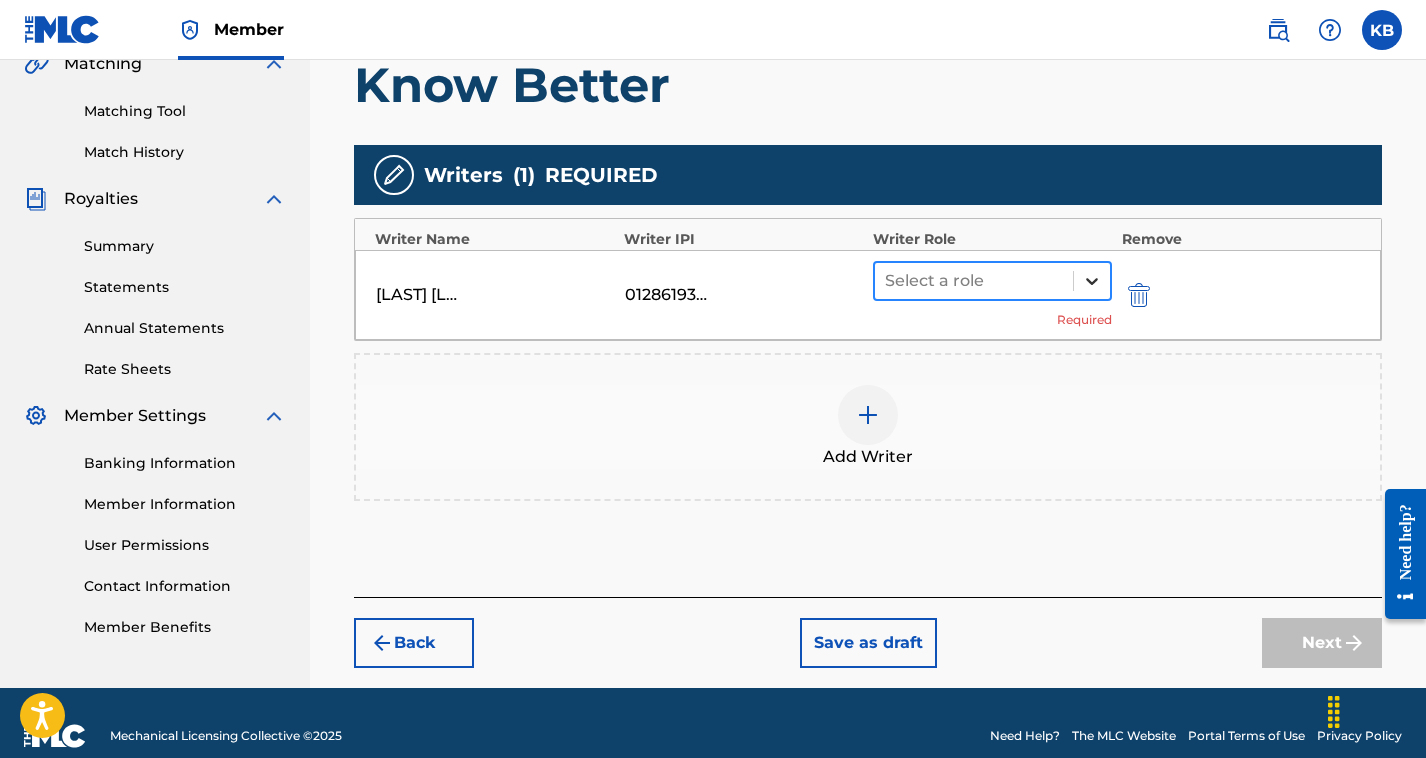 type 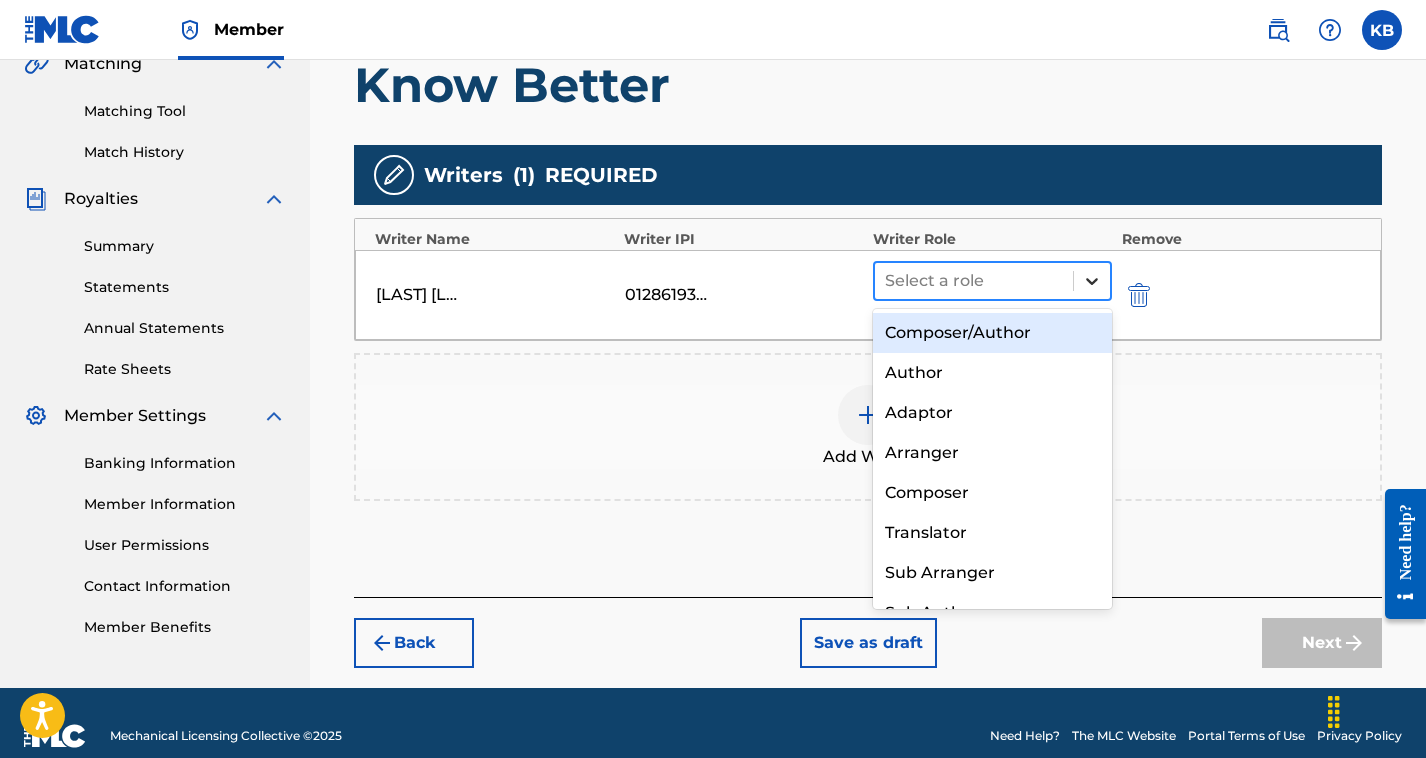 click at bounding box center [1092, 281] 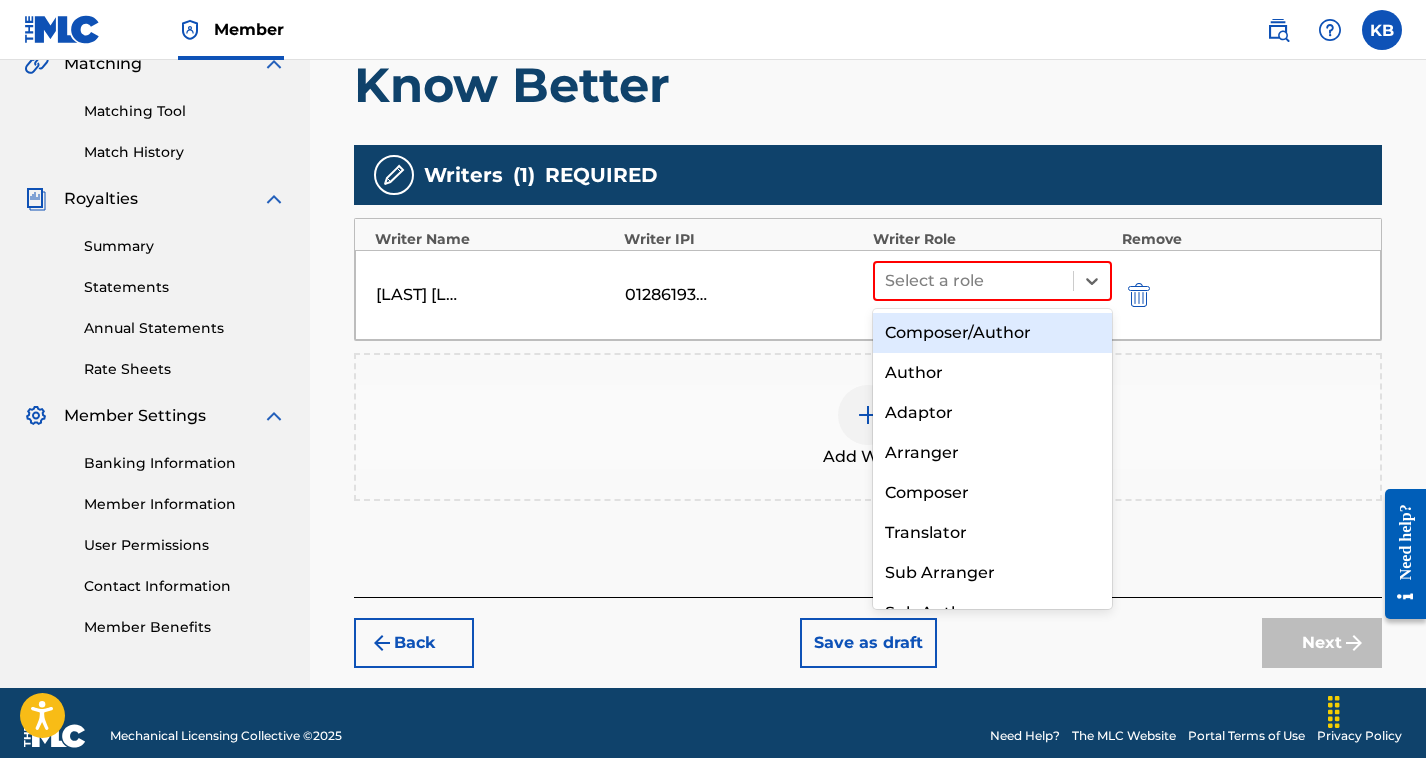 click on "Composer/Author" at bounding box center (992, 333) 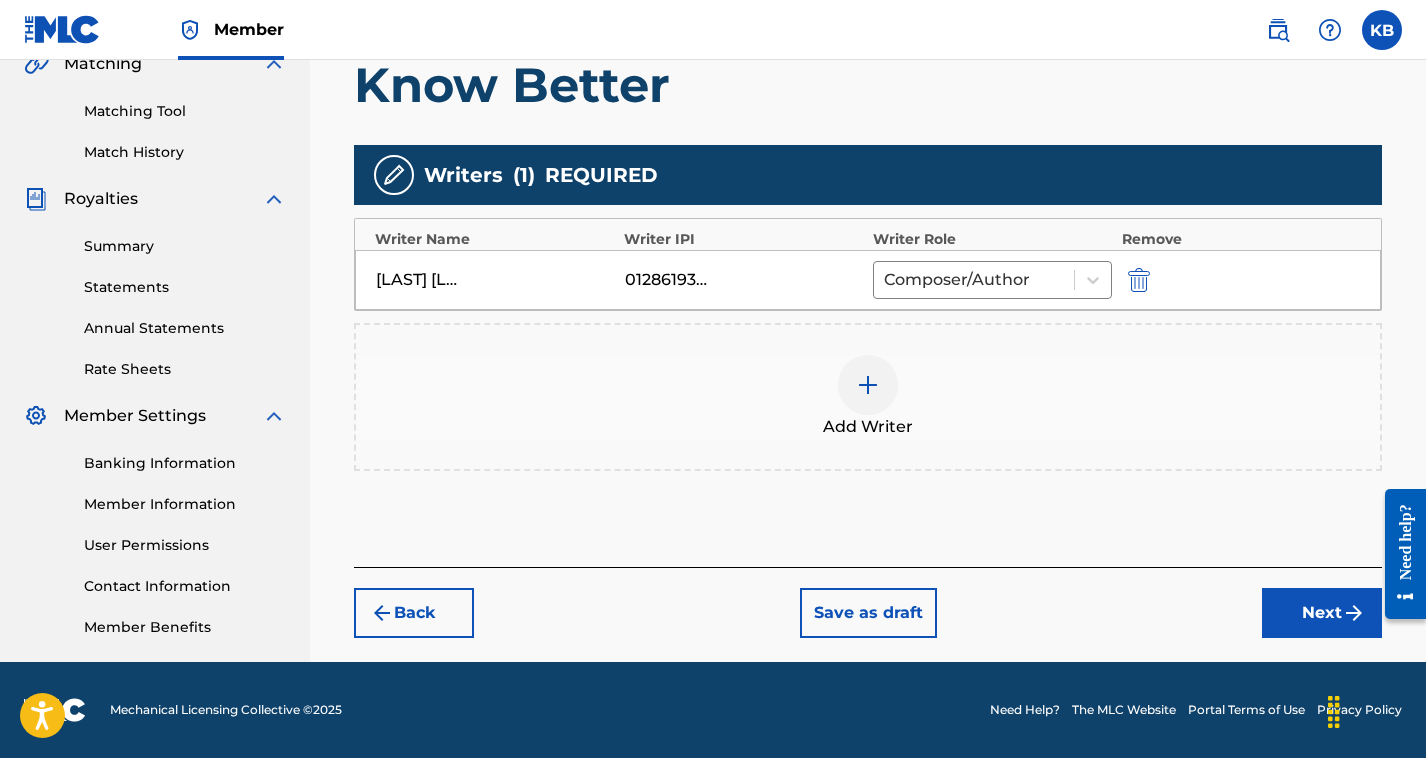 click on "Next" at bounding box center [1322, 613] 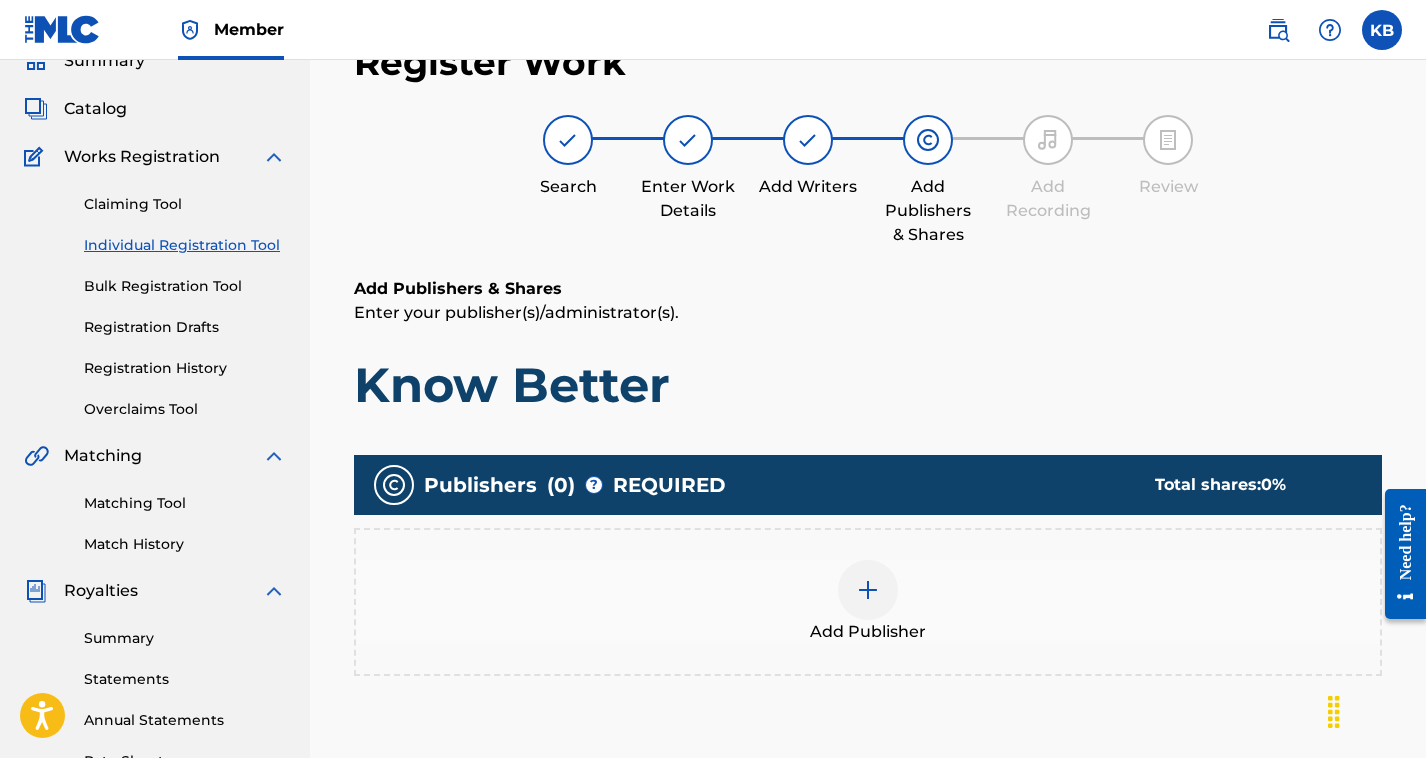 click at bounding box center [868, 590] 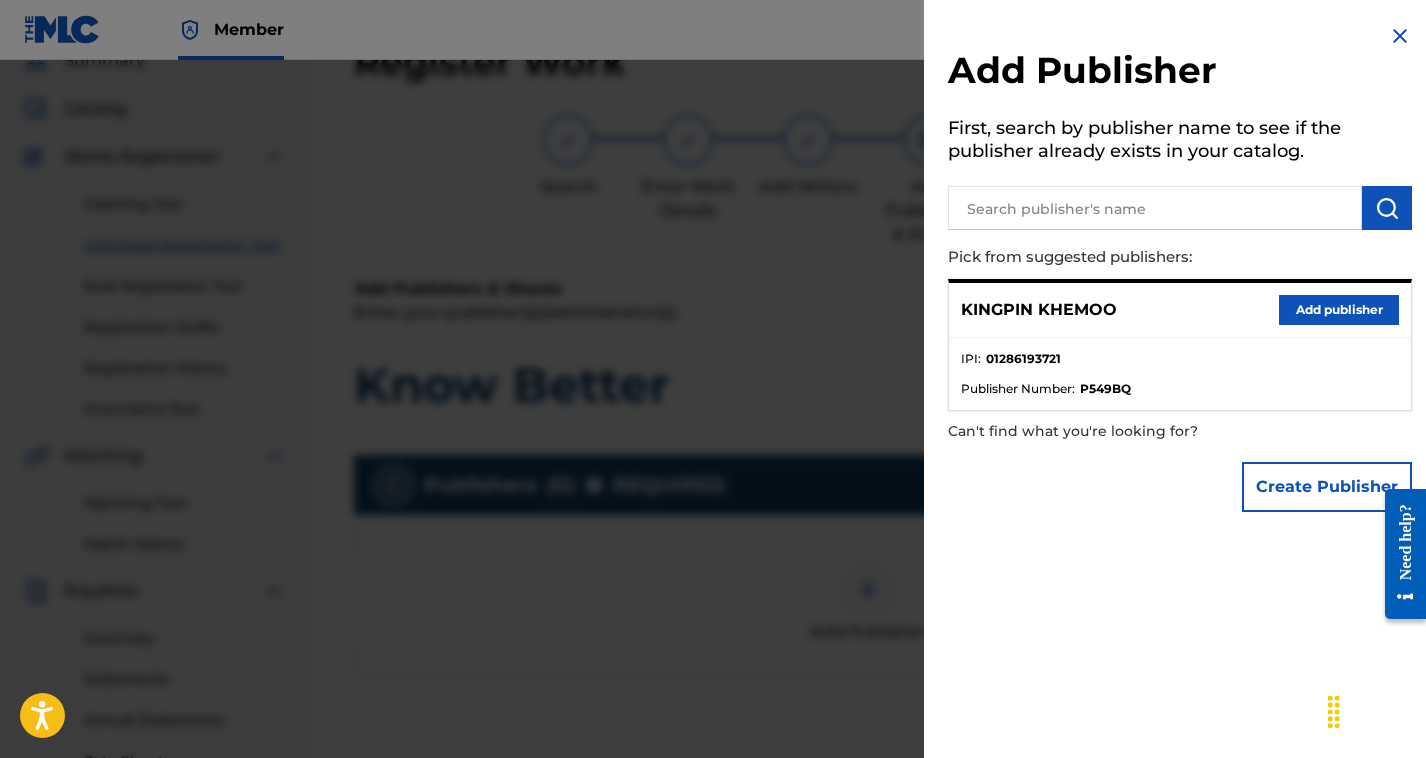 click on "[FIRST] [LAST] Add publisher" at bounding box center [1180, 310] 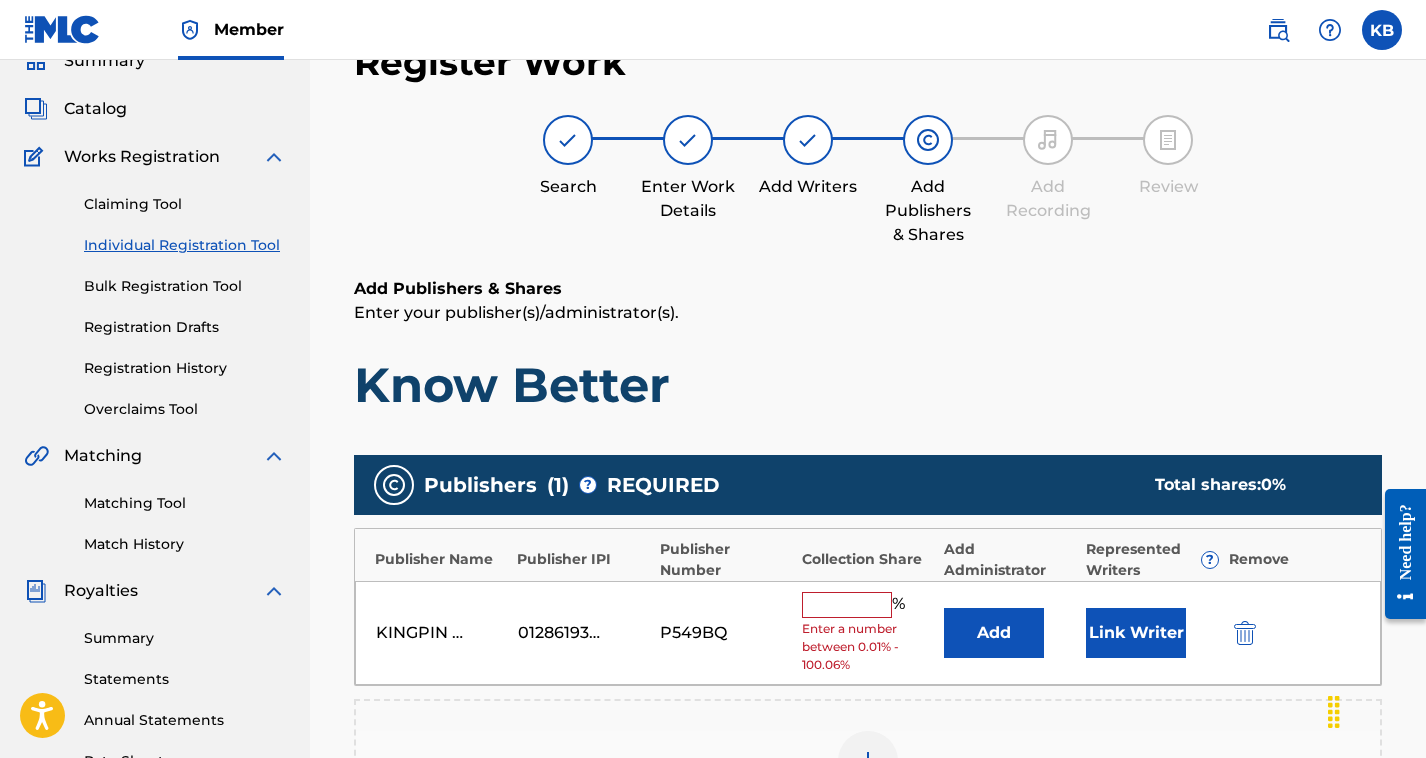 click at bounding box center (847, 605) 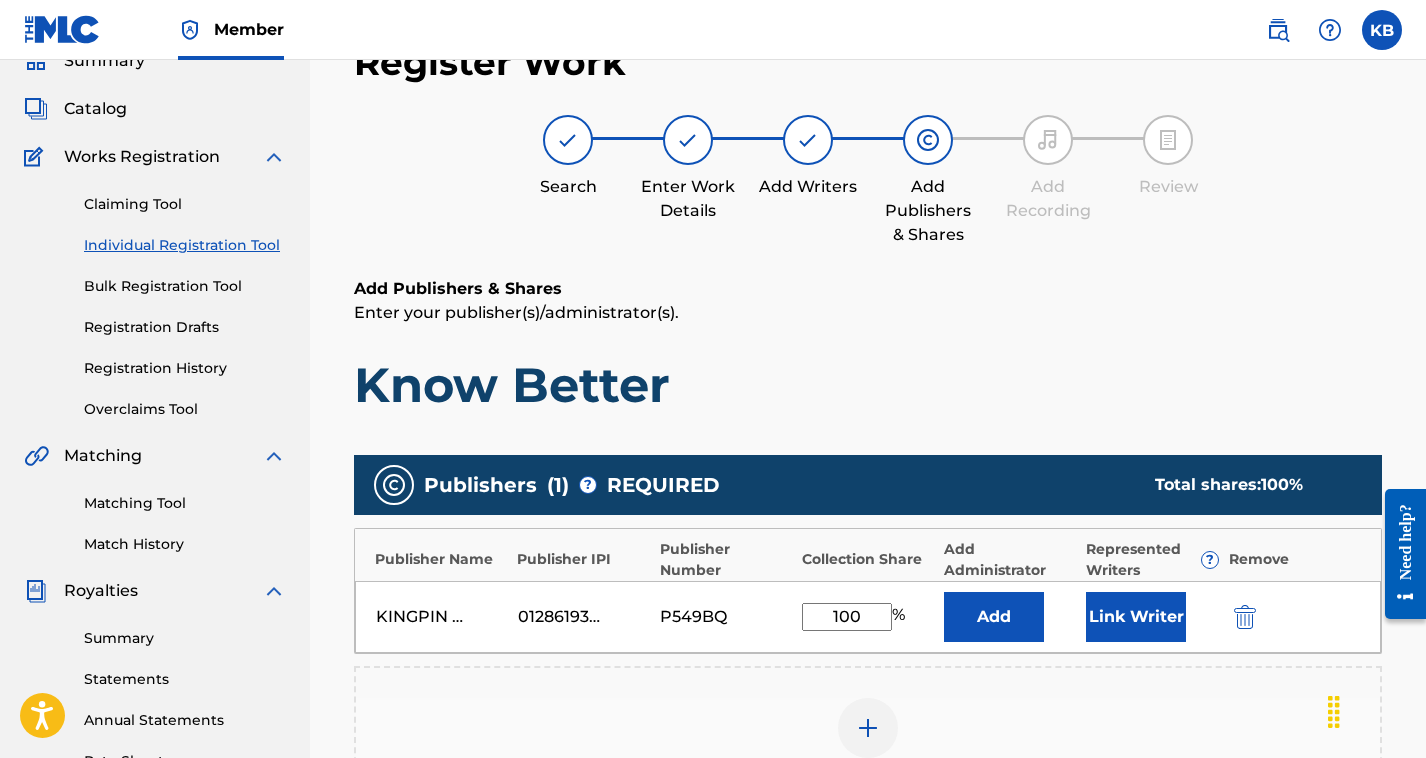 type on "100" 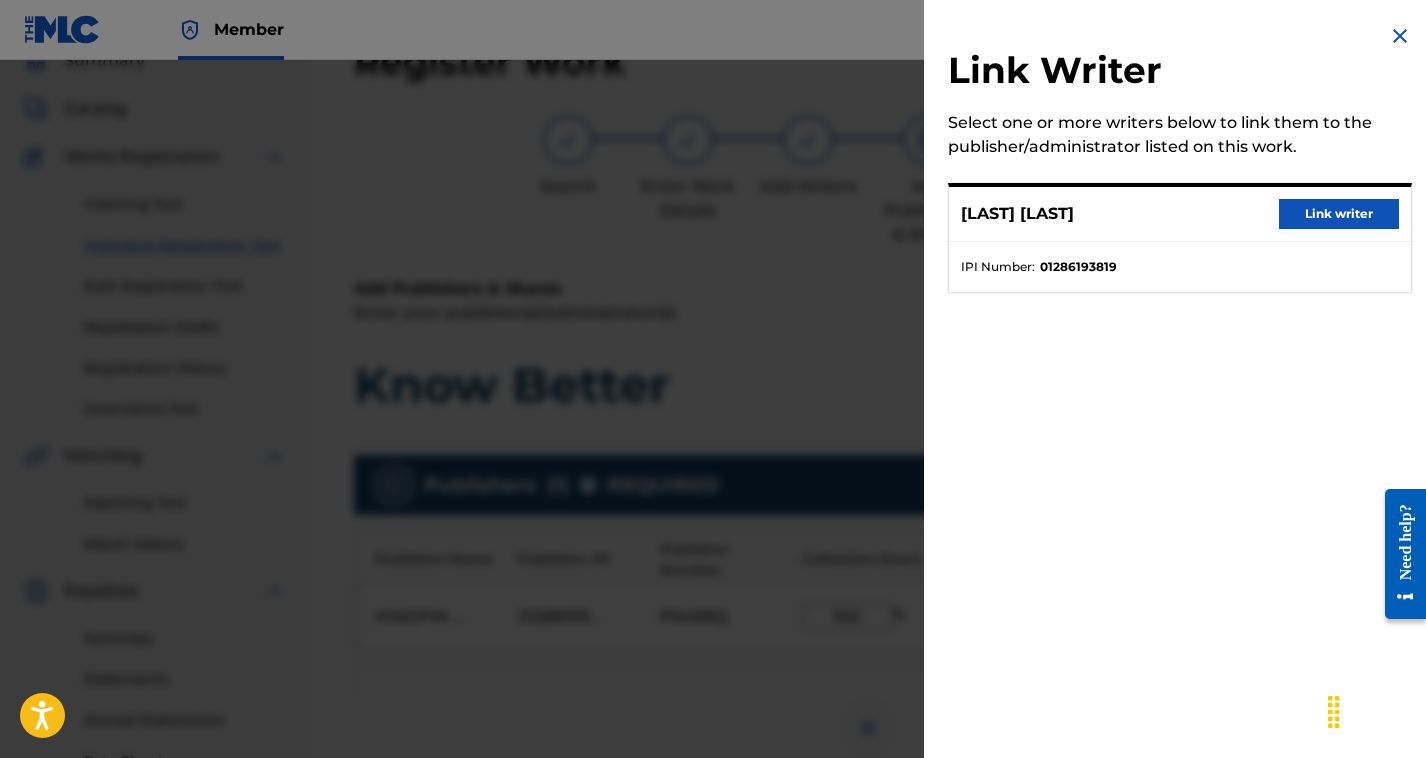 click on "Link writer" at bounding box center [1339, 214] 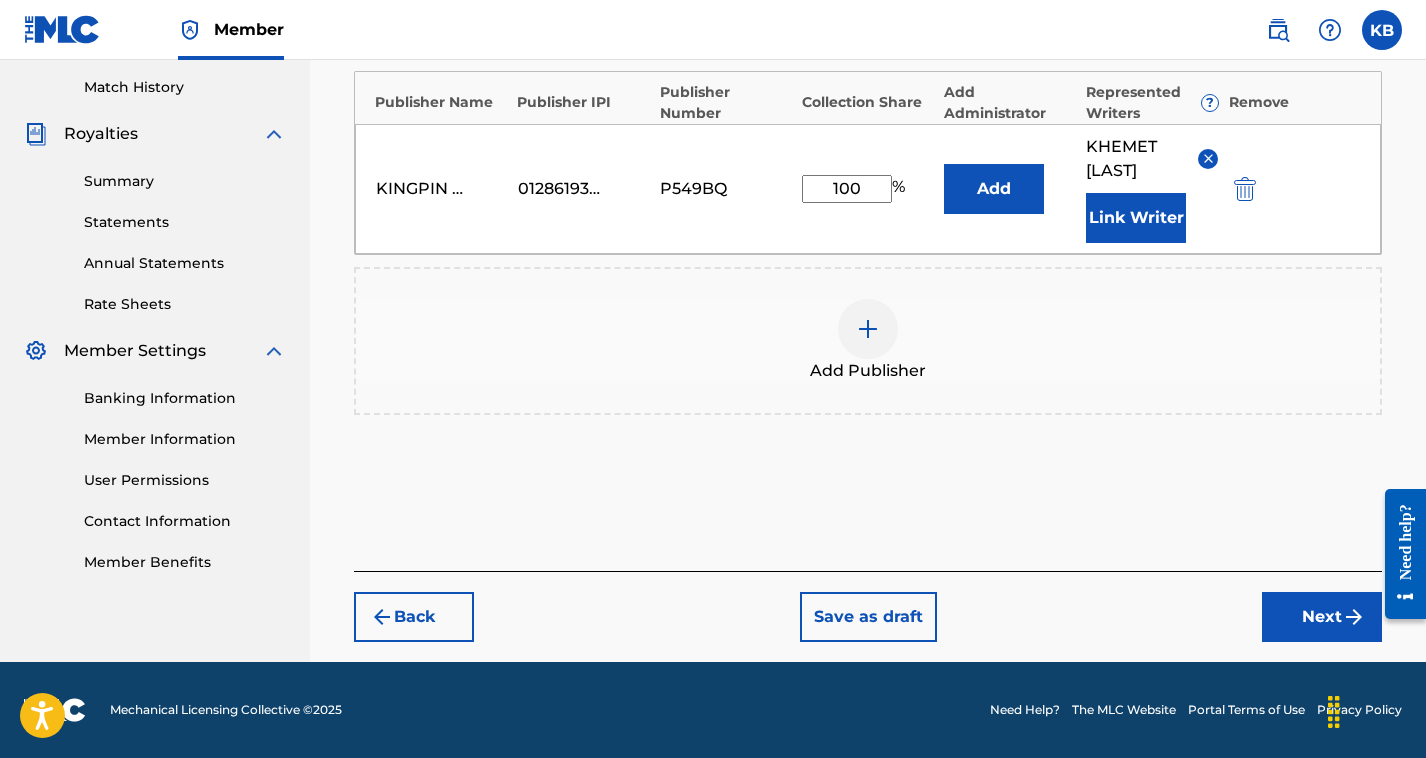 click on "Next" at bounding box center (1322, 617) 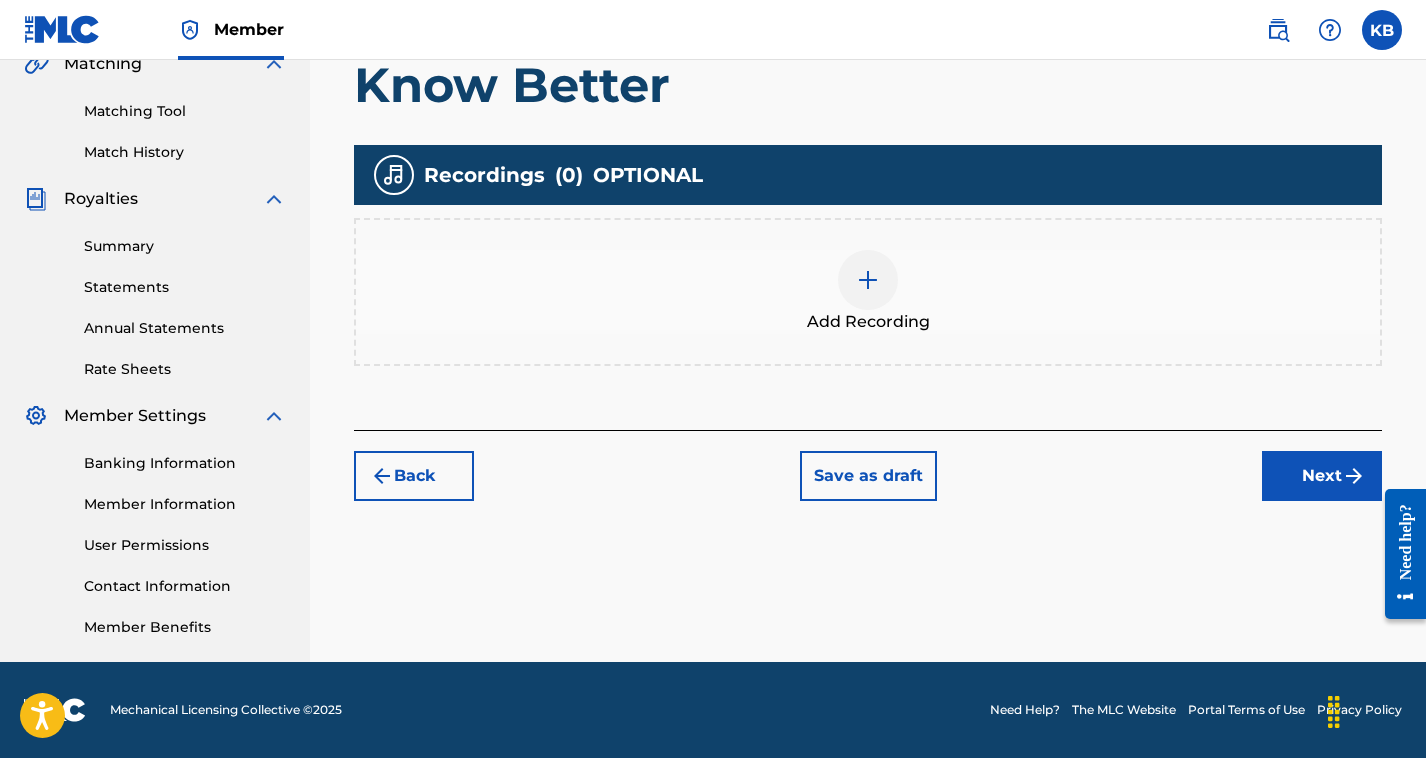 click at bounding box center [868, 280] 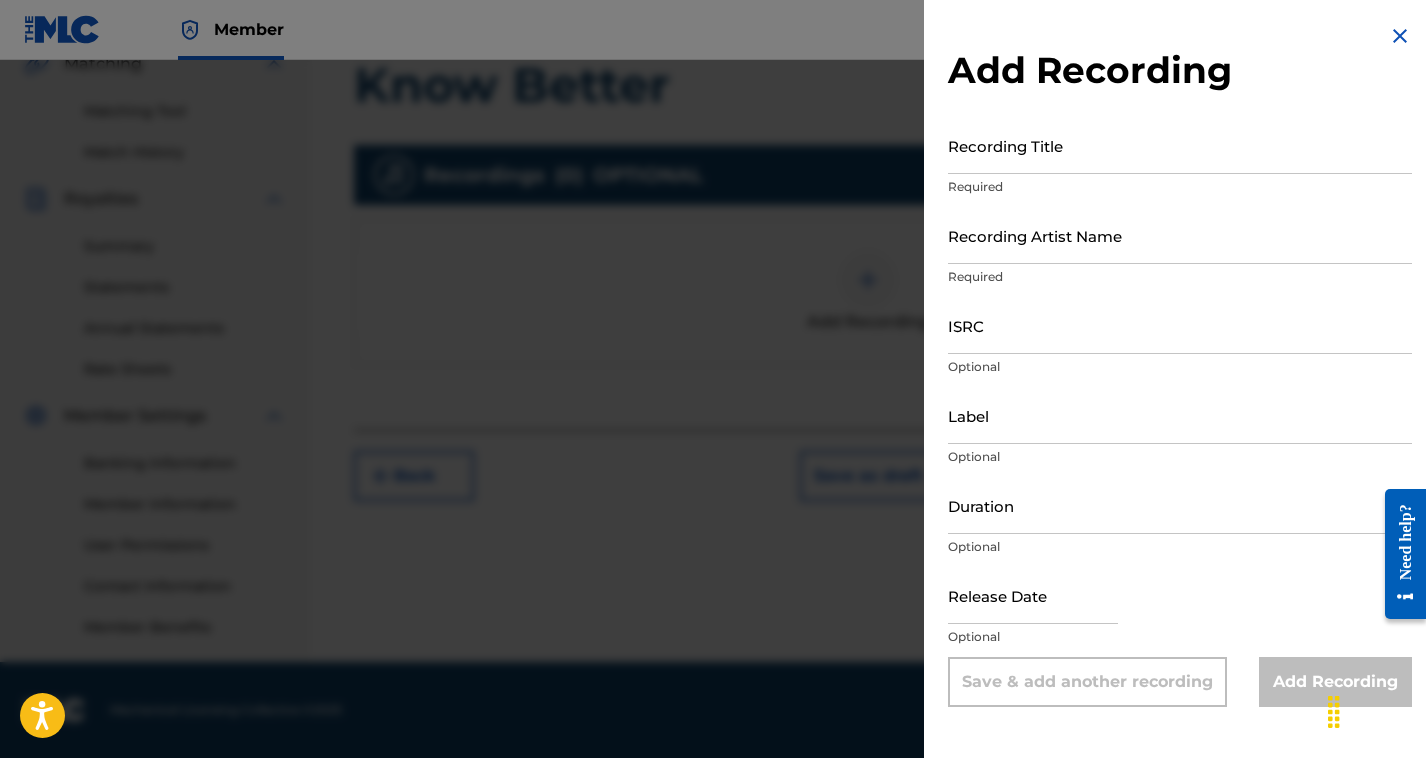 click on "Recording Title" at bounding box center [1180, 145] 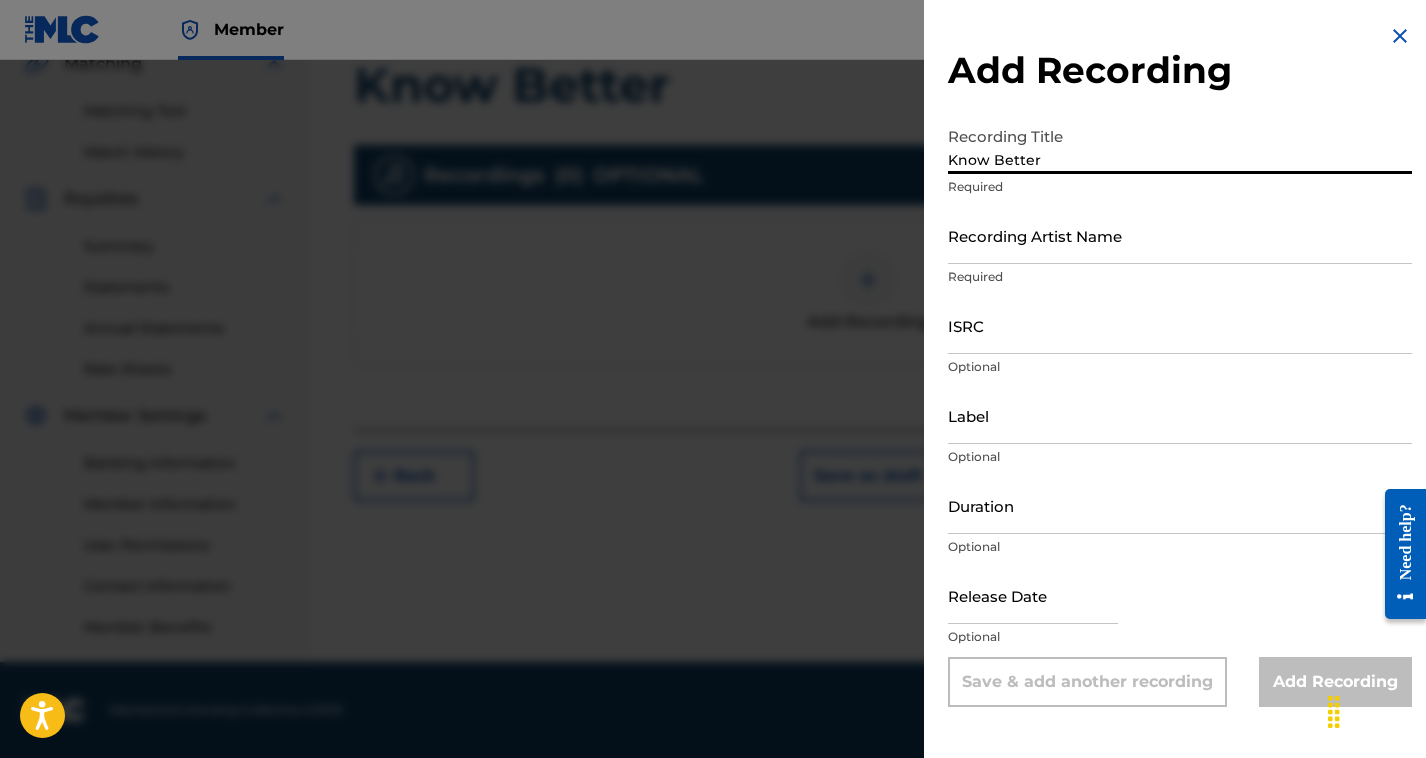 type on "Know Better" 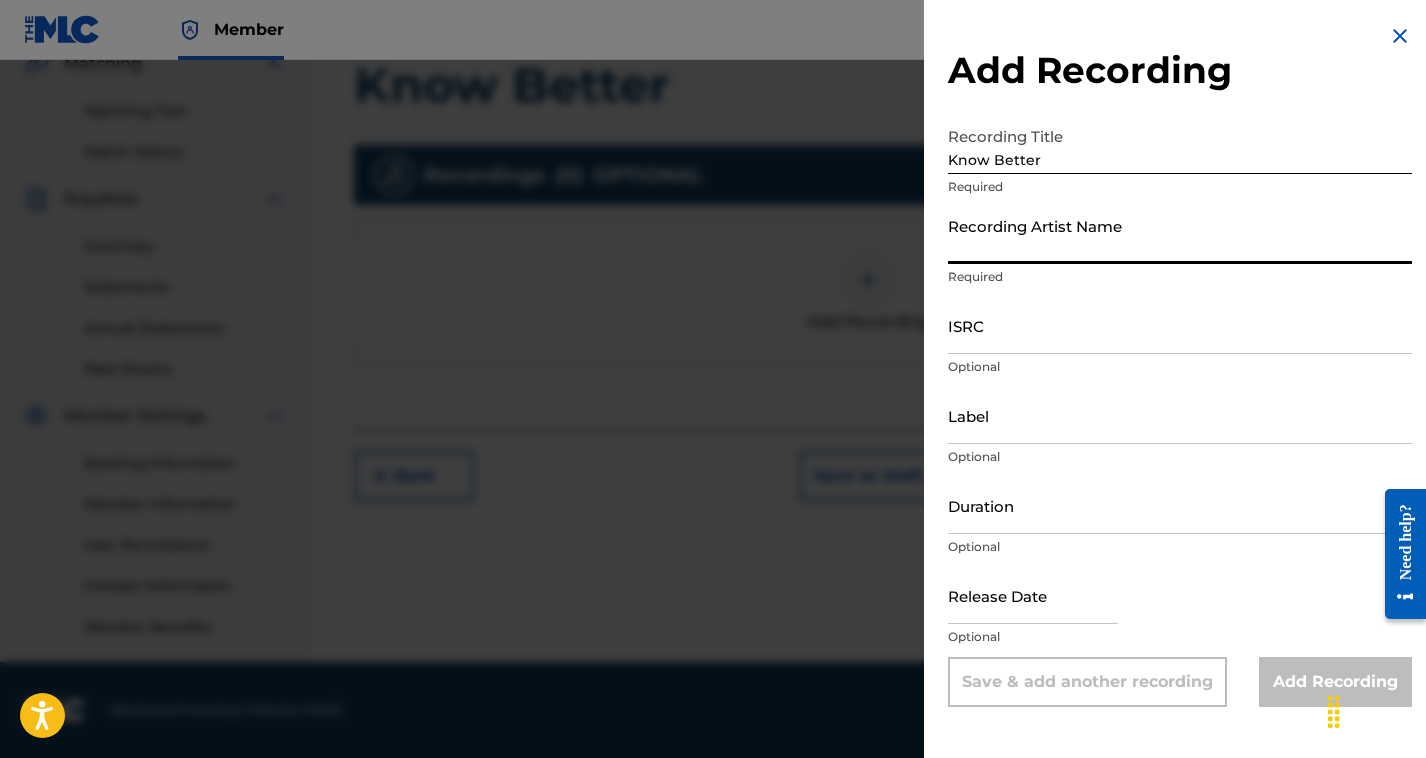click on "Recording Artist Name" at bounding box center (1180, 235) 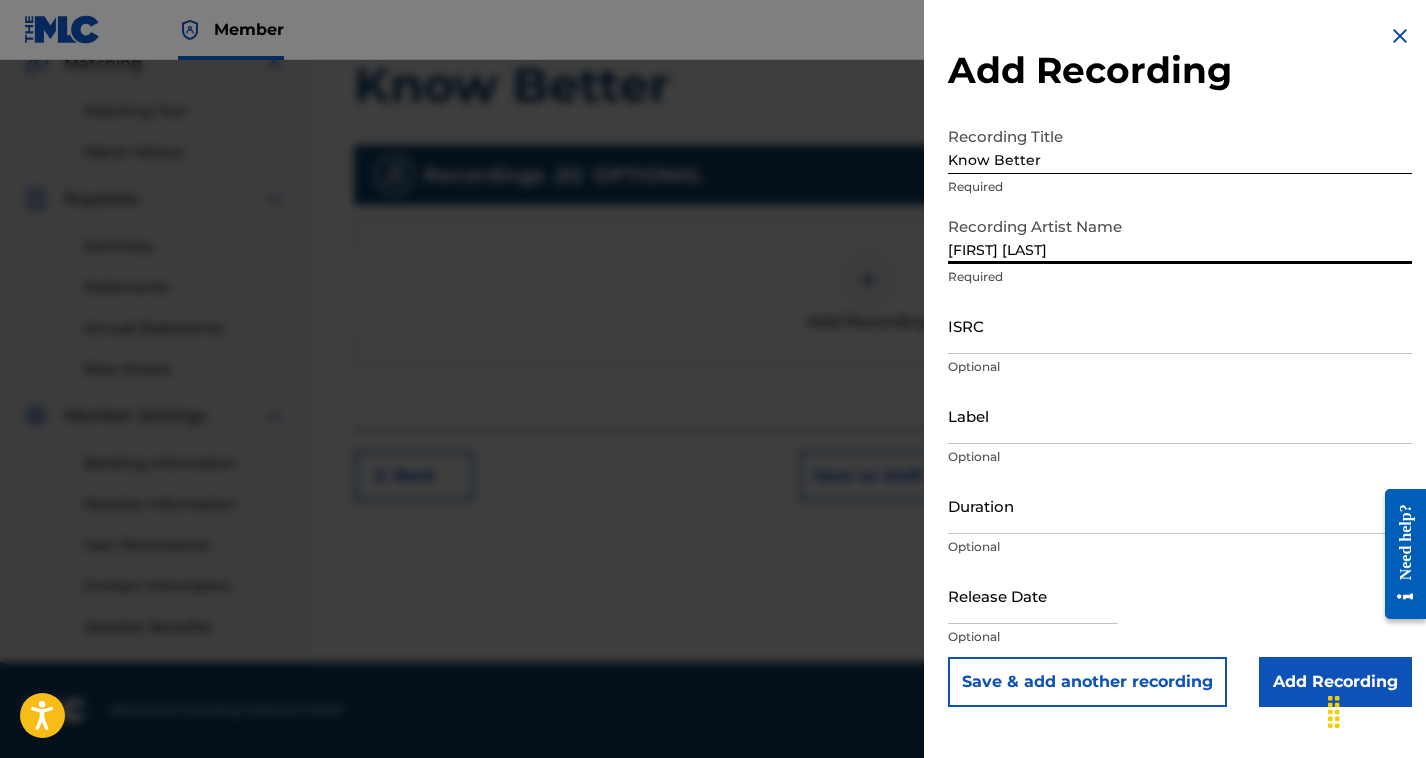 type on "[FIRST] [LAST]" 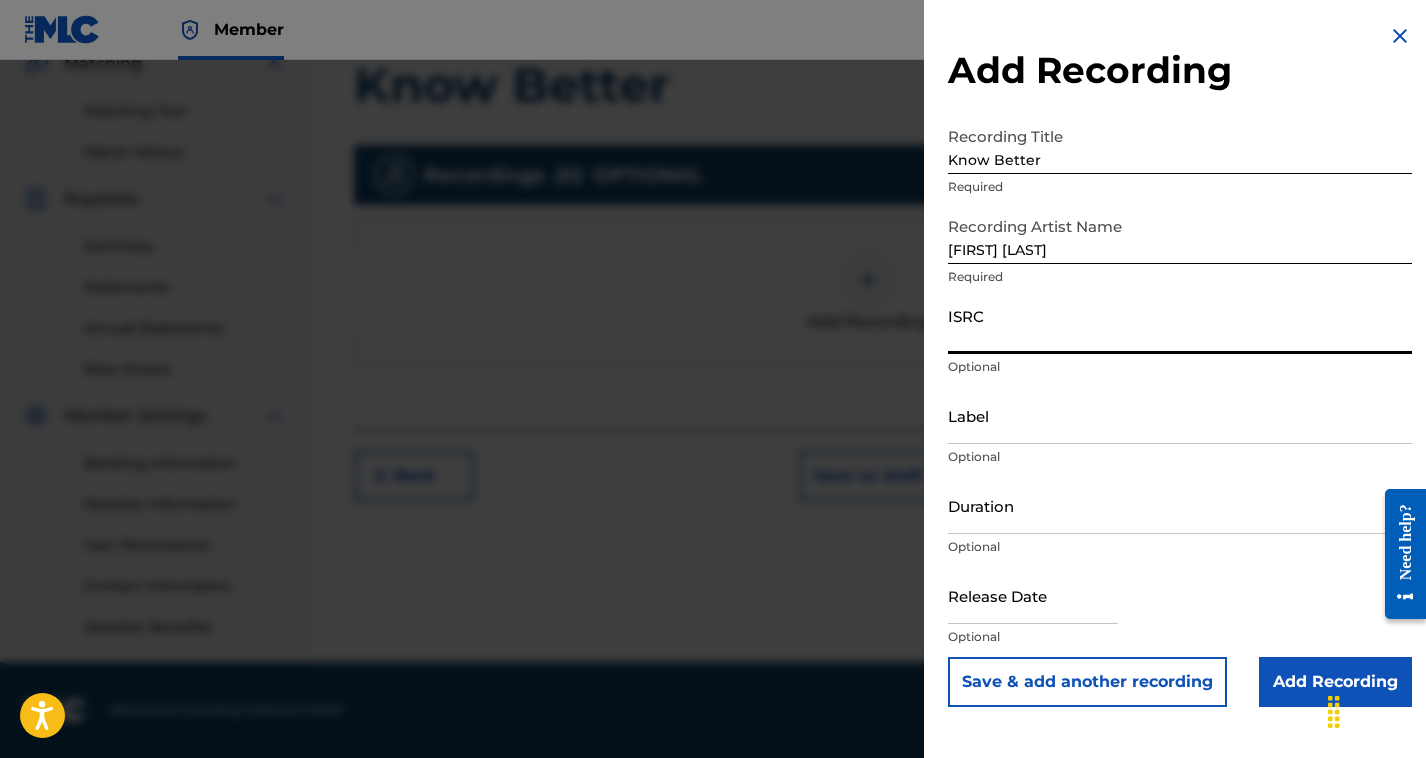 click on "ISRC" at bounding box center (1180, 325) 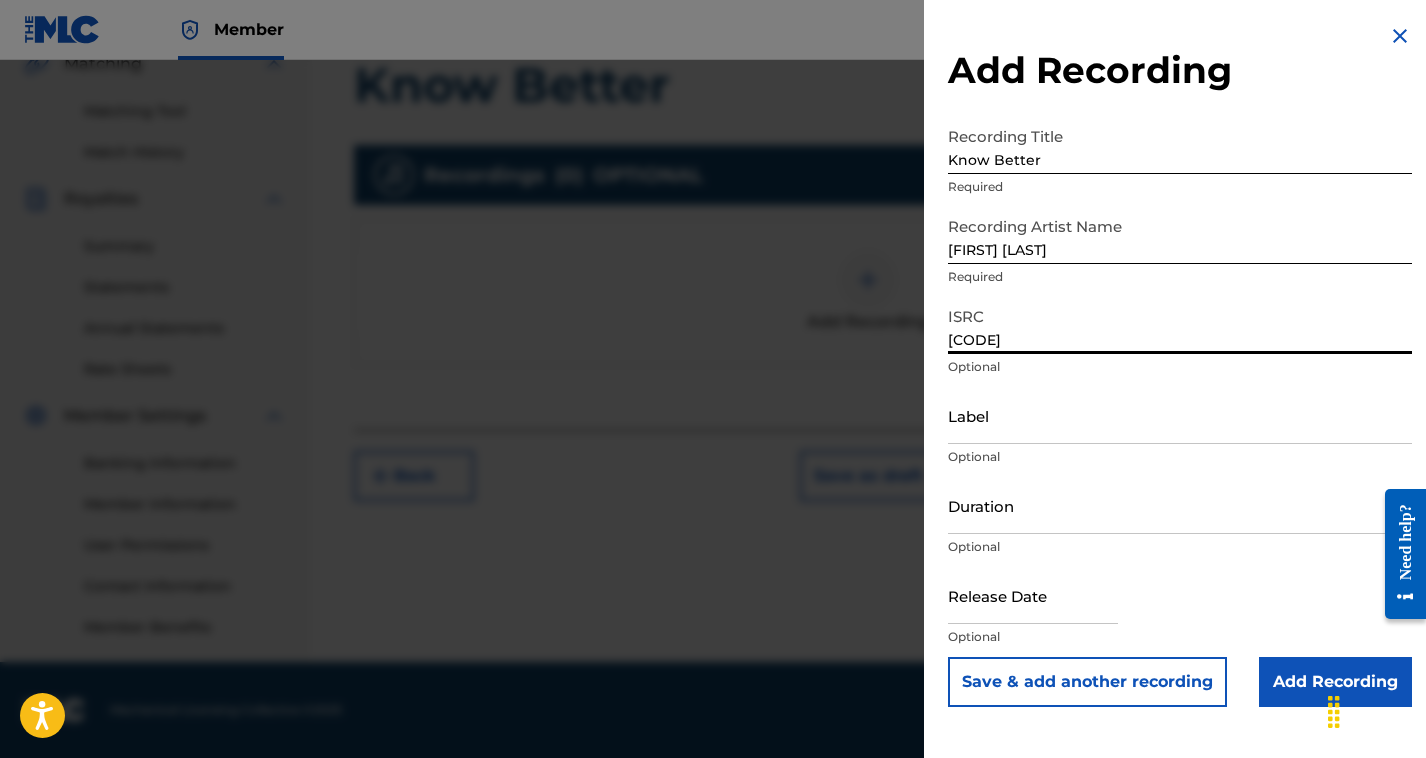 type on "[CODE]" 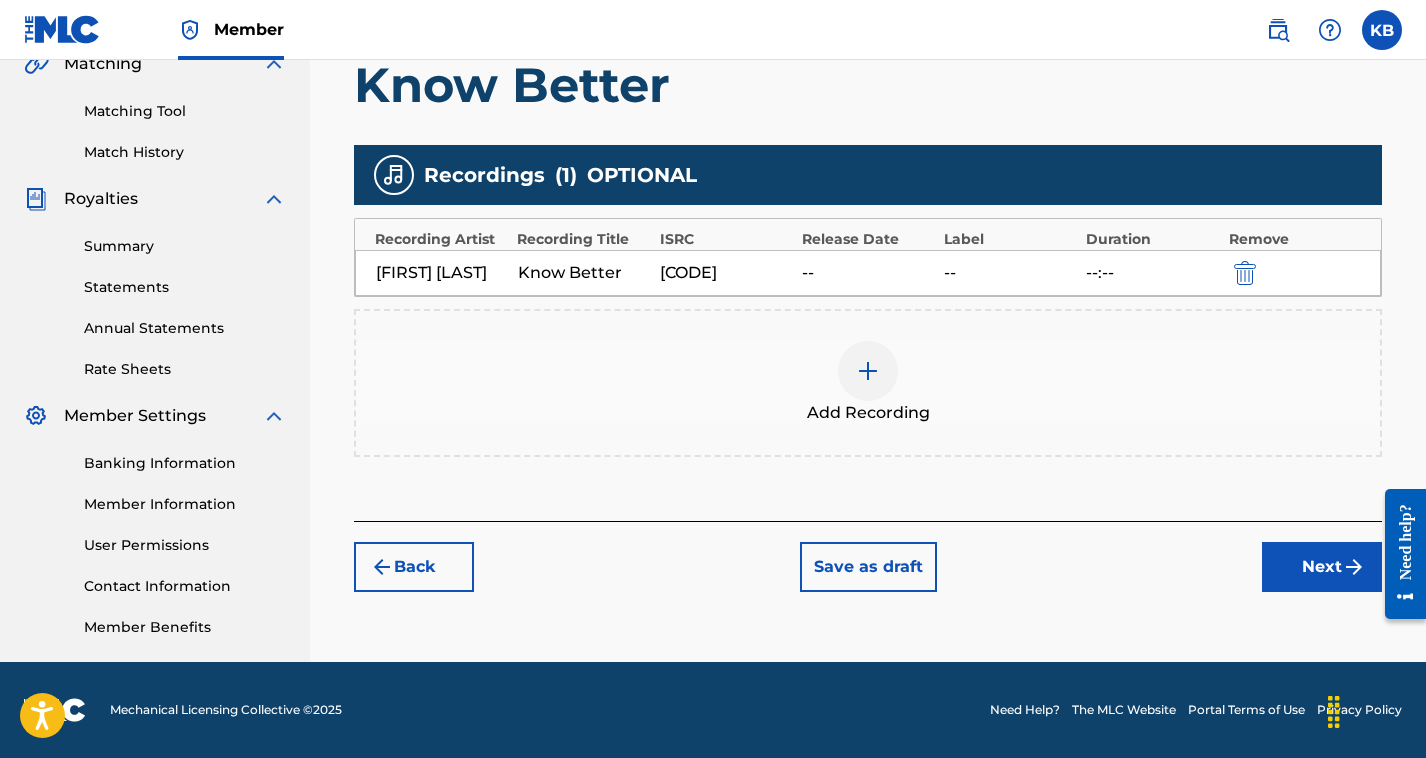 click on "Next" at bounding box center (1322, 567) 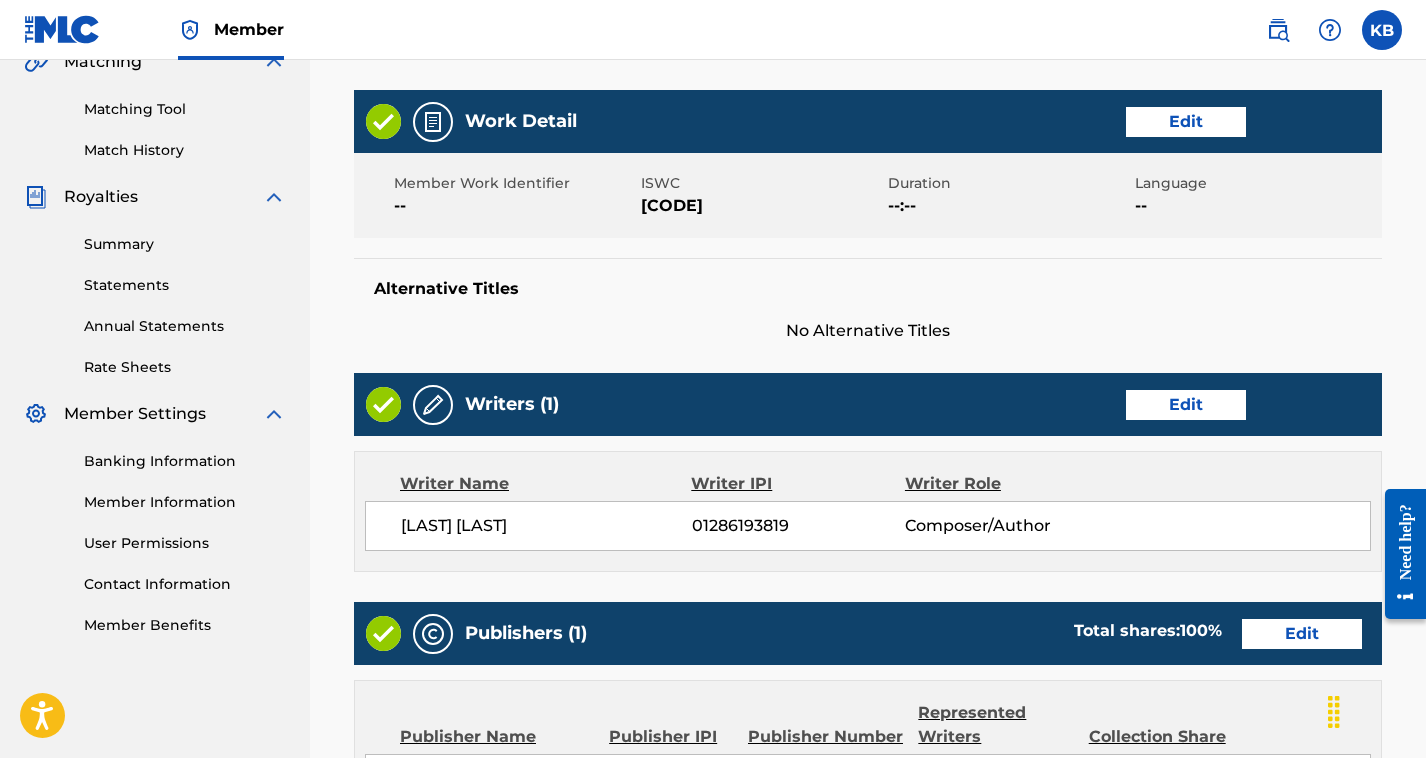 scroll, scrollTop: 481, scrollLeft: 0, axis: vertical 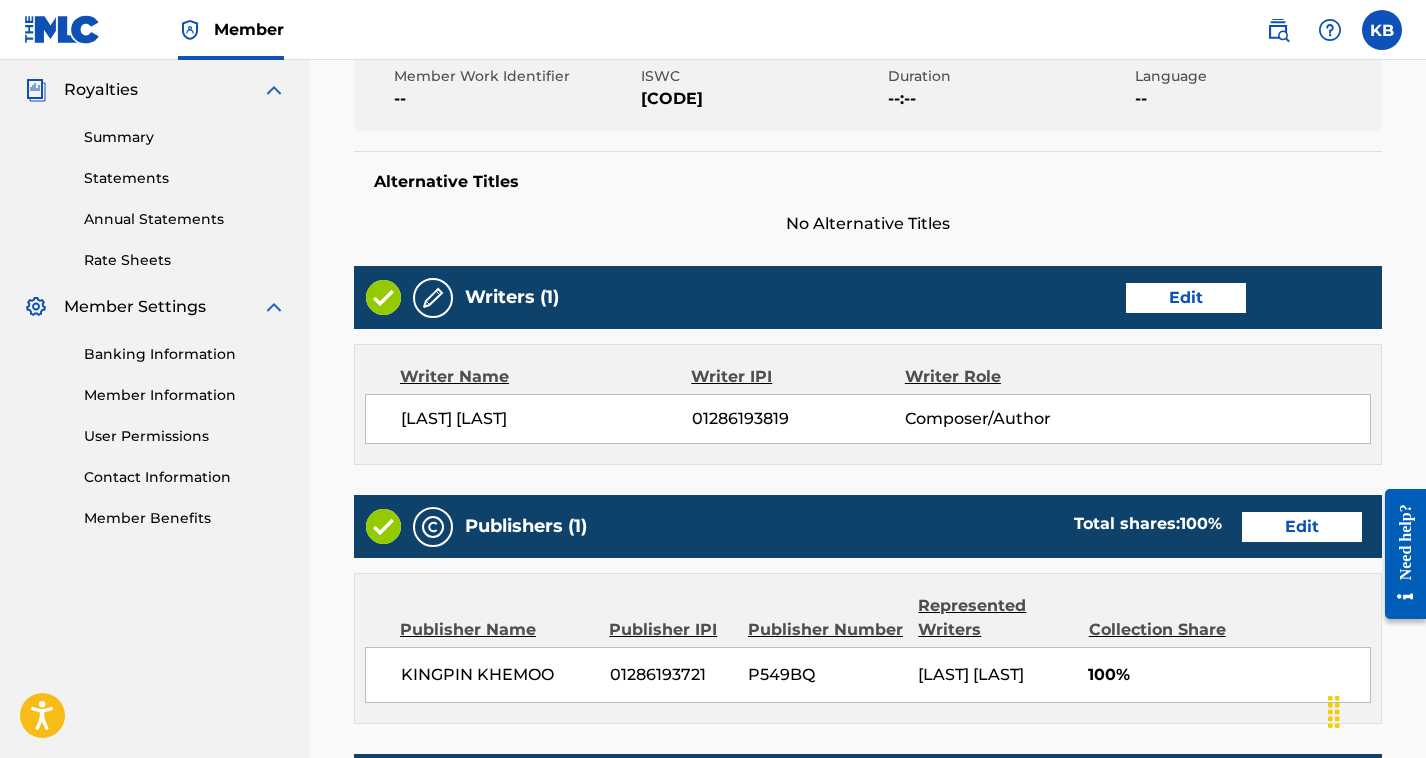 click on "Edit" at bounding box center (1302, 527) 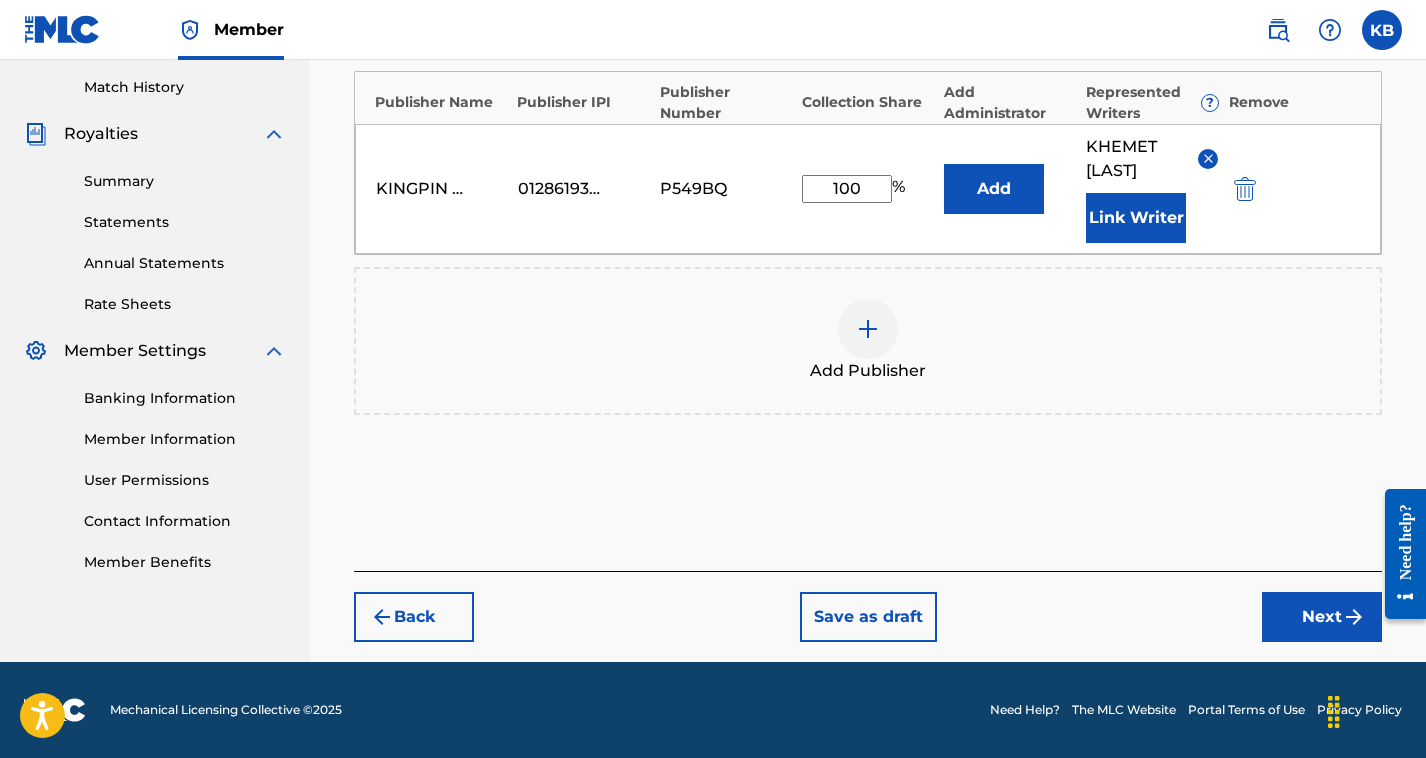 click on "100" at bounding box center (847, 189) 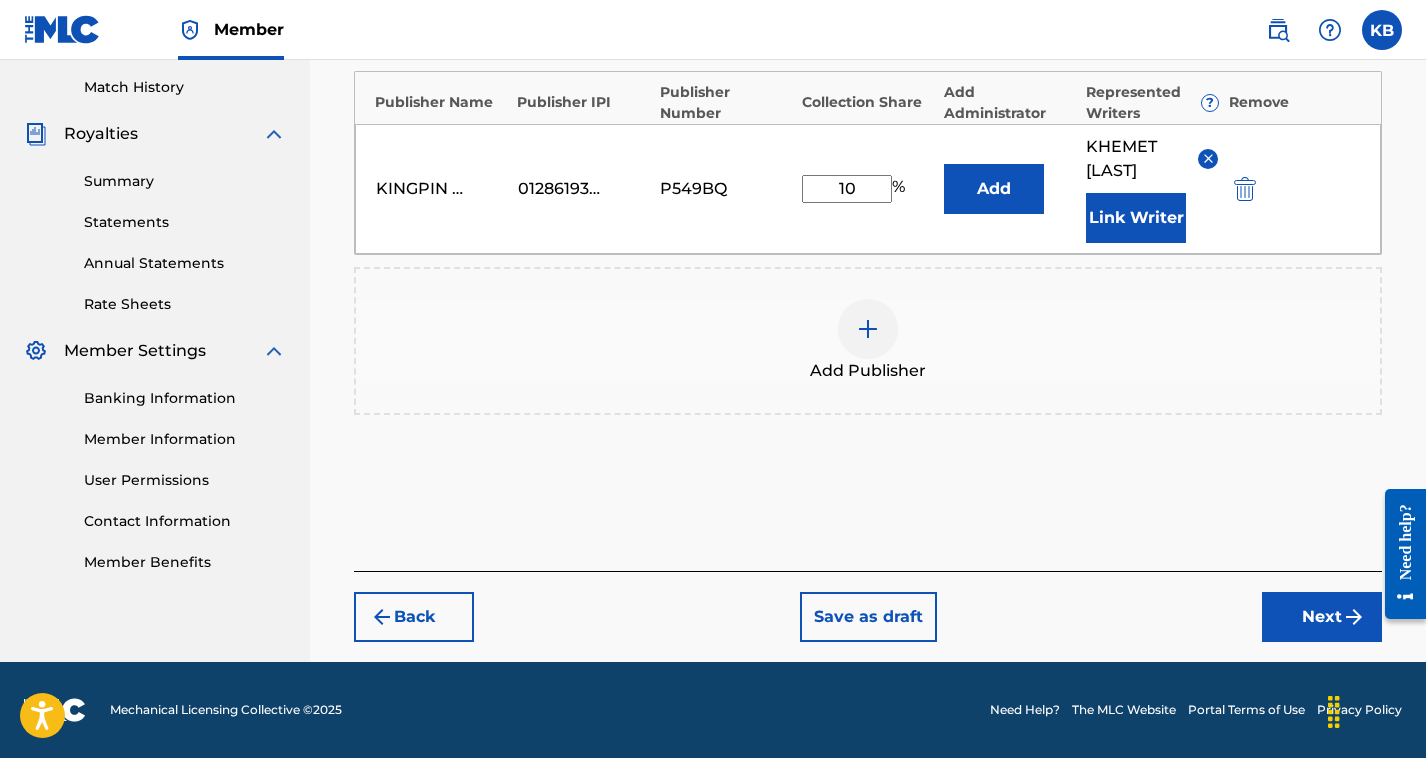 type on "1" 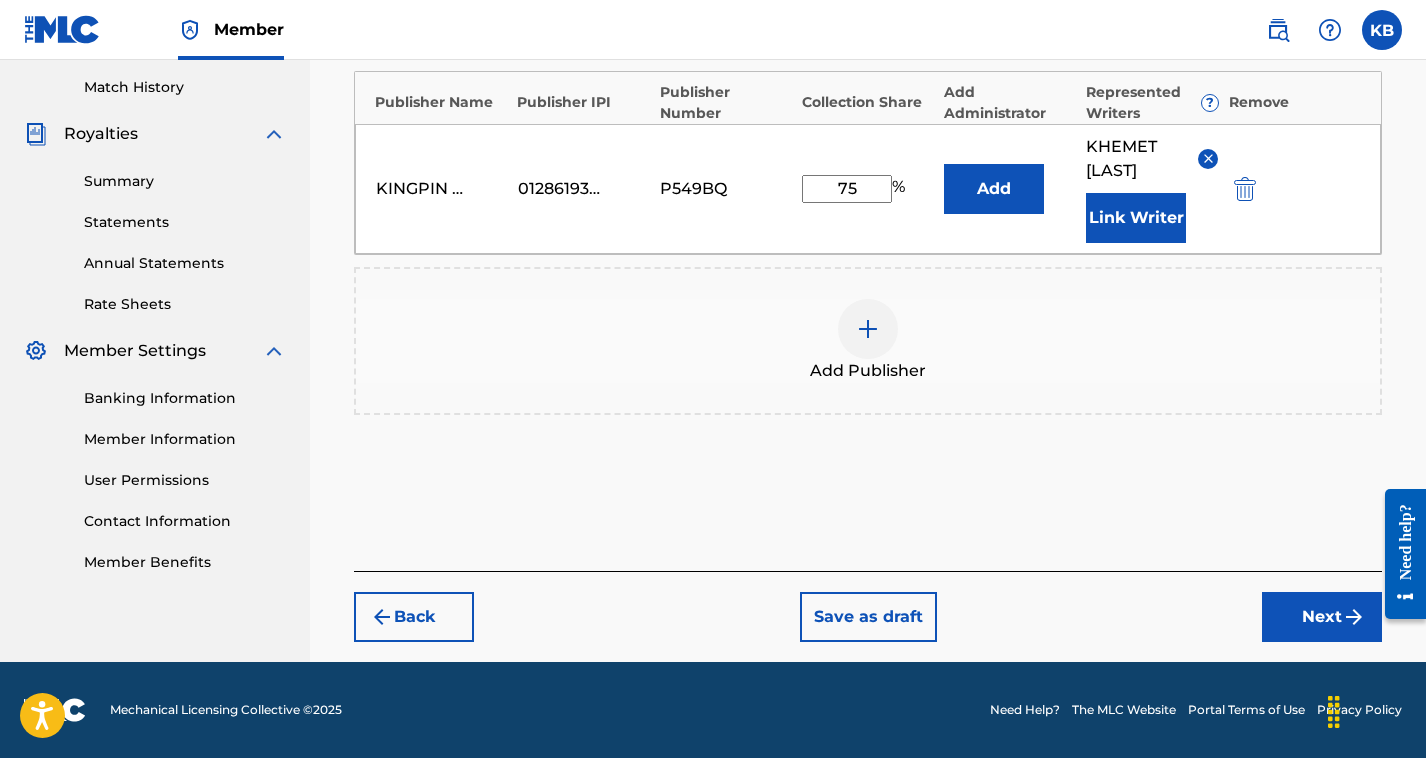 type on "75" 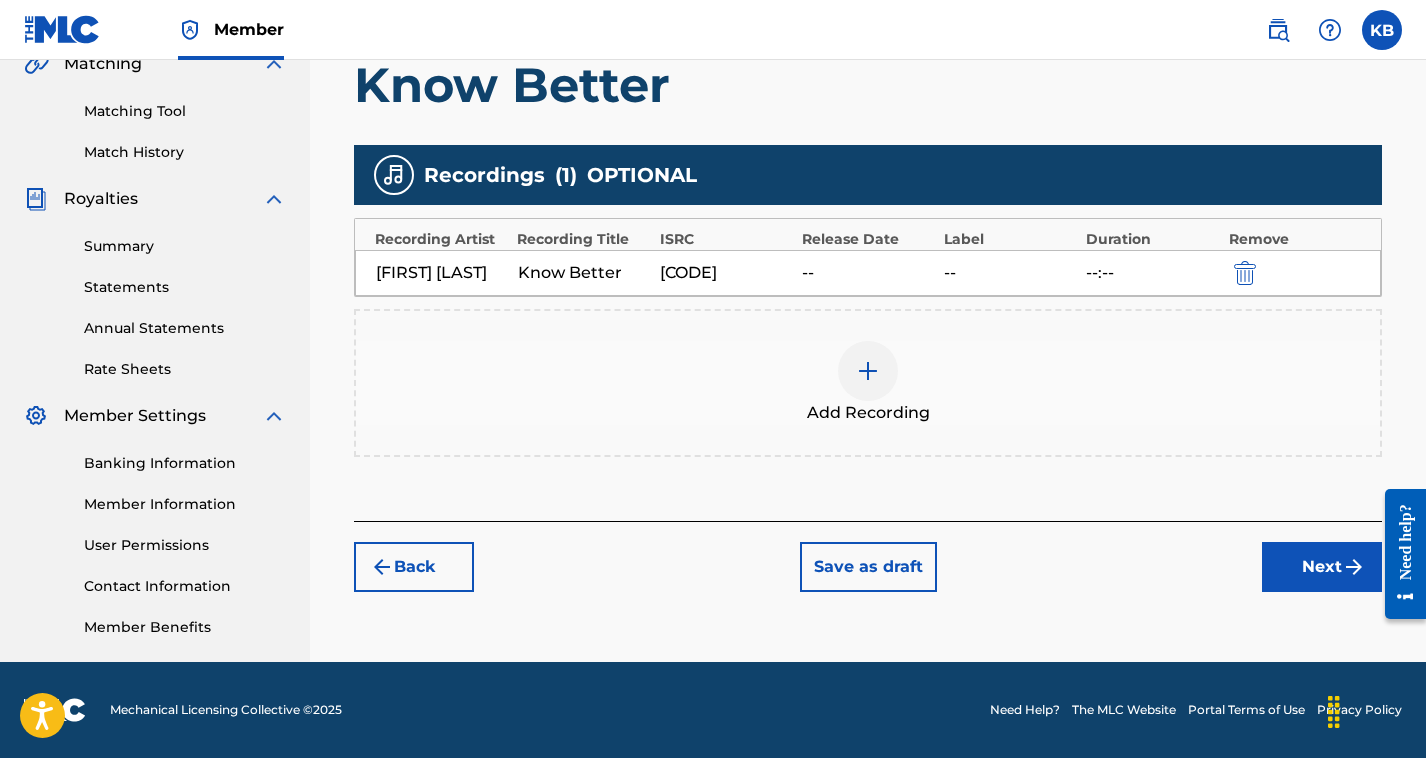 click on "Next" at bounding box center [1322, 567] 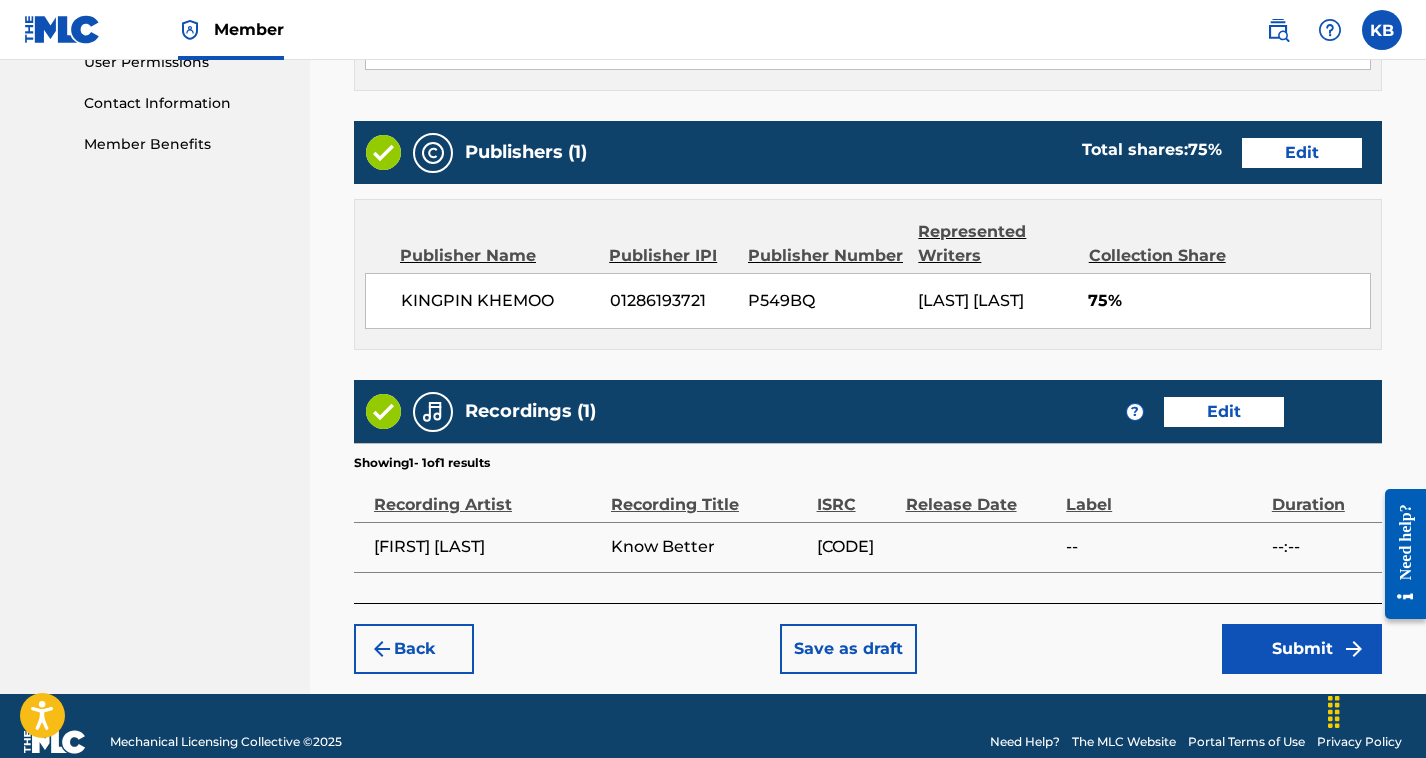 scroll, scrollTop: 996, scrollLeft: 0, axis: vertical 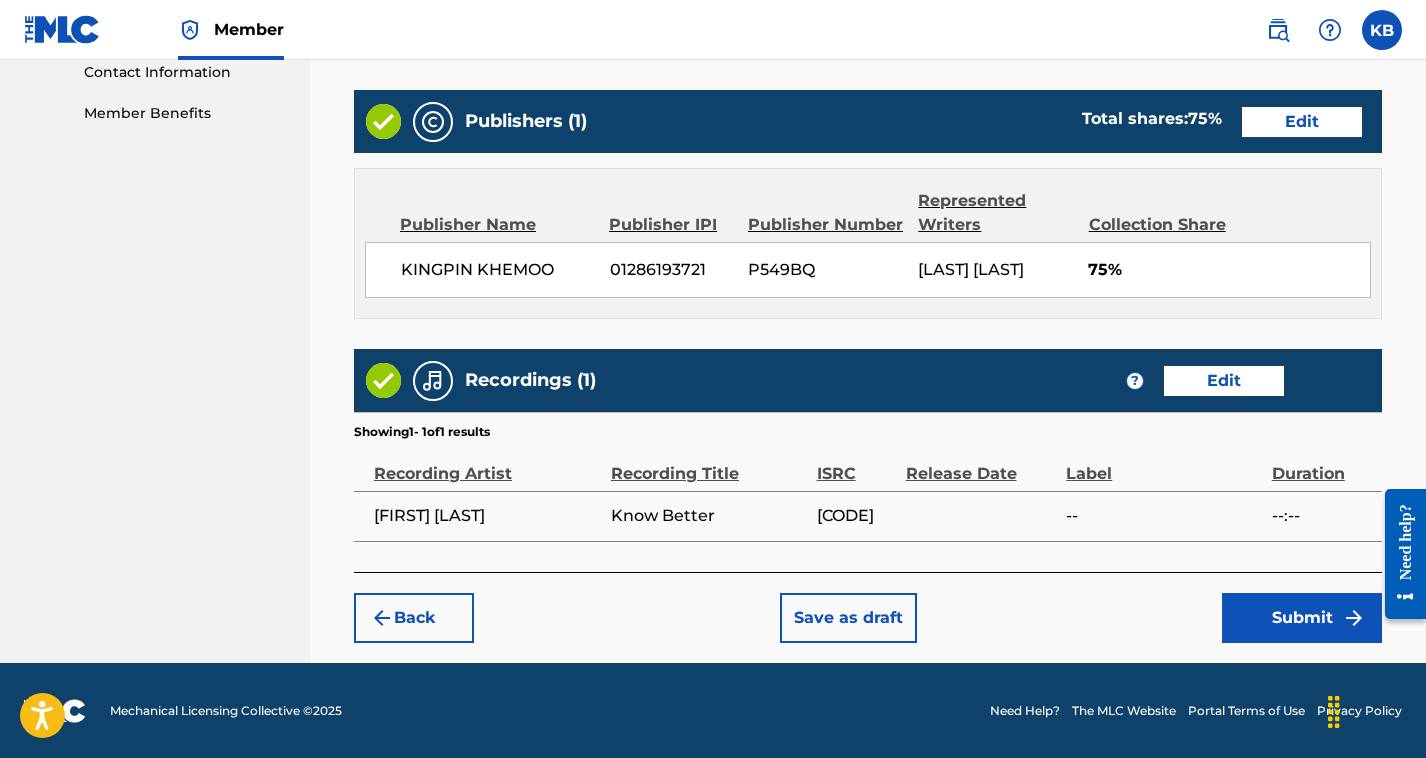 click on "Submit" at bounding box center [1302, 618] 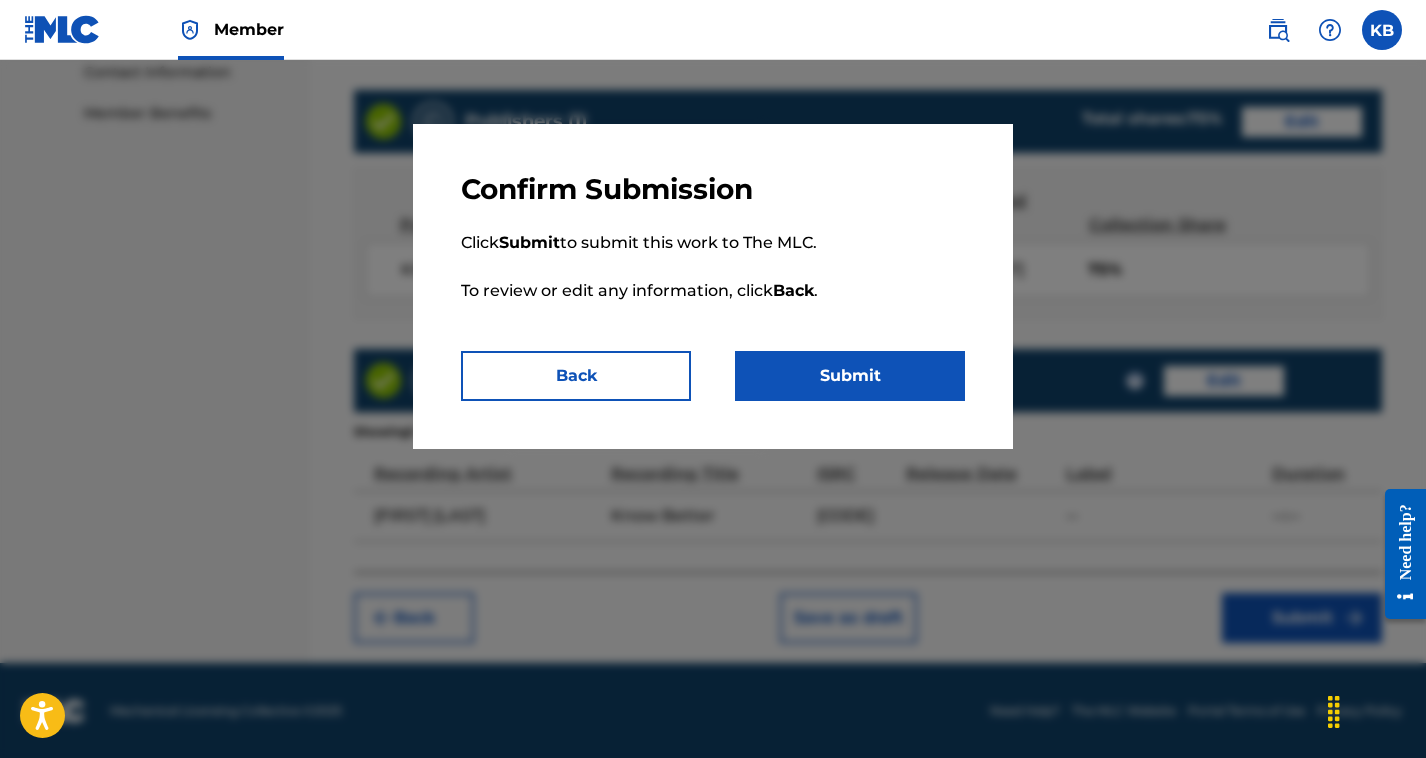 click on "Submit" at bounding box center [850, 376] 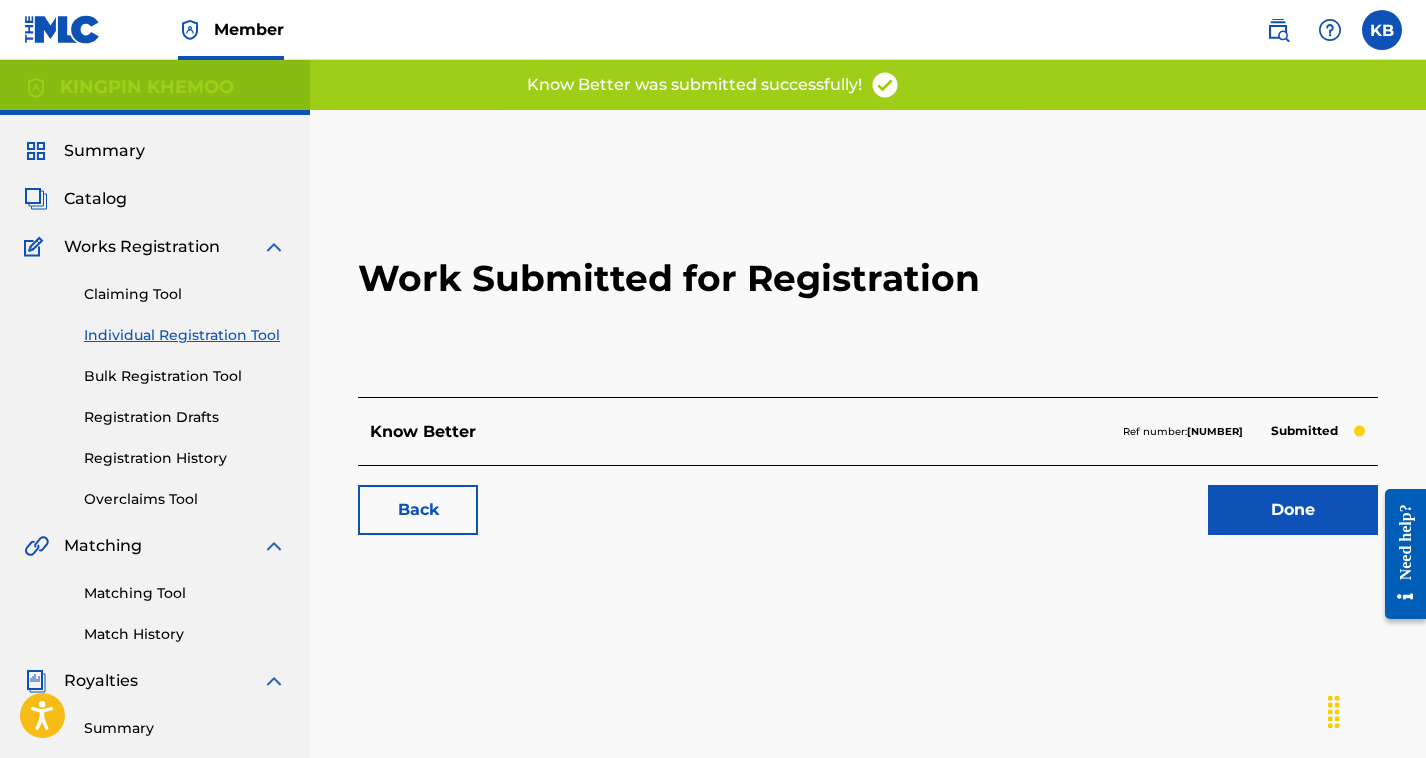 click on "Back" at bounding box center (418, 510) 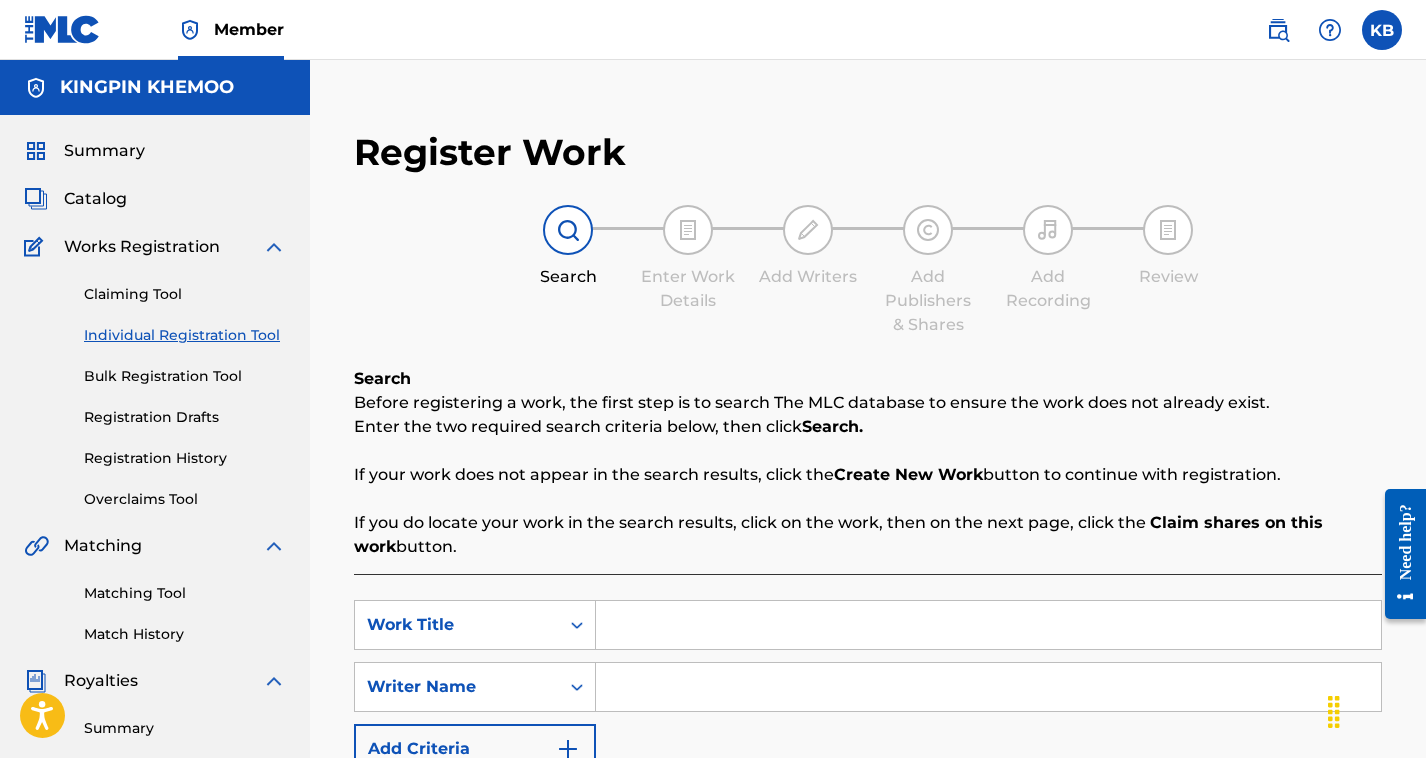 click at bounding box center [988, 625] 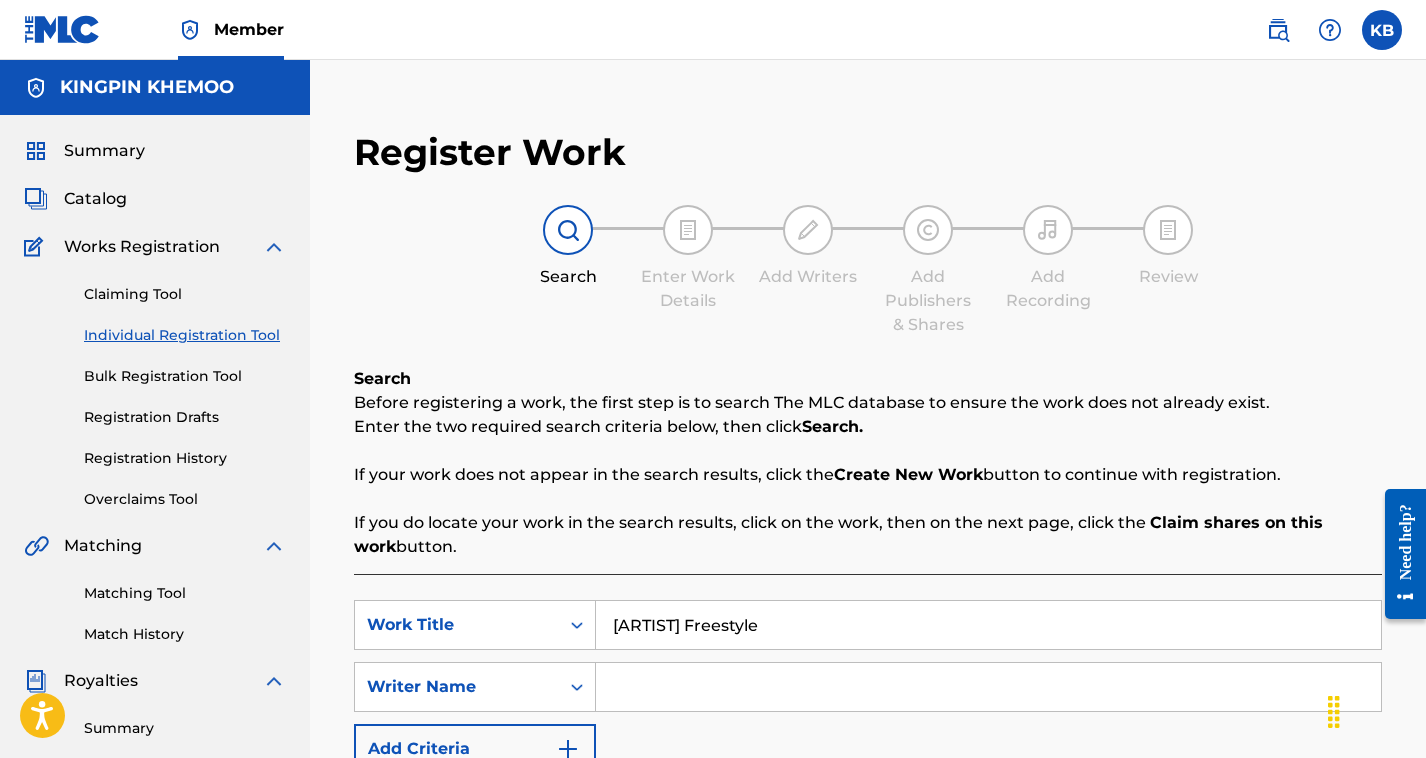 type on "[ARTIST] Freestyle" 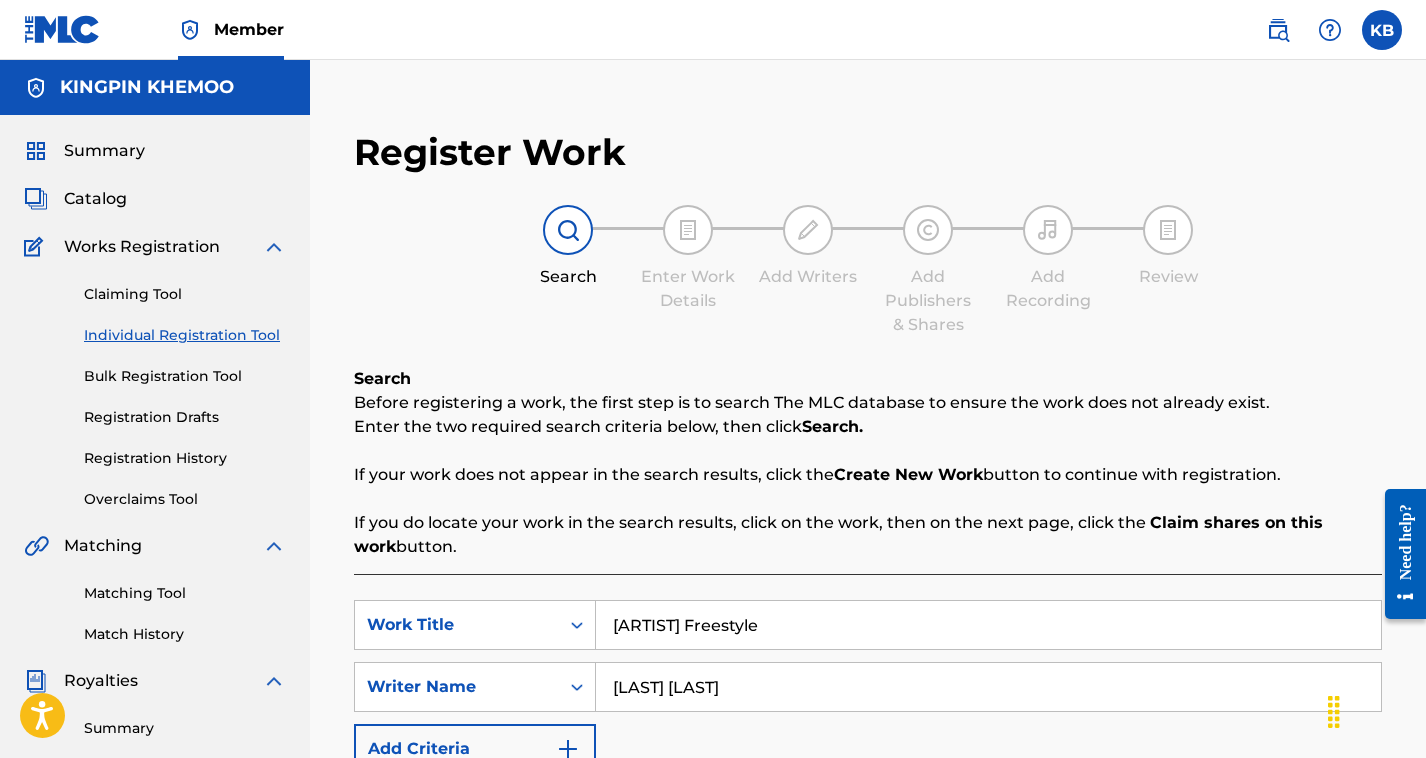 type on "[LAST] [LAST]" 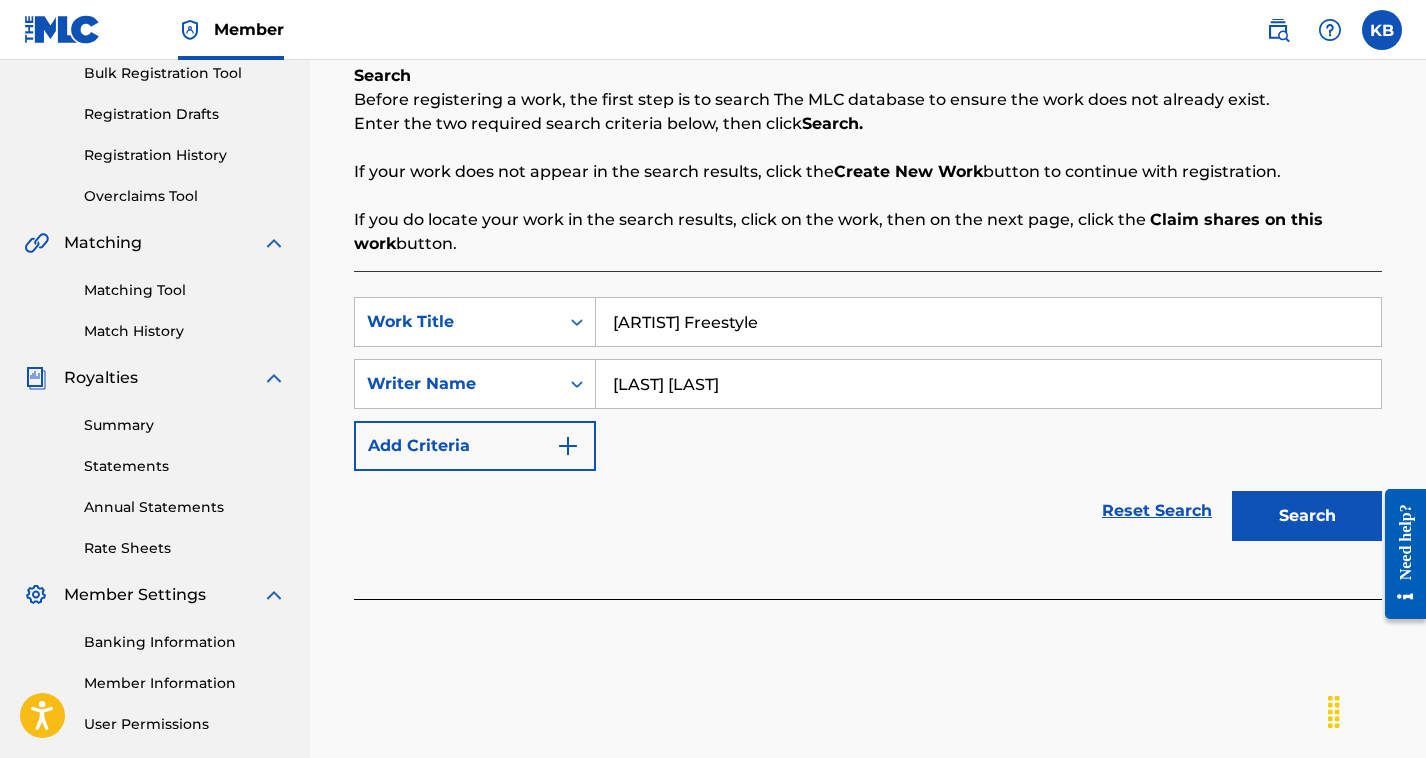scroll, scrollTop: 304, scrollLeft: 0, axis: vertical 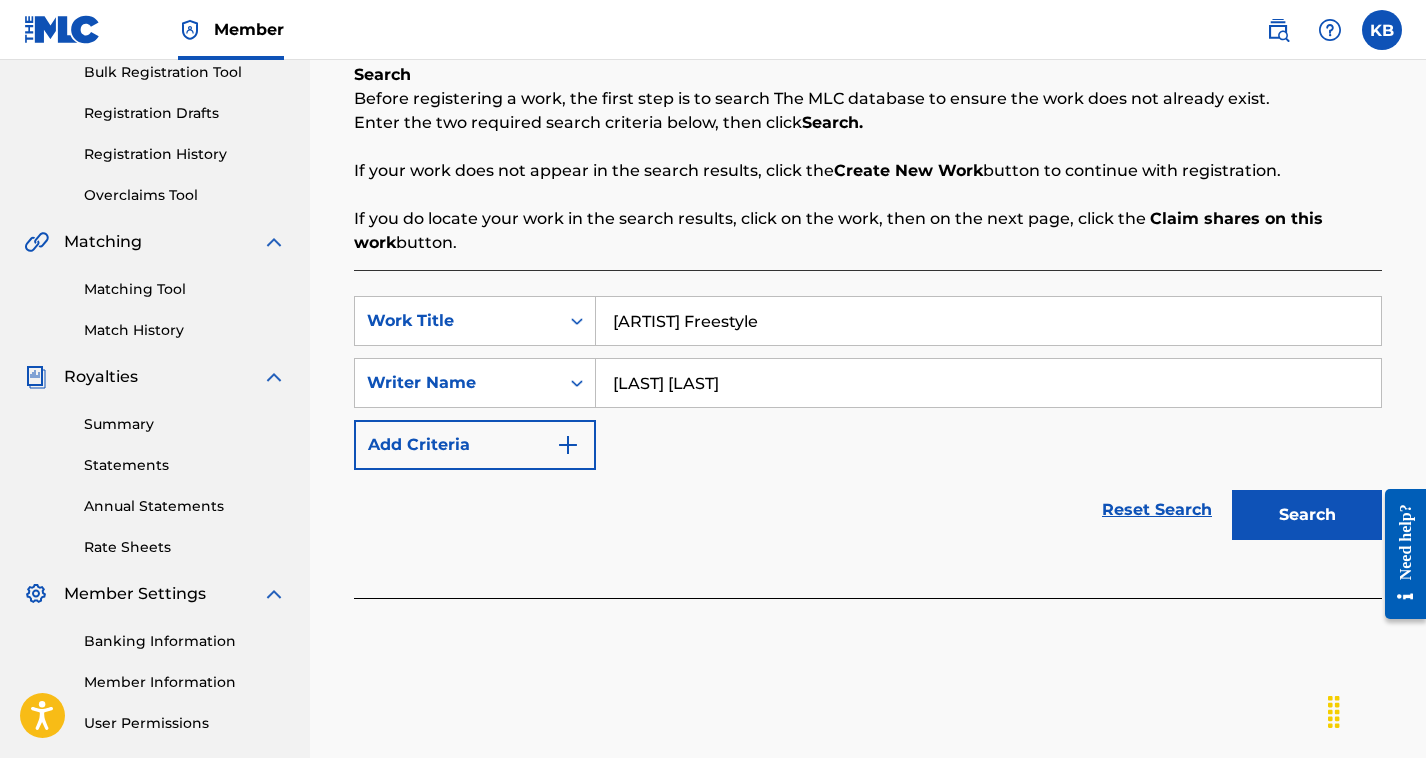 click on "Search" at bounding box center (1307, 515) 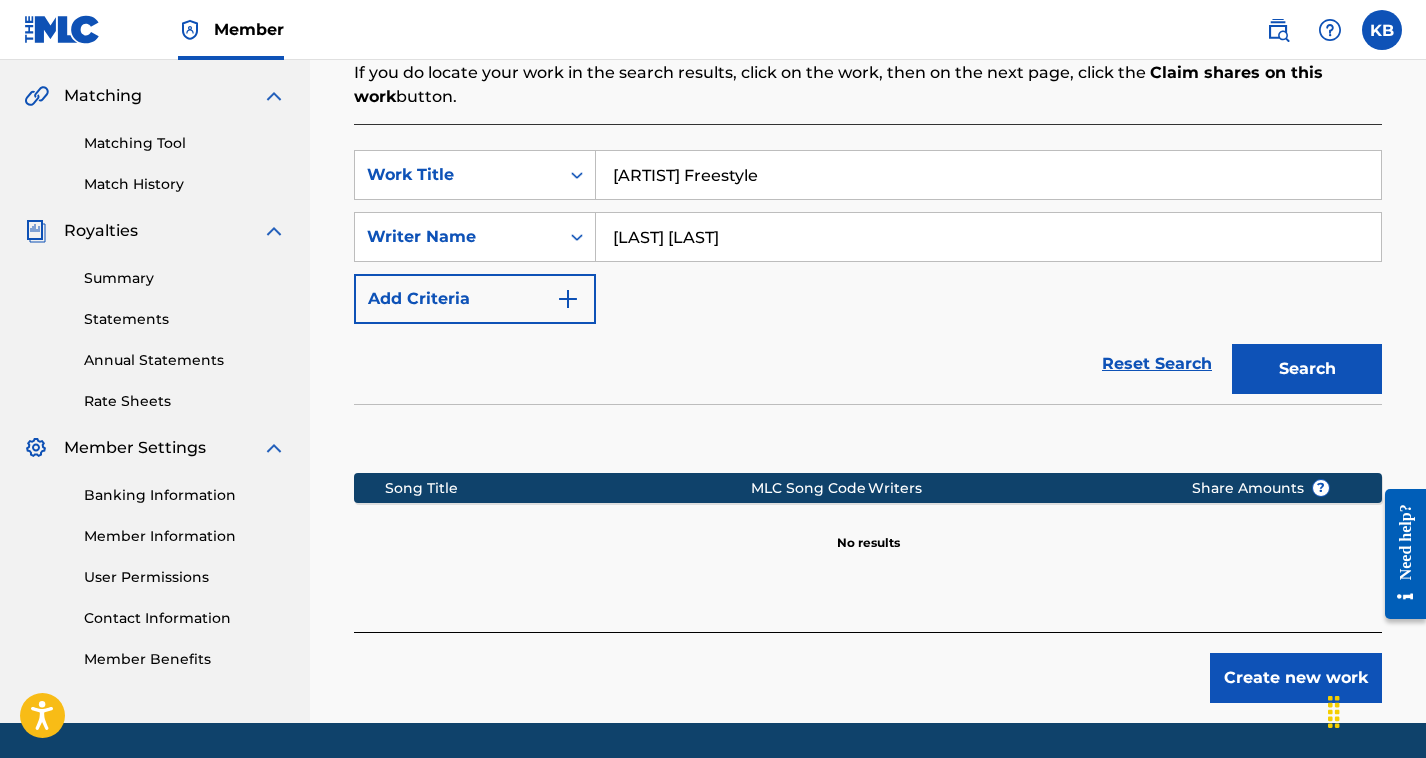 scroll, scrollTop: 513, scrollLeft: 0, axis: vertical 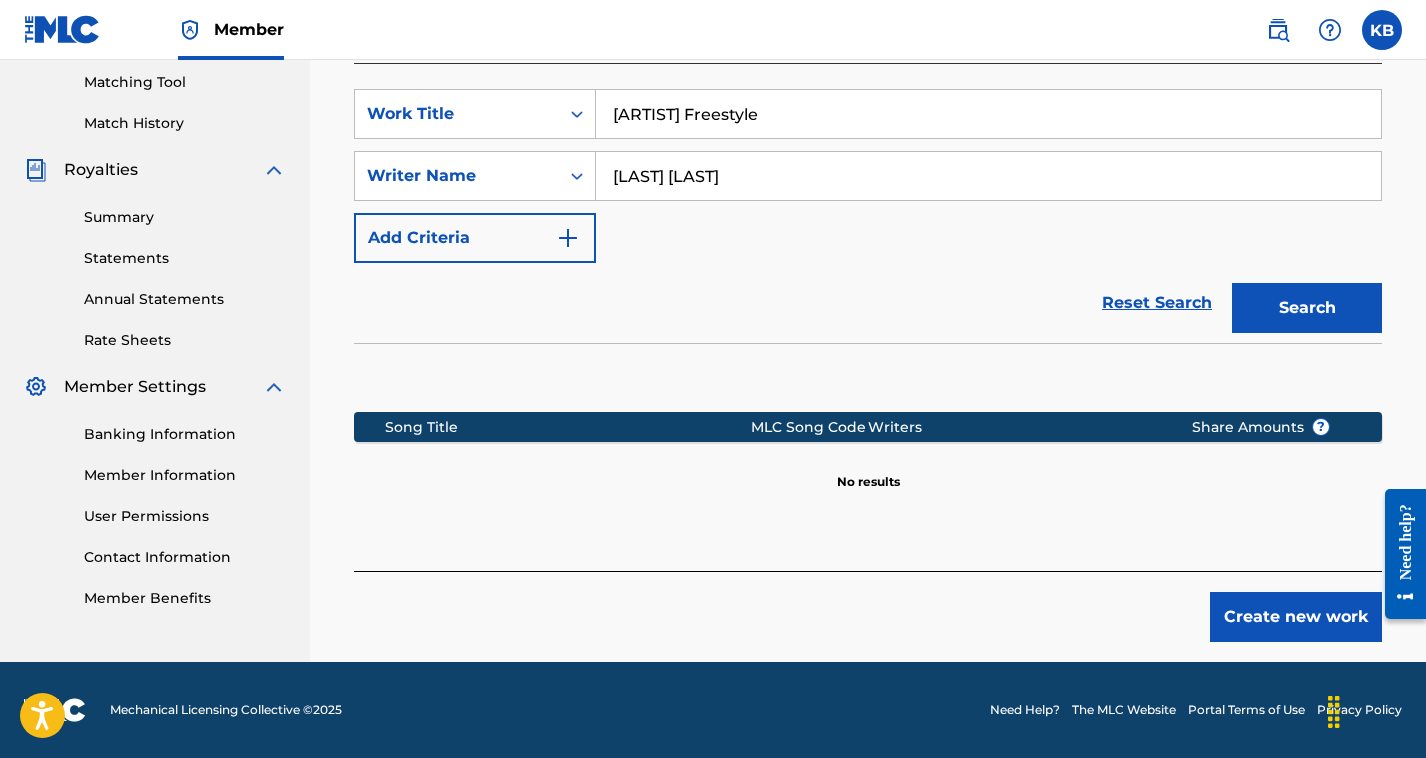 click on "Create new work" at bounding box center [1296, 617] 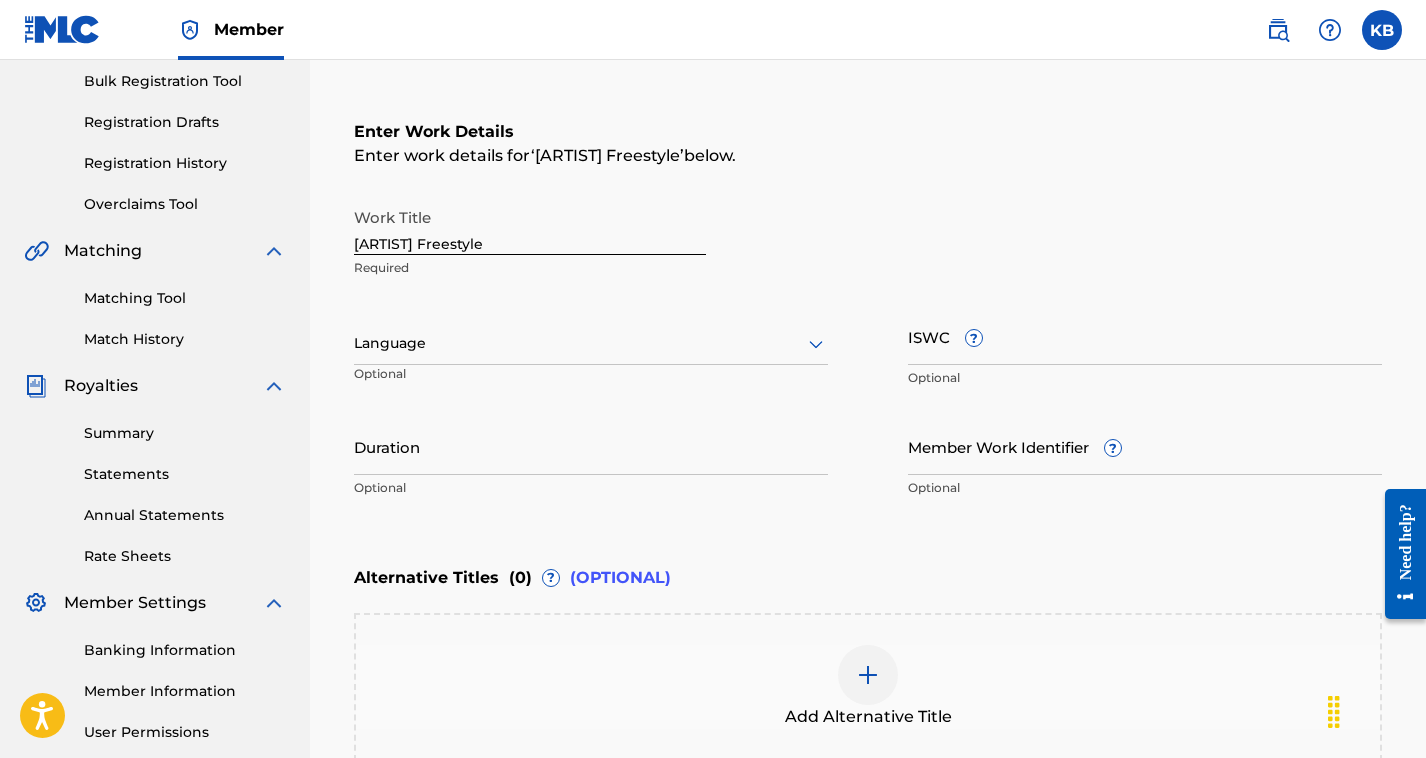 scroll, scrollTop: 297, scrollLeft: 0, axis: vertical 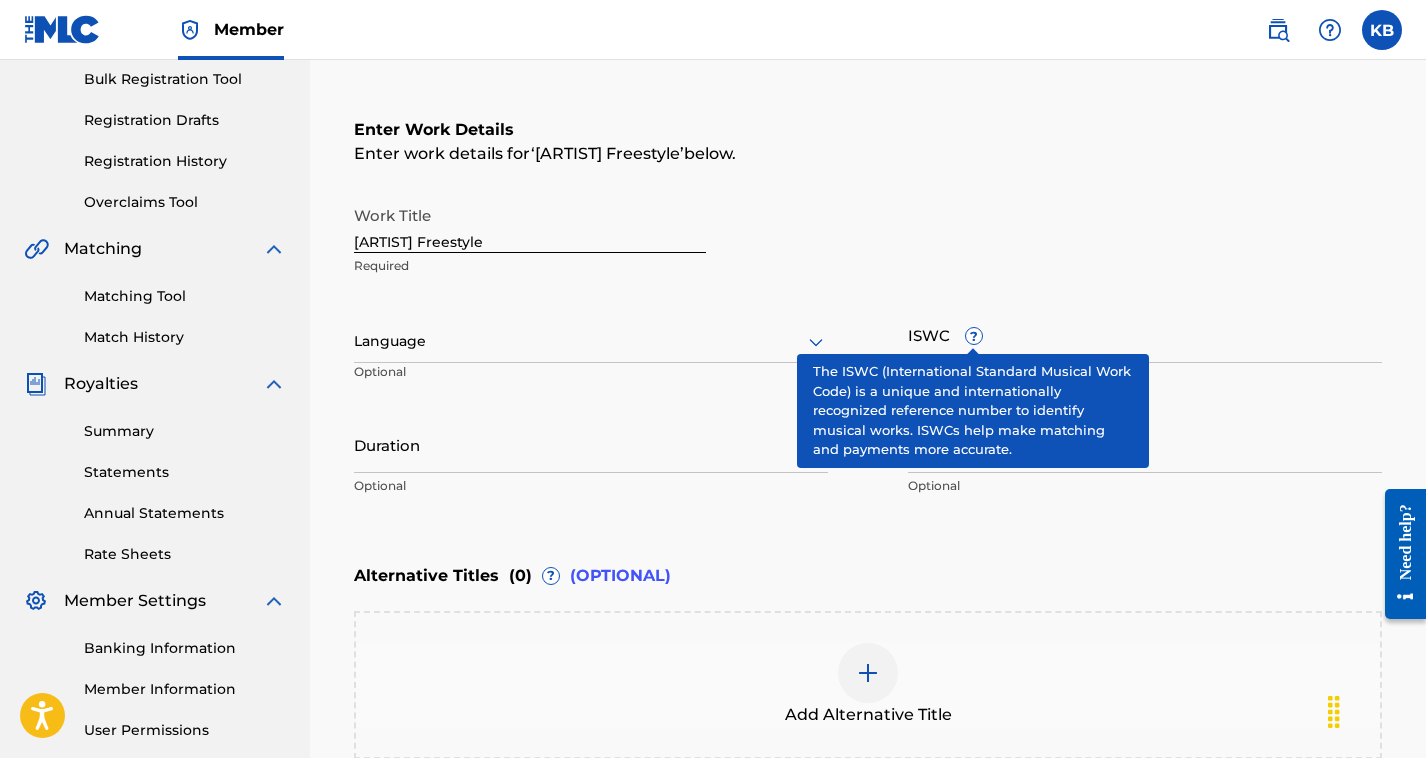 click on "?" at bounding box center [974, 336] 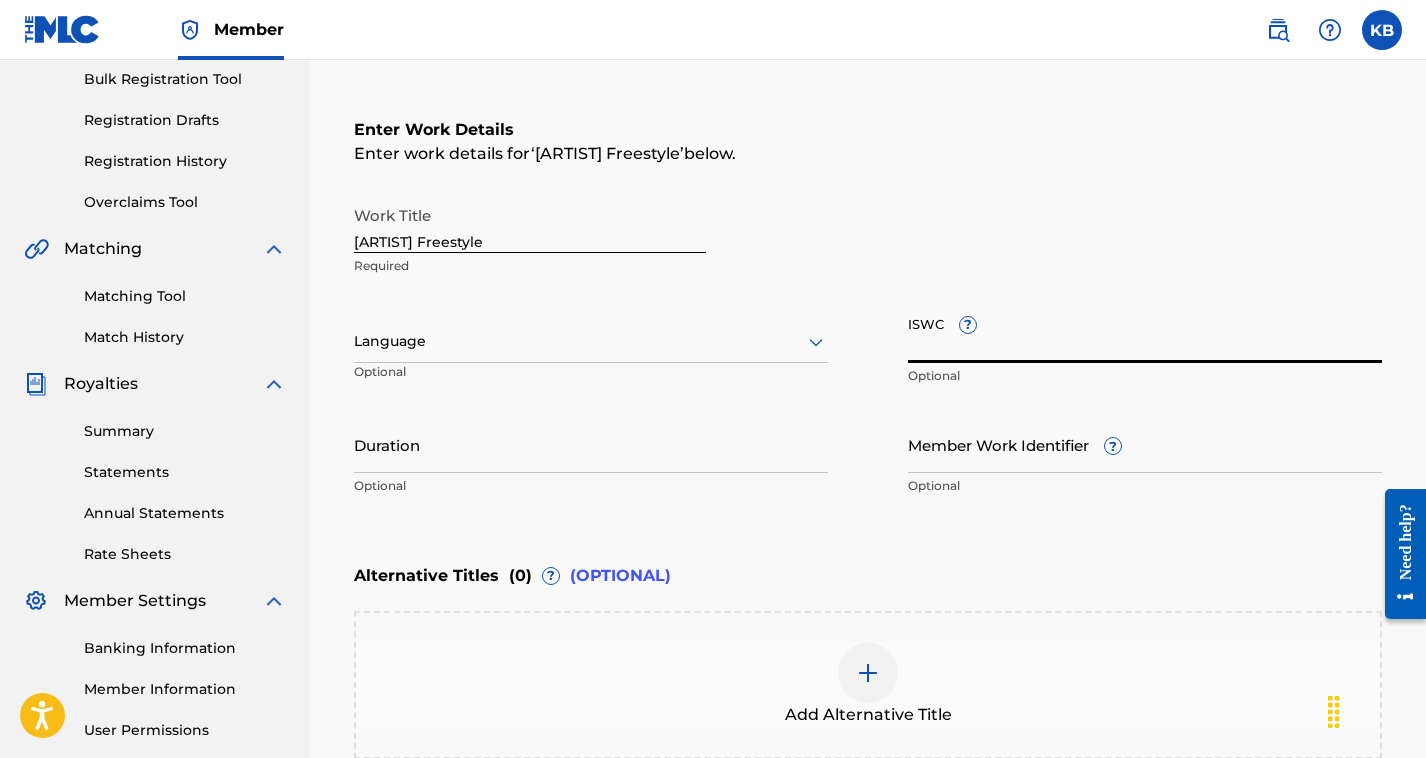 click on "Work Title [TITLE] Required" at bounding box center [868, 241] 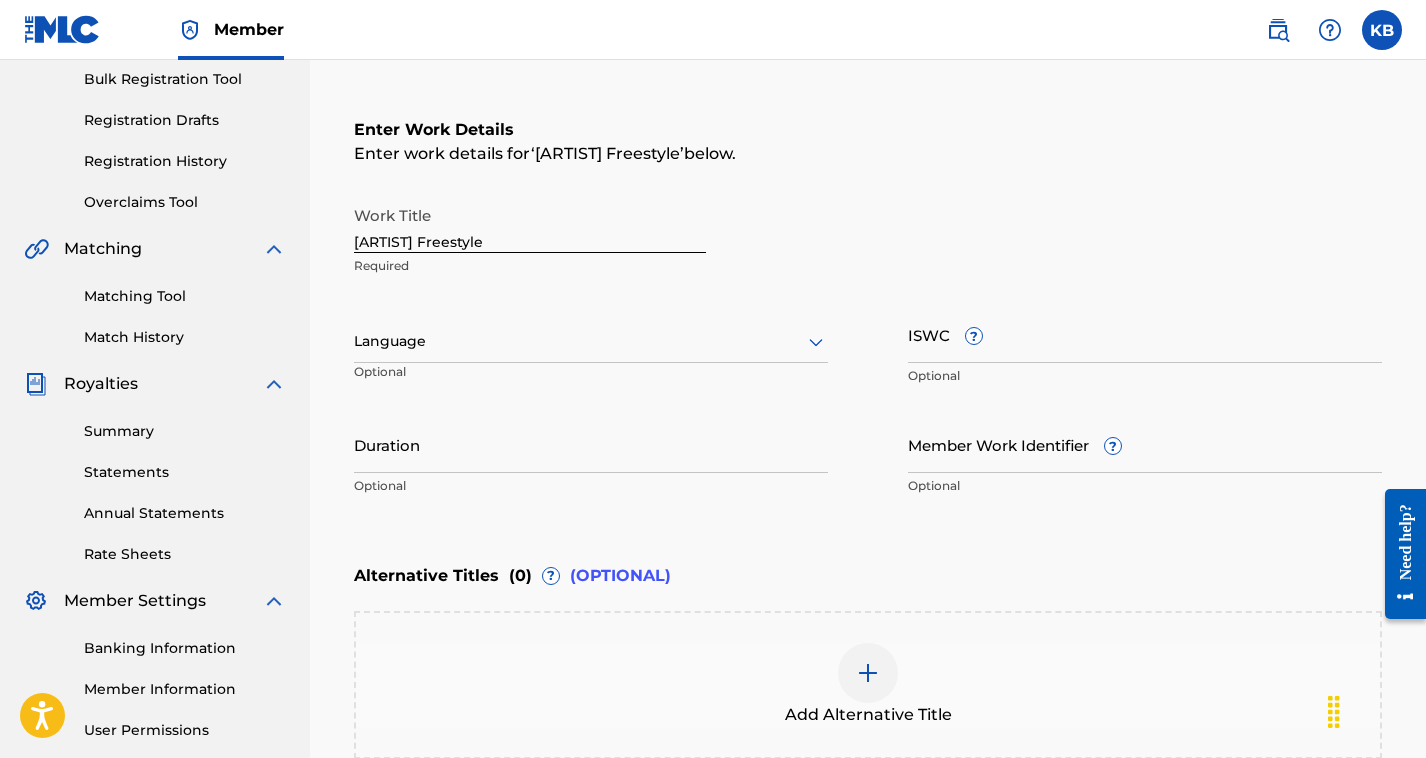 click on "ISWC   ?" at bounding box center (1145, 334) 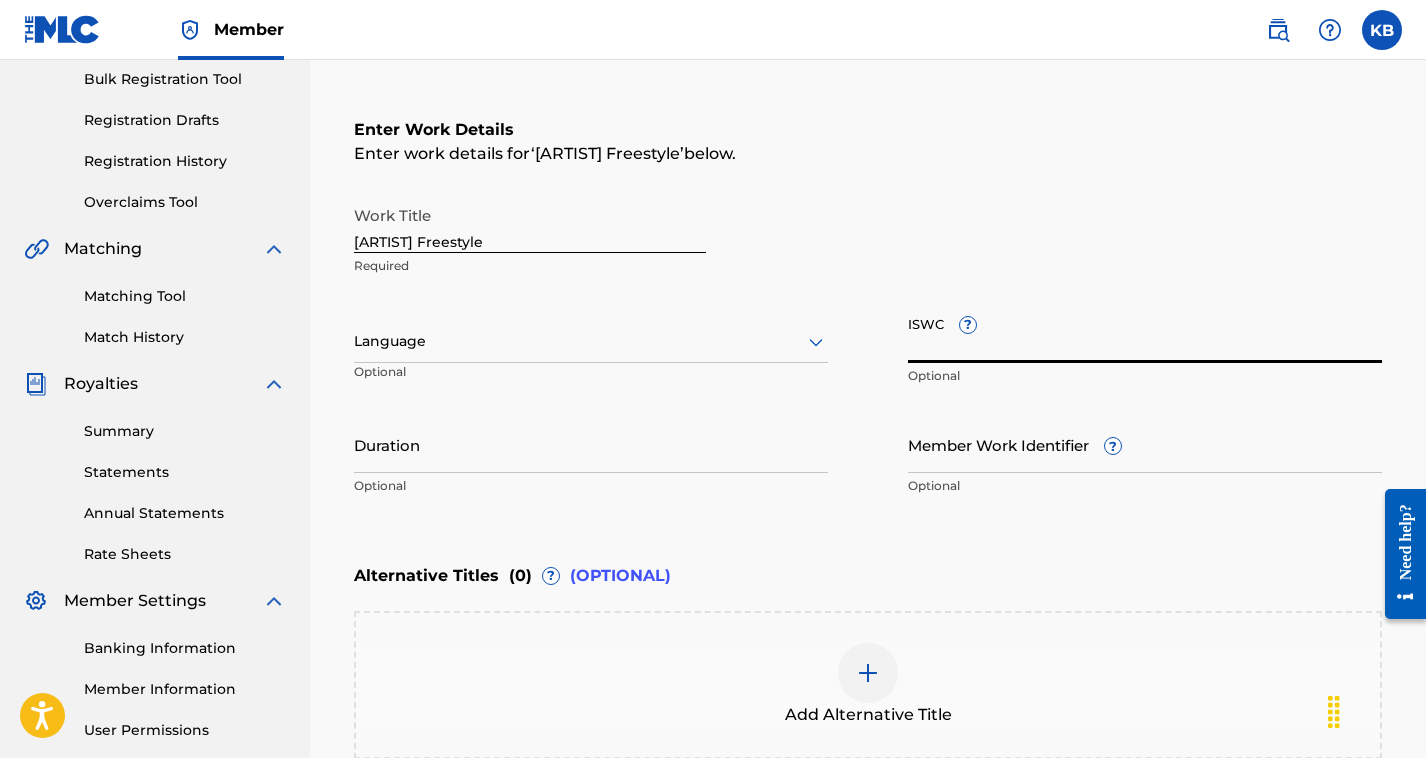 paste on "[CODE]" 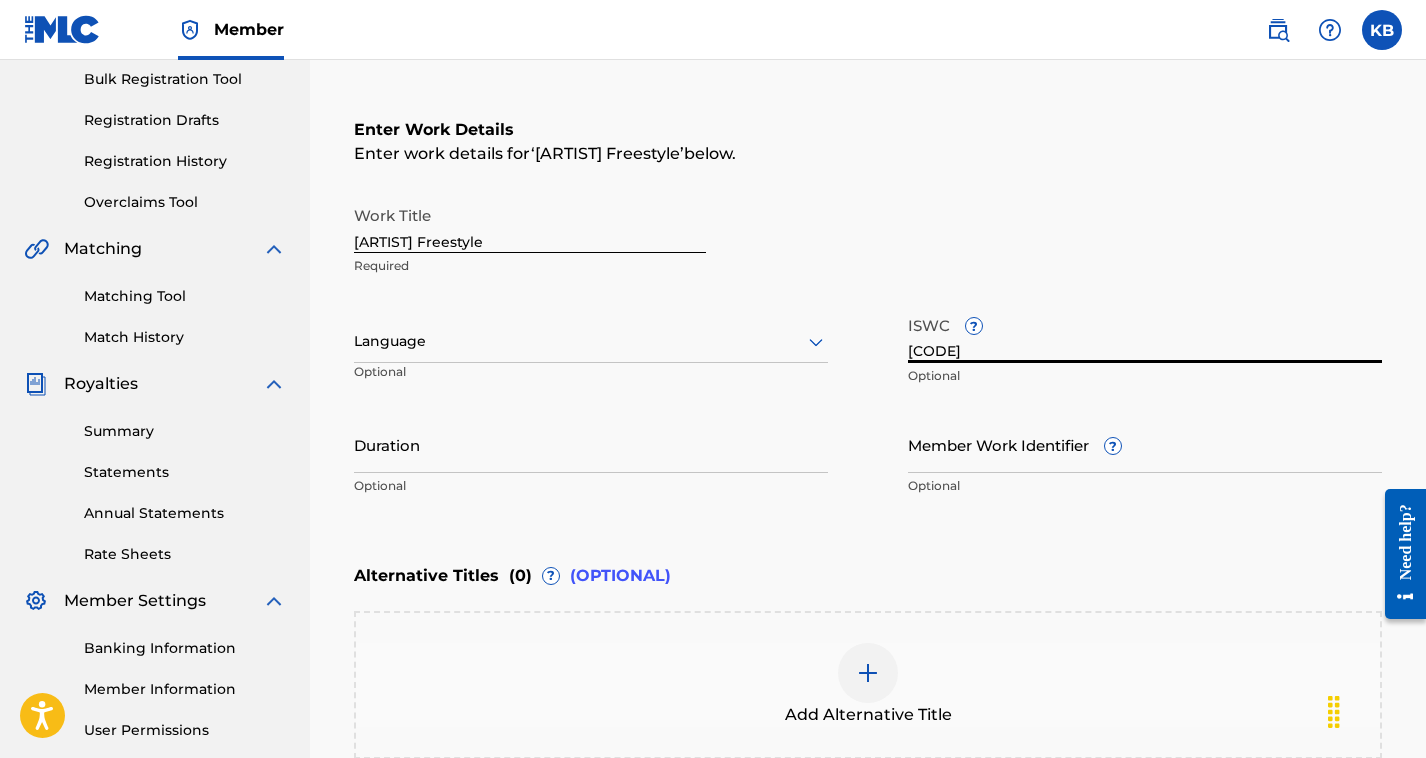 type on "[CODE]" 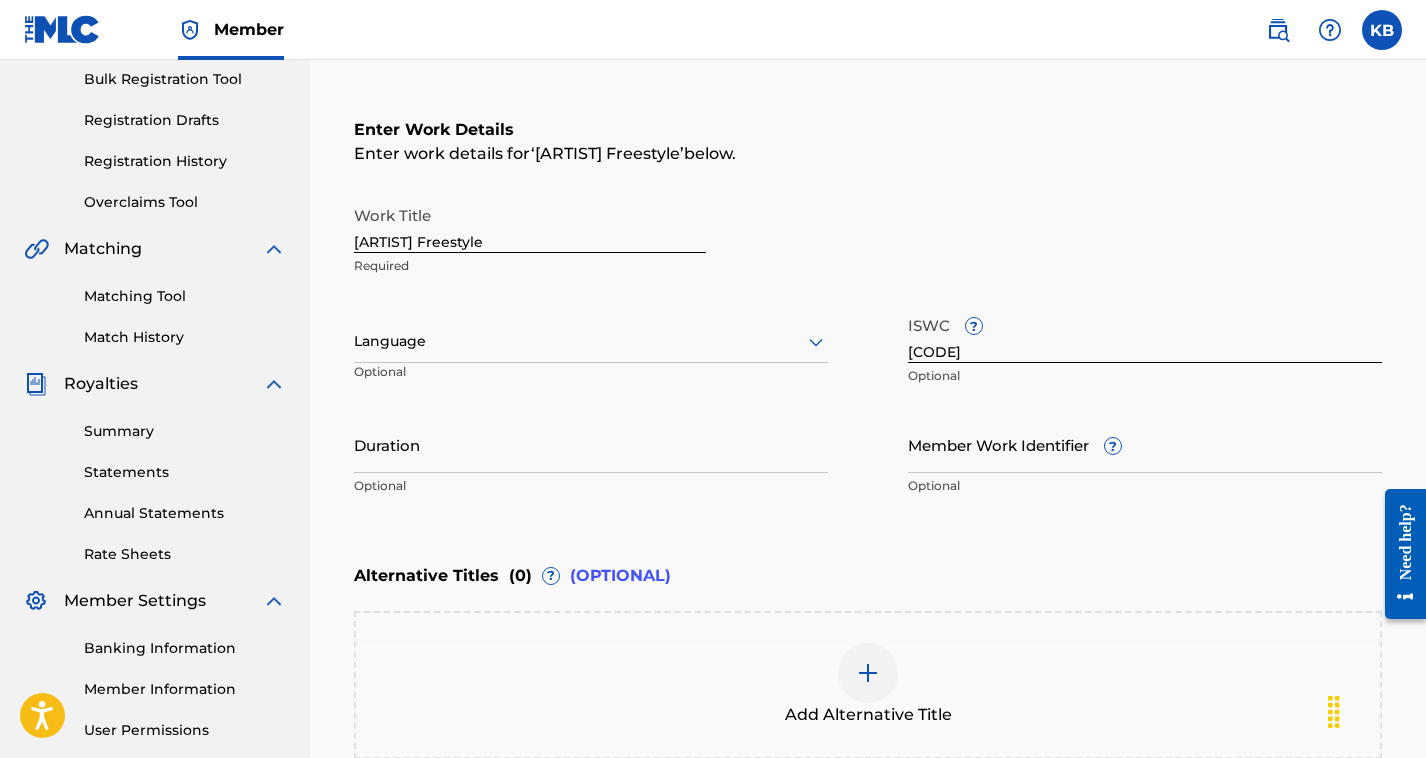 click on "Alternative Titles ( 0 ) ? (OPTIONAL)" at bounding box center (868, 576) 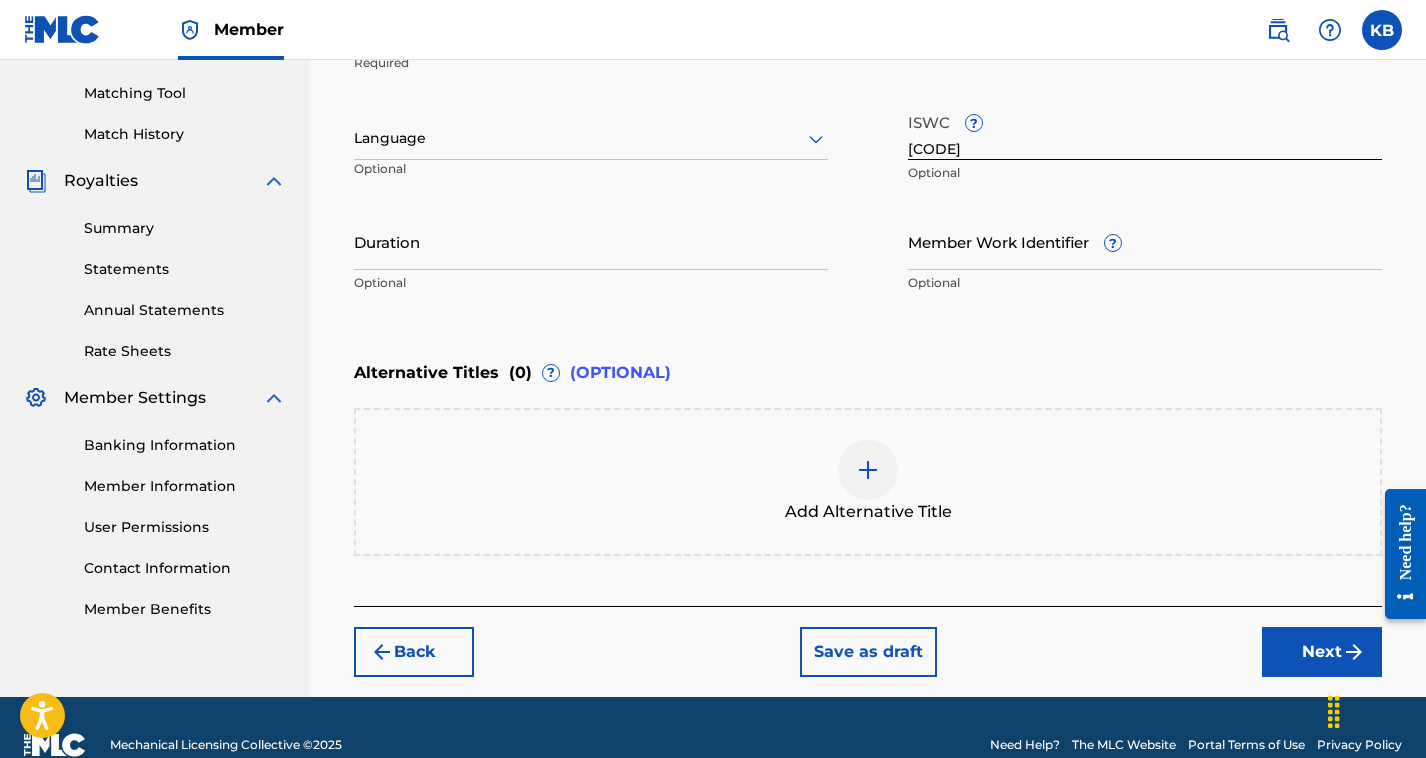 scroll, scrollTop: 501, scrollLeft: 0, axis: vertical 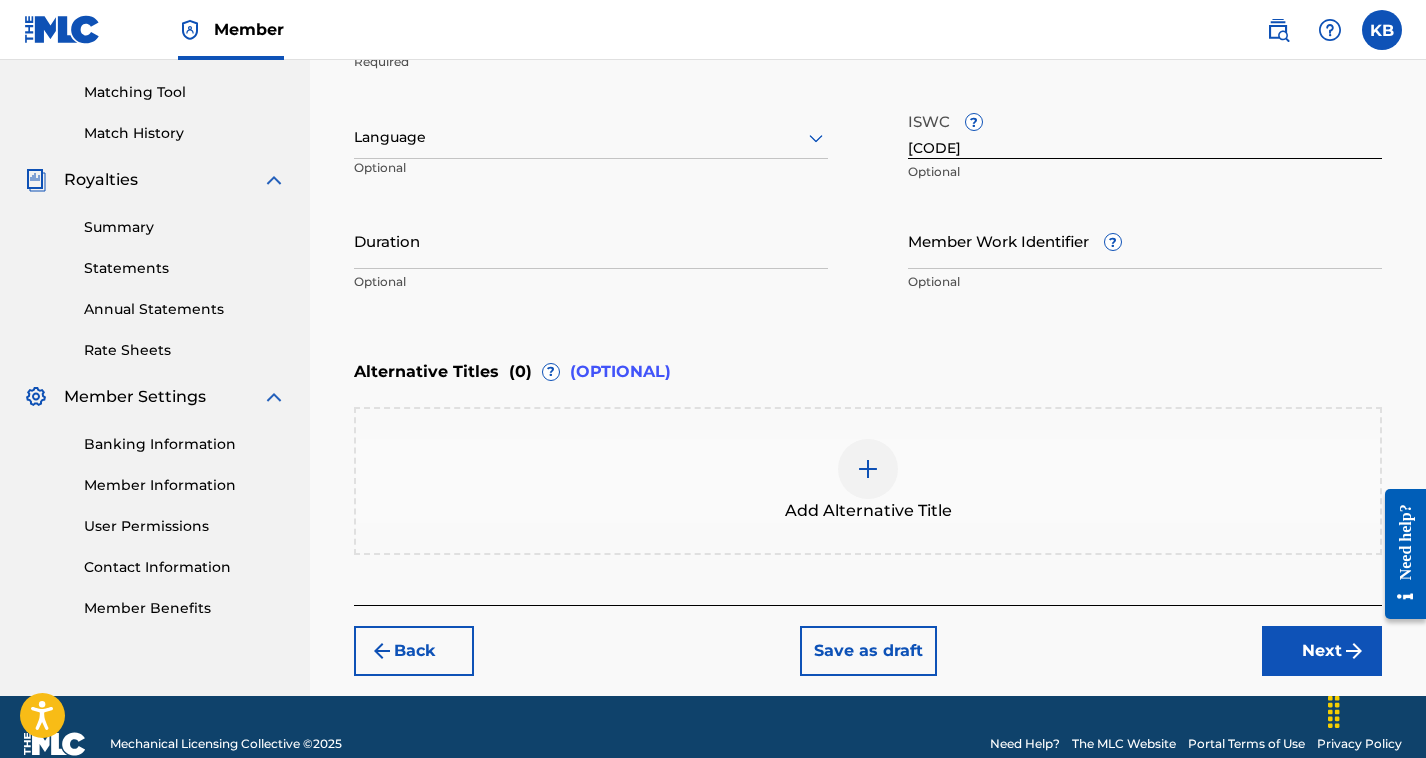 click on "Next" at bounding box center [1322, 651] 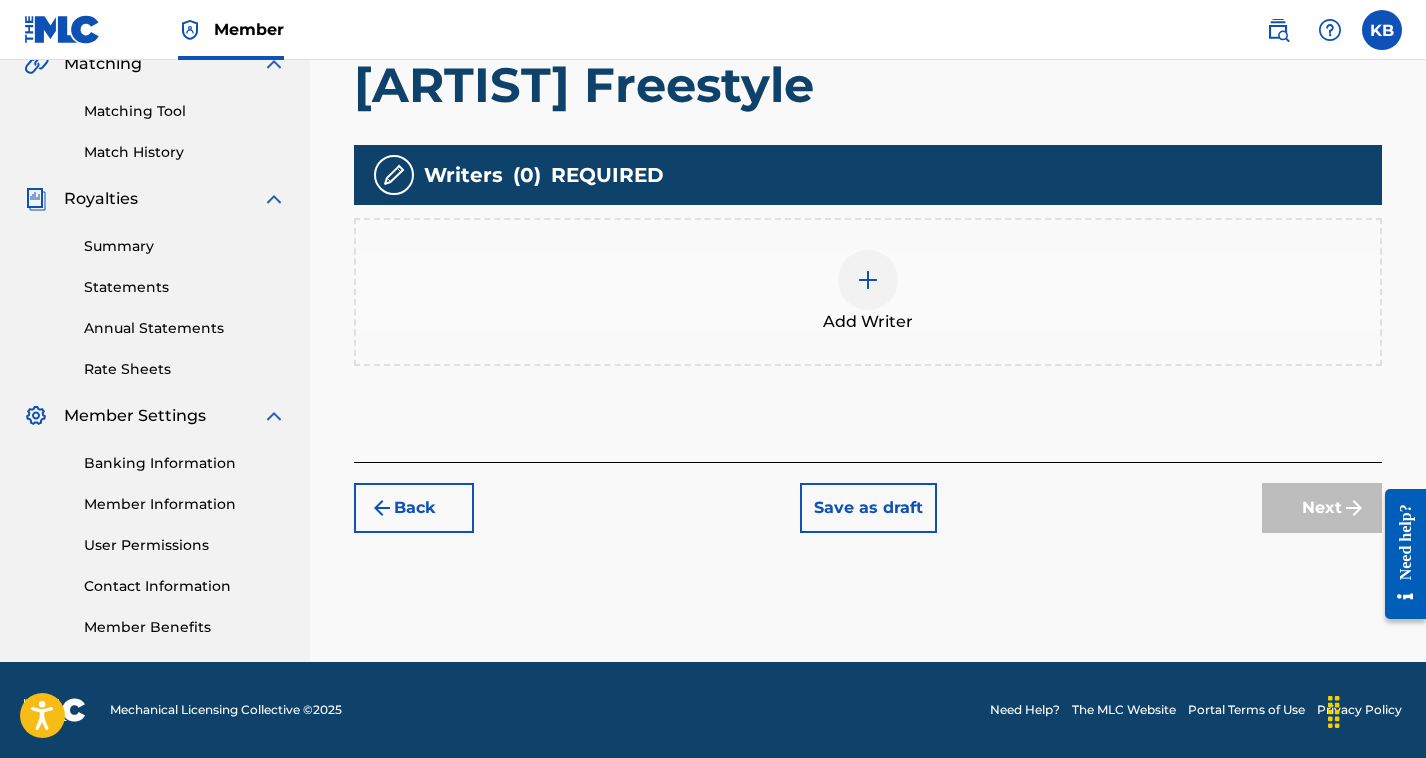 scroll, scrollTop: 482, scrollLeft: 0, axis: vertical 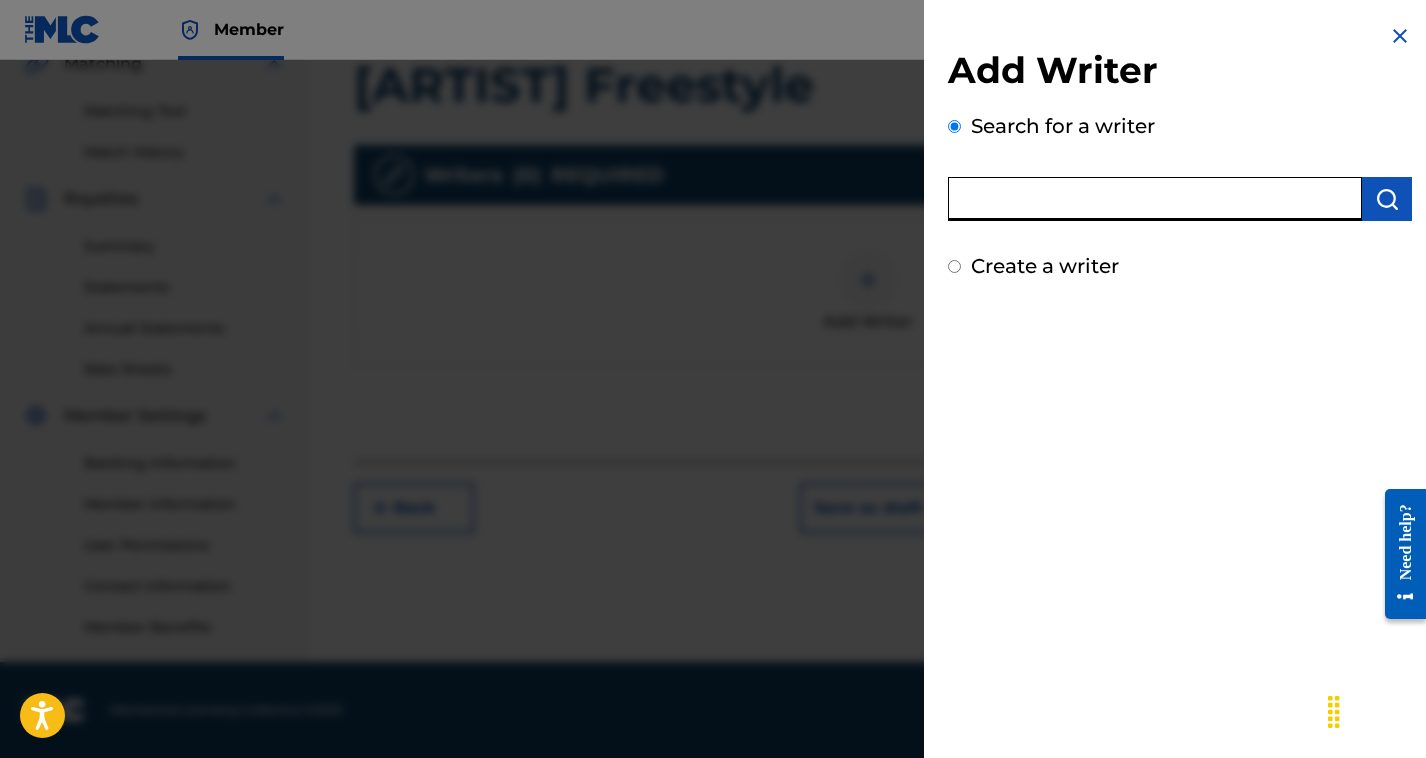 click at bounding box center (1155, 199) 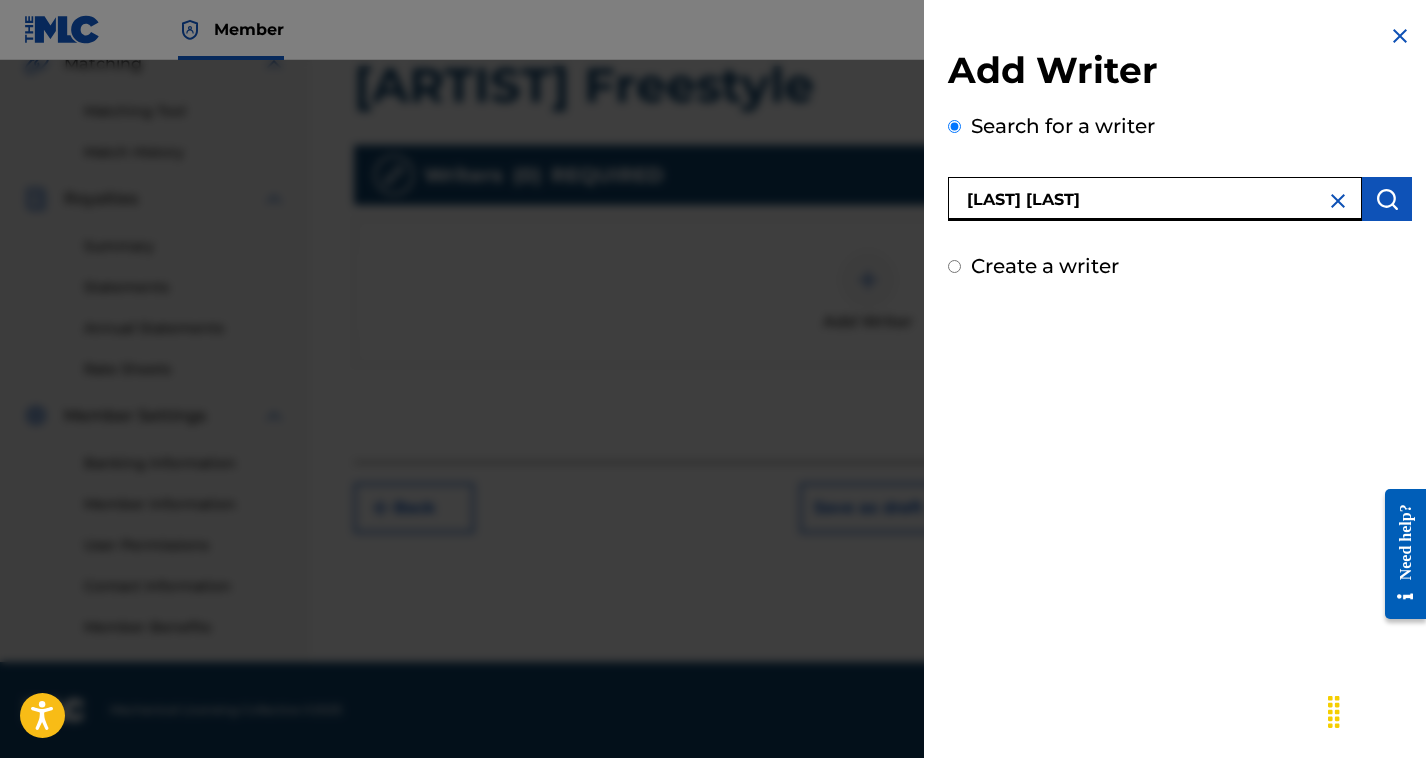 type on "[LAST] [LAST]" 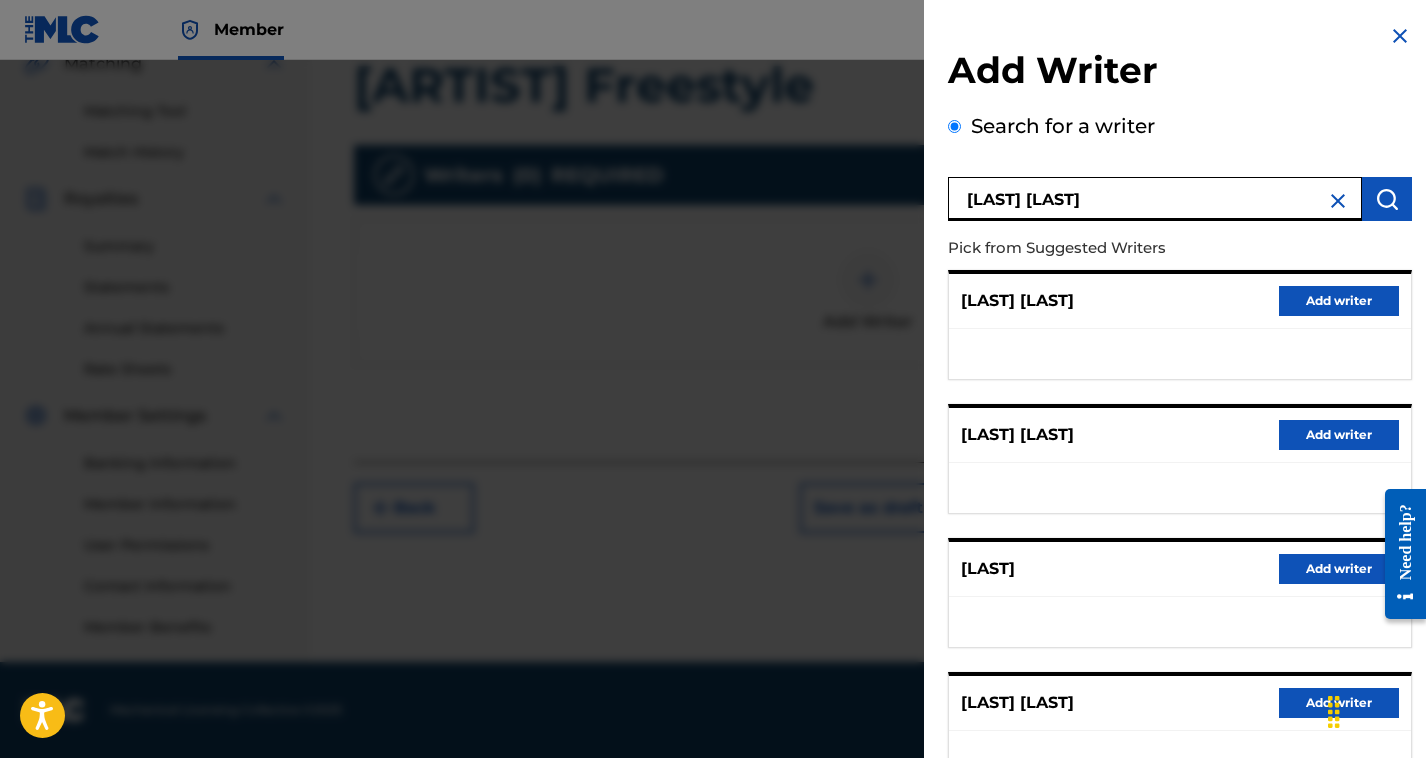 scroll, scrollTop: 482, scrollLeft: 0, axis: vertical 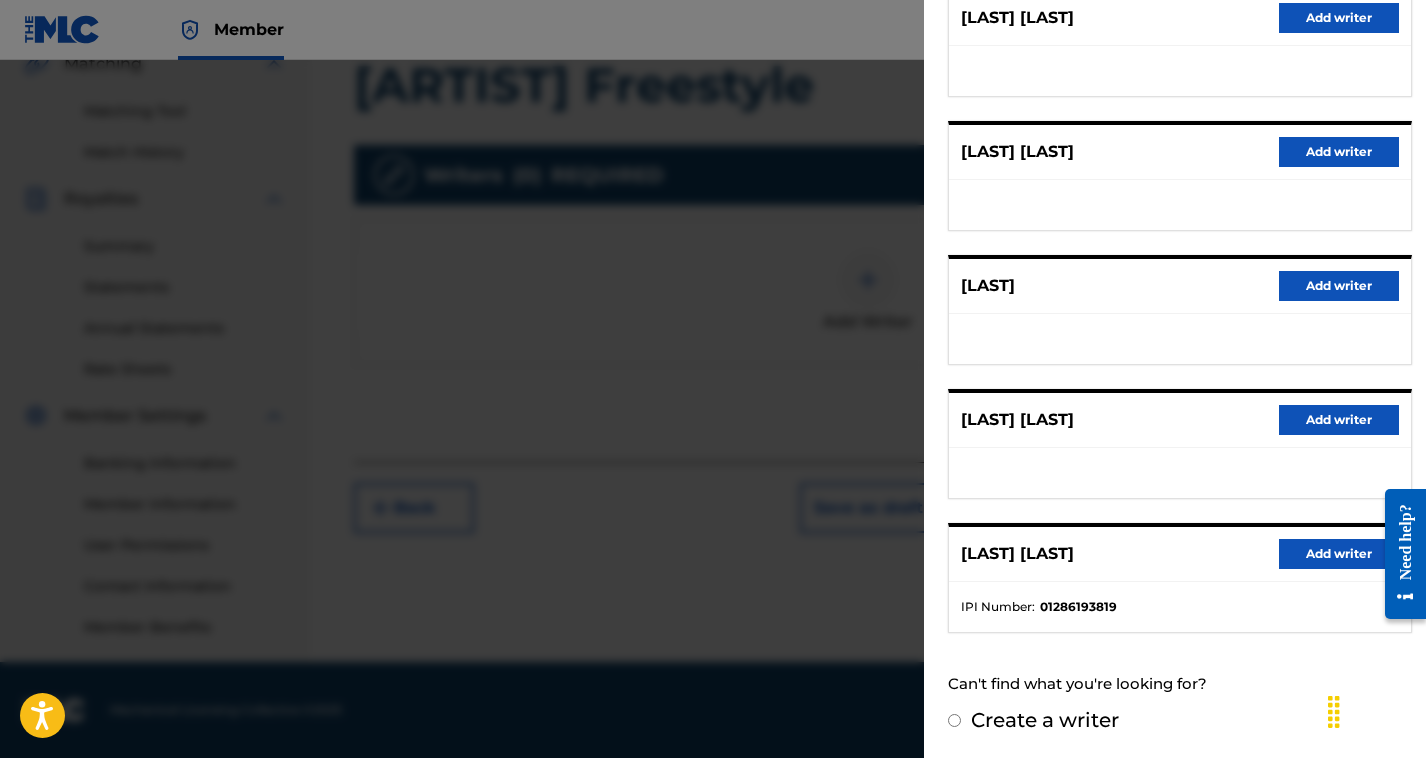 click on "Add writer" at bounding box center [1339, 554] 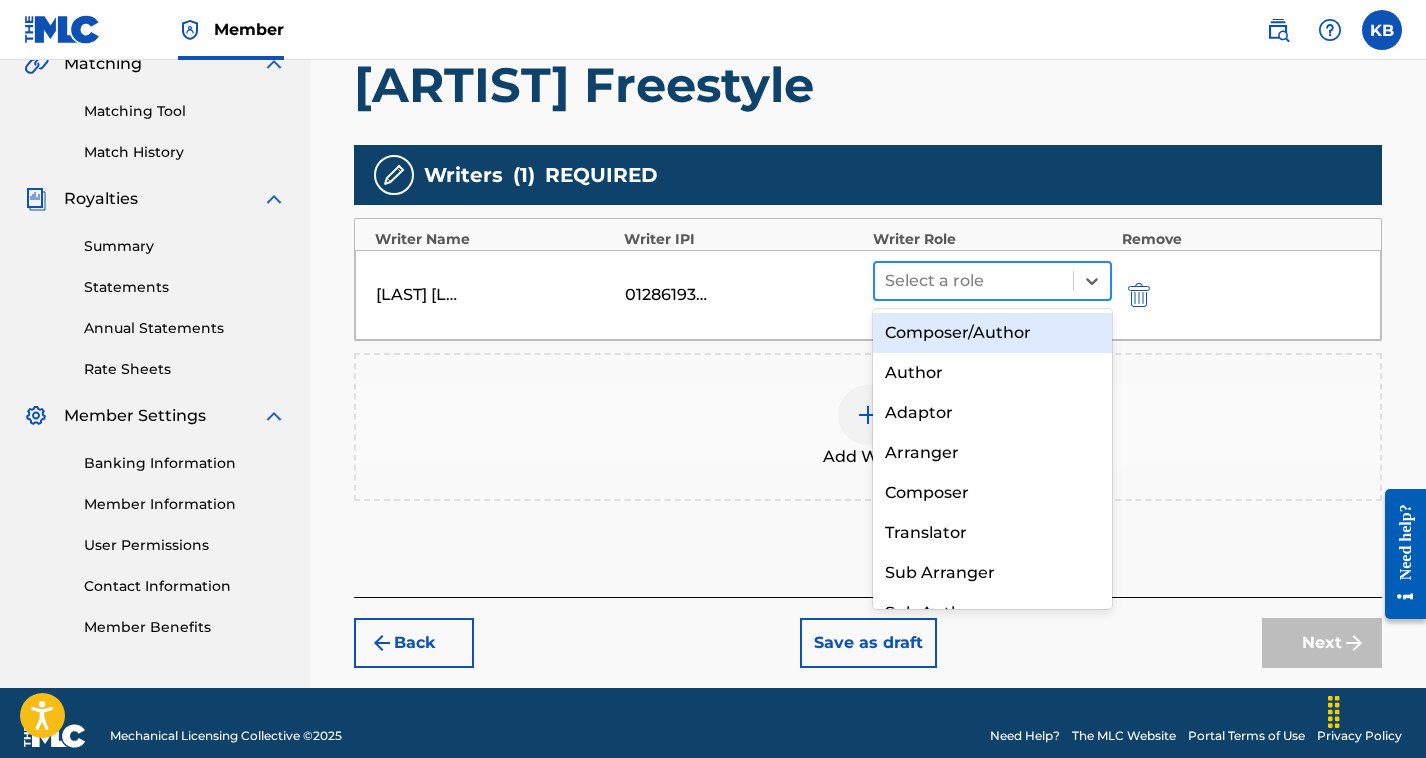 click at bounding box center (974, 281) 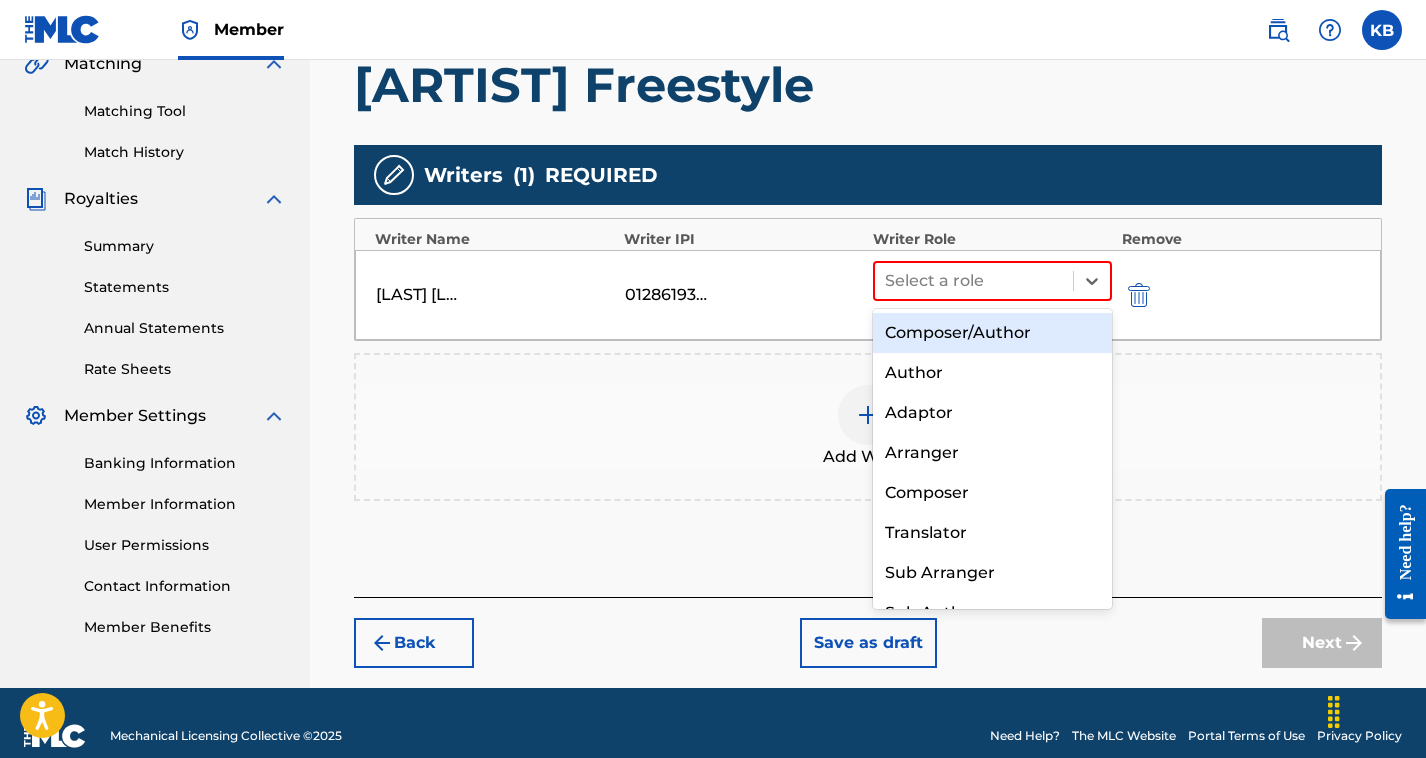 click on "Composer/Author" at bounding box center [992, 333] 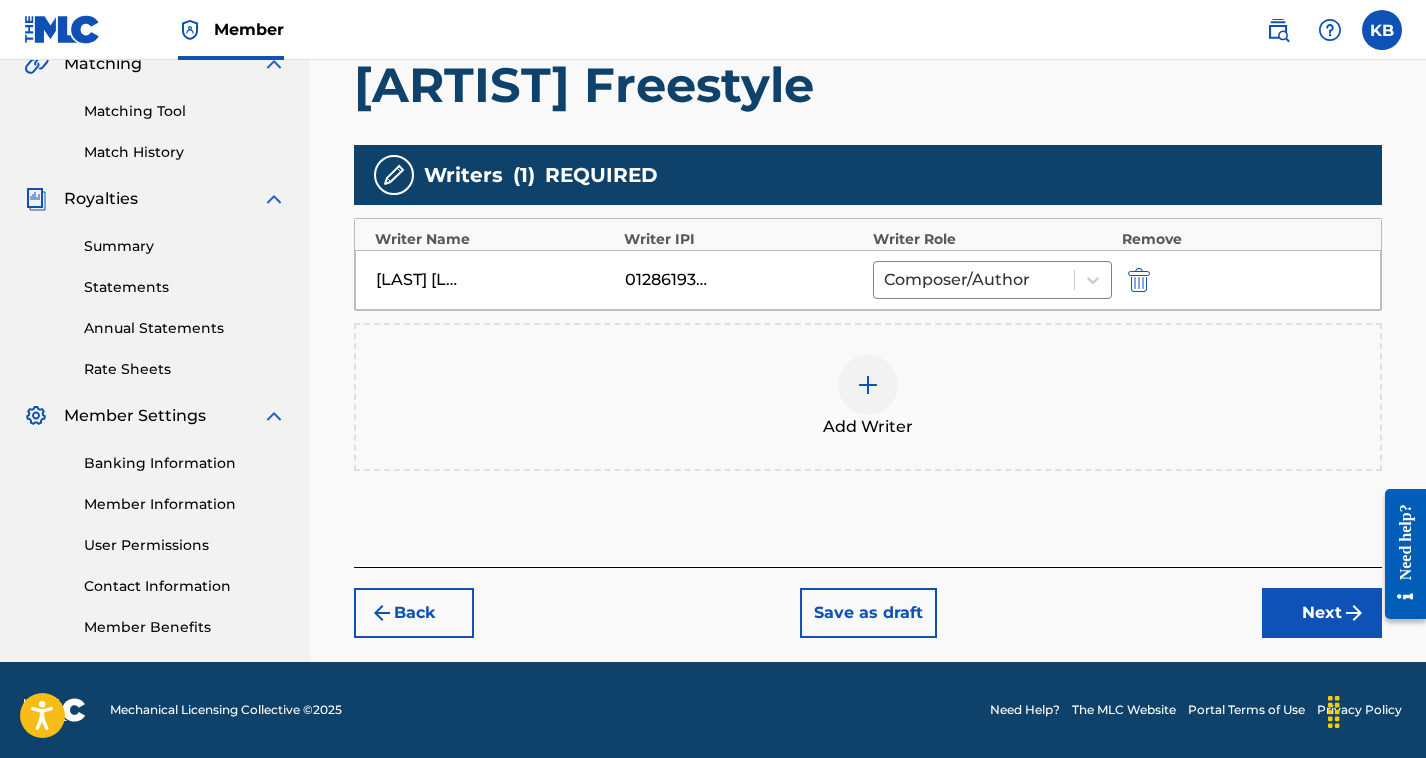 click on "Next" at bounding box center [1322, 613] 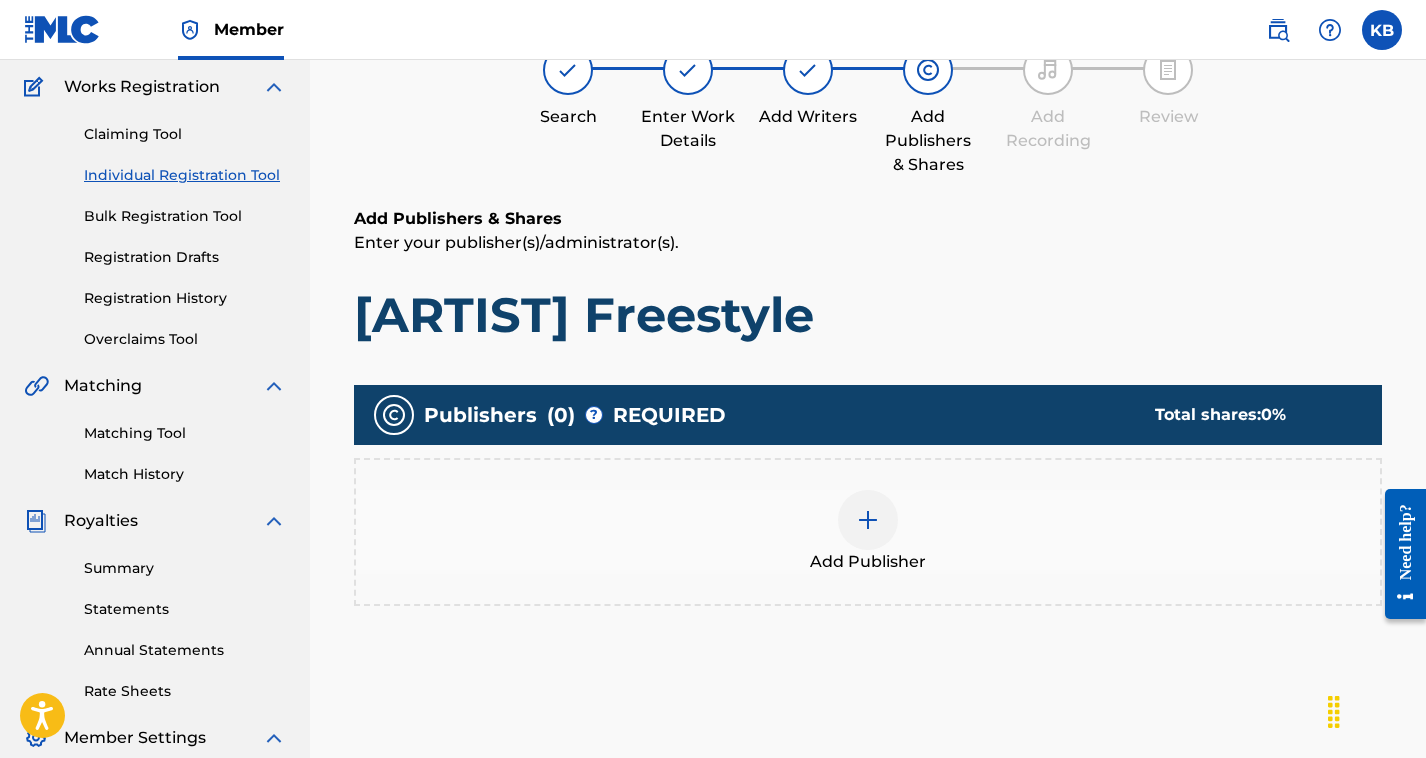scroll, scrollTop: 90, scrollLeft: 0, axis: vertical 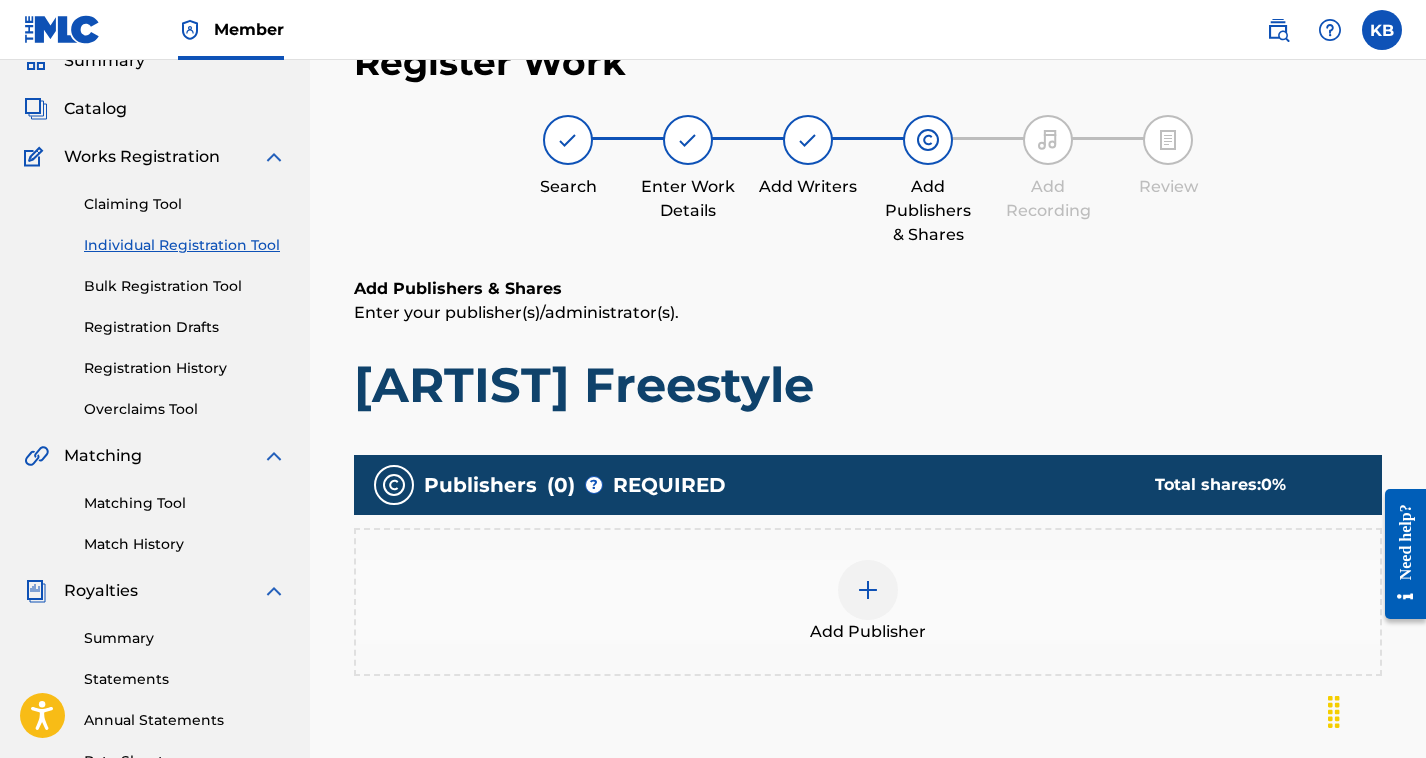 click at bounding box center [868, 590] 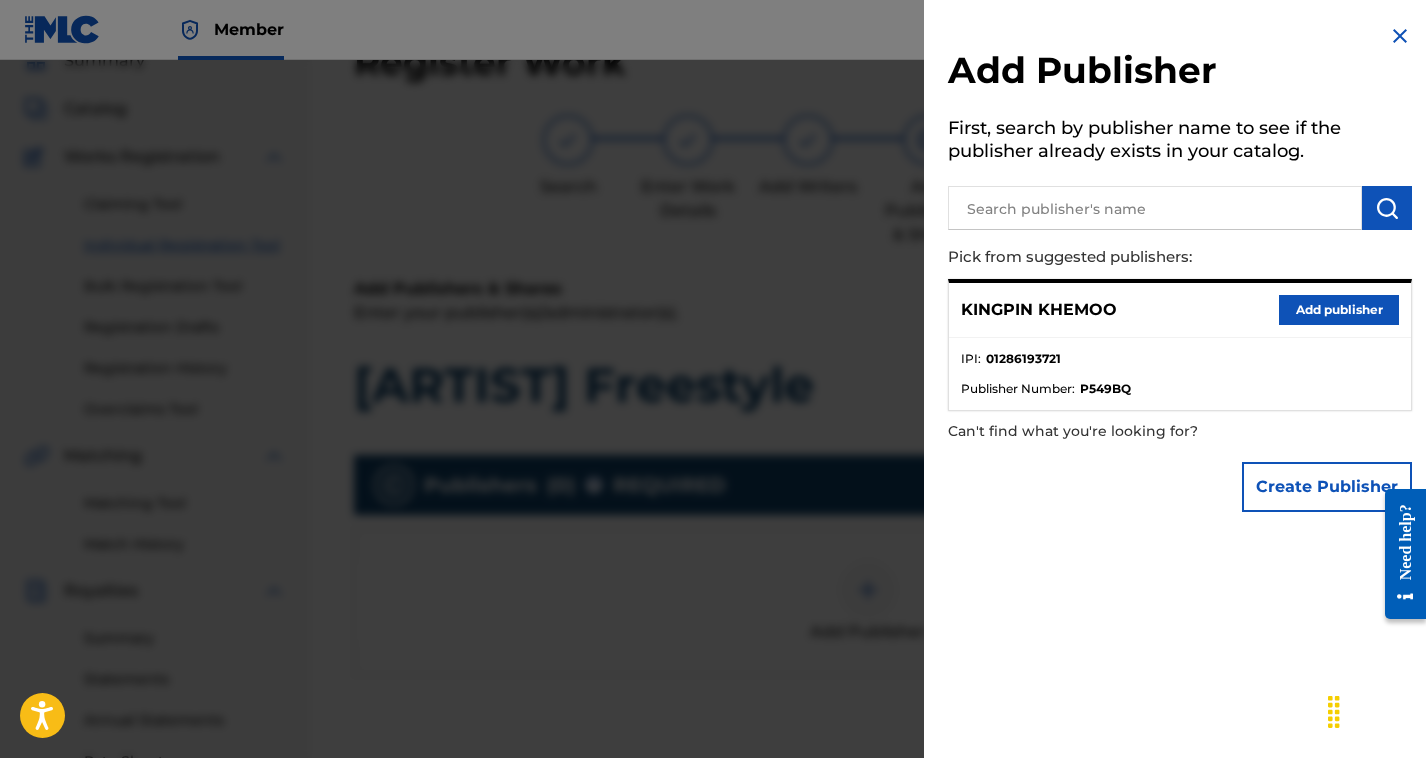 click on "Add publisher" at bounding box center [1339, 310] 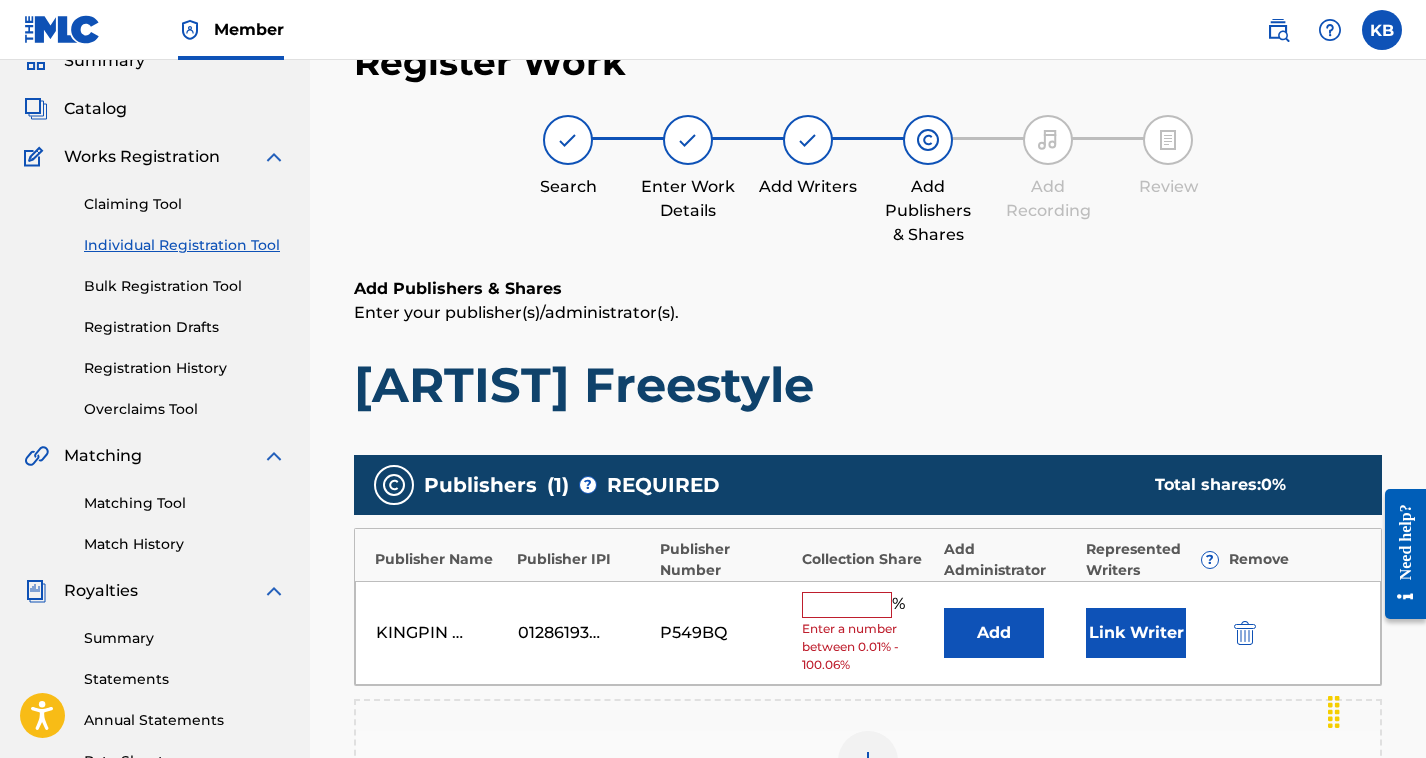 click on "%" at bounding box center [901, 605] 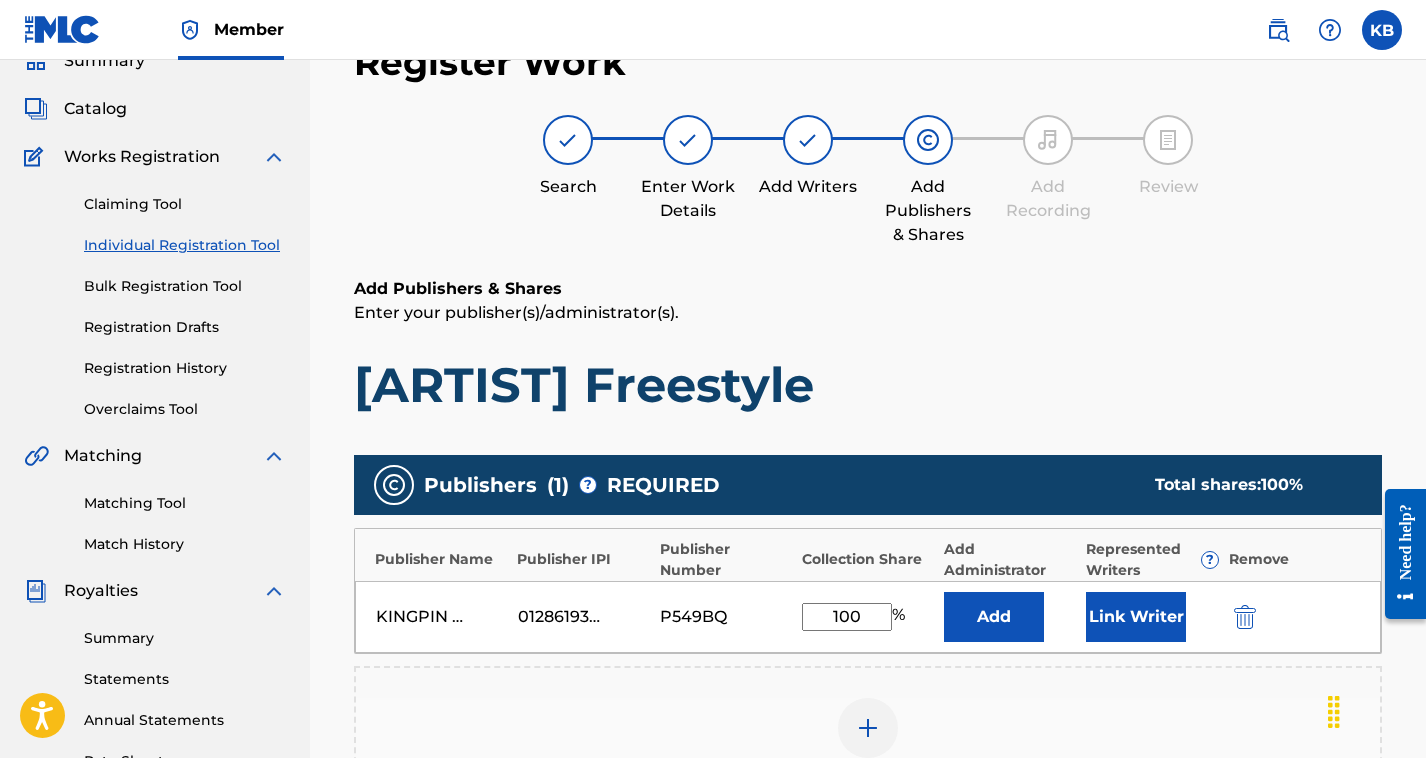 type on "100" 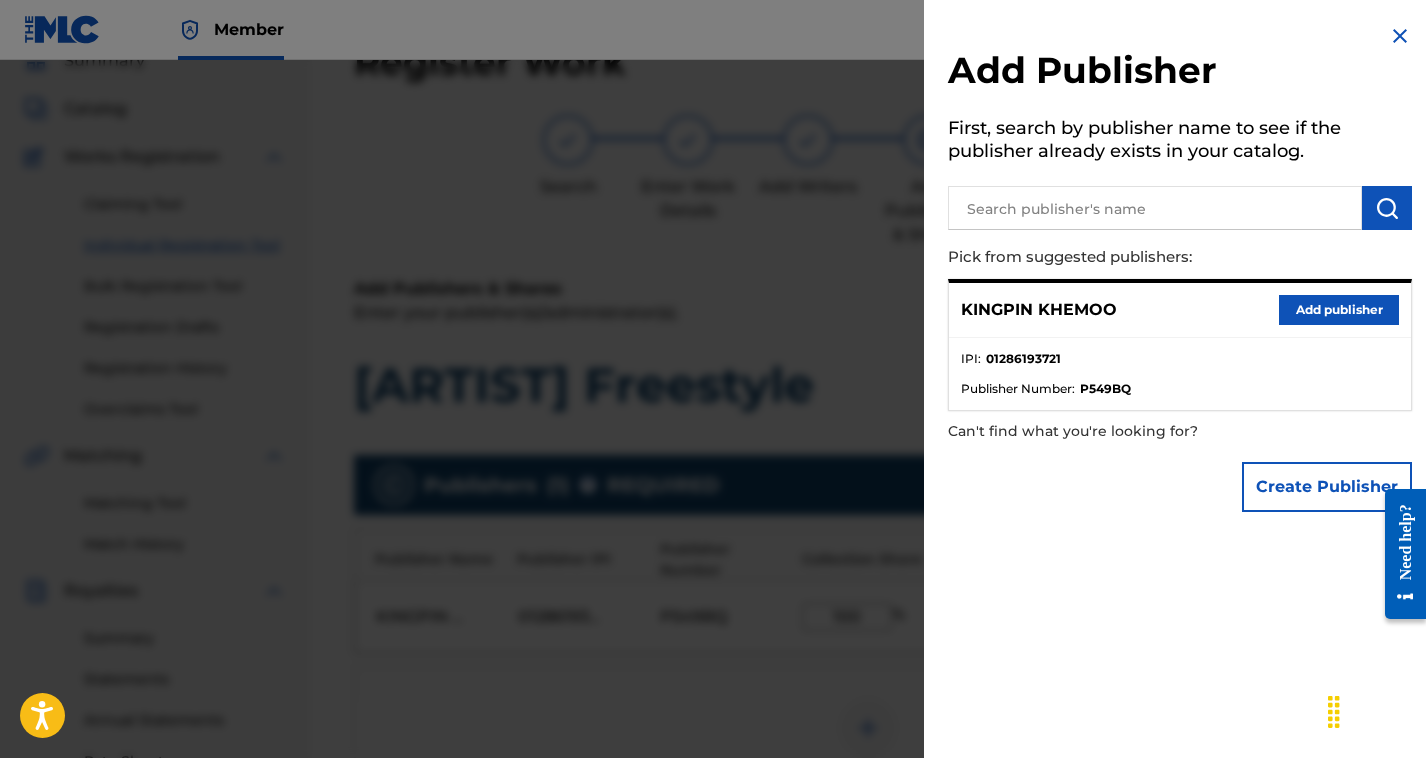 click at bounding box center [713, 439] 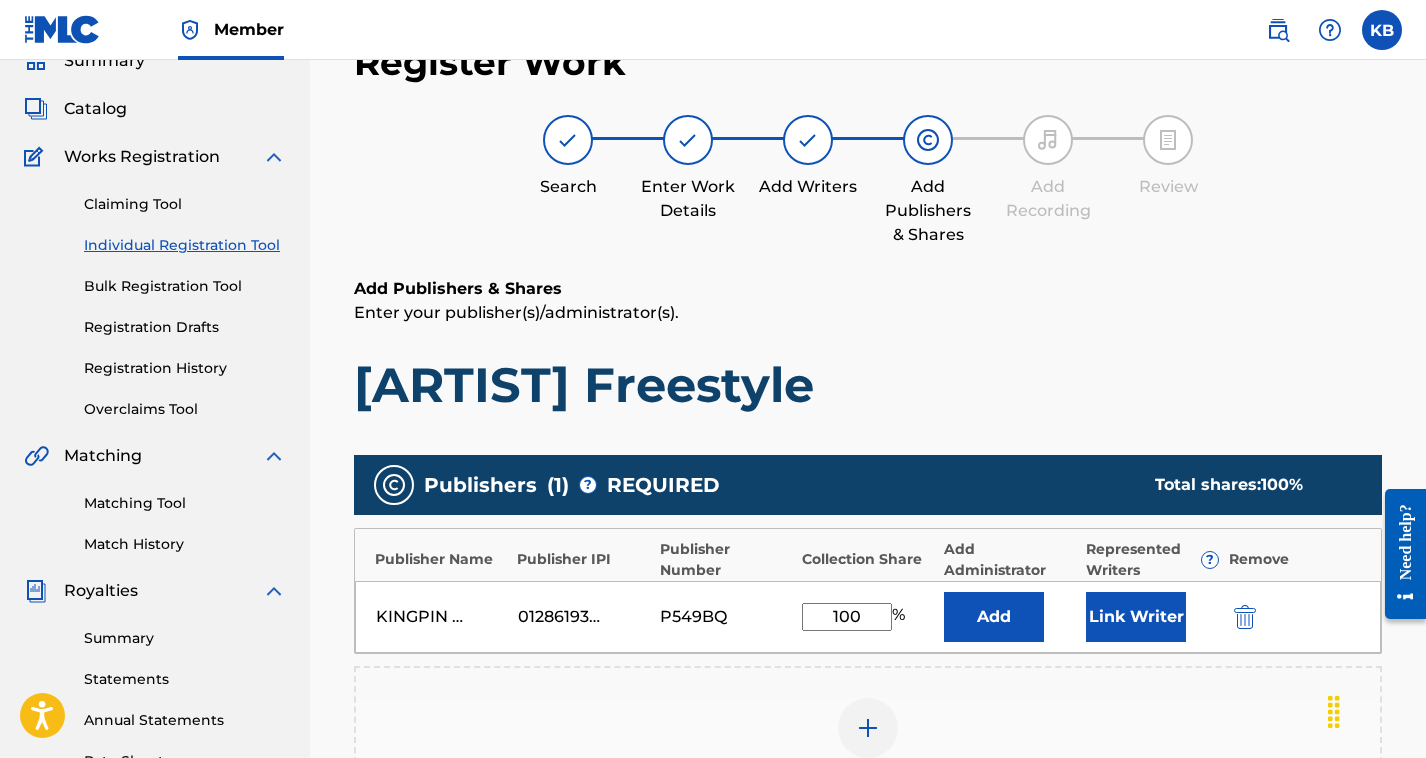 click on "Add" at bounding box center (994, 617) 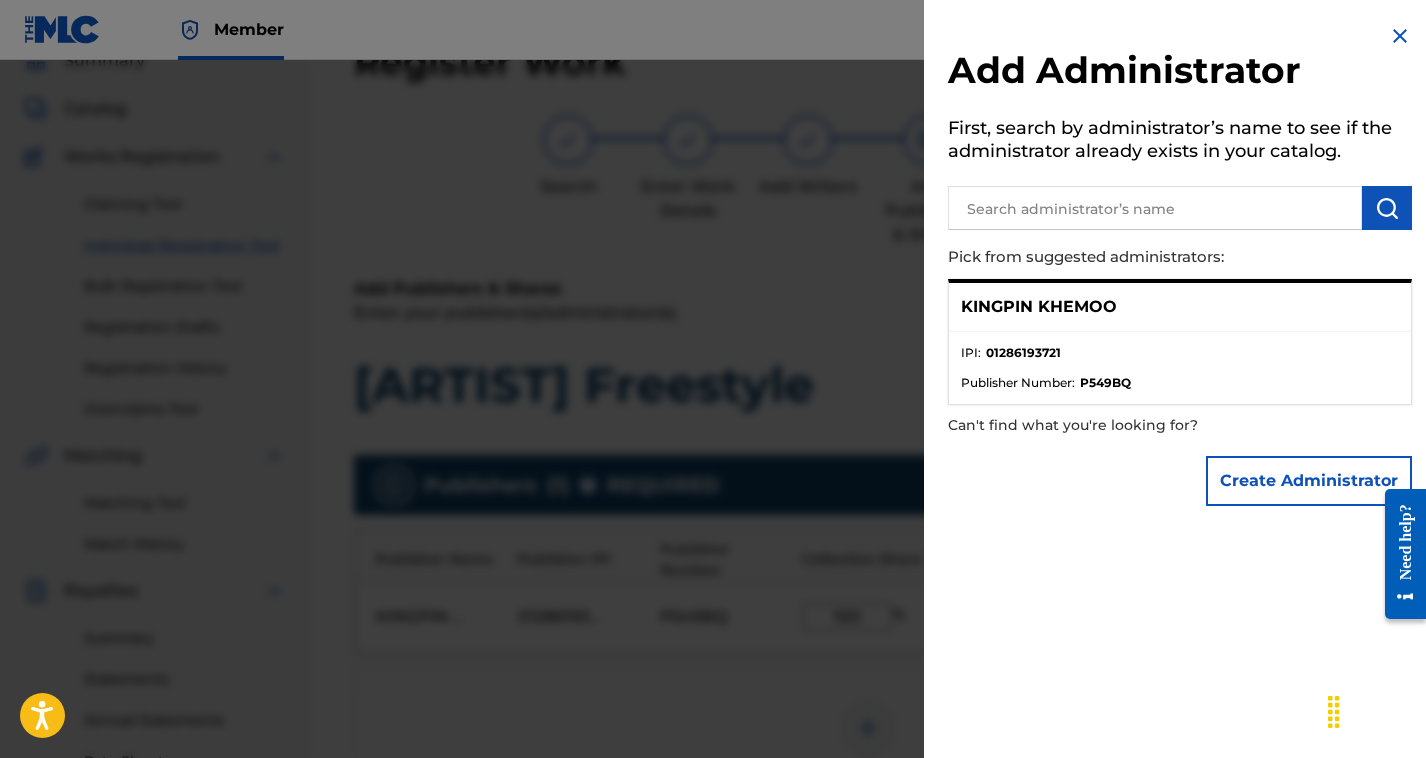 click at bounding box center (713, 439) 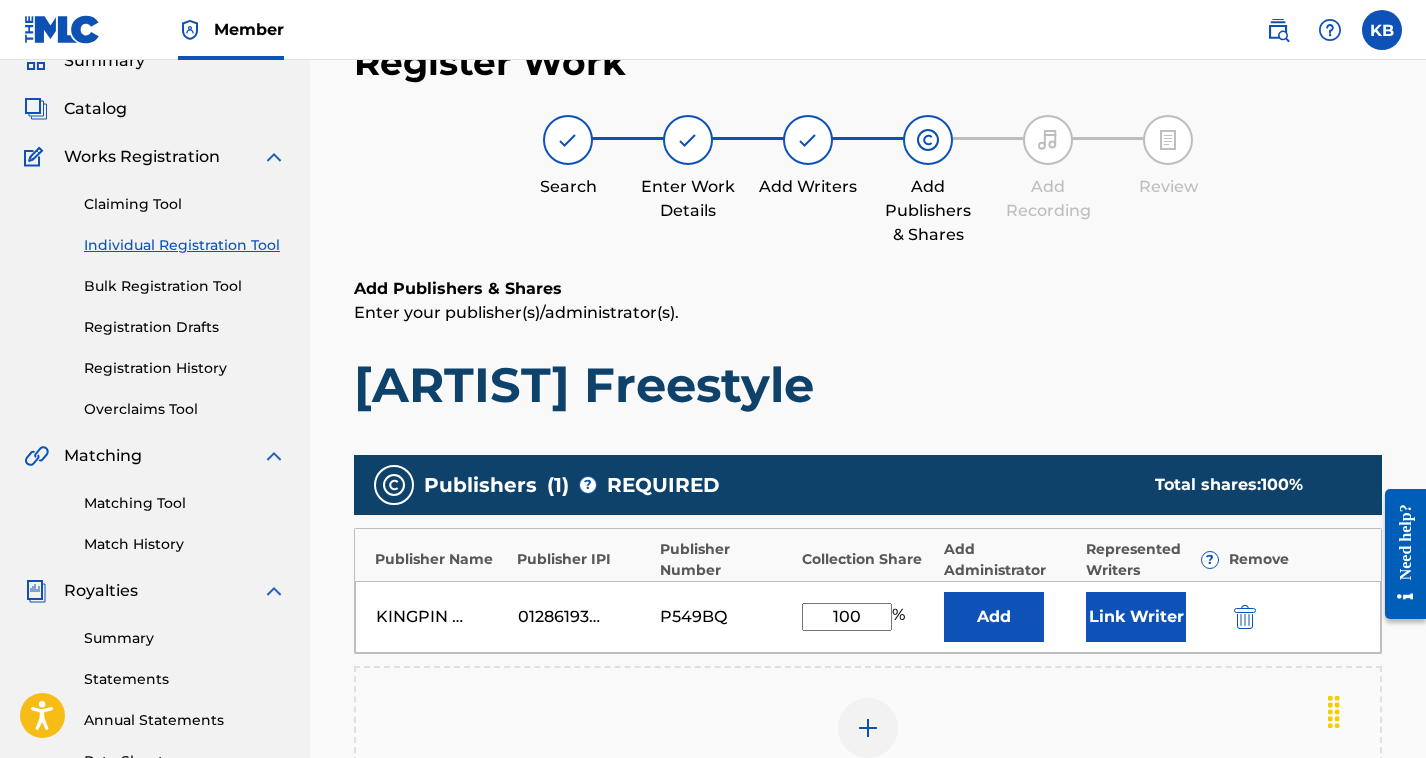 click on "Link Writer" at bounding box center (1136, 617) 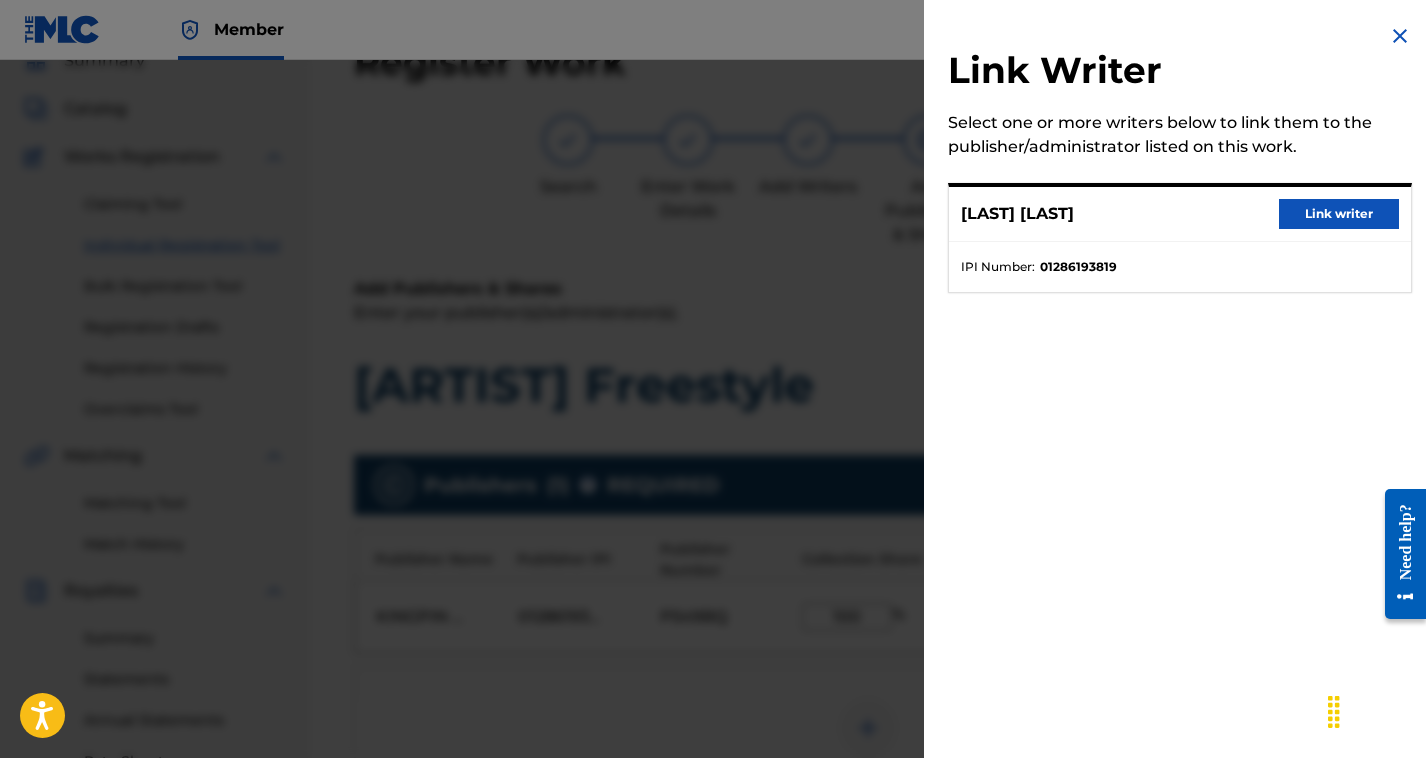 click on "Link writer" at bounding box center (1339, 214) 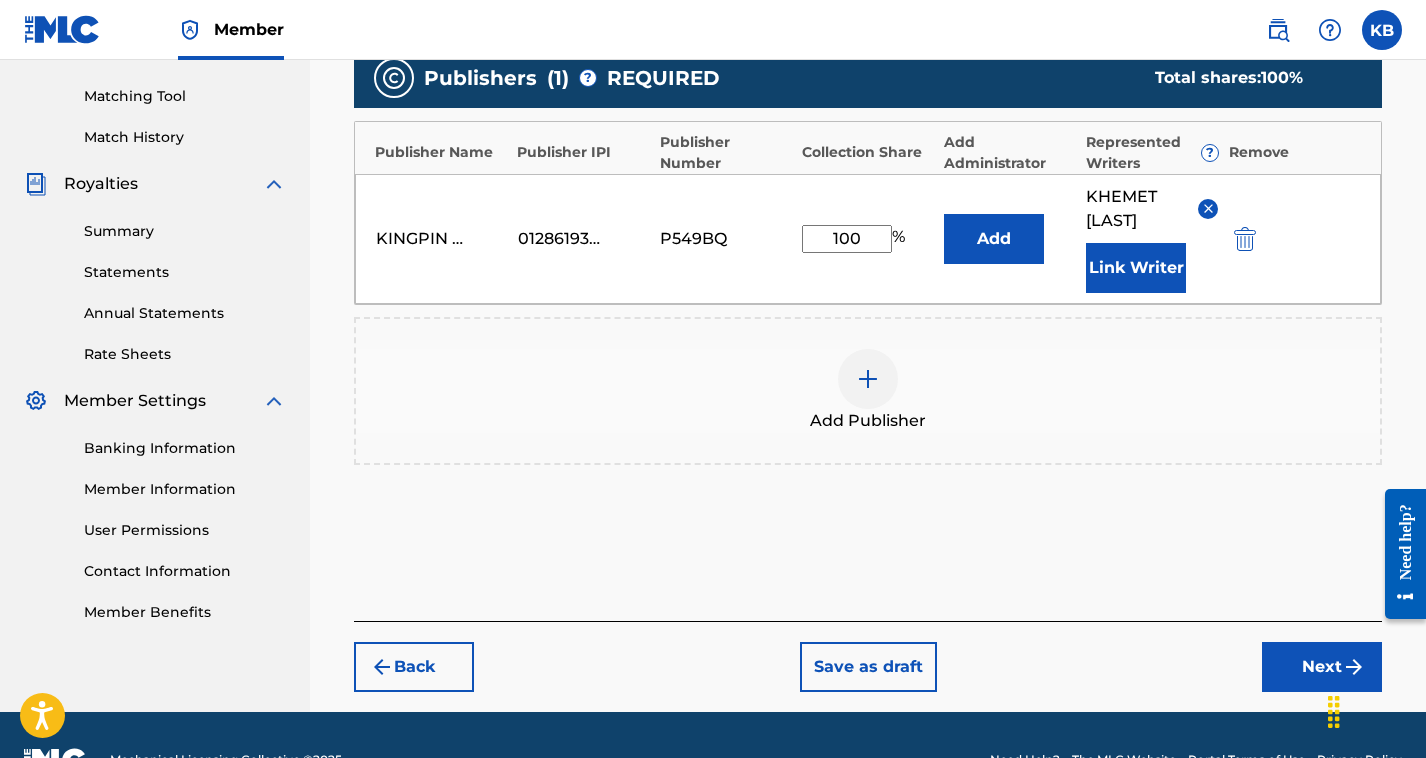 scroll, scrollTop: 498, scrollLeft: 0, axis: vertical 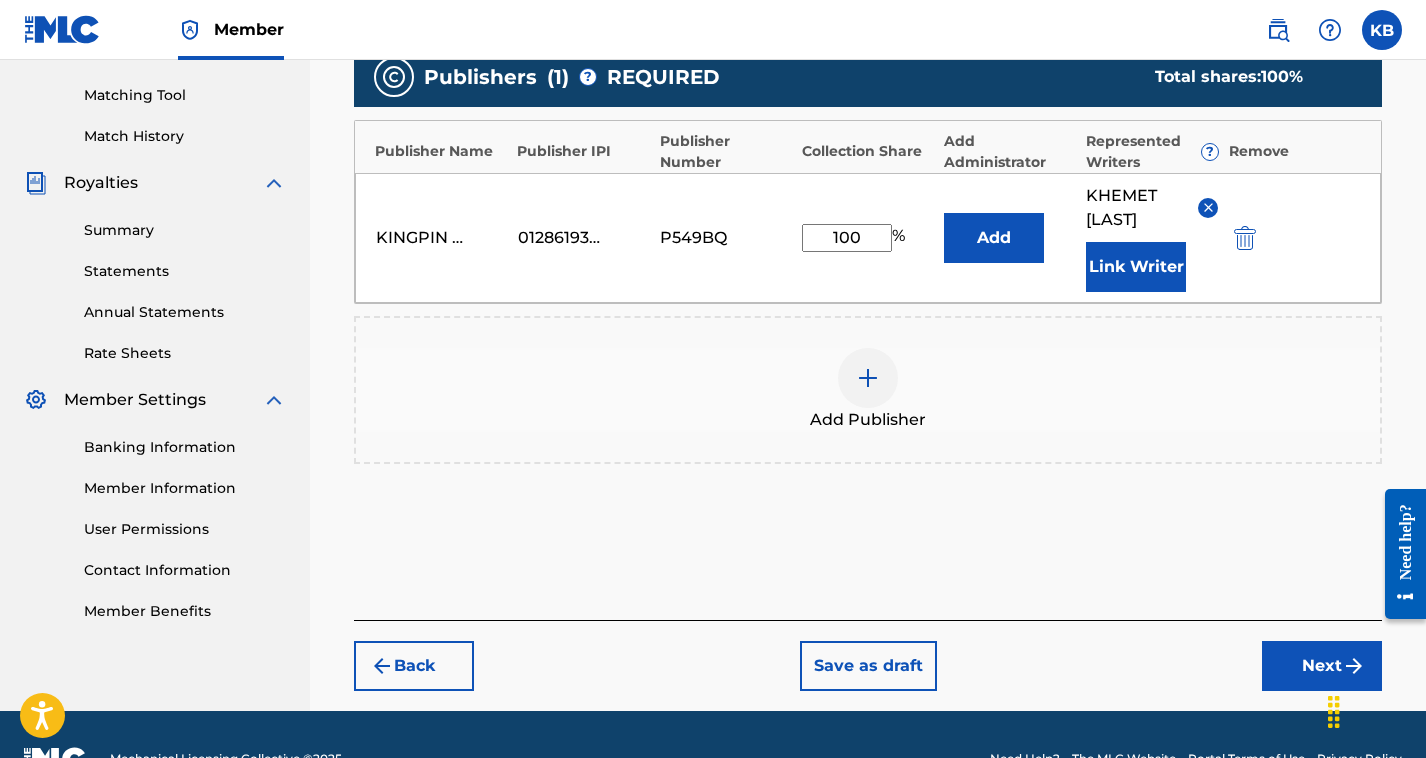 click on "Next" at bounding box center [1322, 666] 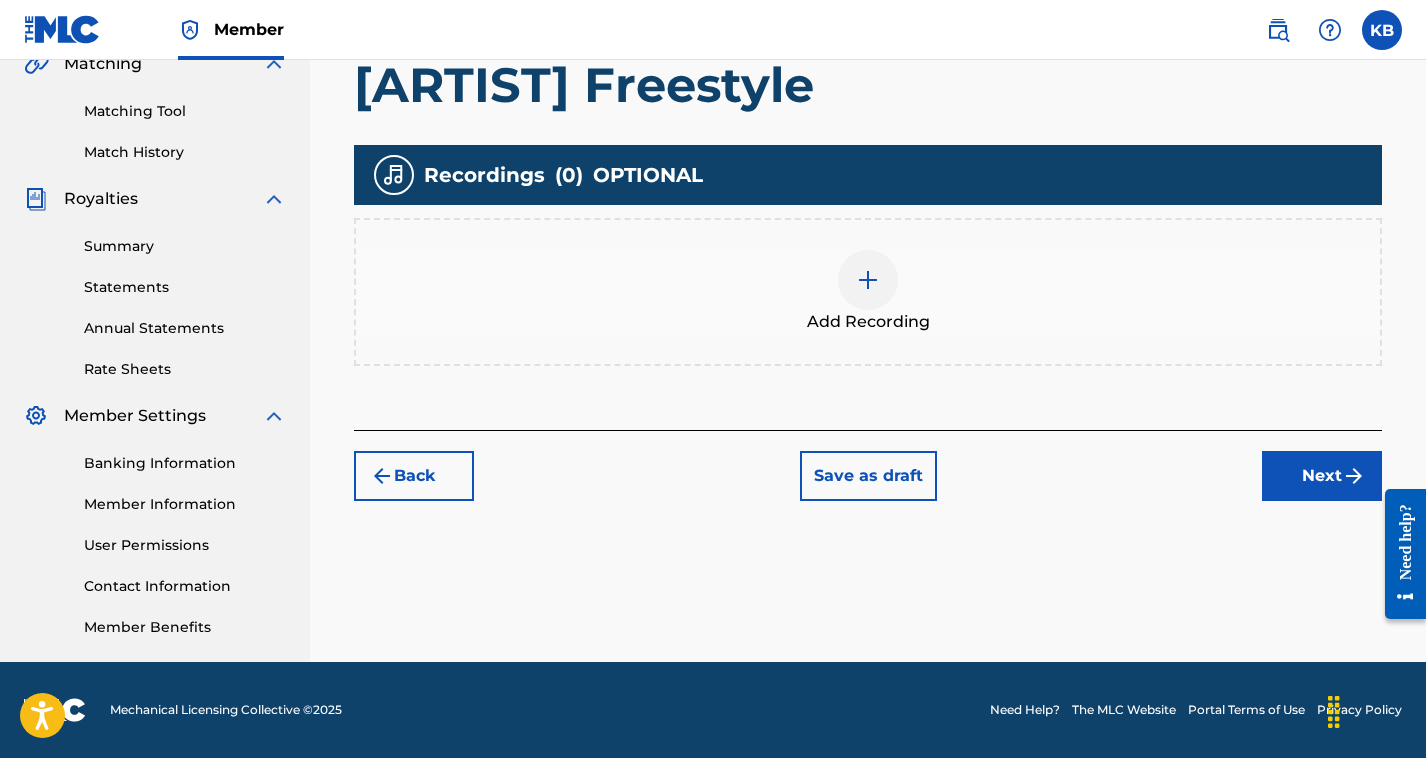click on "Next" at bounding box center (1322, 476) 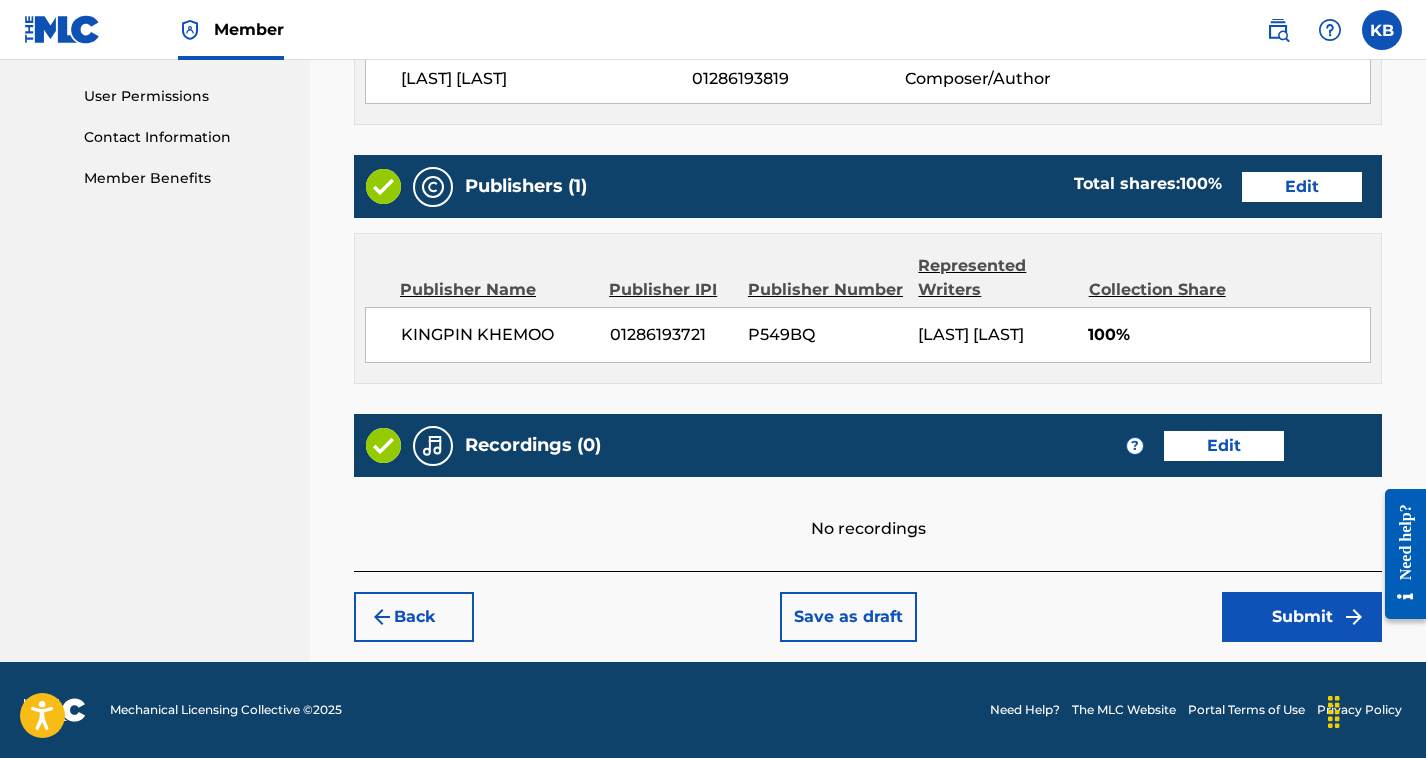 scroll, scrollTop: 930, scrollLeft: 0, axis: vertical 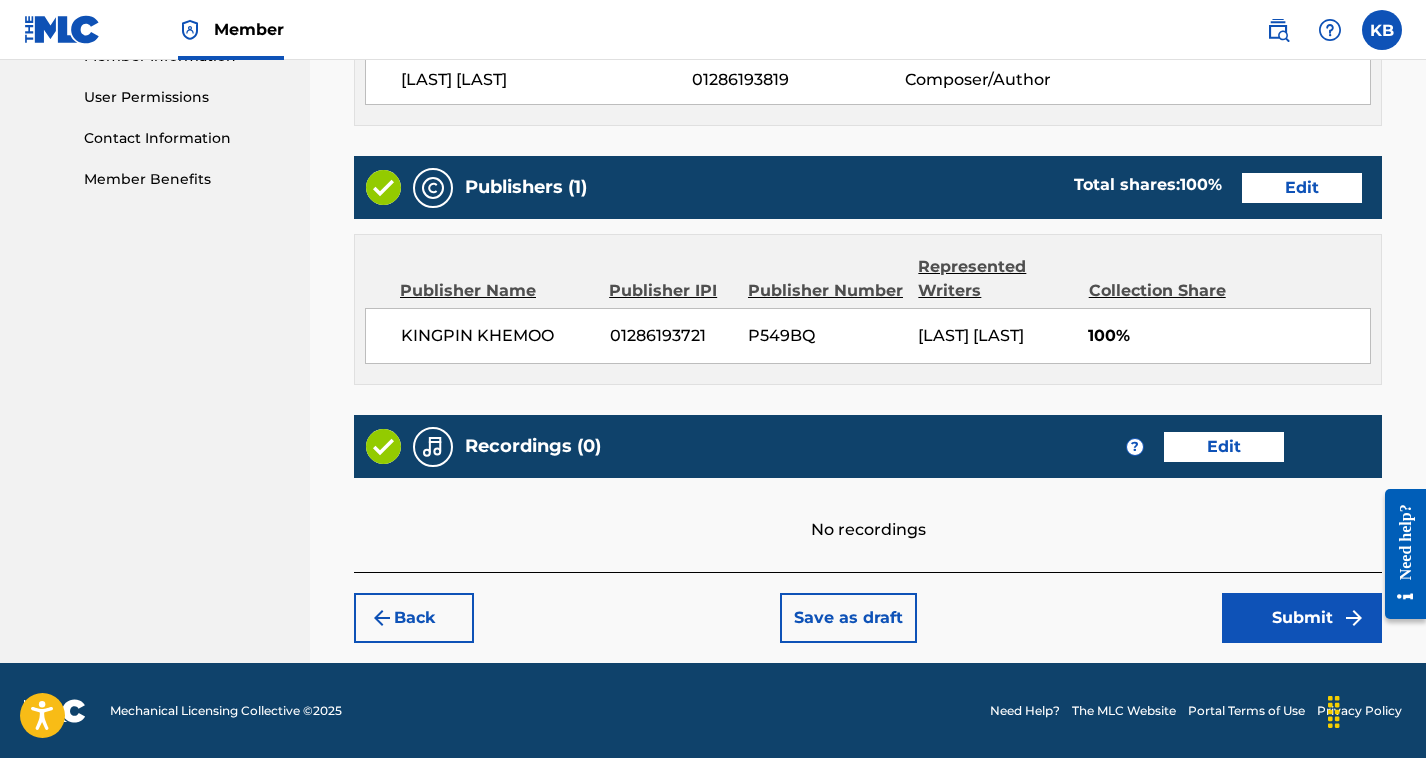 click on "Submit" at bounding box center (1302, 618) 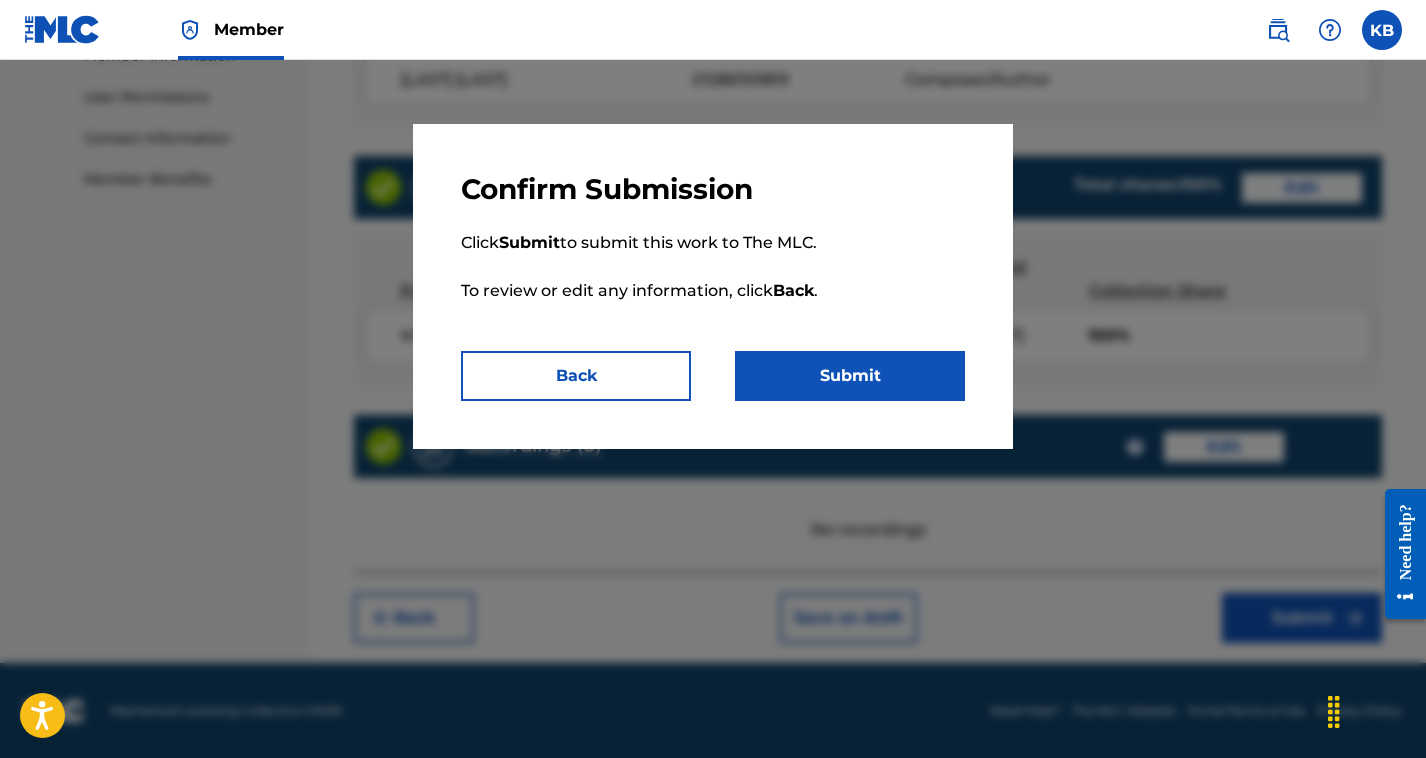 click on "Submit" at bounding box center (850, 376) 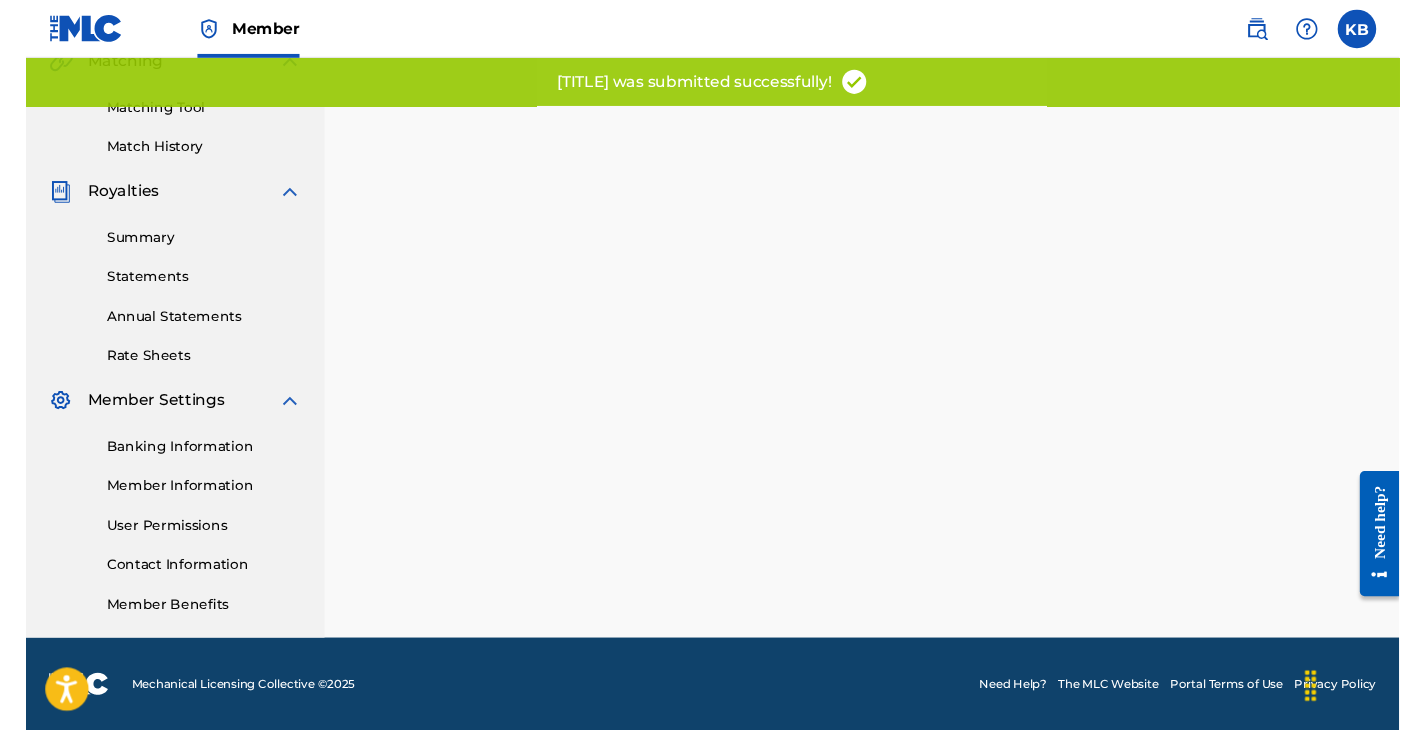 scroll, scrollTop: 0, scrollLeft: 0, axis: both 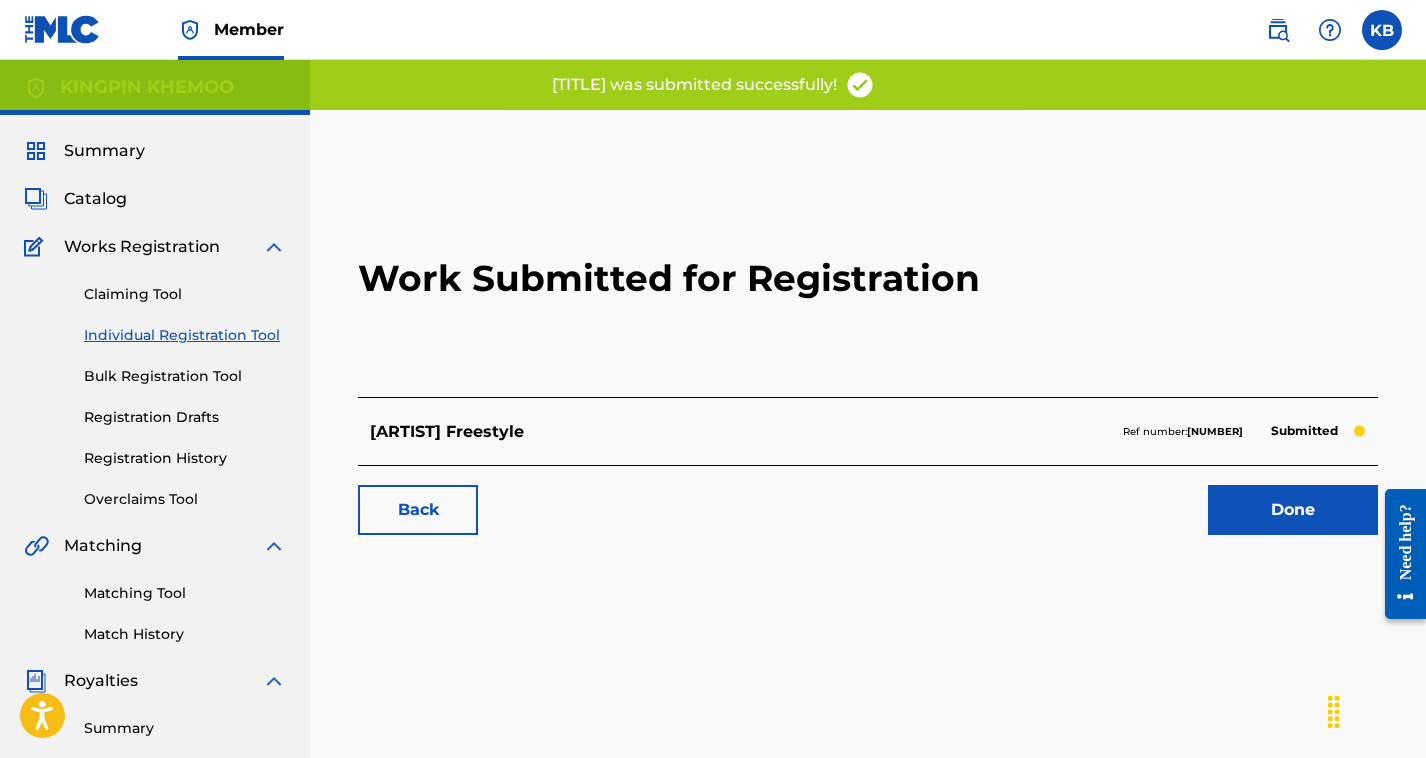 click on "Back" at bounding box center [418, 510] 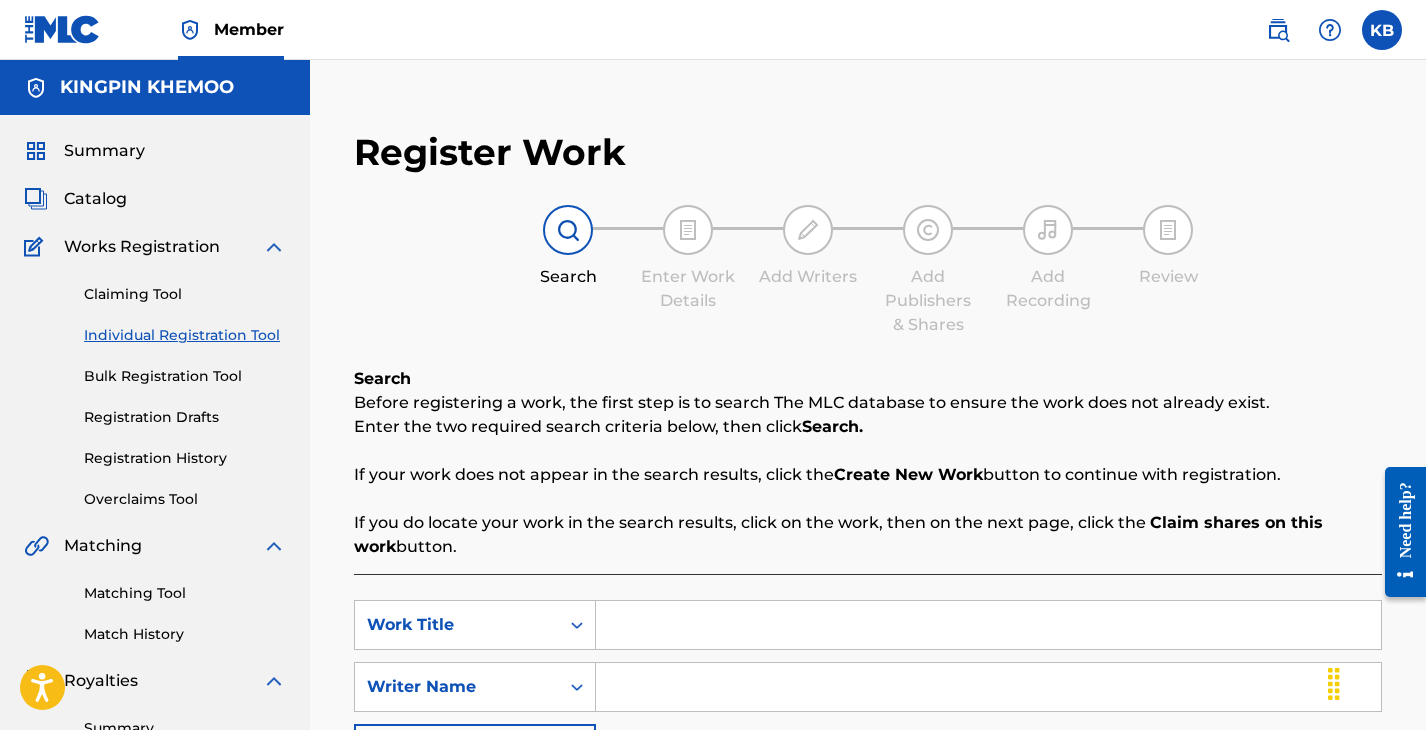 click at bounding box center (988, 625) 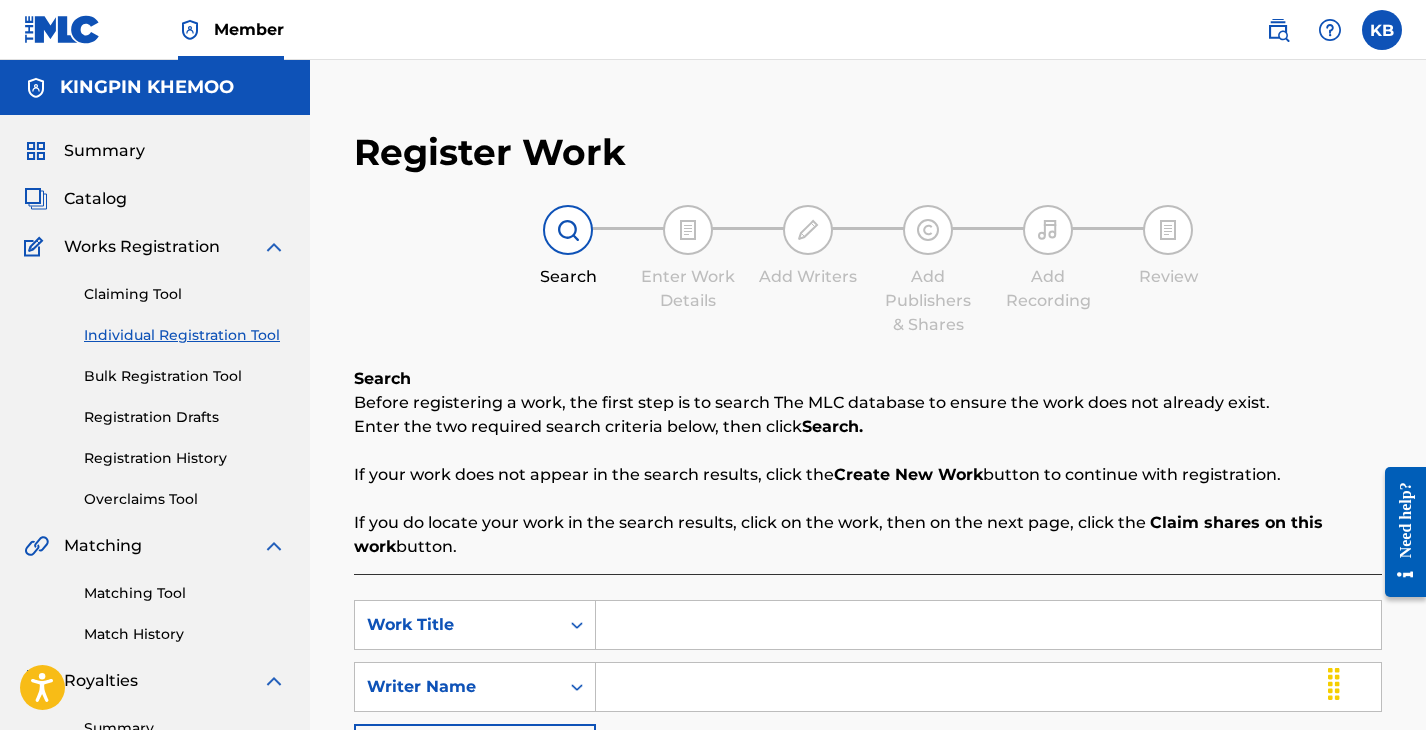 paste on "[TITLE]" 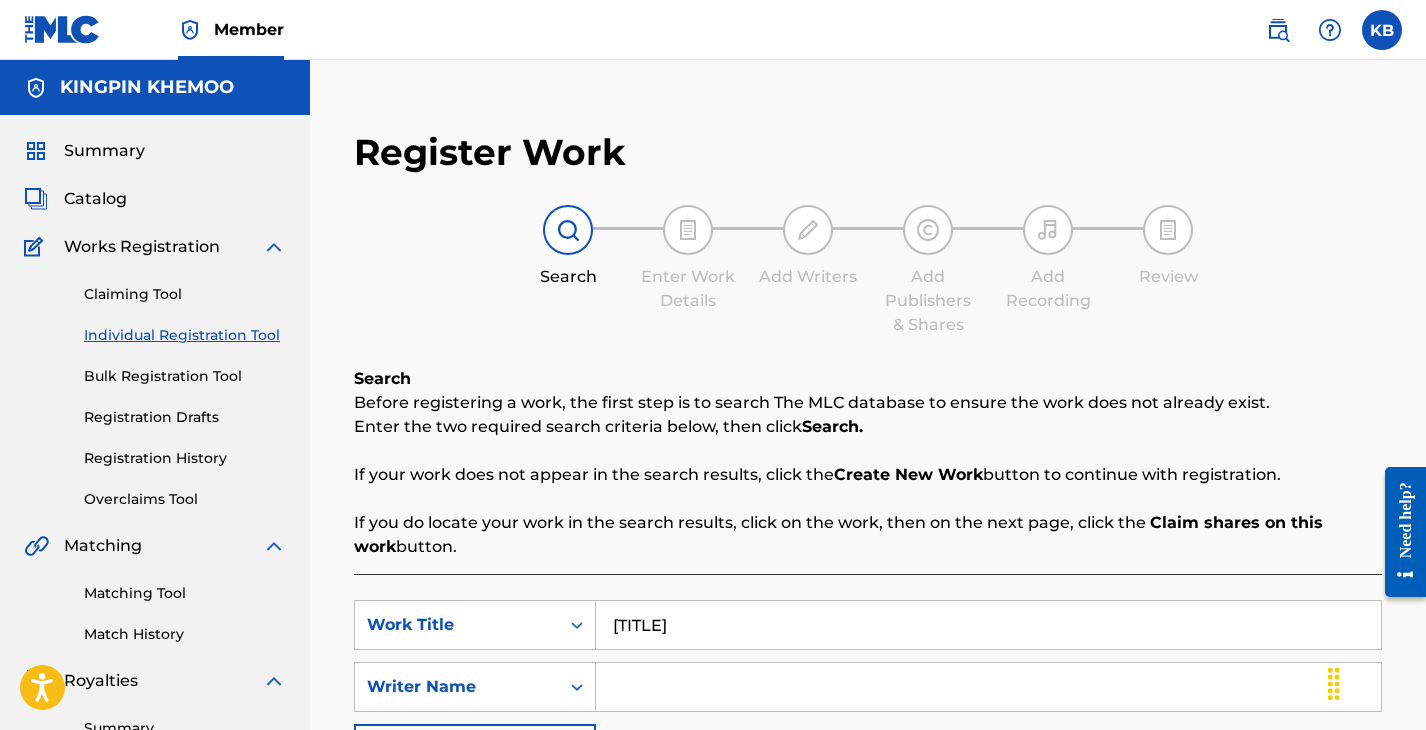 type on "[TITLE]" 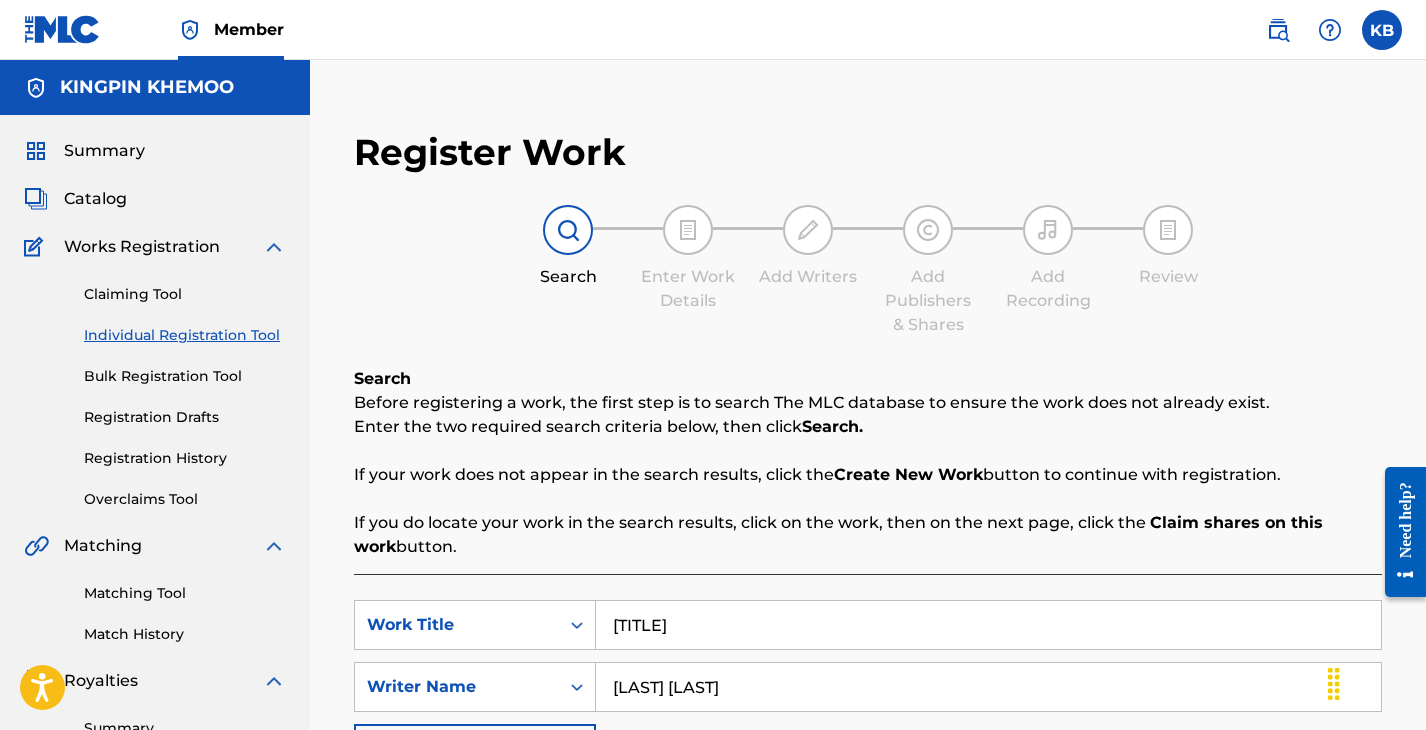 type on "[LAST] [LAST]" 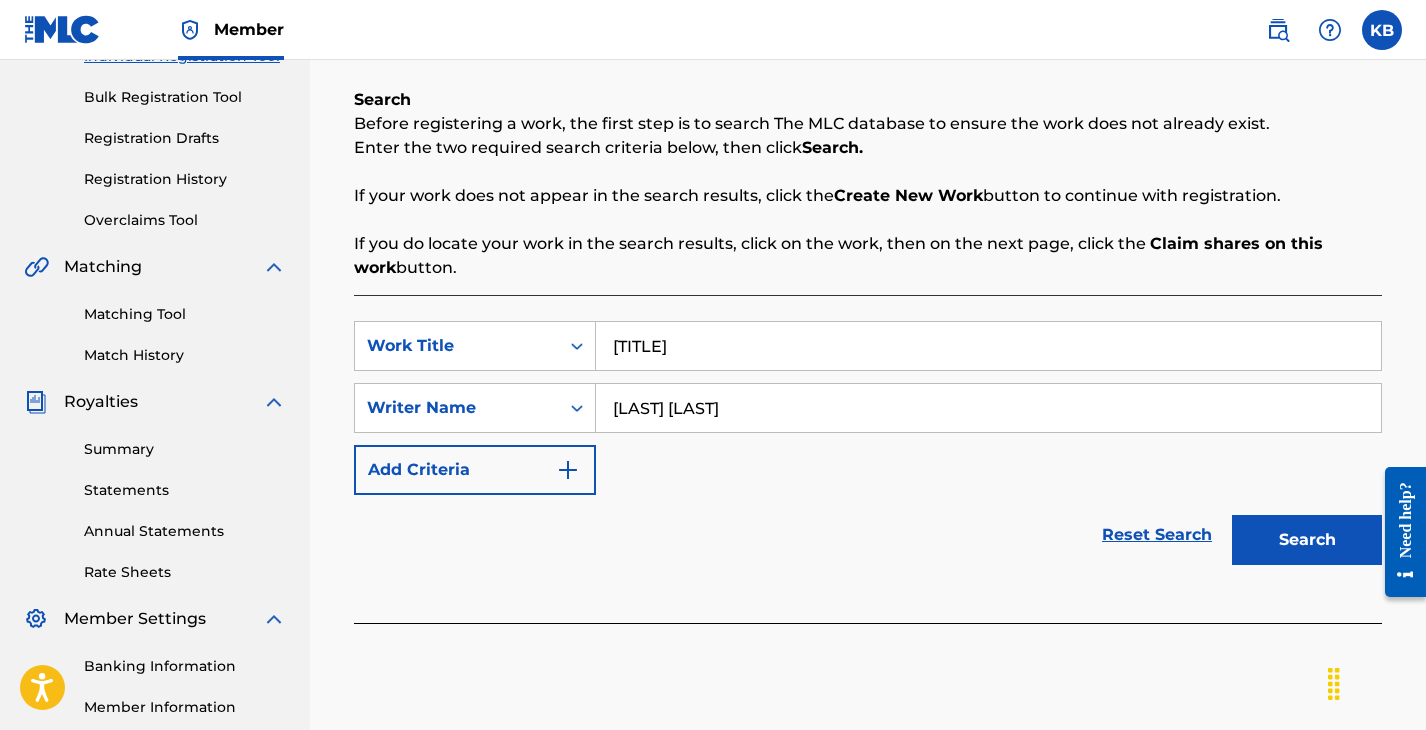 scroll, scrollTop: 282, scrollLeft: 0, axis: vertical 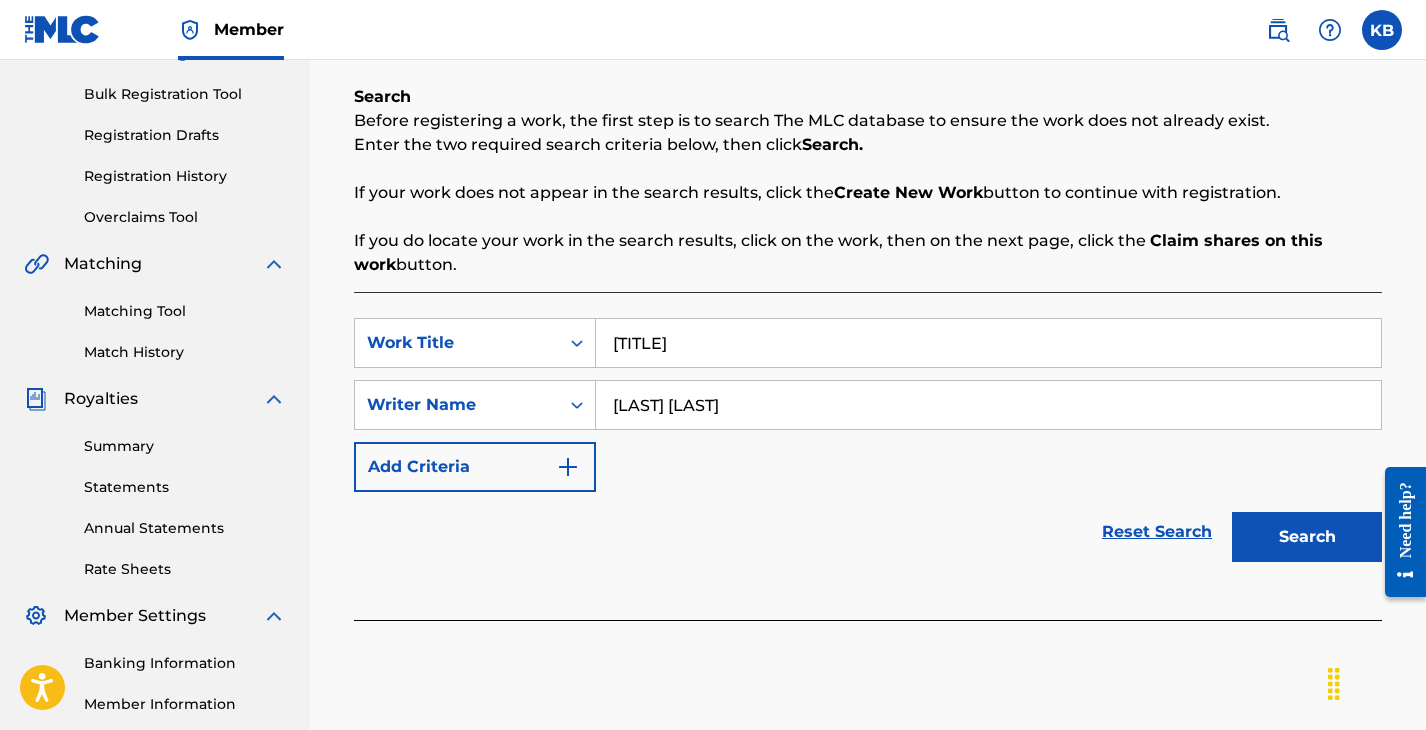 click on "Search" at bounding box center [1307, 537] 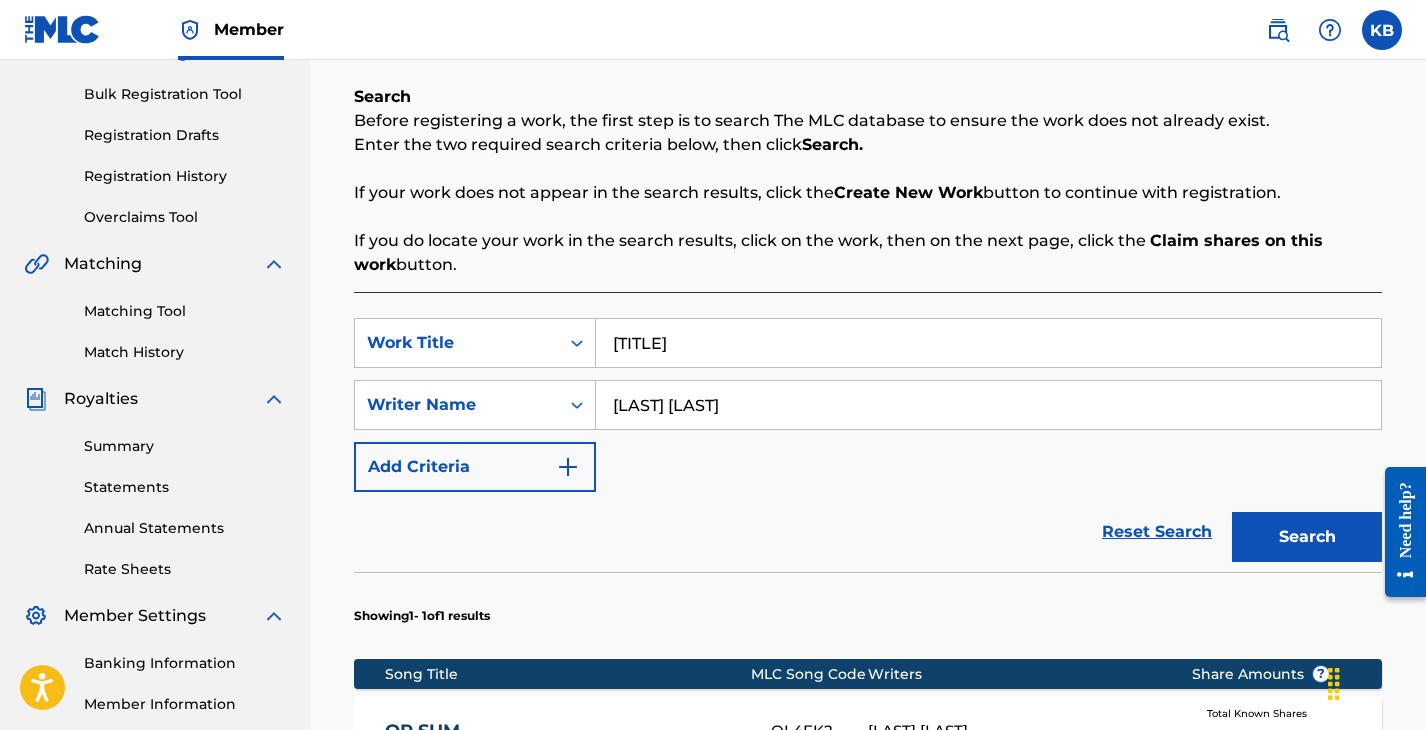click on "SearchWithCriteriaefa118de-6d03-4beb-839f-4ac6201dbe04 Work Title [TITLE] SearchWithCriteriab477a041-52ea-48a6-9f5b-ef6a0e003f82 Writer Name [LAST] Add Criteria" at bounding box center (868, 405) 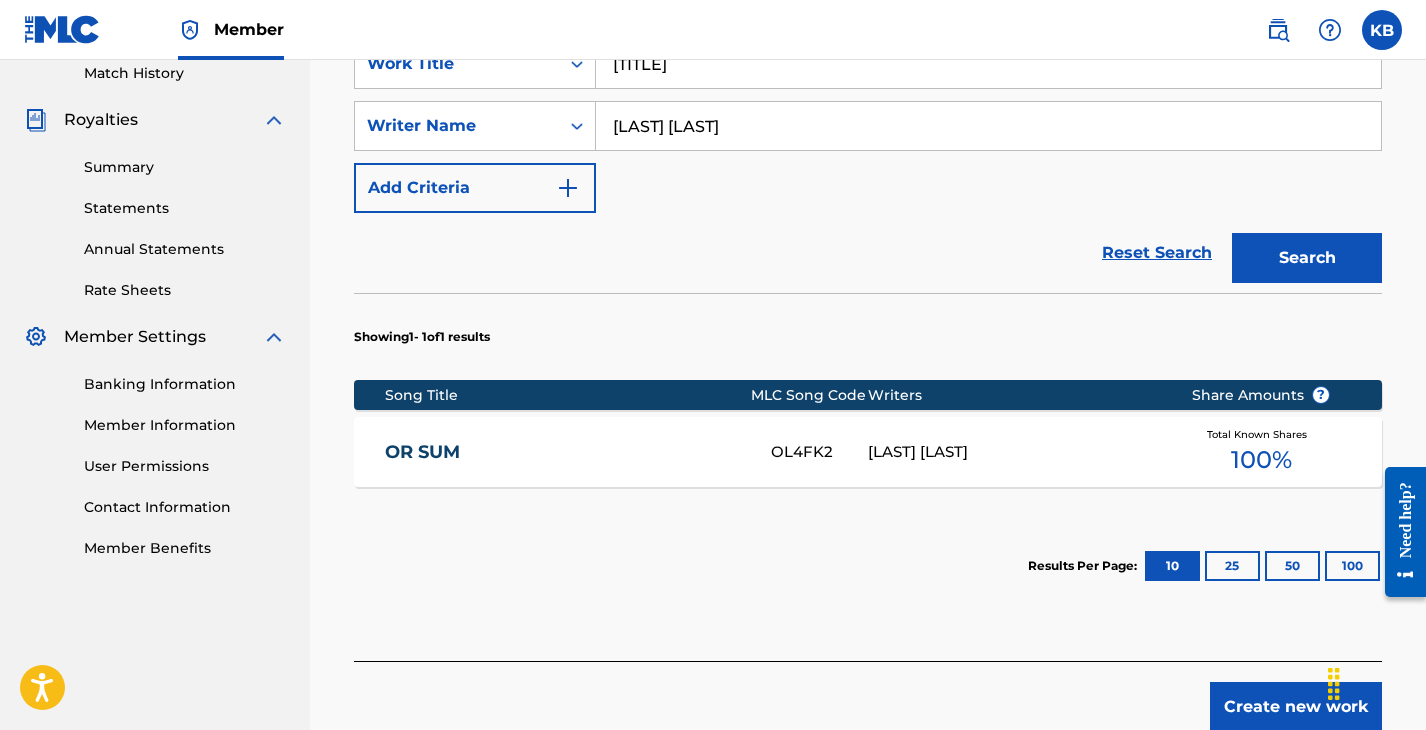 scroll, scrollTop: 566, scrollLeft: 0, axis: vertical 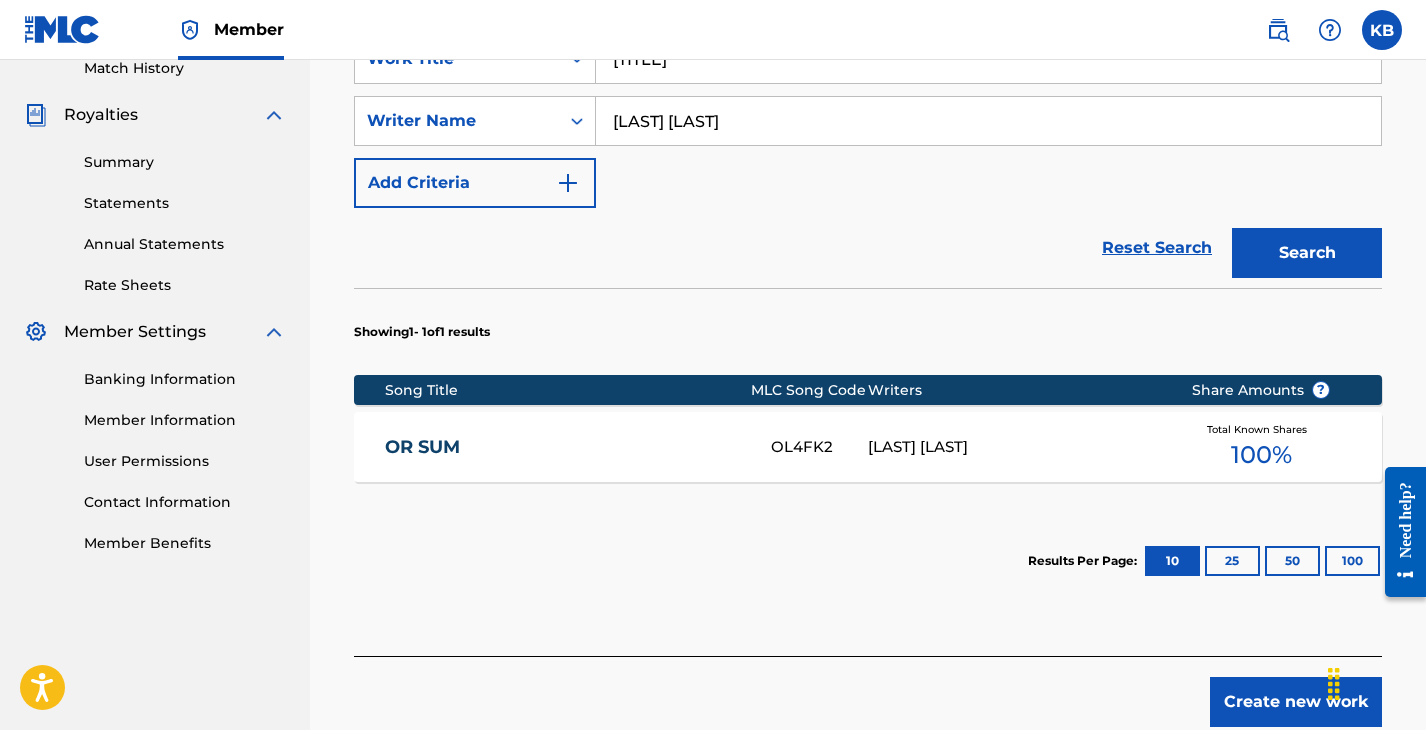 click on "Create new work" at bounding box center [1296, 702] 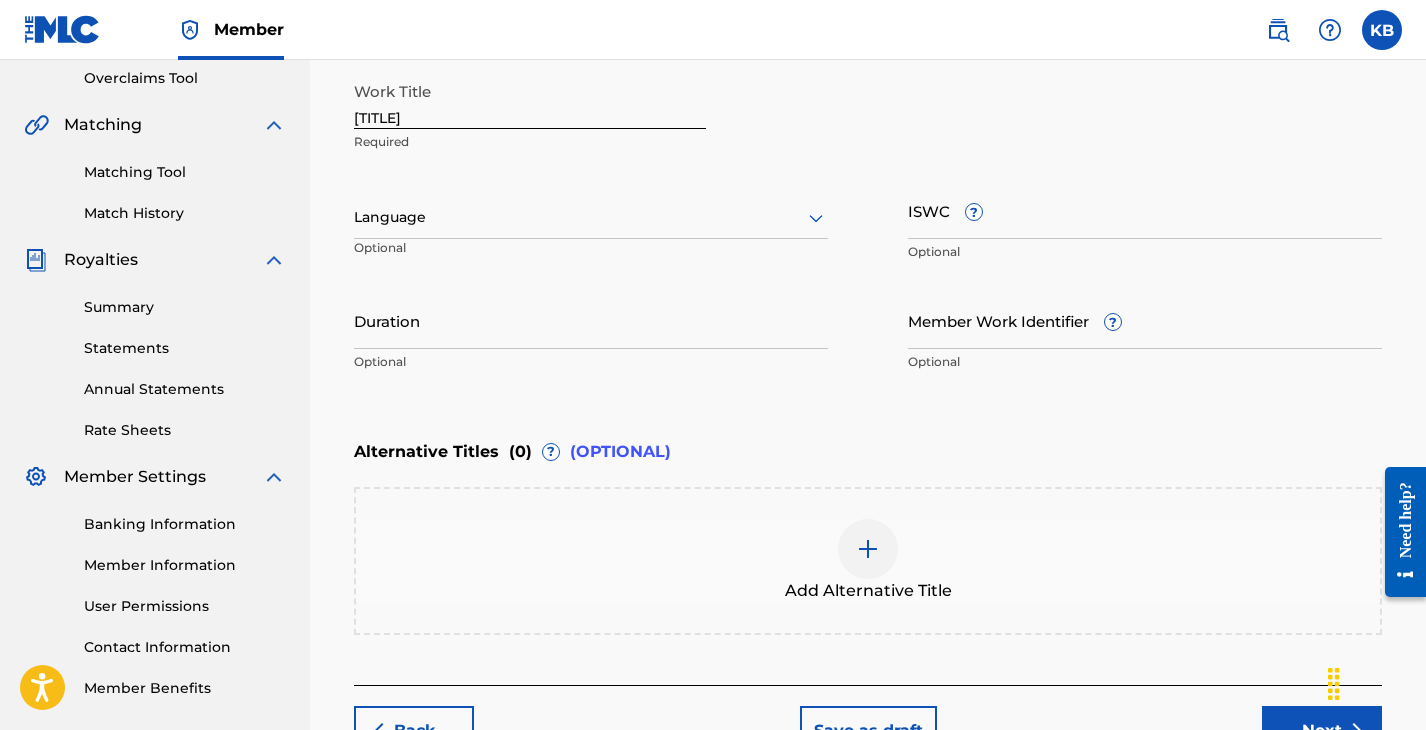 scroll, scrollTop: 418, scrollLeft: 0, axis: vertical 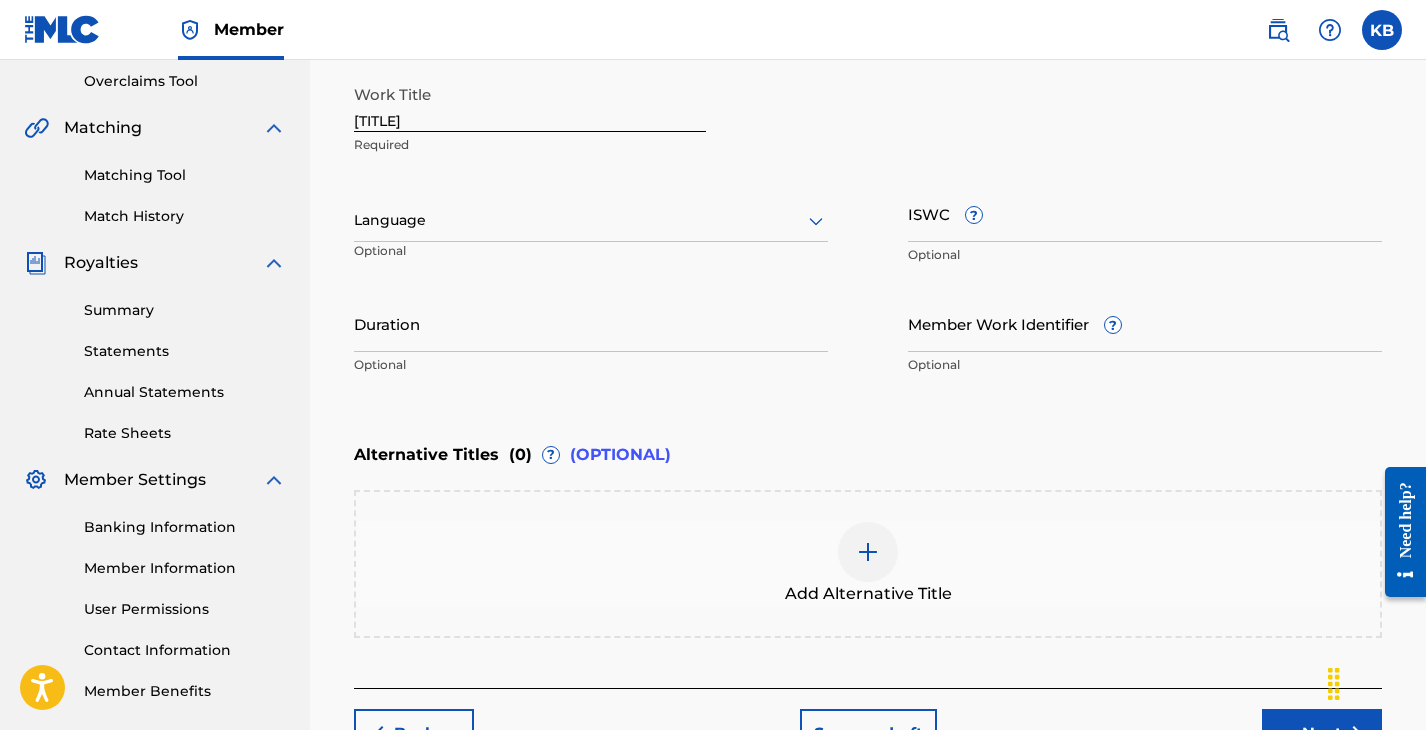 click on "Next" at bounding box center (1322, 734) 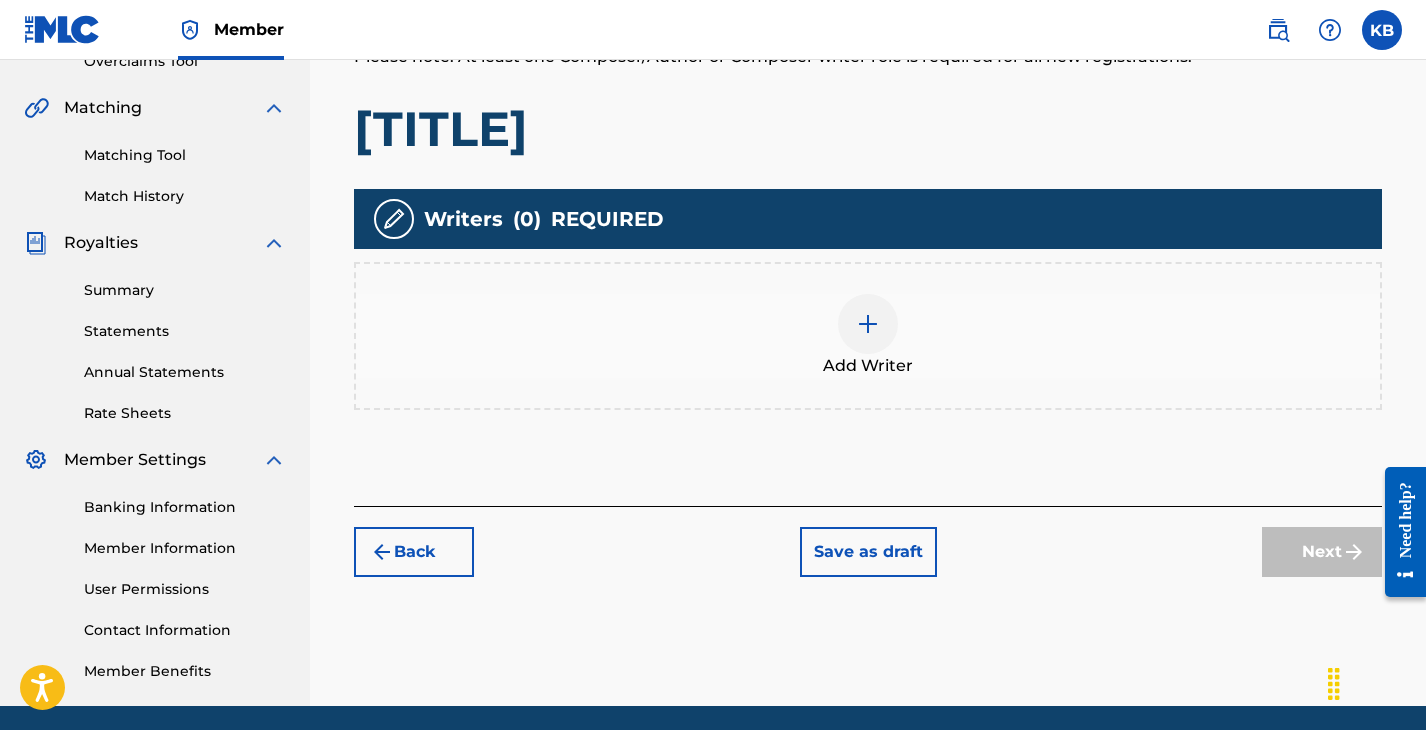 scroll, scrollTop: 439, scrollLeft: 0, axis: vertical 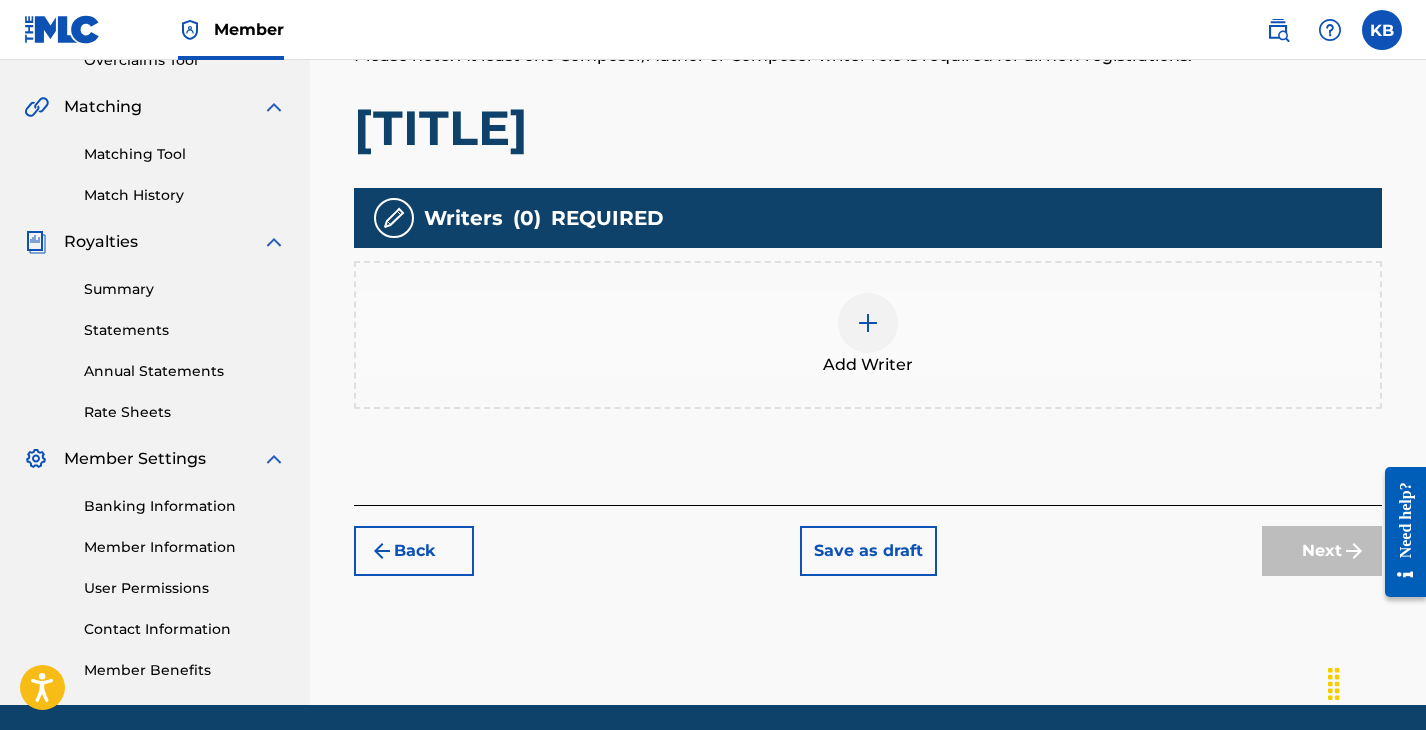 click at bounding box center (868, 323) 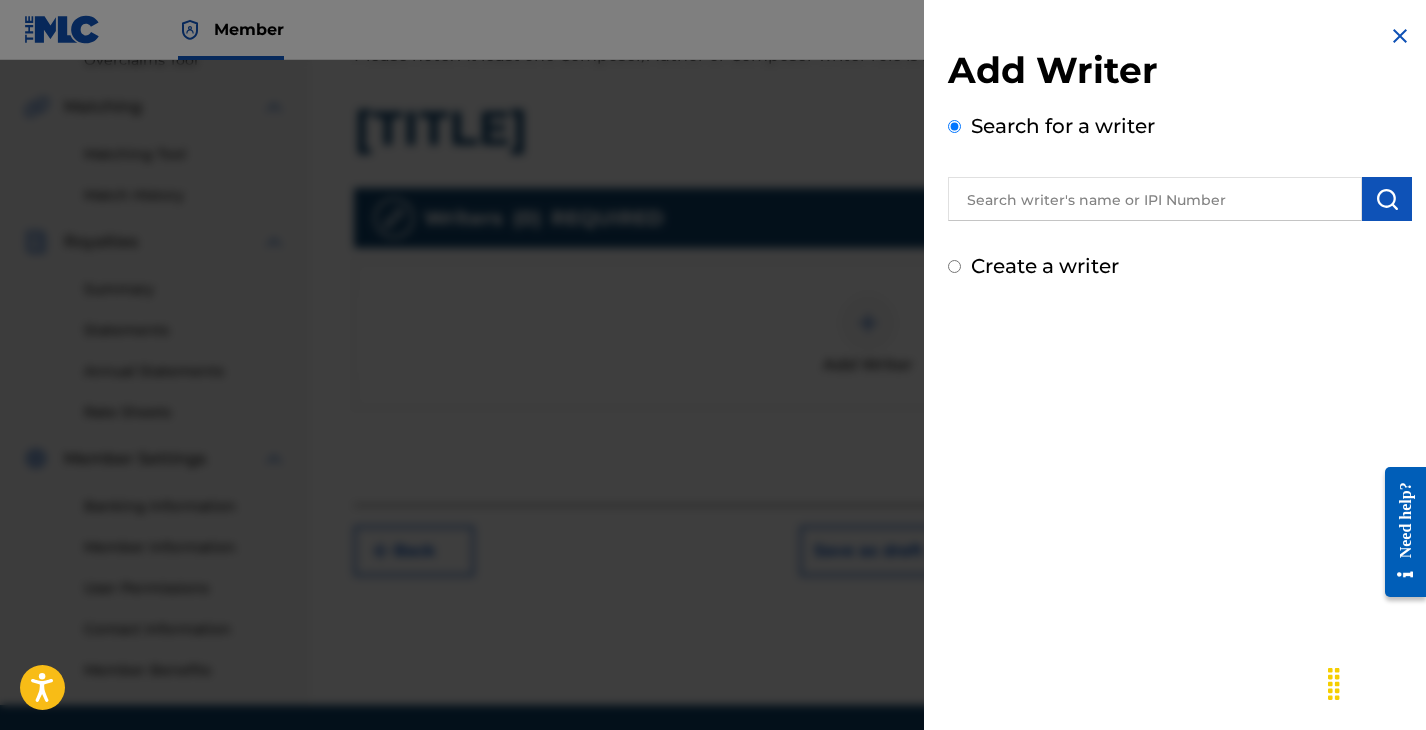 click at bounding box center (1155, 199) 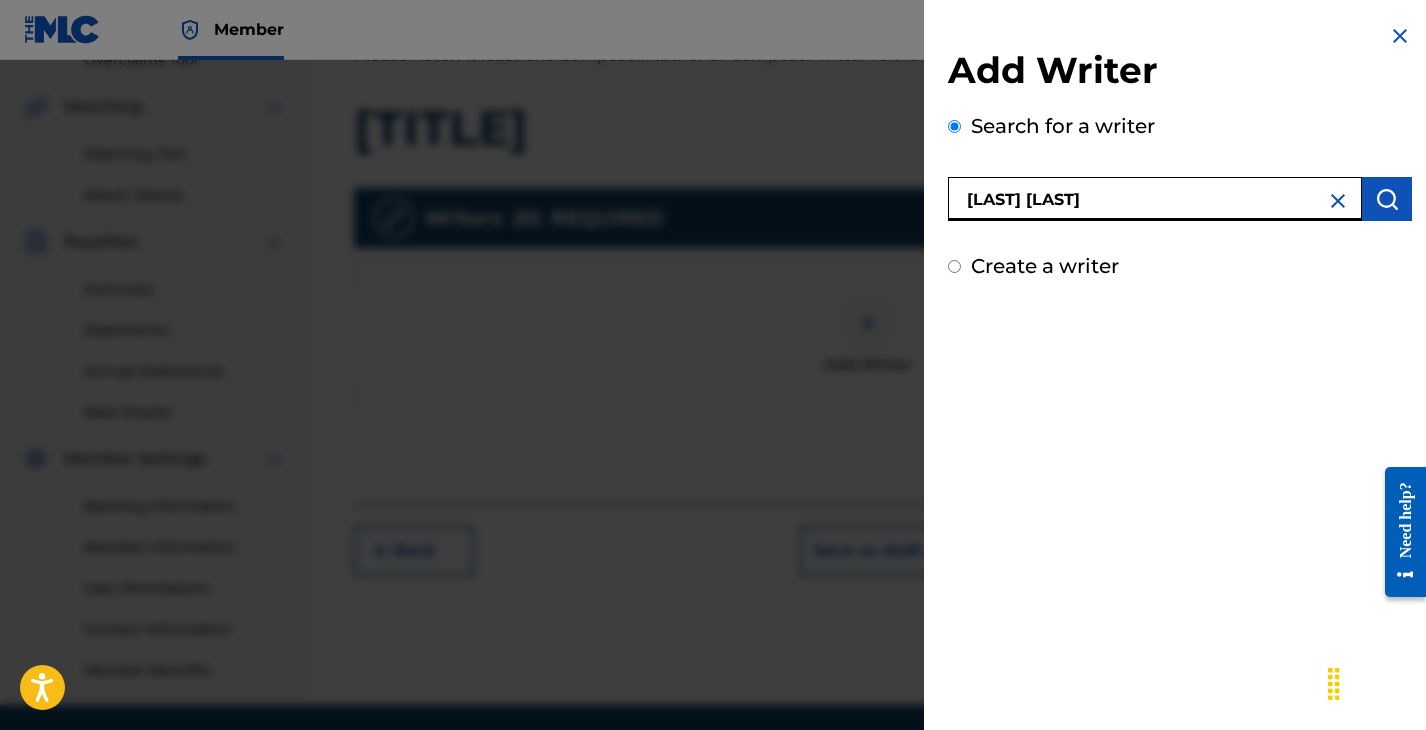 type on "[LAST] [LAST]" 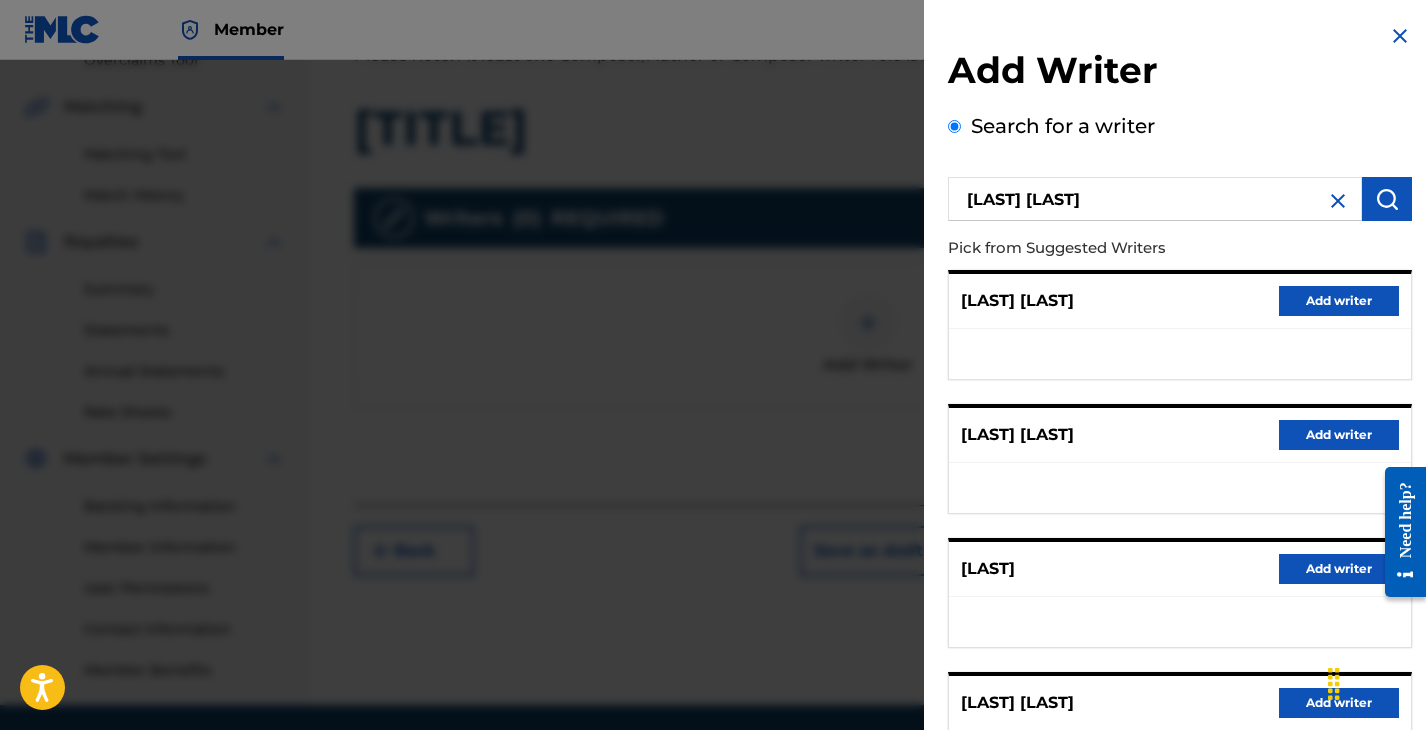 click on "Pick from Suggested Writers" at bounding box center (1123, 248) 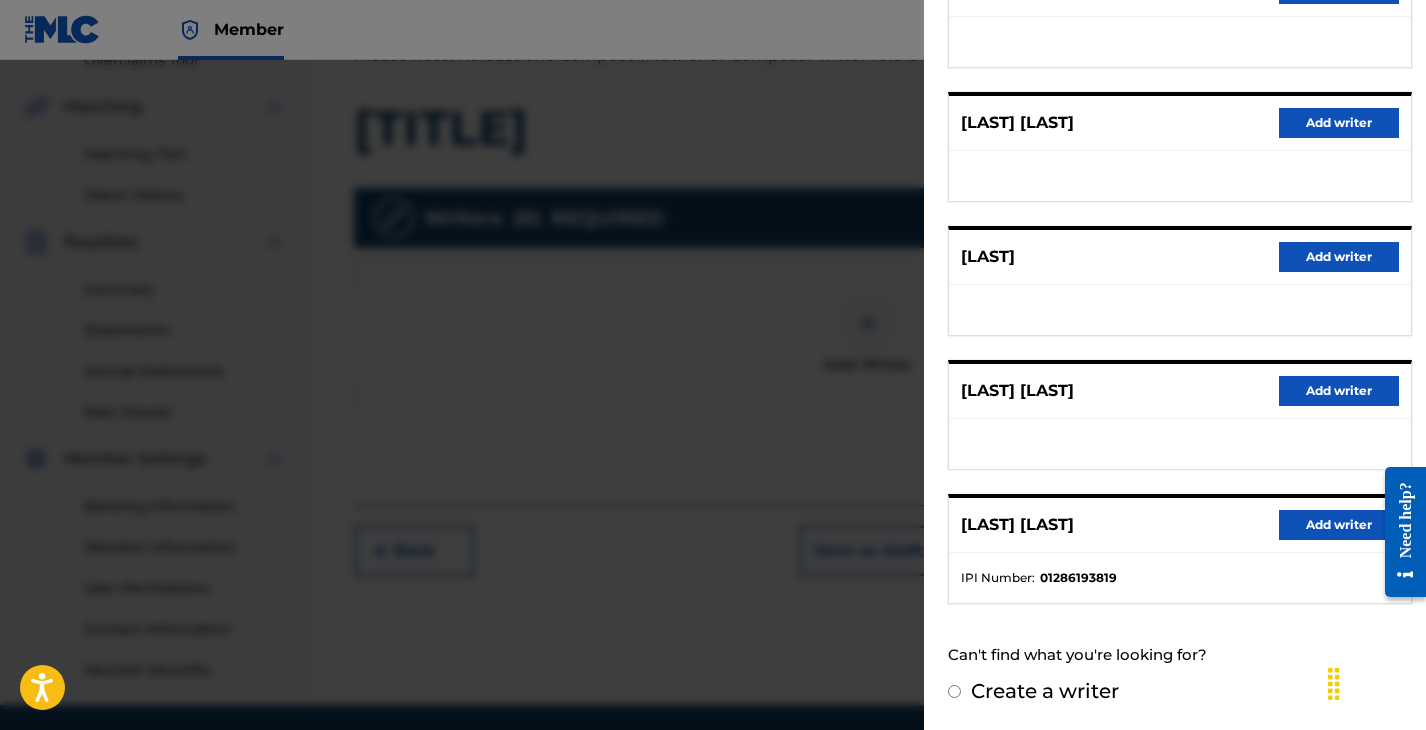 scroll, scrollTop: 339, scrollLeft: 0, axis: vertical 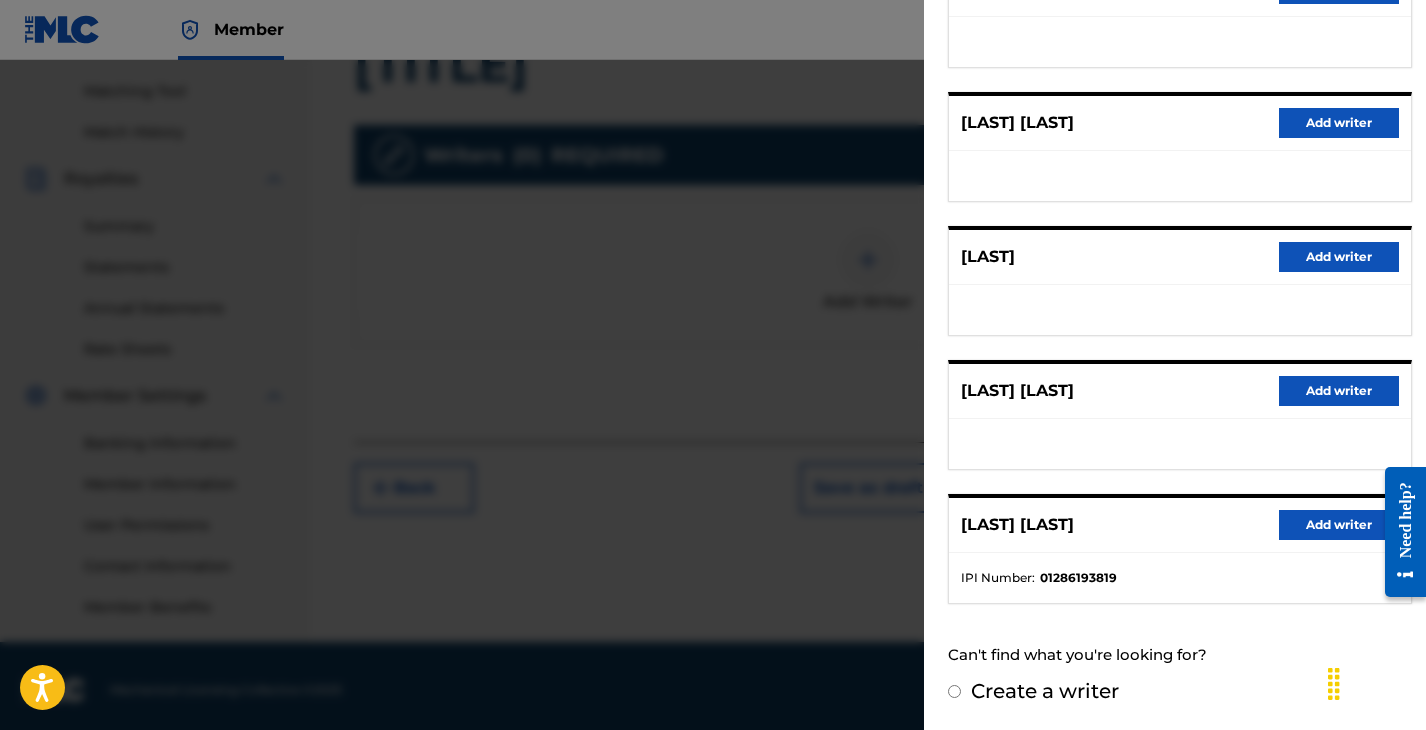 click on "Add writer" at bounding box center [1339, 525] 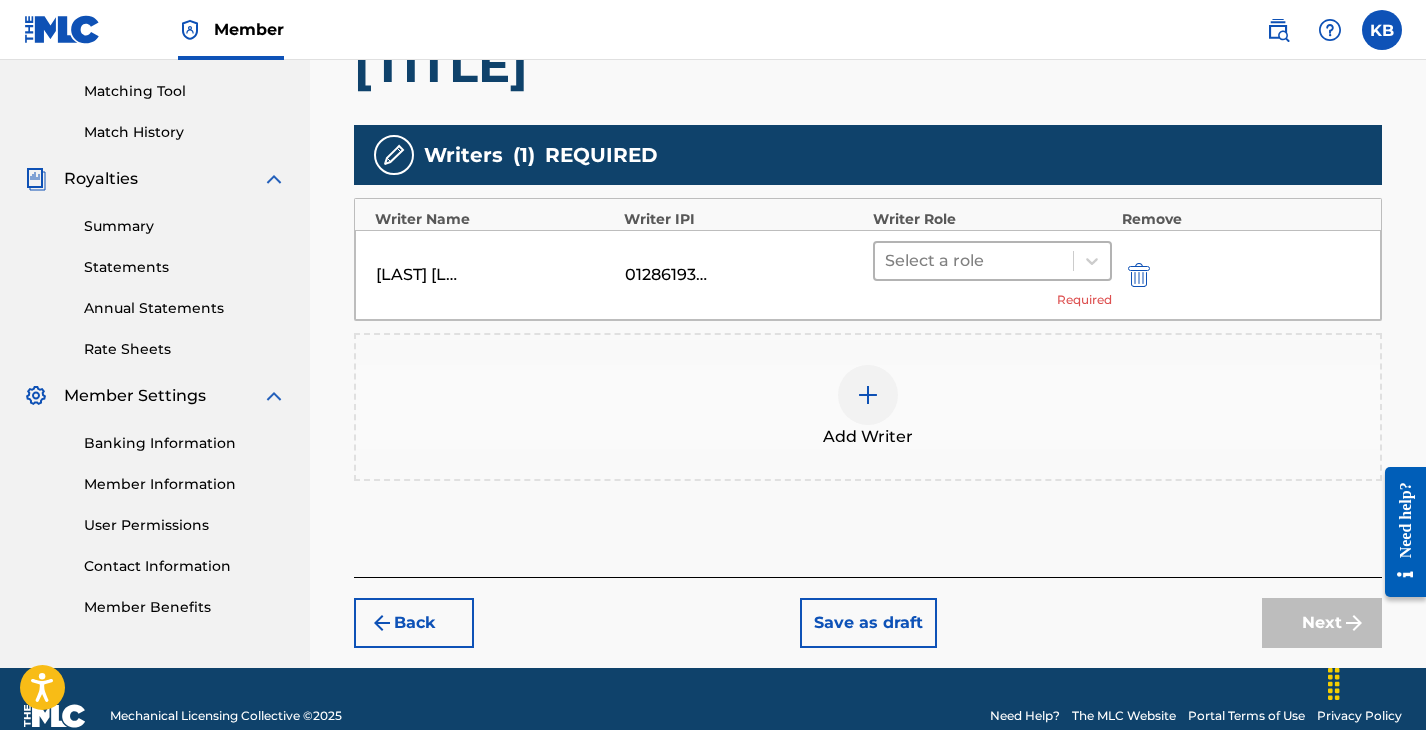 click at bounding box center [974, 261] 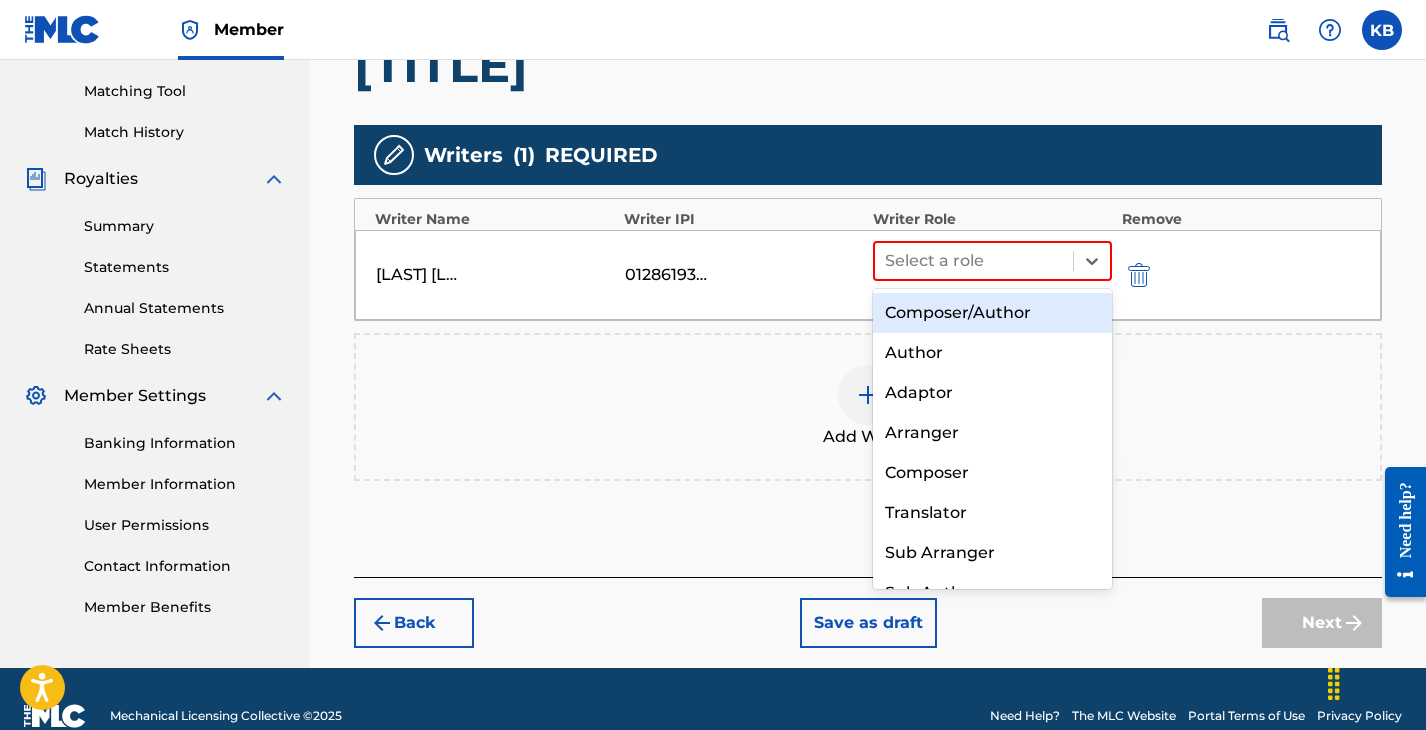 click on "Composer/Author" at bounding box center (992, 313) 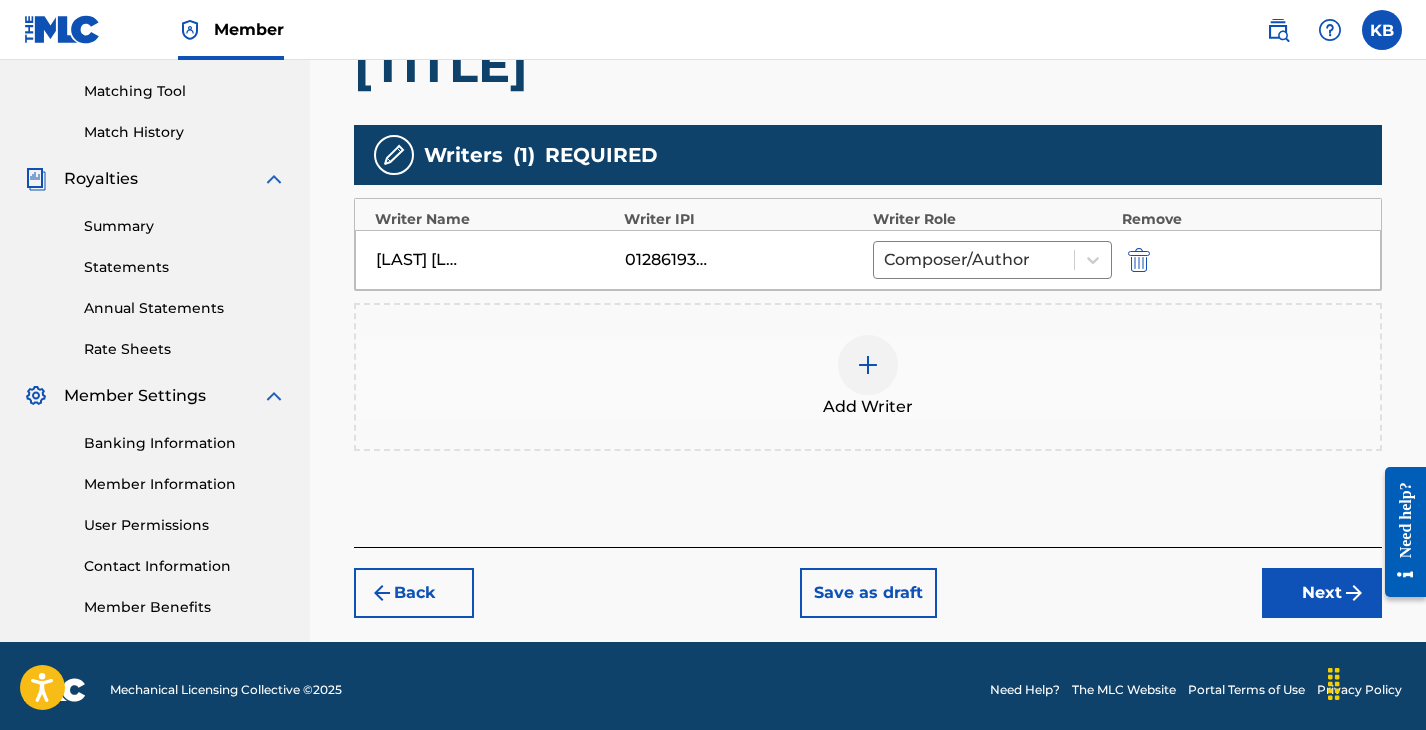 click on "Next" at bounding box center (1322, 593) 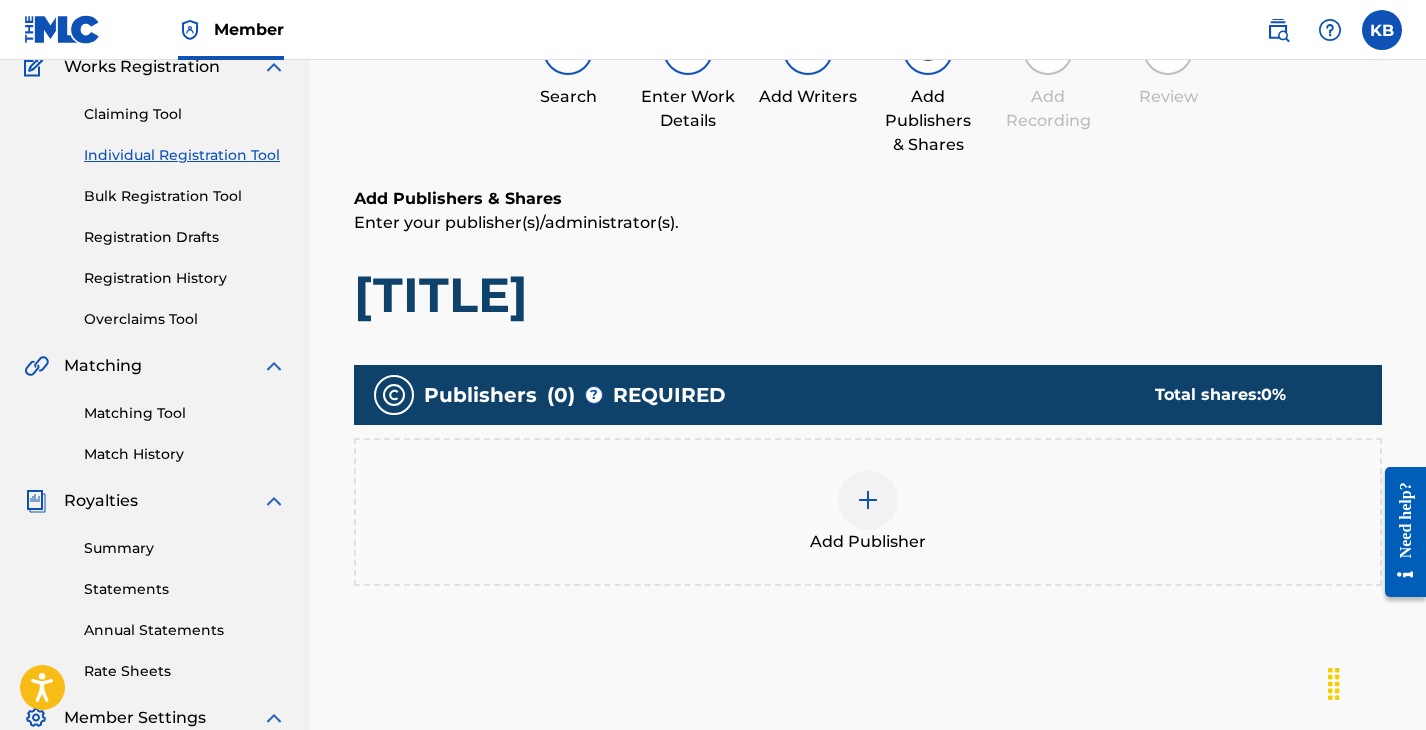 scroll, scrollTop: 90, scrollLeft: 0, axis: vertical 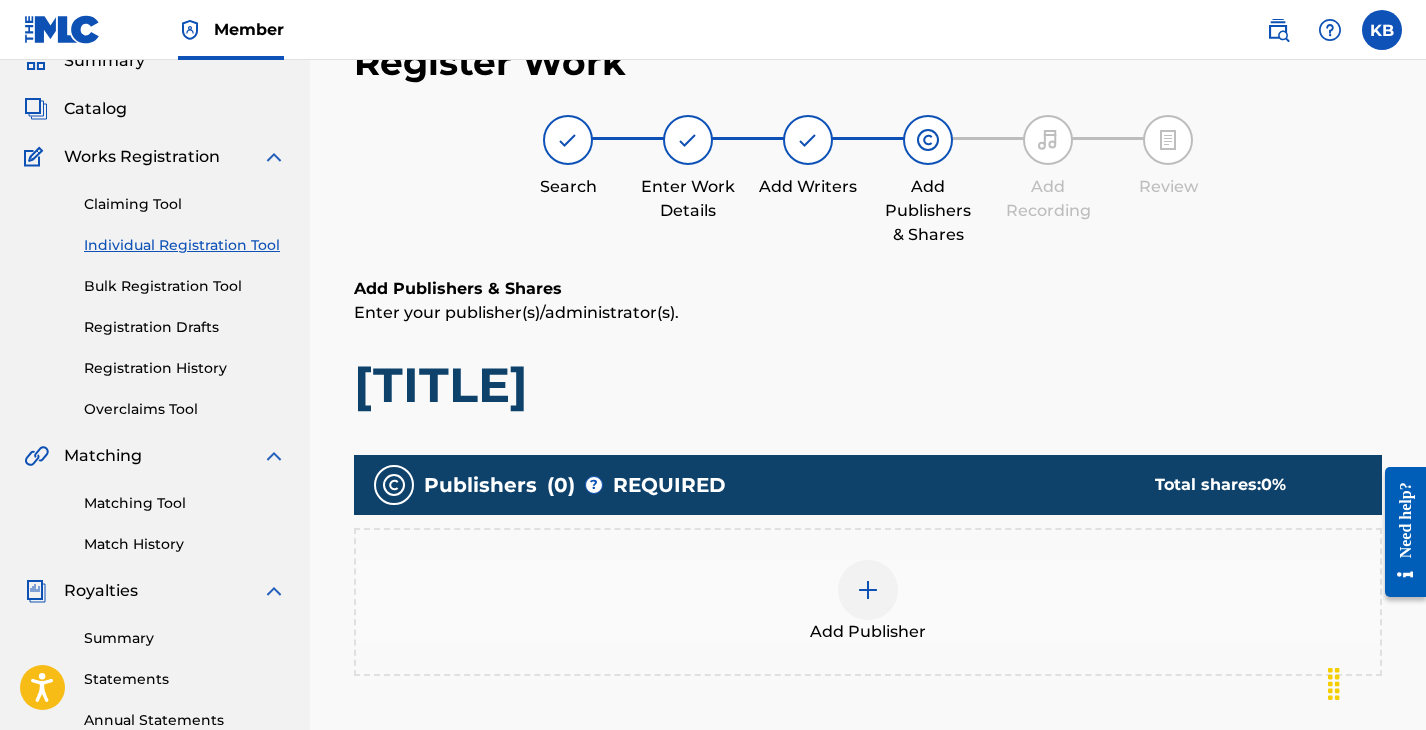click at bounding box center [868, 590] 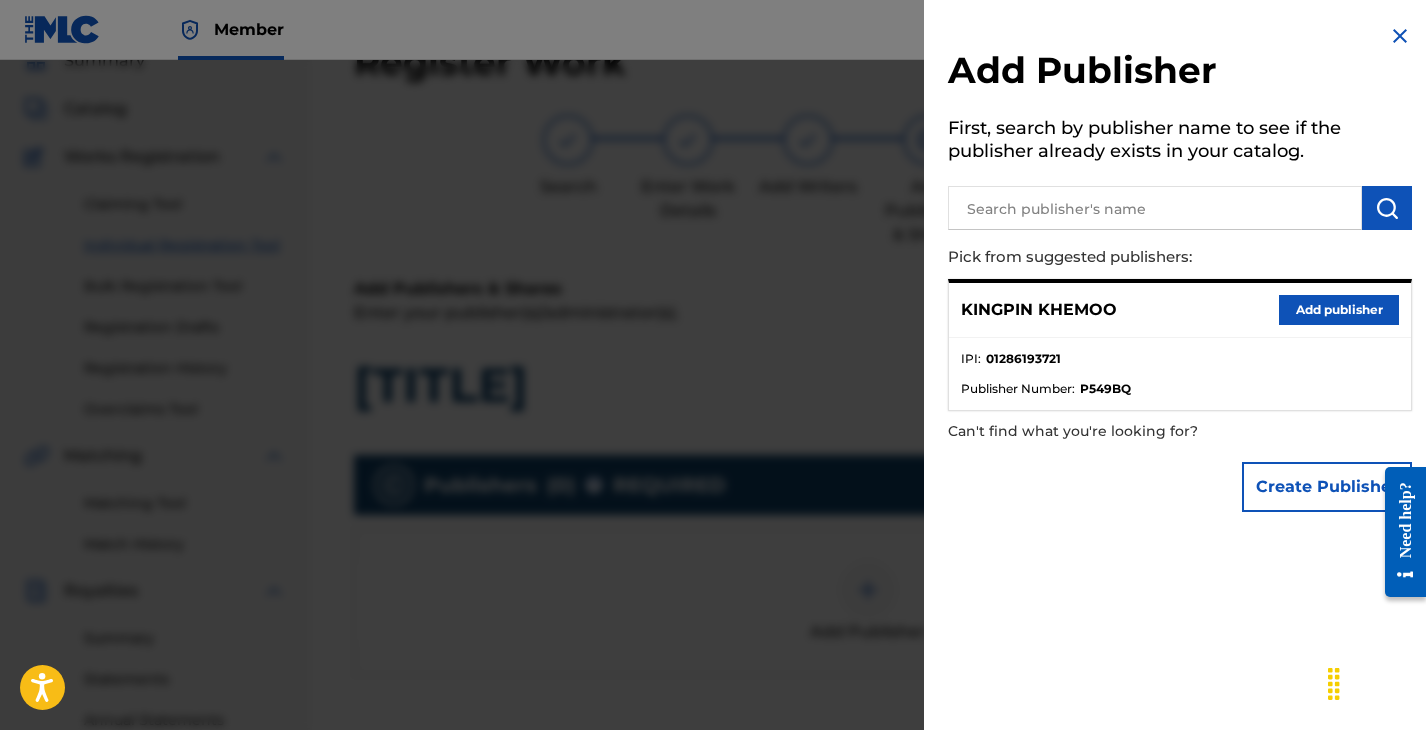 click on "IPI : [NUMBER]" at bounding box center [1180, 365] 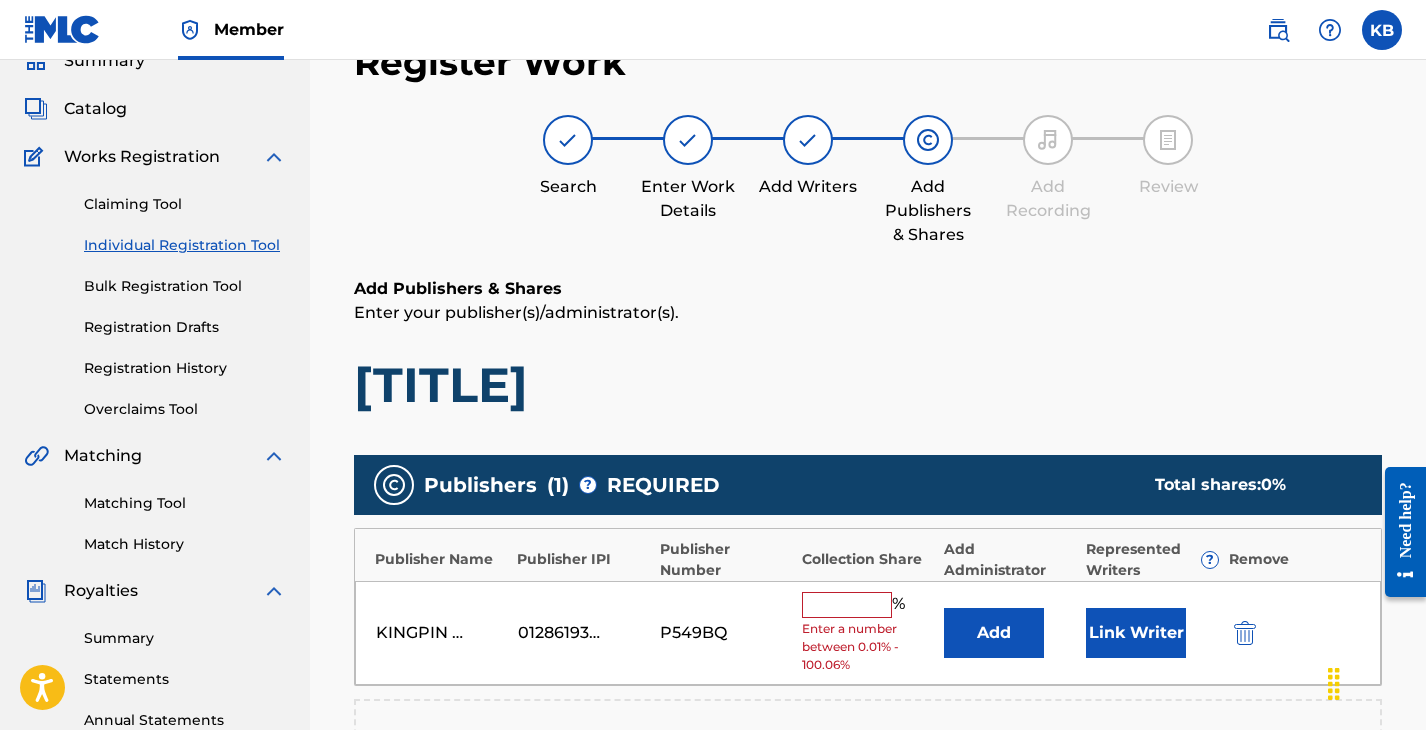click at bounding box center (847, 605) 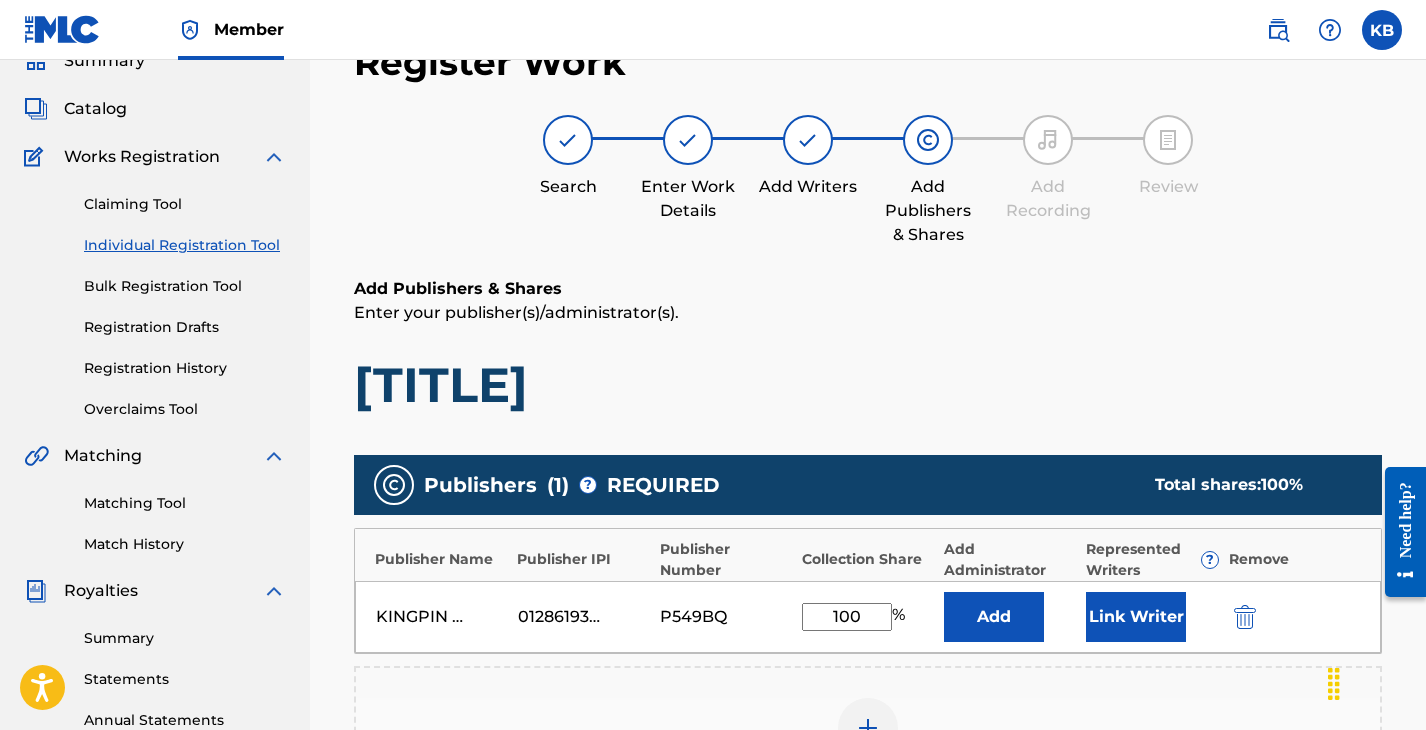 type on "100" 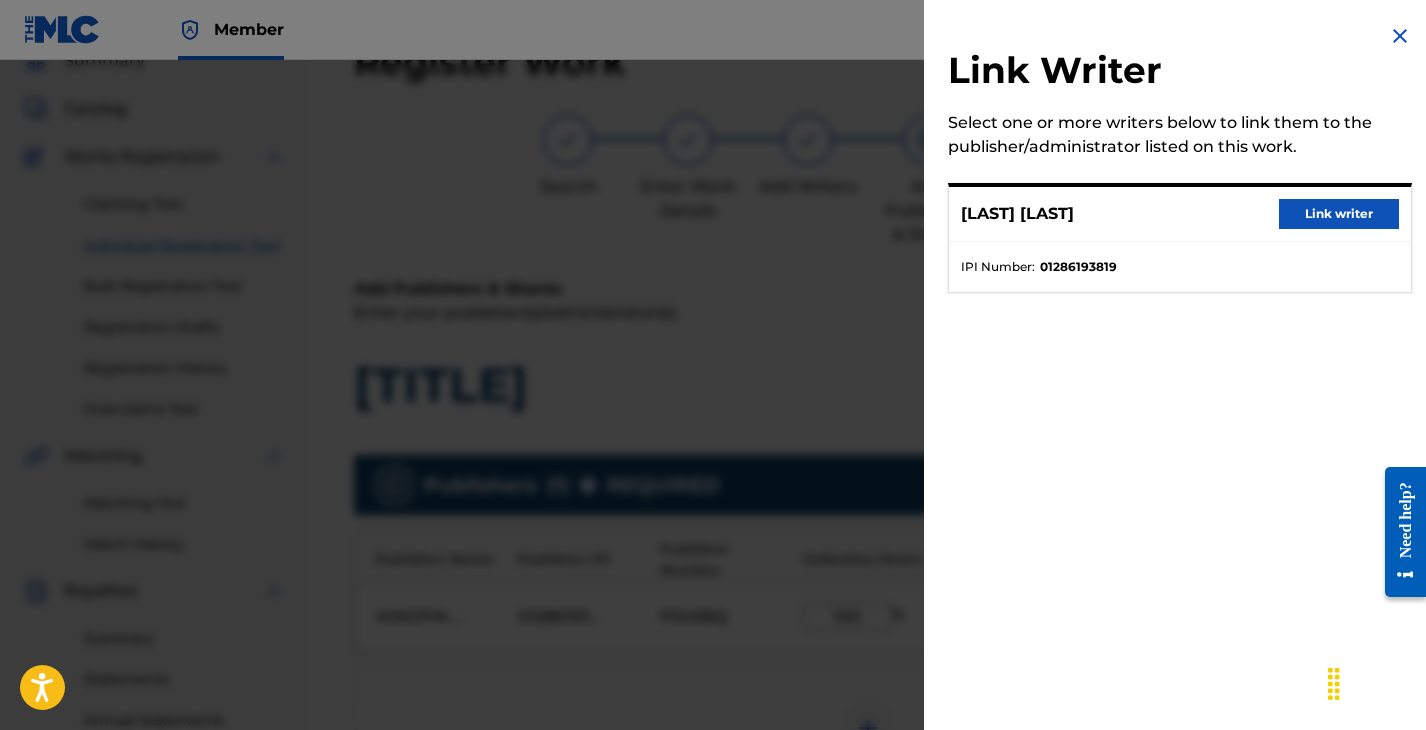 click on "Link writer" at bounding box center (1339, 214) 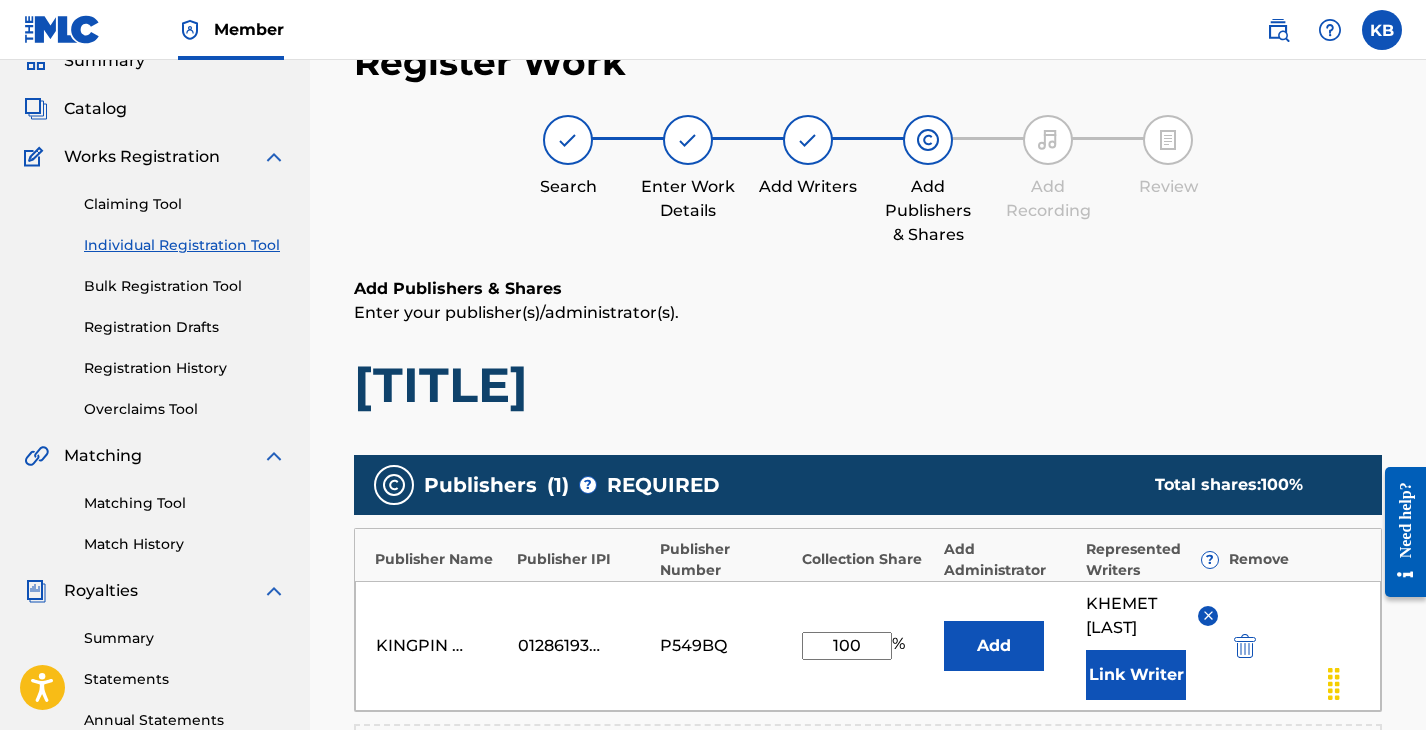 drag, startPoint x: 1122, startPoint y: 462, endPoint x: 1135, endPoint y: 470, distance: 15.264338 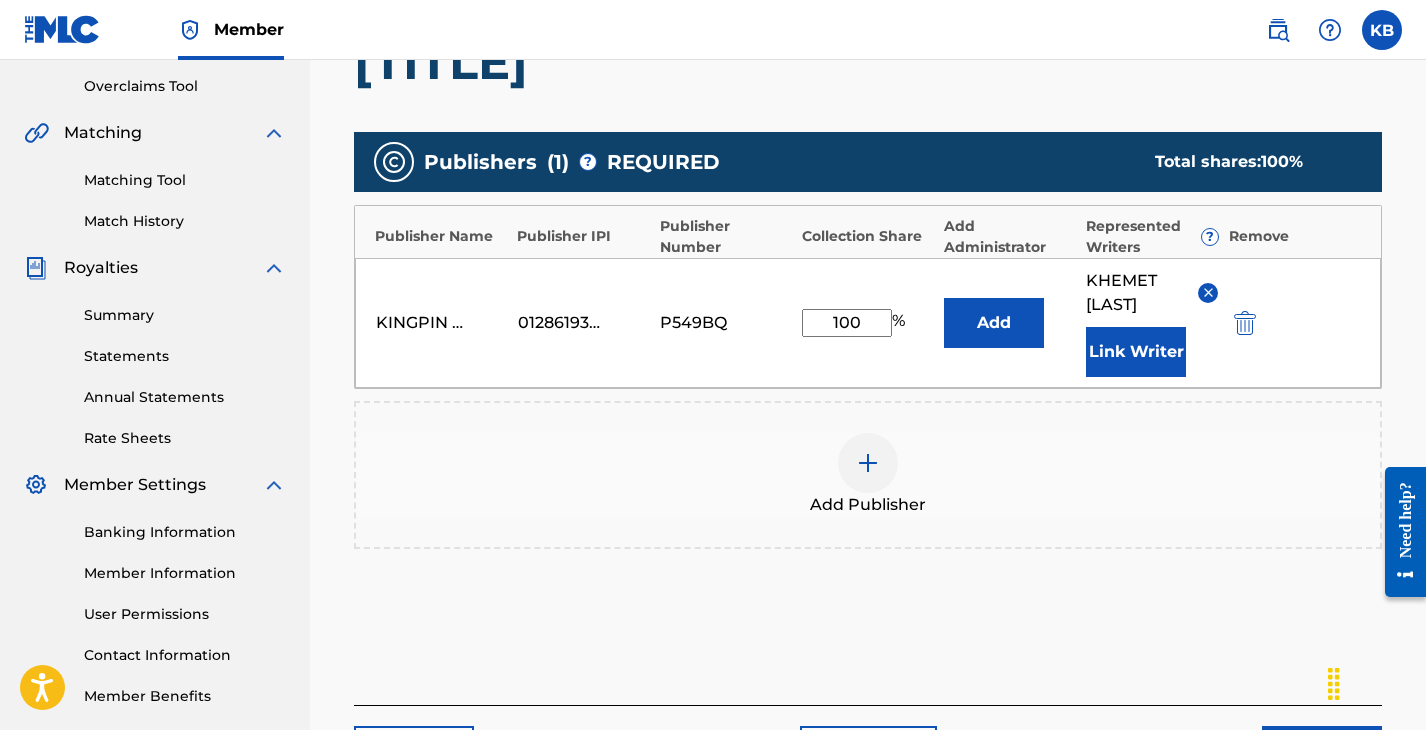 scroll, scrollTop: 463, scrollLeft: 0, axis: vertical 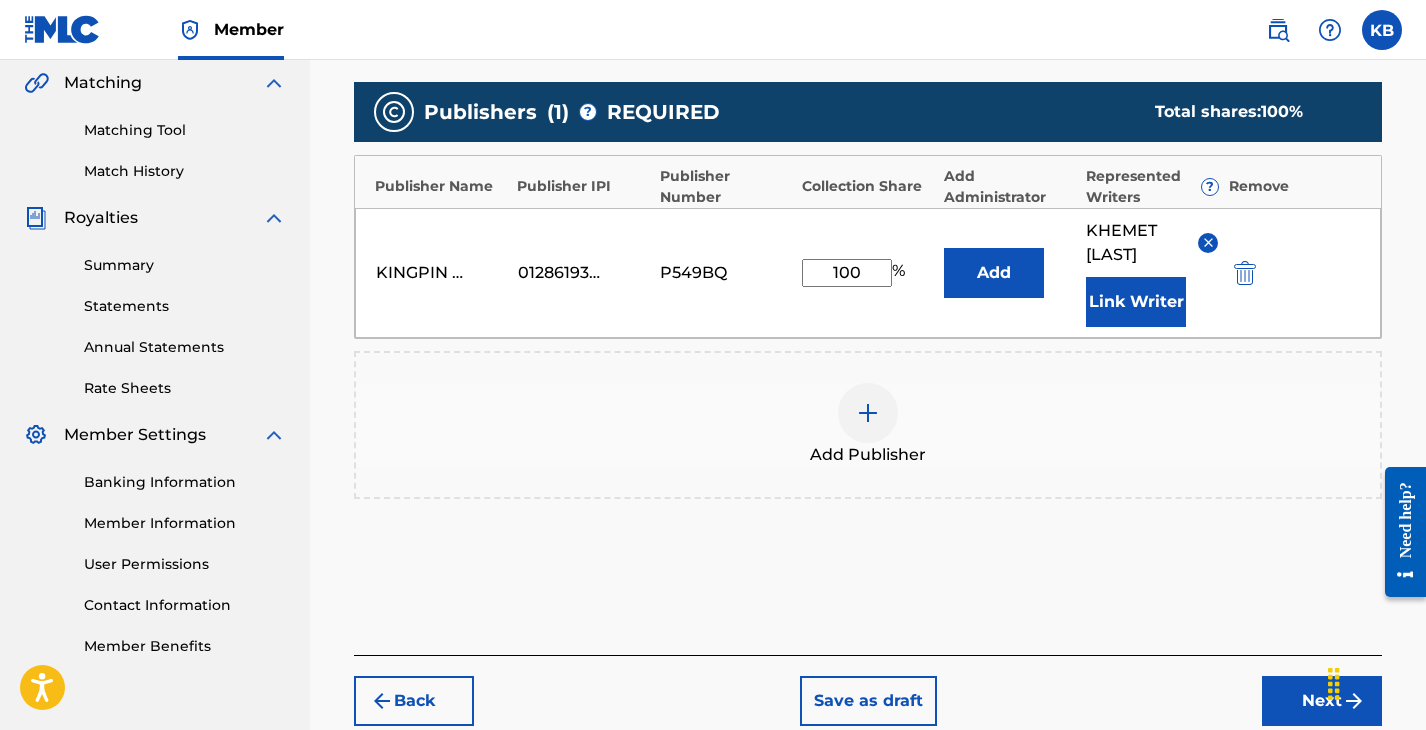 click on "Next" at bounding box center (1322, 701) 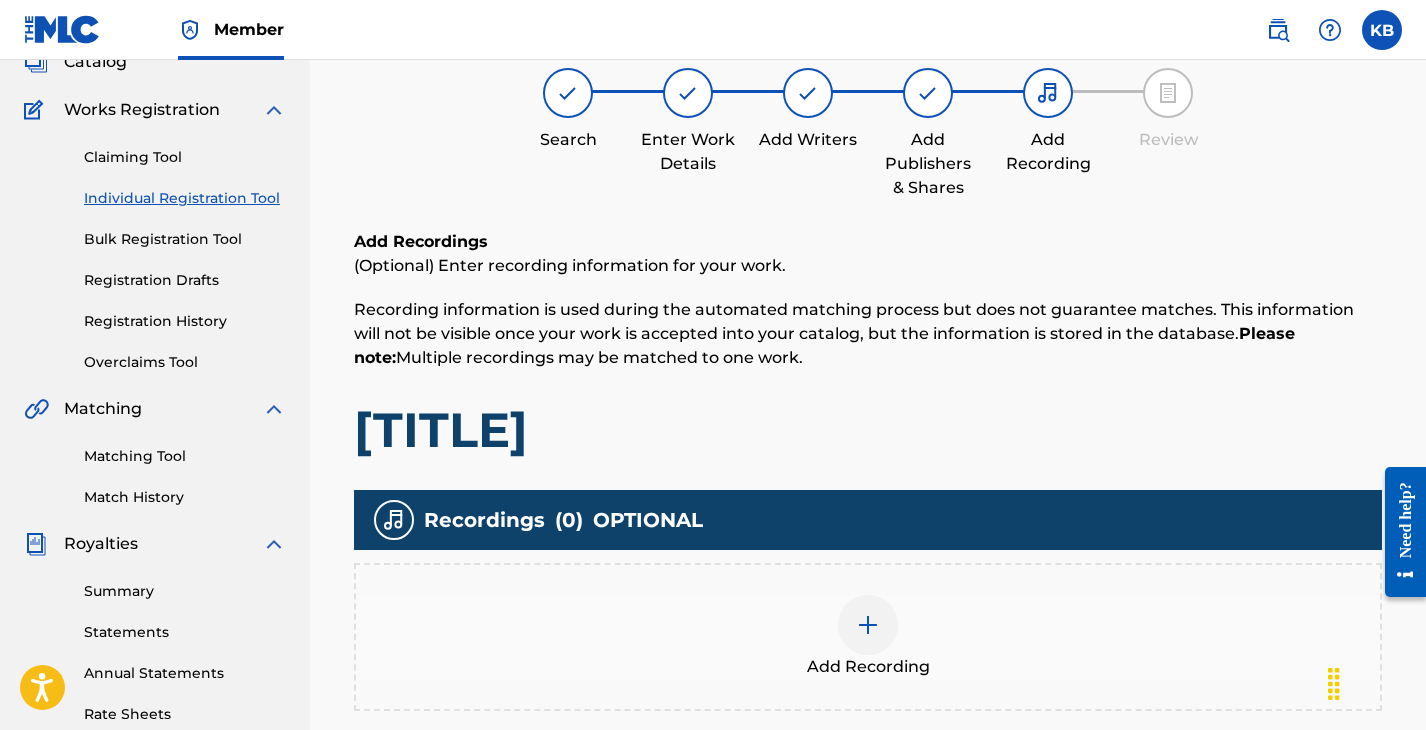 scroll, scrollTop: 90, scrollLeft: 0, axis: vertical 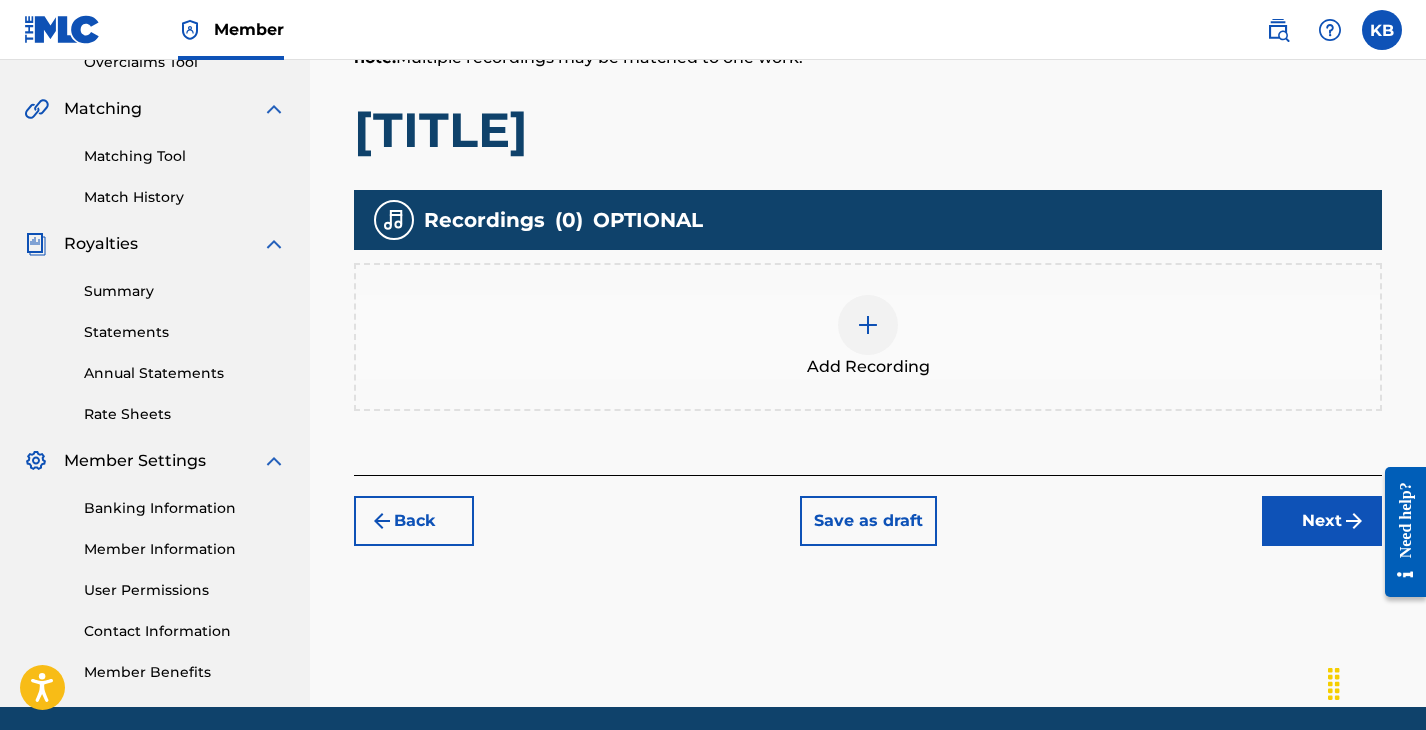click on "Next" at bounding box center (1322, 521) 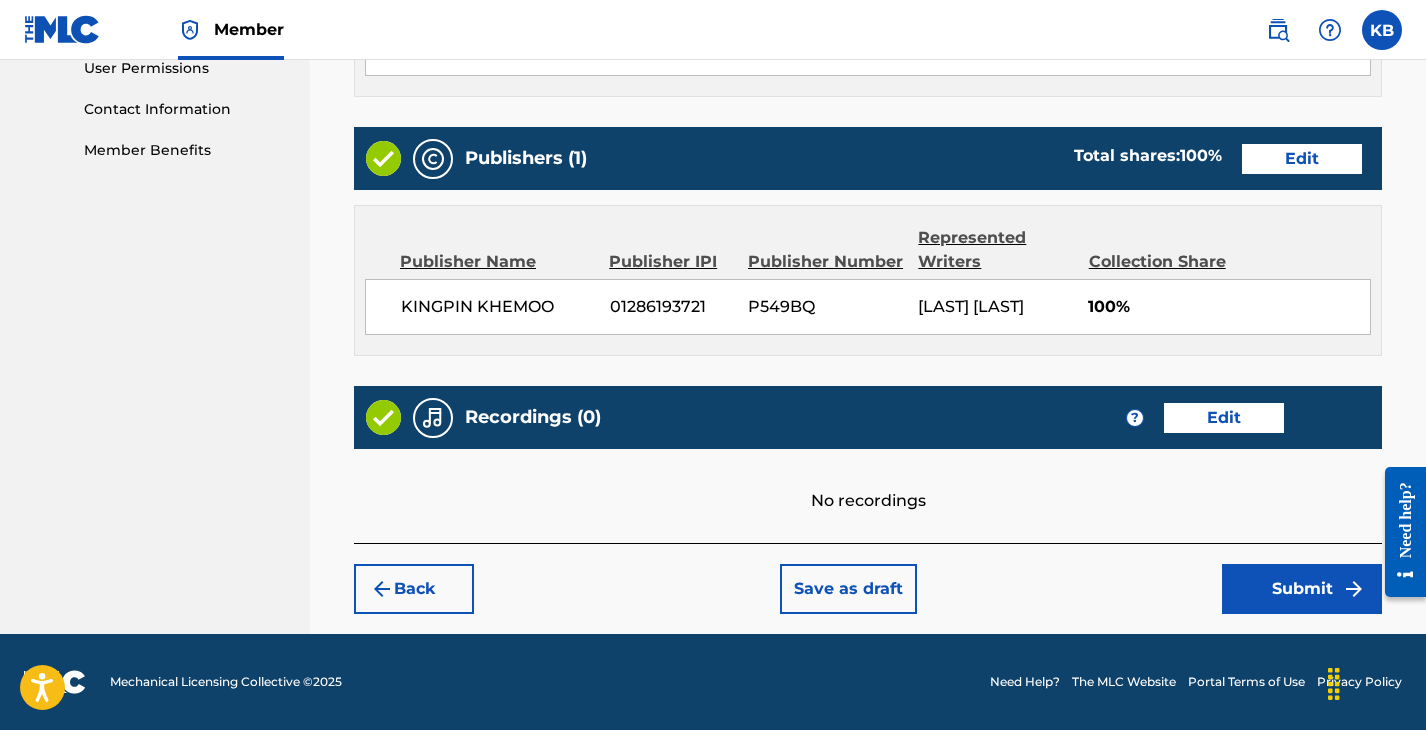 scroll, scrollTop: 958, scrollLeft: 0, axis: vertical 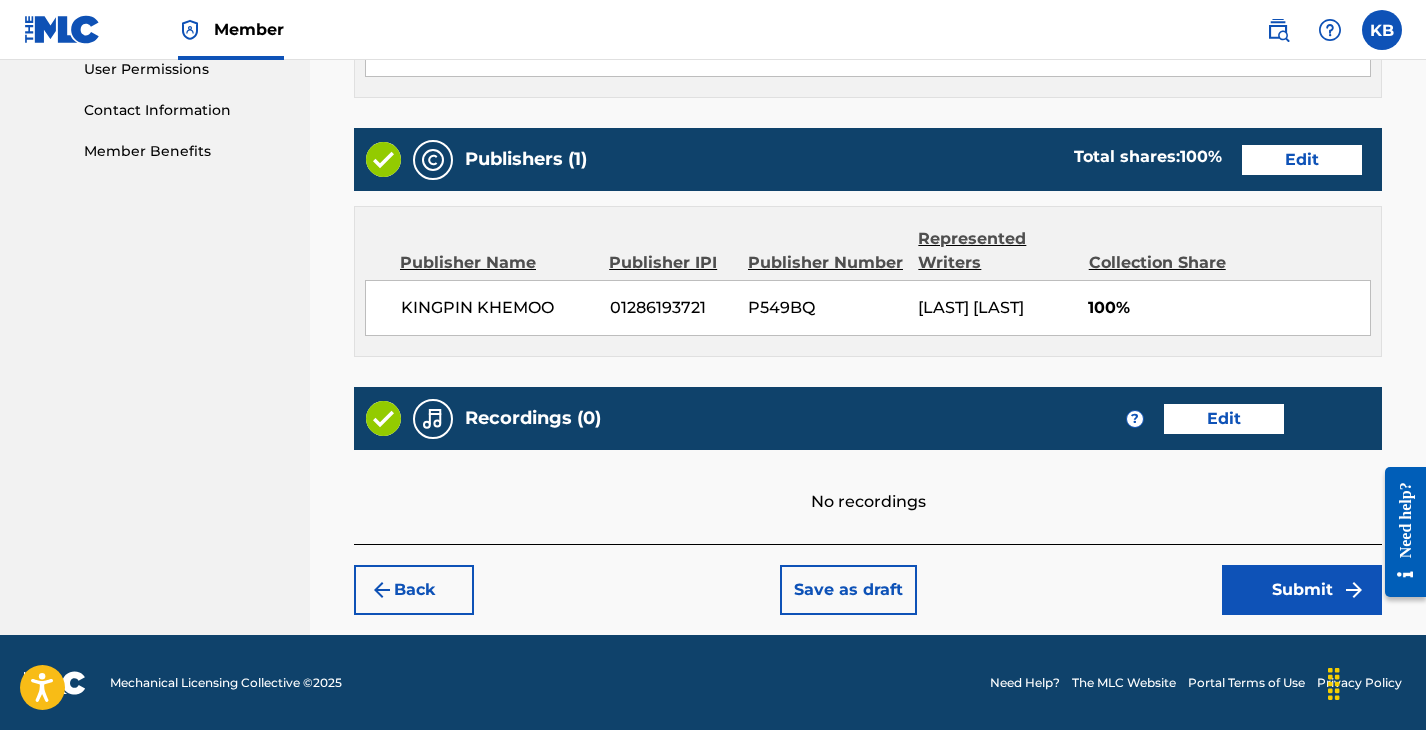 click on "Submit" at bounding box center (1302, 590) 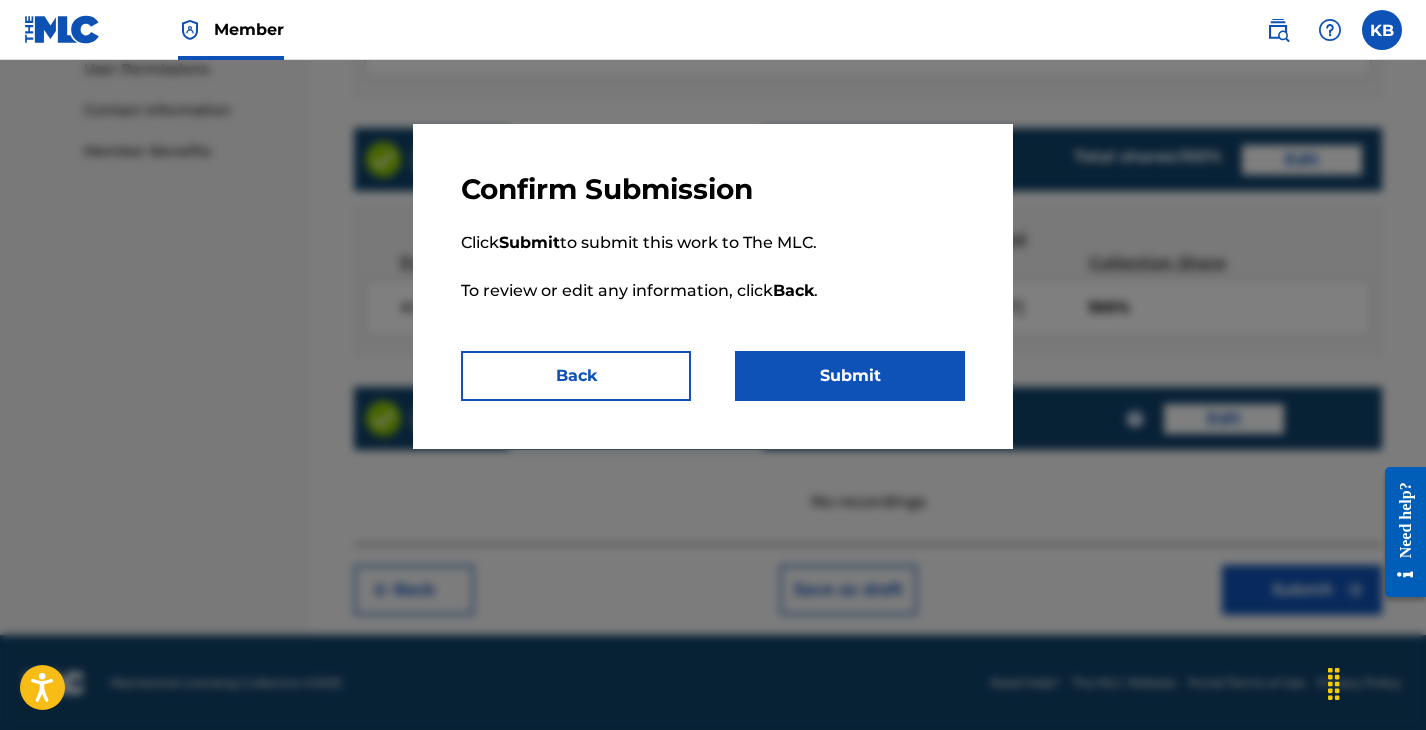 click on "Submit" at bounding box center [850, 376] 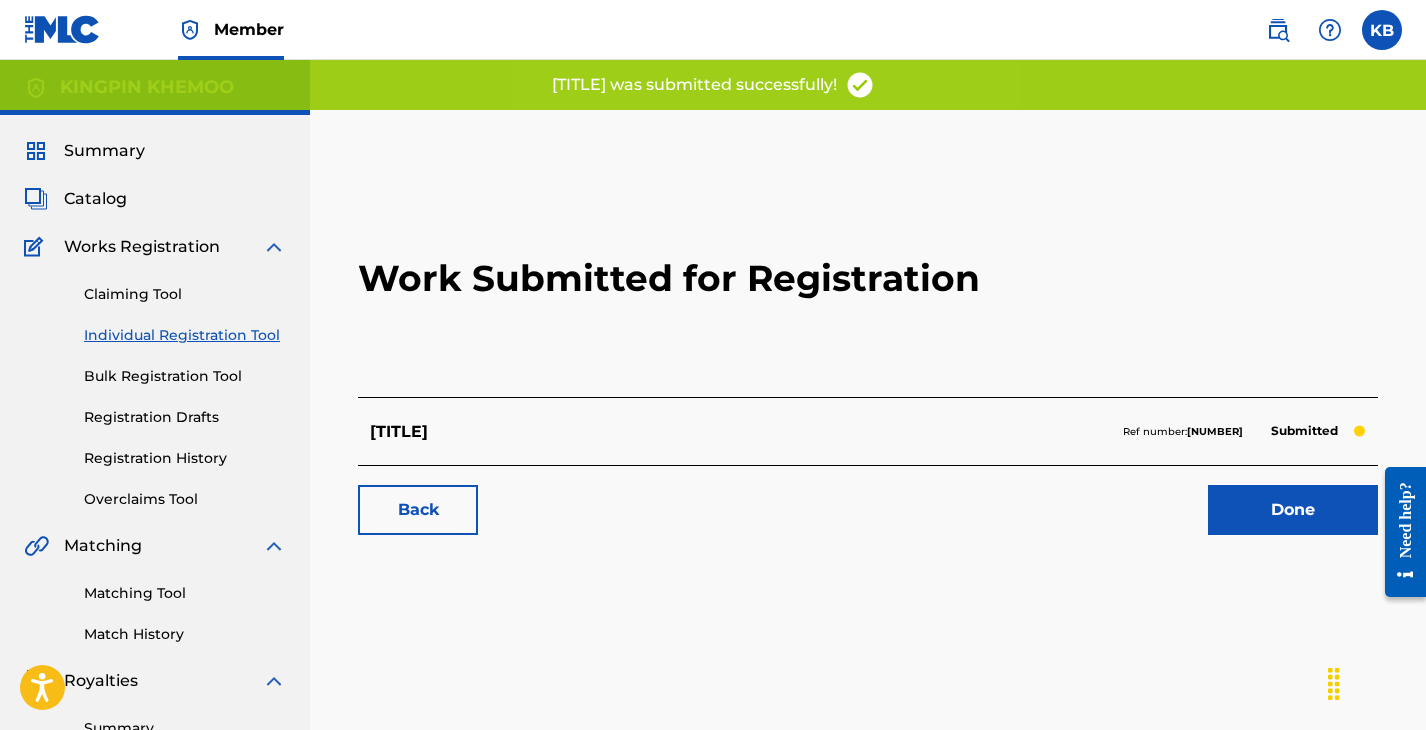 click on "Back" at bounding box center (418, 510) 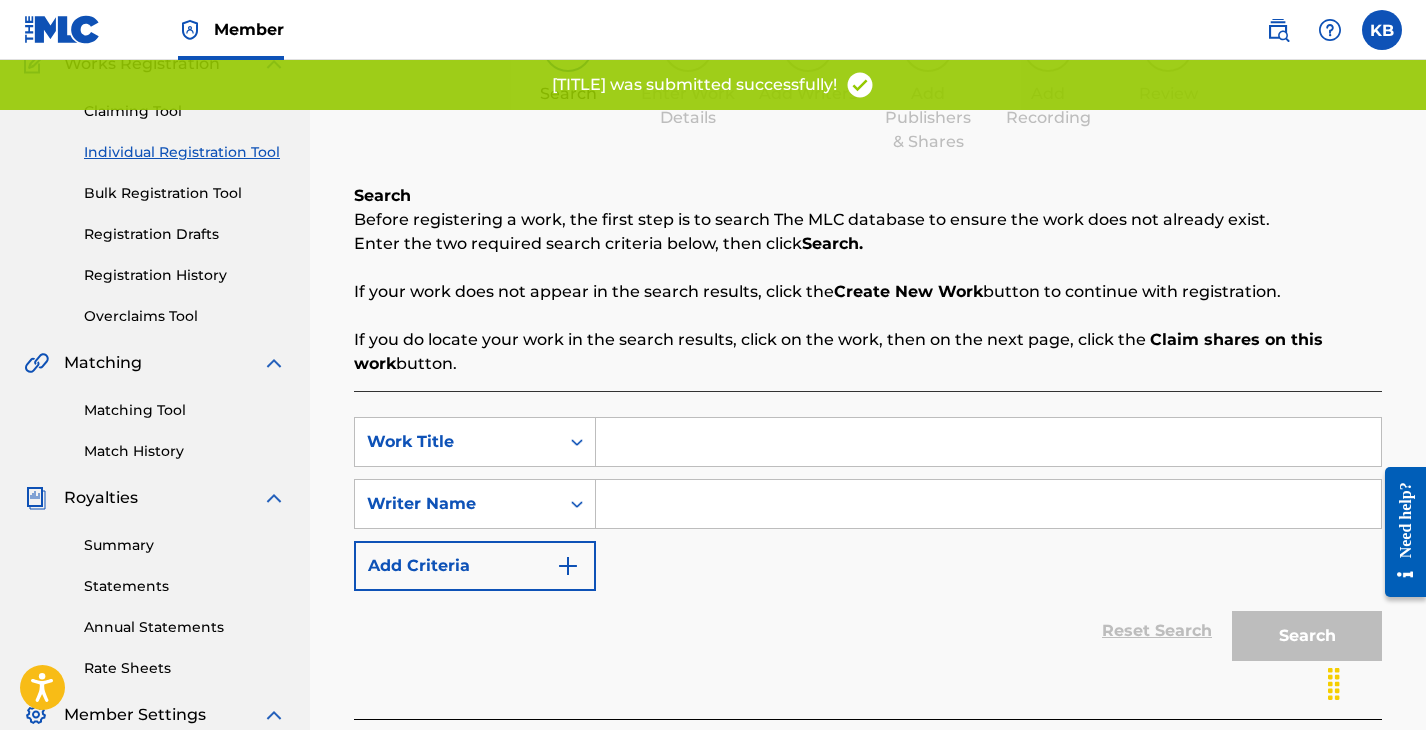 scroll, scrollTop: 188, scrollLeft: 0, axis: vertical 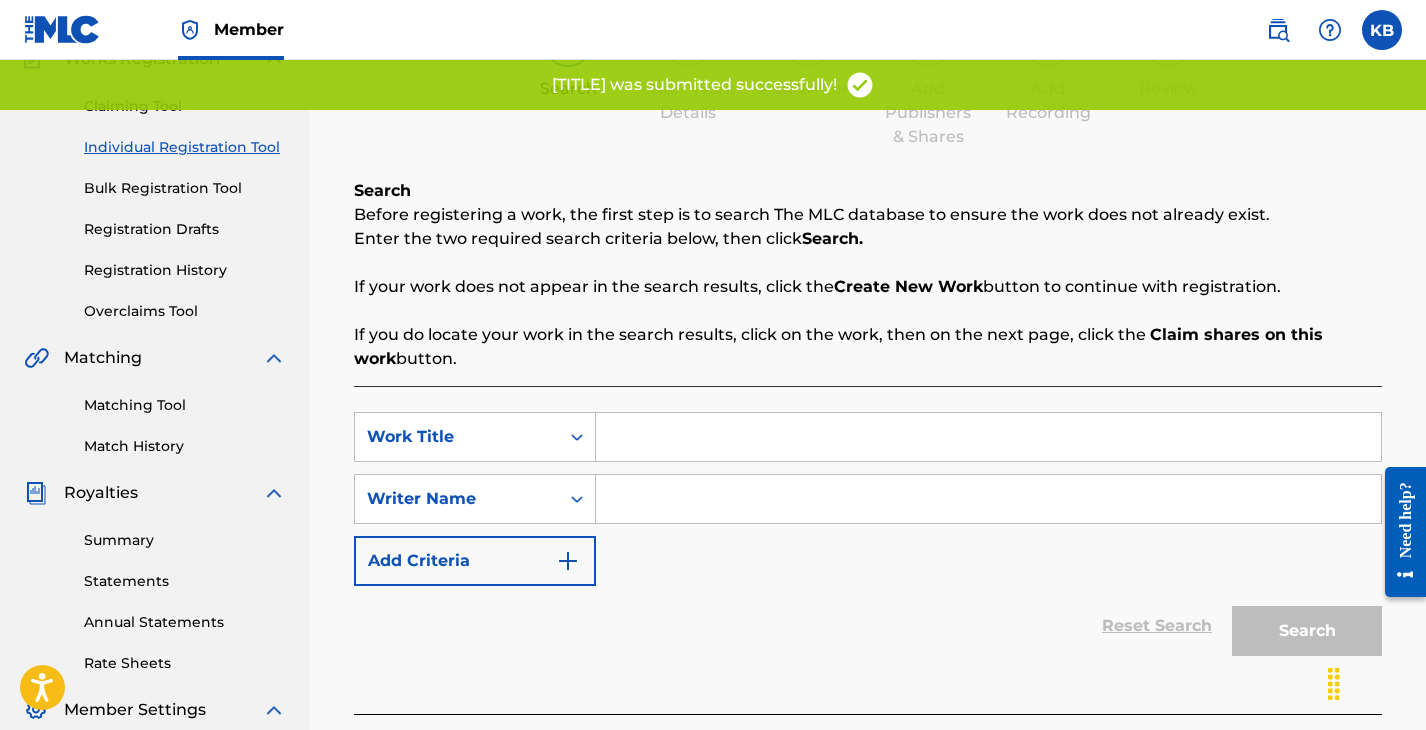 click at bounding box center [988, 437] 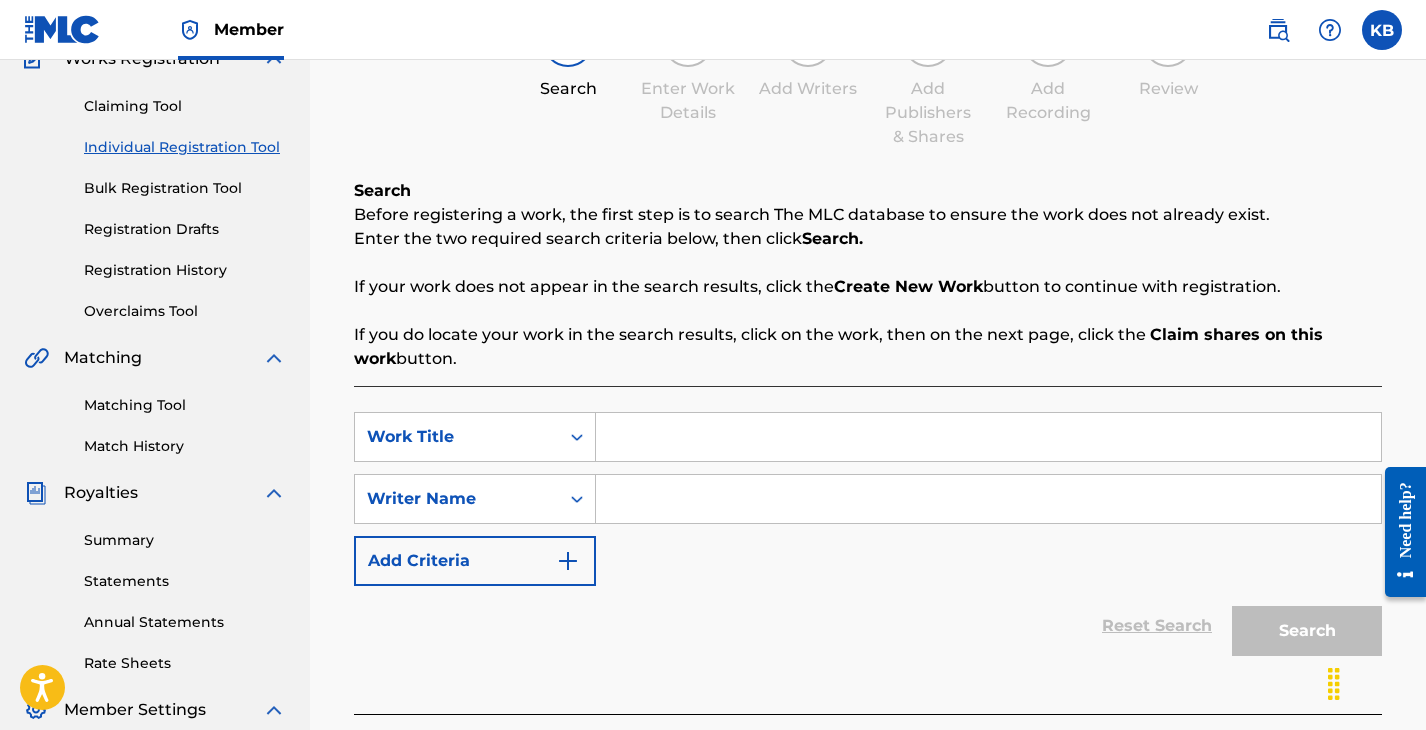 paste on "[ARTIST]" 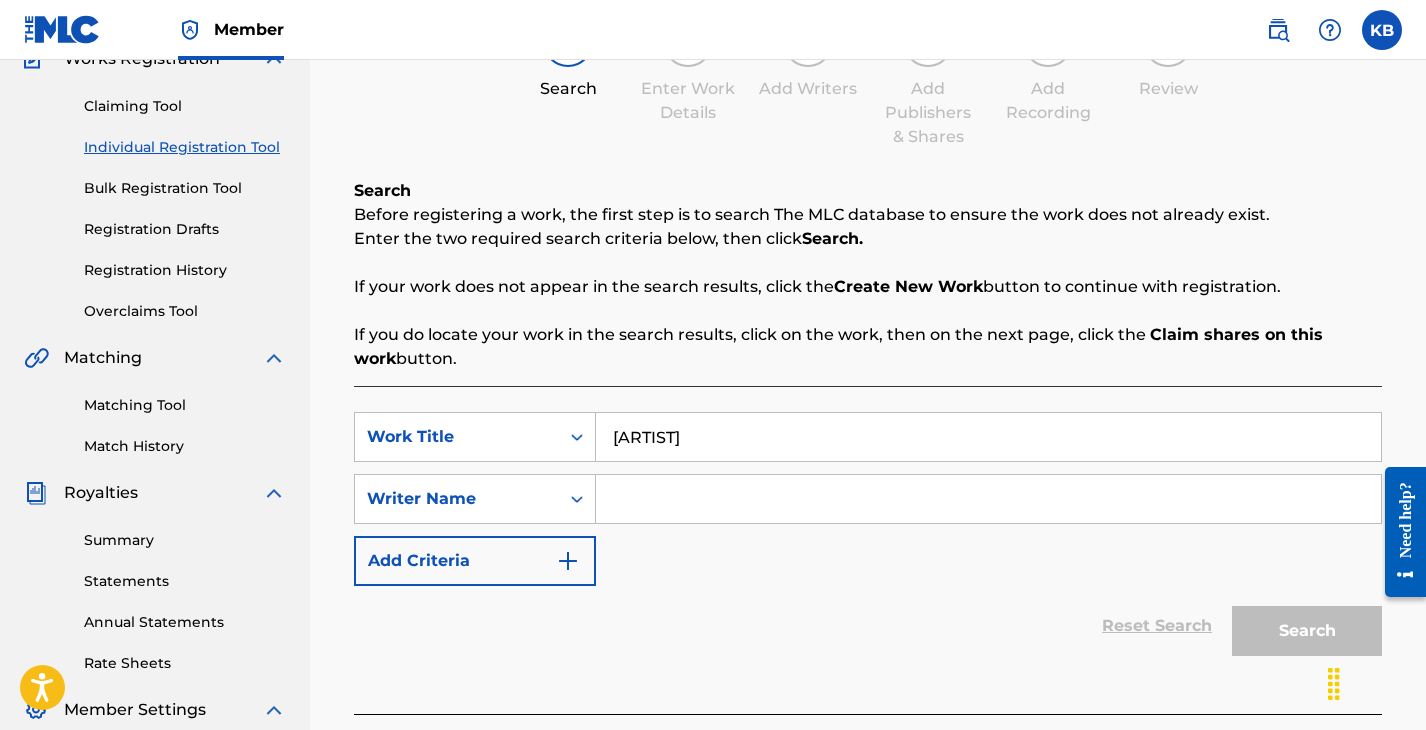 type on "[ARTIST]" 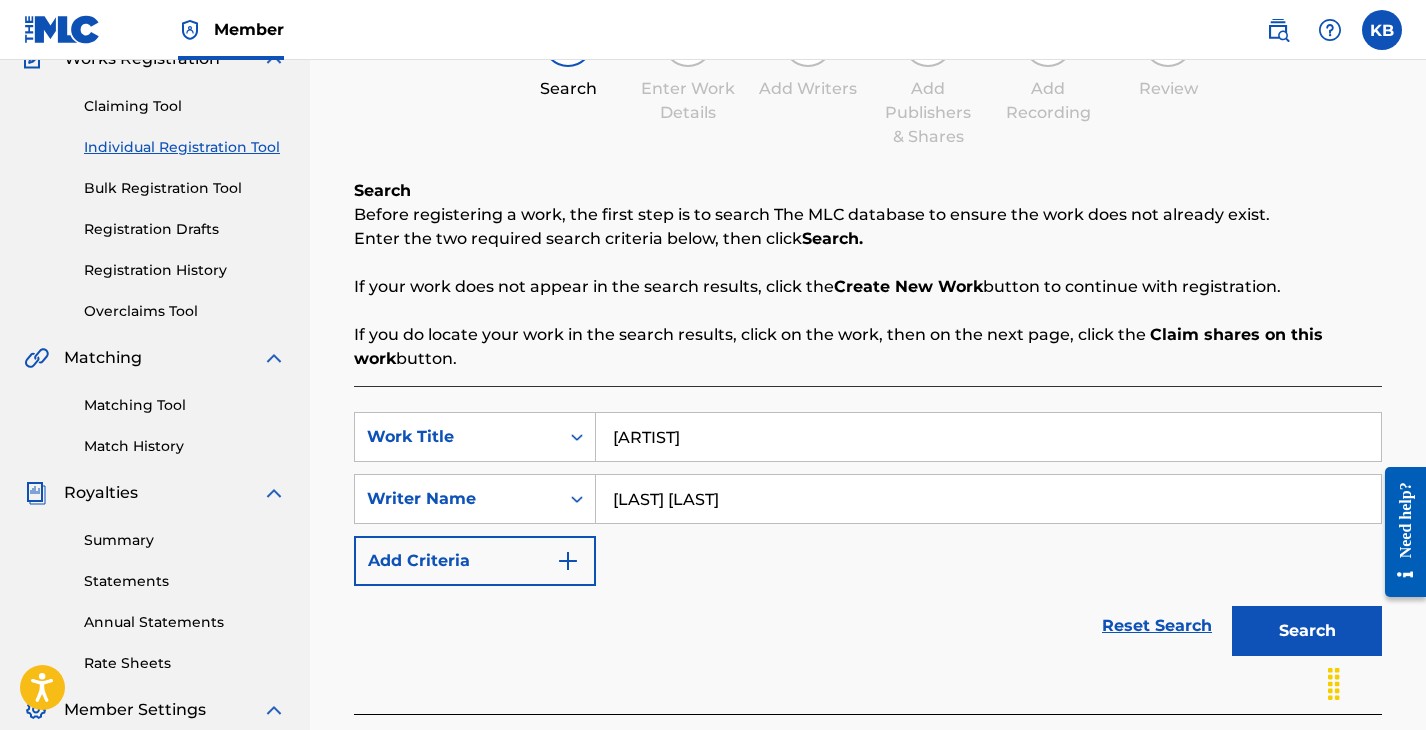 type on "[LAST] [LAST]" 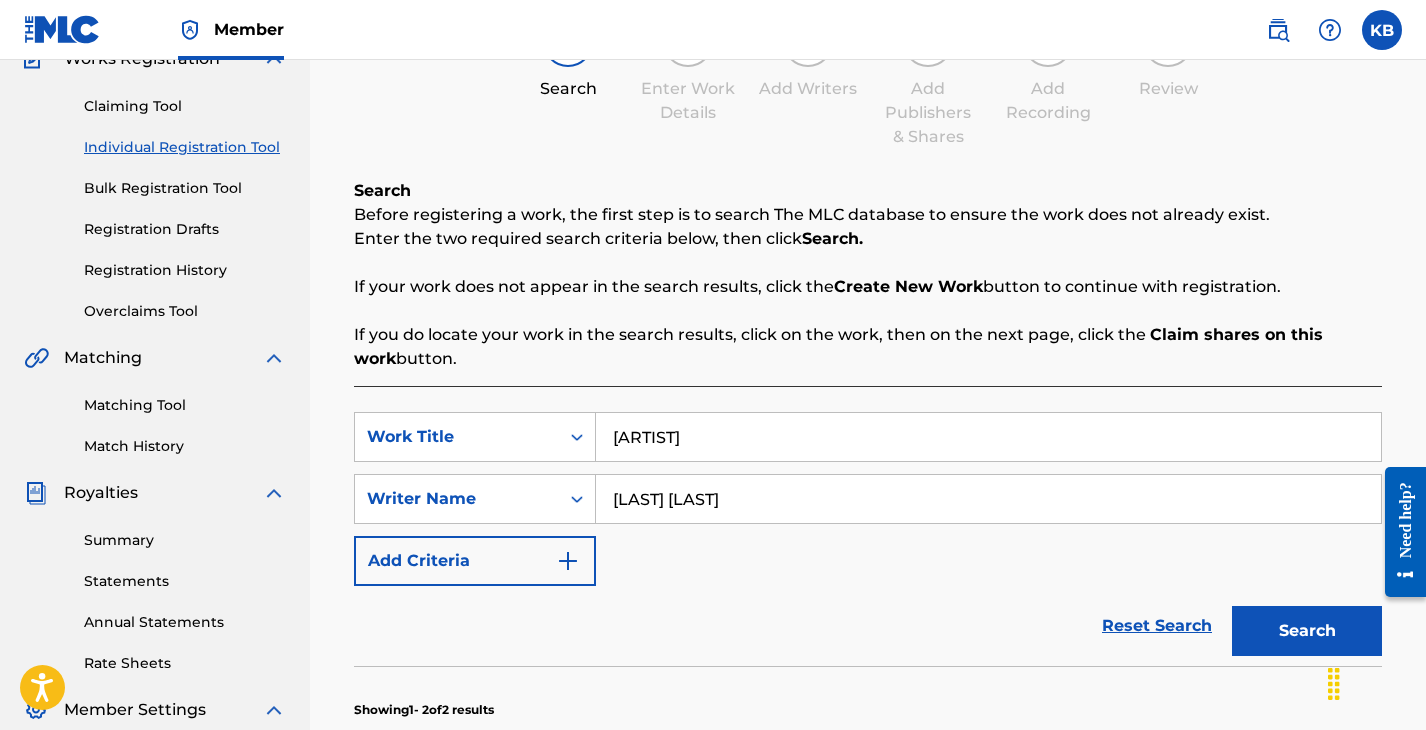 click on "SearchWithCriteriaefa118de-6d03-4beb-839f-4ac6201dbe04 Work Title [ARTIST] SearchWithCriteriab477a041-52ea-48a6-9f5b-ef6a0e003f82 Writer Name [LAST] Add Criteria" at bounding box center (868, 499) 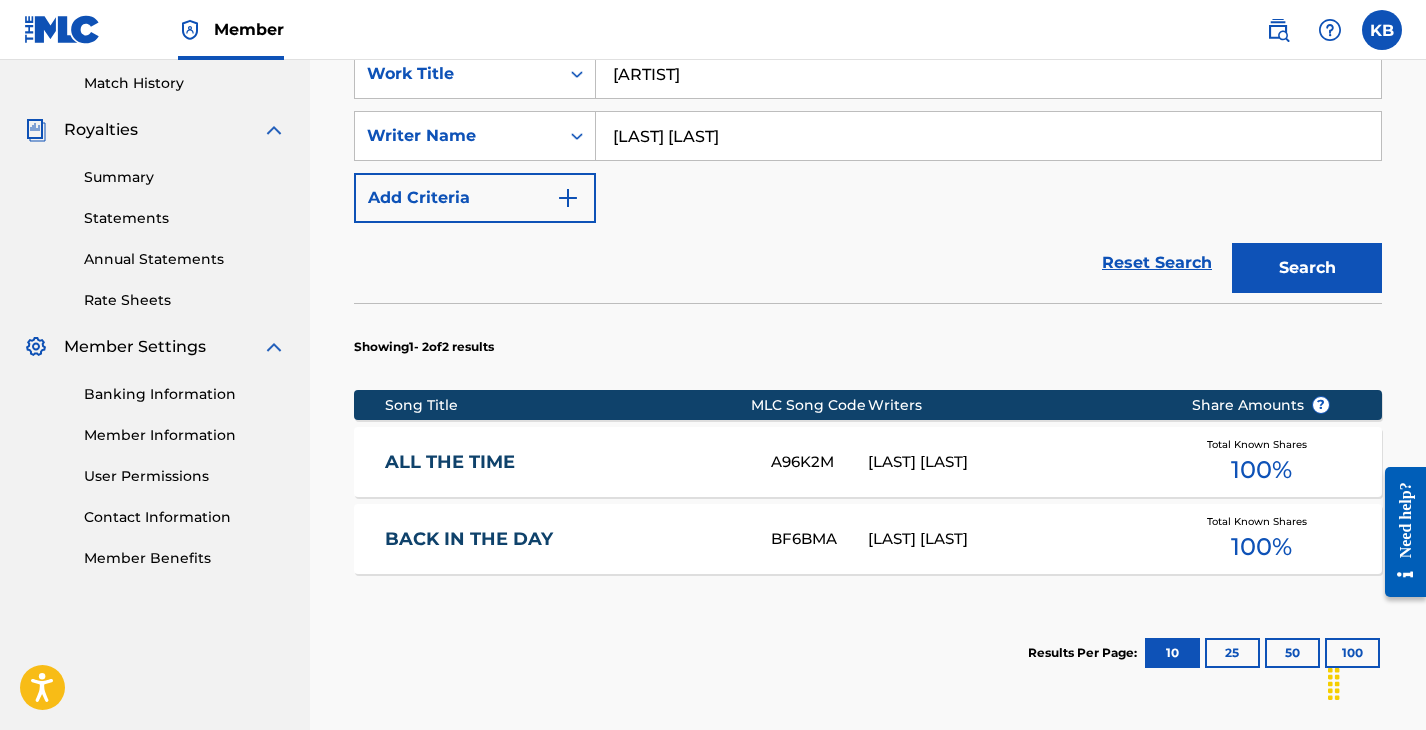 scroll, scrollTop: 555, scrollLeft: 0, axis: vertical 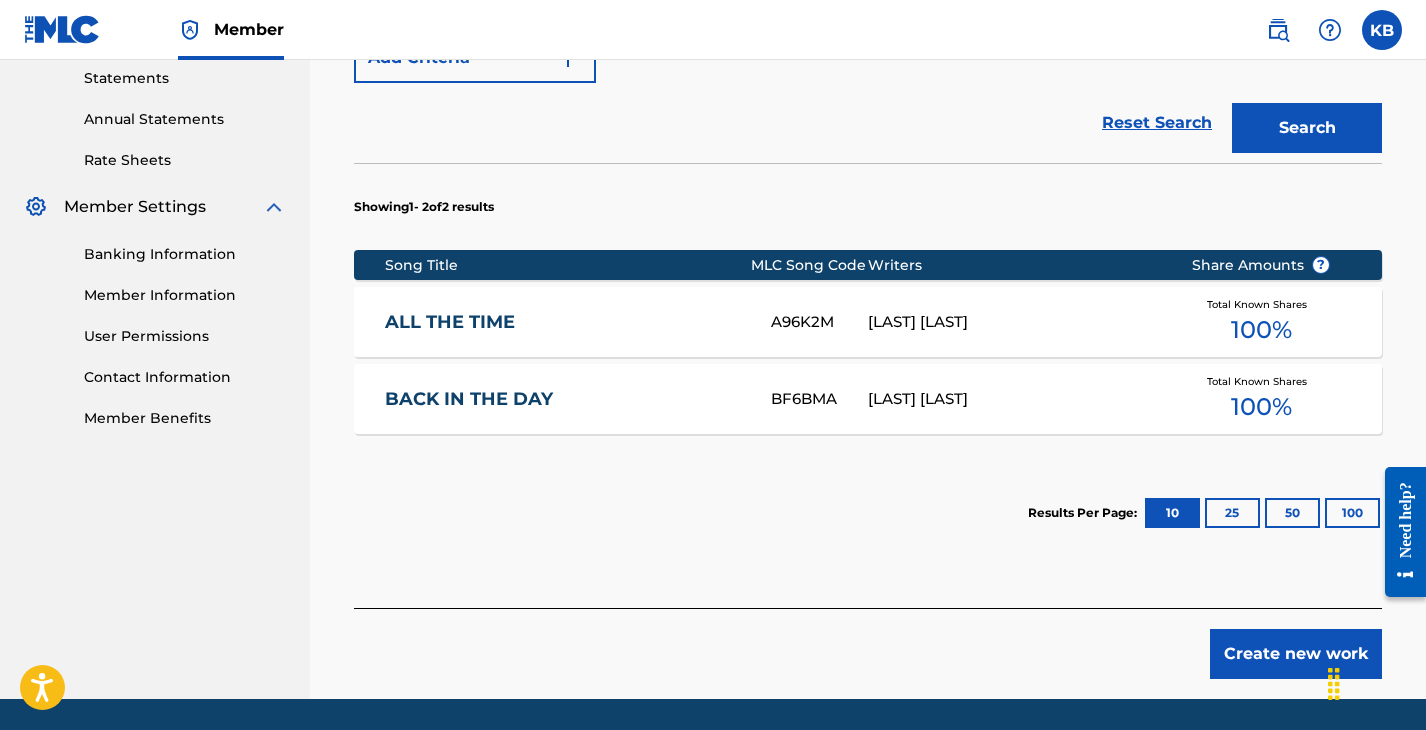 click on "Create new work" at bounding box center (1296, 654) 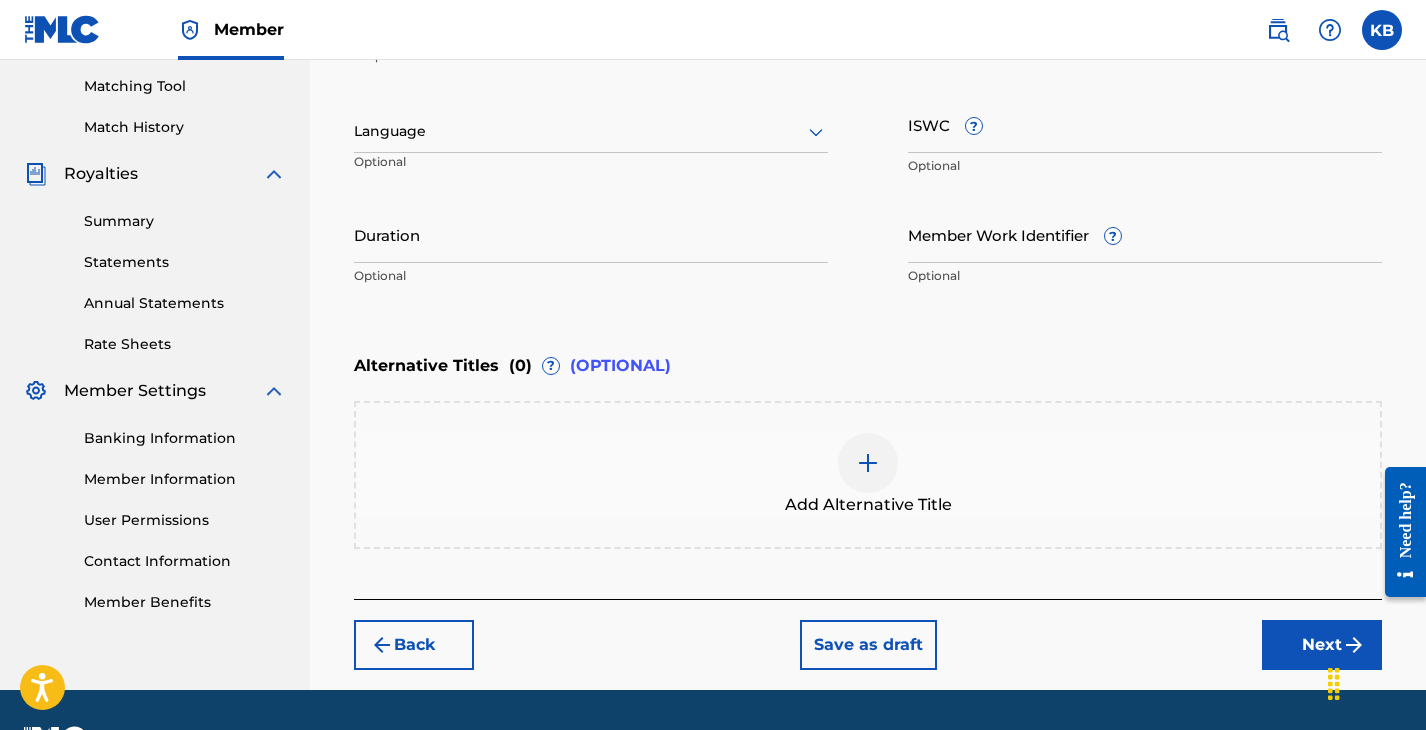 scroll, scrollTop: 512, scrollLeft: 0, axis: vertical 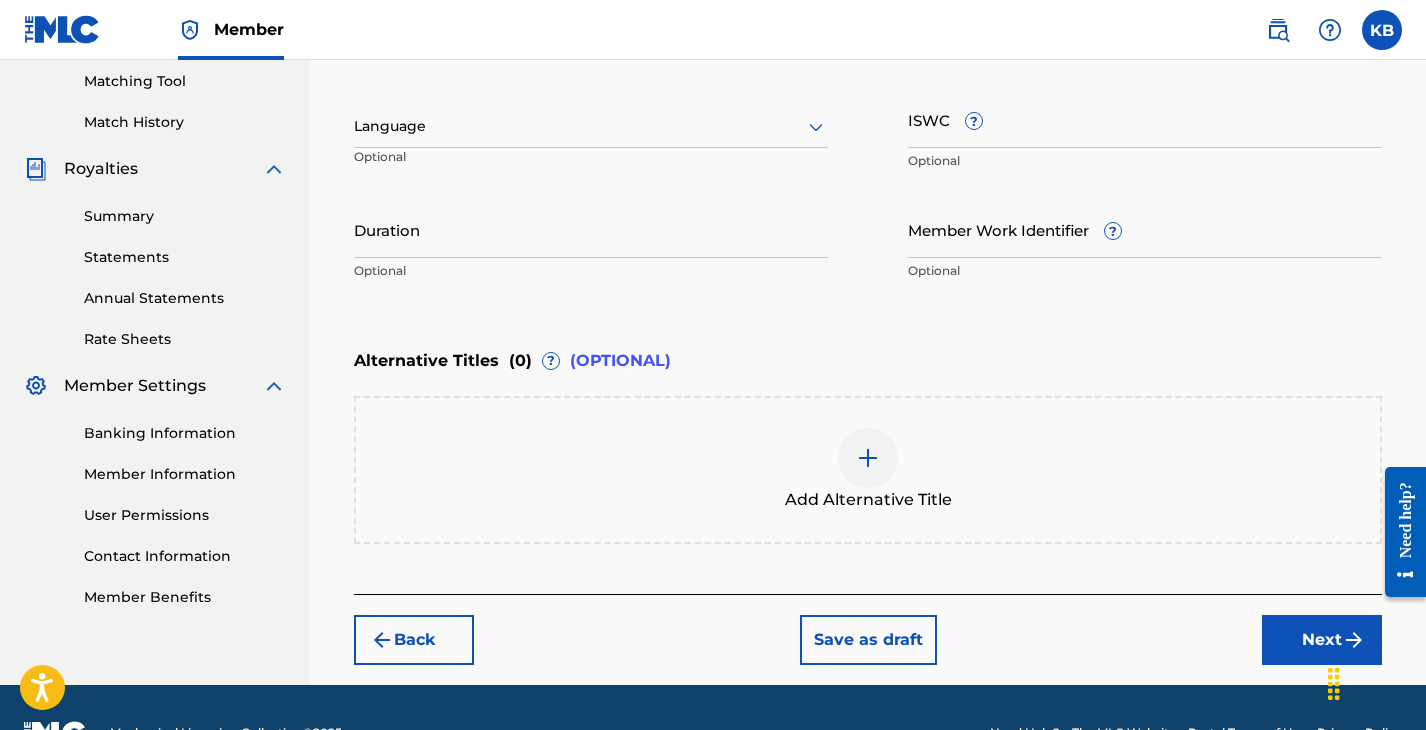 click on "Back Save as draft Next" at bounding box center (868, 629) 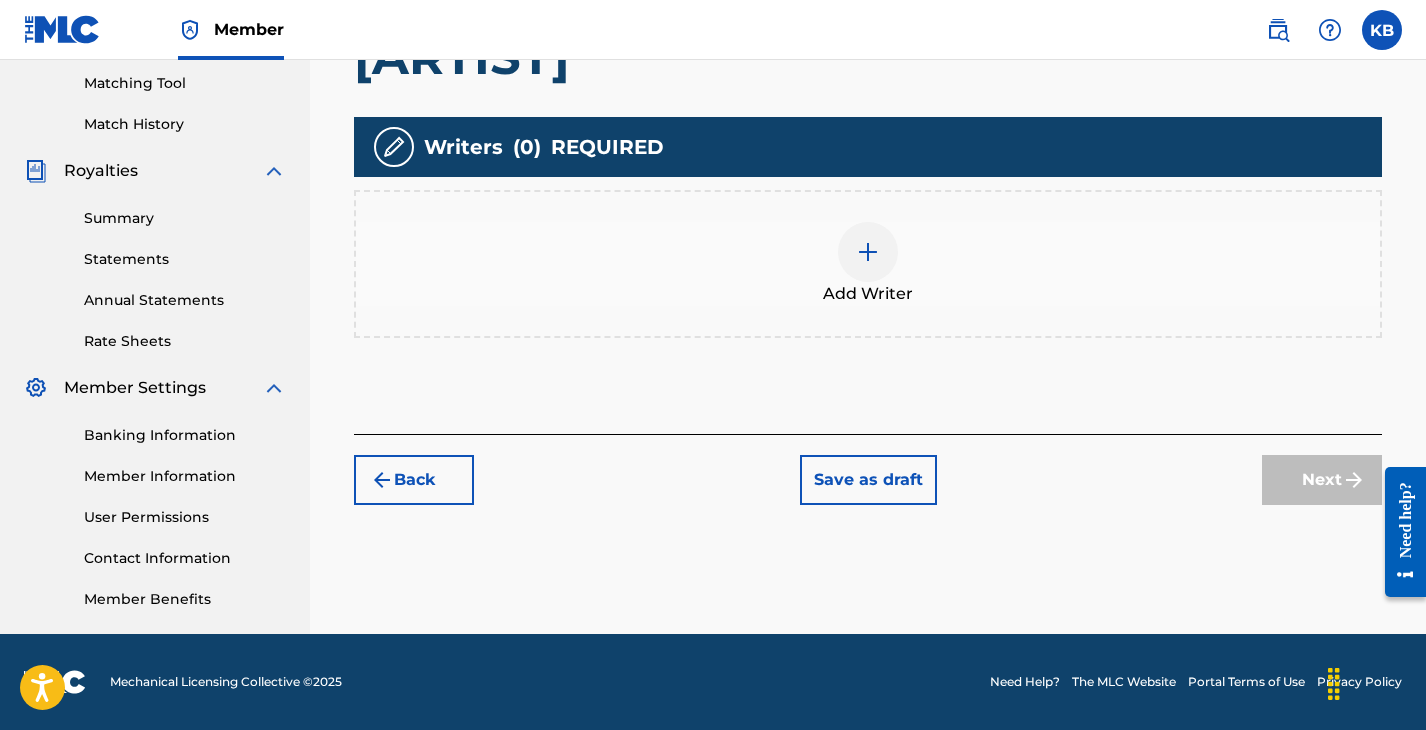 scroll, scrollTop: 510, scrollLeft: 0, axis: vertical 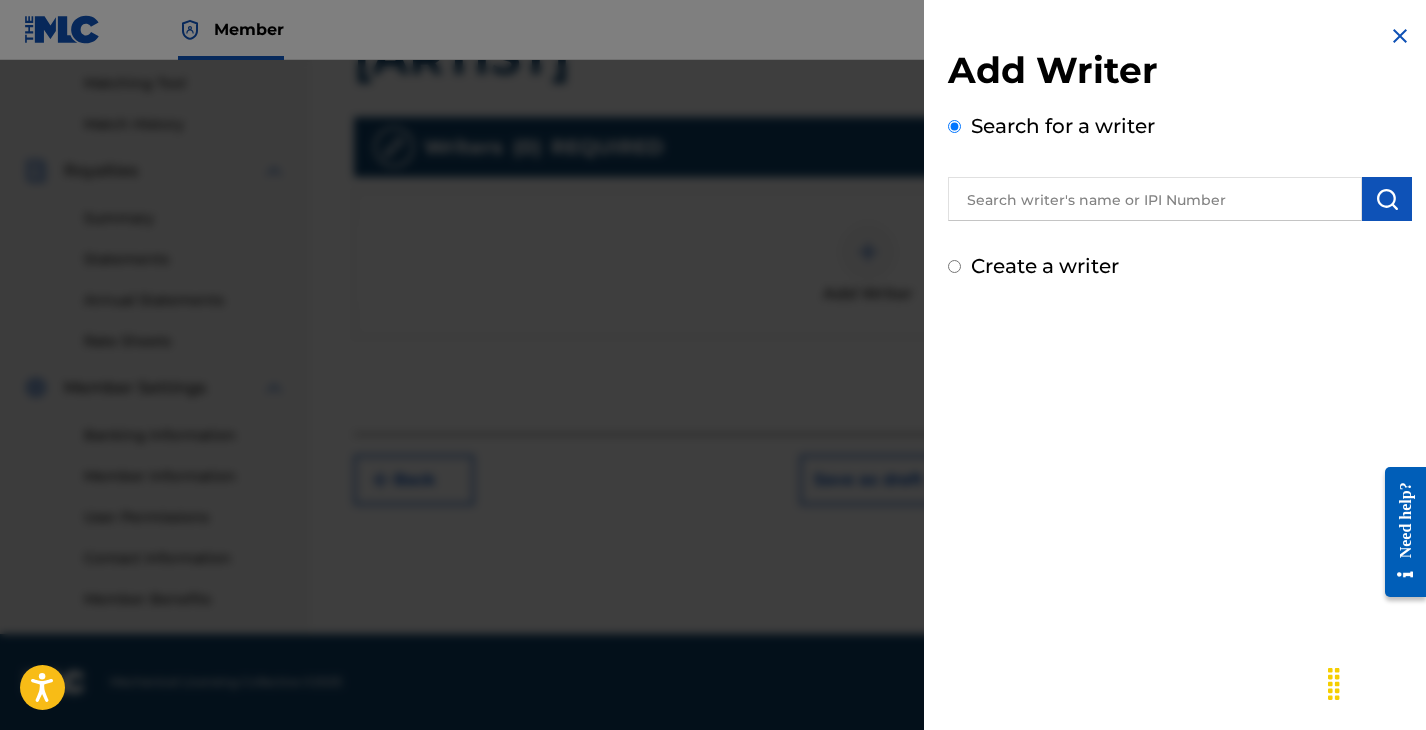 click on "Search for a writer" at bounding box center [1180, 166] 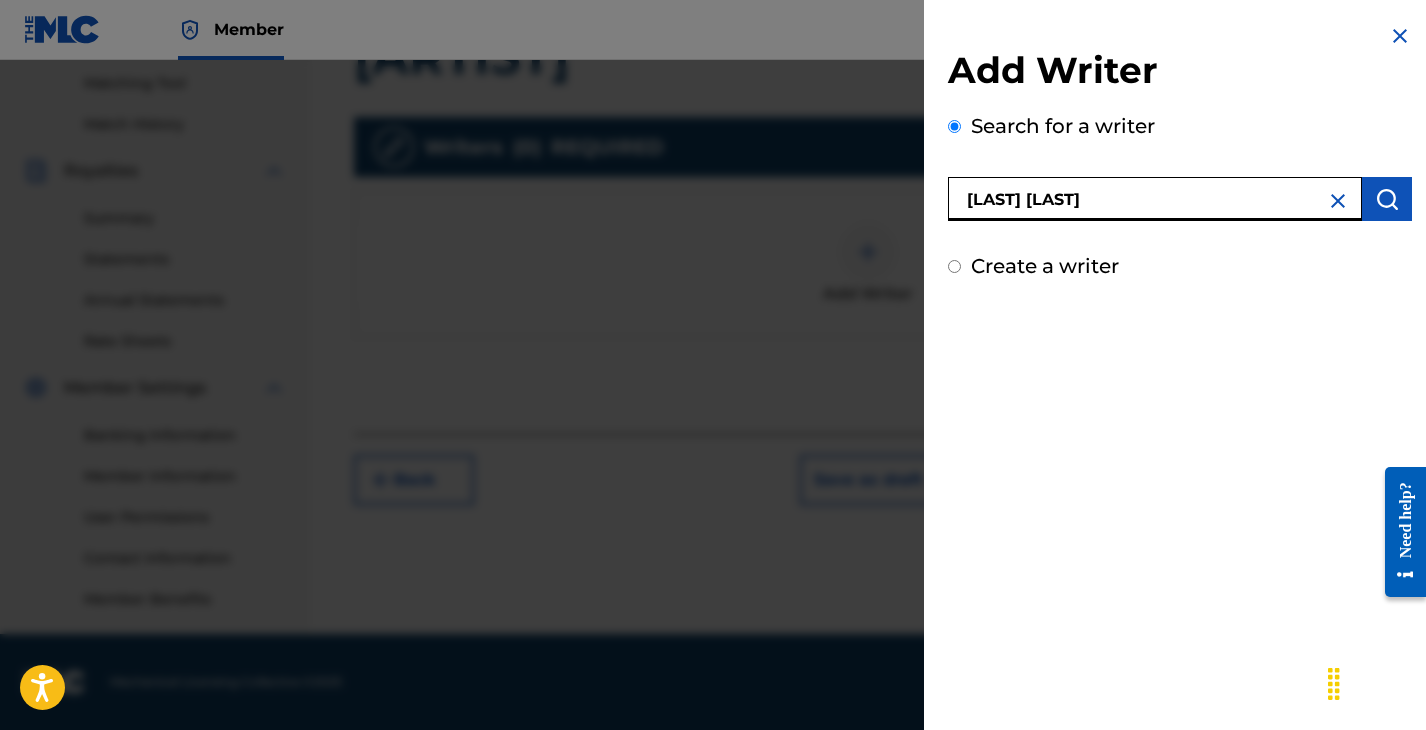 type on "[LAST] [LAST]" 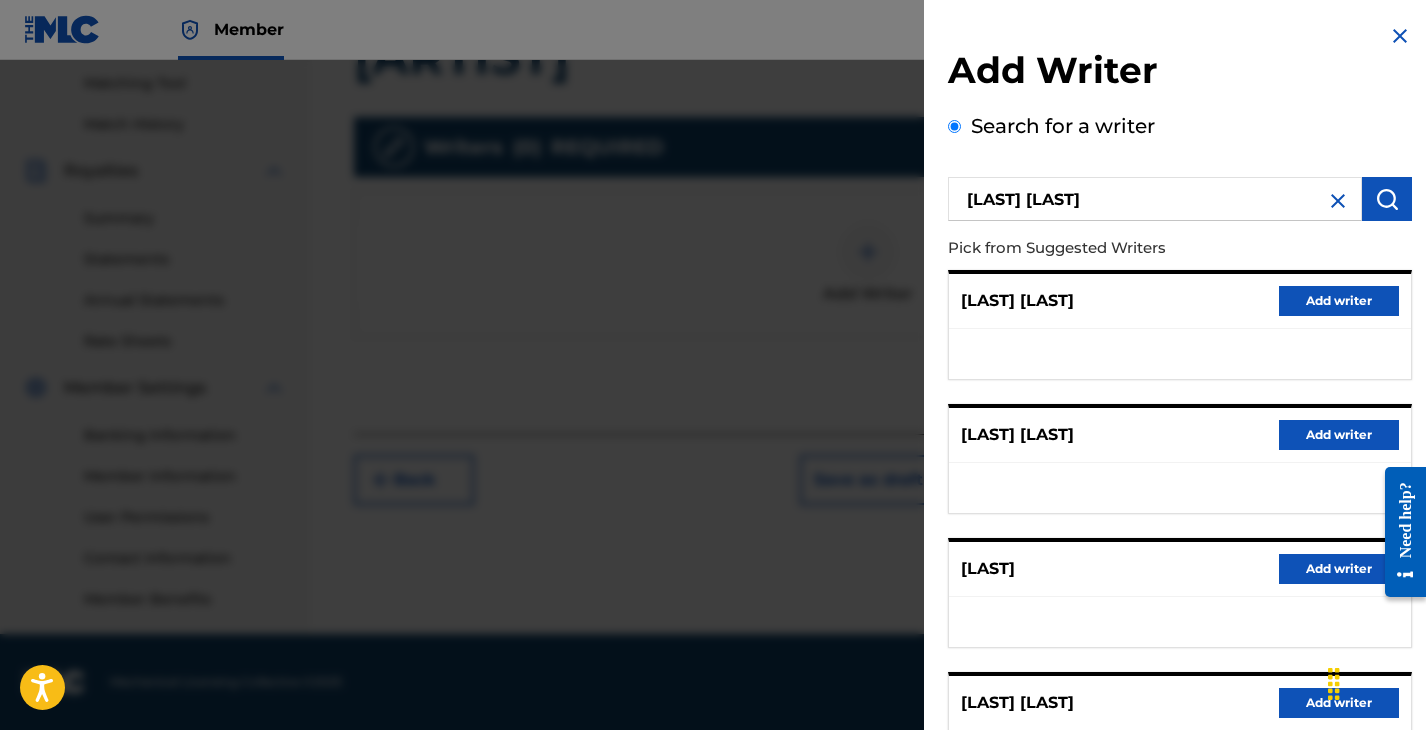 click on "Pick from Suggested Writers" at bounding box center (1123, 248) 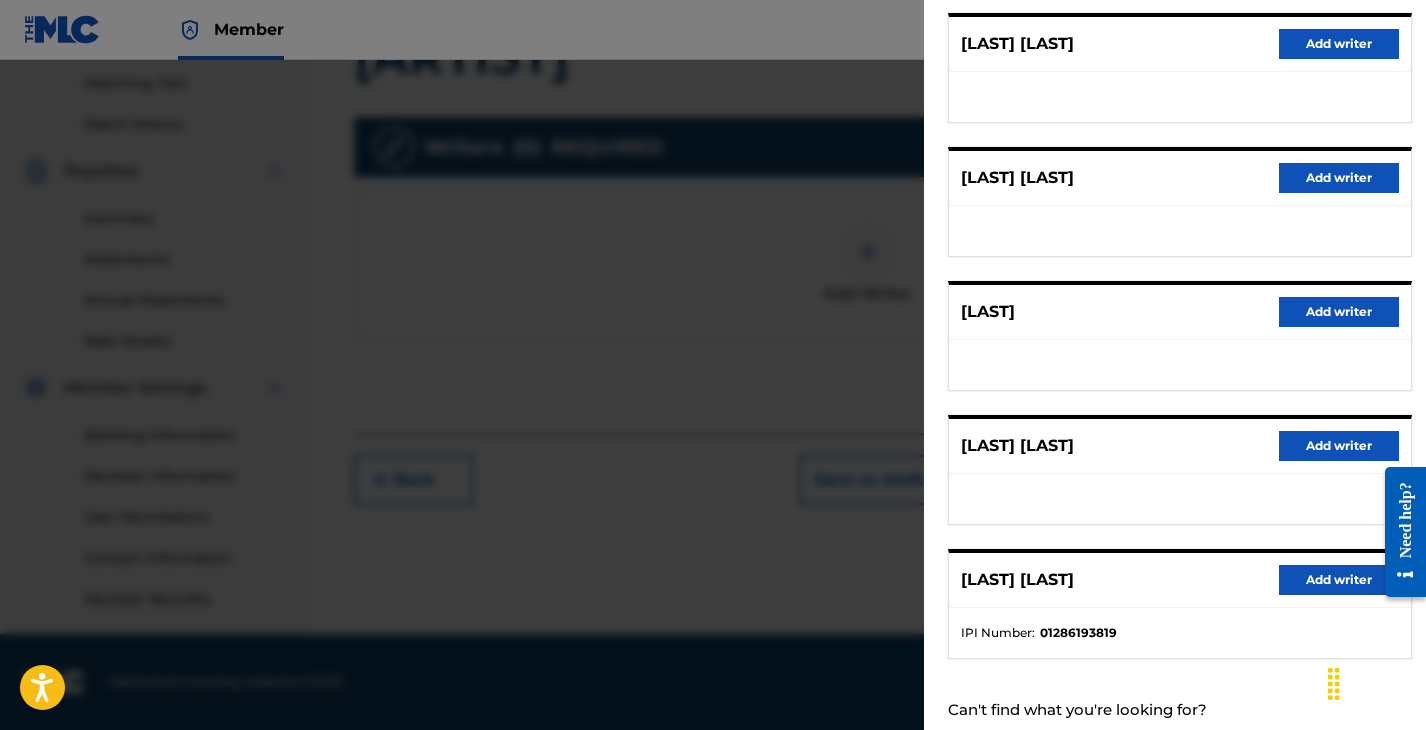 scroll, scrollTop: 320, scrollLeft: 0, axis: vertical 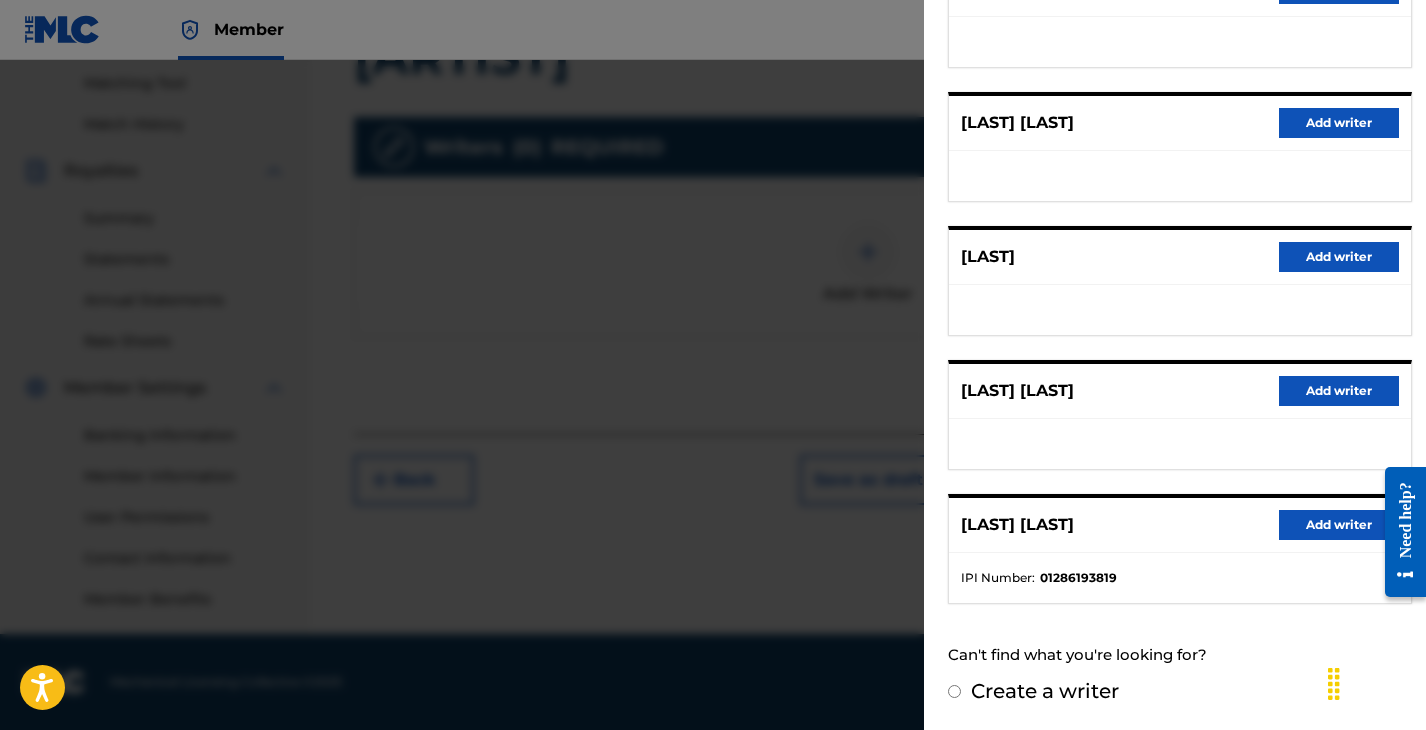click on "Add writer" at bounding box center (1339, 525) 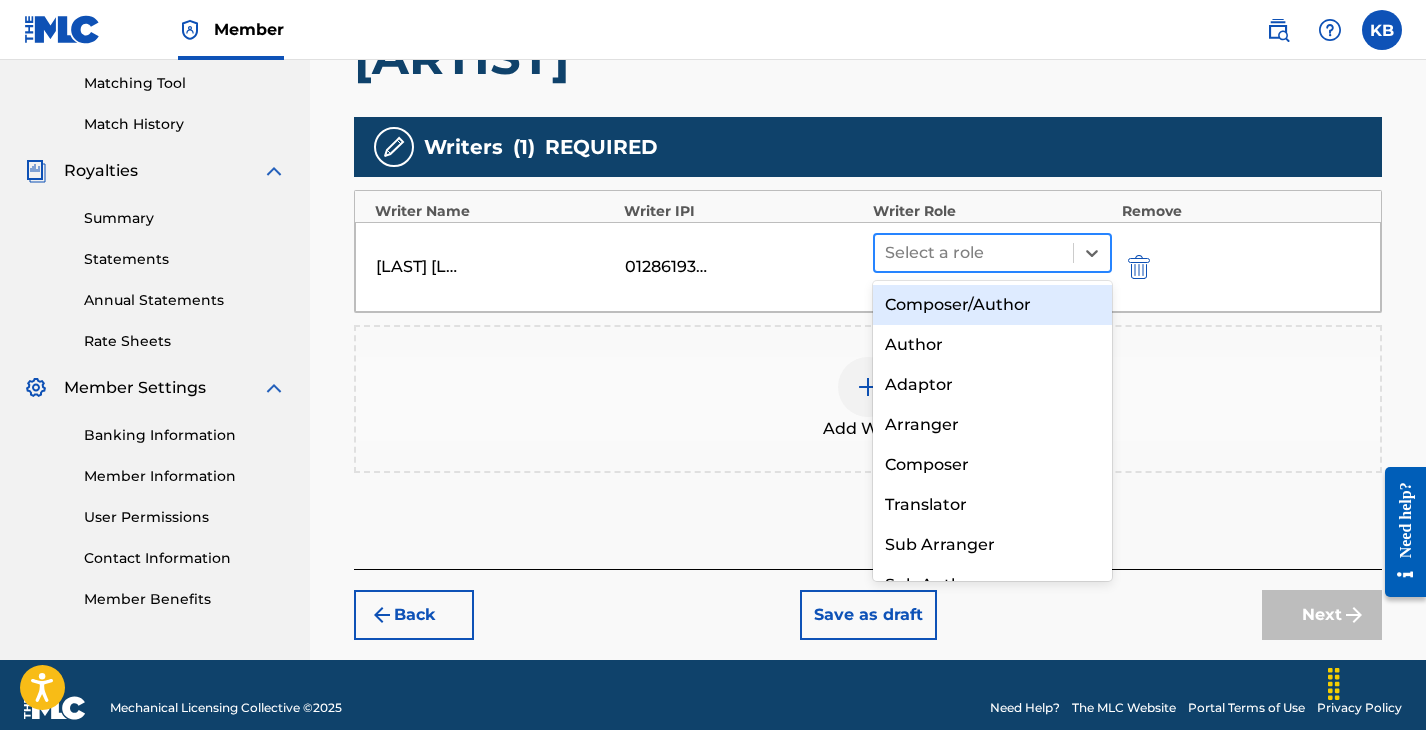 click on "Select a role" at bounding box center (992, 253) 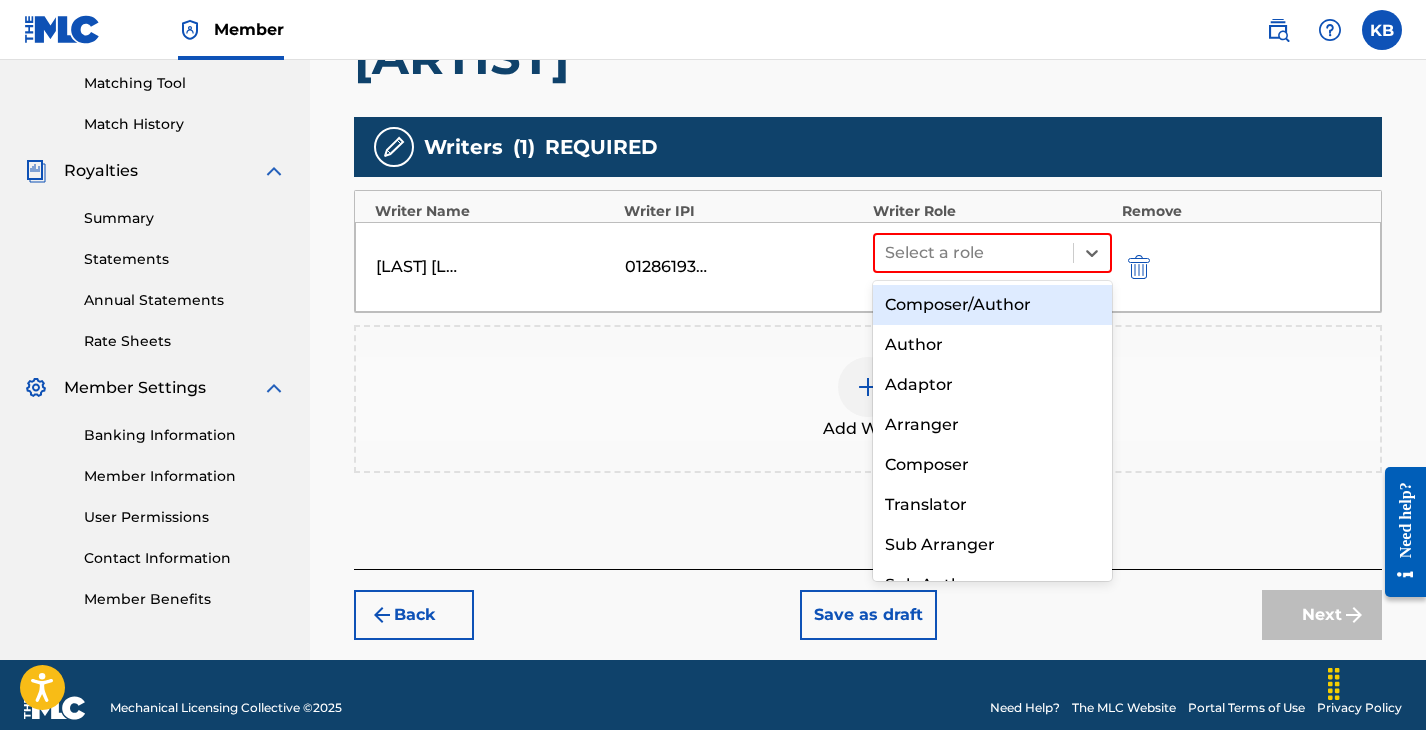 click on "Composer/Author" at bounding box center [992, 305] 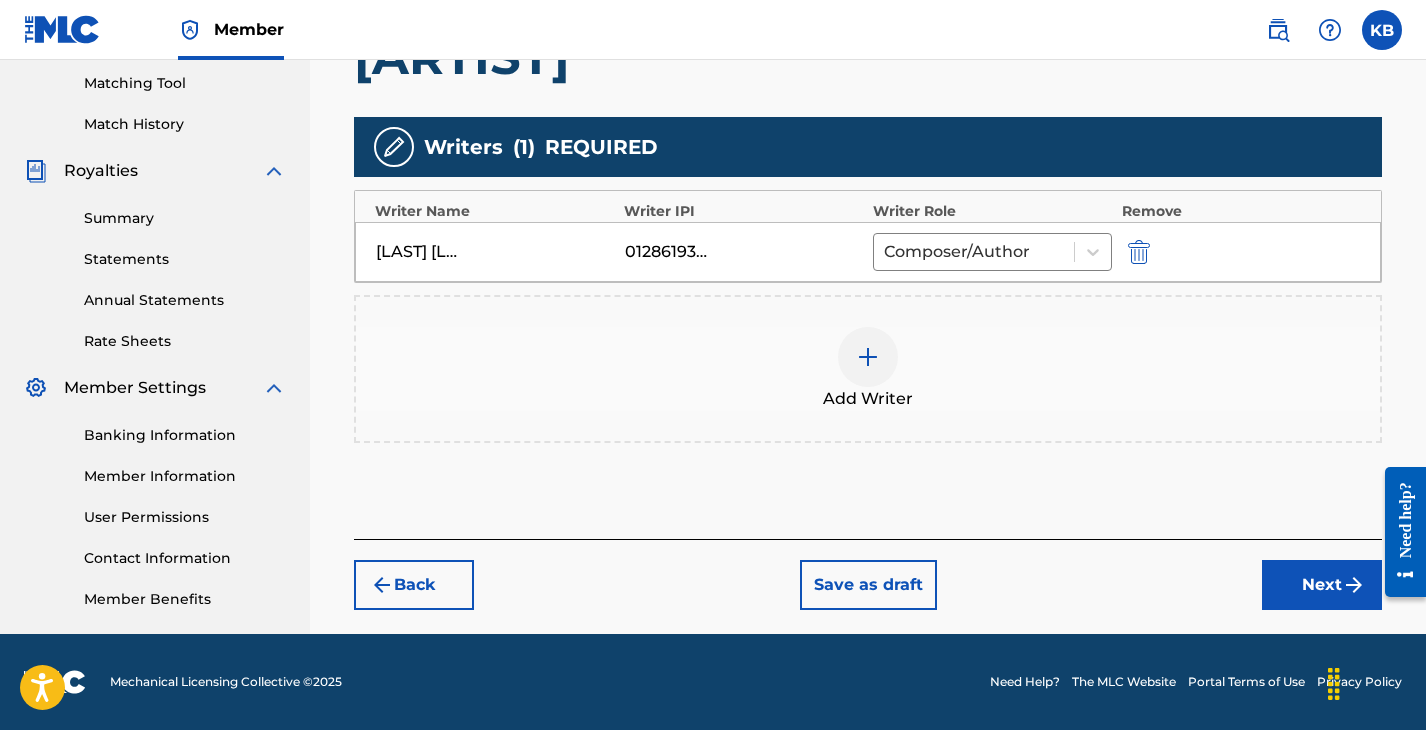 click on "Next" at bounding box center (1322, 585) 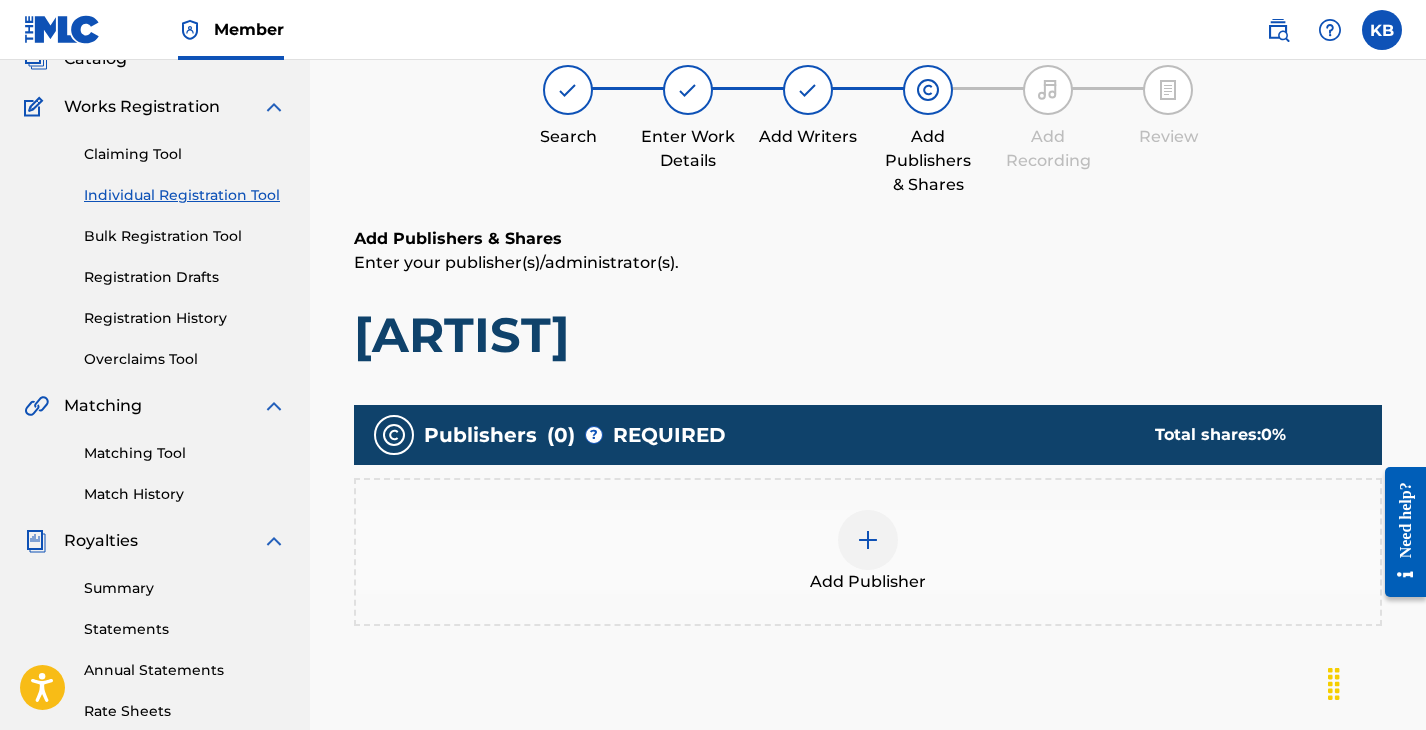 scroll, scrollTop: 90, scrollLeft: 0, axis: vertical 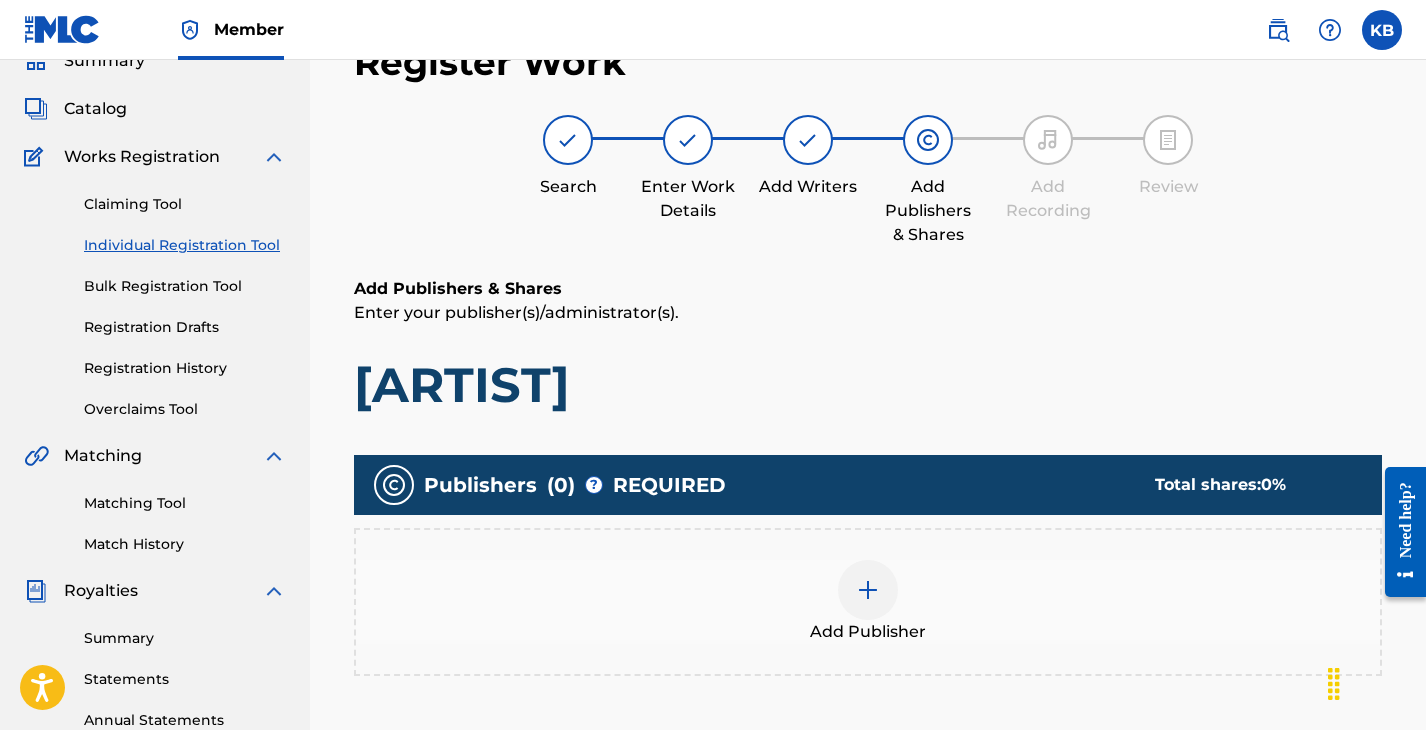 click on "Add Publisher" at bounding box center [868, 602] 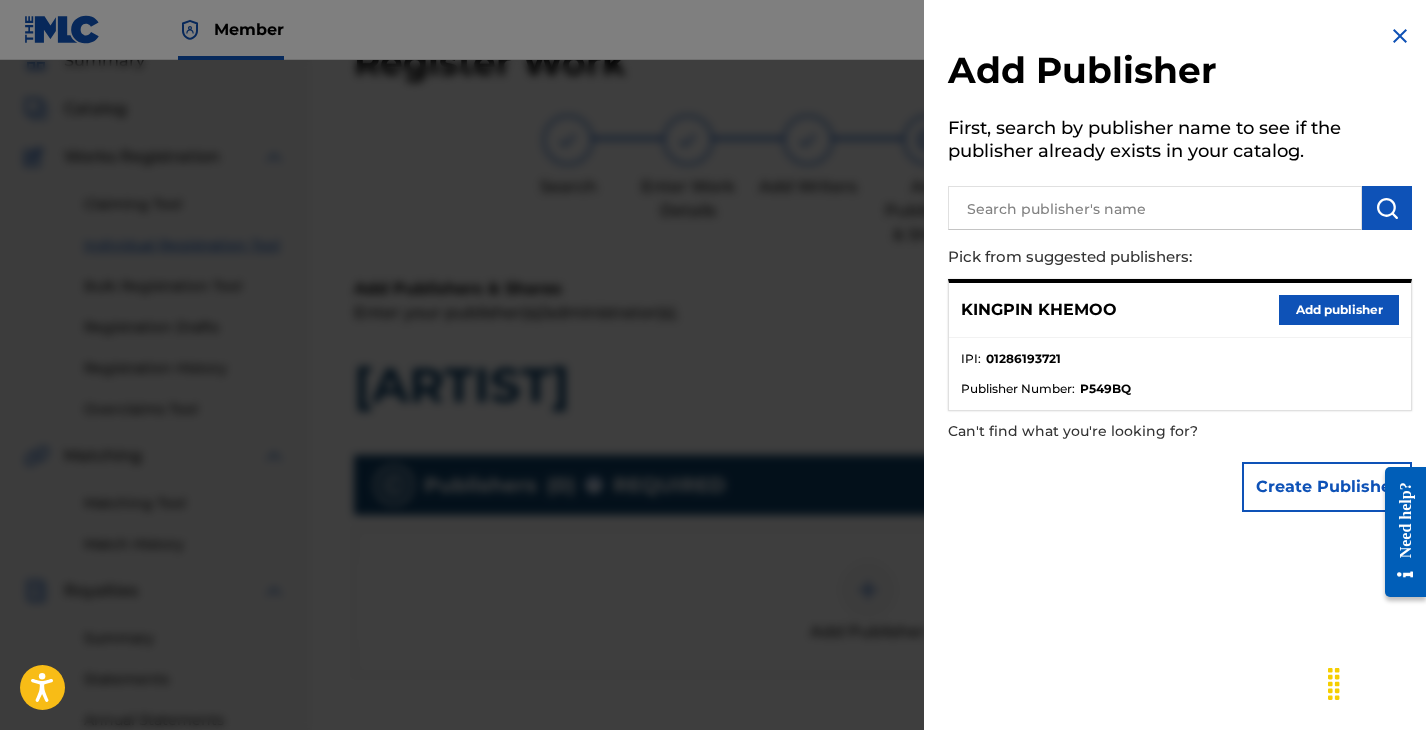 click on "[FIRST] [LAST] Add publisher" at bounding box center [1180, 310] 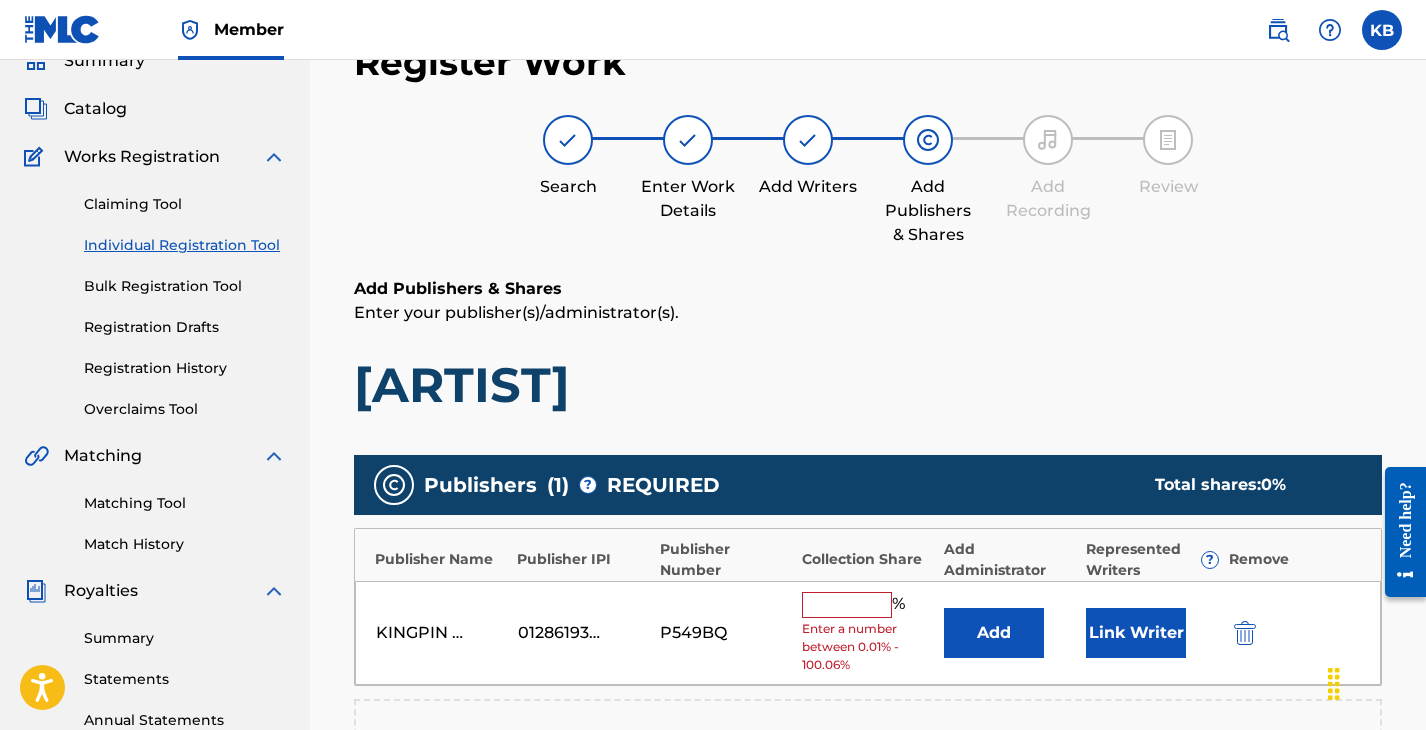 drag, startPoint x: 916, startPoint y: 601, endPoint x: 892, endPoint y: 601, distance: 24 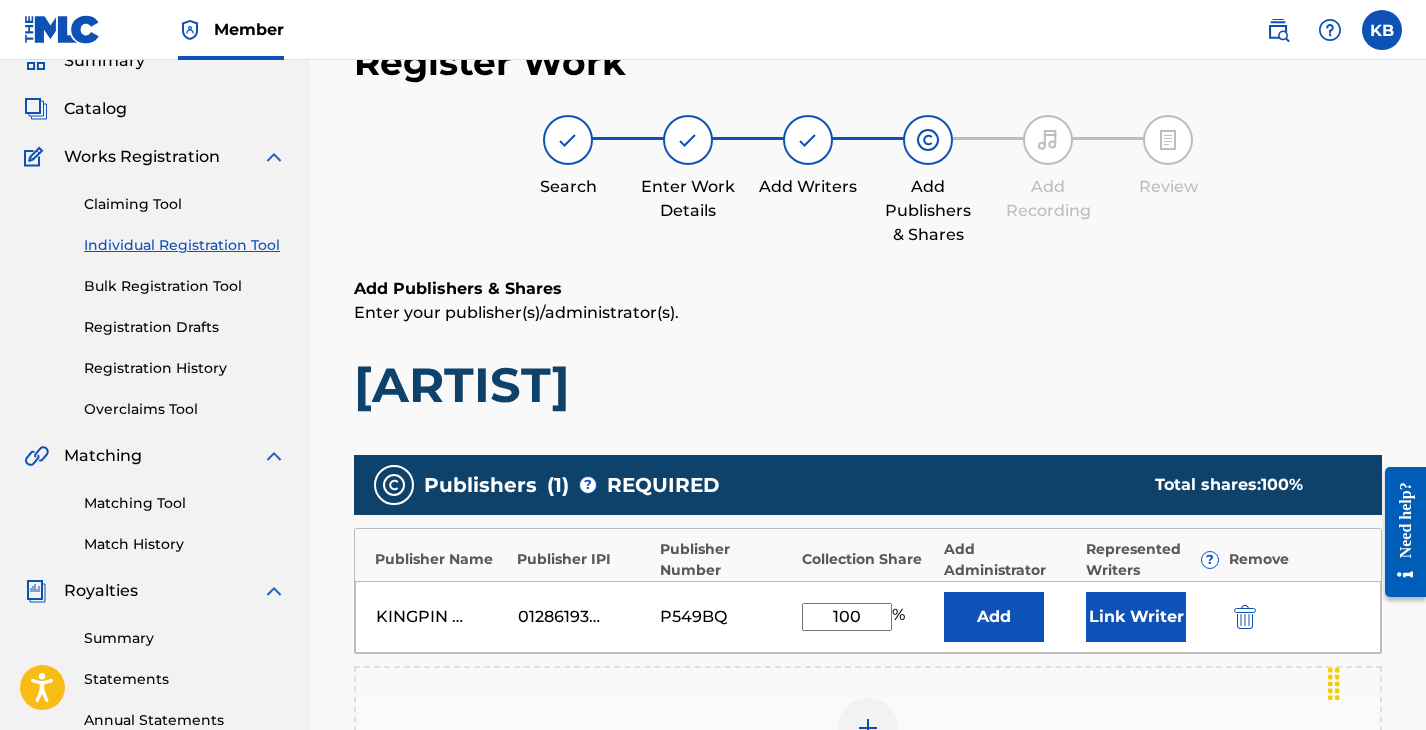 type on "100" 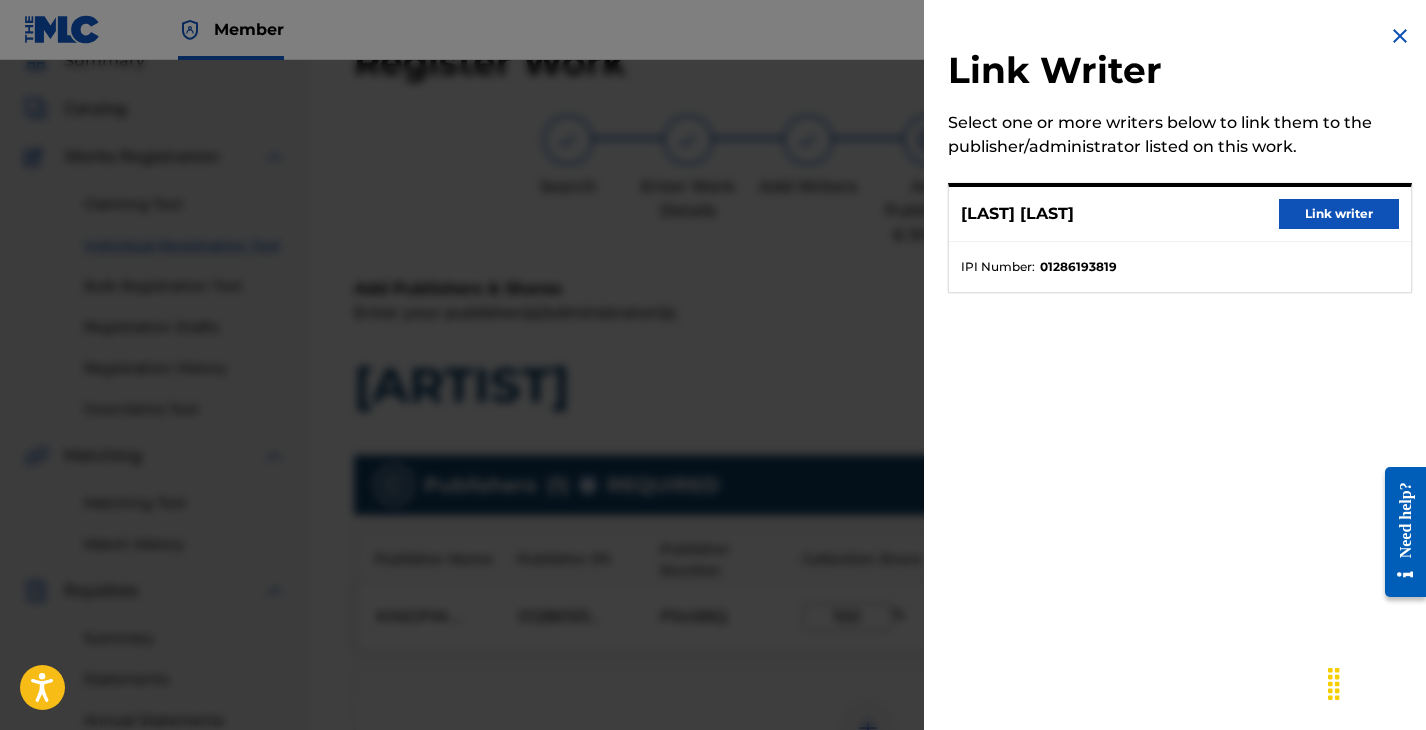 click on "[LAST] [LAST] Link writer" at bounding box center [1180, 214] 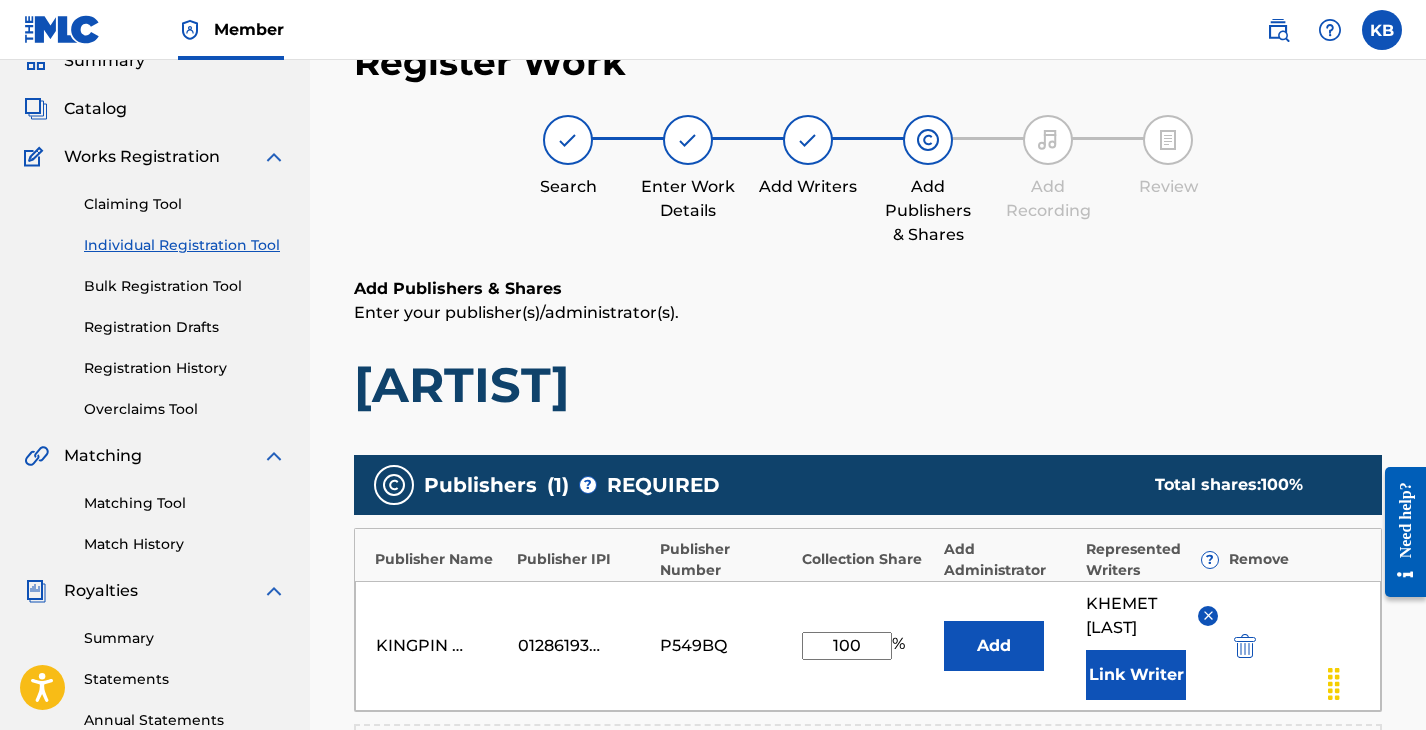 click on "[ARTIST]" at bounding box center (868, 385) 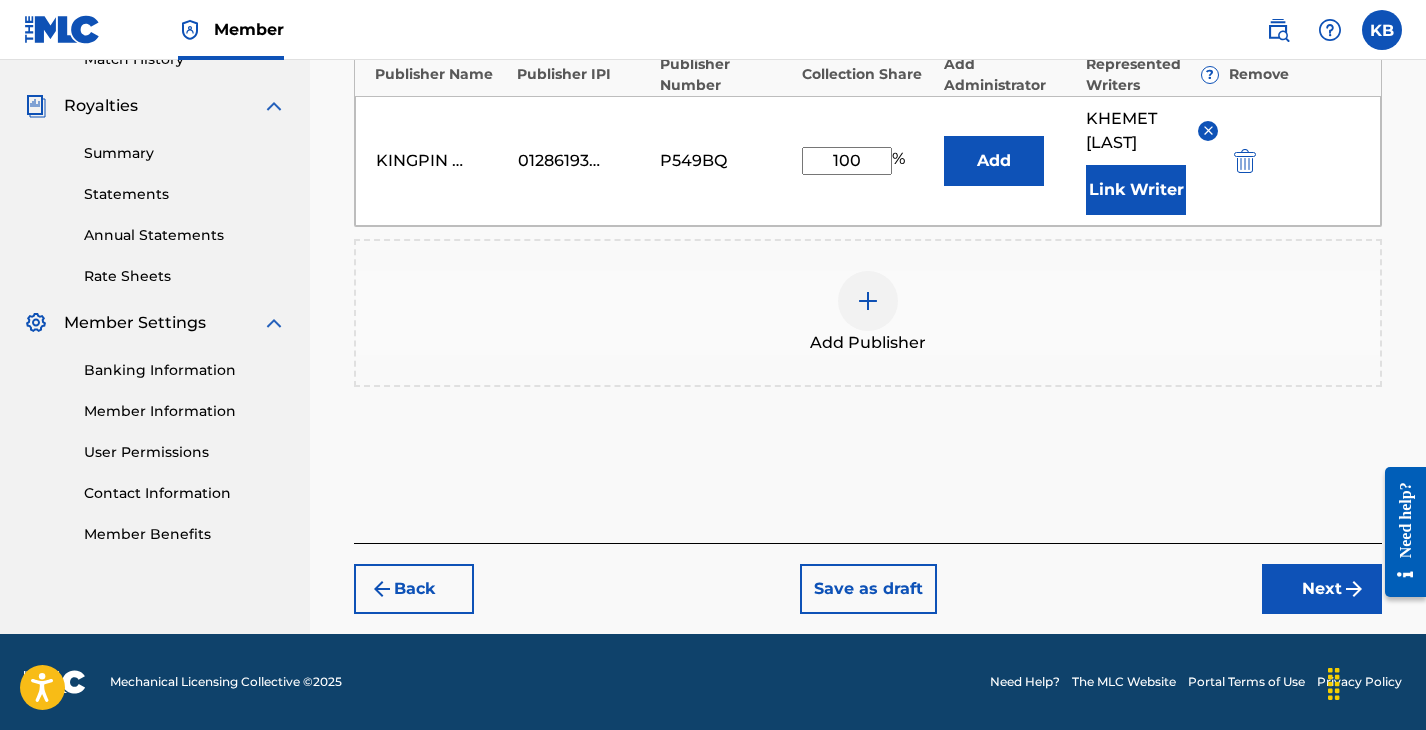 click on "Next" at bounding box center (1322, 589) 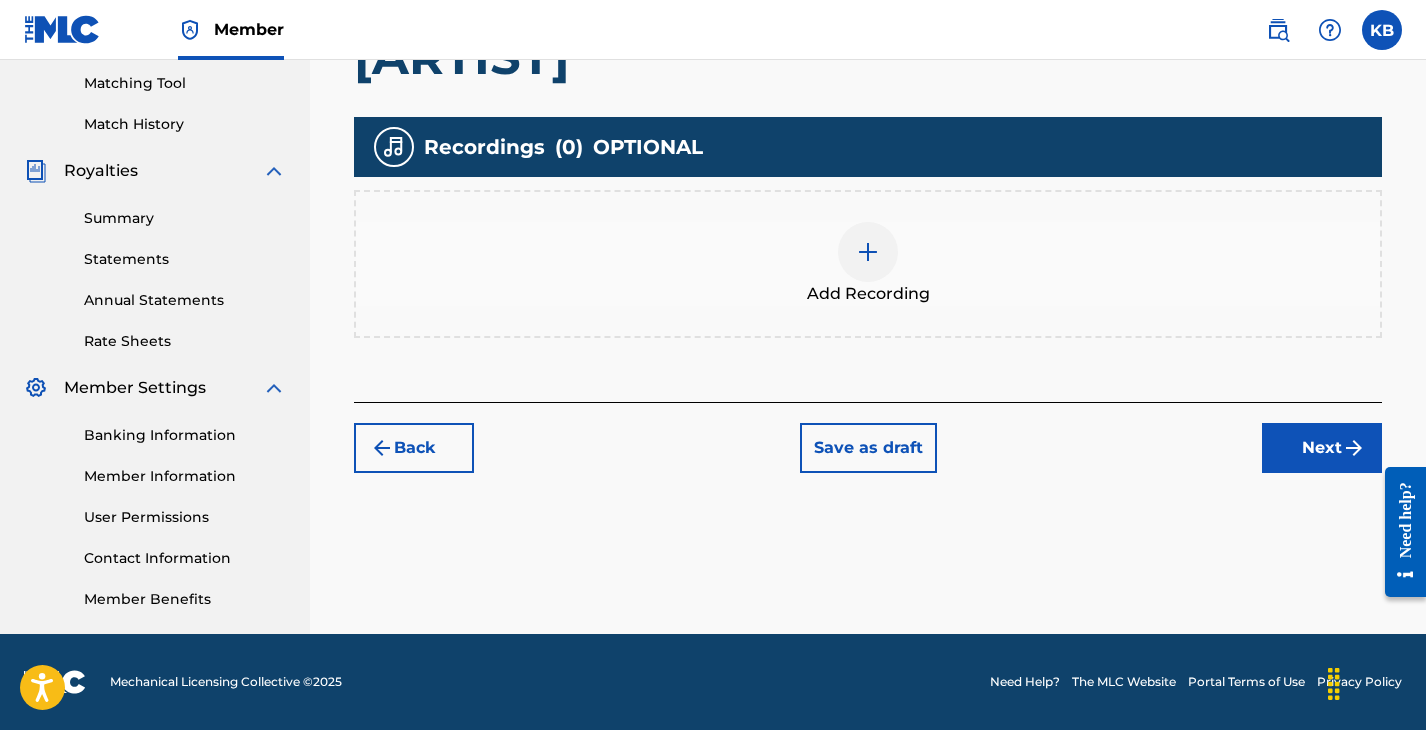 click on "Next" at bounding box center [1322, 448] 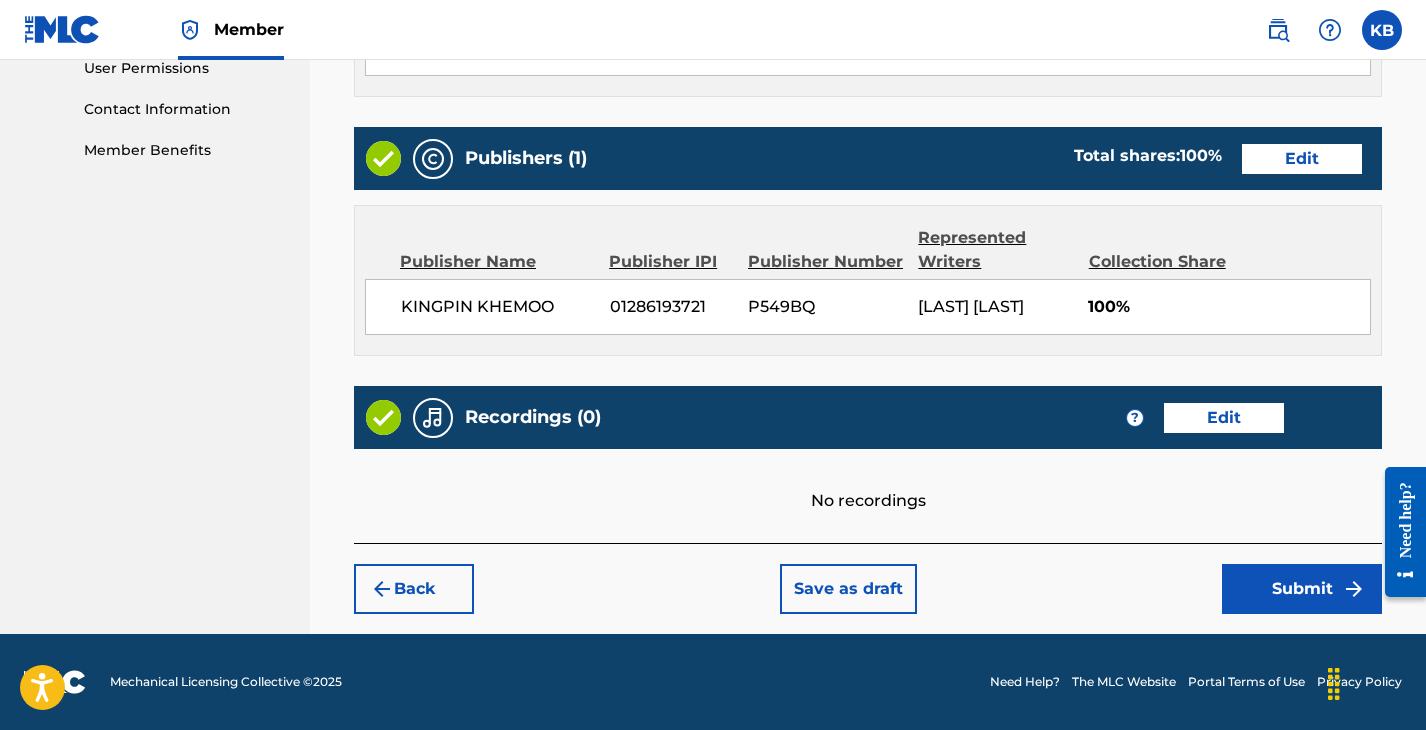 scroll, scrollTop: 958, scrollLeft: 0, axis: vertical 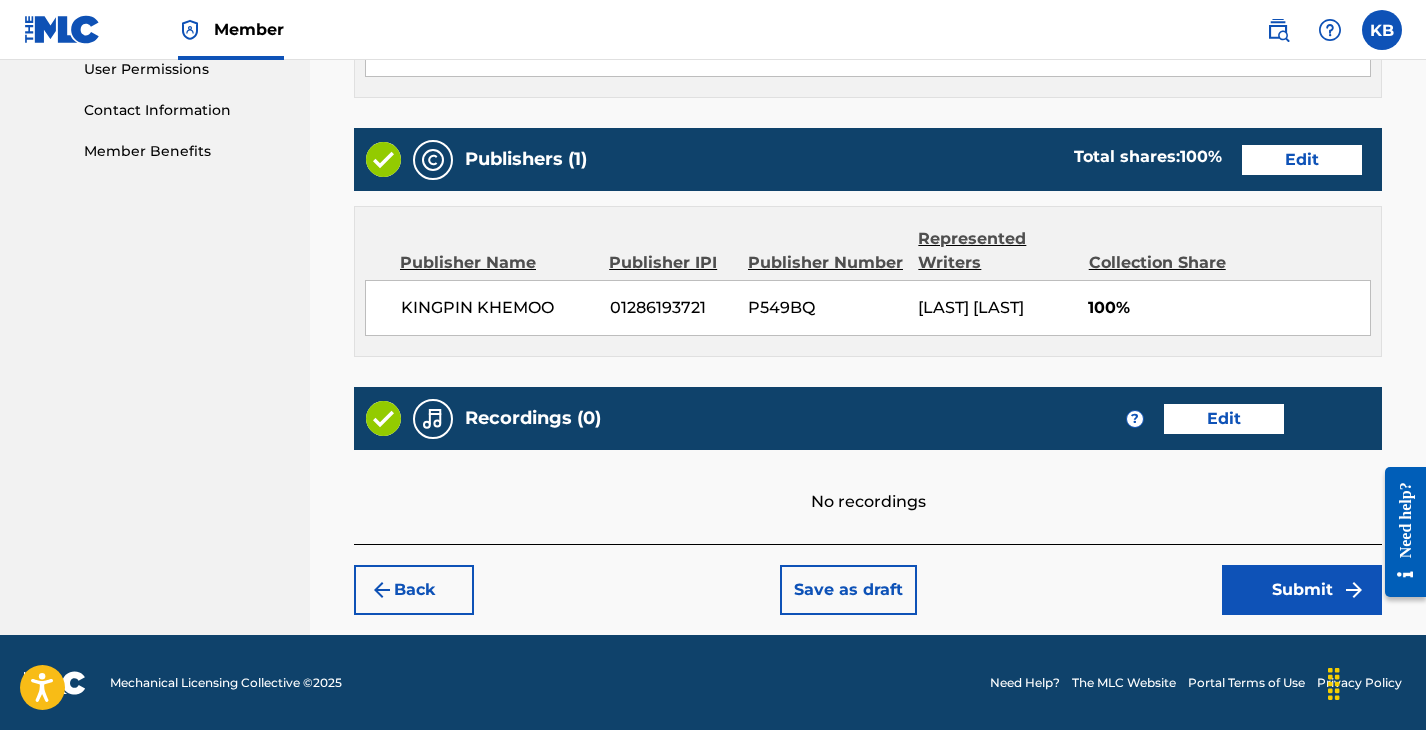 click on "Submit" at bounding box center [1302, 590] 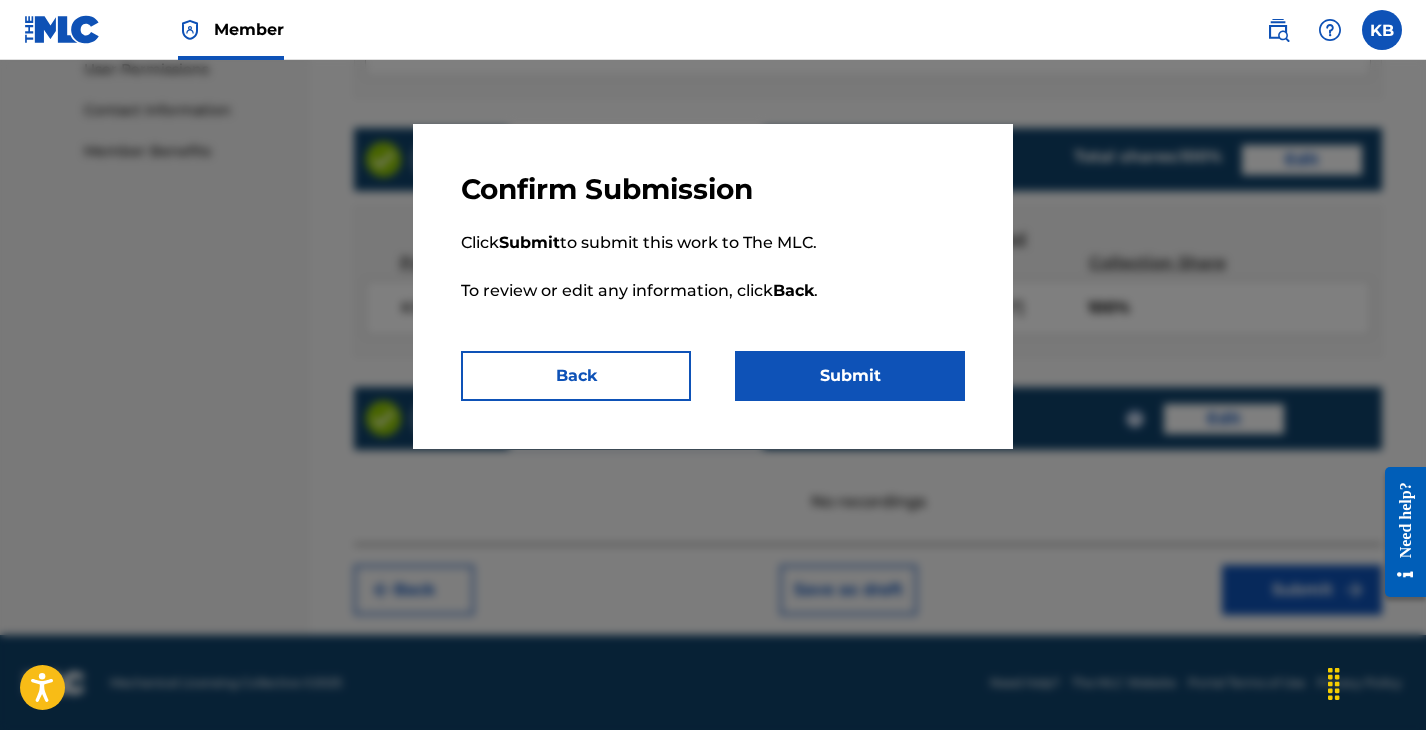 click on "Submit" at bounding box center [850, 376] 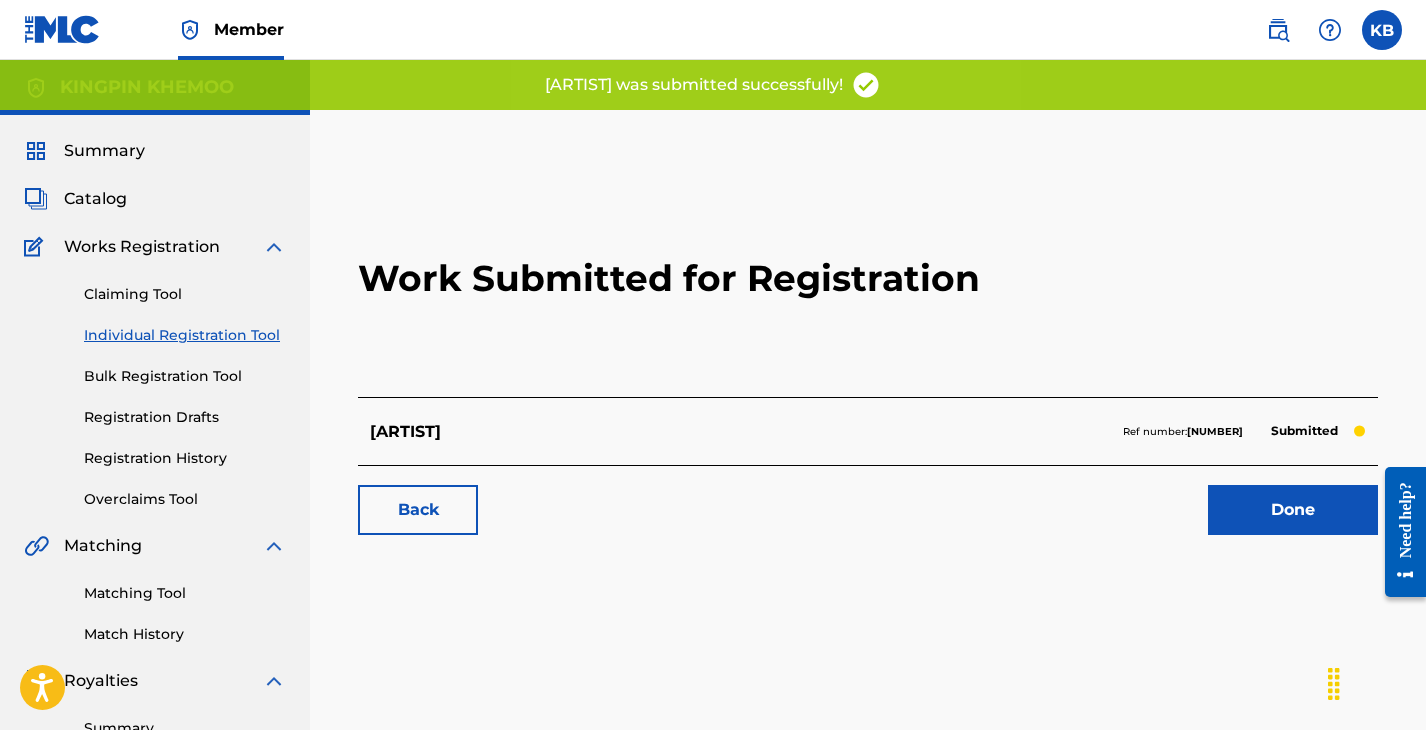 click on "Back" at bounding box center (418, 510) 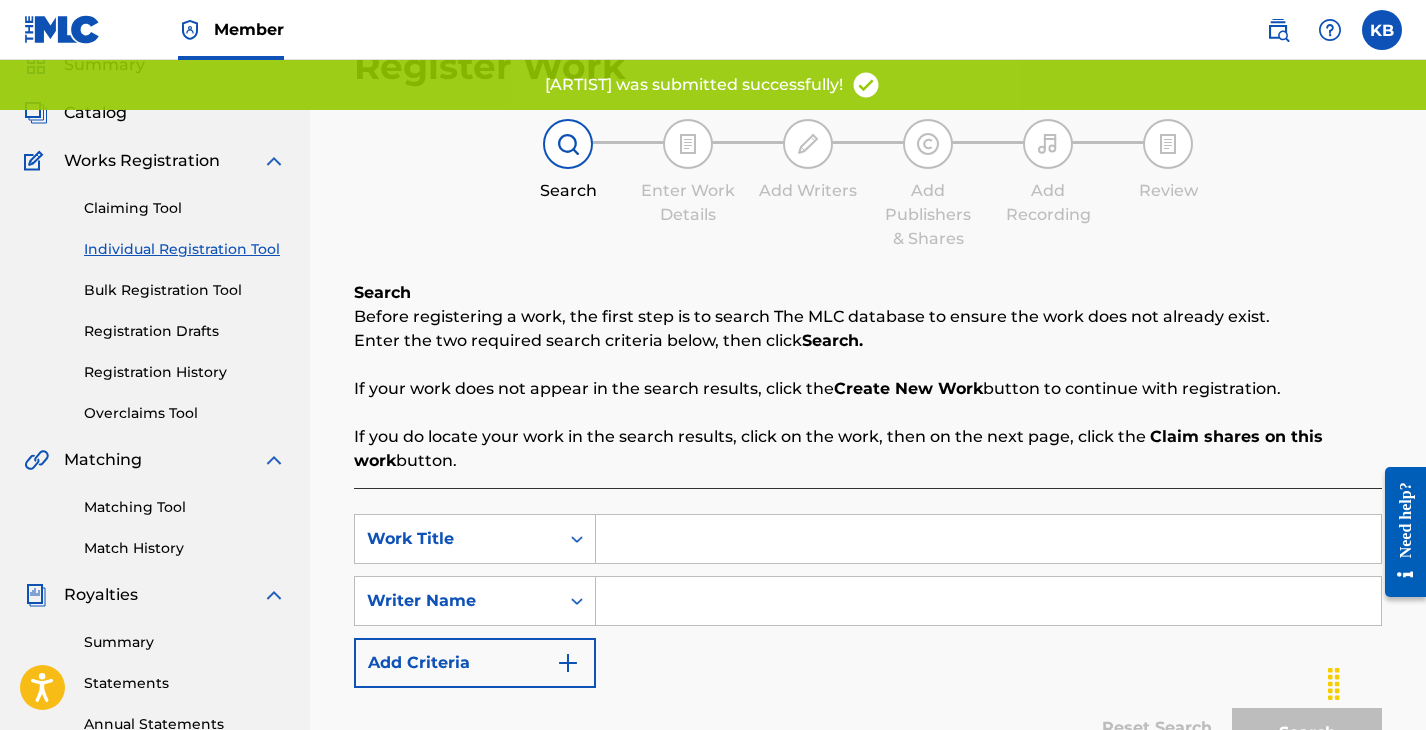 scroll, scrollTop: 130, scrollLeft: 0, axis: vertical 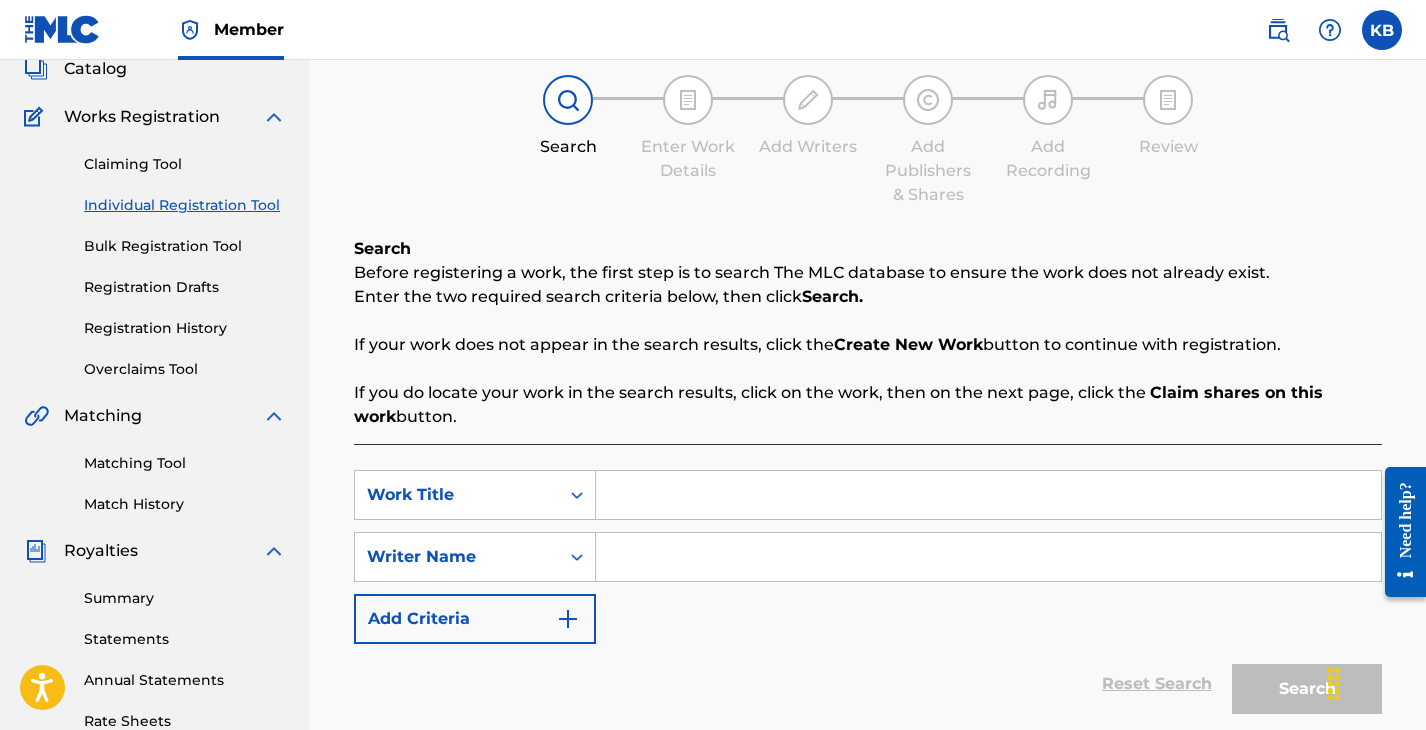click at bounding box center (988, 495) 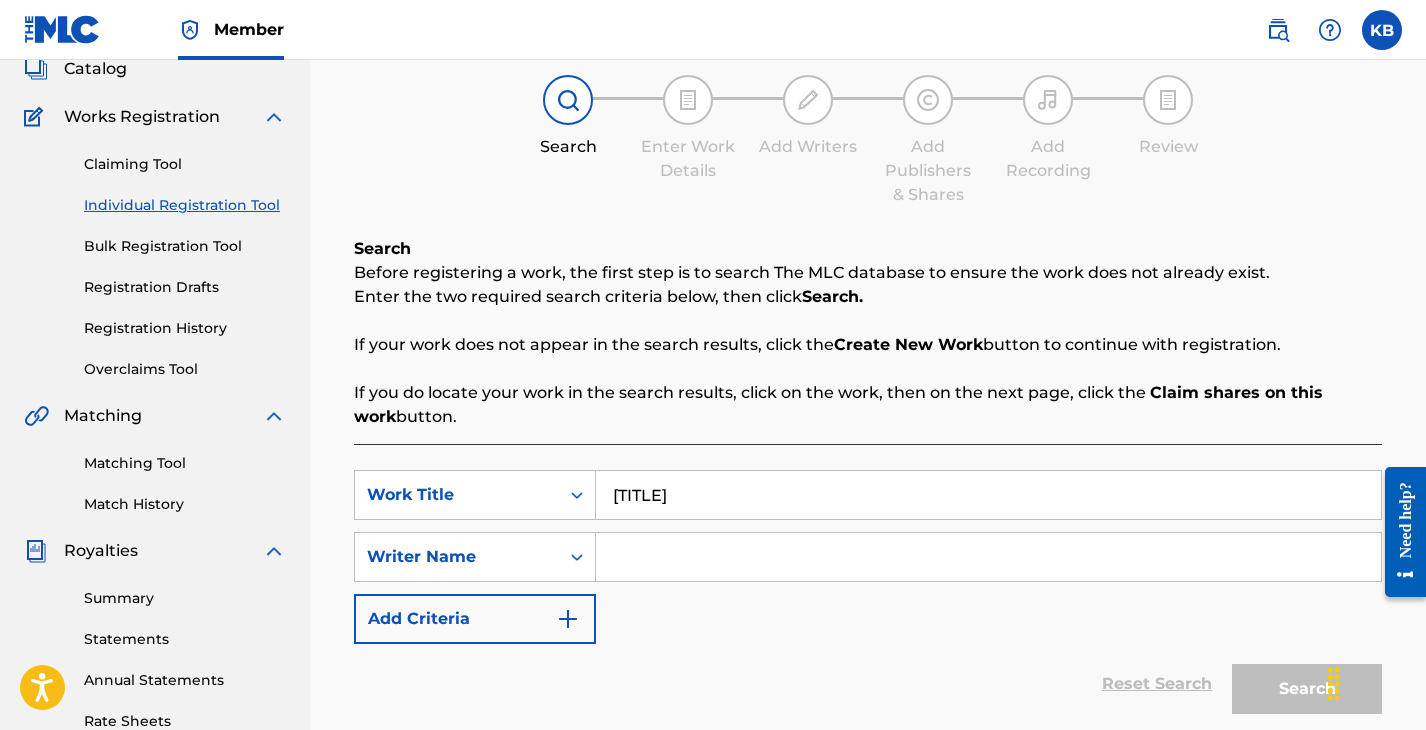 type on "[TITLE]" 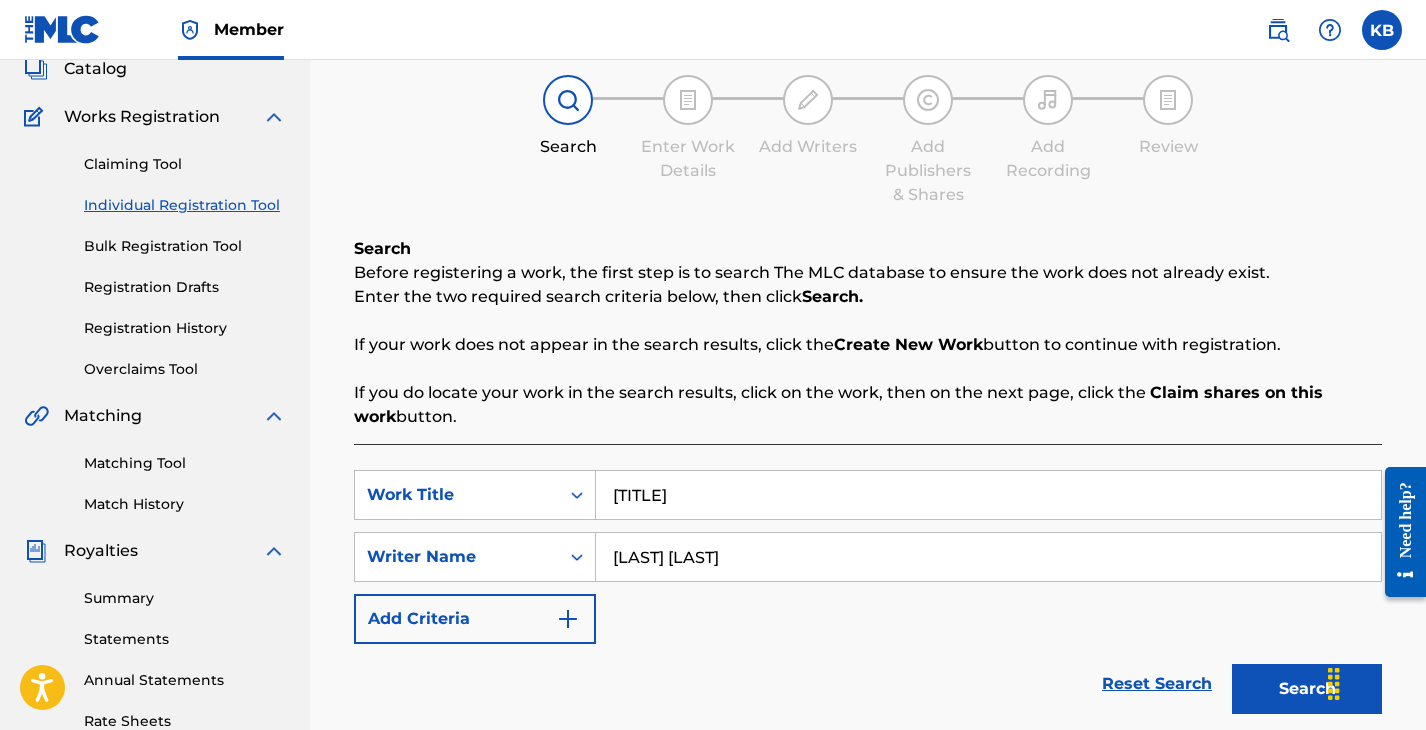 type on "[LAST] [LAST]" 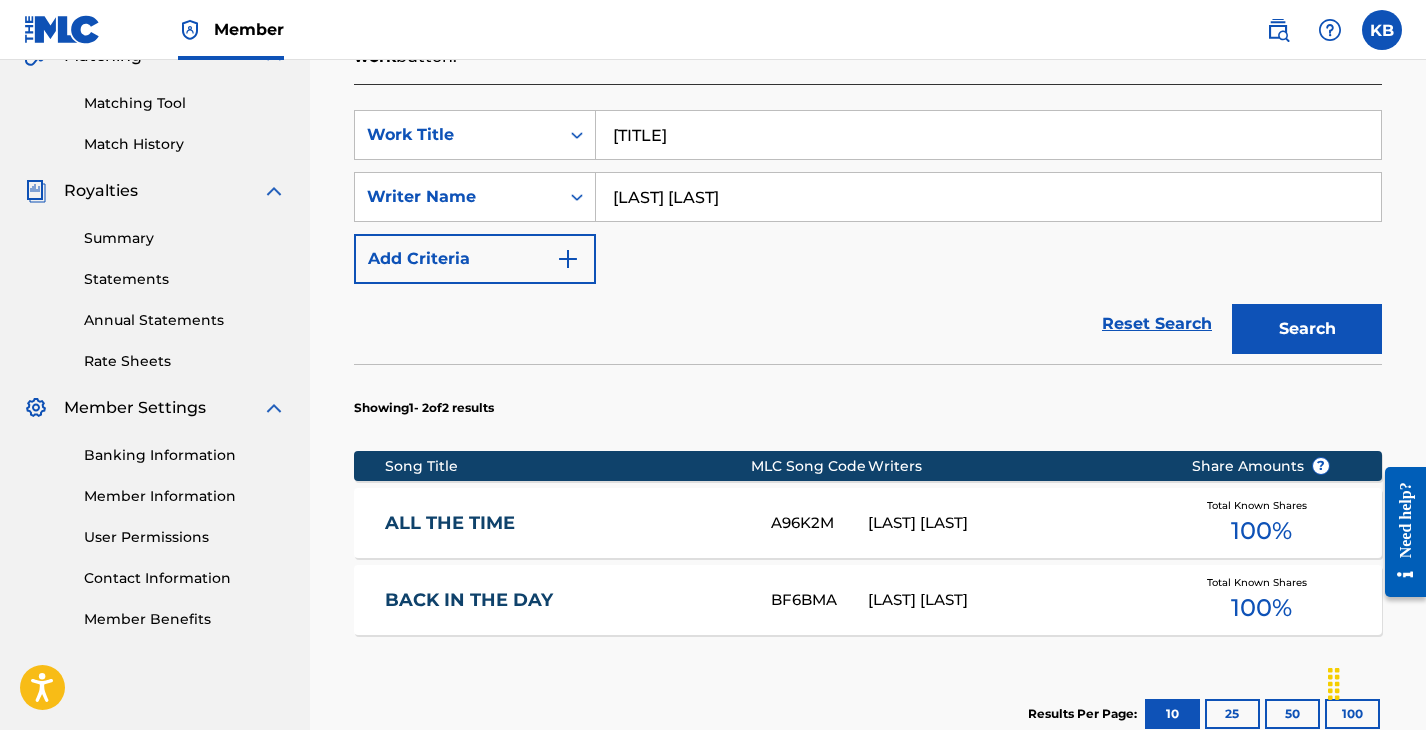 scroll, scrollTop: 512, scrollLeft: 0, axis: vertical 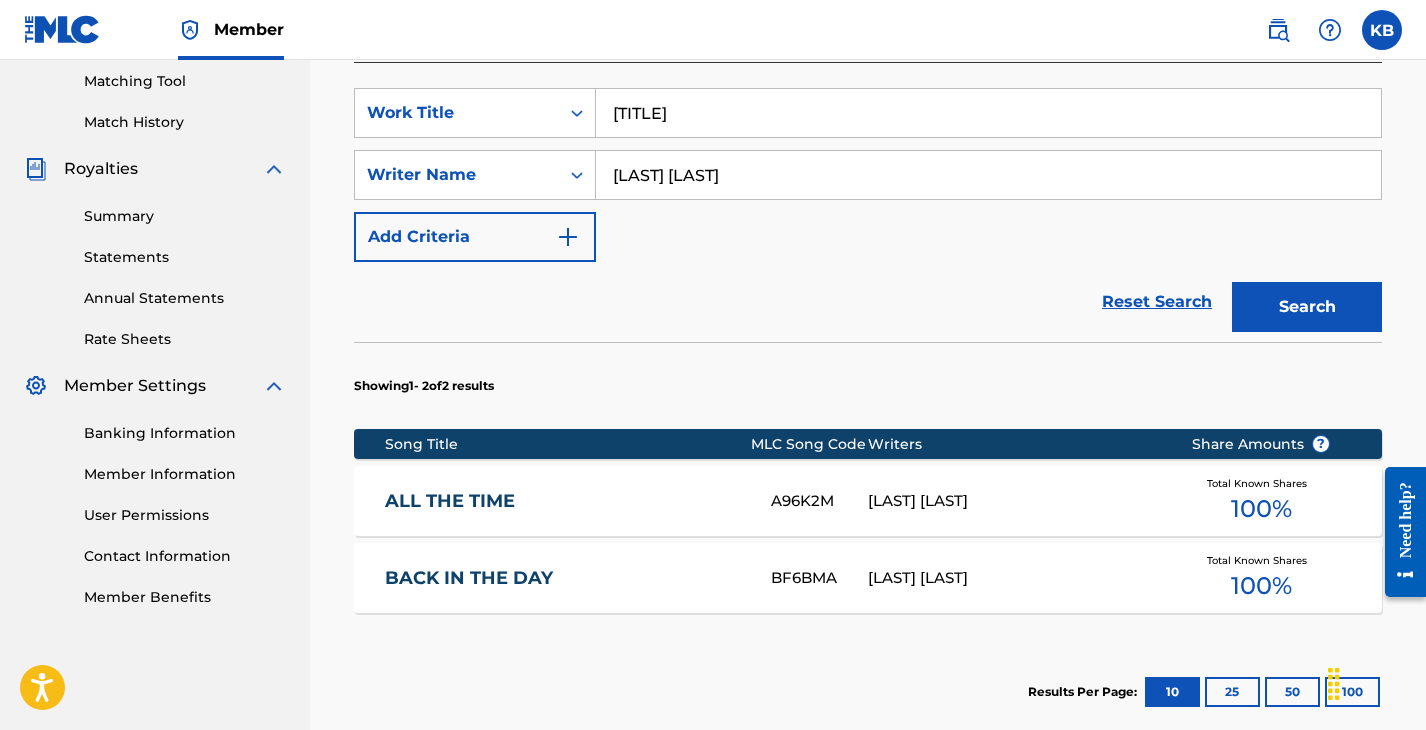 click on "[TITLE]" at bounding box center [988, 113] 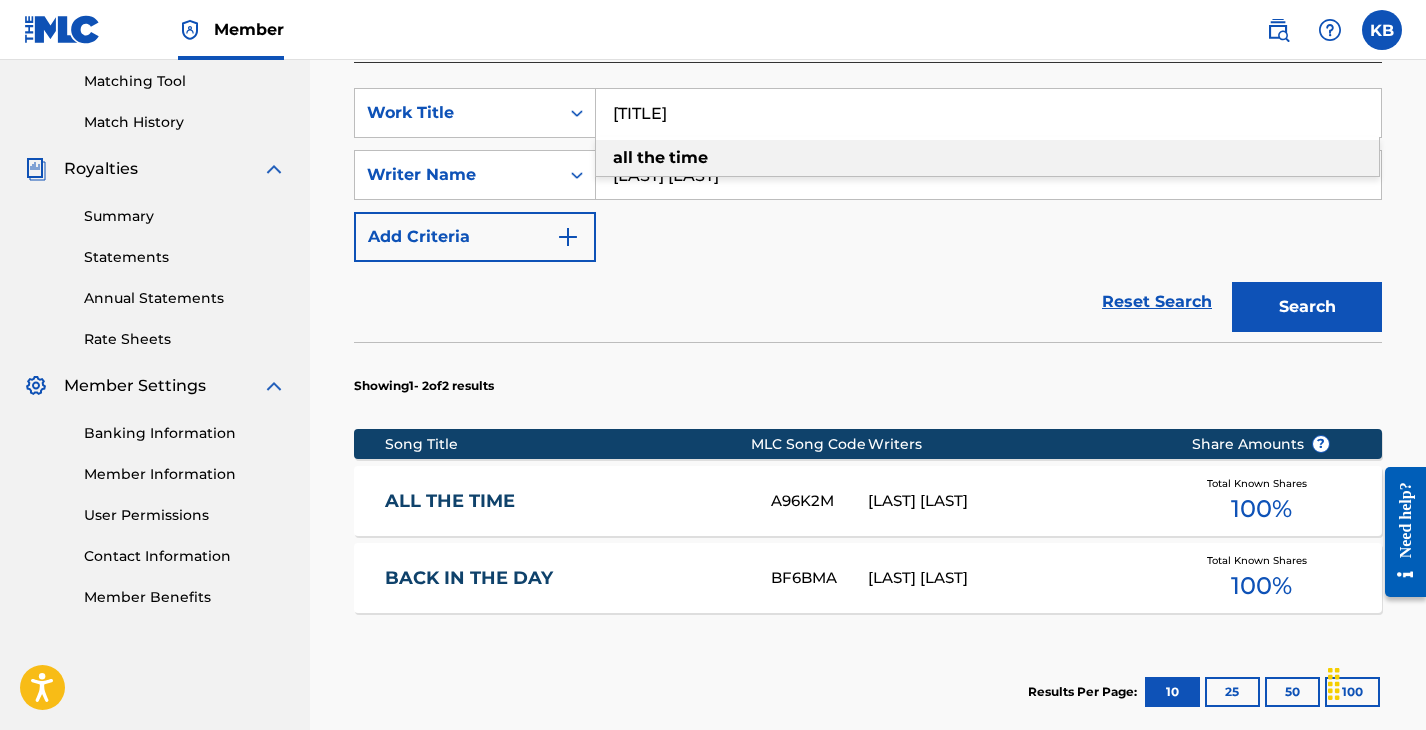 click on "[TITLE]" at bounding box center (988, 113) 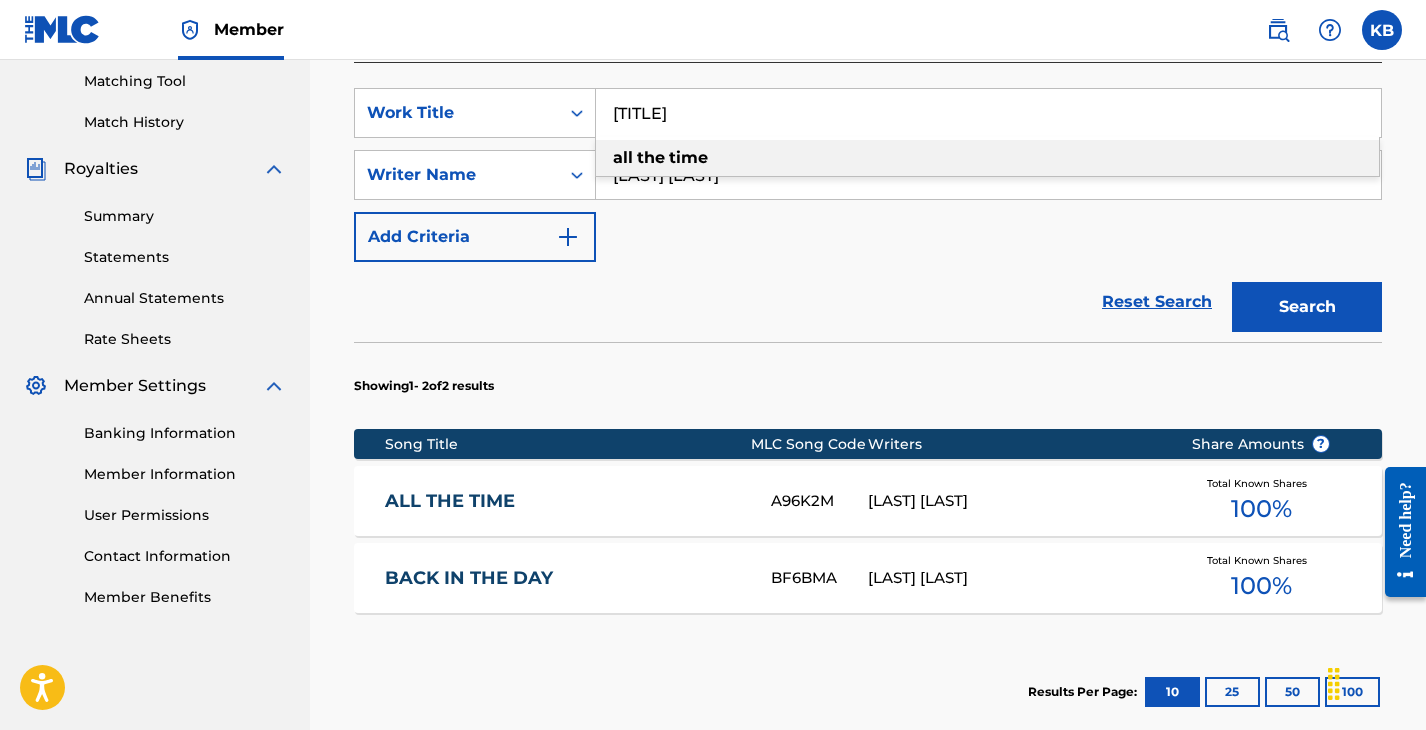 paste on "[TITLE]" 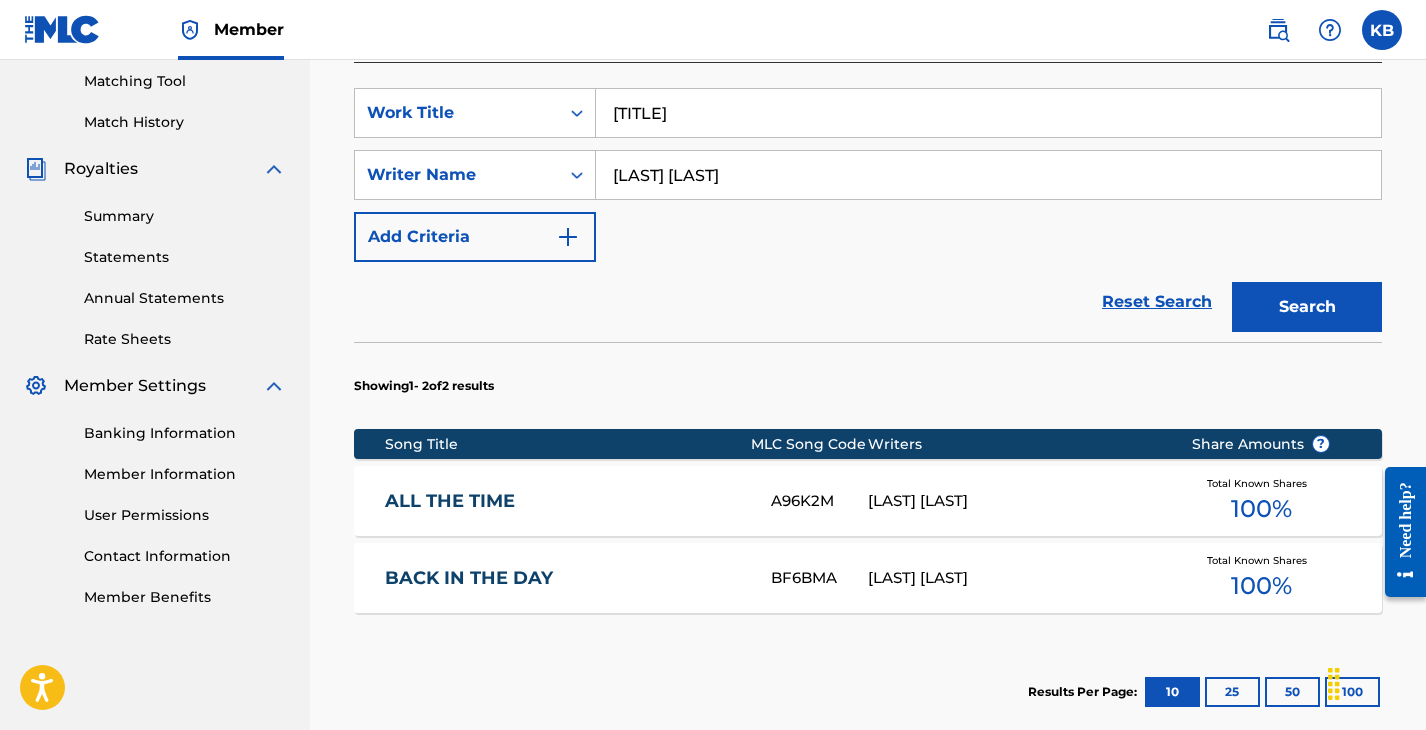 type on "[TITLE]" 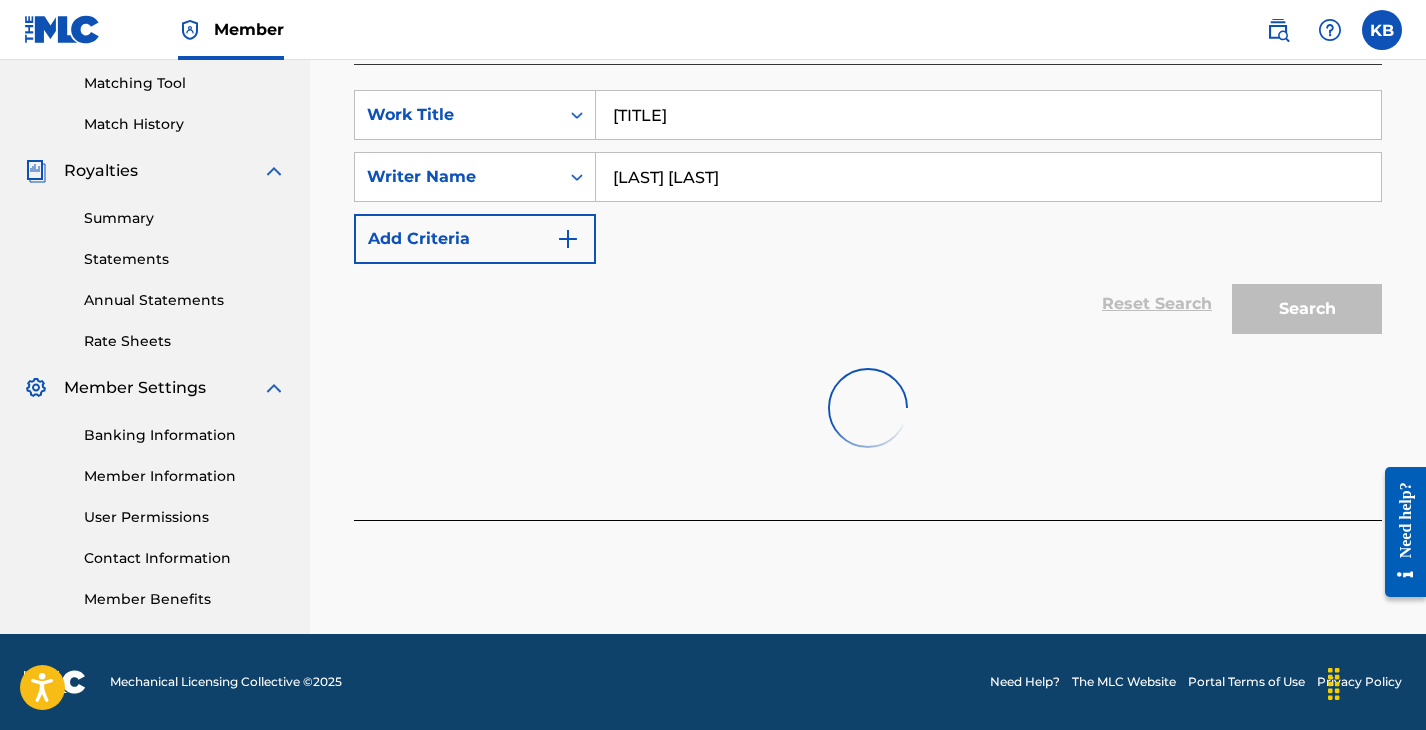 scroll, scrollTop: 510, scrollLeft: 0, axis: vertical 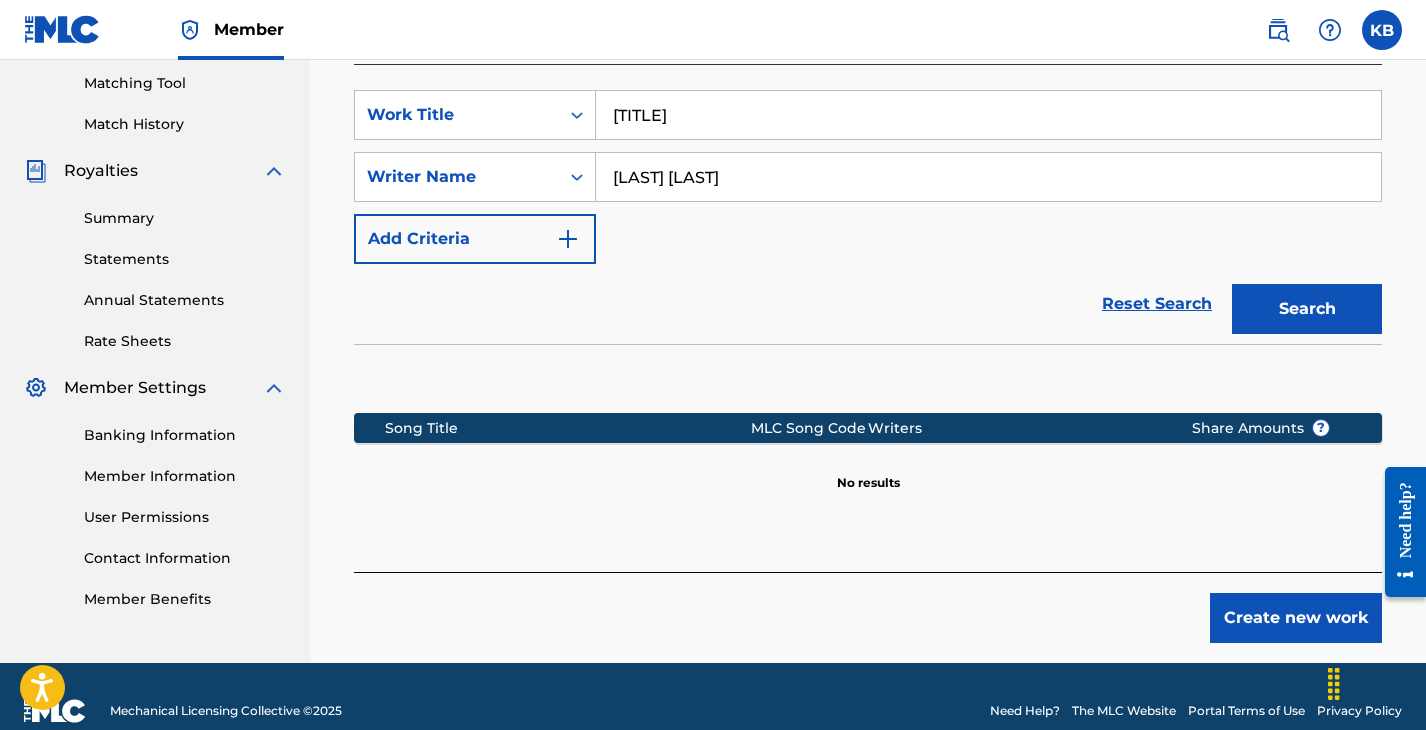 click on "Create new work" at bounding box center [1296, 618] 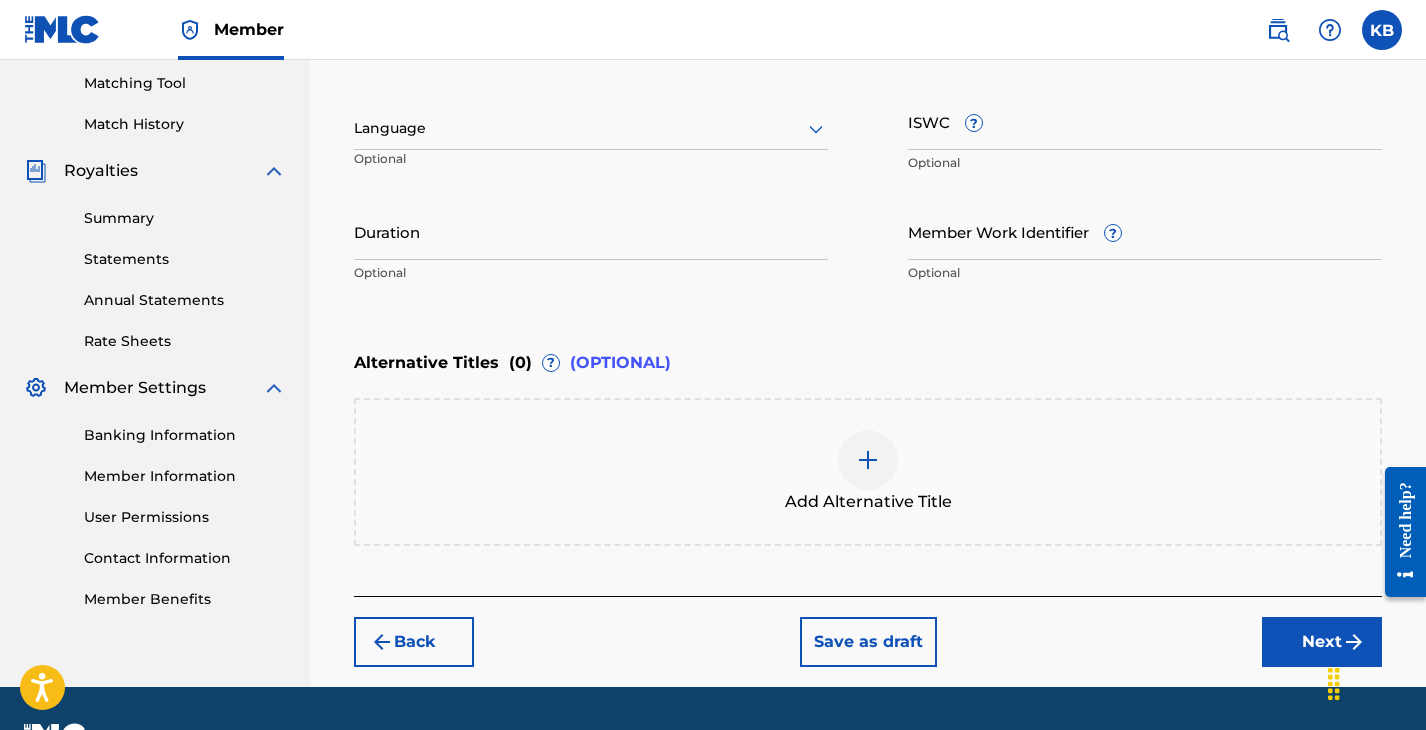 click on "Next" at bounding box center [1322, 642] 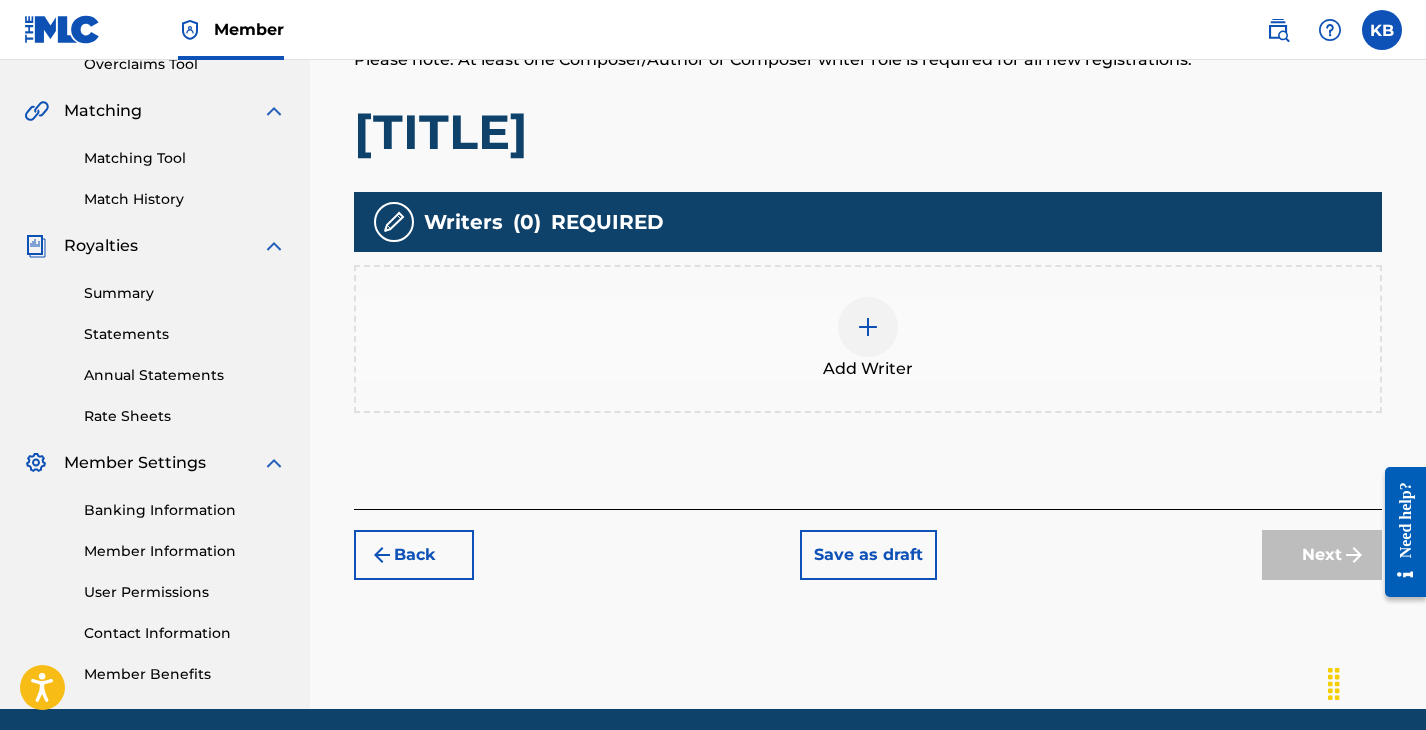 scroll, scrollTop: 436, scrollLeft: 0, axis: vertical 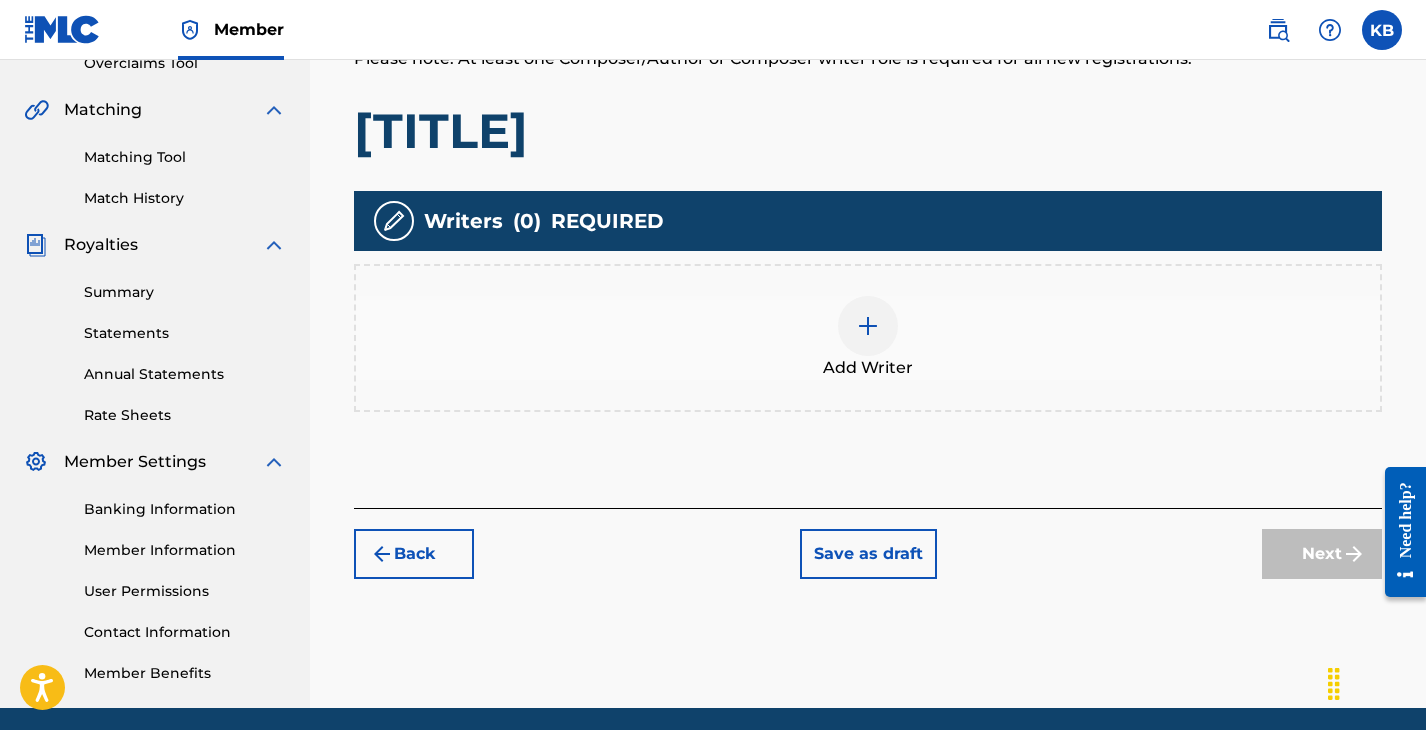 click at bounding box center [868, 326] 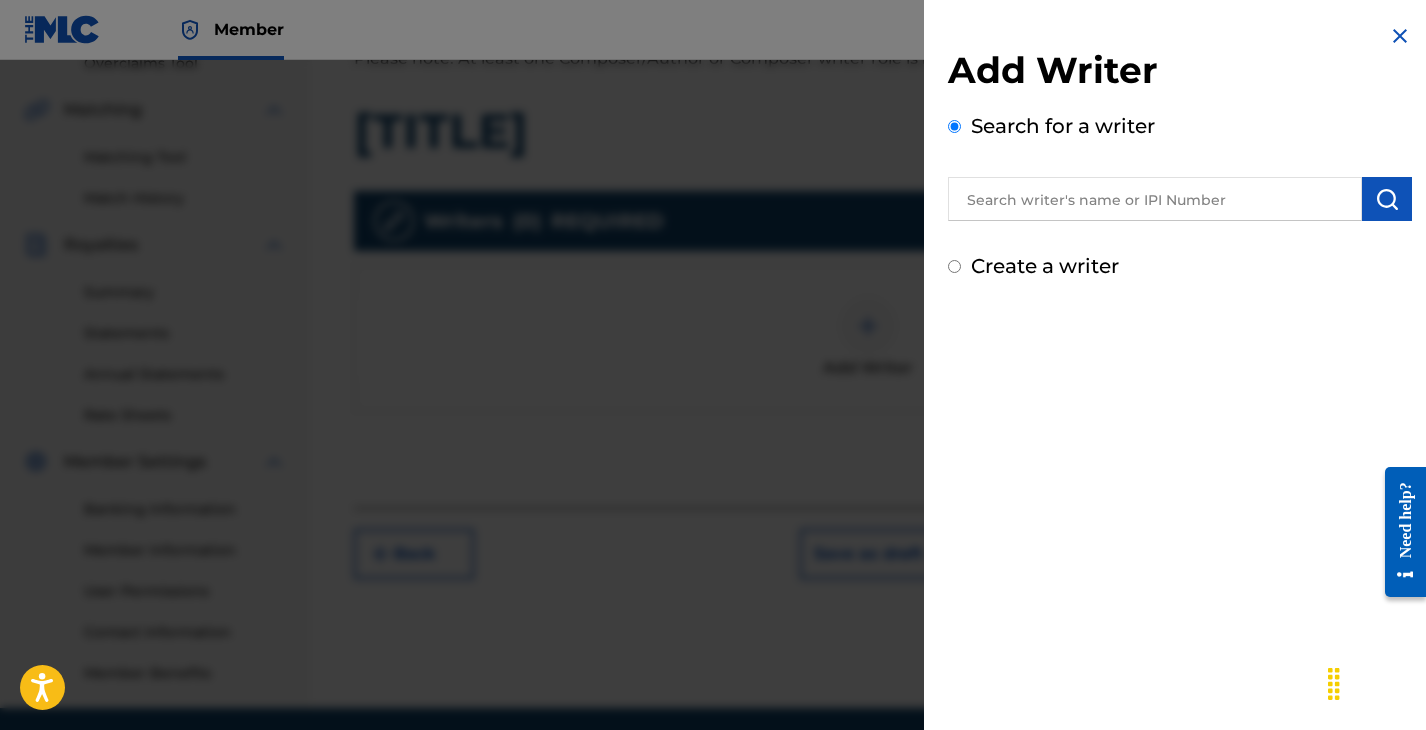 click at bounding box center [1155, 199] 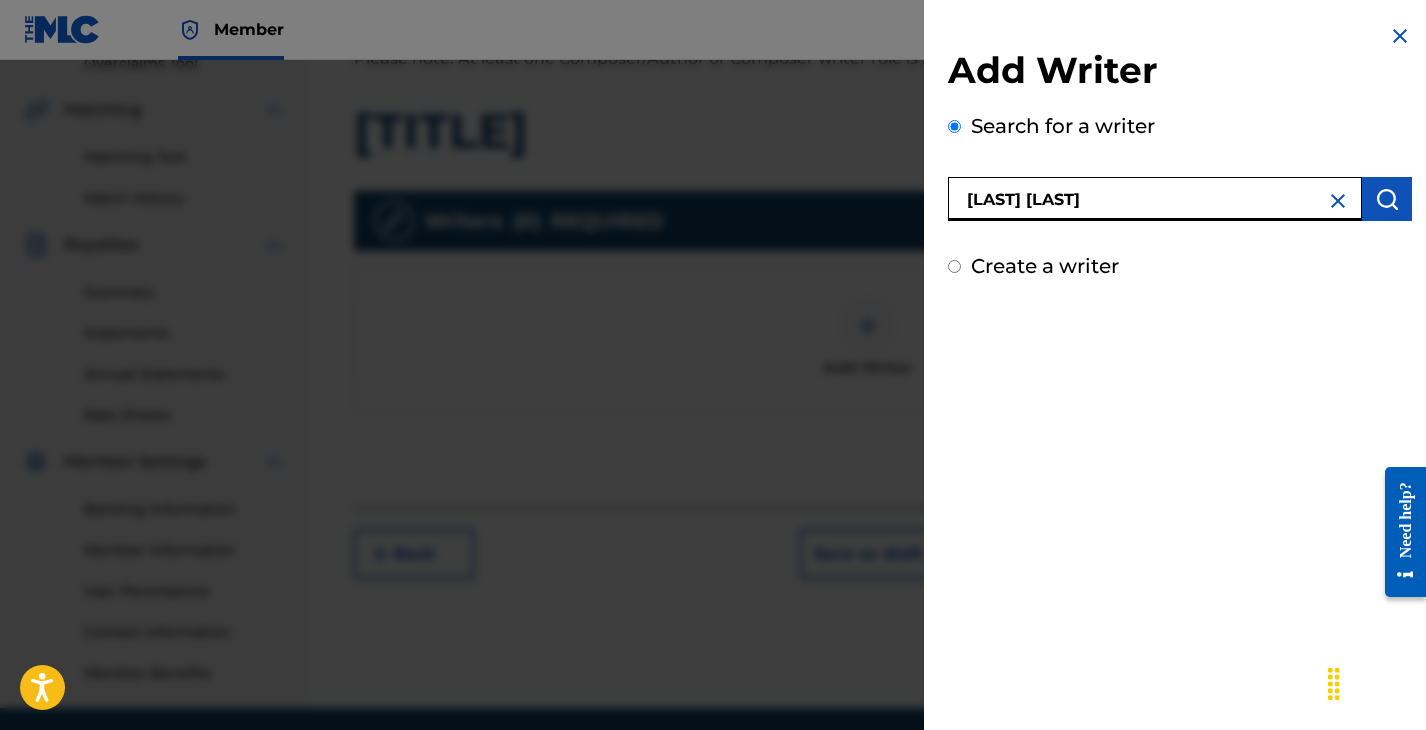 type on "[LAST] [LAST]" 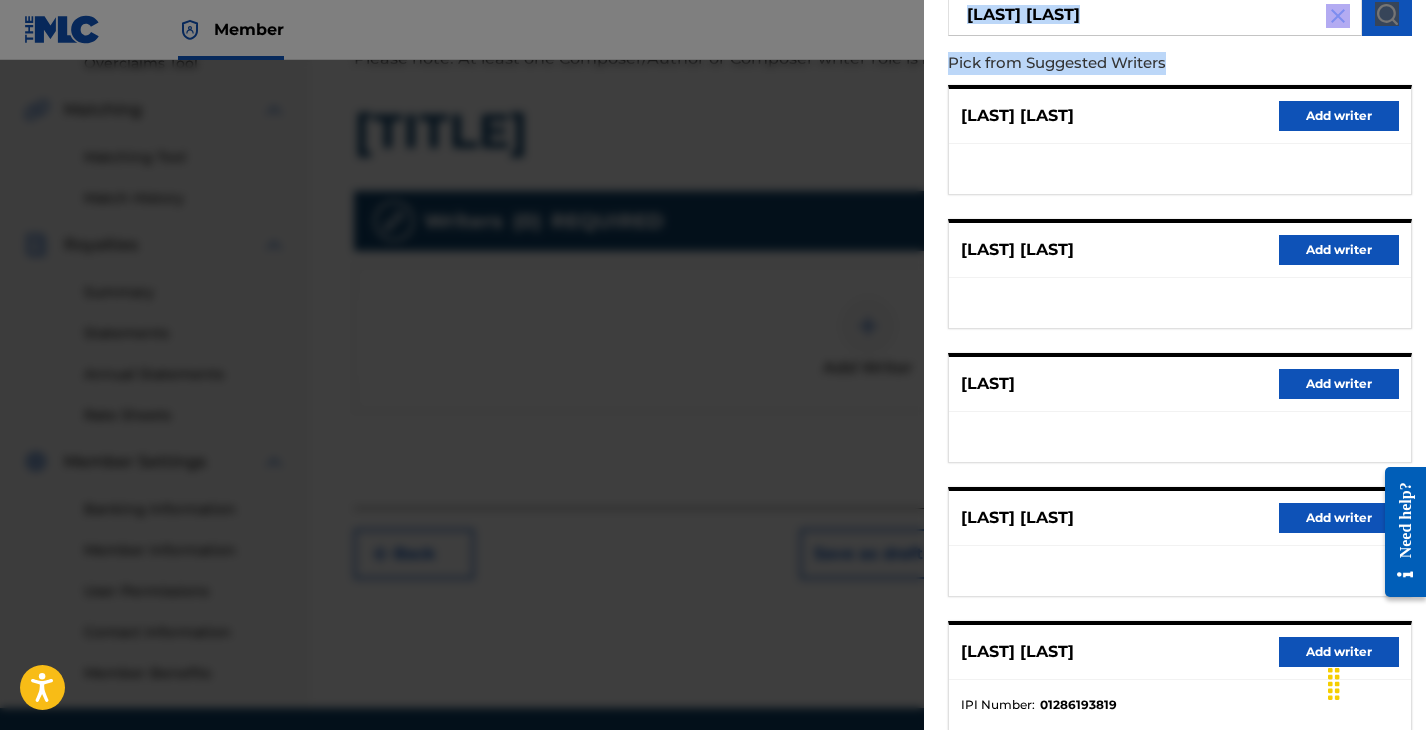 scroll, scrollTop: 311, scrollLeft: 0, axis: vertical 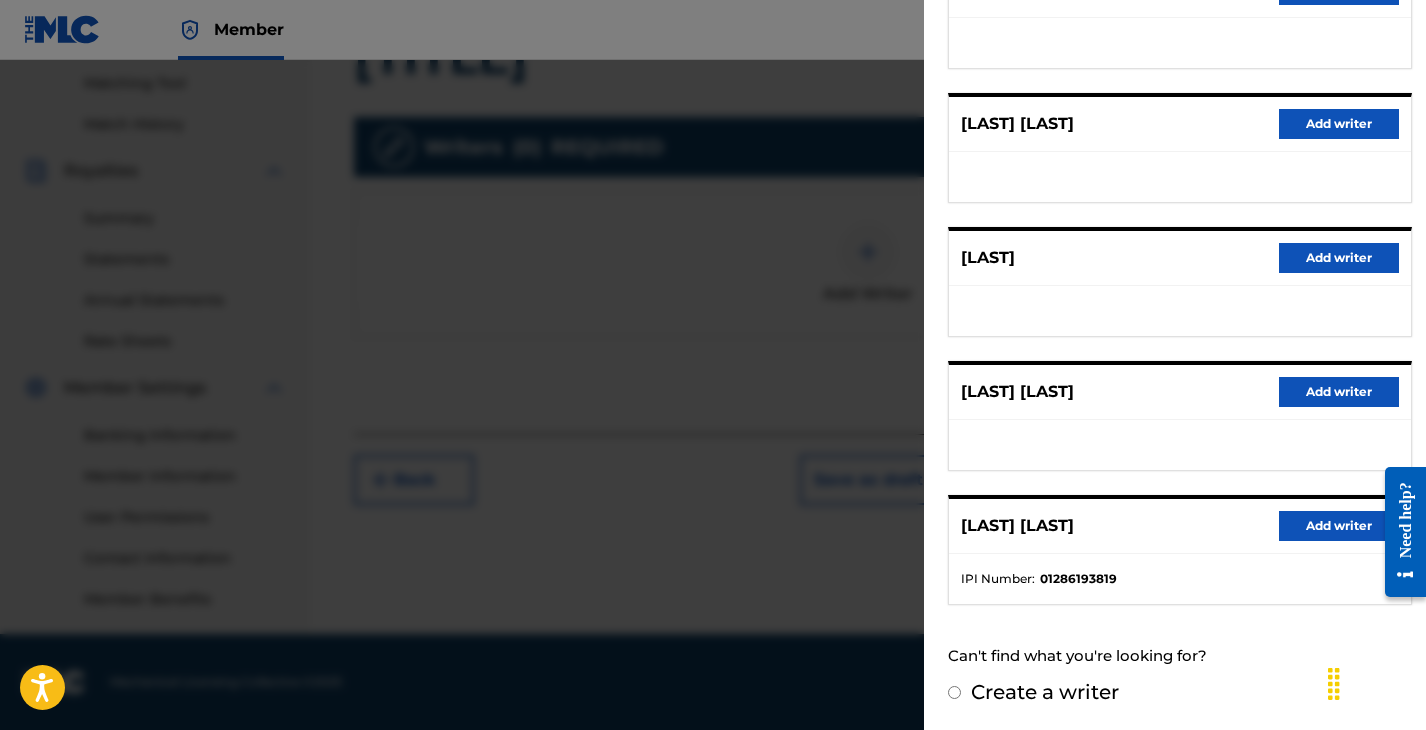 drag, startPoint x: 1275, startPoint y: 256, endPoint x: 1158, endPoint y: 781, distance: 537.87915 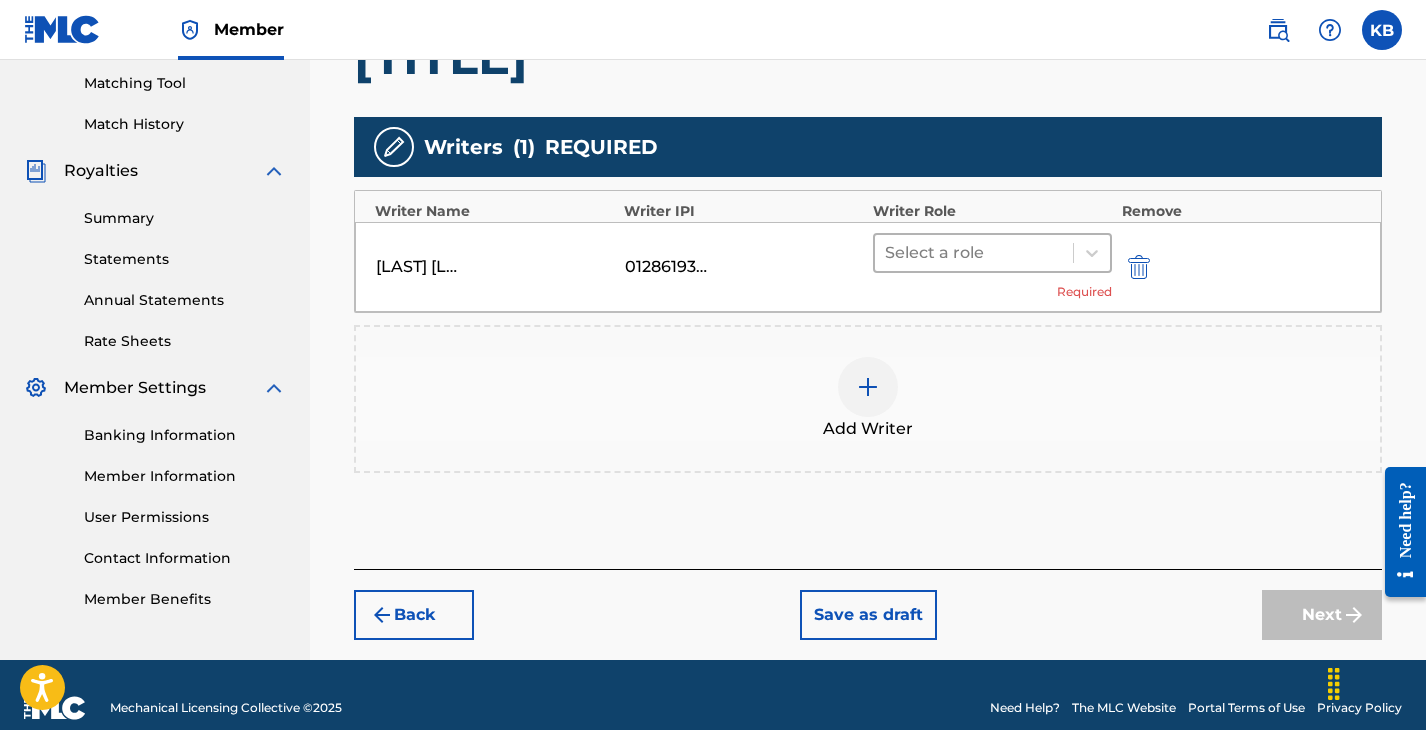 click at bounding box center [974, 253] 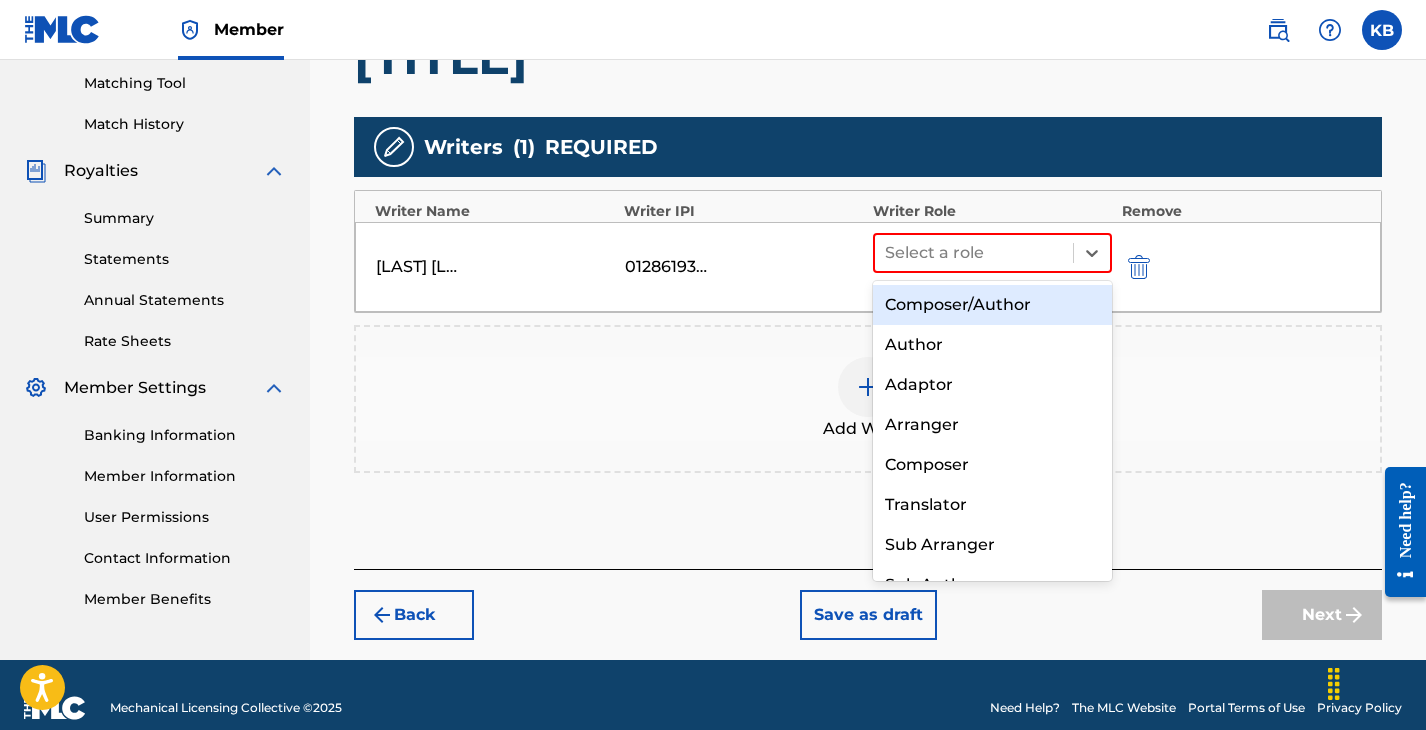 click on "Composer/Author" at bounding box center [992, 305] 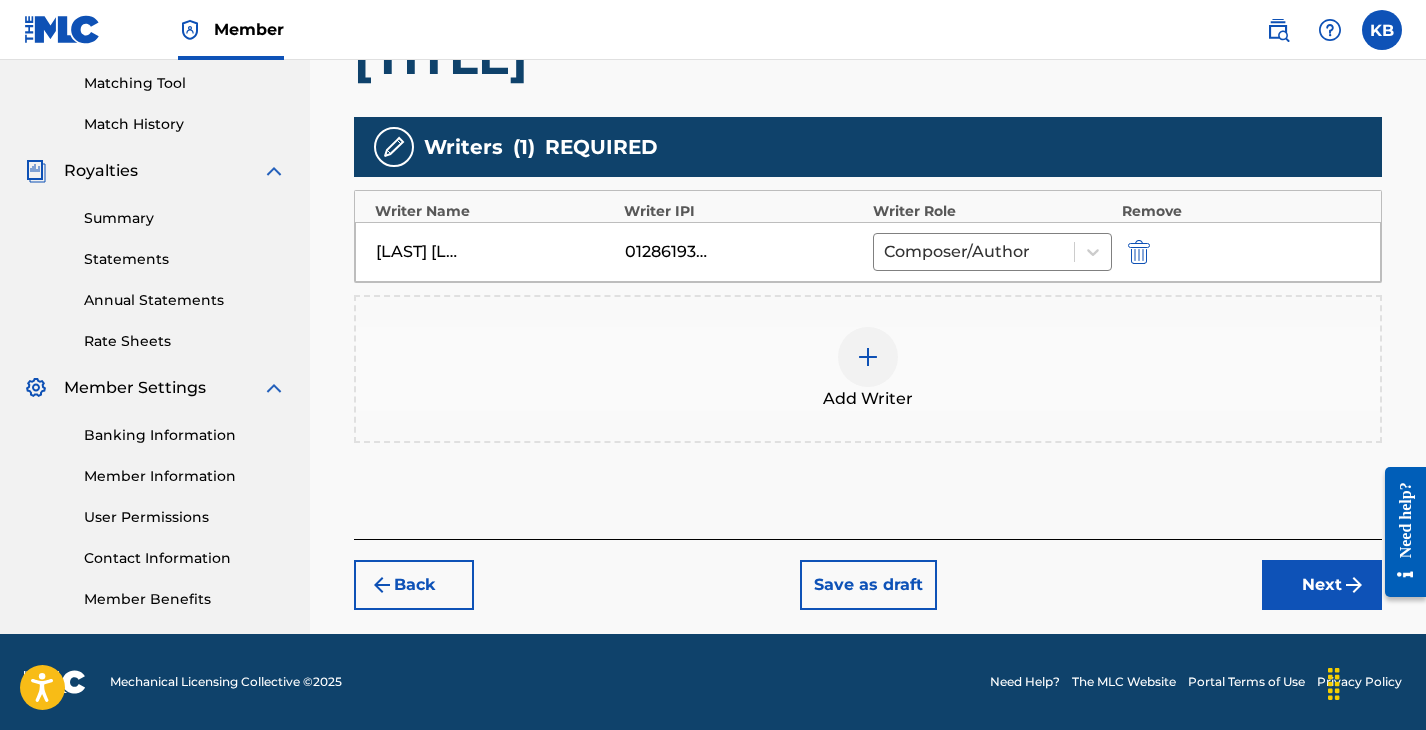 click on "Next" at bounding box center (1322, 585) 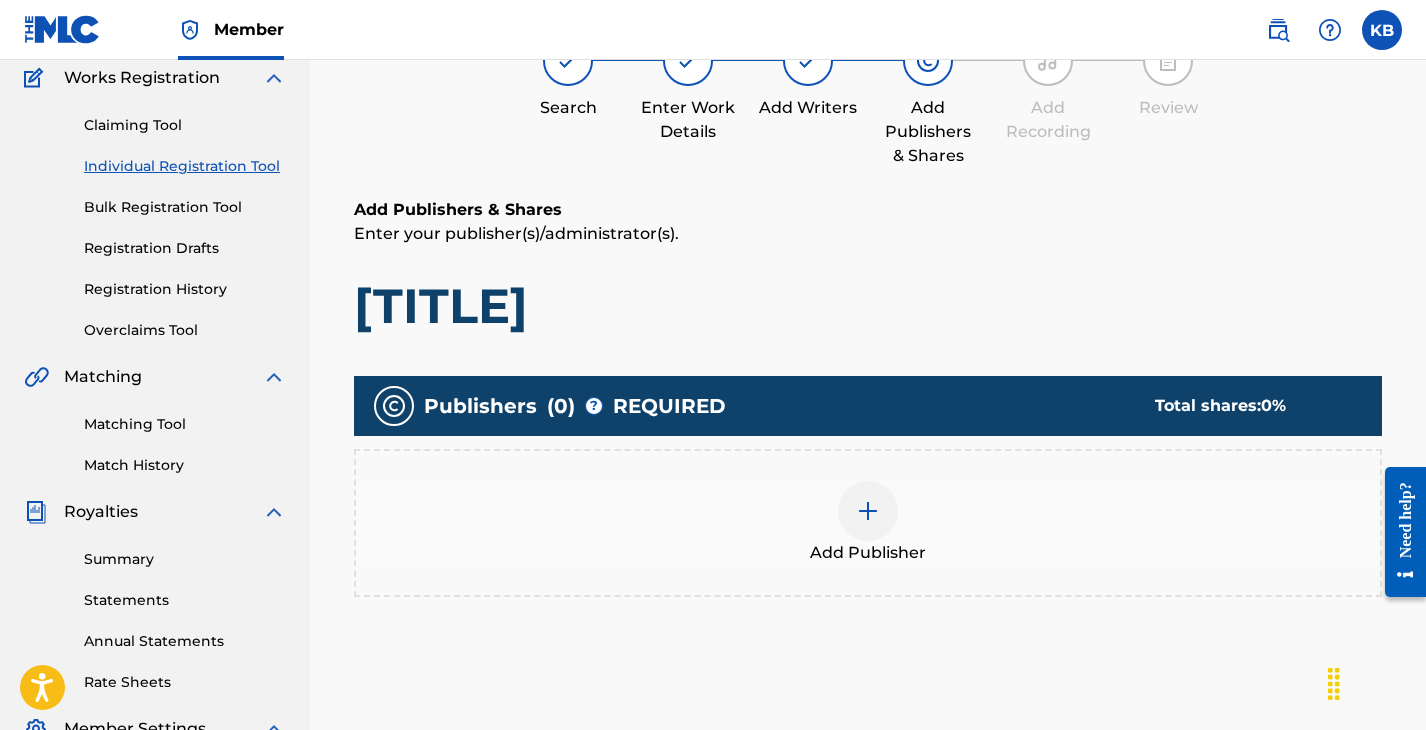 scroll, scrollTop: 90, scrollLeft: 0, axis: vertical 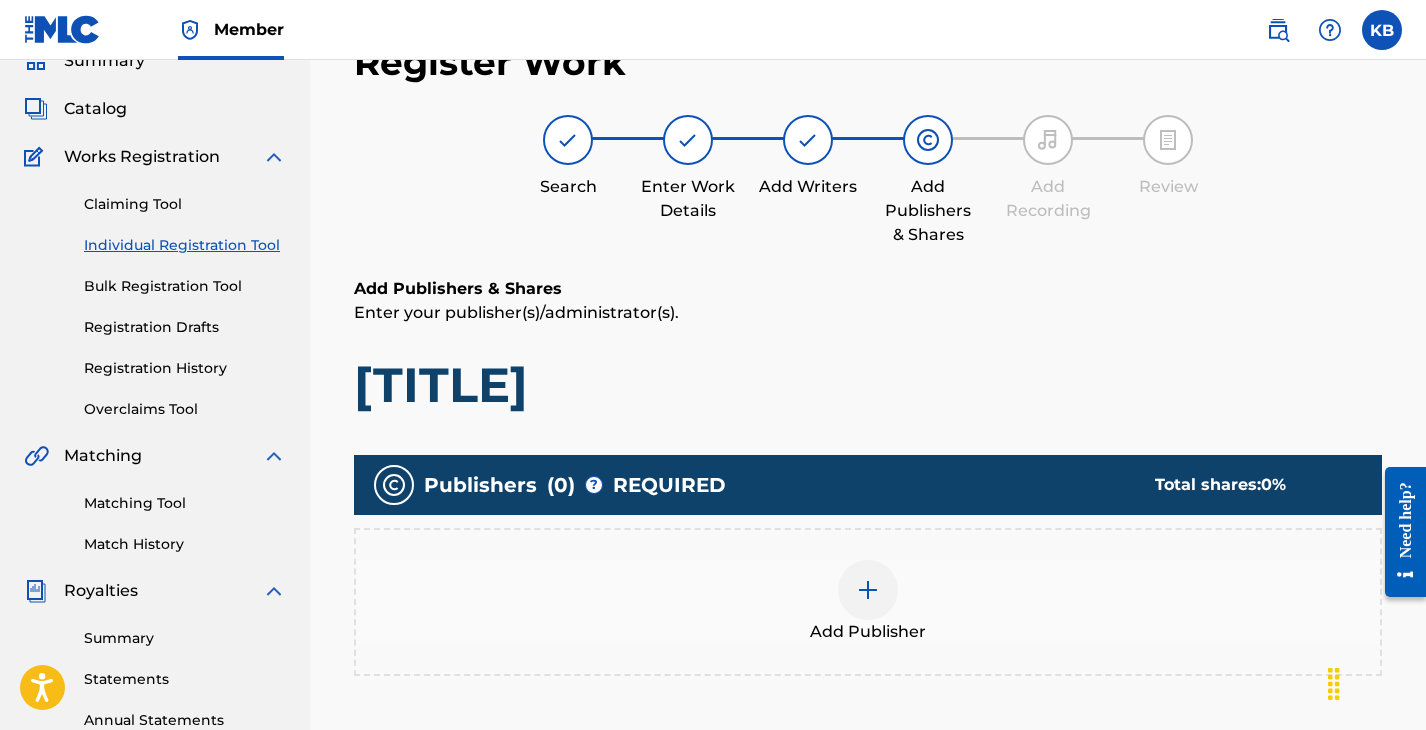 click at bounding box center (868, 590) 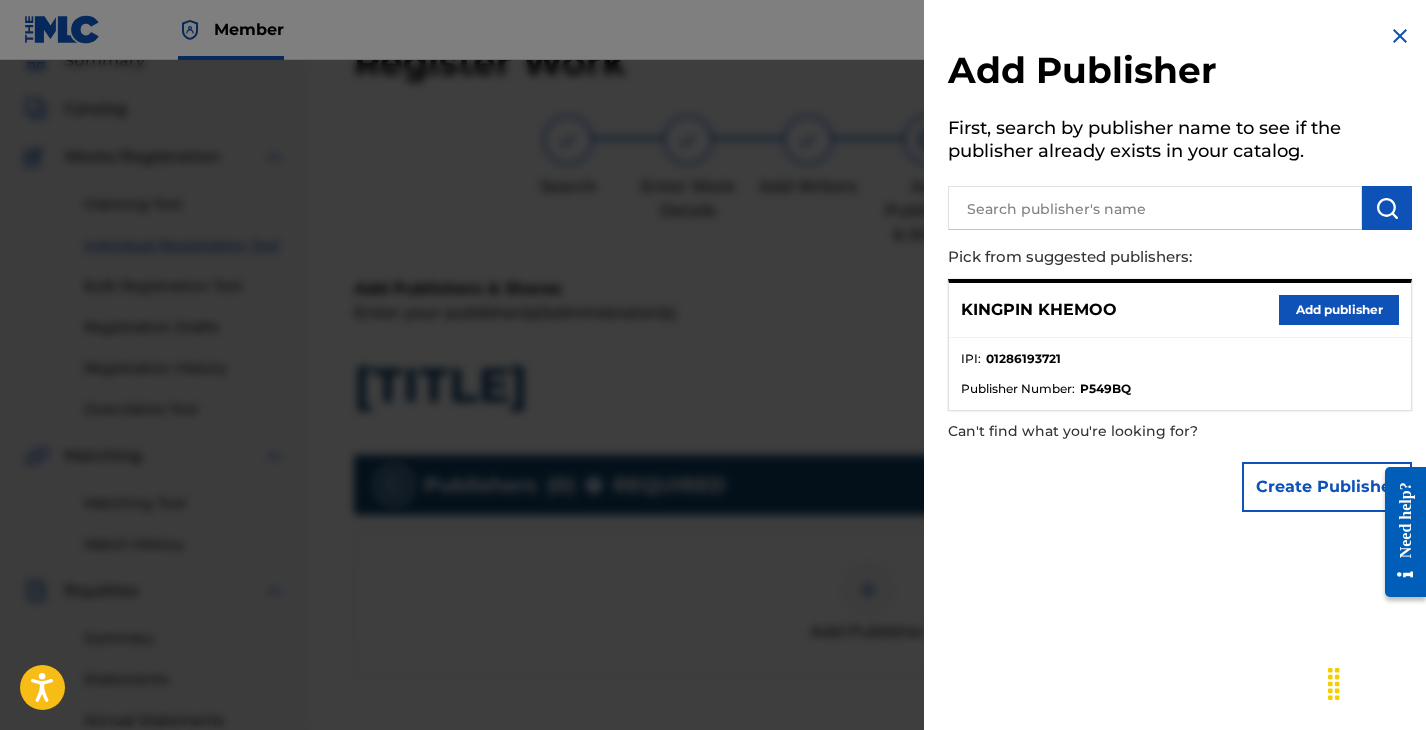 click on "Add publisher" at bounding box center (1339, 310) 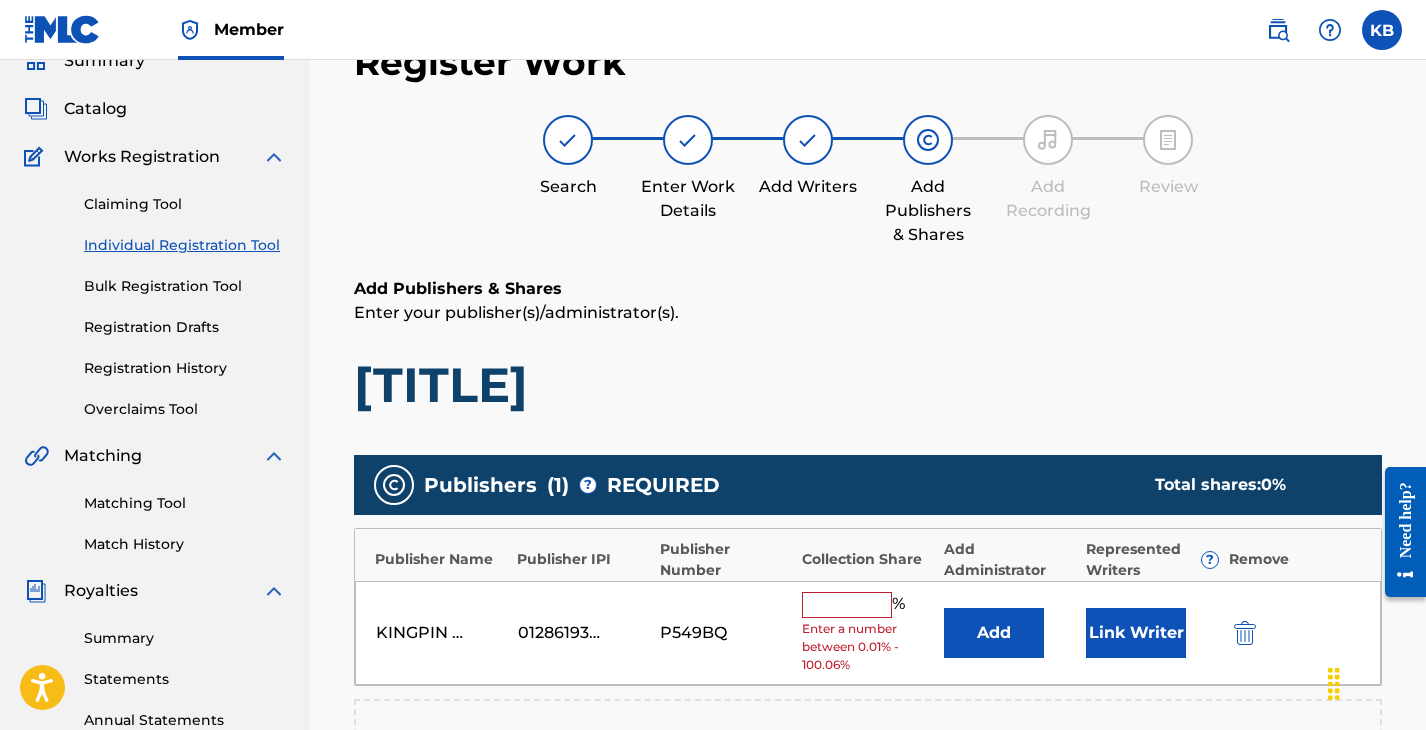 click at bounding box center (847, 605) 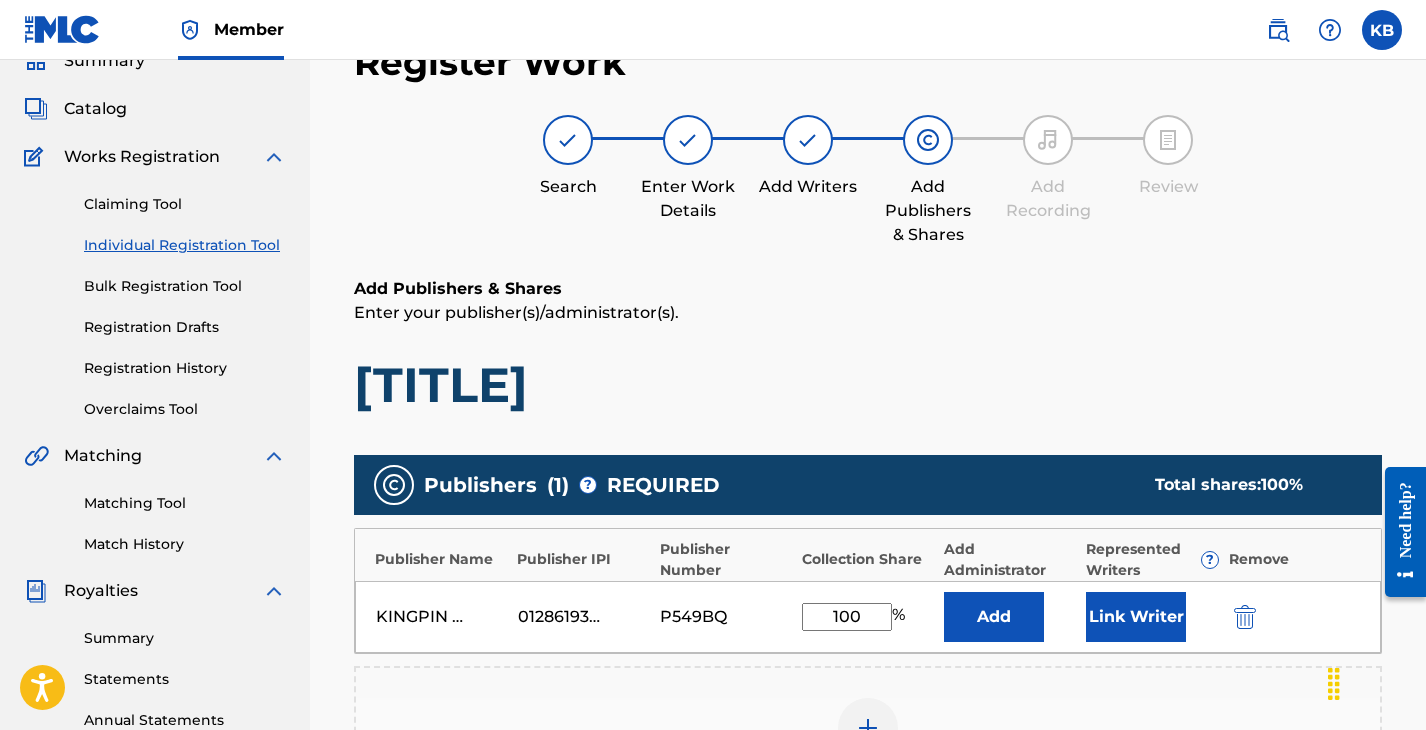 type on "100" 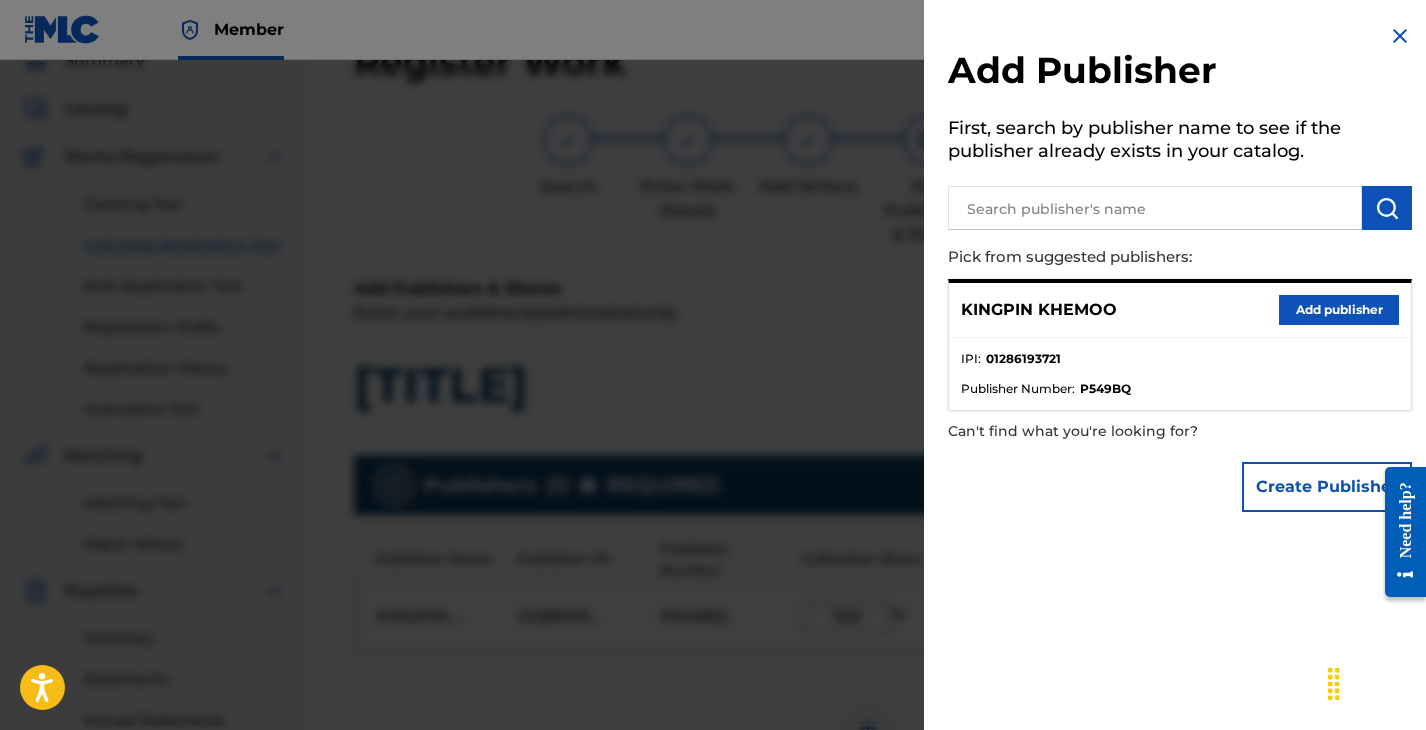 click on "Add publisher" at bounding box center (1339, 310) 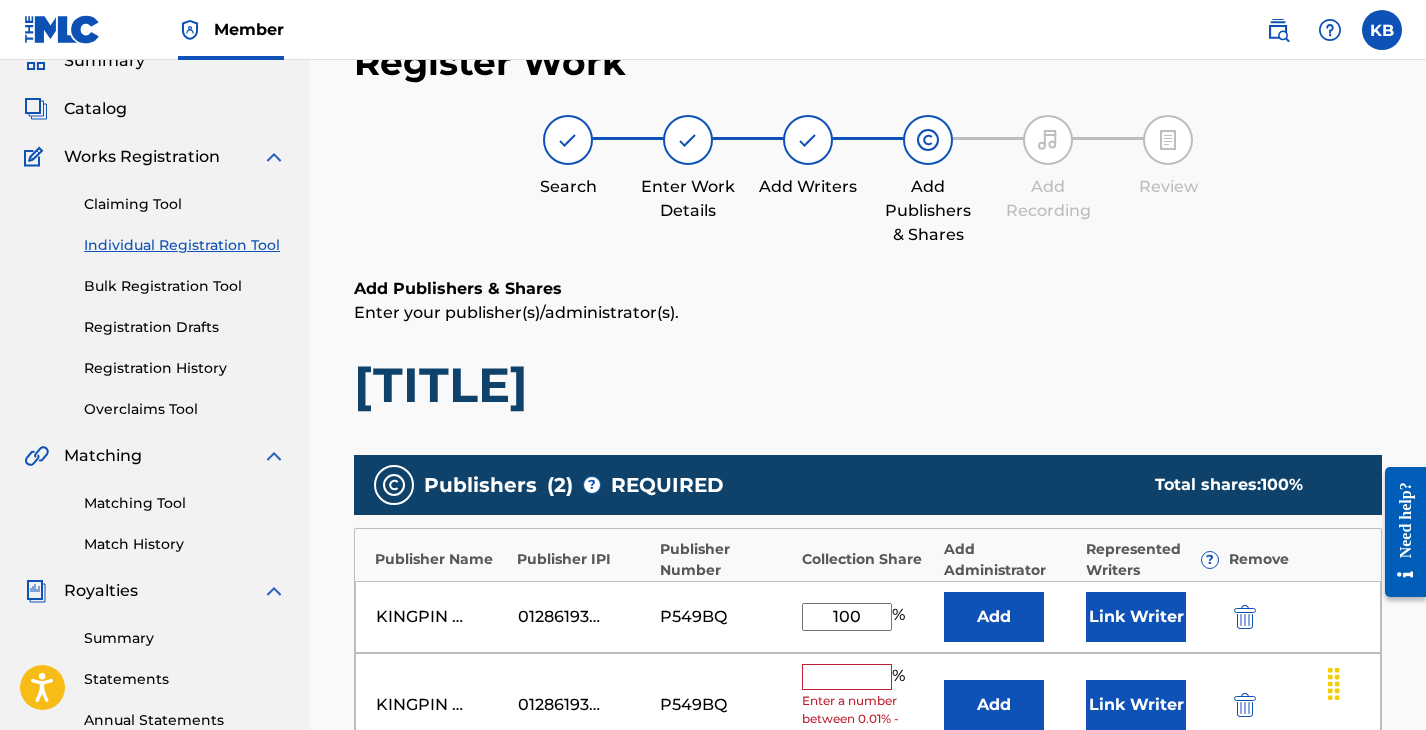 click at bounding box center [1245, 705] 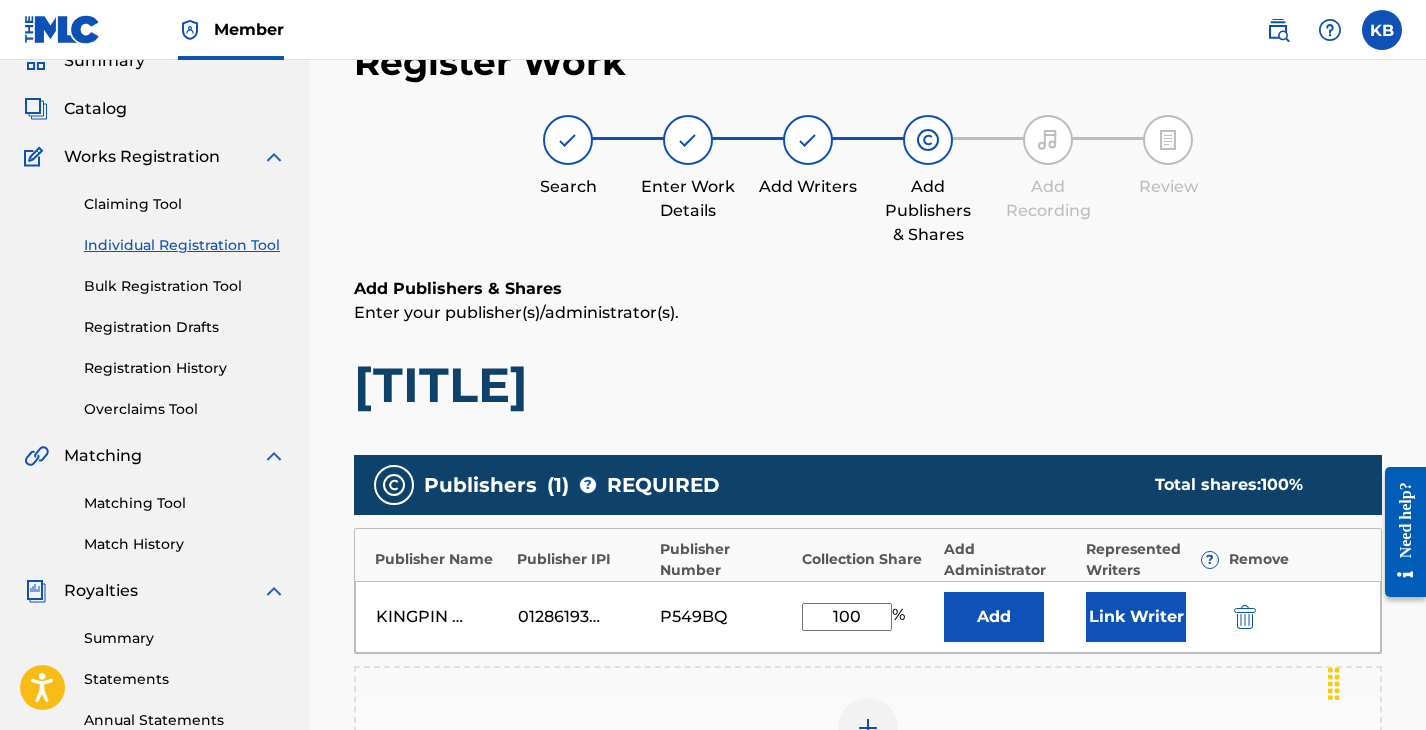click on "Link Writer" at bounding box center (1136, 617) 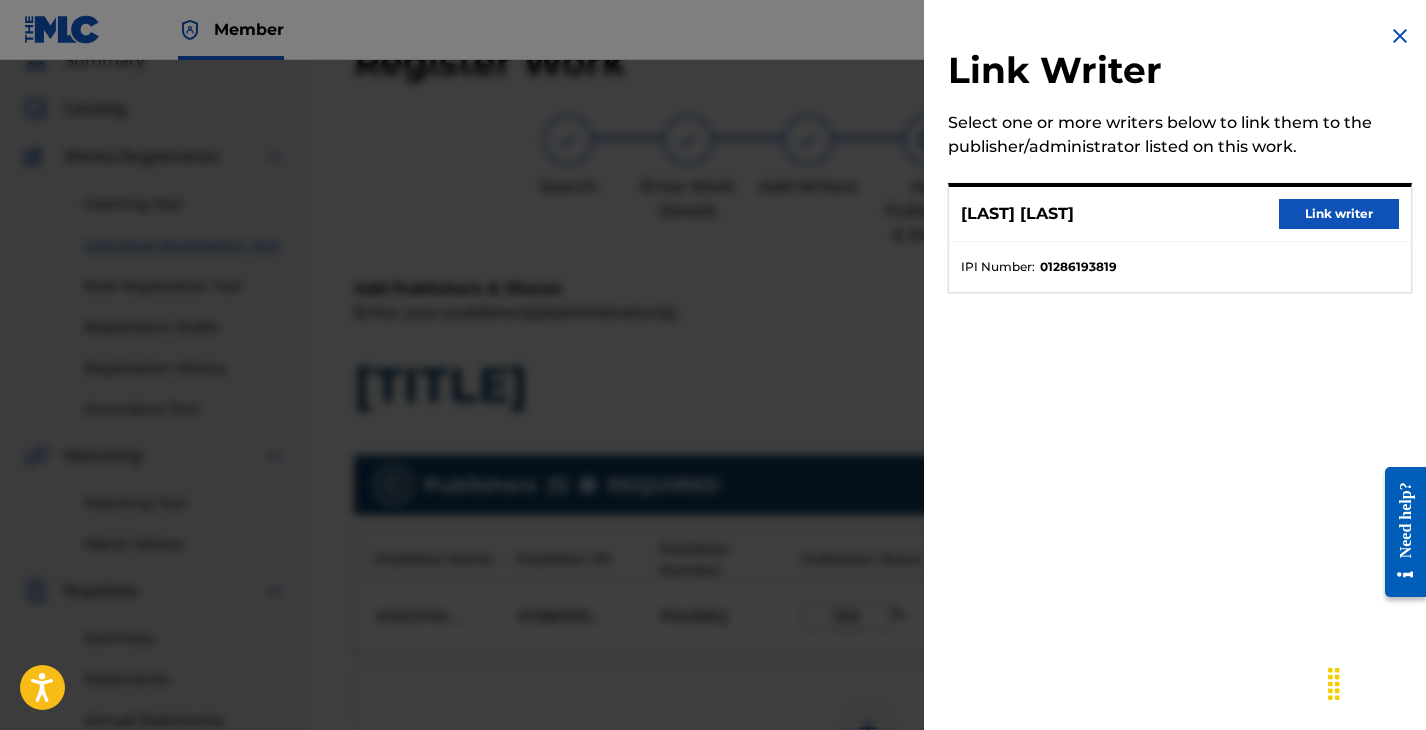 click on "Link writer" at bounding box center (1339, 214) 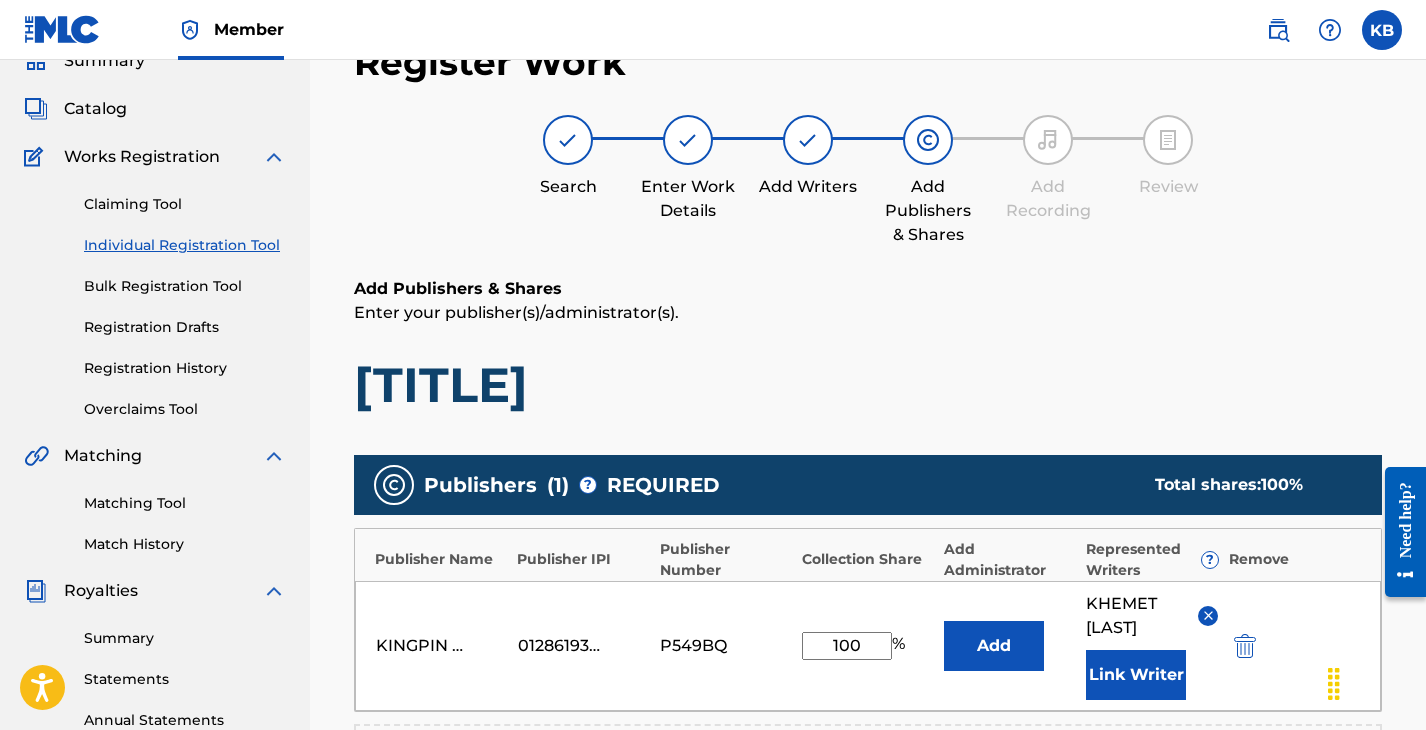 click on "Add Publishers & Shares Enter your publisher(s)/administrator(s). [TITLE]" at bounding box center (868, 346) 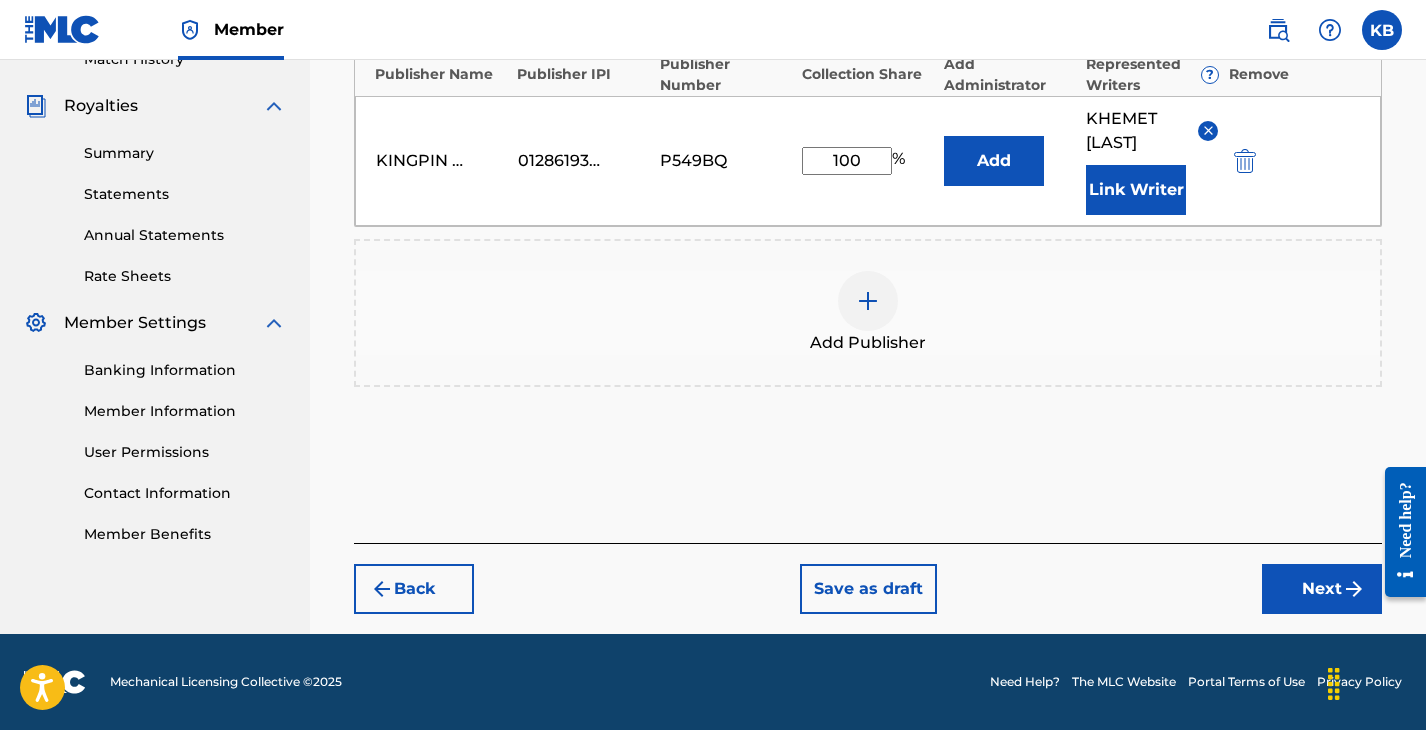 click on "Next" at bounding box center (1322, 589) 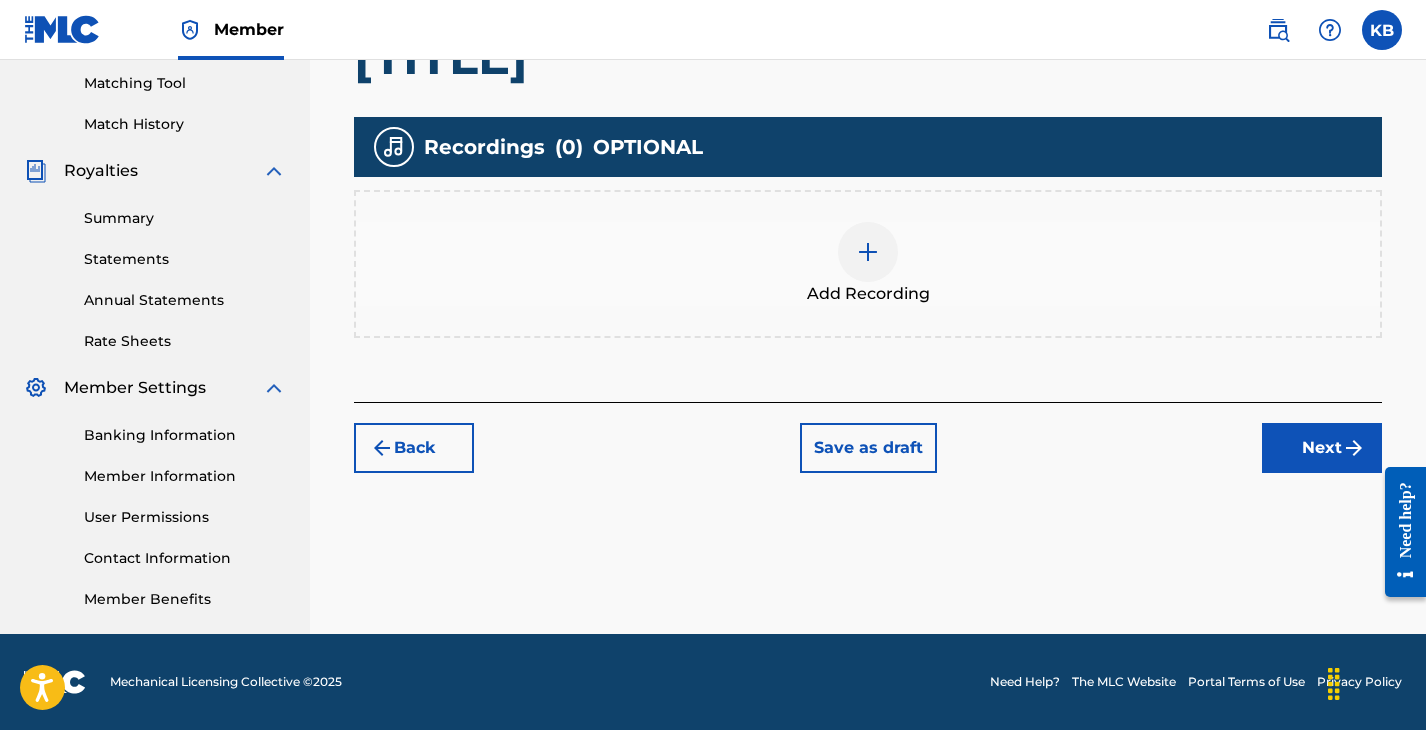 scroll, scrollTop: 510, scrollLeft: 0, axis: vertical 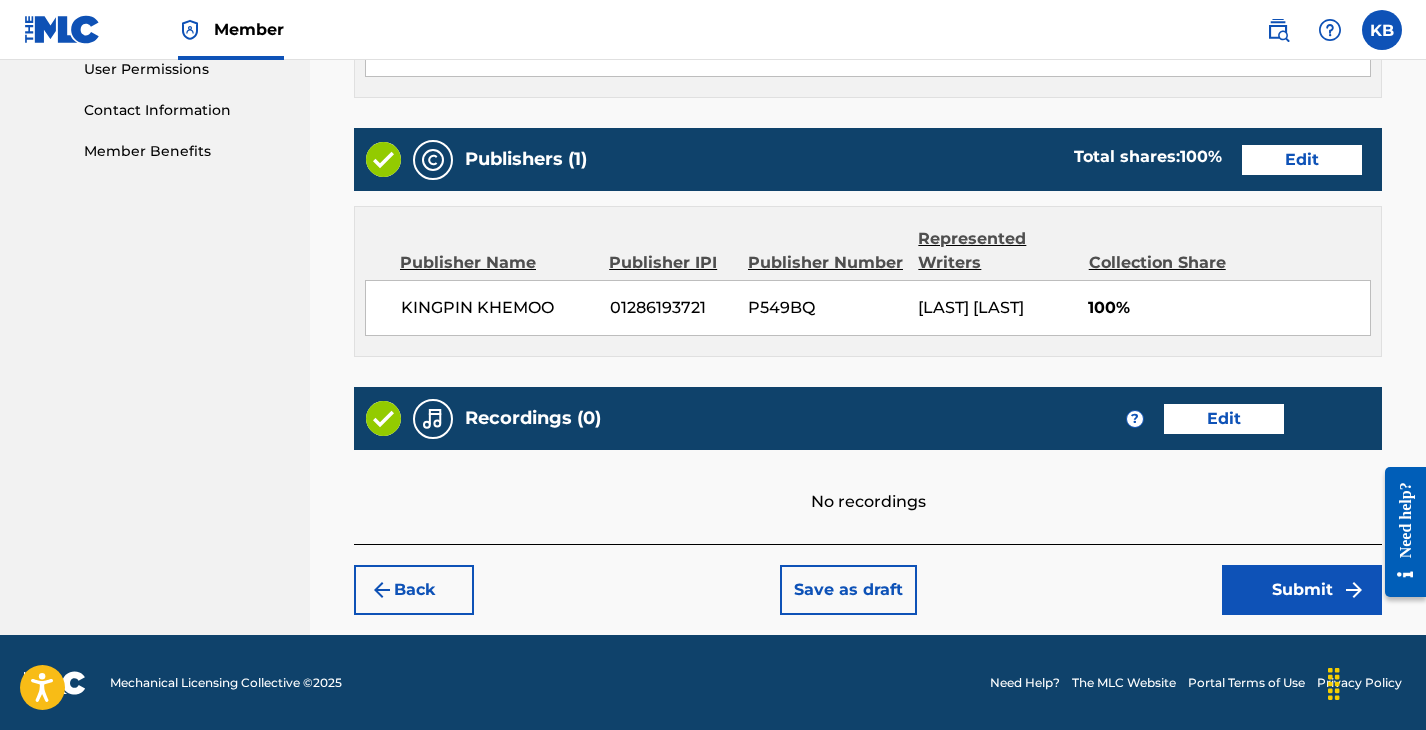 click on "Submit" at bounding box center [1302, 590] 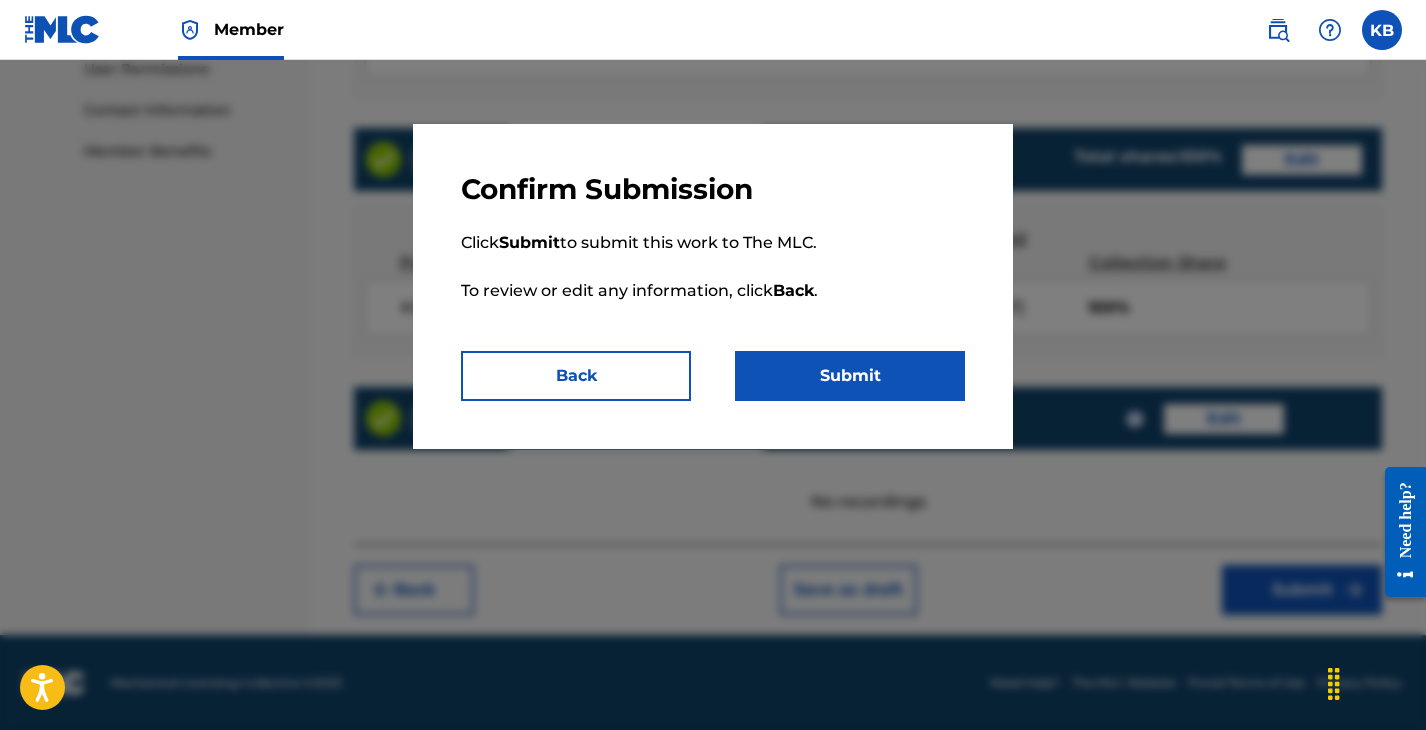 click on "Submit" at bounding box center (850, 376) 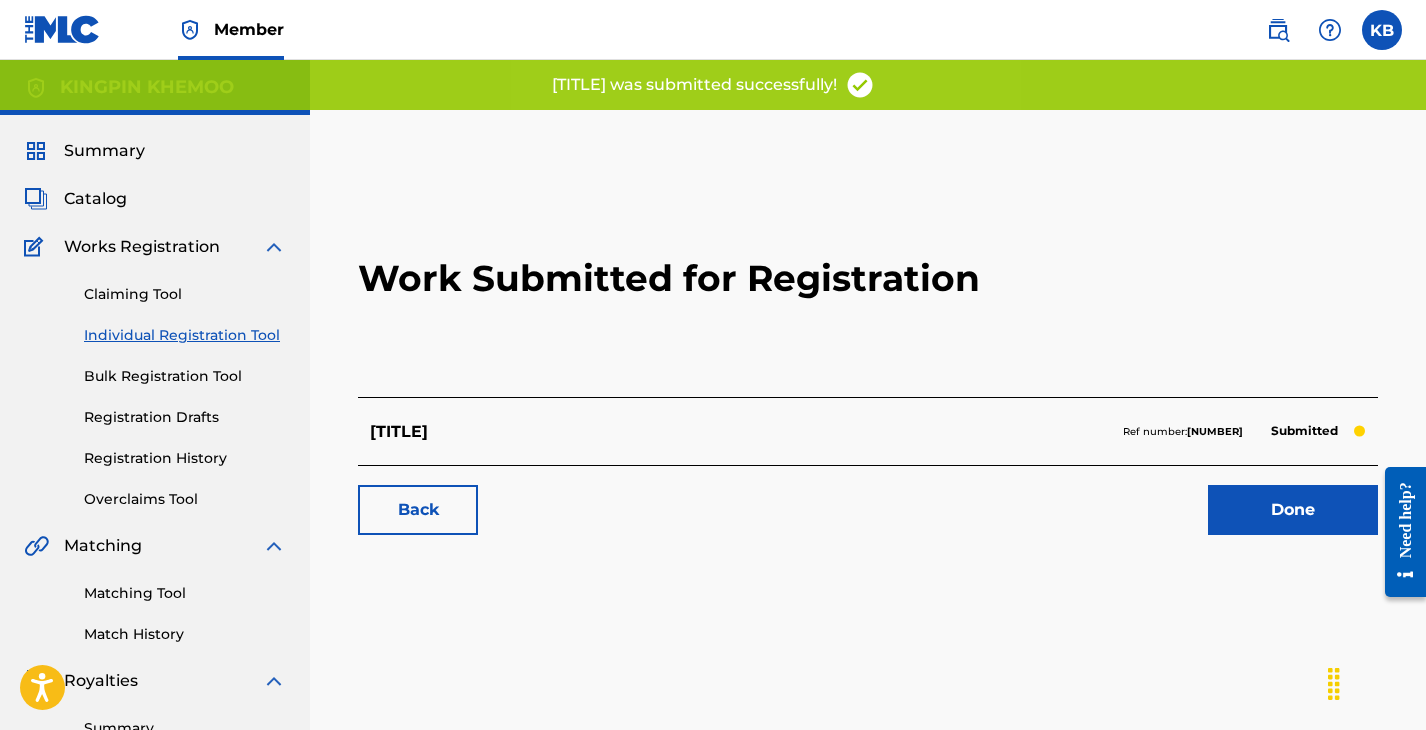 click on "Back" at bounding box center [418, 510] 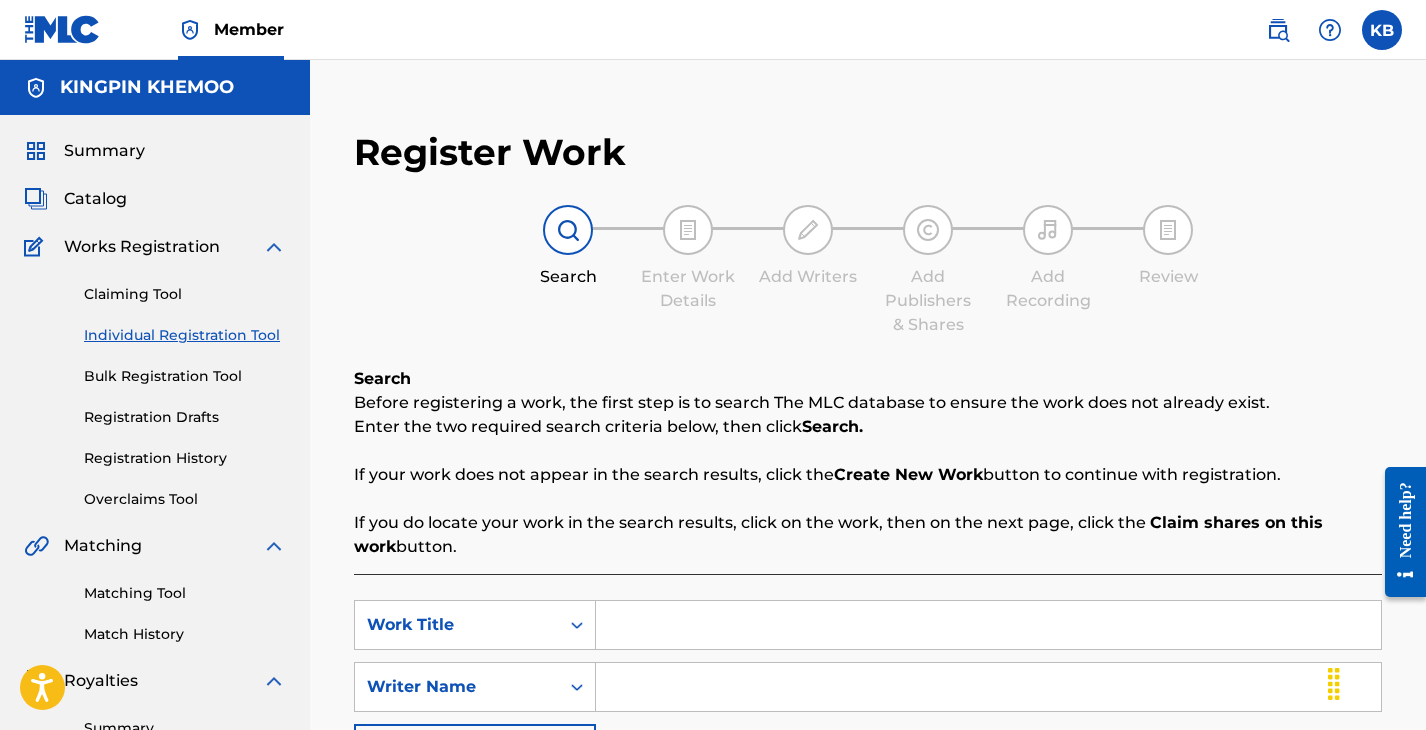 click at bounding box center [988, 625] 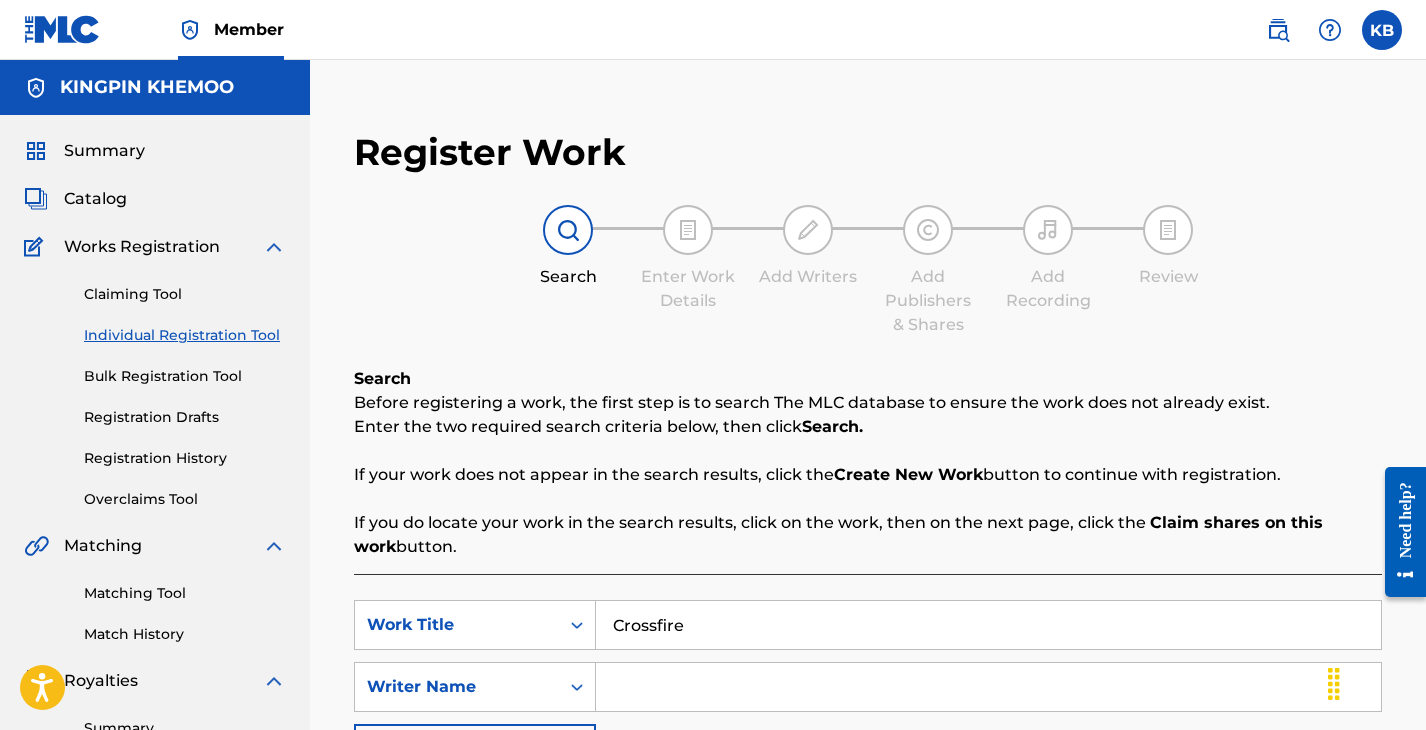 type on "Crossfire" 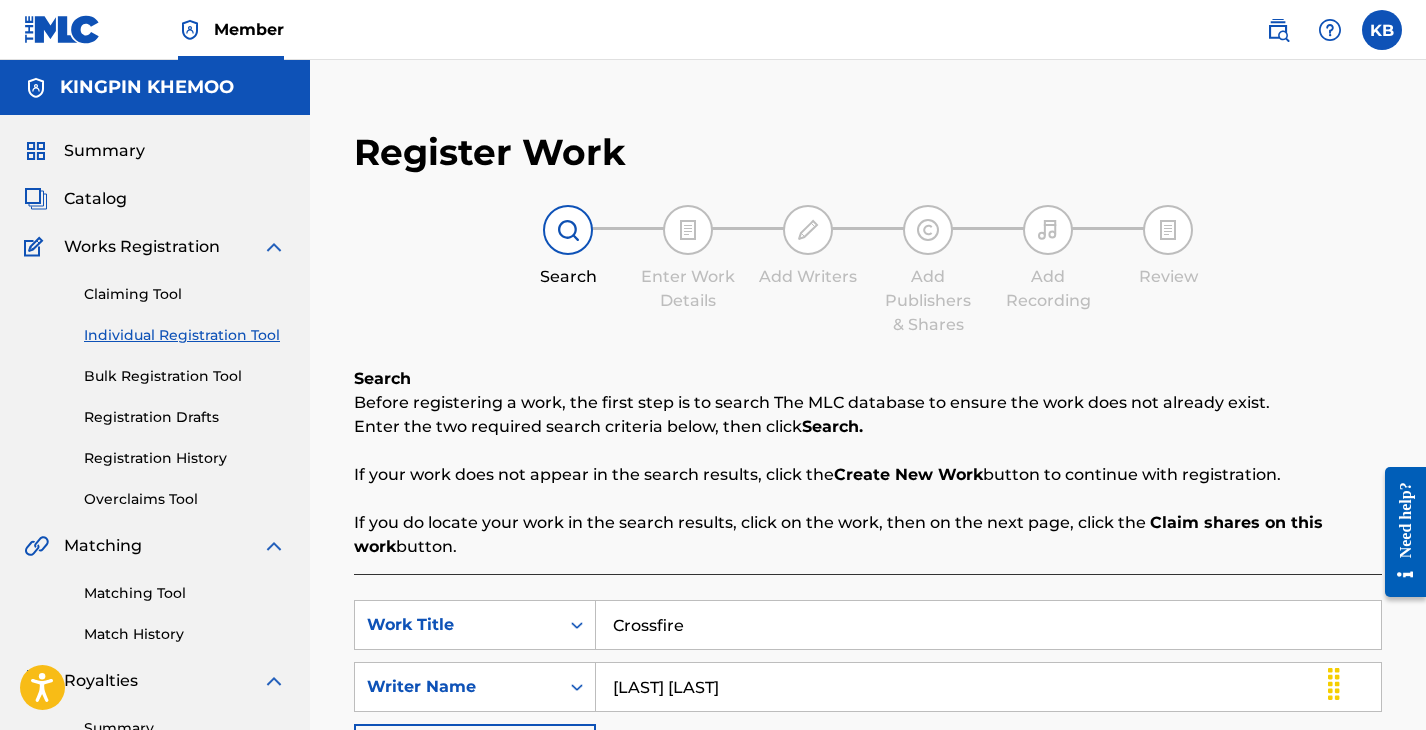 type on "[LAST] [LAST]" 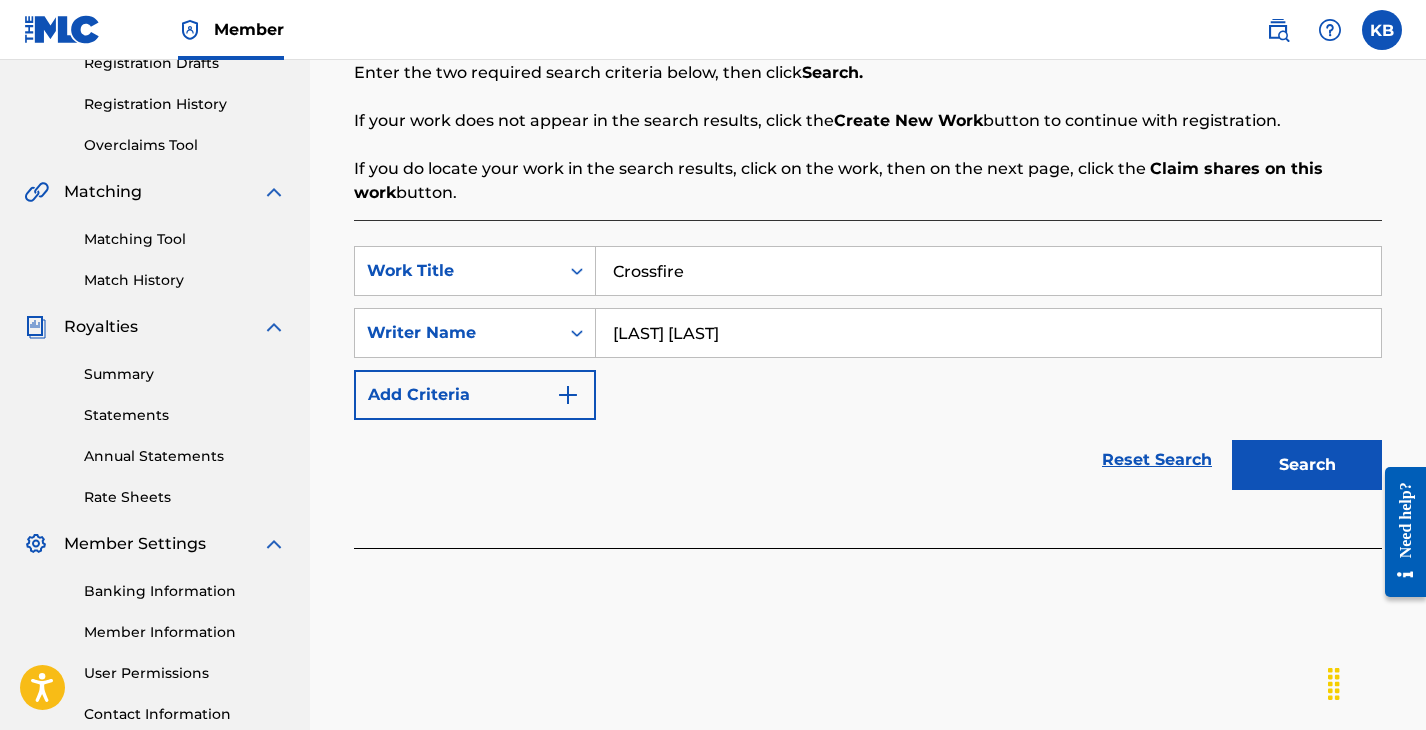 scroll, scrollTop: 363, scrollLeft: 0, axis: vertical 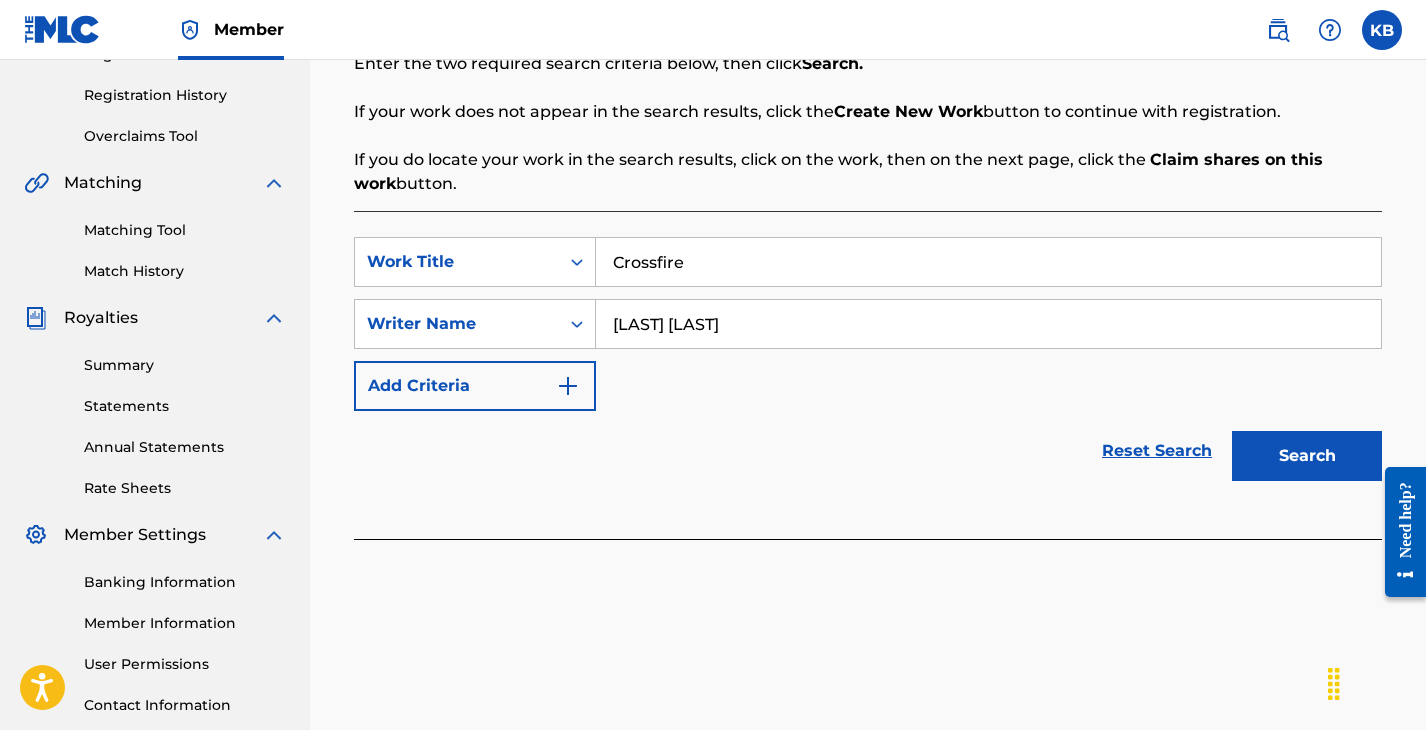 click on "Search" at bounding box center (1307, 456) 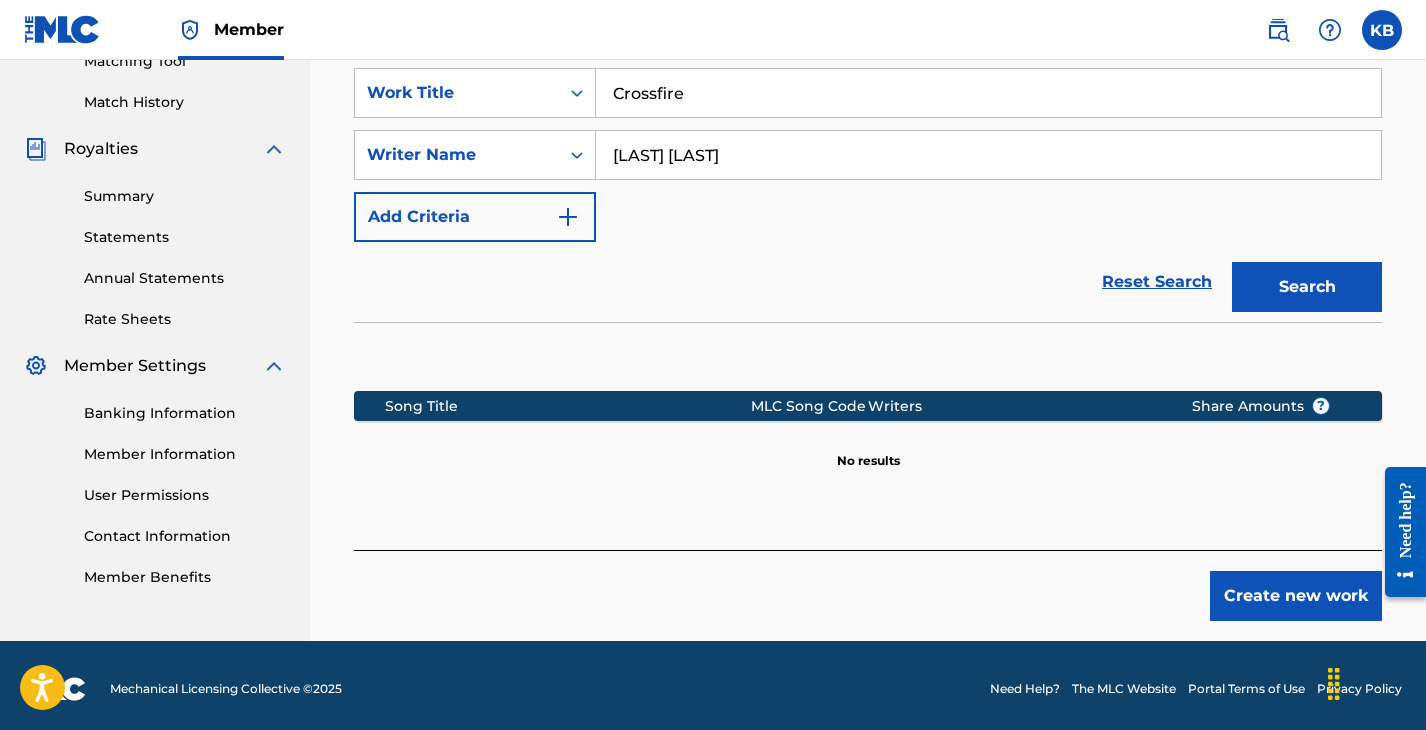 scroll, scrollTop: 540, scrollLeft: 0, axis: vertical 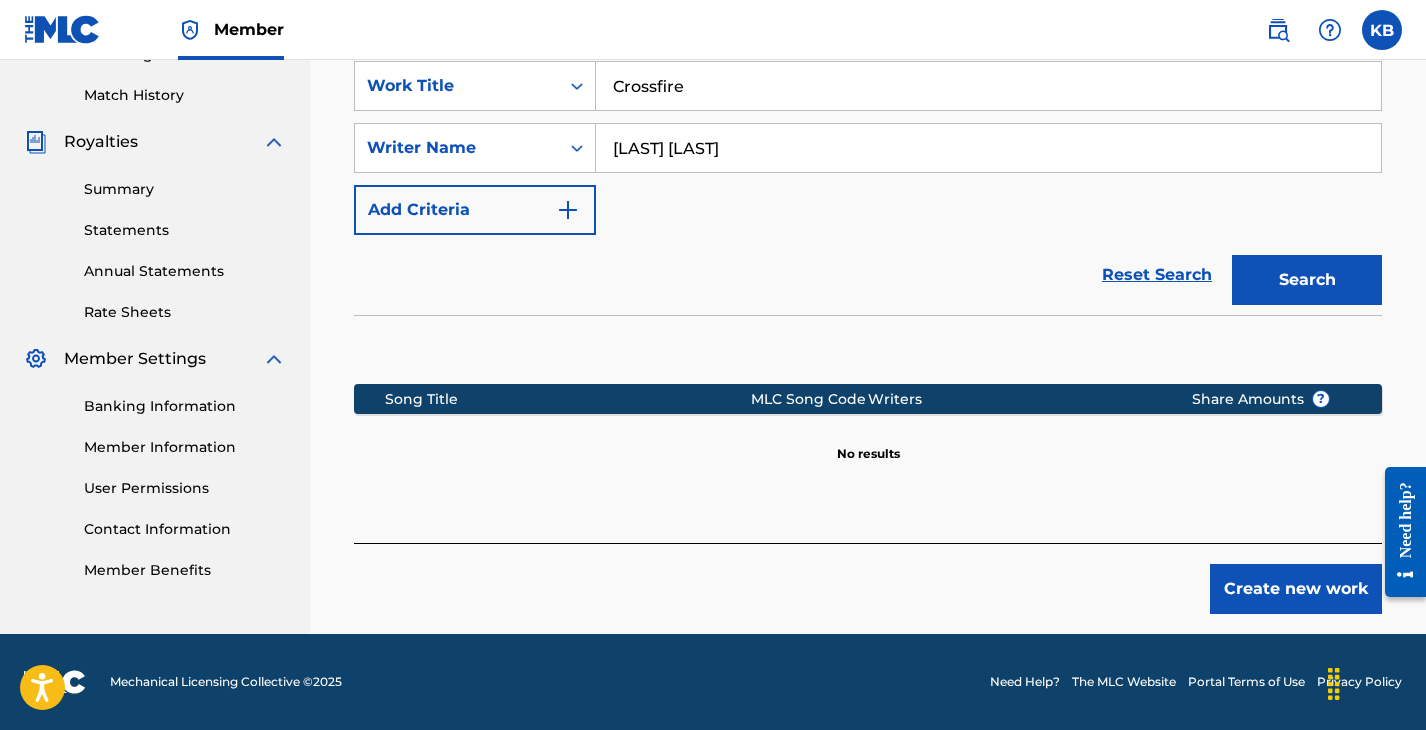 click on "Create new work" at bounding box center (1296, 589) 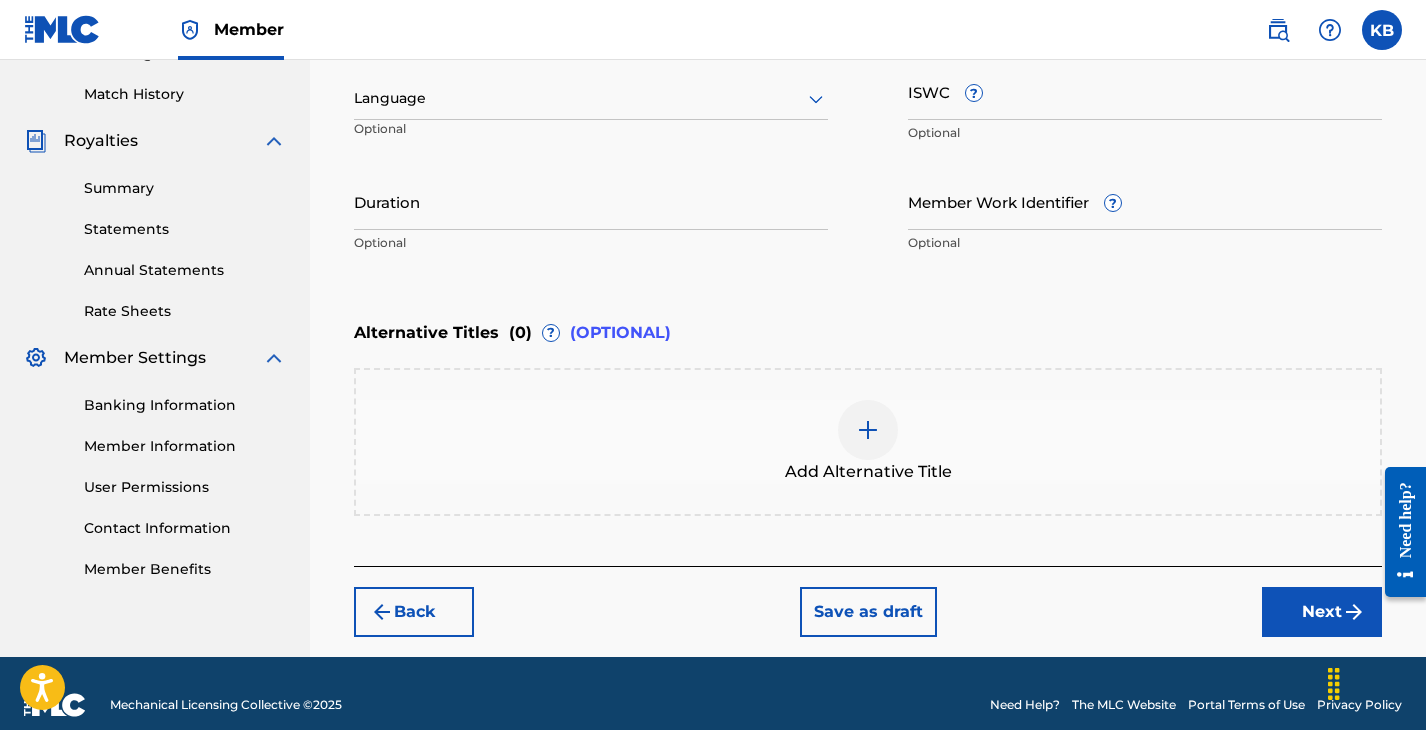 click on "Next" at bounding box center (1322, 612) 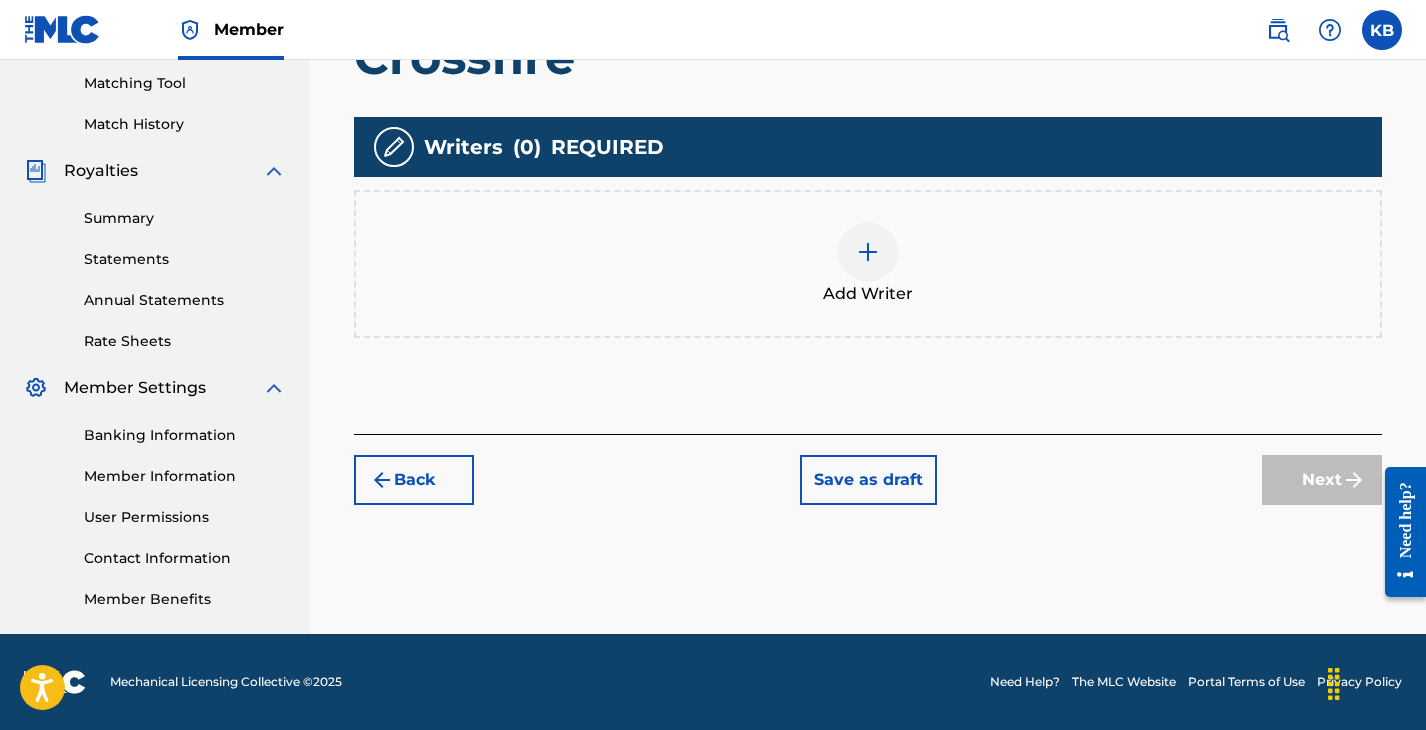 scroll, scrollTop: 510, scrollLeft: 0, axis: vertical 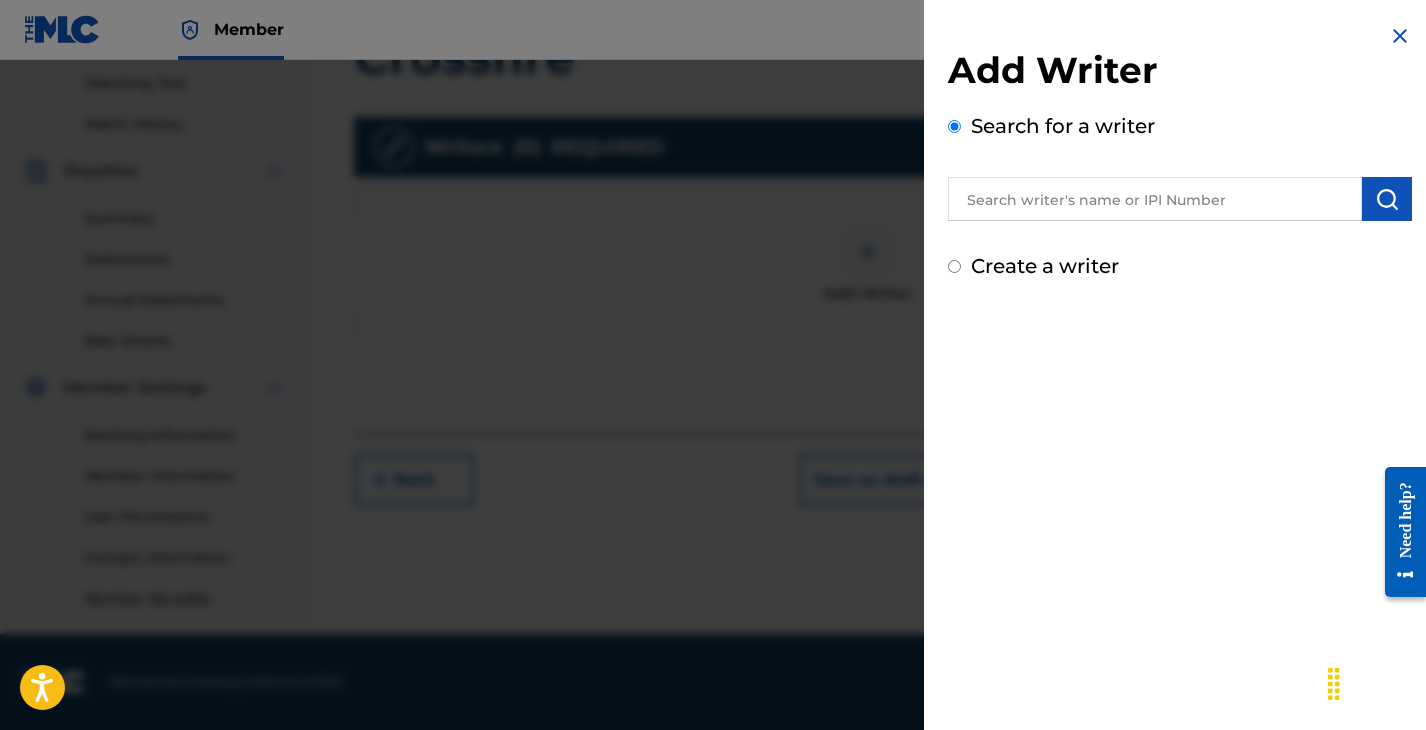 click at bounding box center [1155, 199] 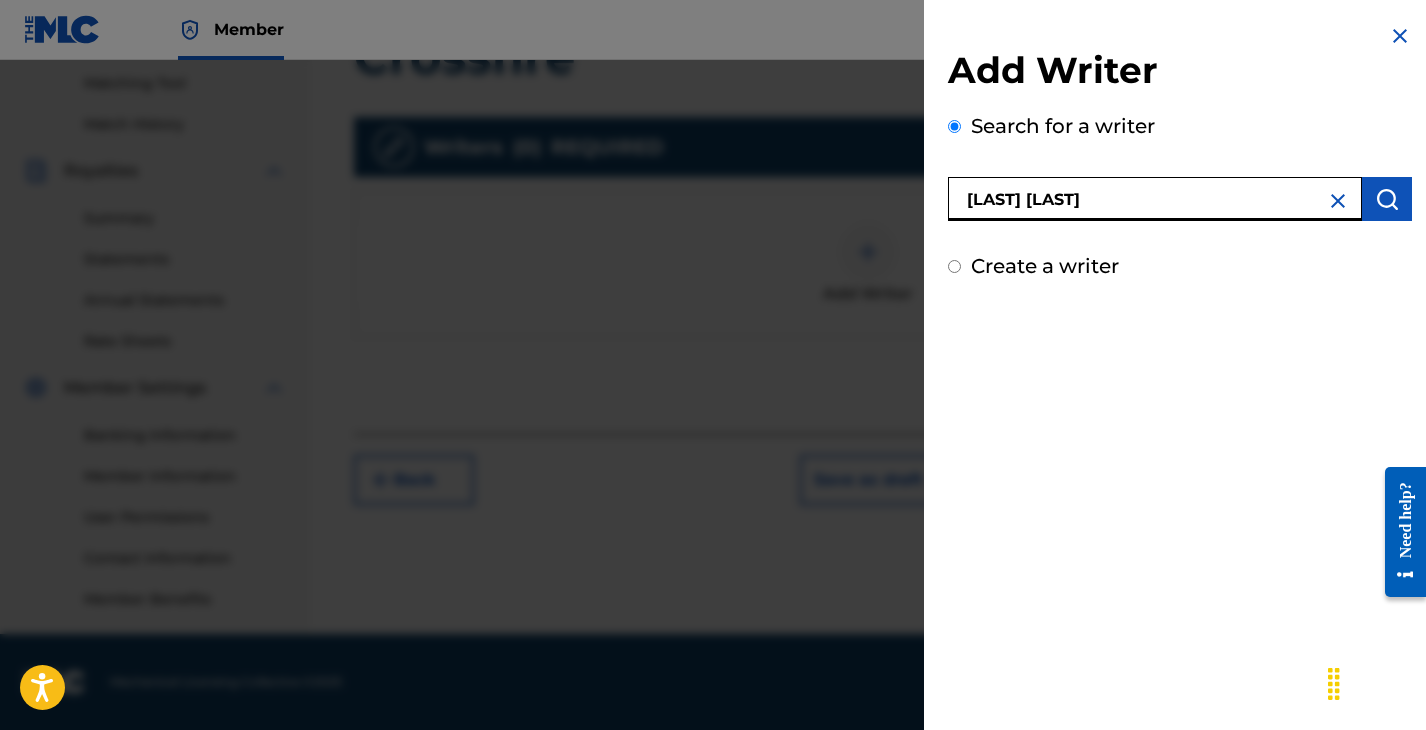 type on "[LAST] [LAST]" 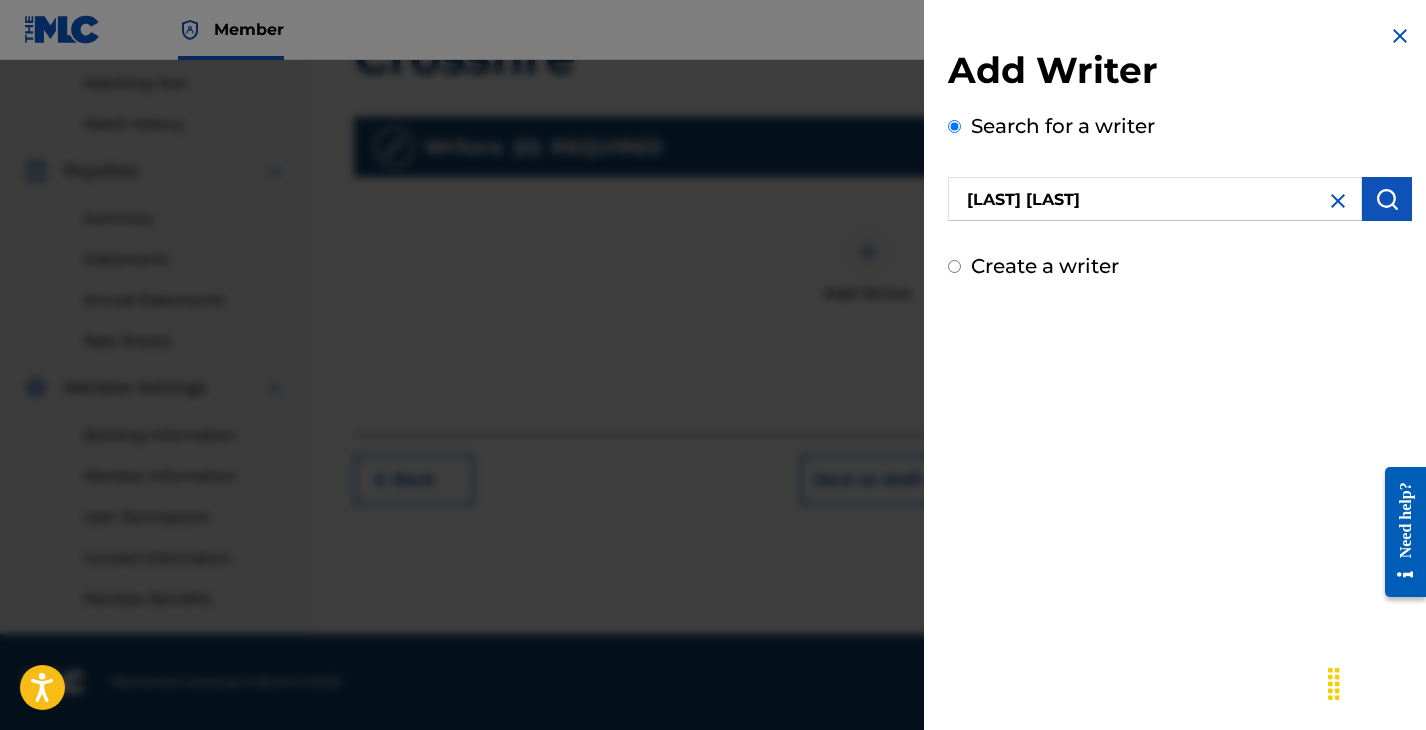 click at bounding box center (1387, 199) 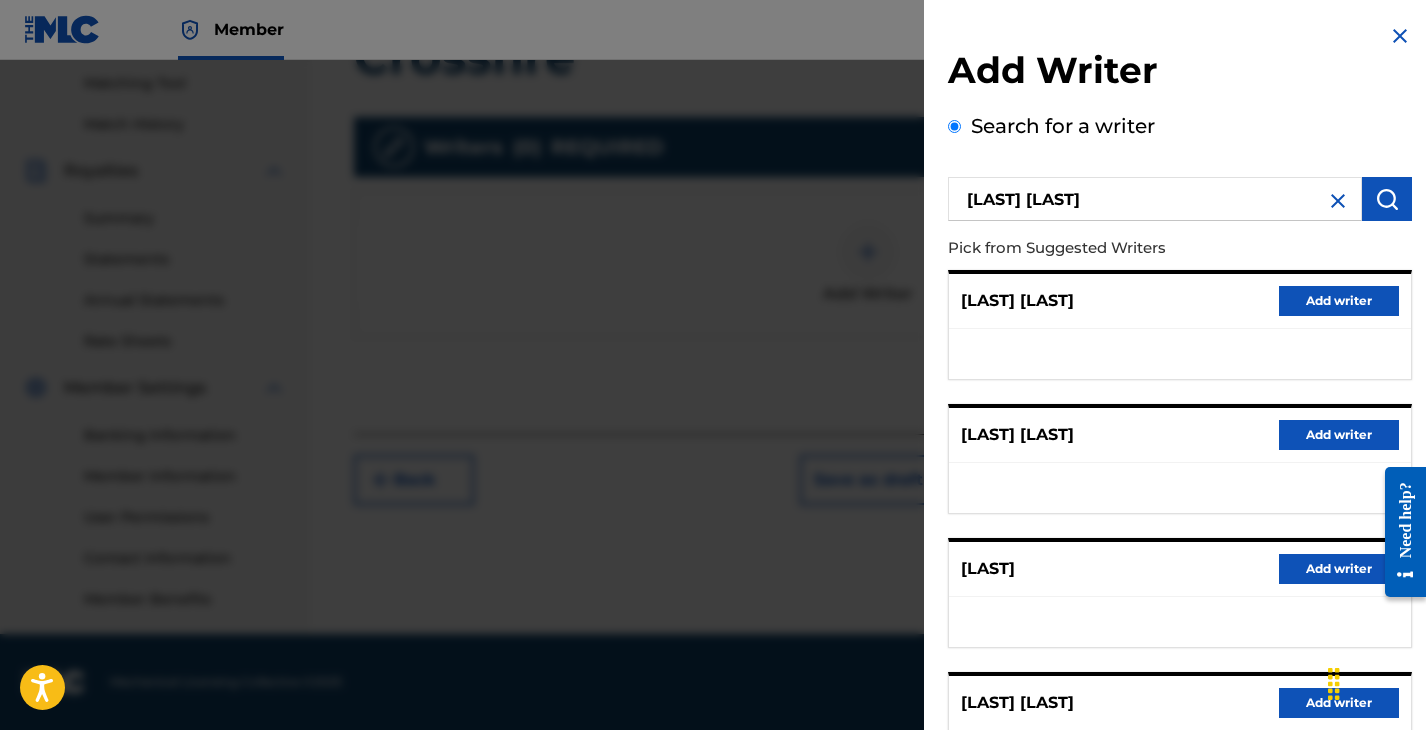click on "[LAST] [LAST] Pick from Suggested Writers [LAST] [LAST] Add writer [LAST] [LAST] Add writer [LAST] [LAST] Add writer [LAST] [LAST] Add writer [LAST] [LAST] Add writer IPI Number : [NUMBER]" at bounding box center (1180, 543) 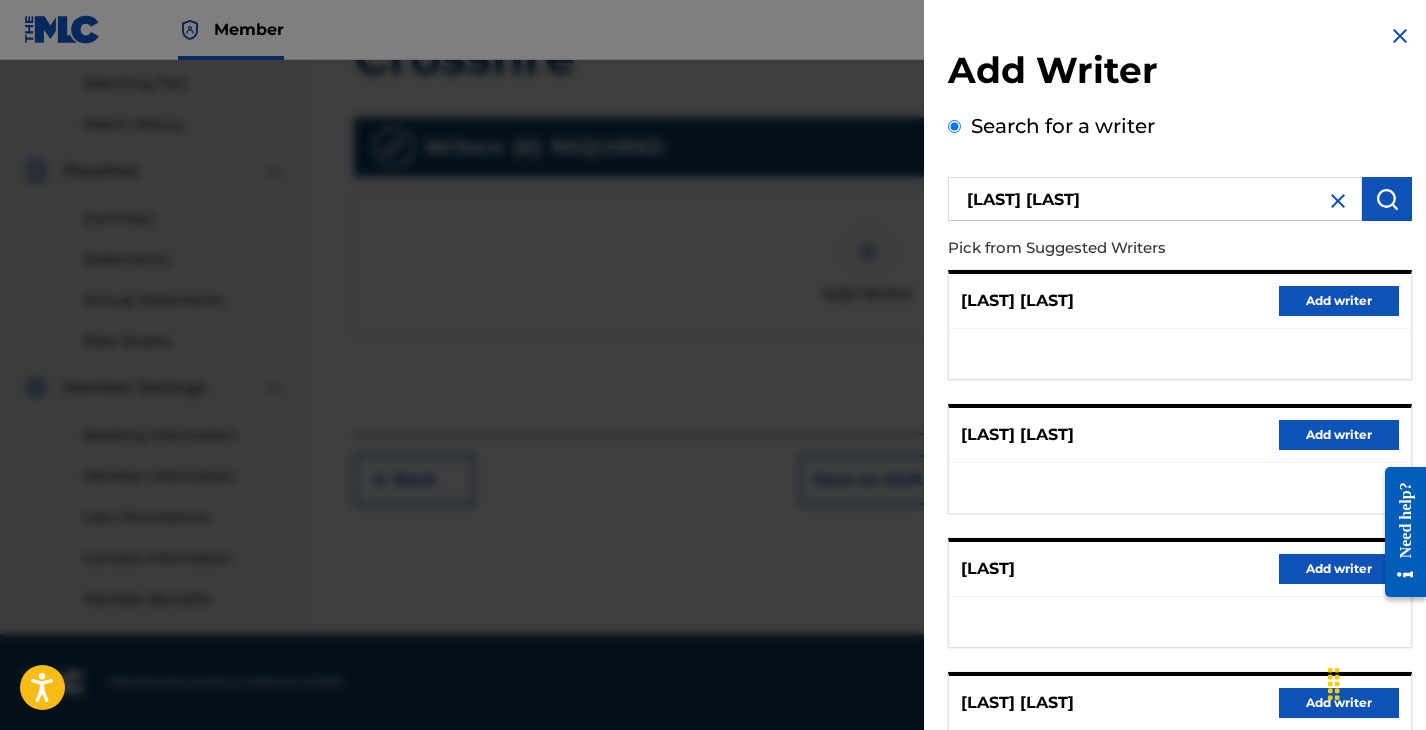 scroll, scrollTop: 0, scrollLeft: 0, axis: both 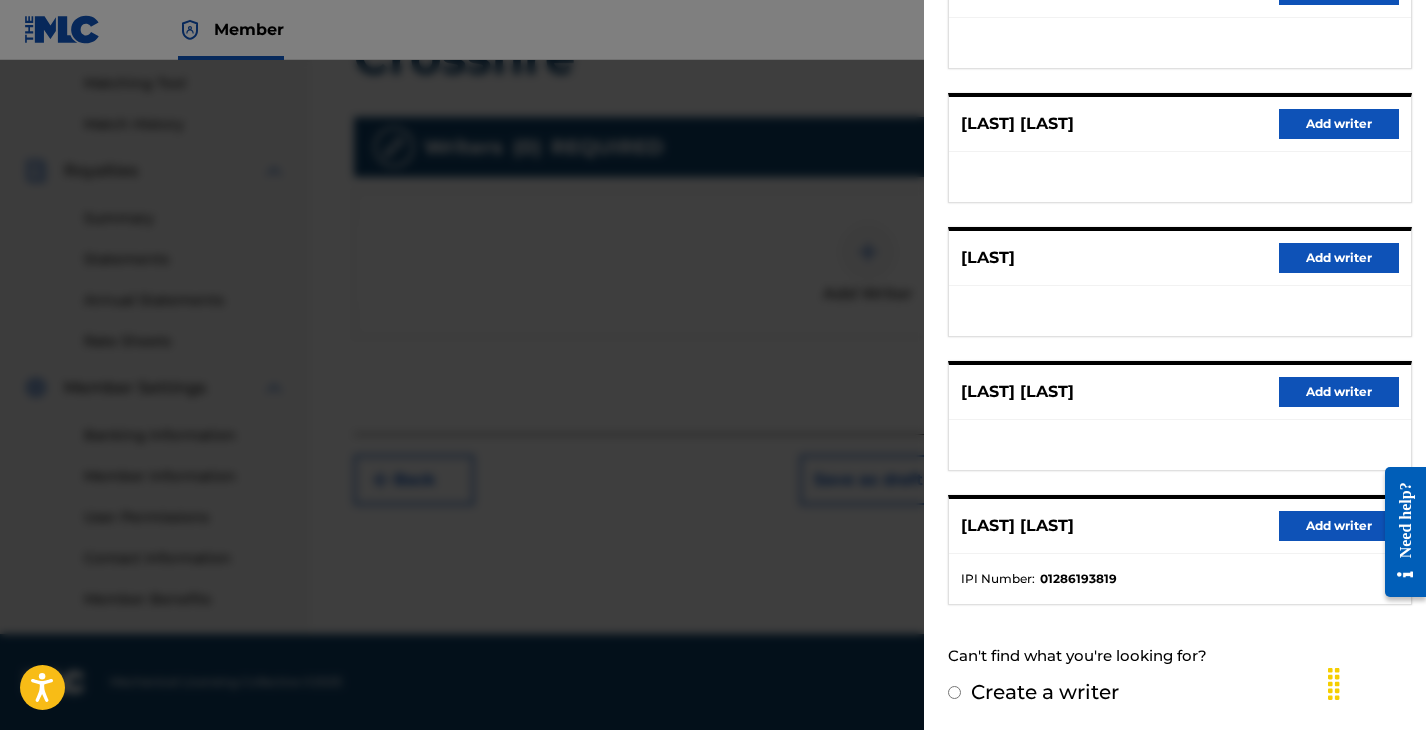 drag, startPoint x: 1260, startPoint y: 243, endPoint x: 1200, endPoint y: 762, distance: 522.4567 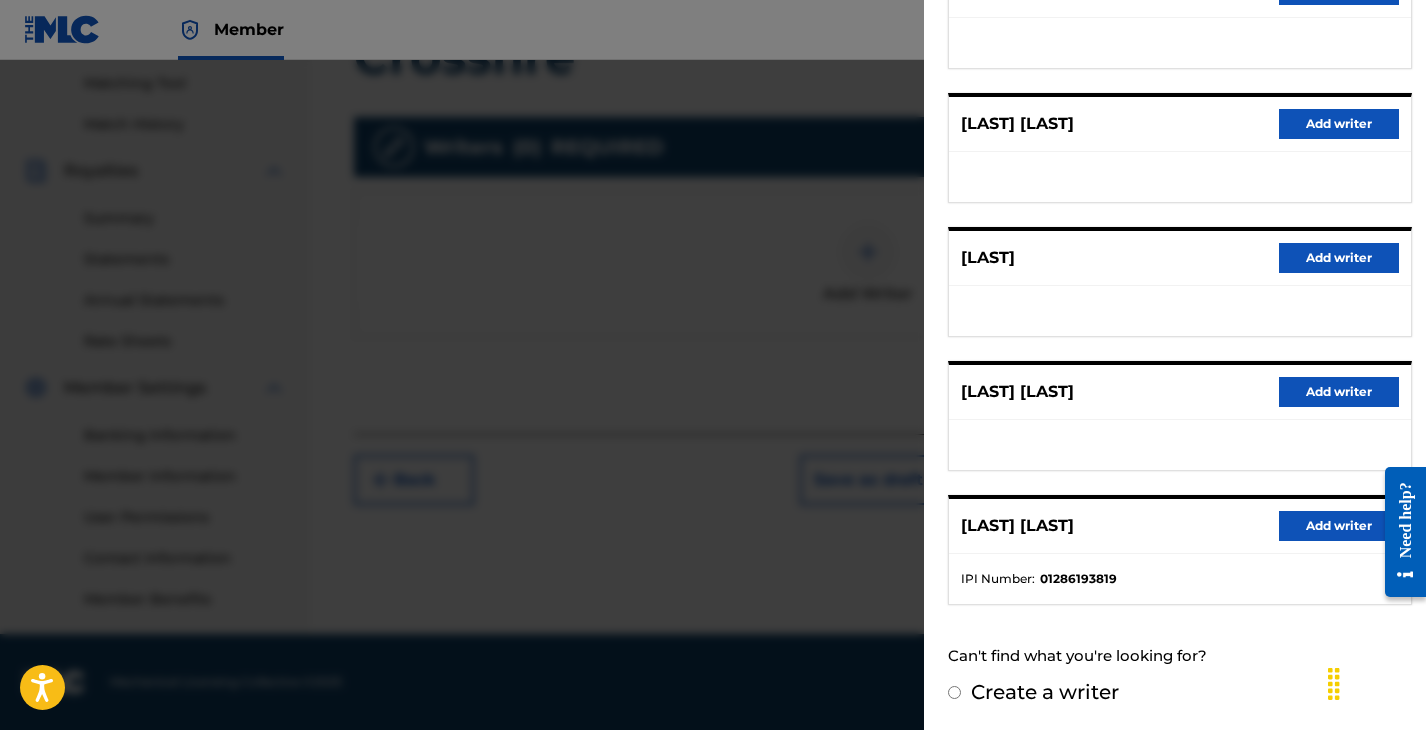 click on "Add writer" at bounding box center (1339, 526) 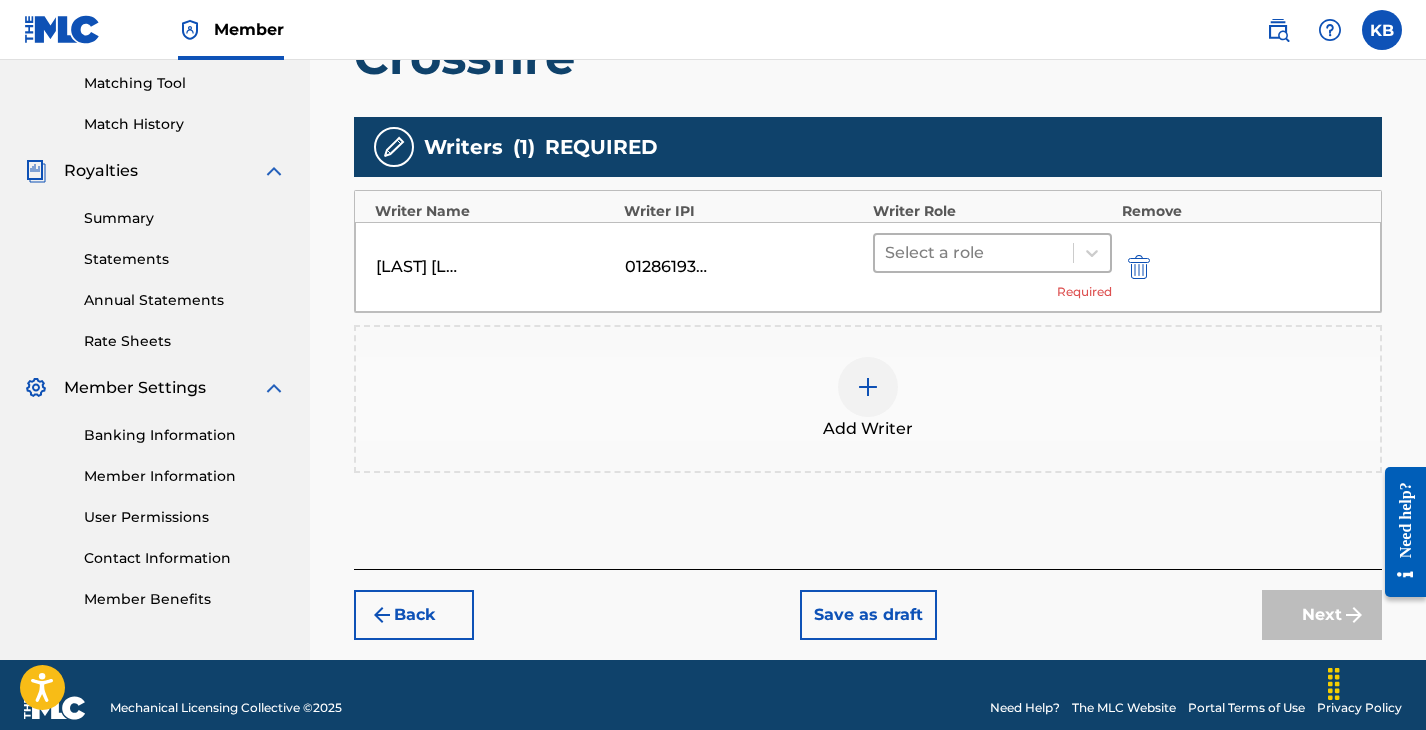 click at bounding box center (974, 253) 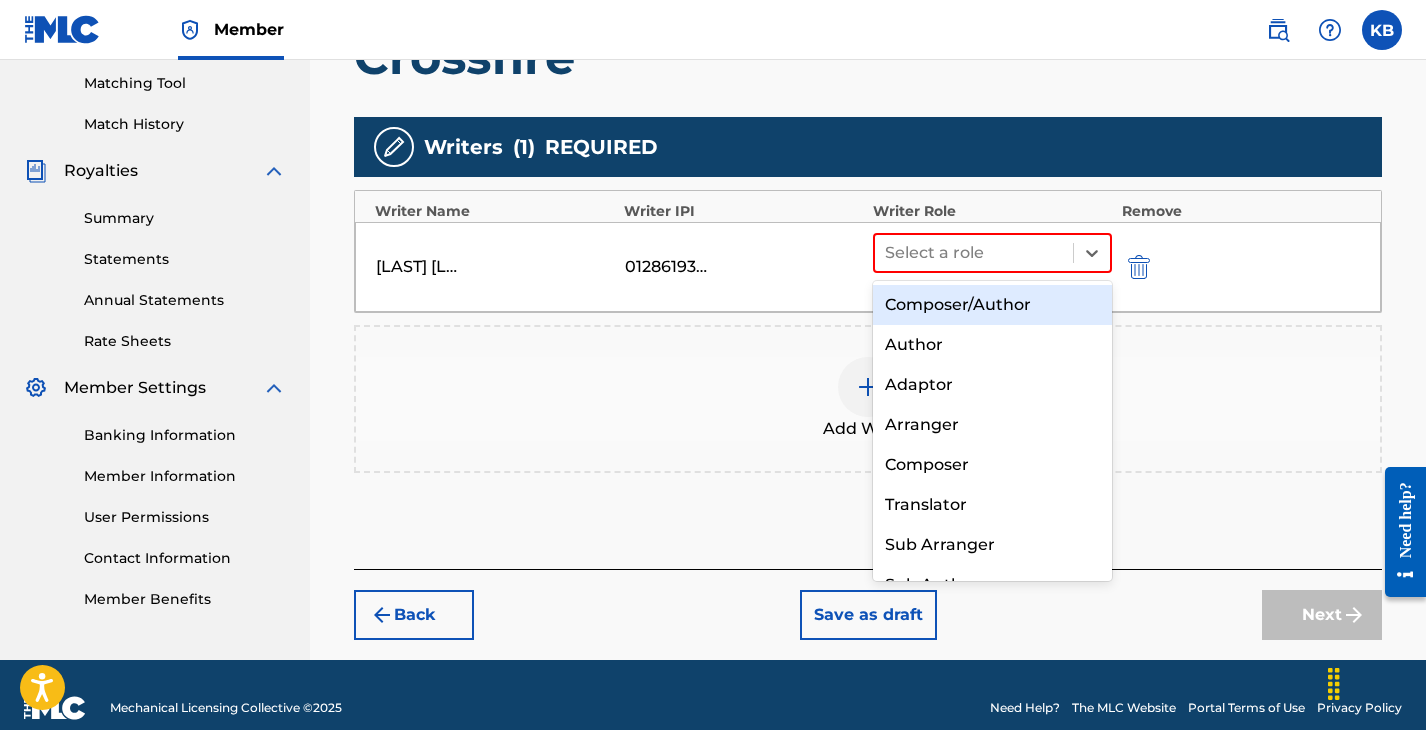 click on "Composer/Author" at bounding box center (992, 305) 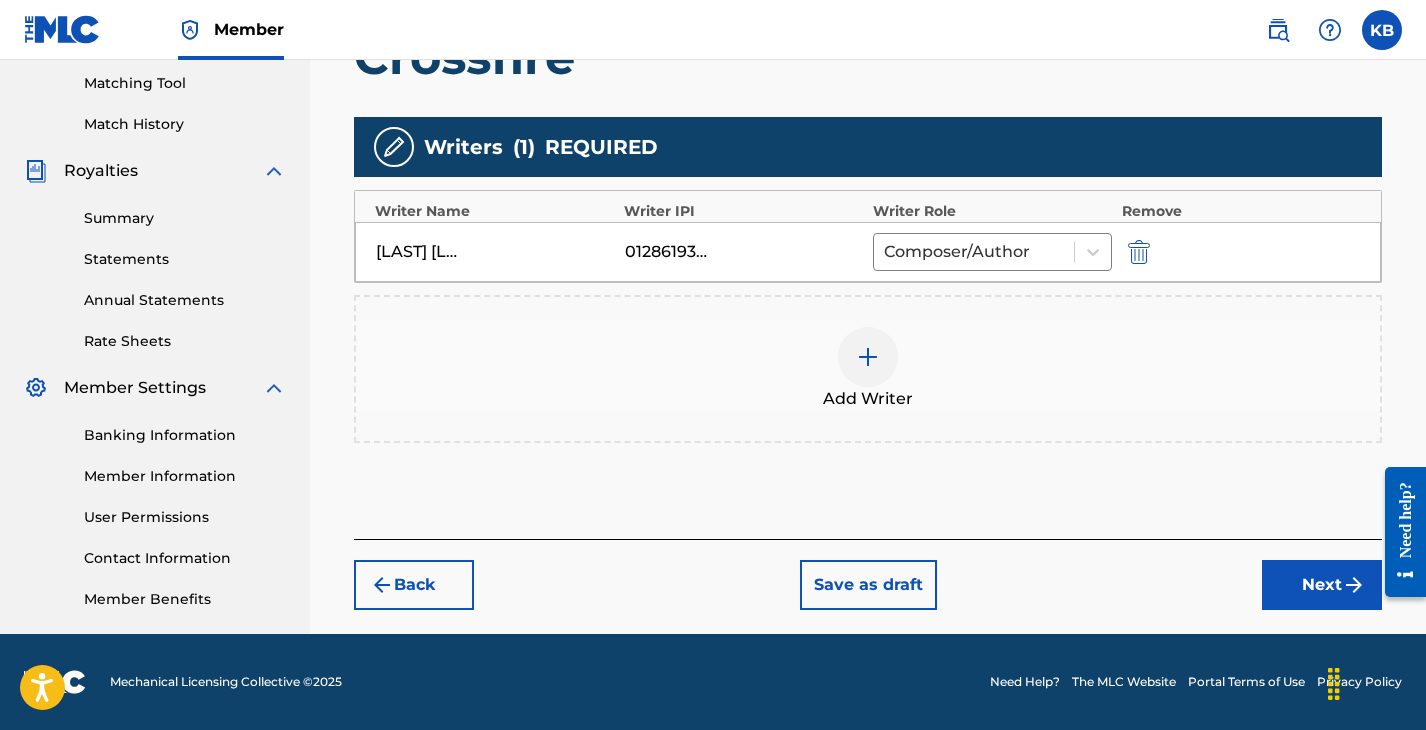 click on "Next" at bounding box center [1322, 585] 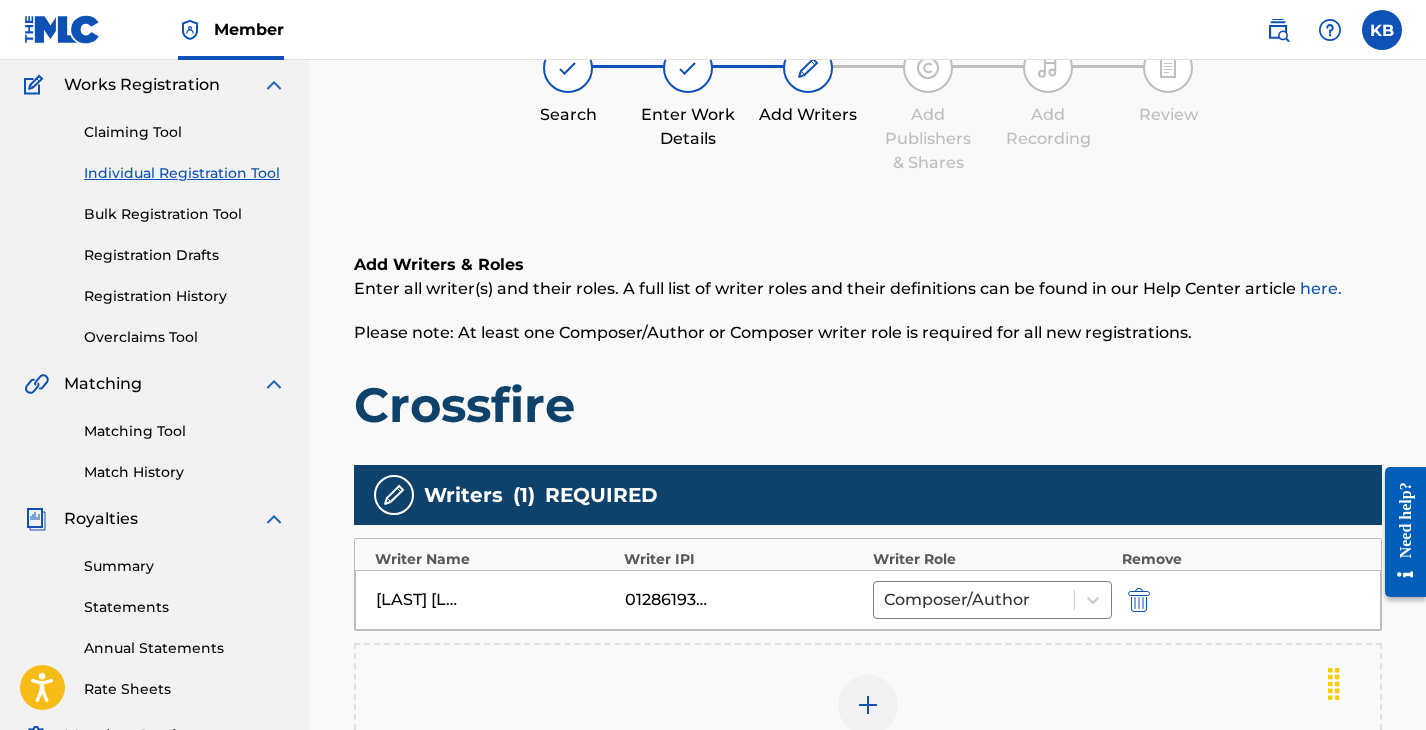 scroll, scrollTop: 90, scrollLeft: 0, axis: vertical 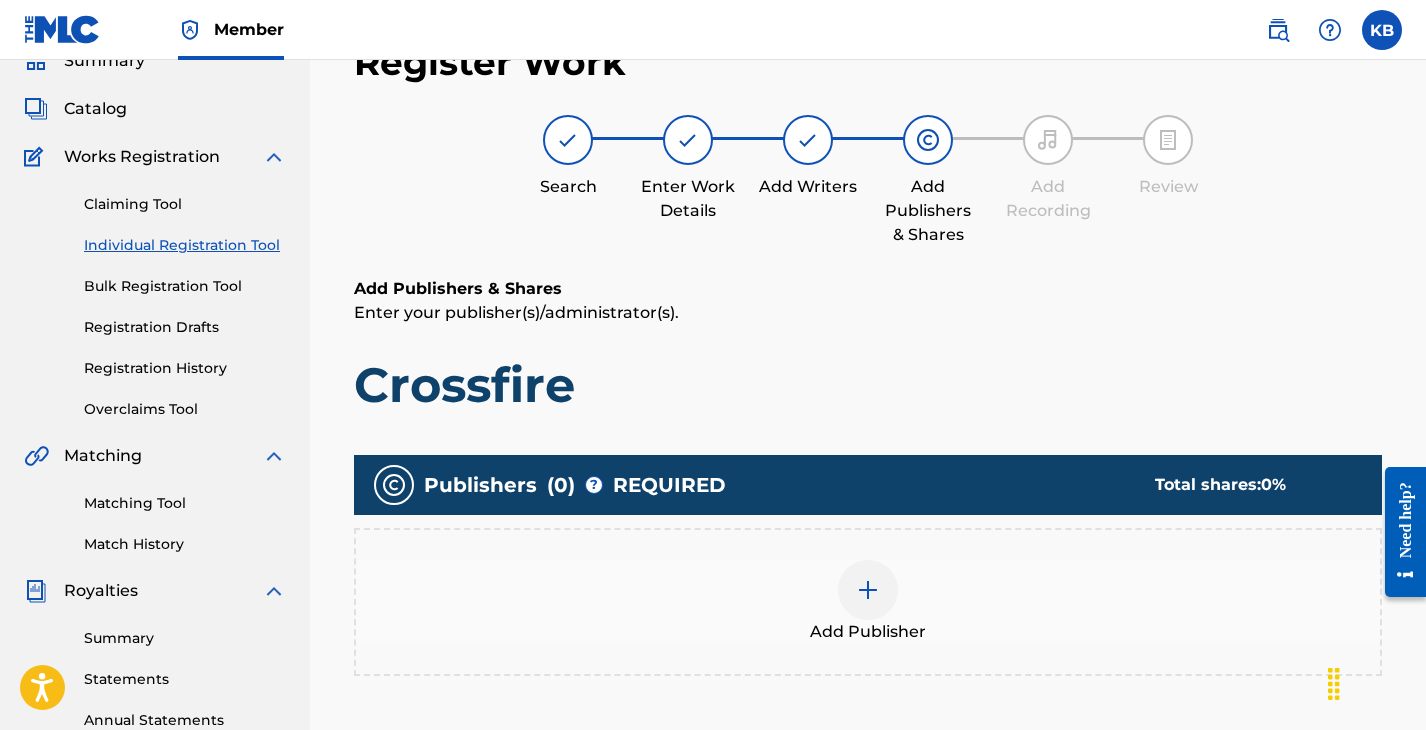 click on "Add Publishers & Shares Enter your publisher(s)/administrator(s). [TITLE] Publishers ( 0 ) ? REQUIRED Total shares: 0 % Add Publisher" at bounding box center [868, 554] 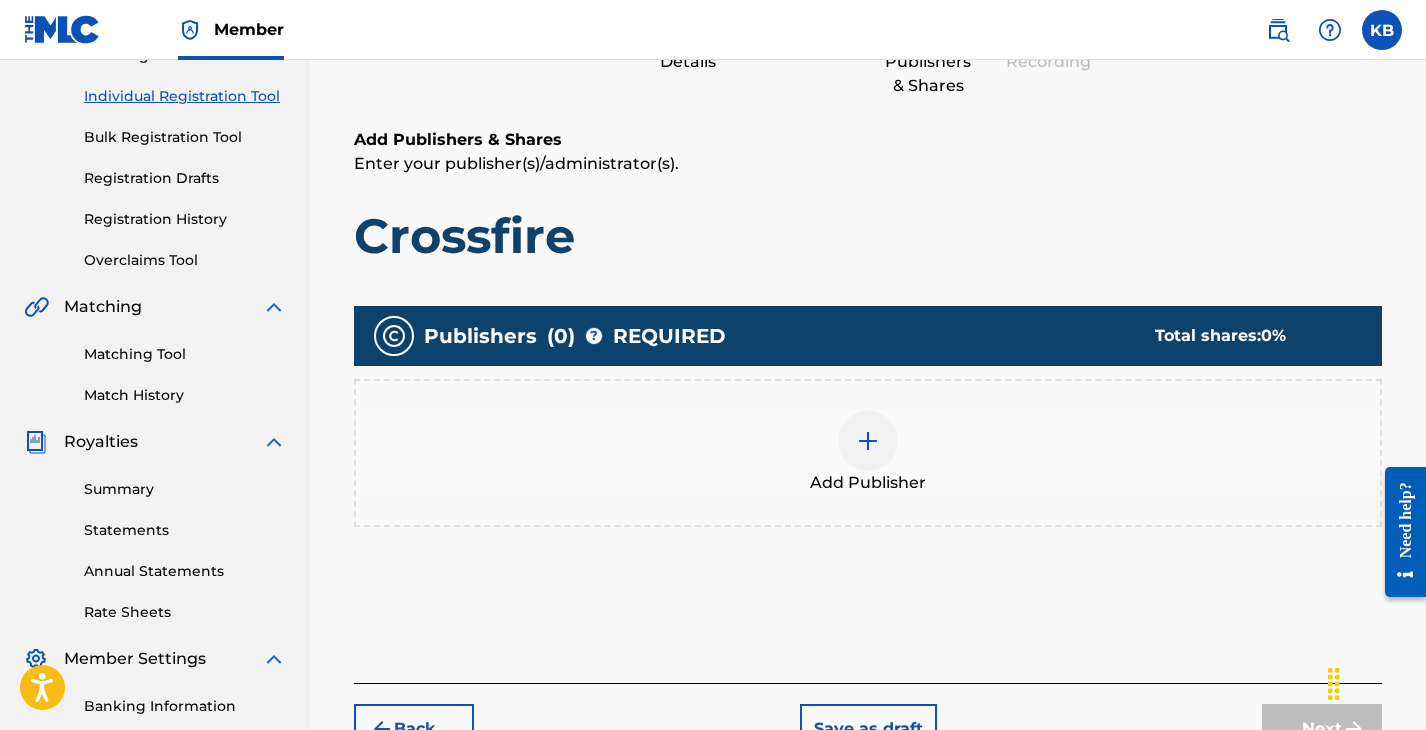 scroll, scrollTop: 240, scrollLeft: 0, axis: vertical 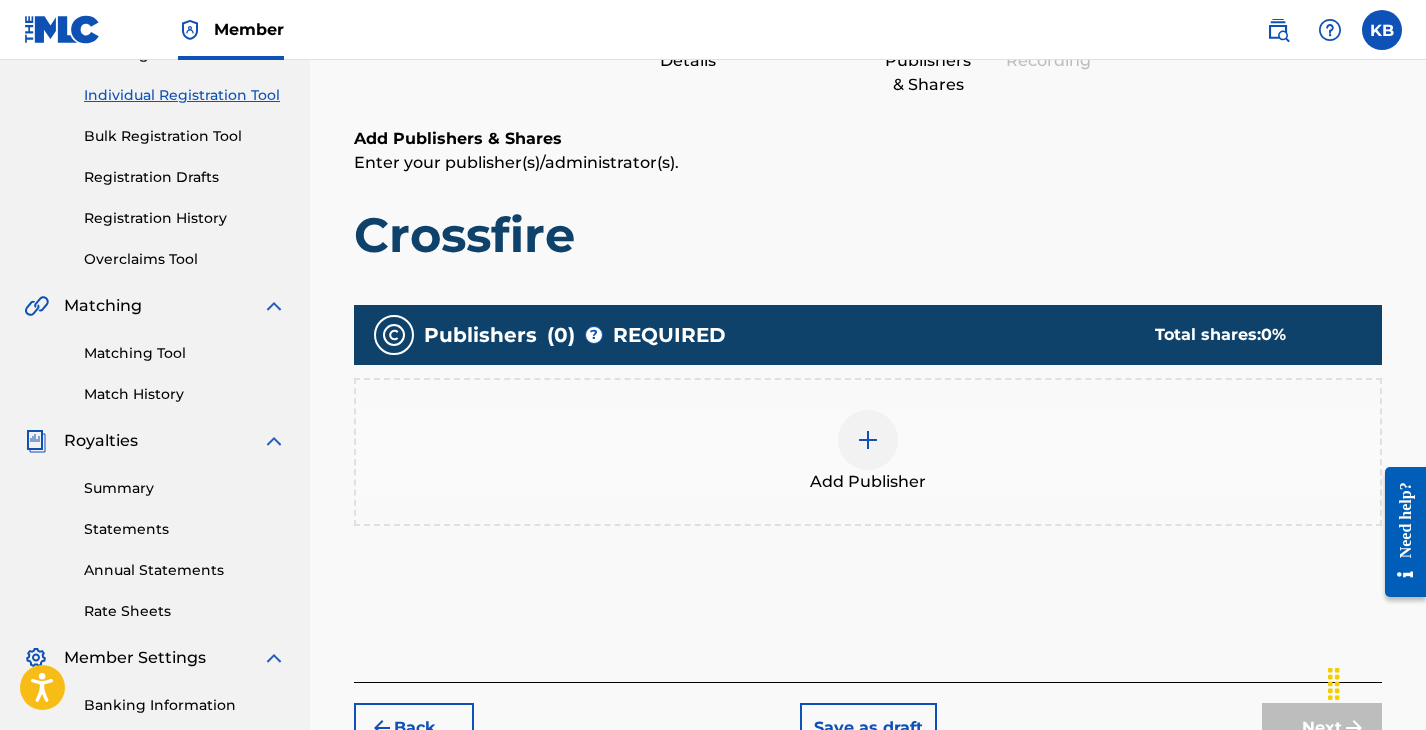 click at bounding box center (868, 440) 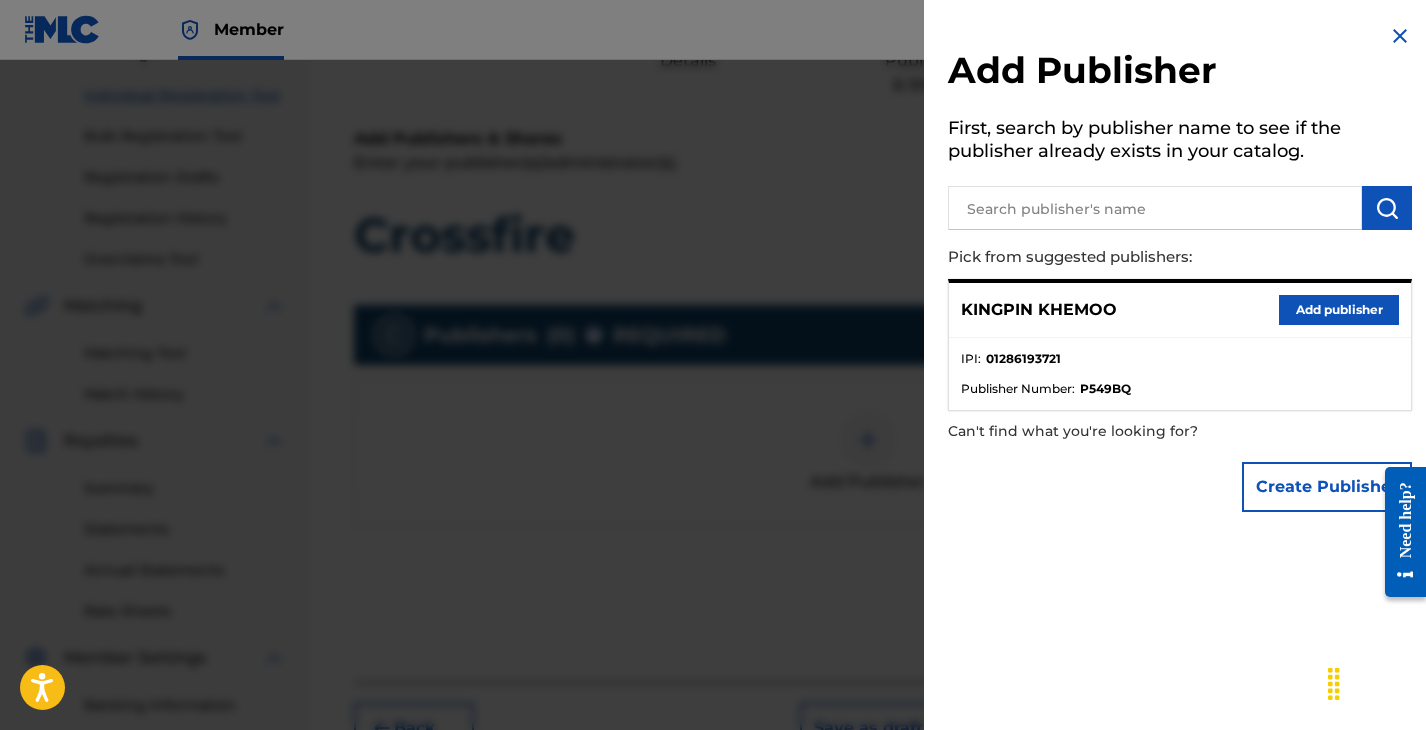 click on "Add publisher" at bounding box center (1339, 310) 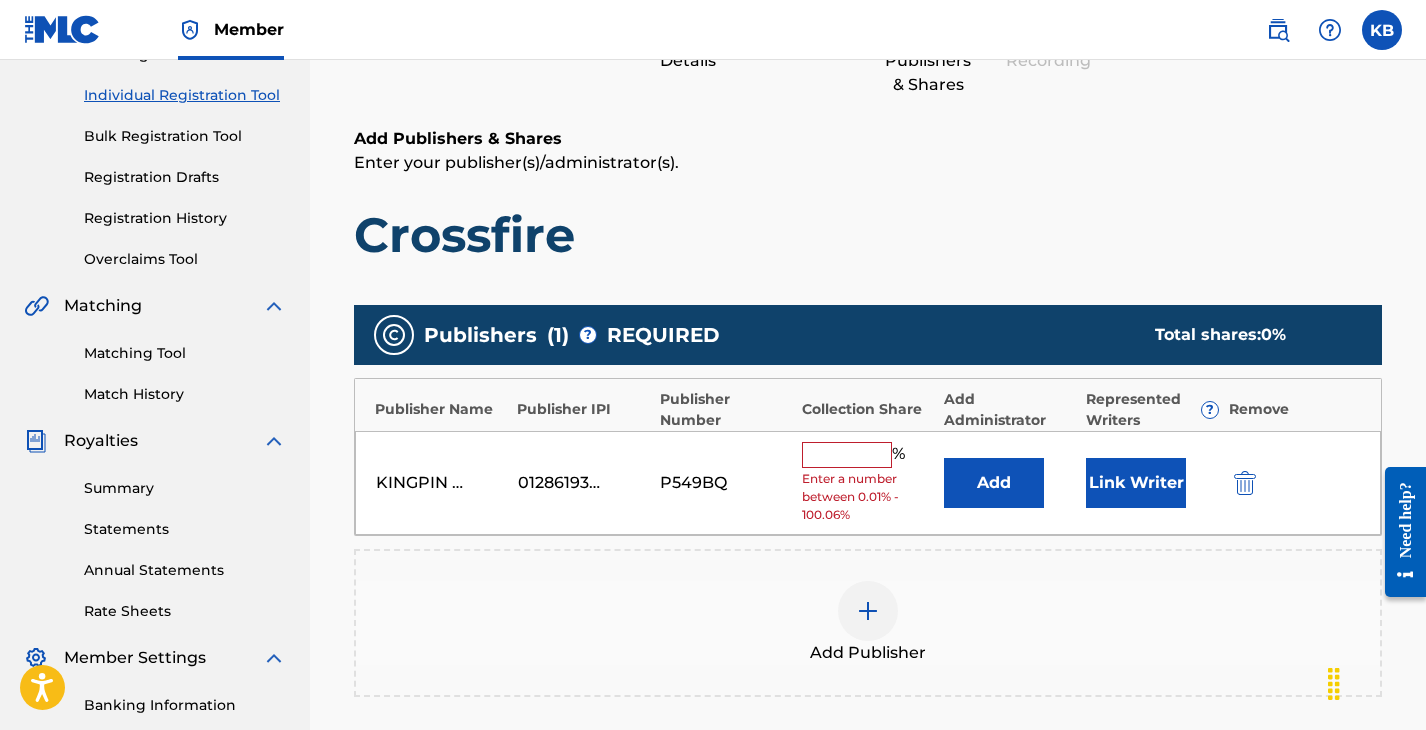 click on "% Enter a number between 0.01% - 100.06%" at bounding box center [868, 483] 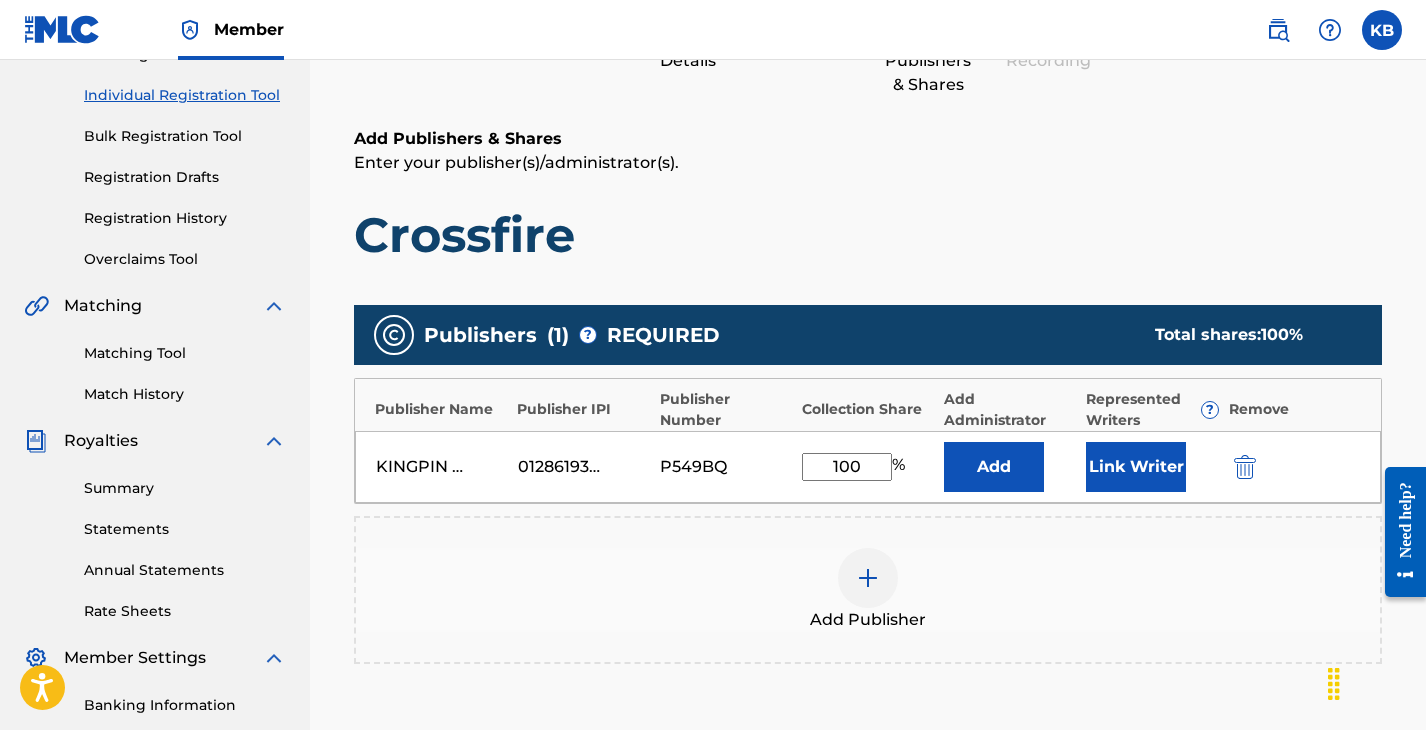 type on "100" 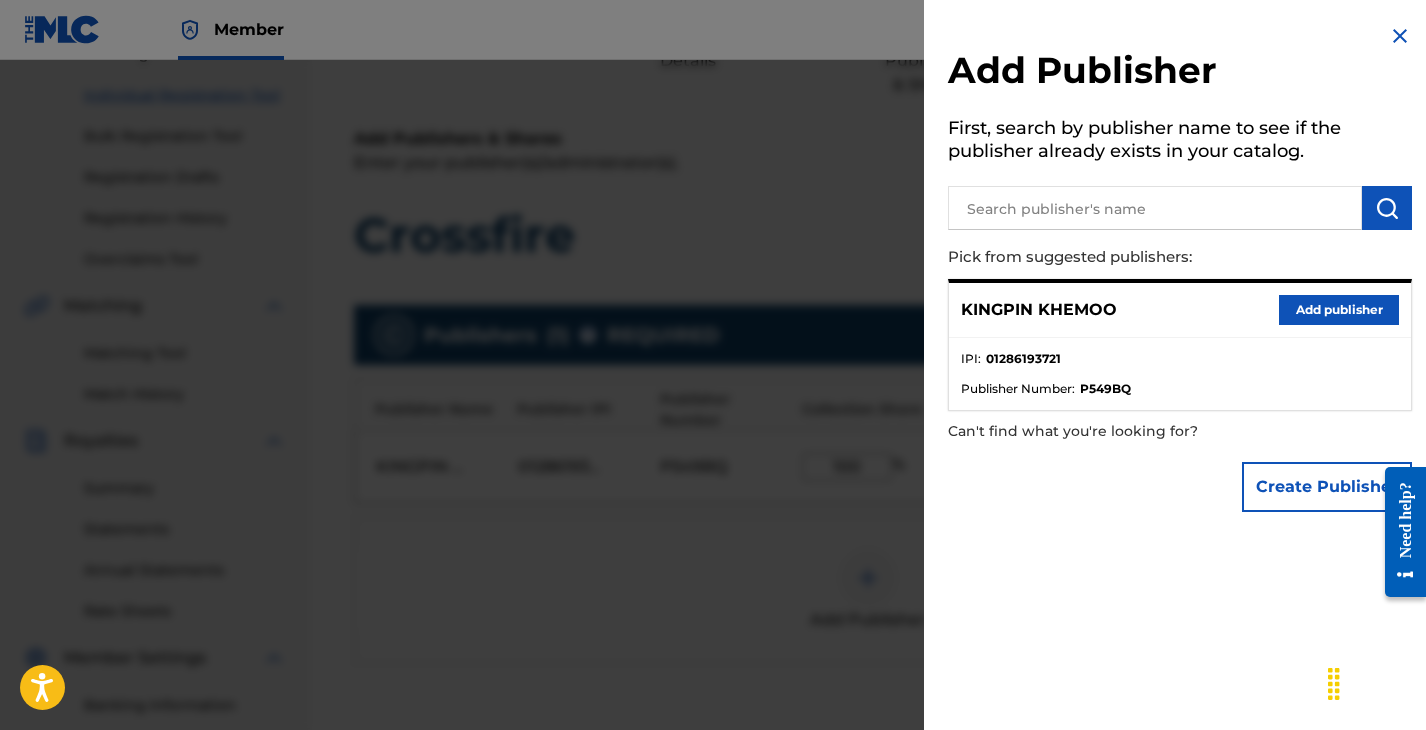 click on "Add publisher" at bounding box center [1339, 310] 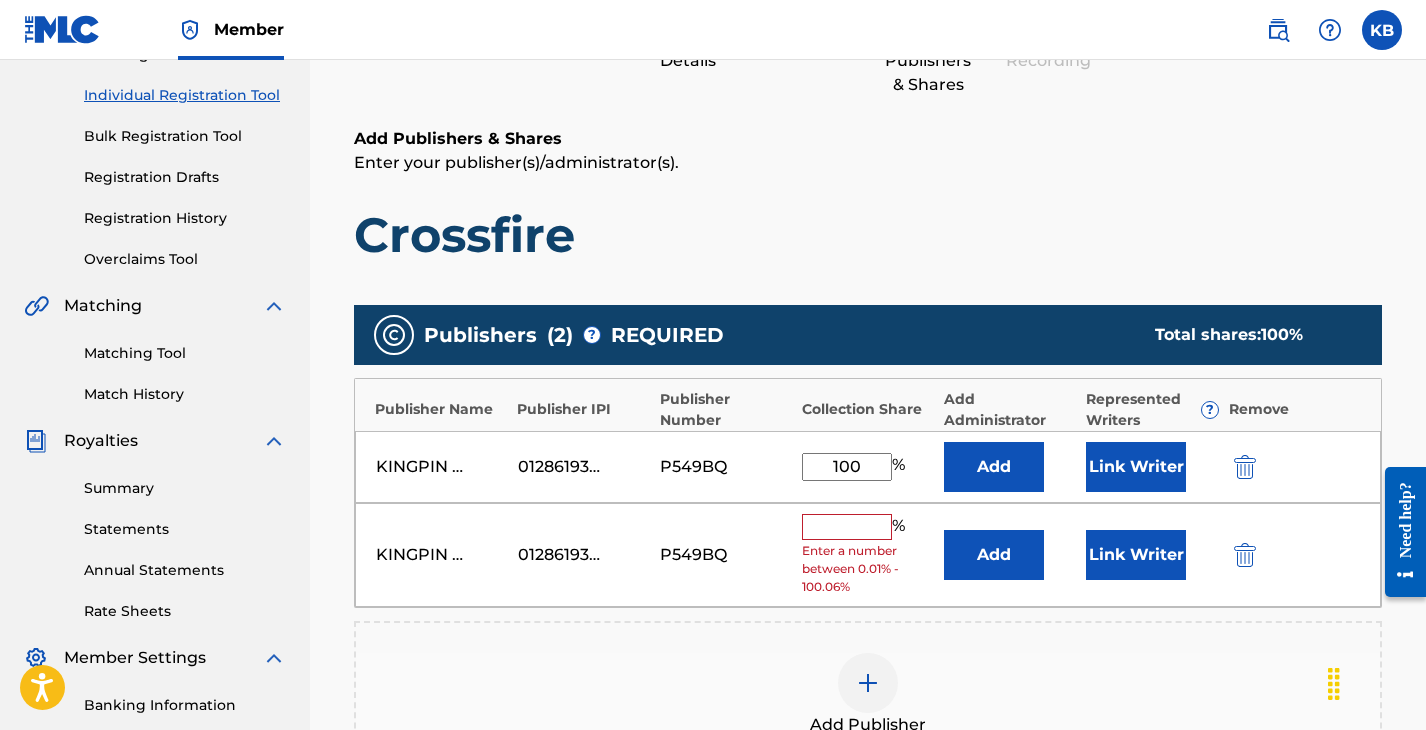 click at bounding box center (1245, 555) 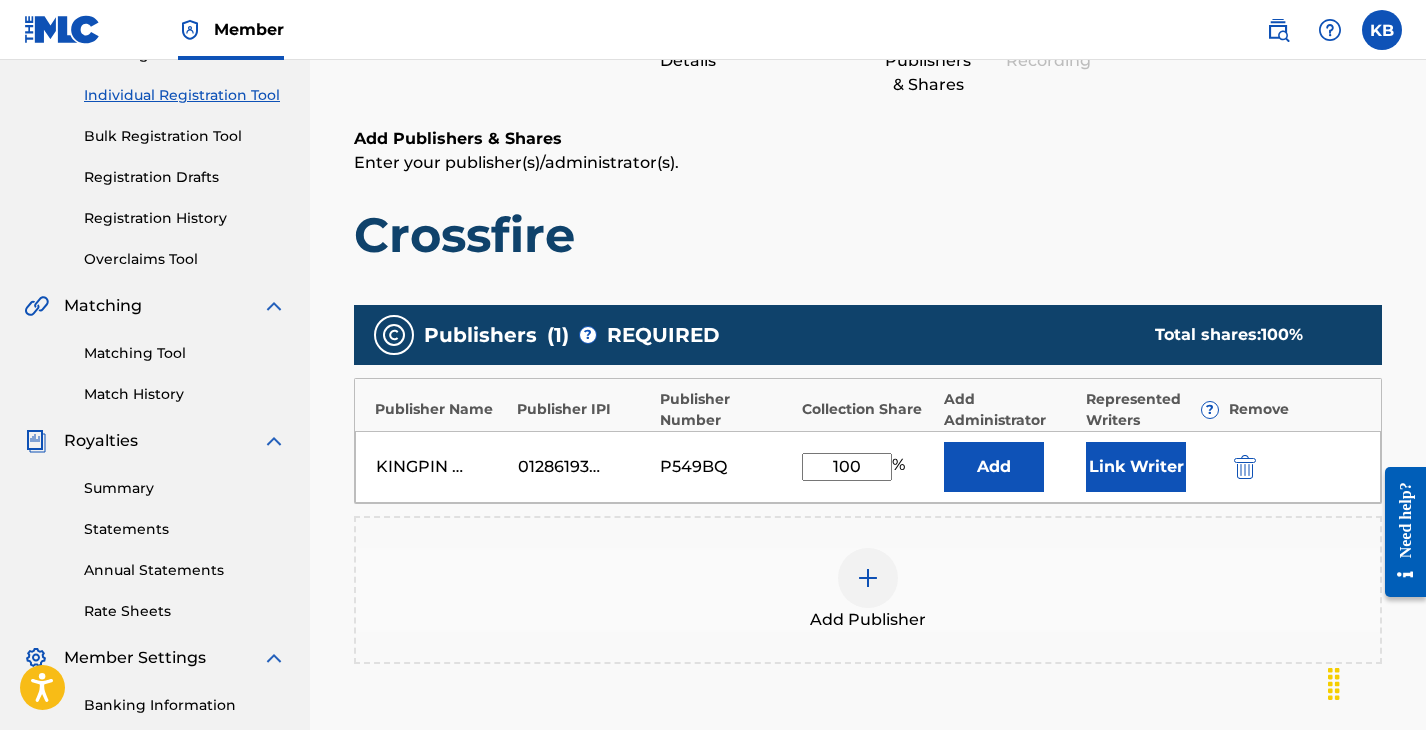 click on "Link Writer" at bounding box center [1136, 467] 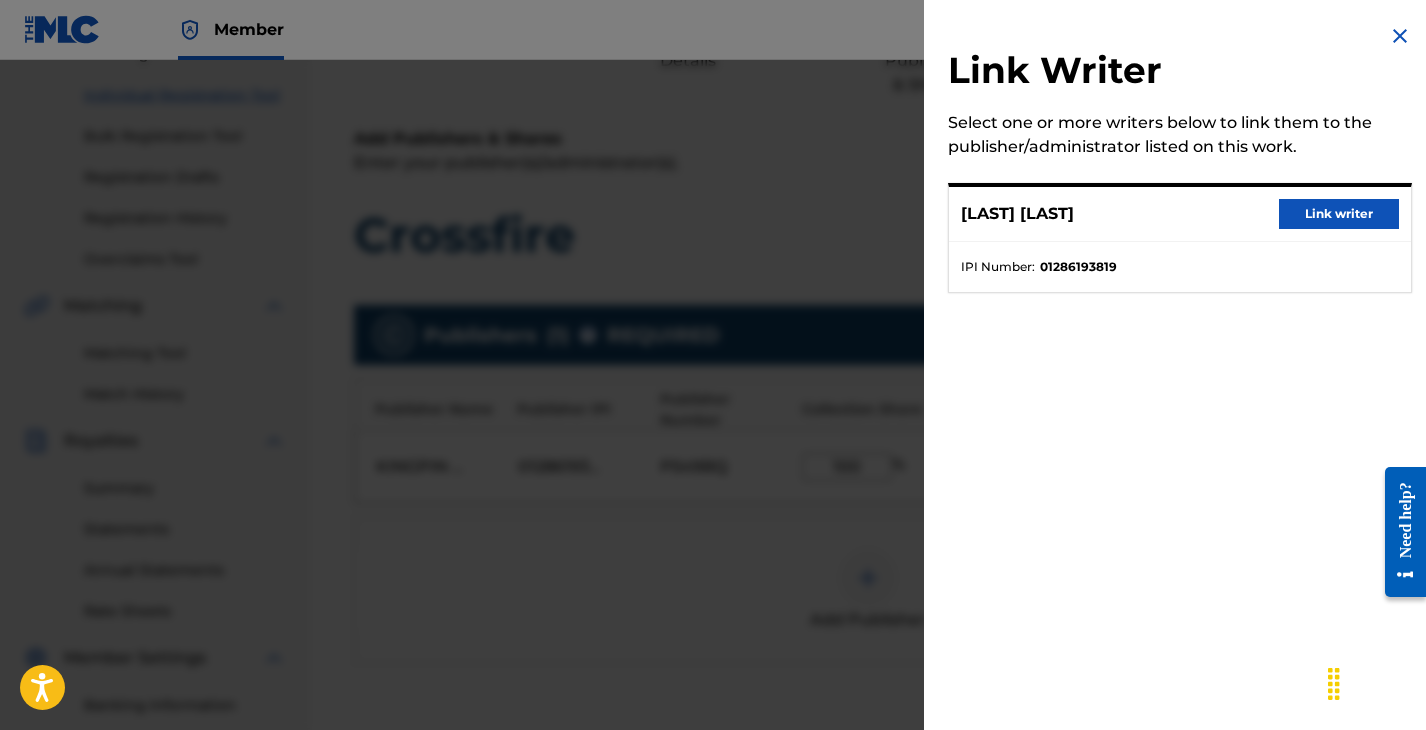 click on "Link writer" at bounding box center (1339, 214) 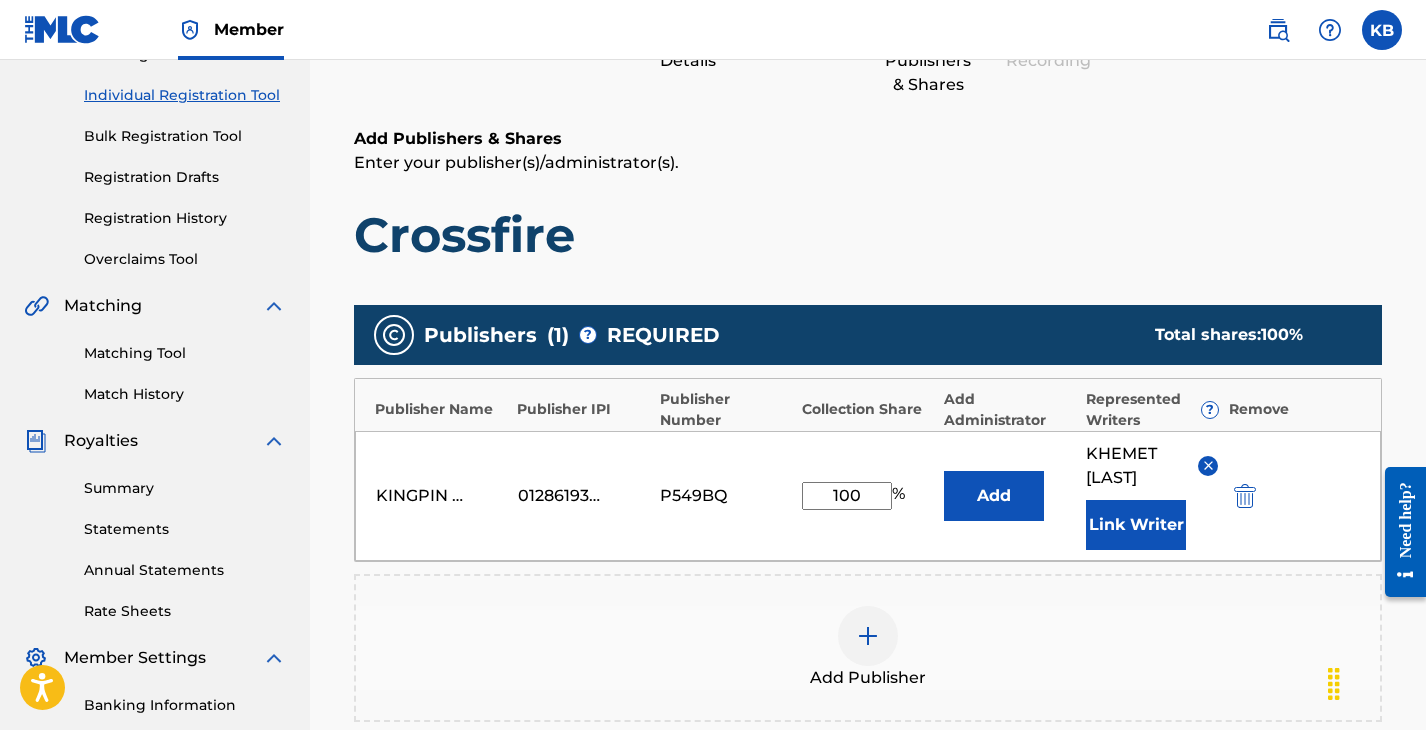 click on "Add Publisher" at bounding box center (868, 648) 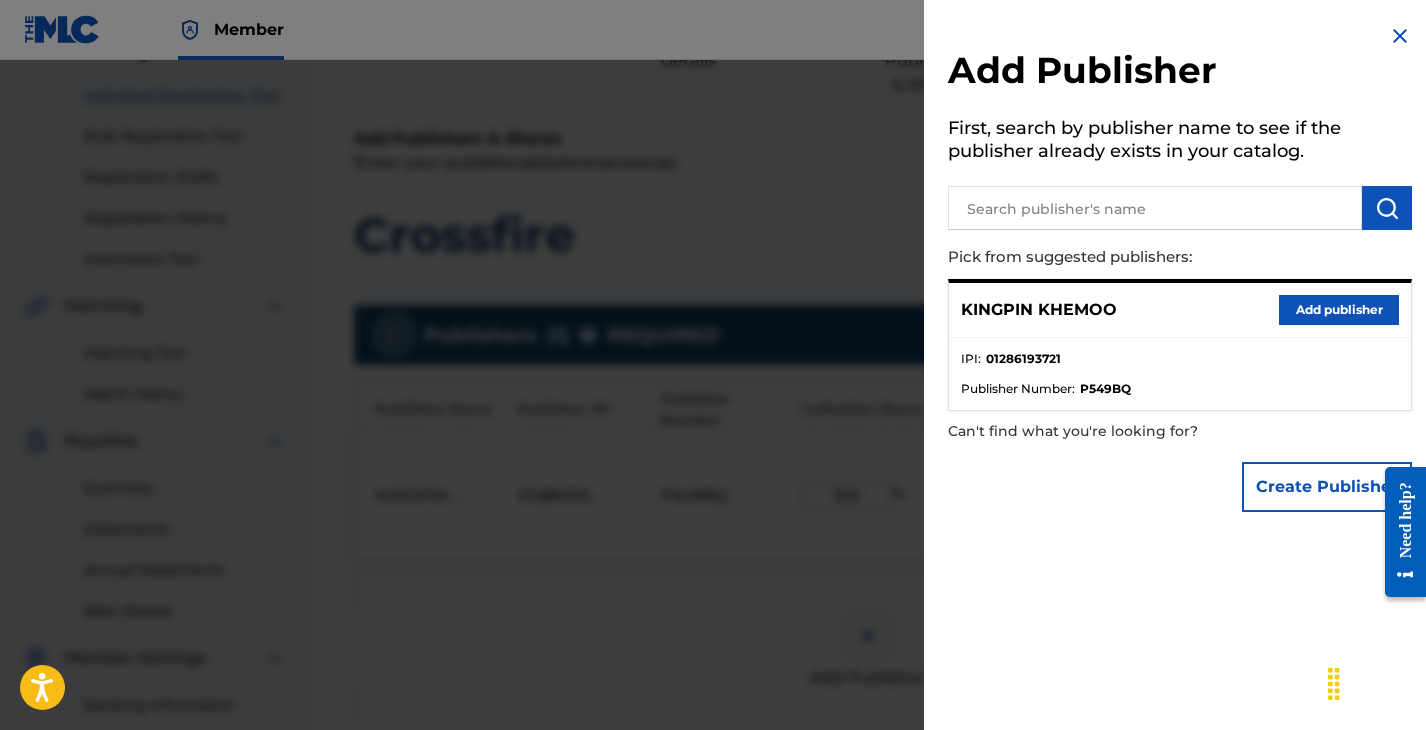 click at bounding box center [713, 425] 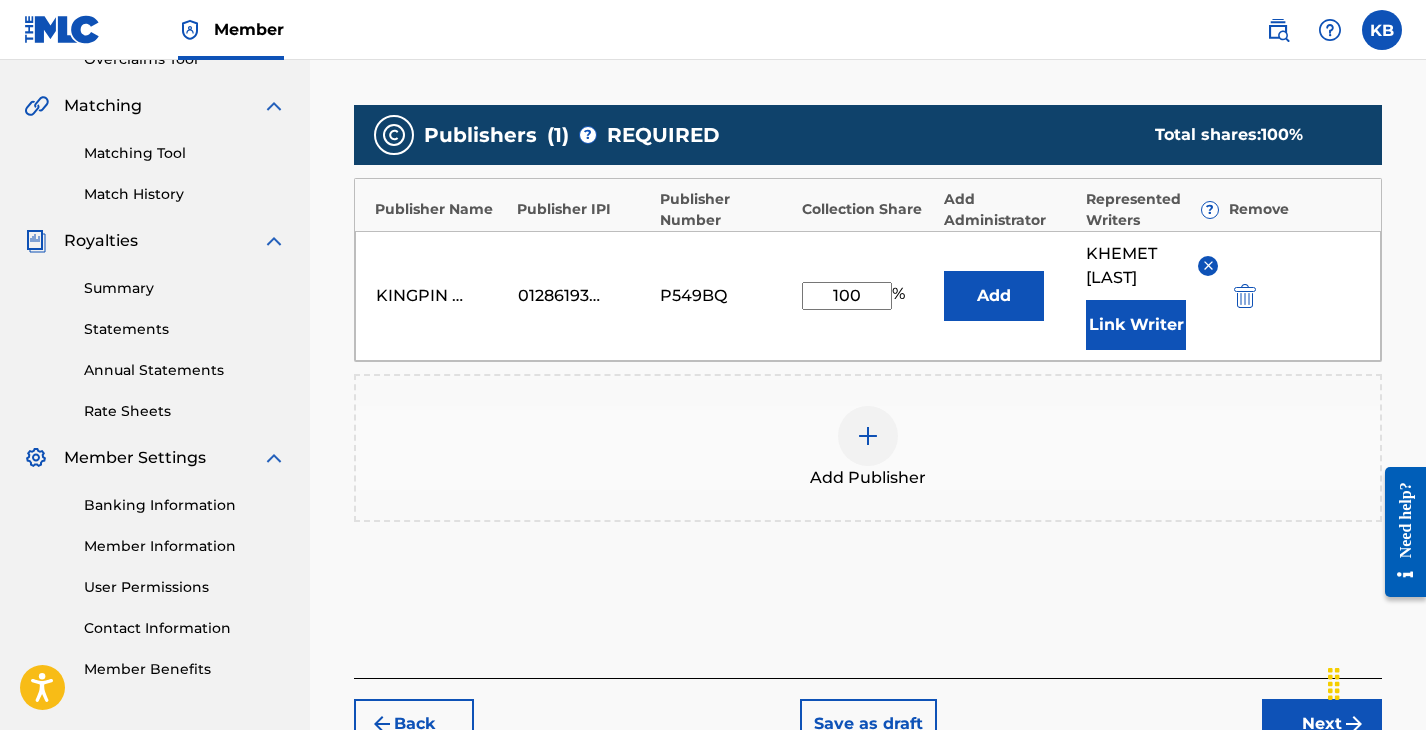 scroll, scrollTop: 448, scrollLeft: 0, axis: vertical 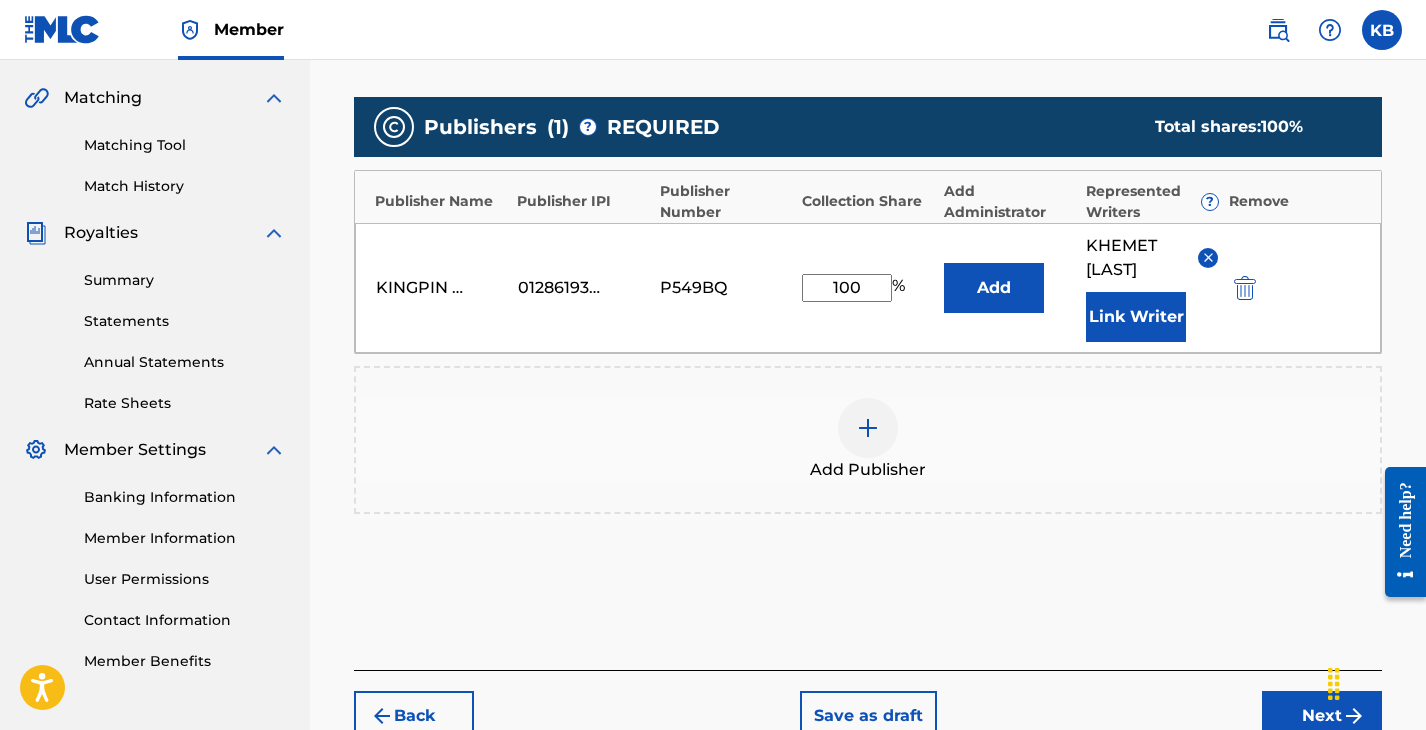 click on "Next" at bounding box center (1322, 716) 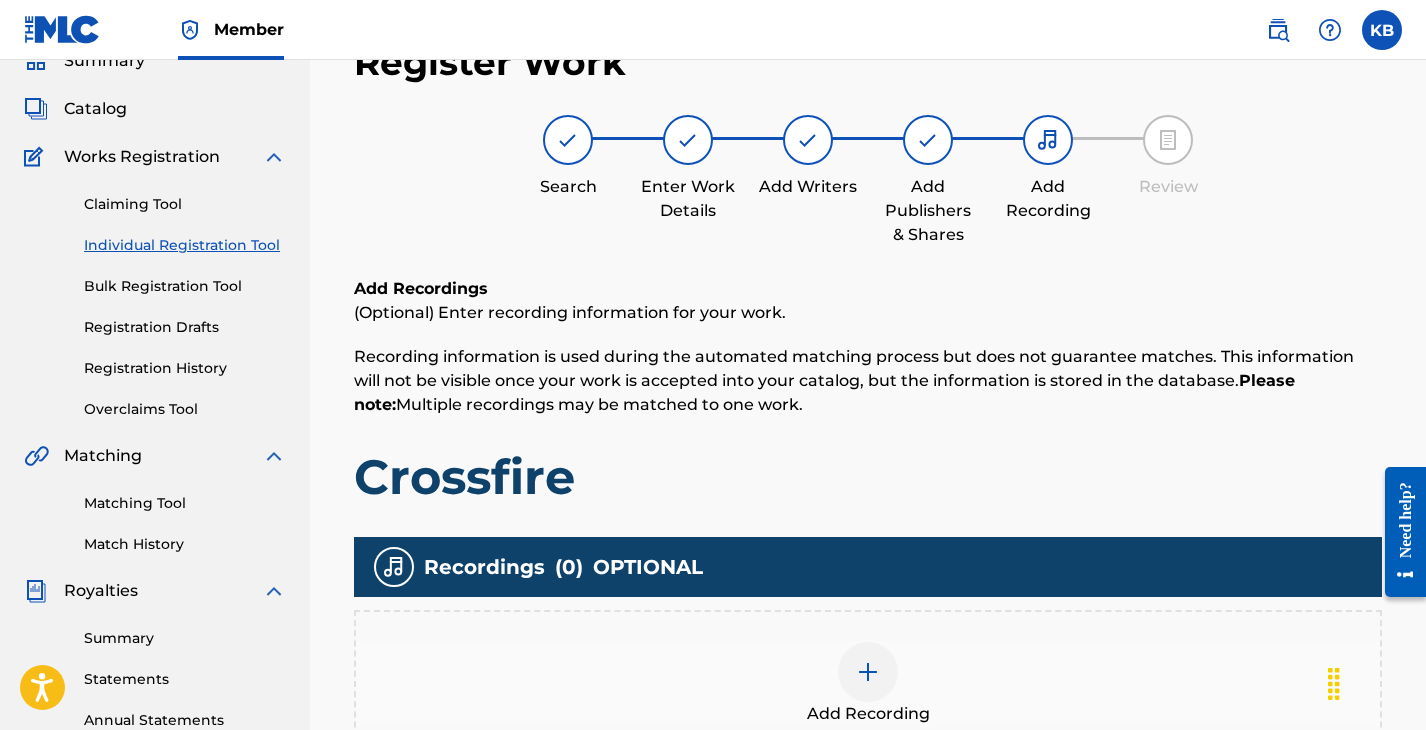 click on "Add Recordings (Optional) Enter recording information for your work. Recording information is used during the automated matching process but does not guarantee matches. This information will not be visible once your work is accepted into your catalog, but the information is stored in the database. Please note: Multiple recordings may be matched to one work. [TITLE] Recordings ( 0 ) OPTIONAL Add Recording" at bounding box center (868, 549) 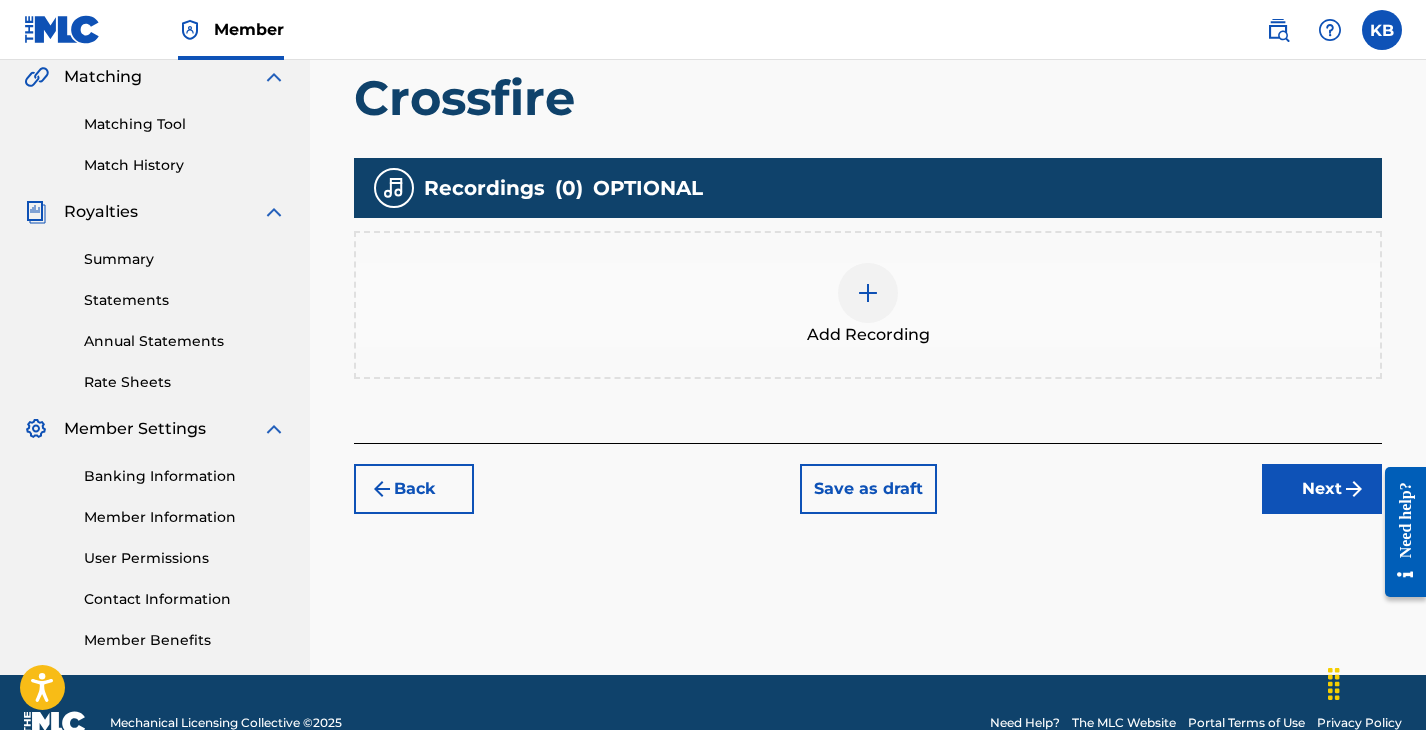 click on "Next" at bounding box center (1322, 489) 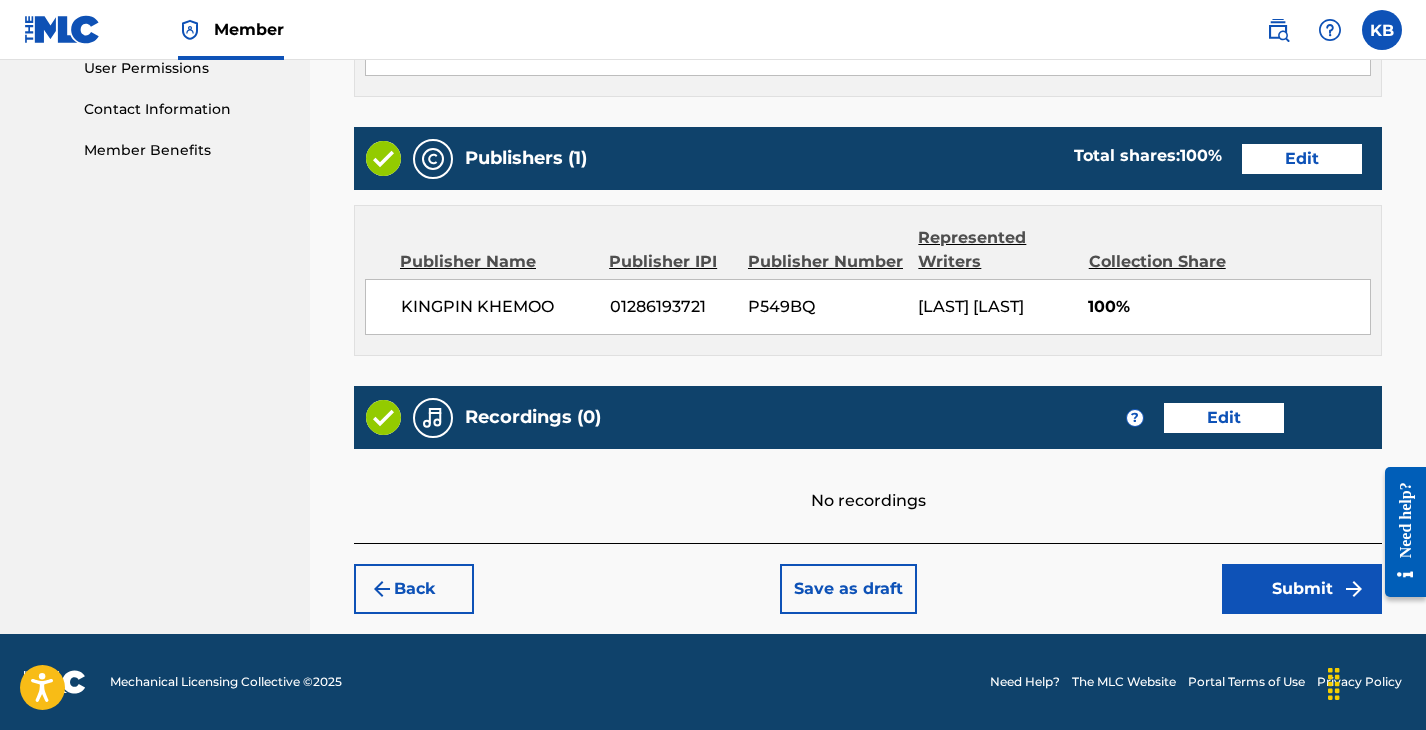 scroll, scrollTop: 958, scrollLeft: 0, axis: vertical 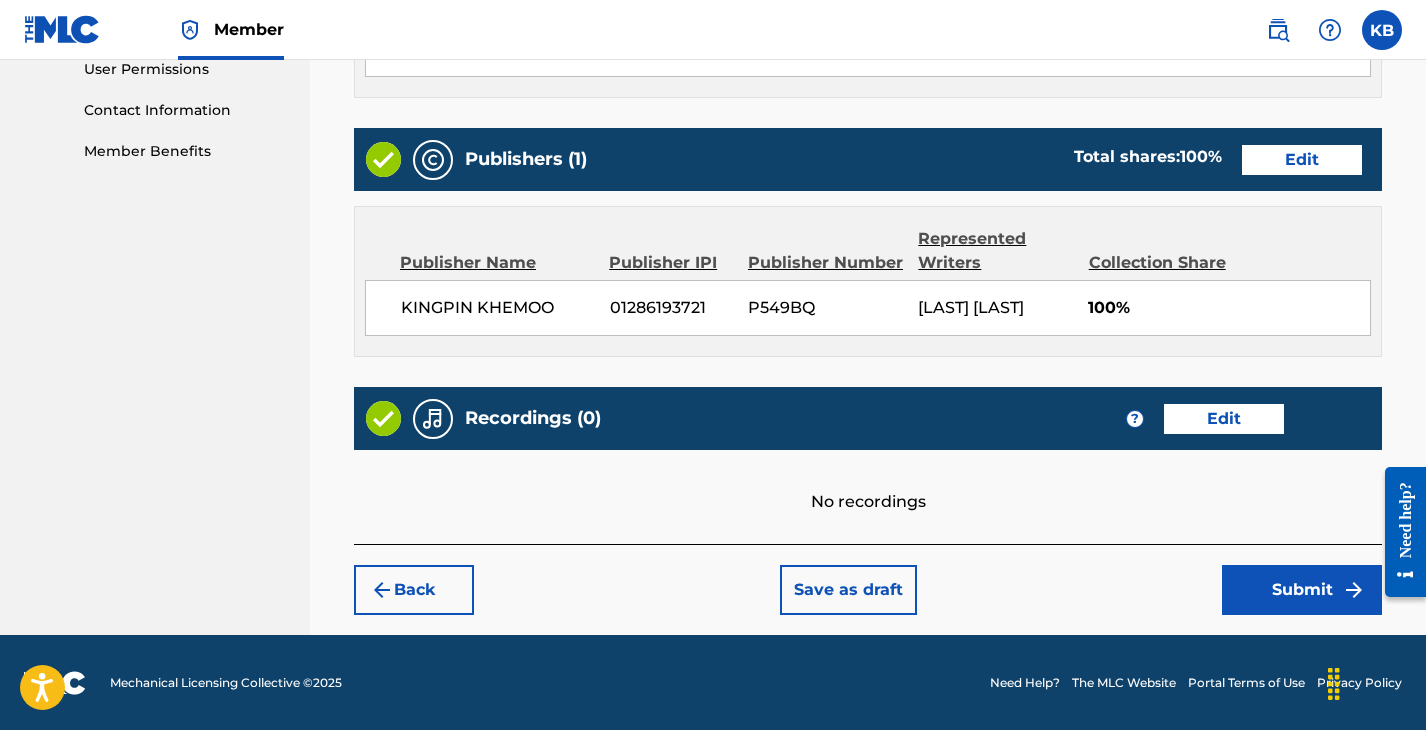 click on "Submit" at bounding box center (1302, 590) 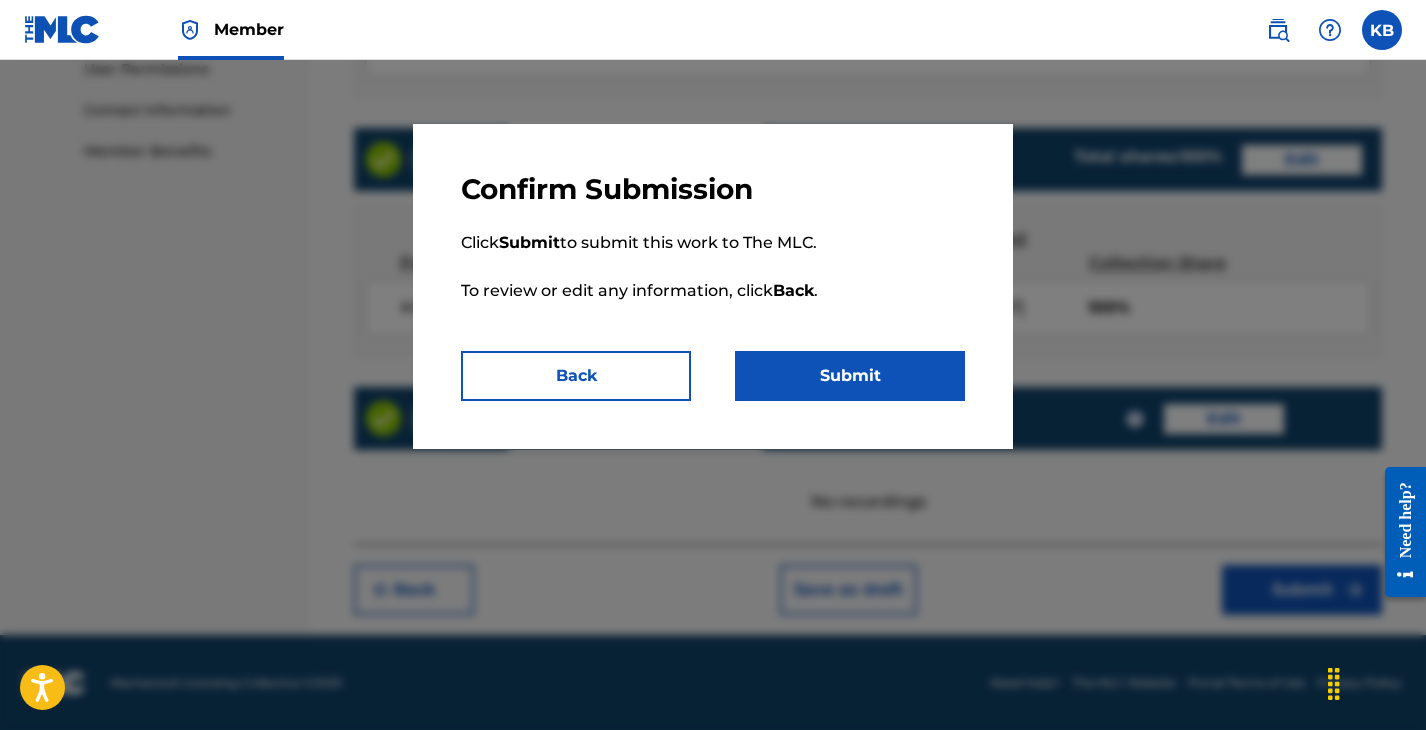 click on "Submit" at bounding box center [850, 376] 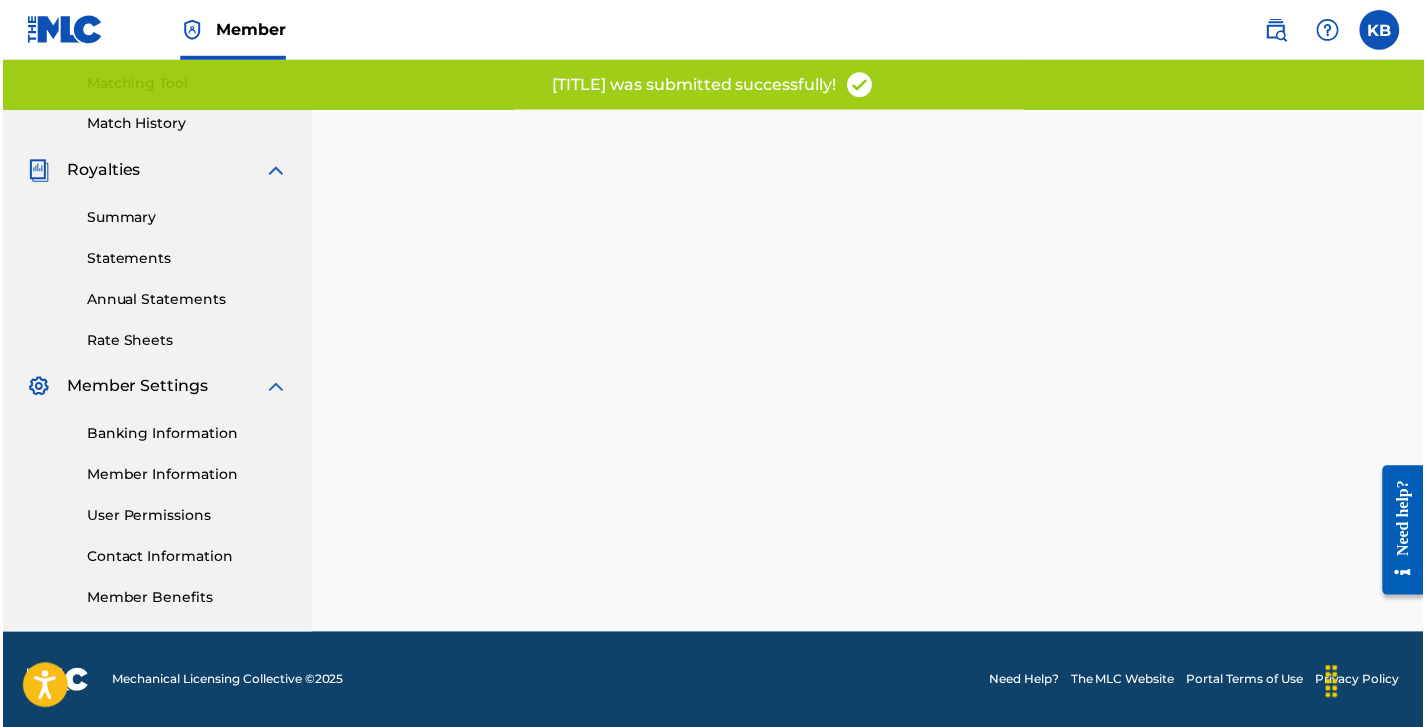 scroll, scrollTop: 0, scrollLeft: 0, axis: both 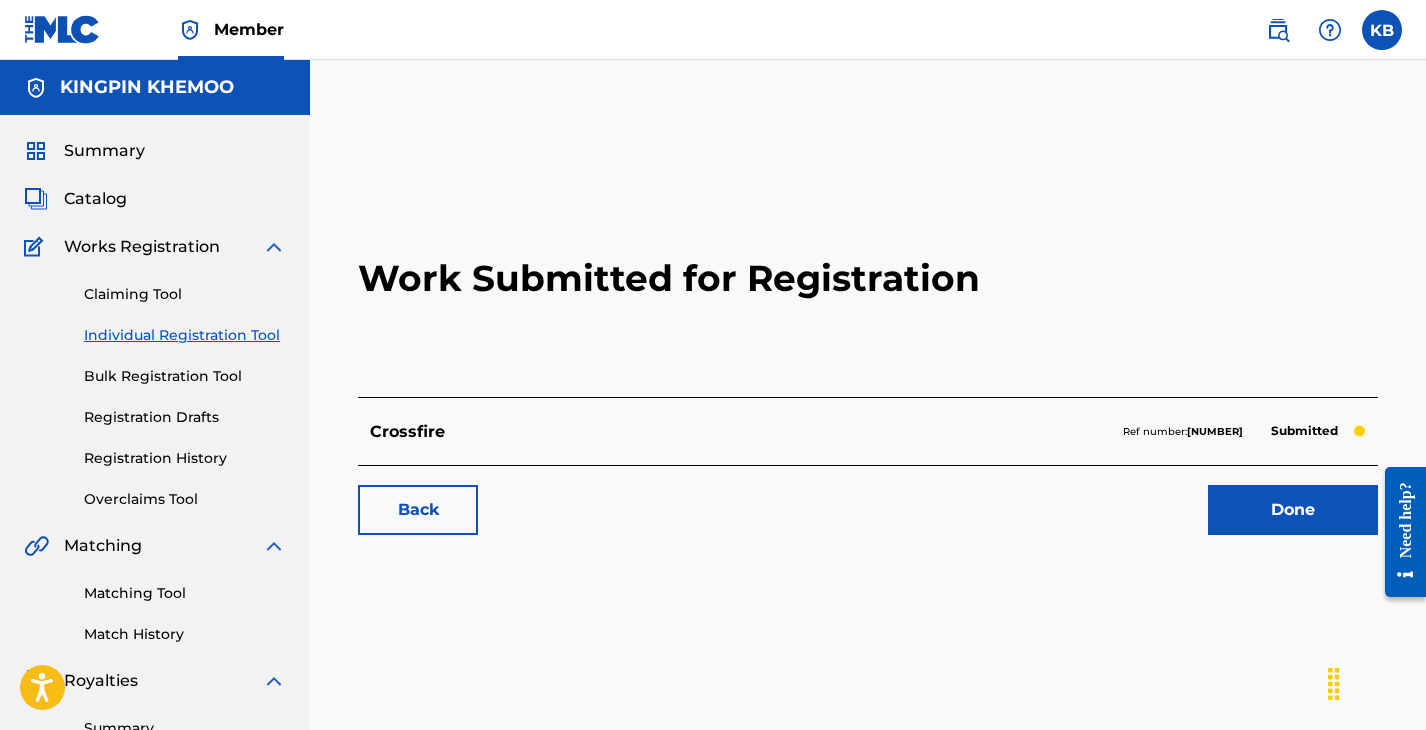 click on "Back" at bounding box center [418, 510] 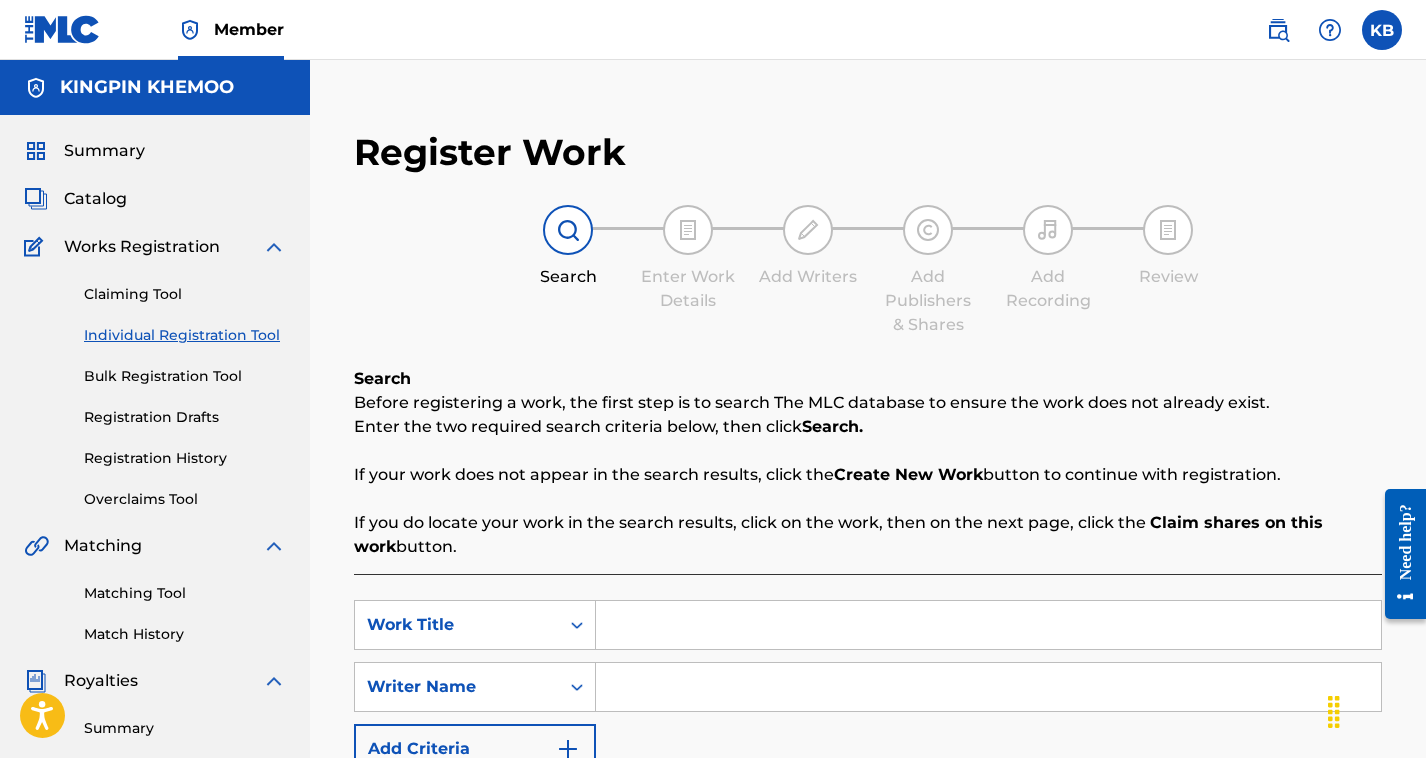 click on "SearchWithCriteriaefa118de-6d03-4beb-839f-4ac6201dbe04 Work Title SearchWithCriteriab477a041-52ea-48a6-9f5b-ef6a0e003f82 Writer Name Add Criteria" at bounding box center [868, 687] 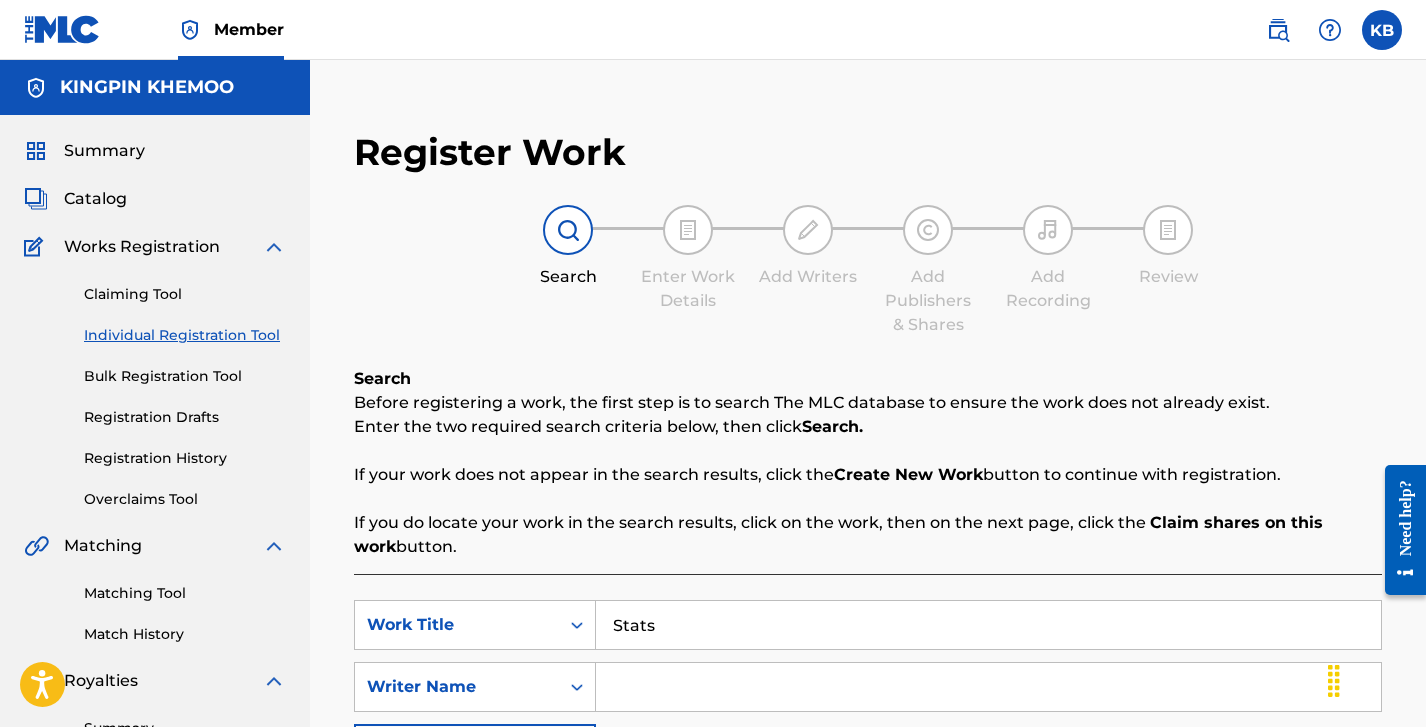 type on "Stats" 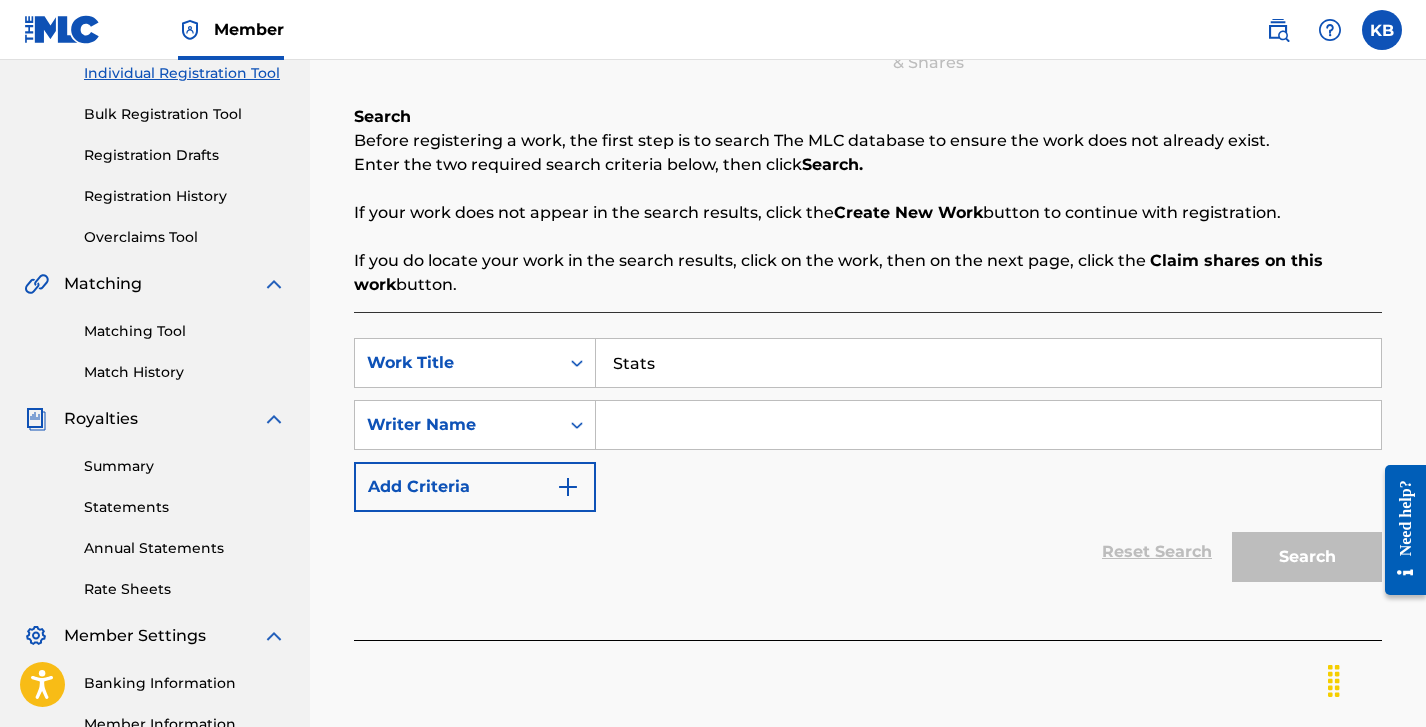 scroll, scrollTop: 263, scrollLeft: 0, axis: vertical 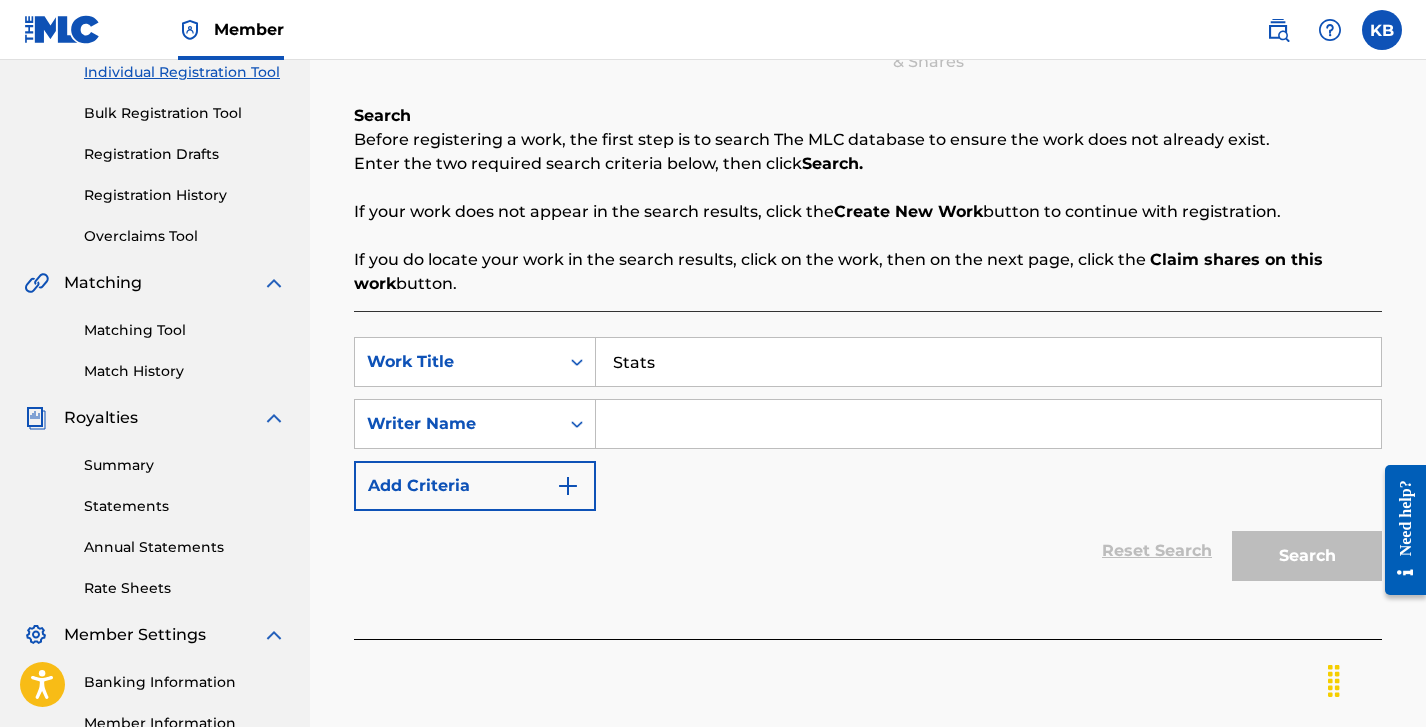 click at bounding box center (988, 424) 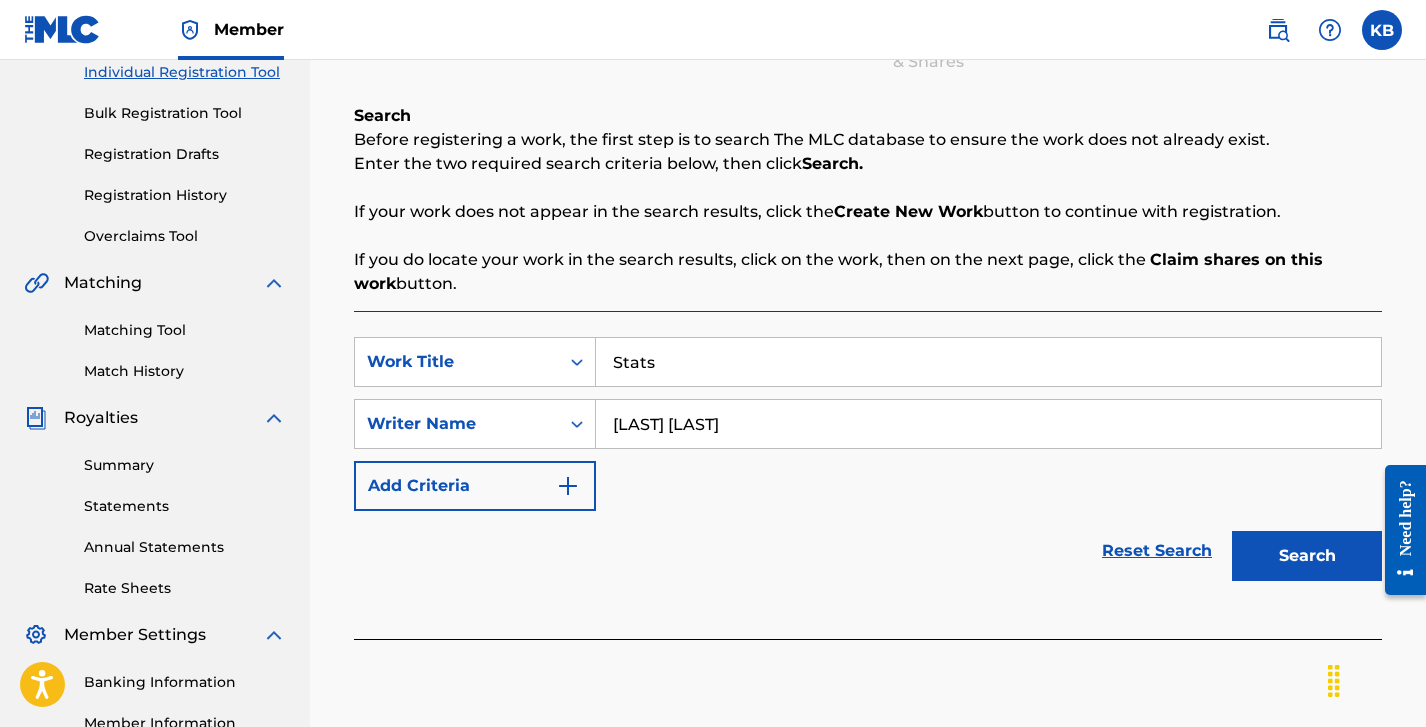 type on "[LAST] [LAST]" 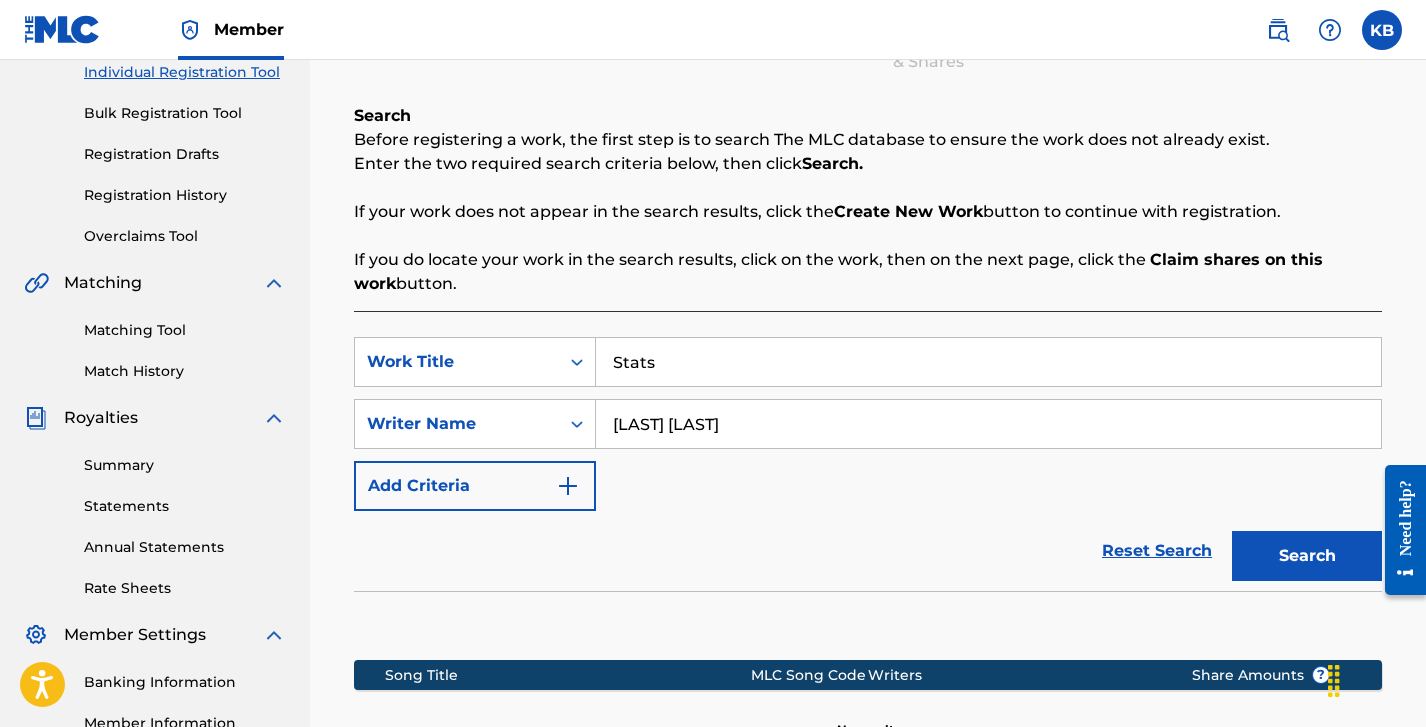 click at bounding box center [868, 620] 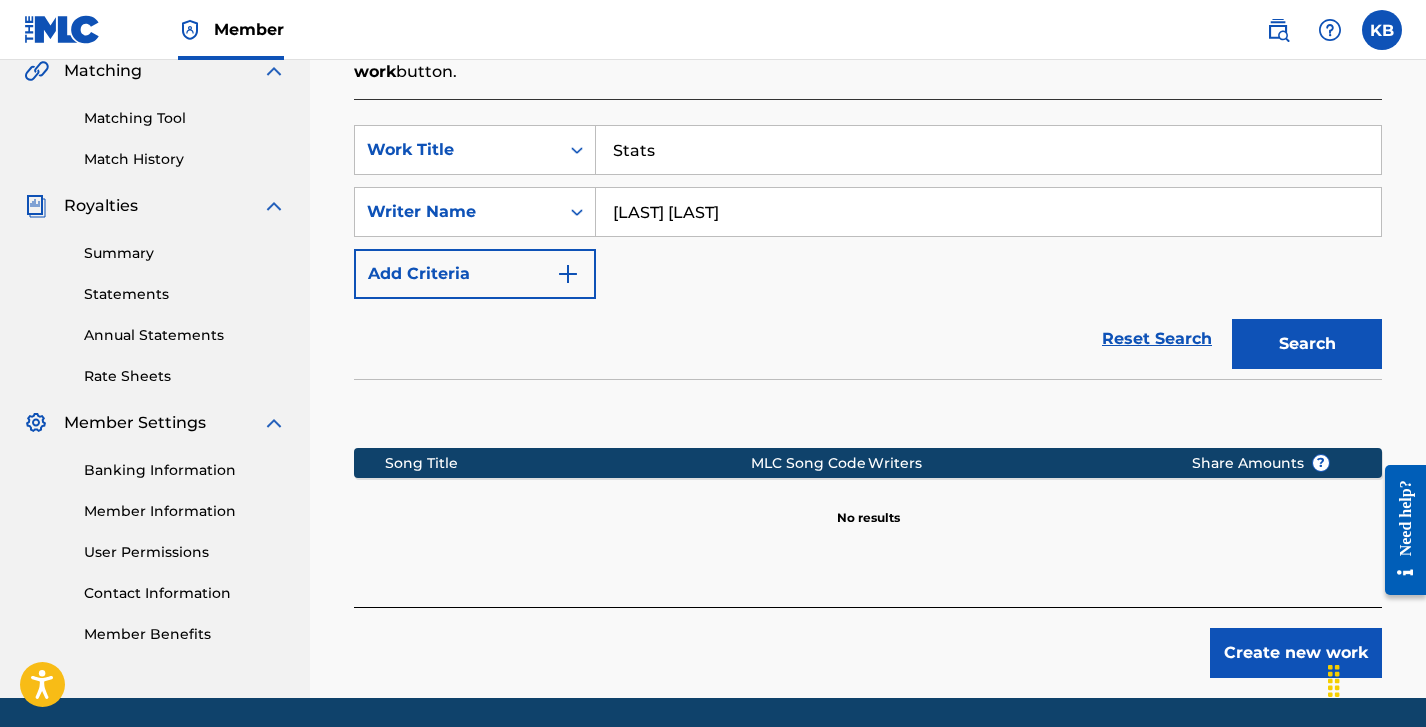 scroll, scrollTop: 480, scrollLeft: 0, axis: vertical 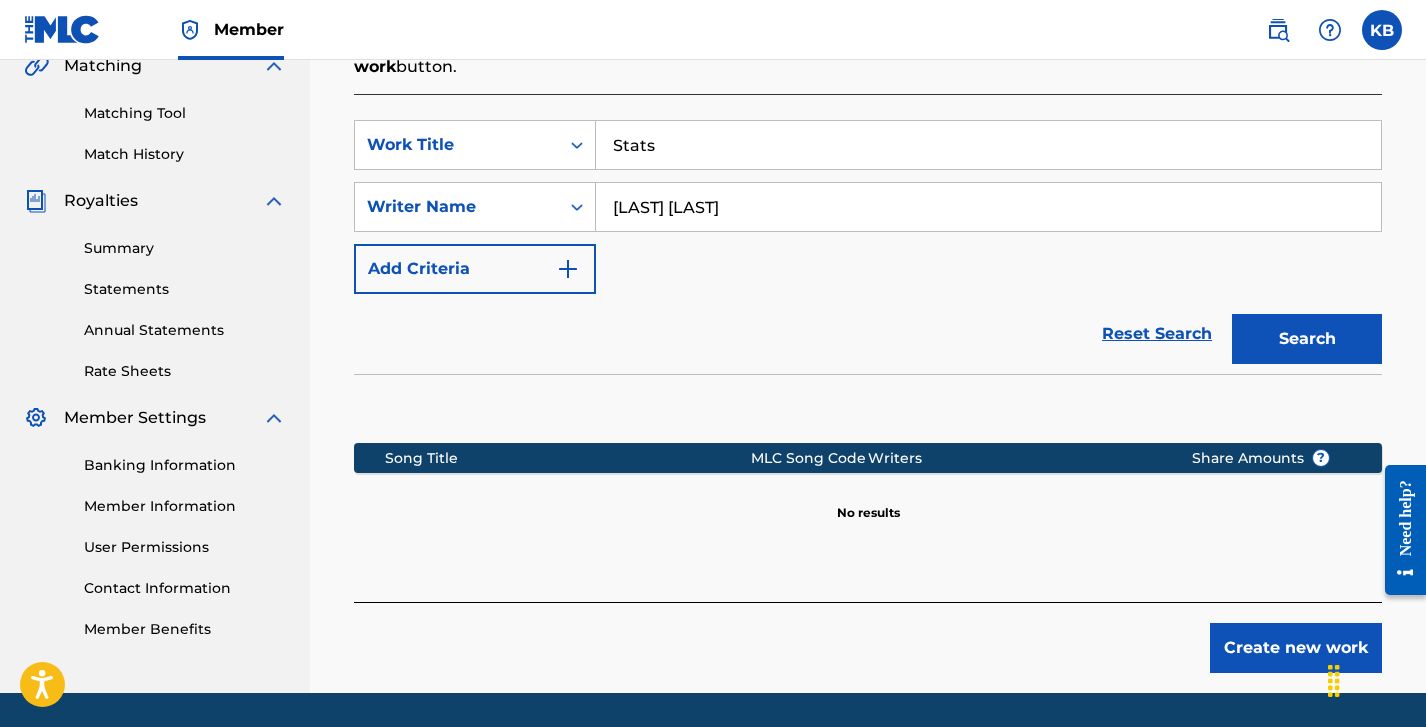 click on "Create new work" at bounding box center (1296, 648) 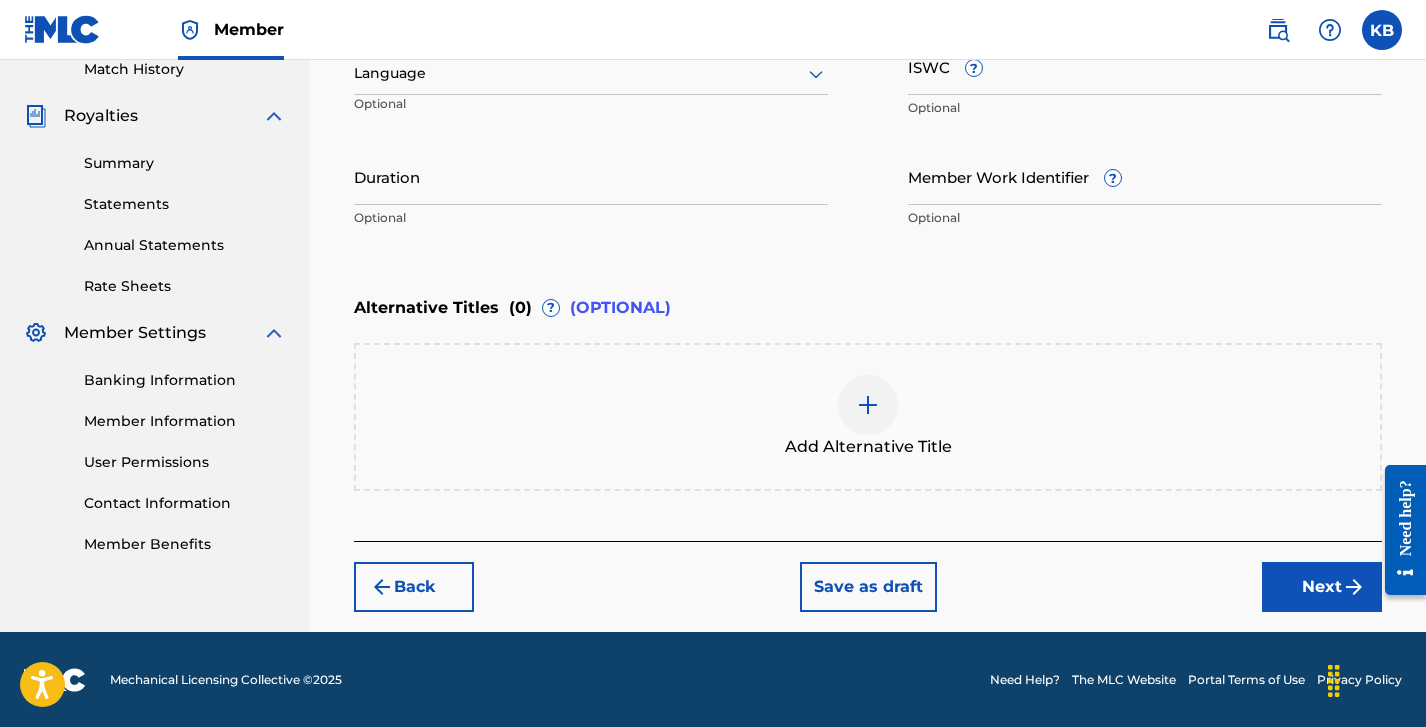 scroll, scrollTop: 569, scrollLeft: 0, axis: vertical 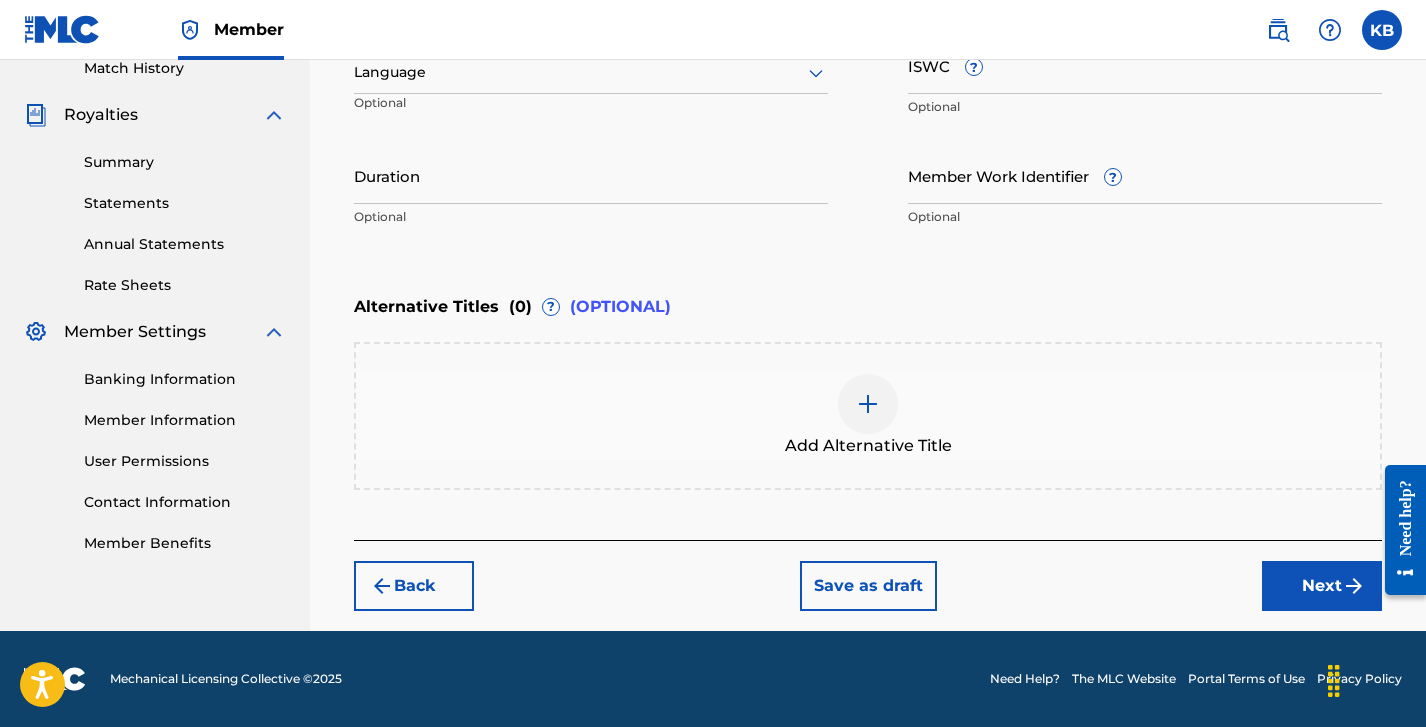 click on "Next" at bounding box center [1322, 586] 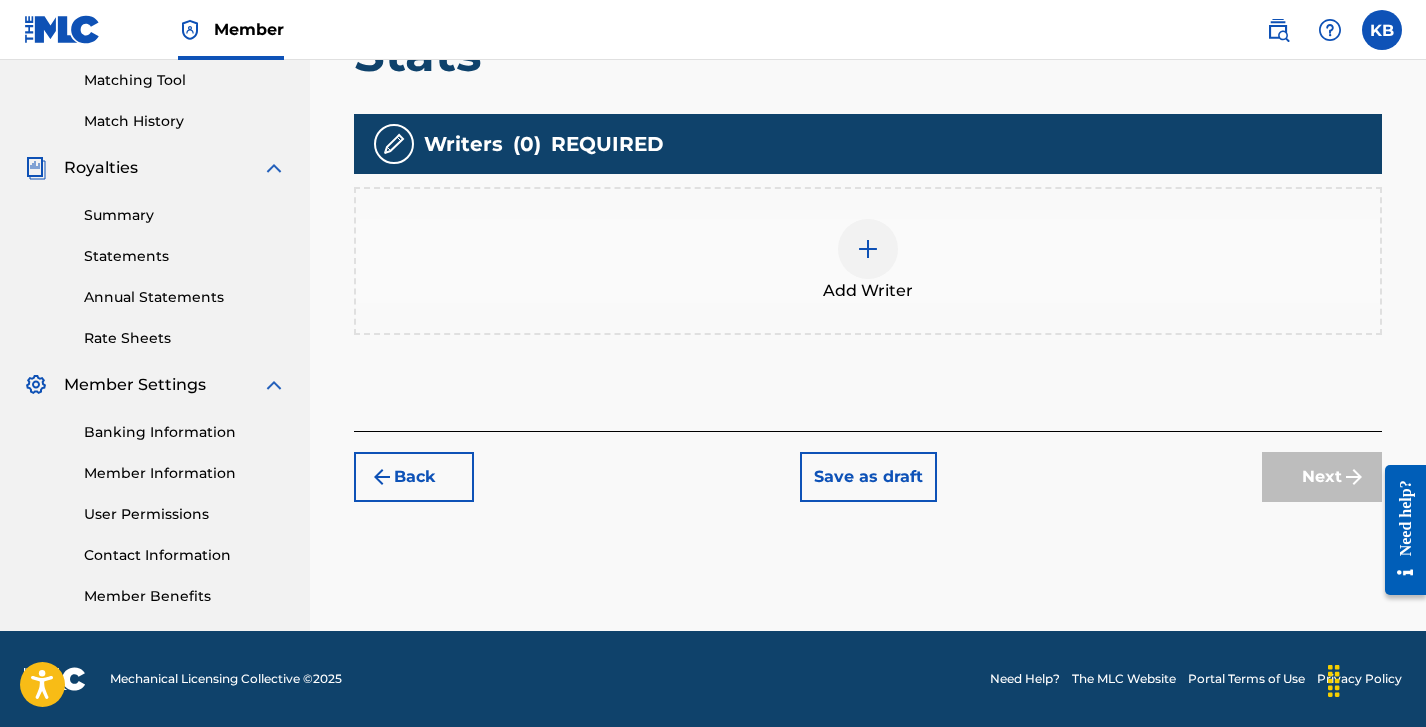 click at bounding box center [868, 249] 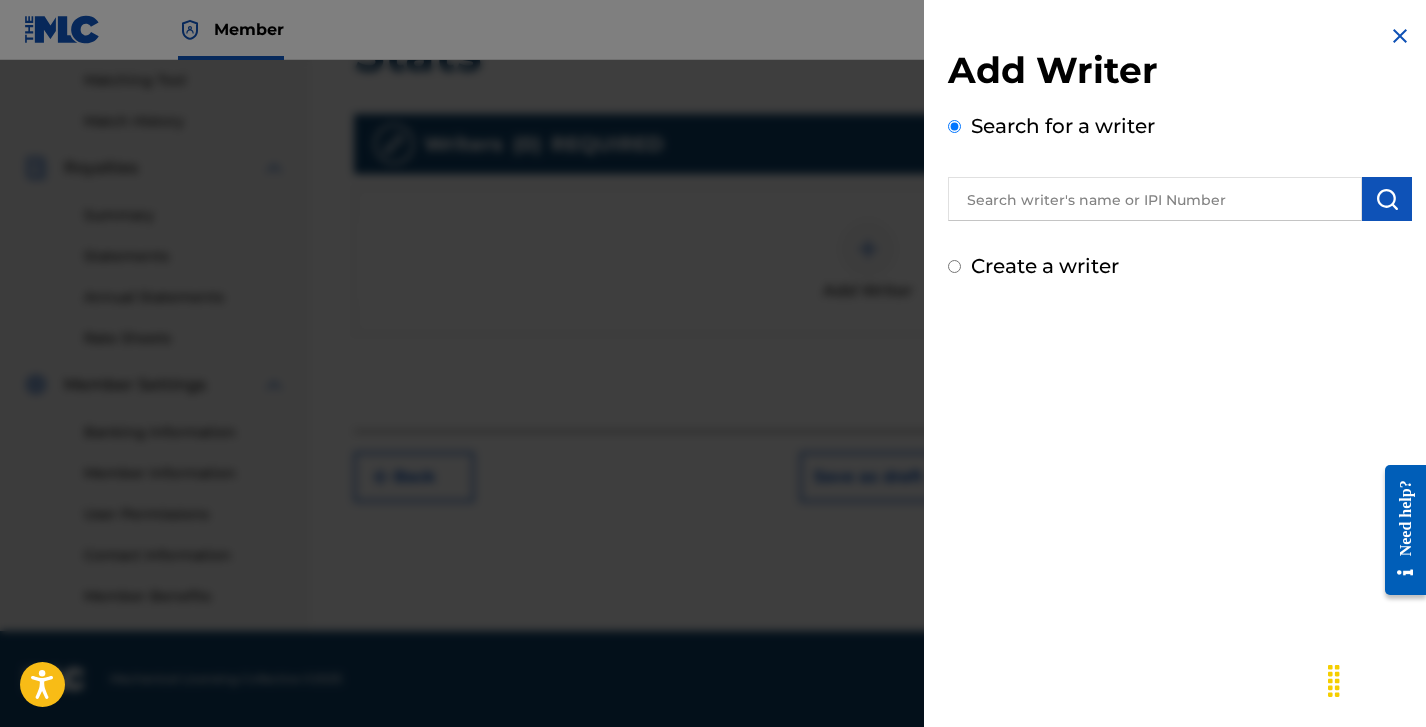 click at bounding box center (1155, 199) 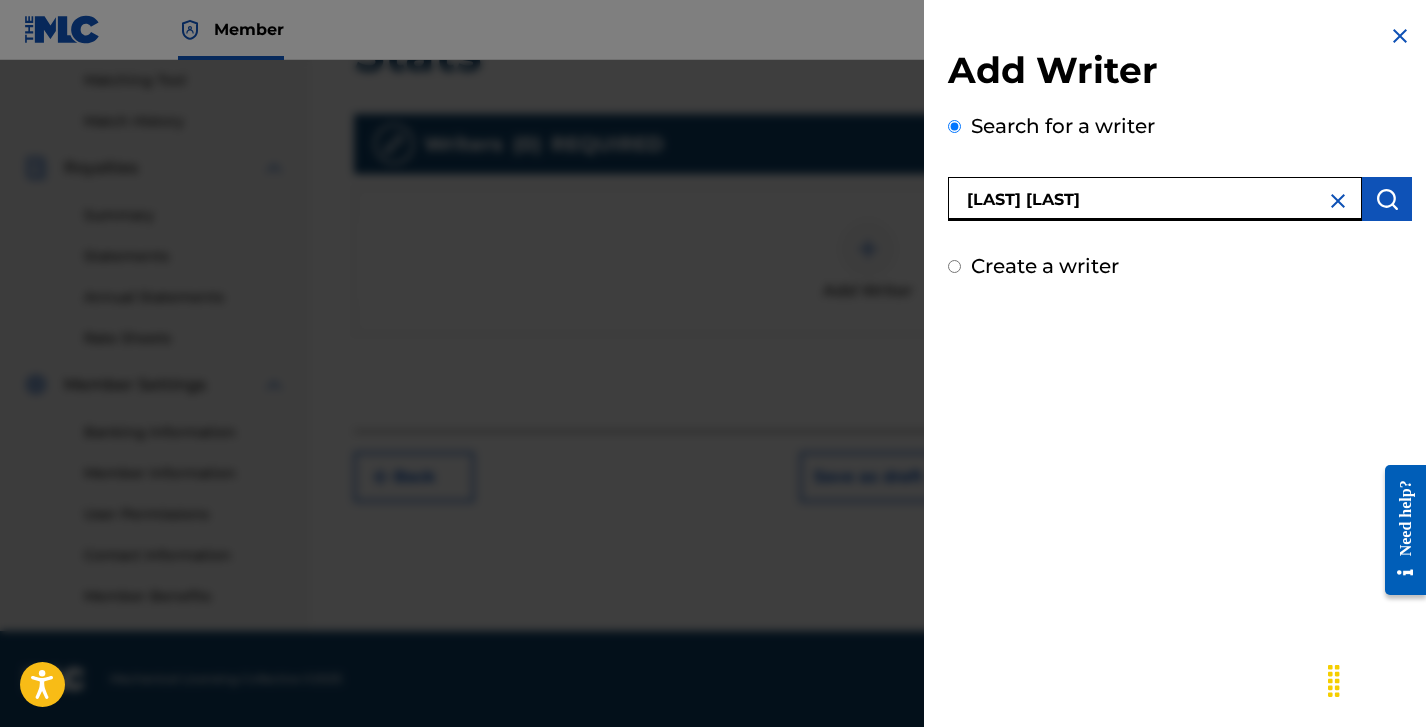 type on "[LAST] [LAST]" 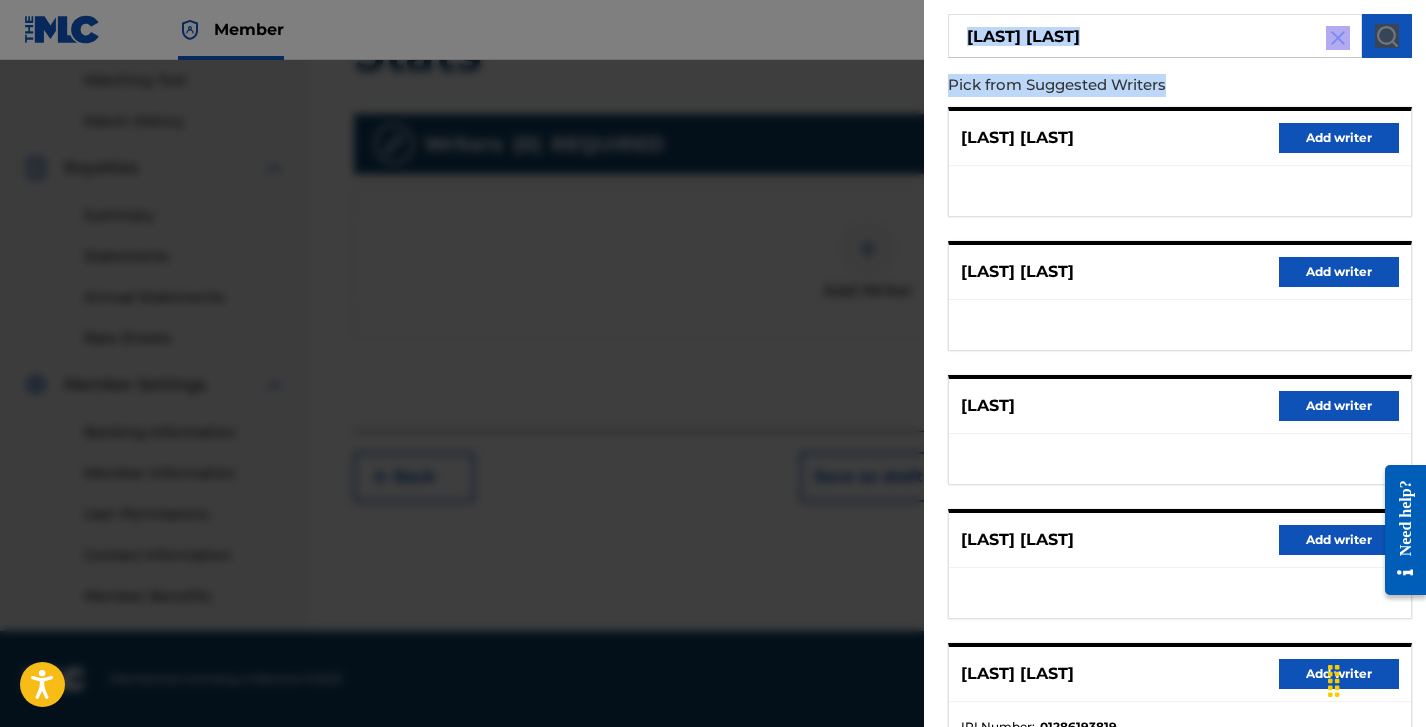 scroll, scrollTop: 314, scrollLeft: 0, axis: vertical 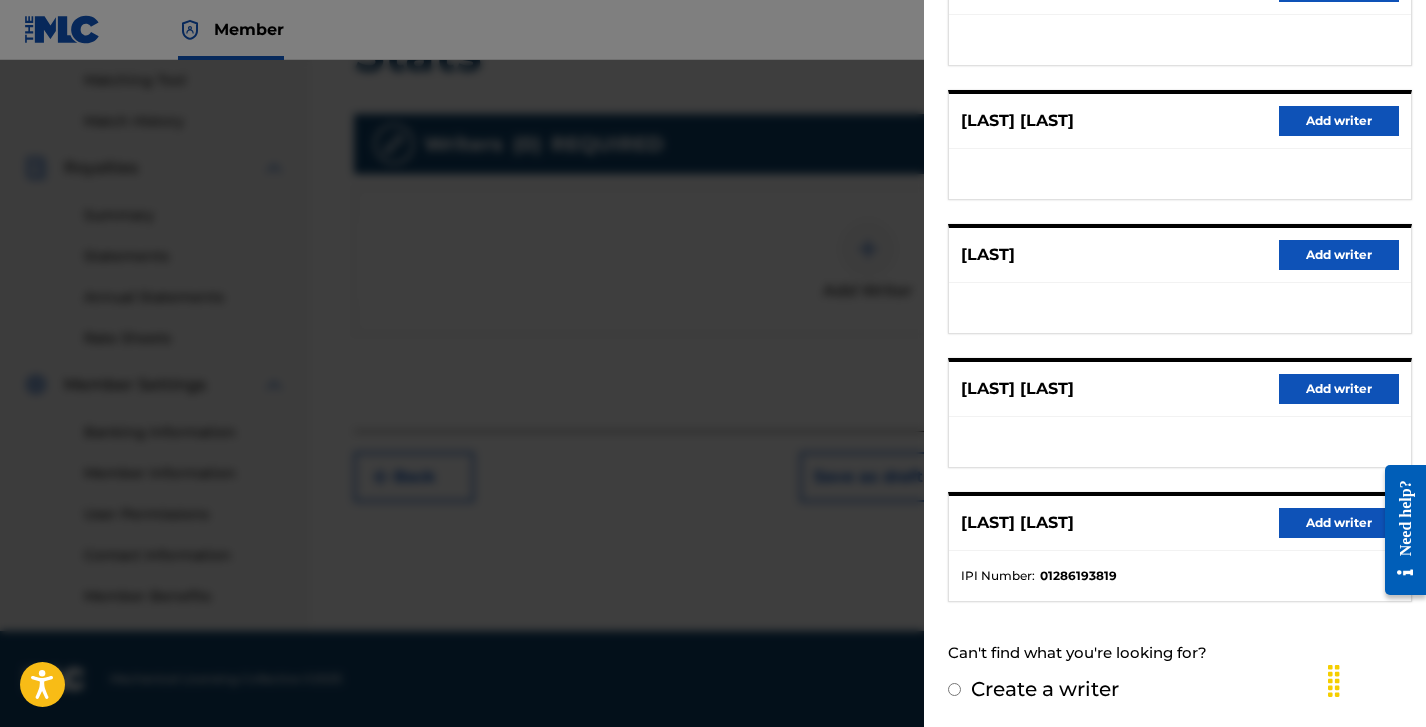 drag, startPoint x: 1255, startPoint y: 247, endPoint x: 1155, endPoint y: 776, distance: 538.36884 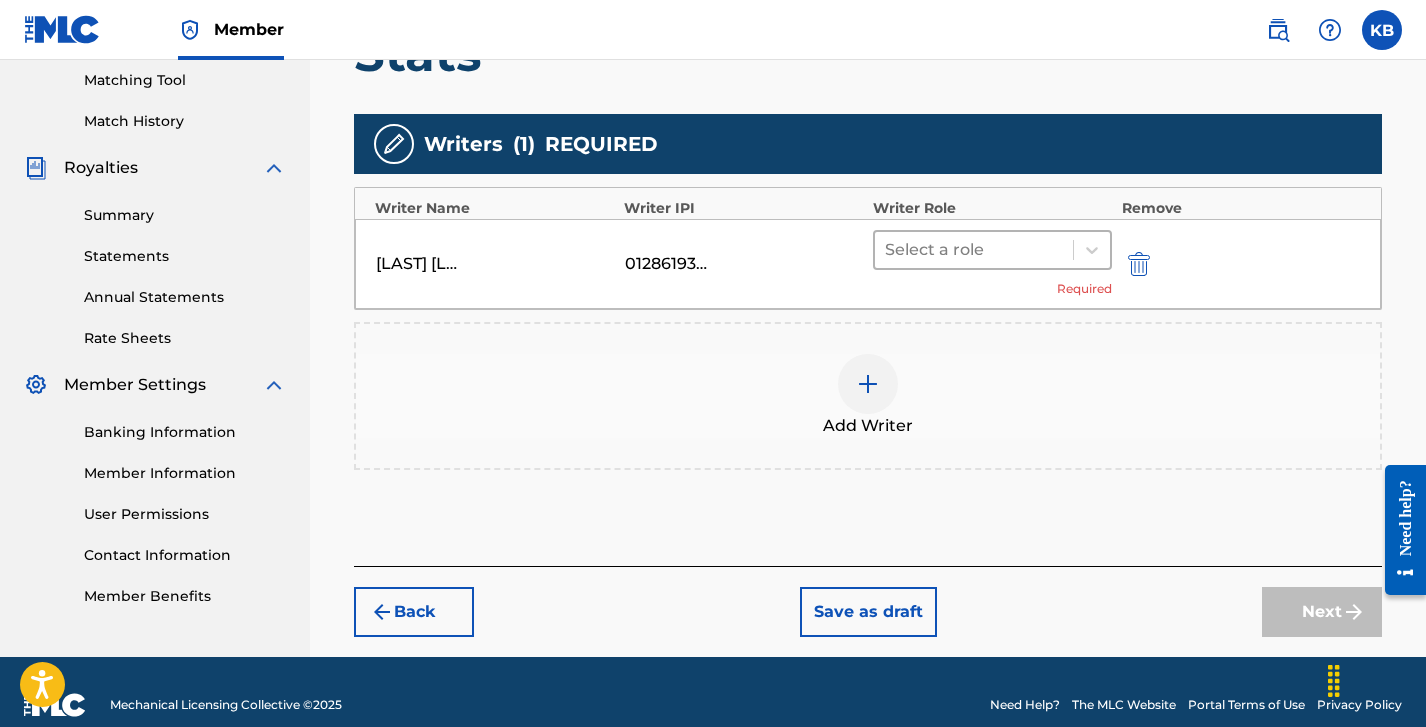 click at bounding box center (974, 250) 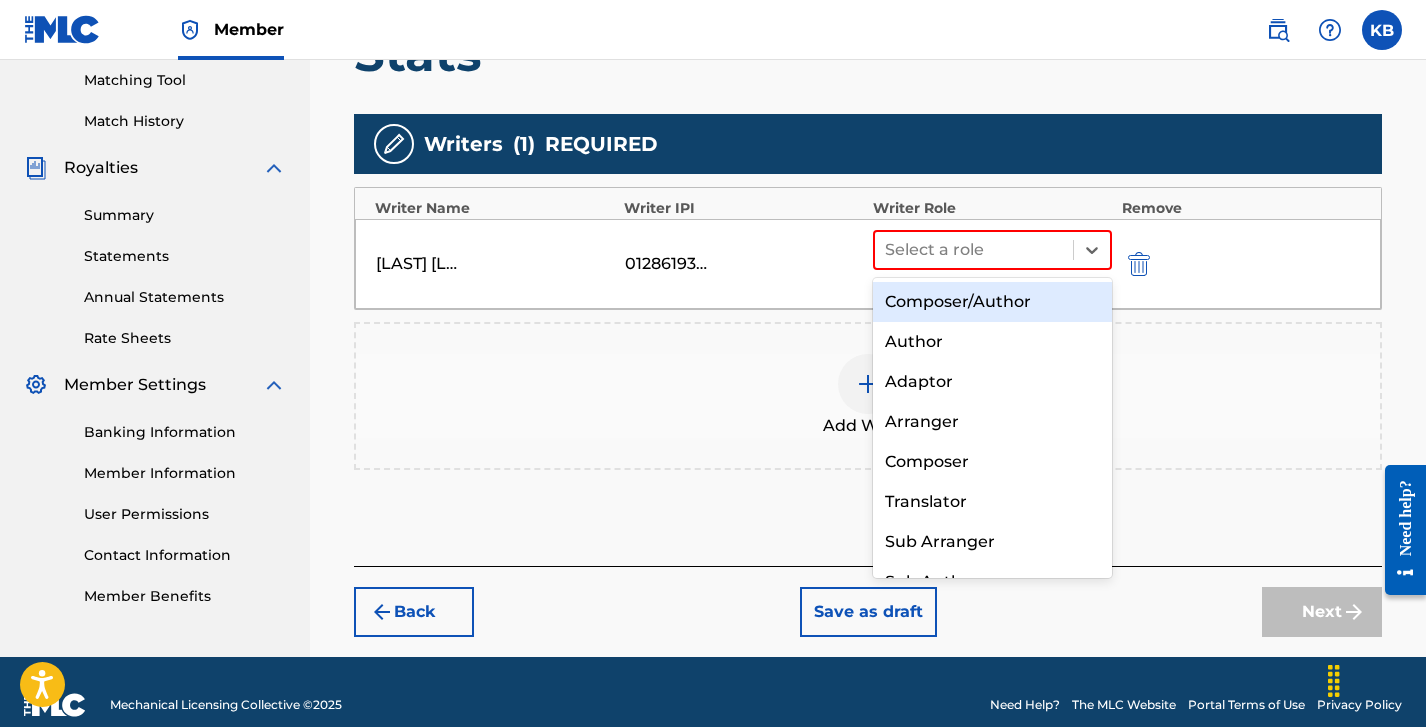 click on "Composer/Author" at bounding box center [992, 302] 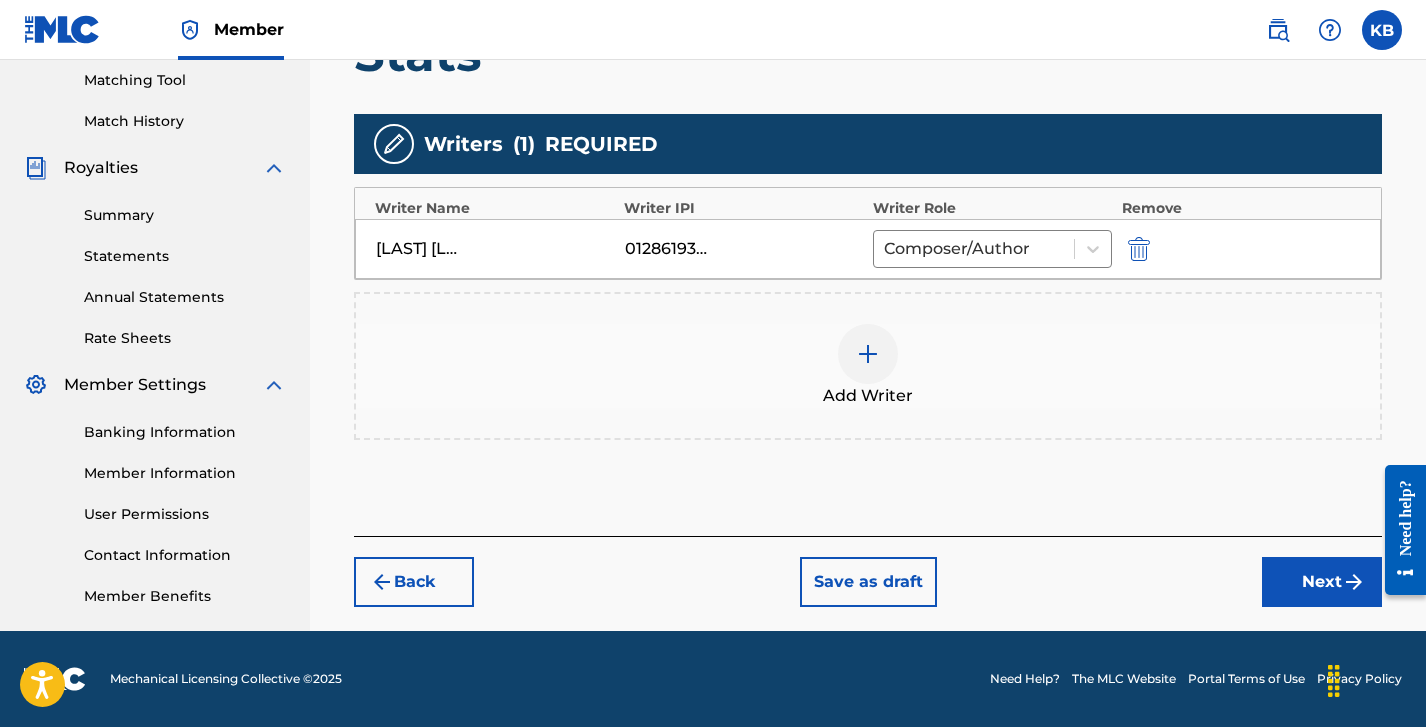 click on "Next" at bounding box center (1322, 582) 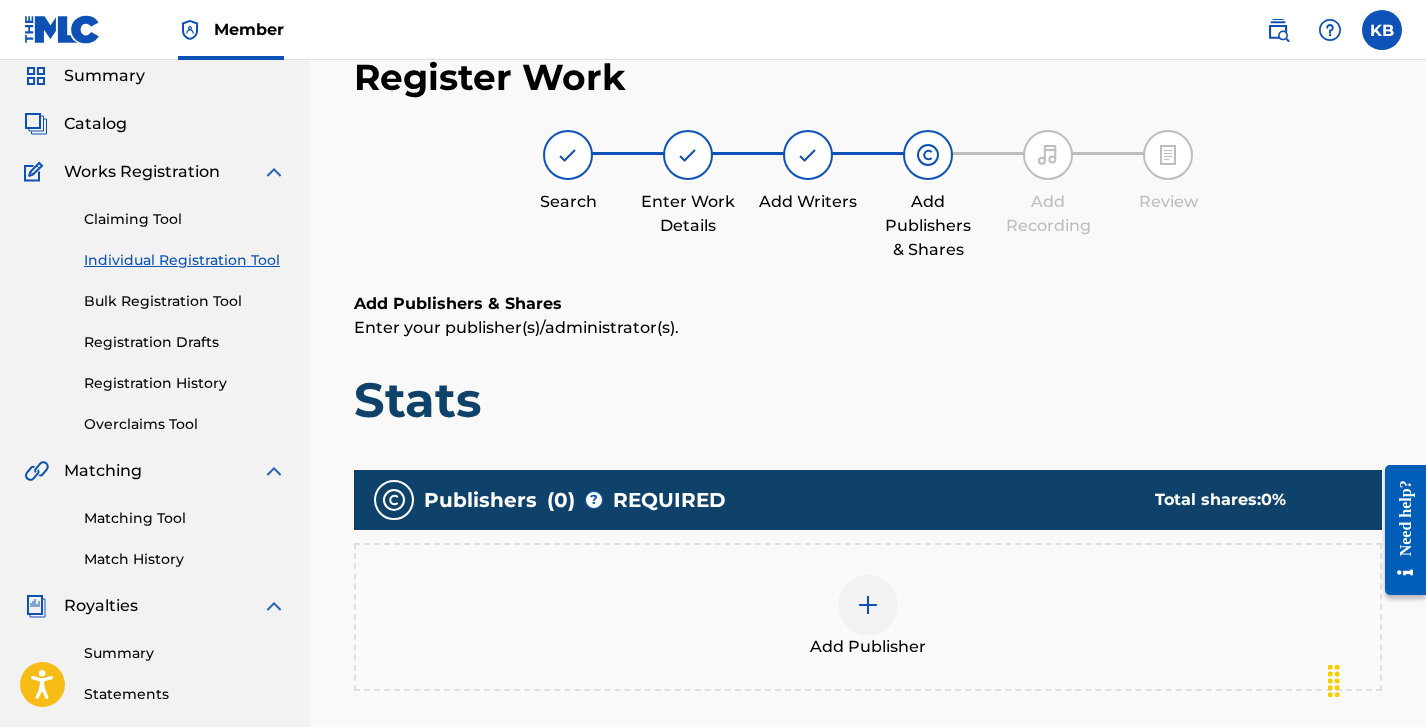 scroll, scrollTop: 81, scrollLeft: 0, axis: vertical 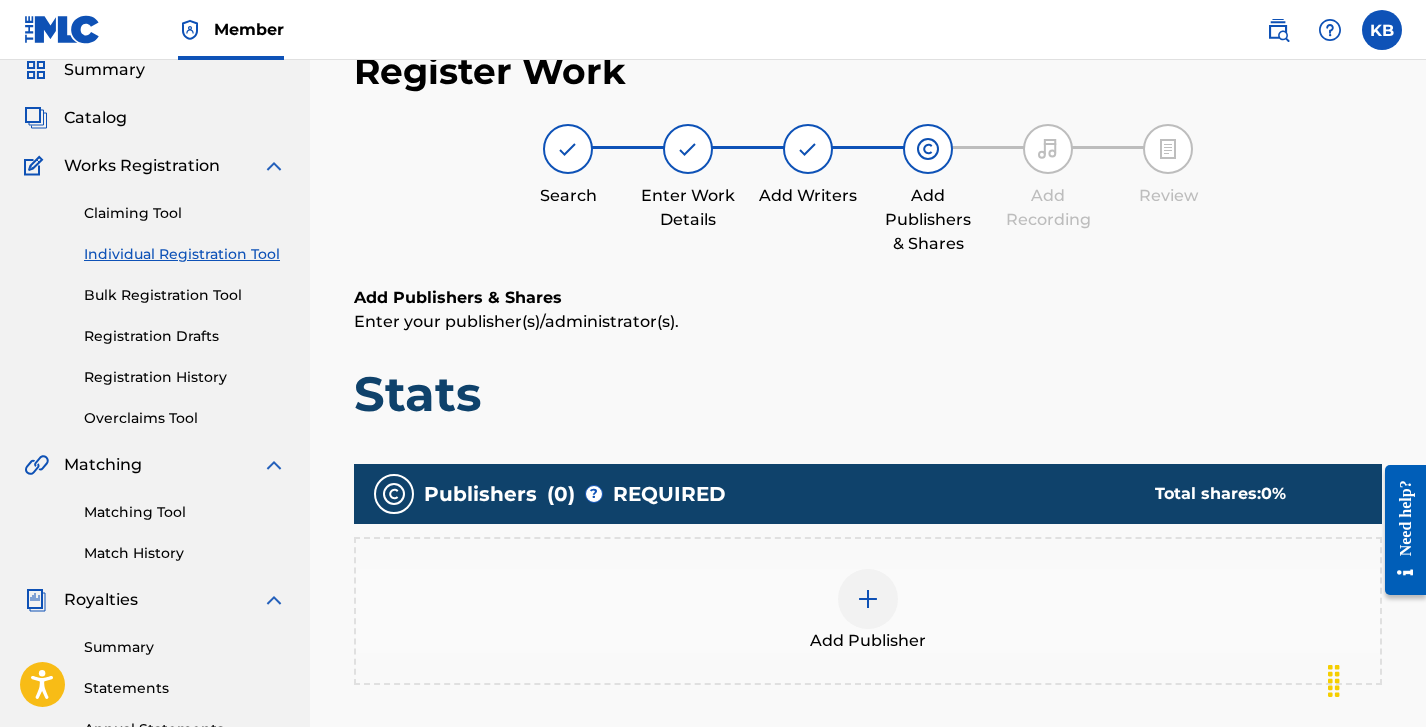 click at bounding box center (868, 599) 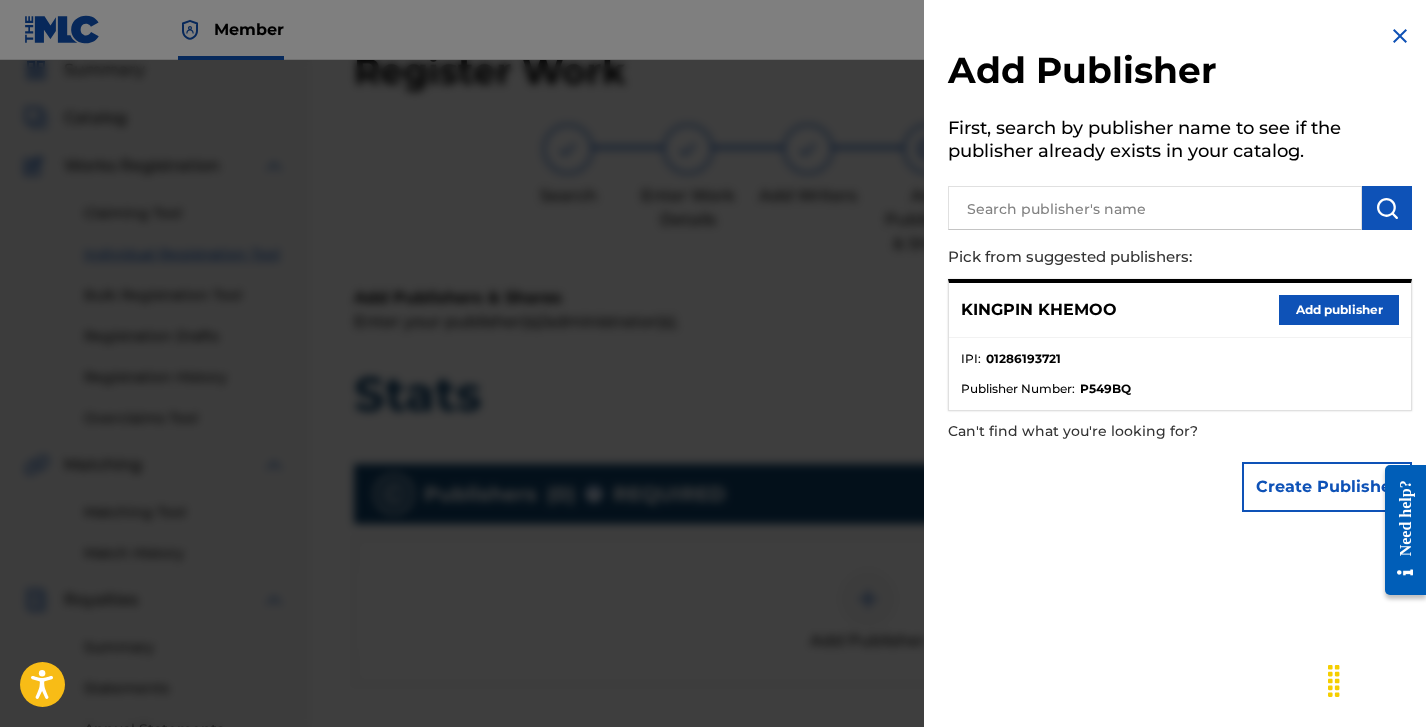 click on "[FIRST] [LAST] Add publisher" at bounding box center (1180, 310) 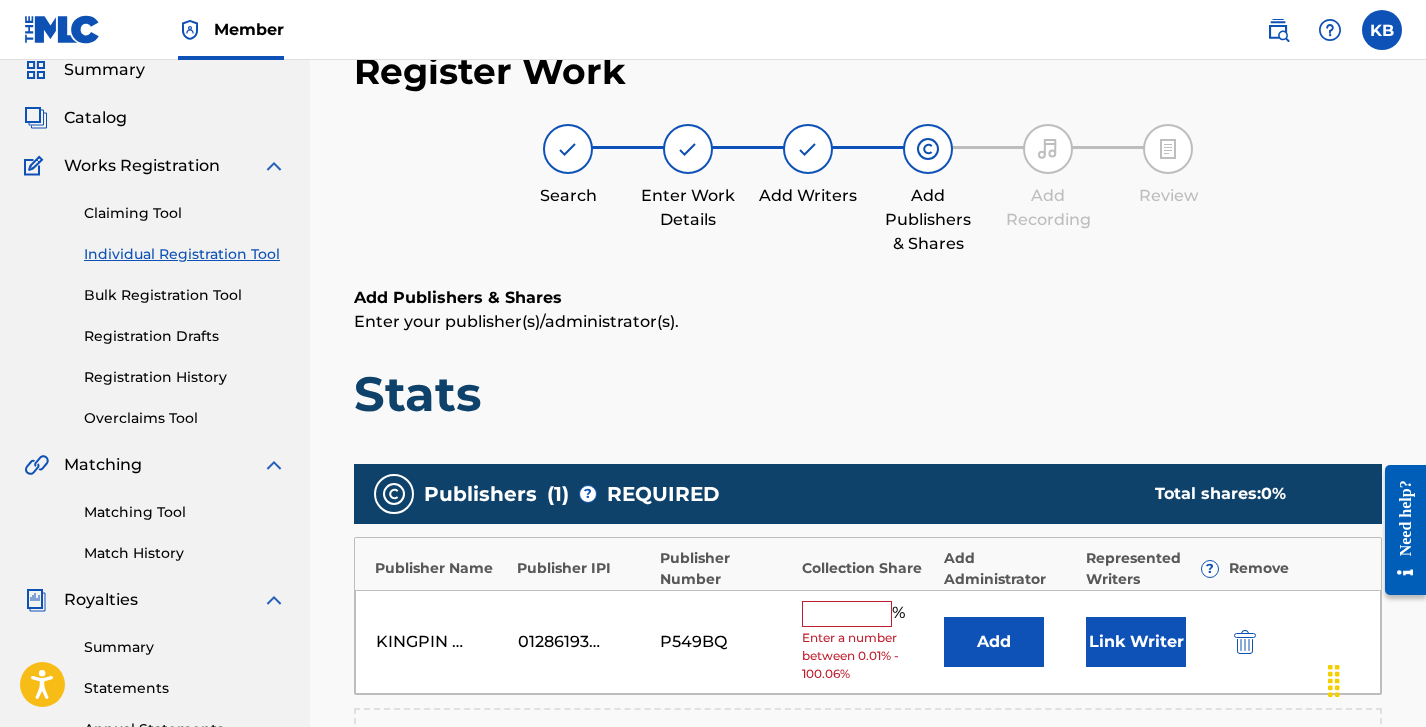 click on "% Enter a number between 0.01% - 100.06%" at bounding box center [868, 642] 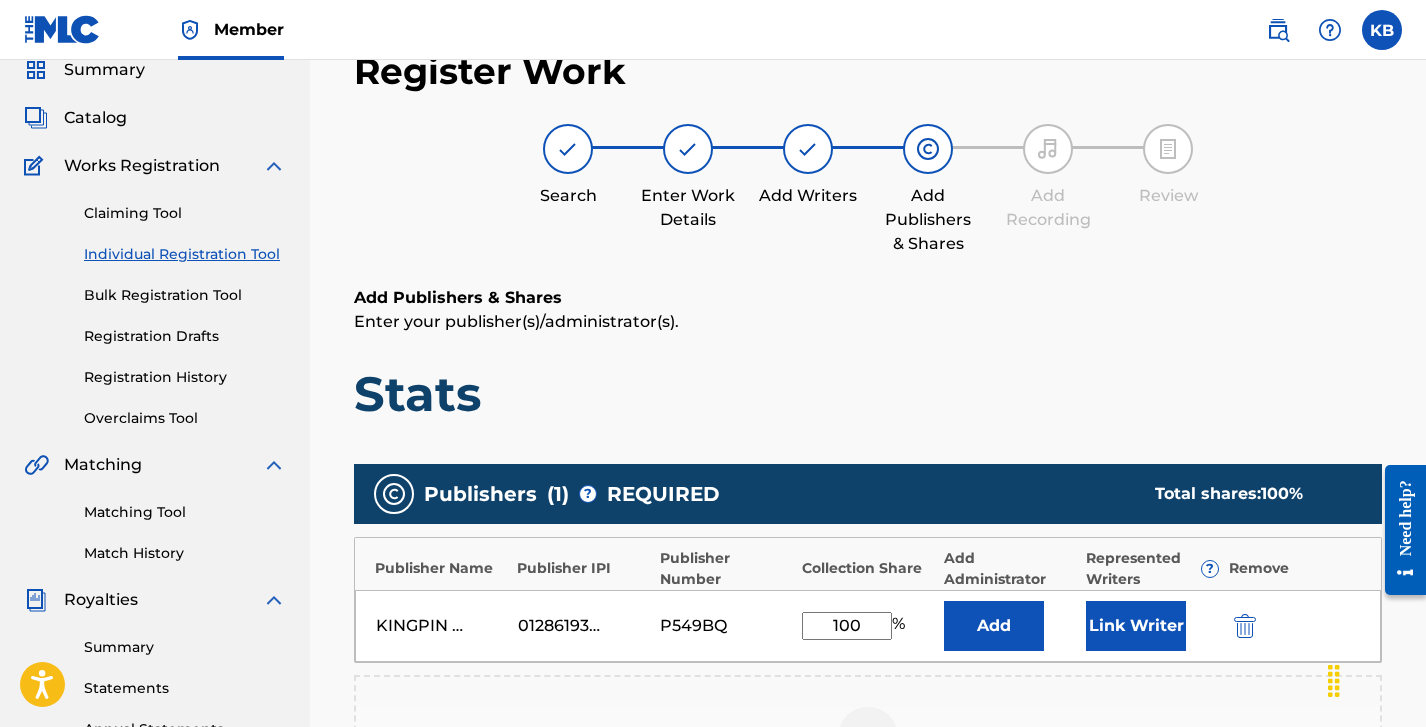 type on "100" 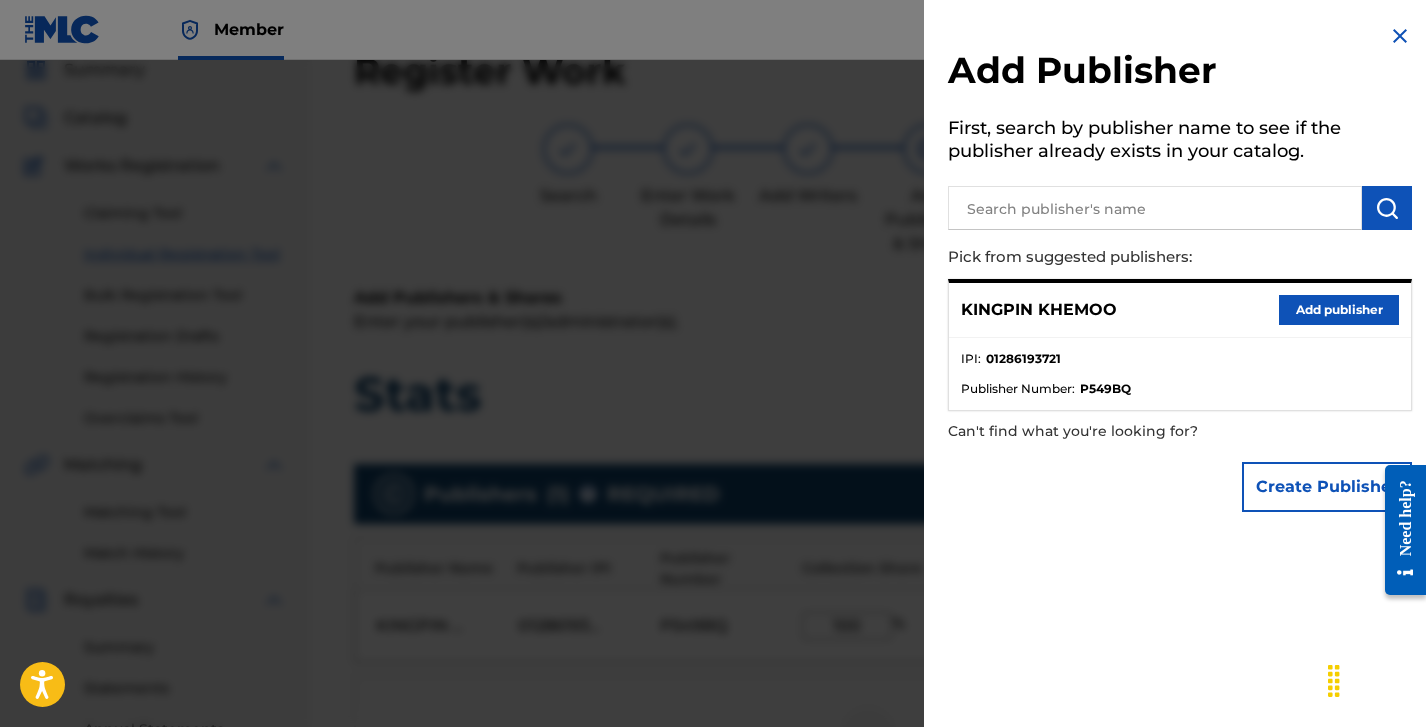 click on "Add publisher" at bounding box center (1339, 310) 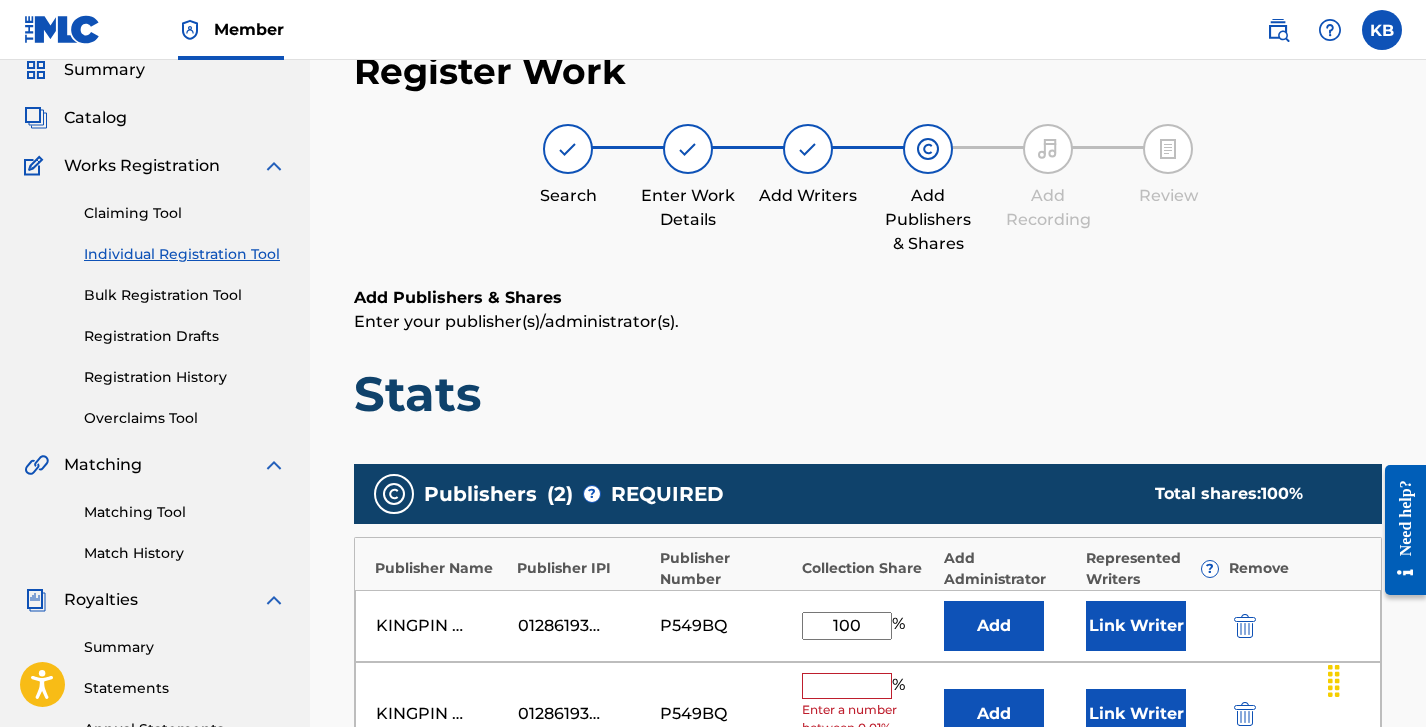 click at bounding box center (1245, 714) 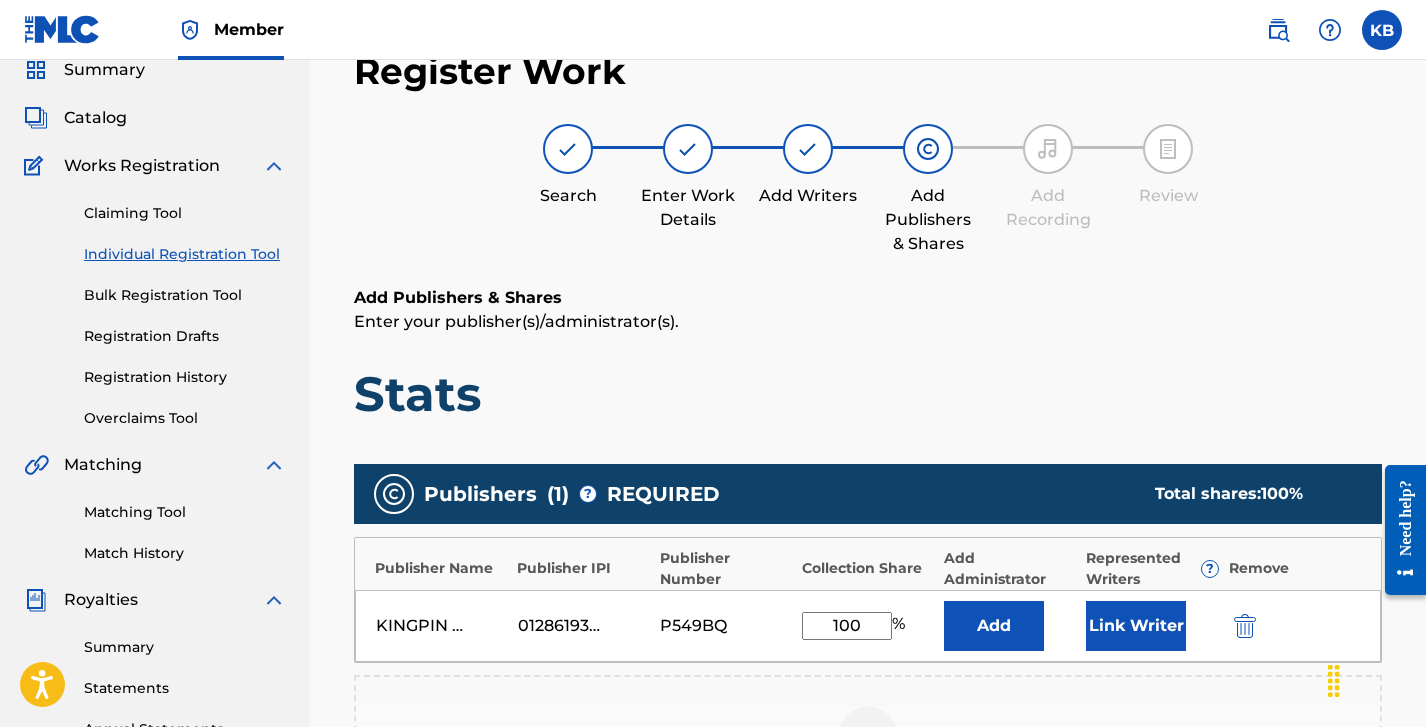 click on "Add Publishers & Shares Enter your publisher(s)/administrator(s). Stats" at bounding box center [868, 355] 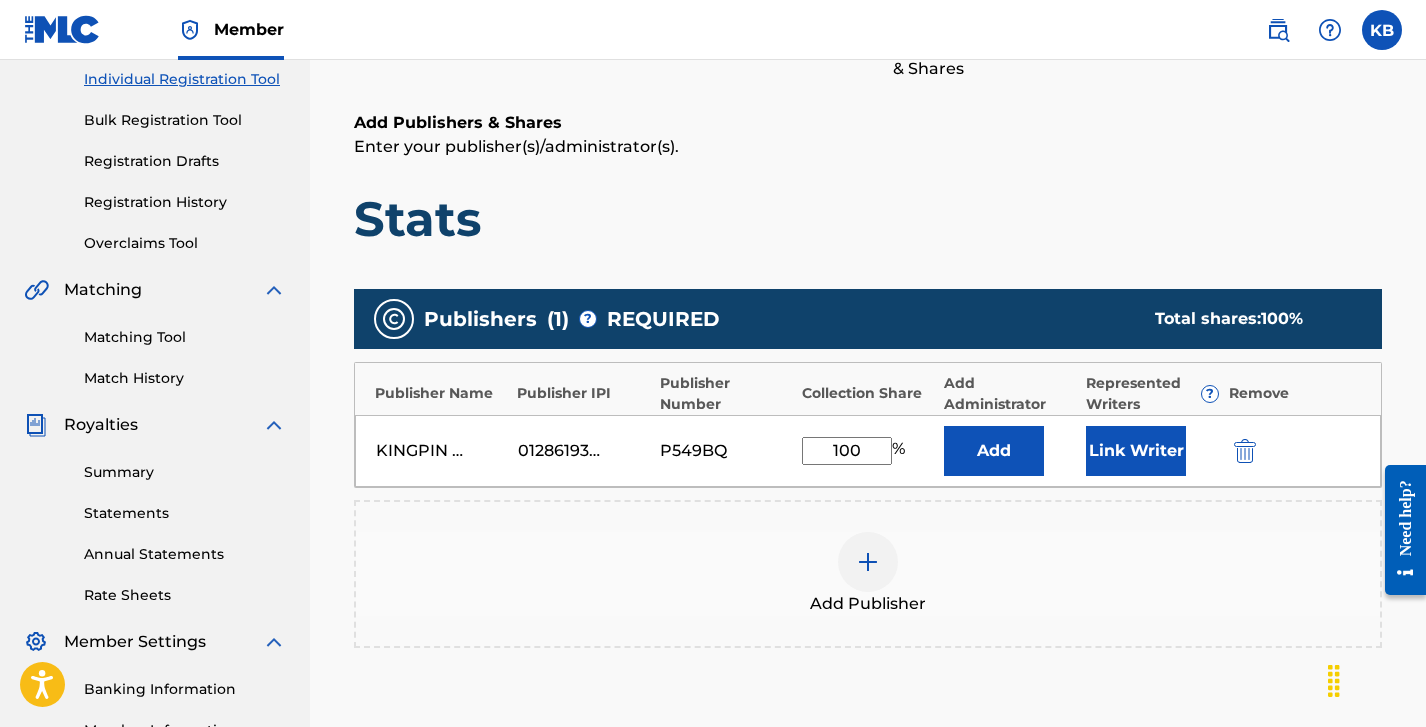 scroll, scrollTop: 260, scrollLeft: 0, axis: vertical 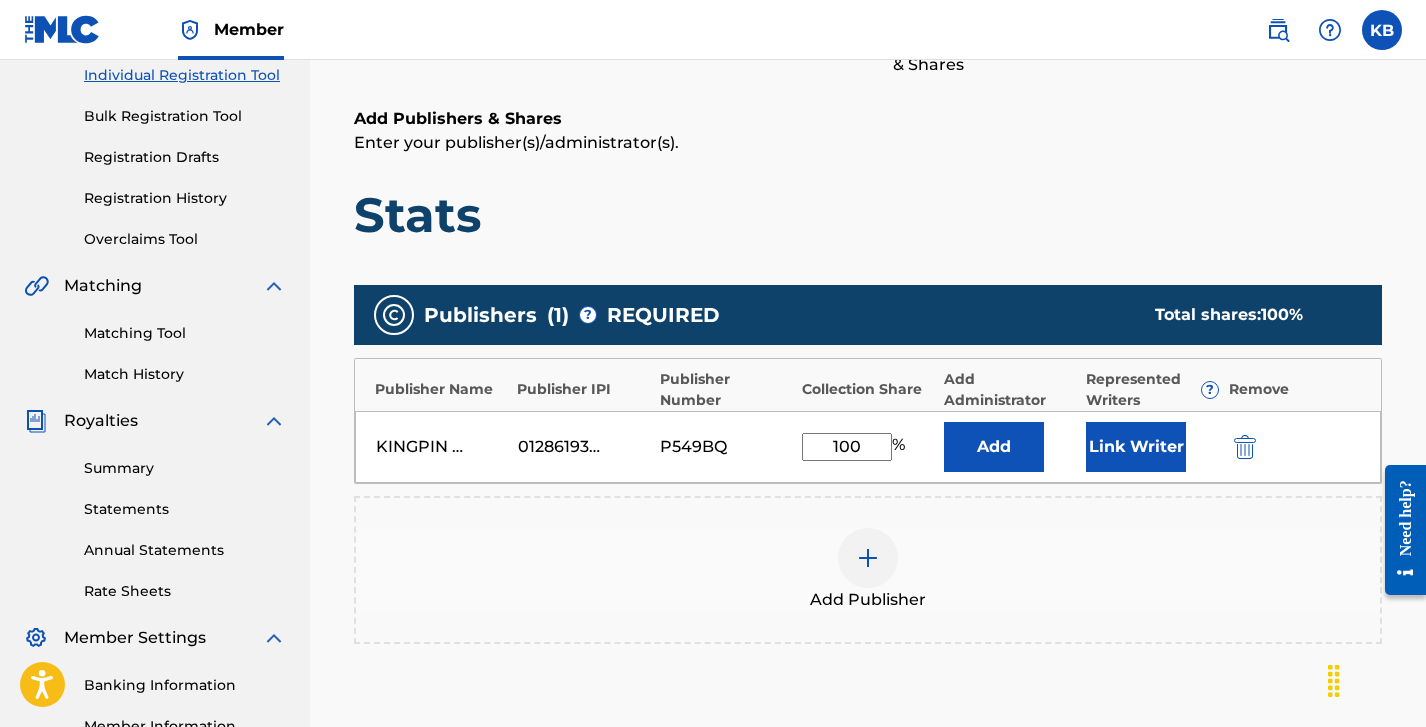 click on "Link Writer" at bounding box center [1136, 447] 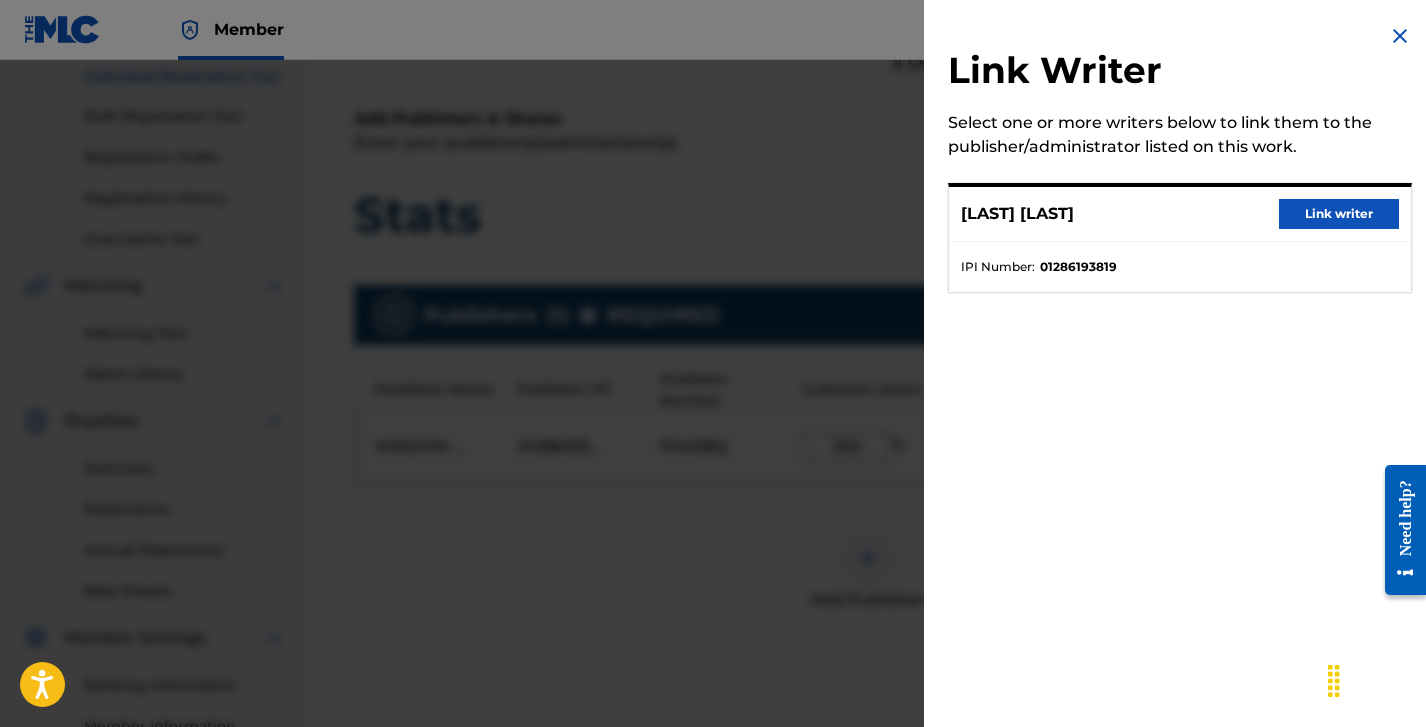 click on "Link writer" at bounding box center (1339, 214) 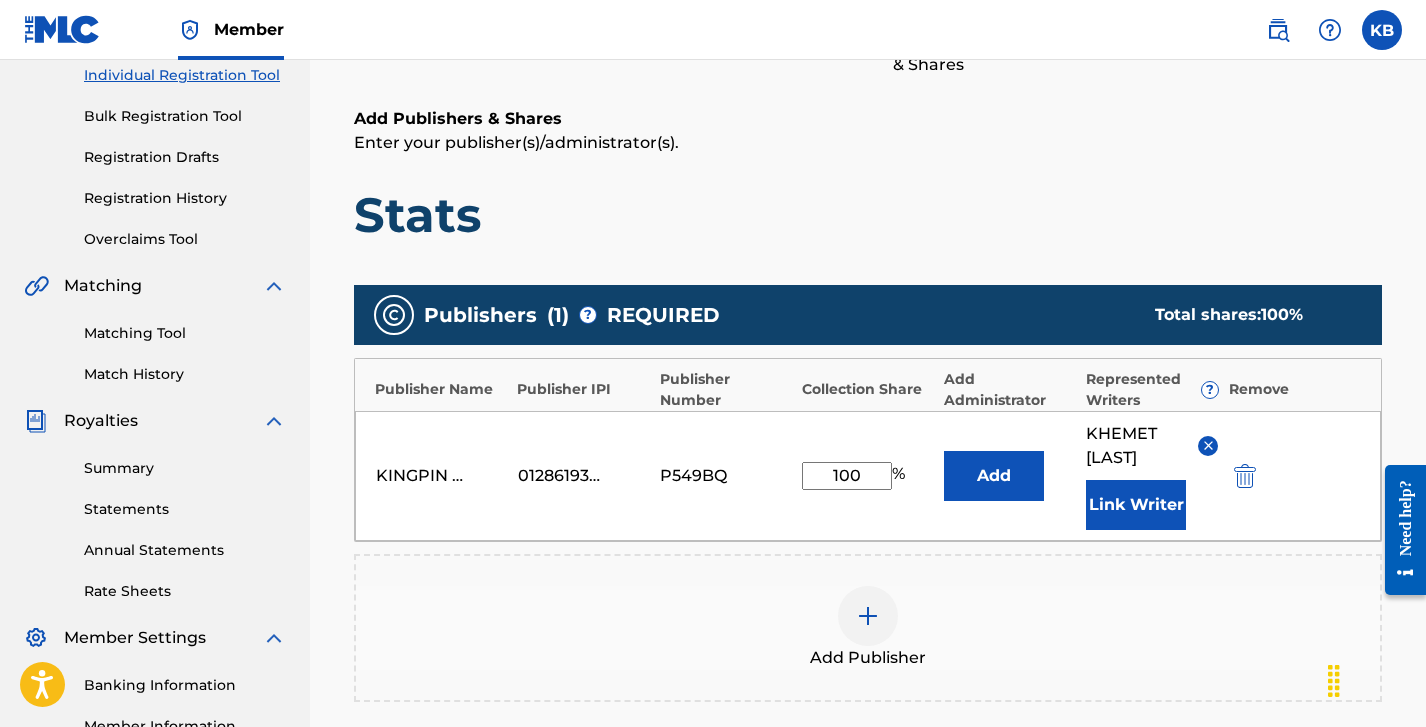 click on "Stats" at bounding box center [868, 215] 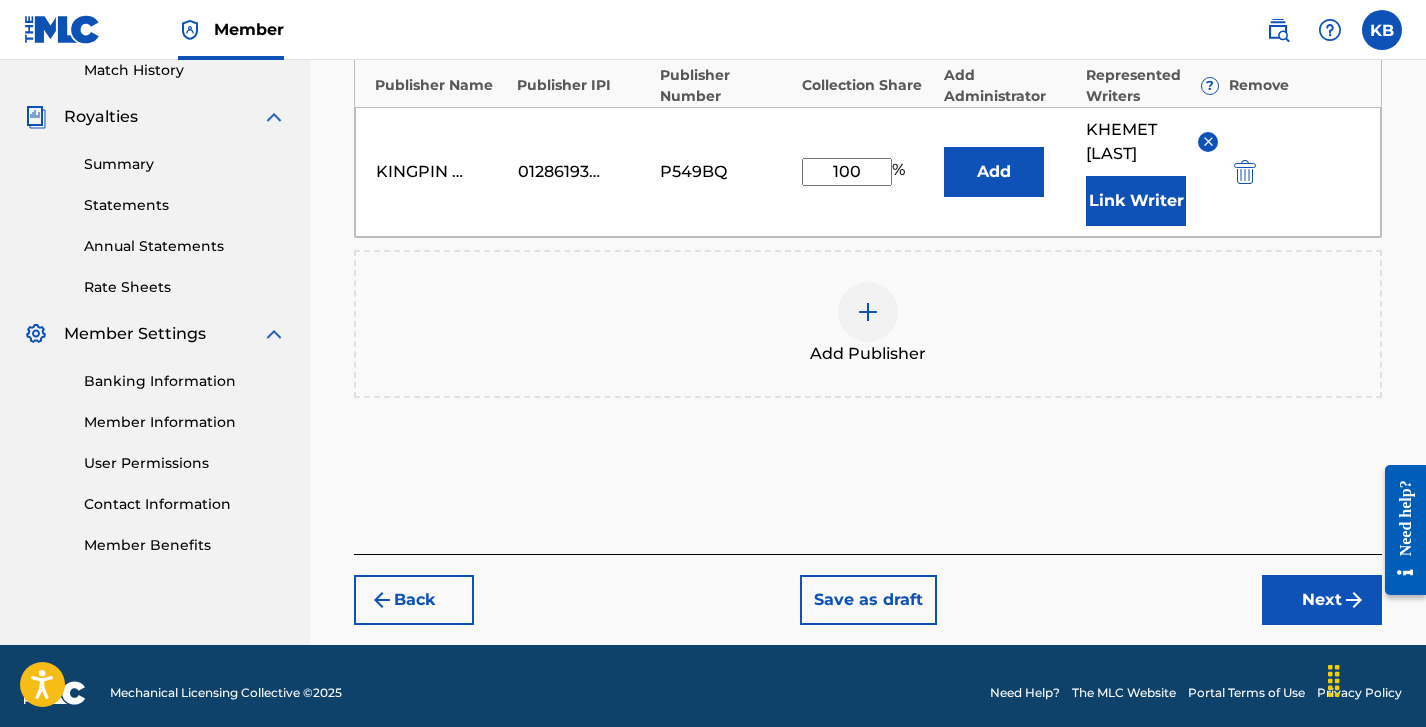 scroll, scrollTop: 566, scrollLeft: 0, axis: vertical 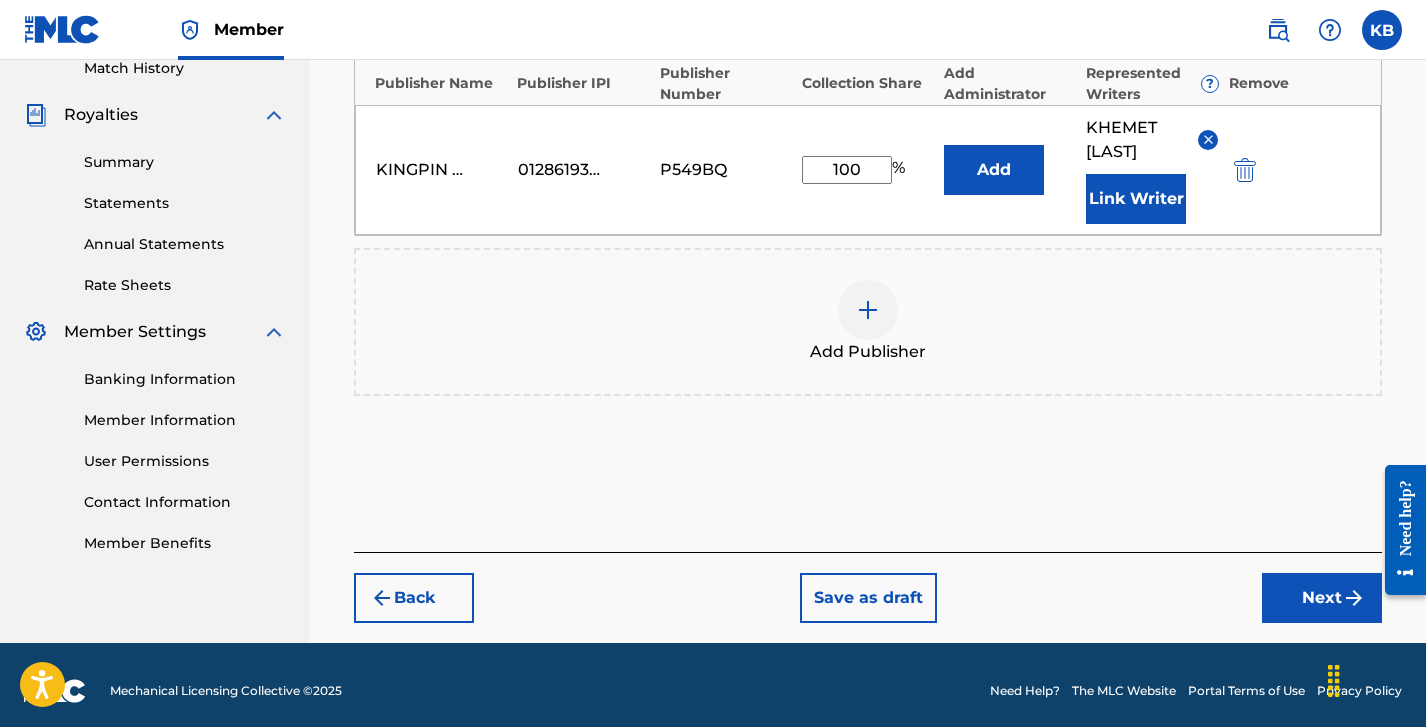click on "Next" at bounding box center [1322, 598] 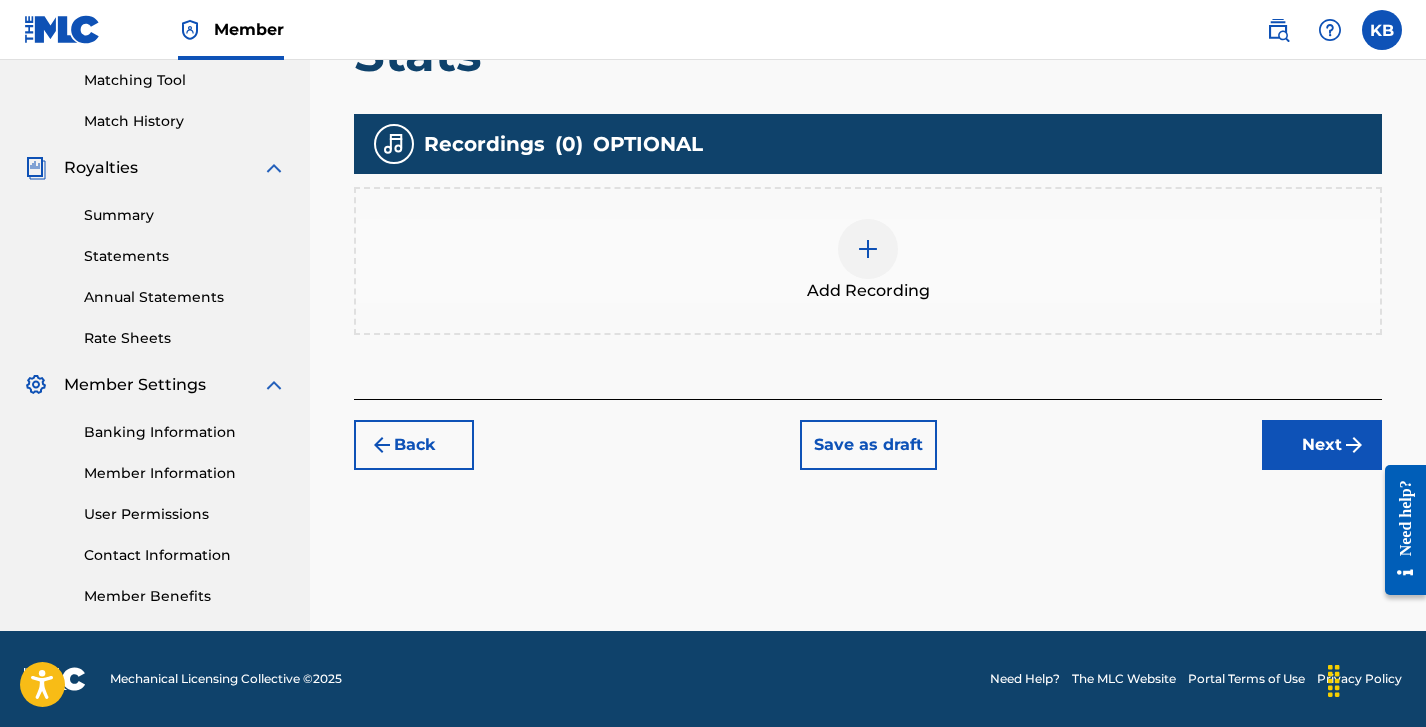 click on "Next" at bounding box center [1322, 445] 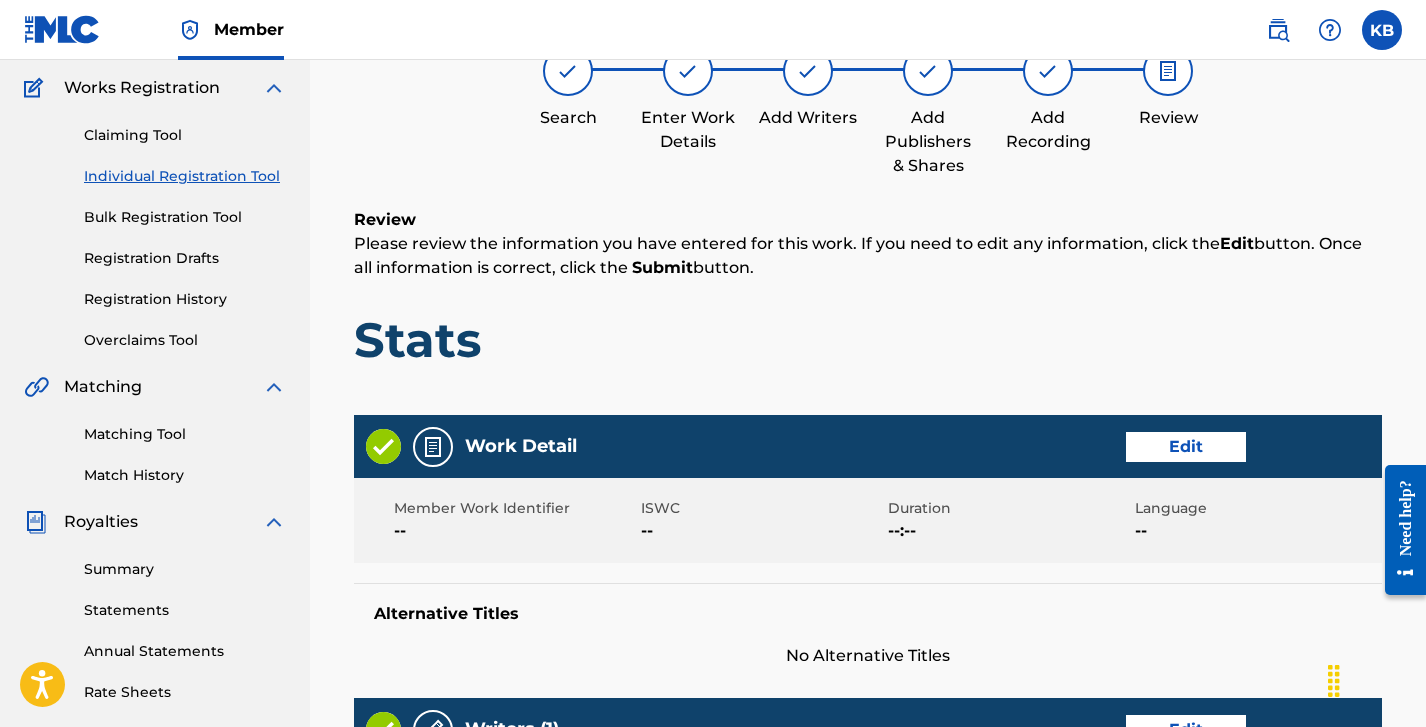 scroll, scrollTop: 90, scrollLeft: 0, axis: vertical 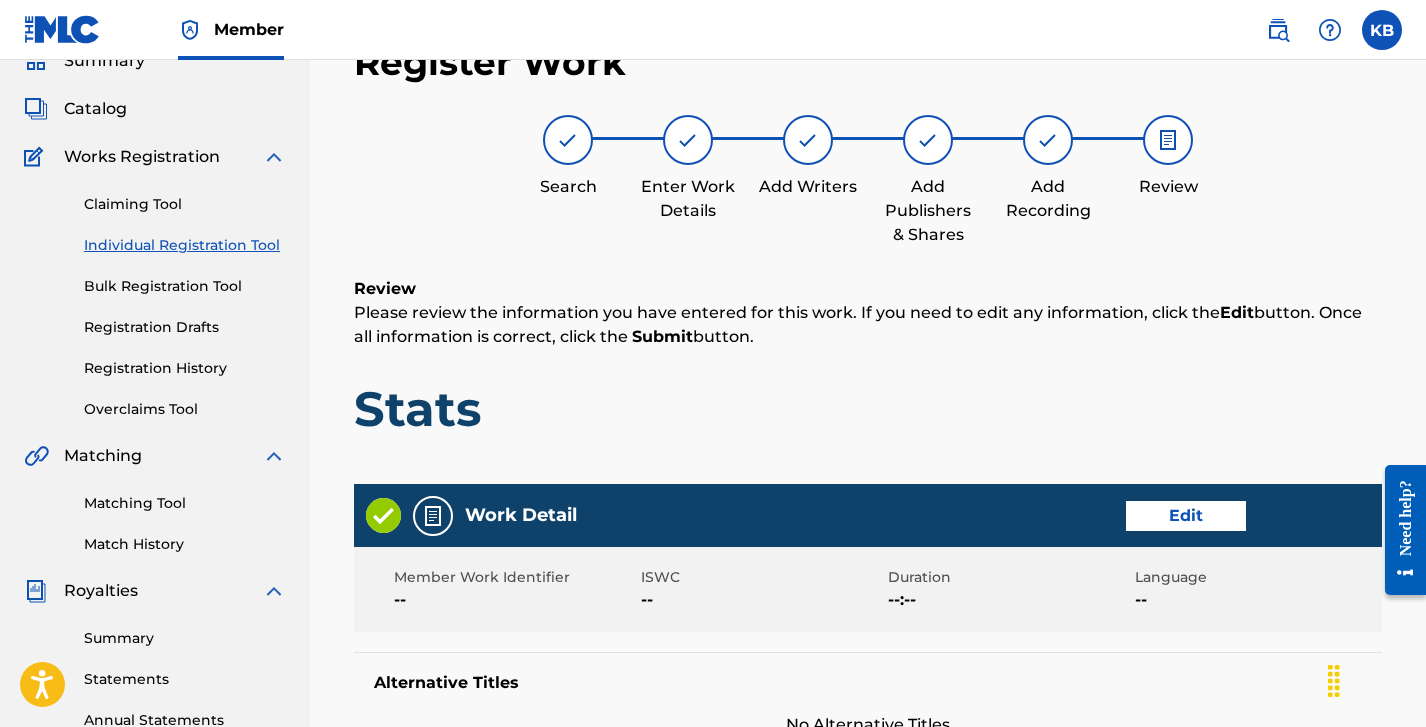 click on "Please review the information you have entered for this work. If you need to edit any information, click the  Edit  button. Once all information is correct, click the   Submit  button." at bounding box center [868, 325] 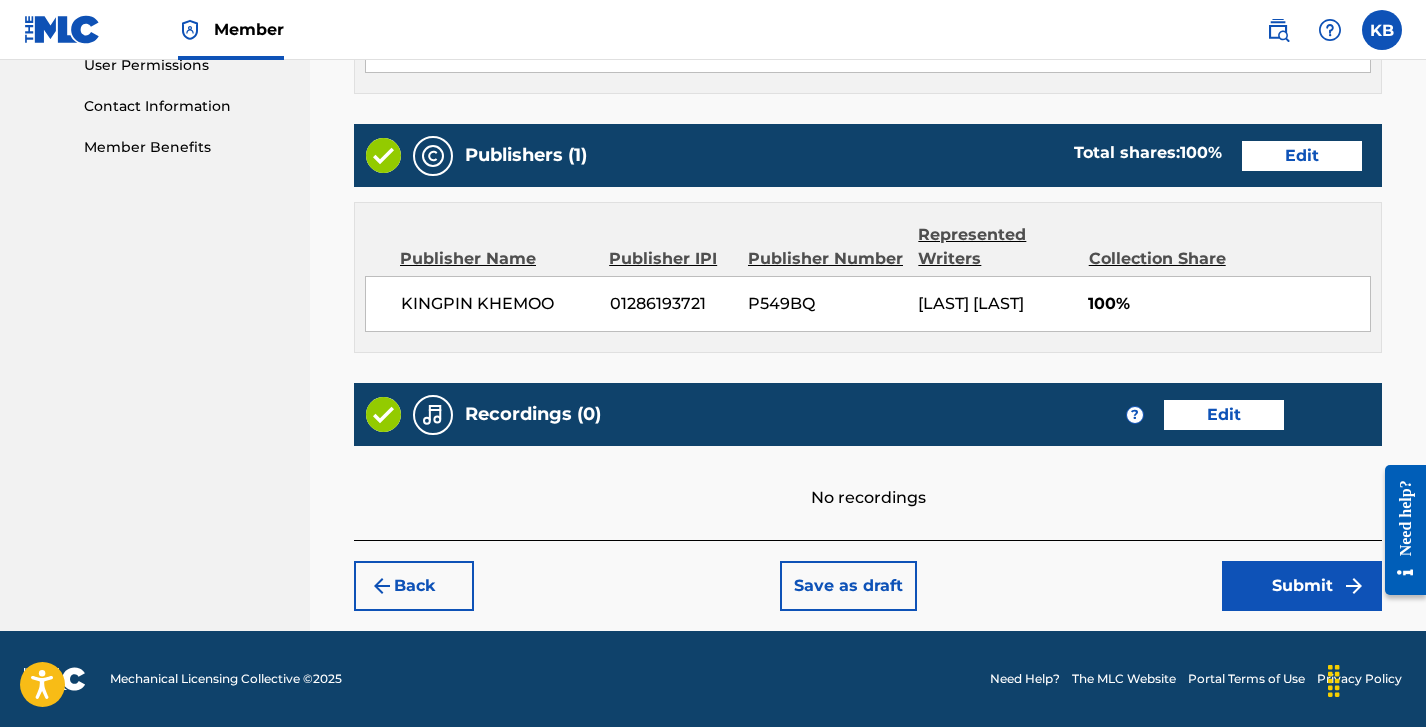 scroll, scrollTop: 961, scrollLeft: 0, axis: vertical 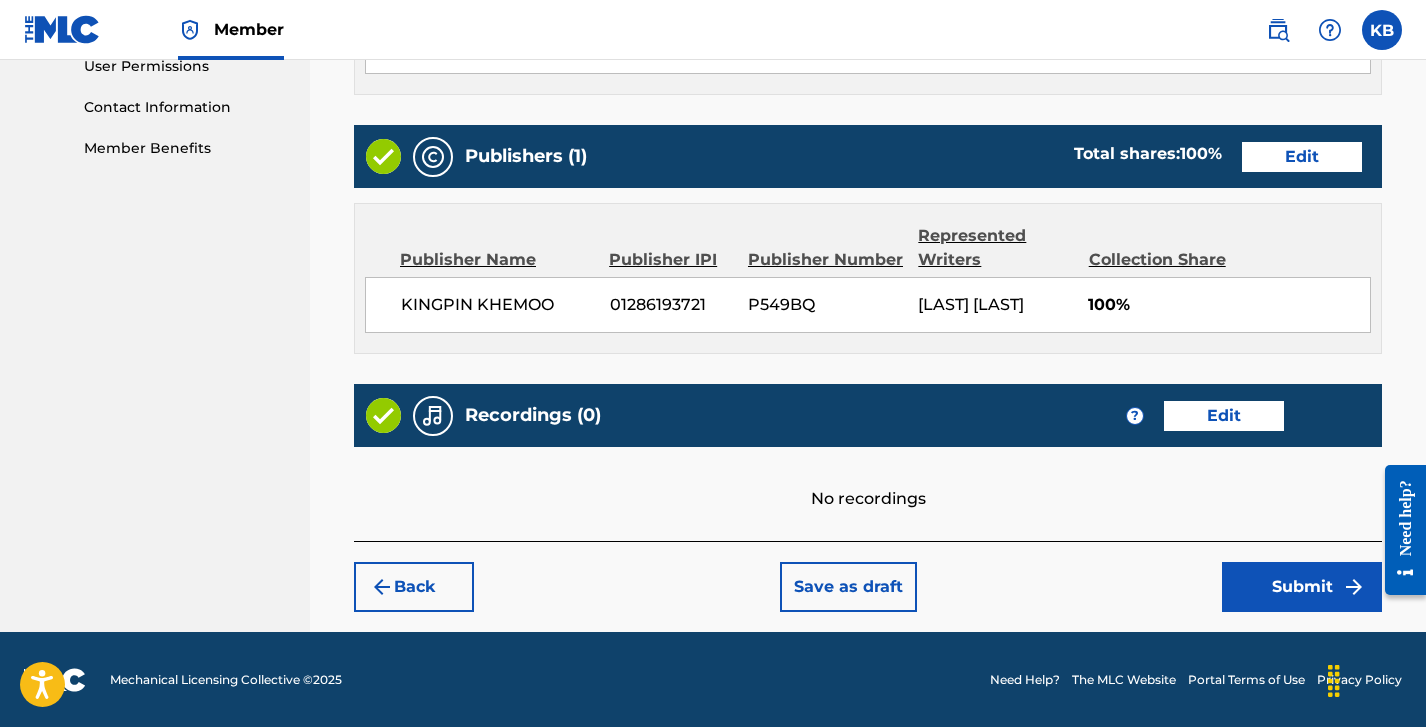 click on "Submit" at bounding box center [1302, 587] 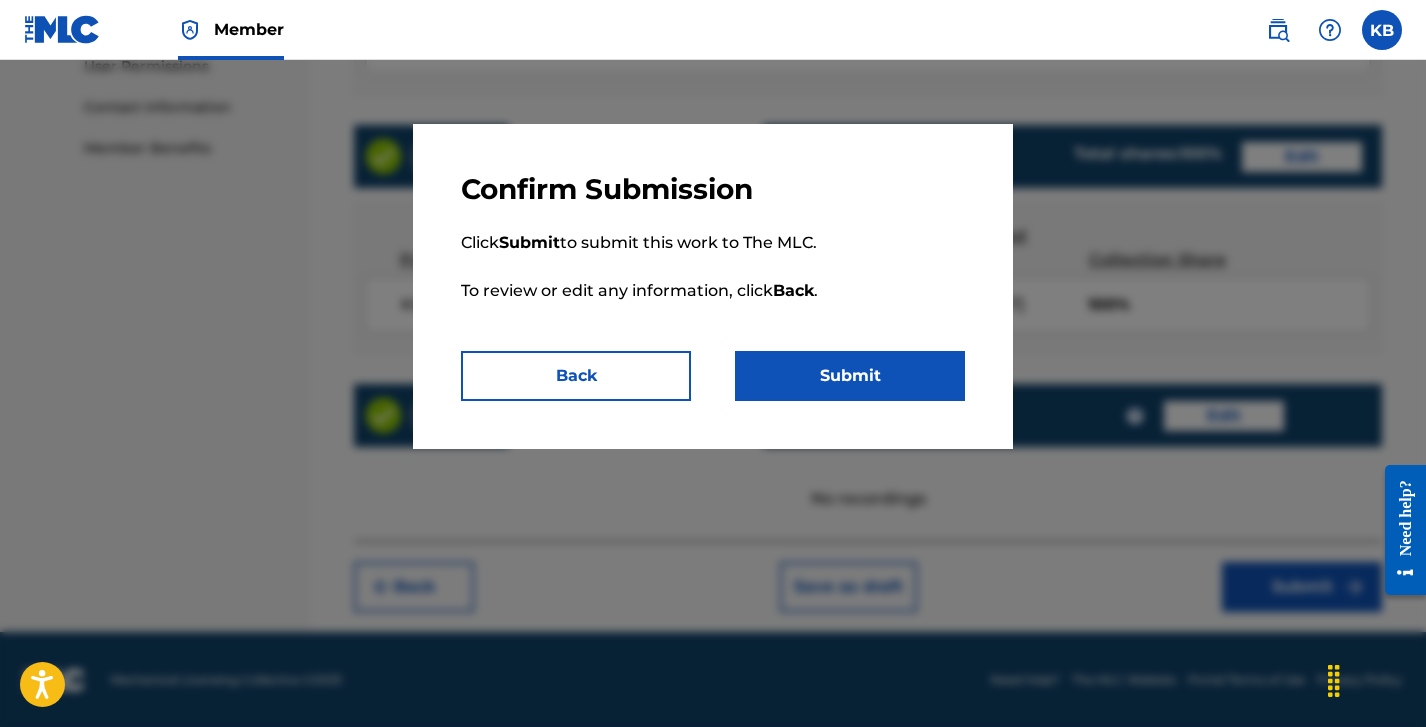 click on "Submit" at bounding box center [850, 376] 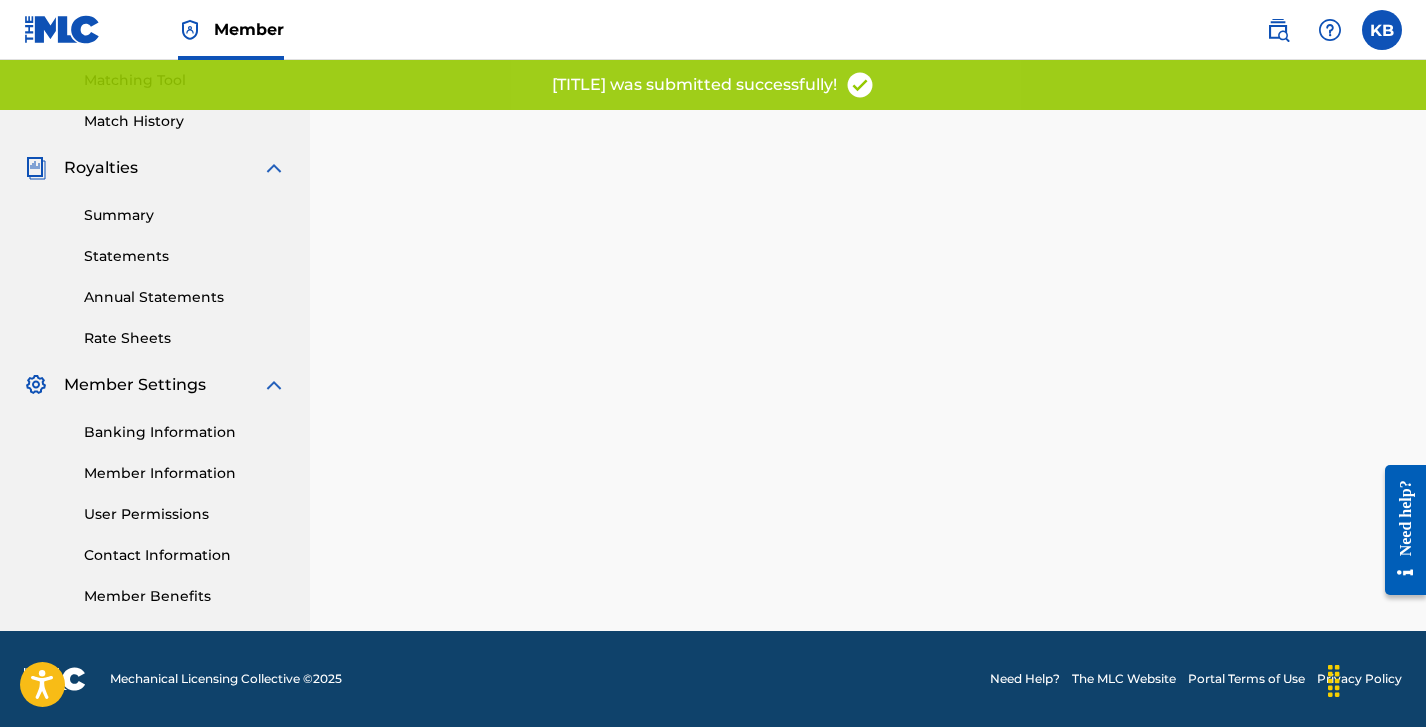 scroll, scrollTop: 0, scrollLeft: 0, axis: both 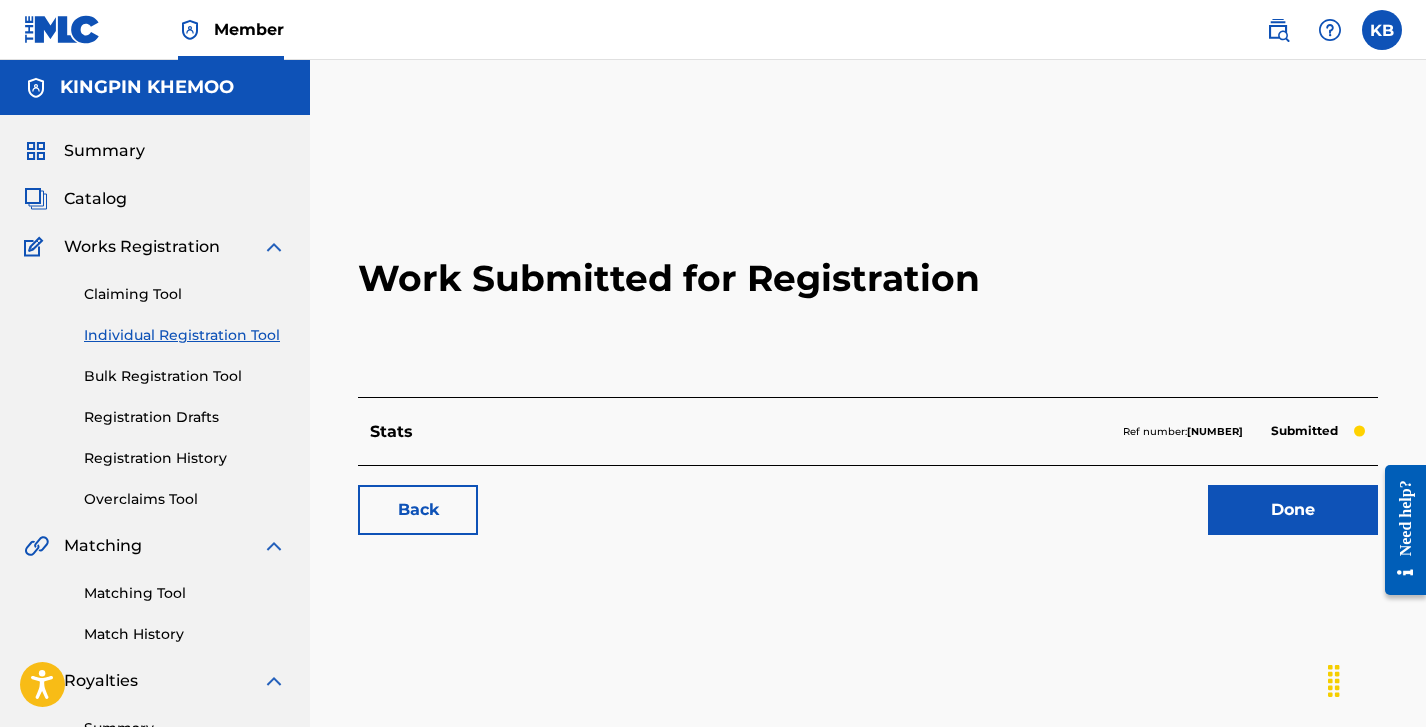 click on "Done" at bounding box center (1293, 510) 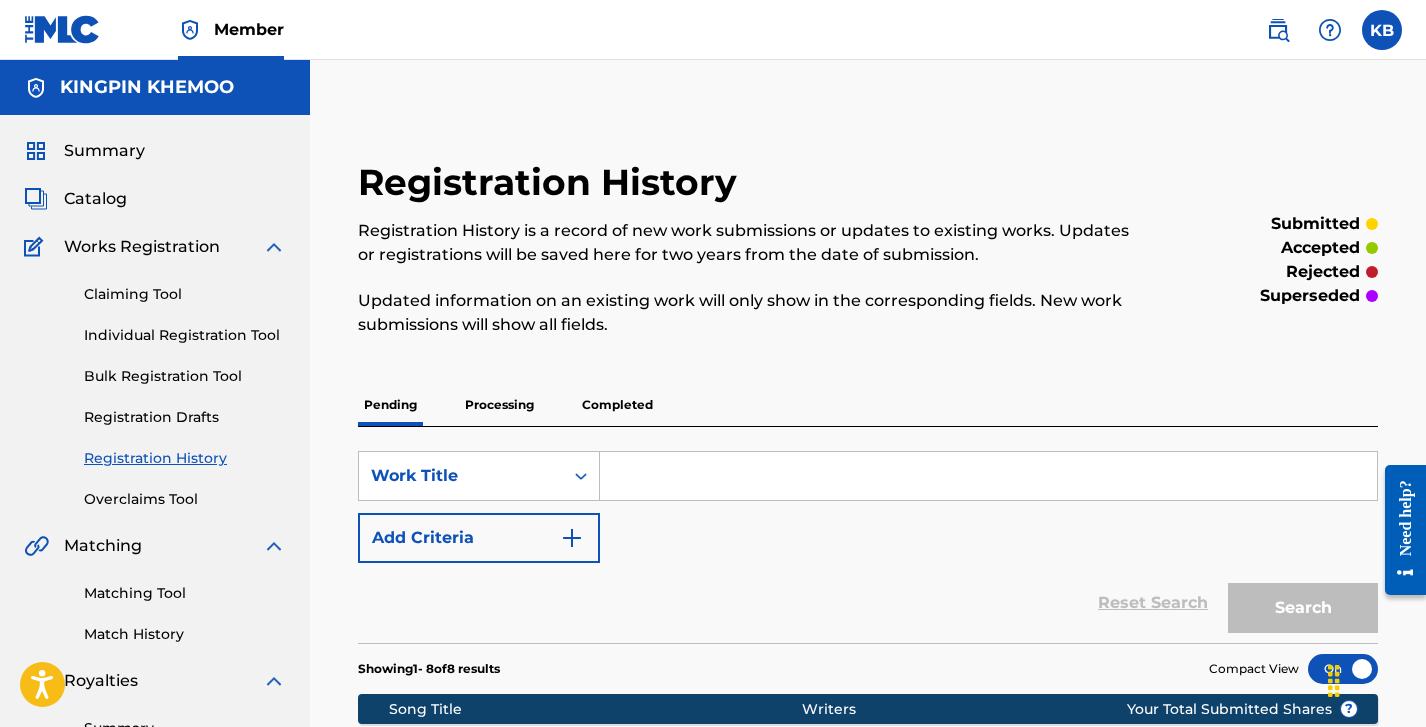 click on "SearchWithCriteria61627645-c63f-4afb-ad69-1b0f2ad614c9 Work Title Add Criteria Reset Search Search" at bounding box center [868, 535] 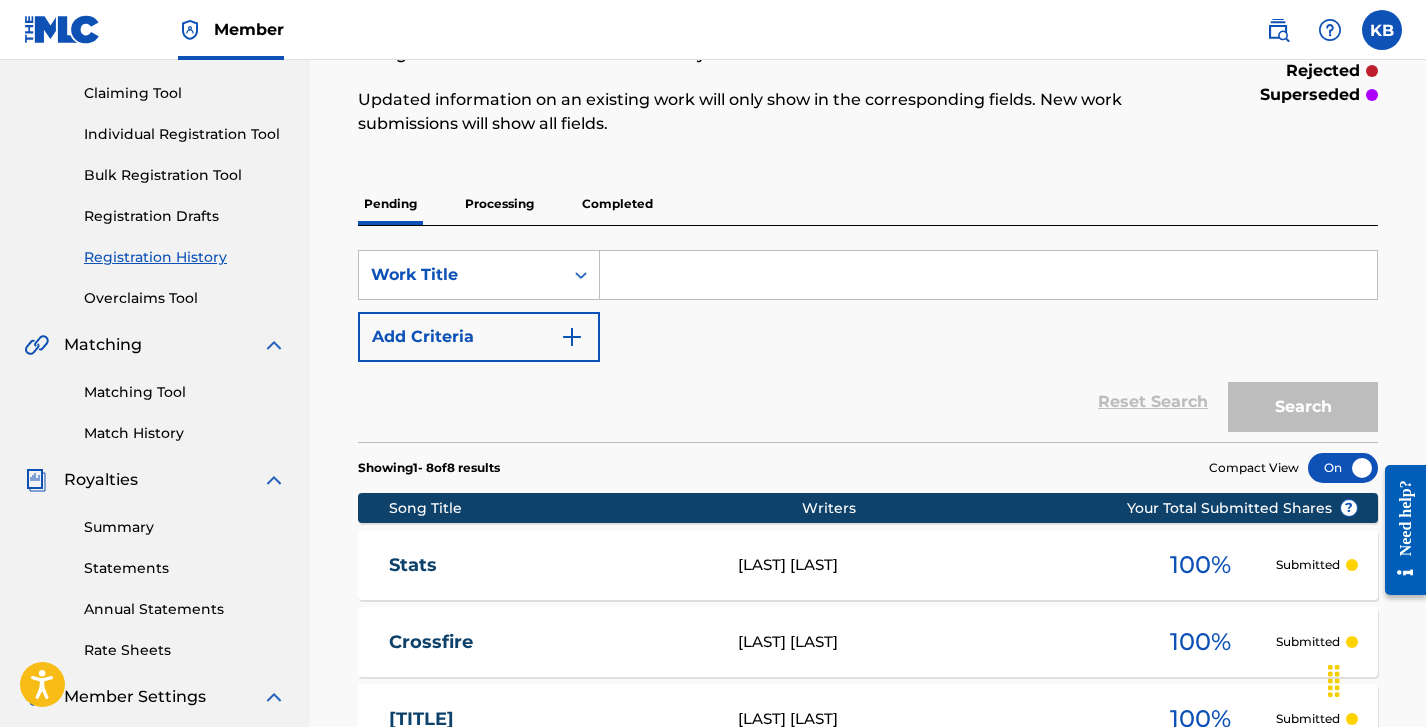 scroll, scrollTop: 94, scrollLeft: 0, axis: vertical 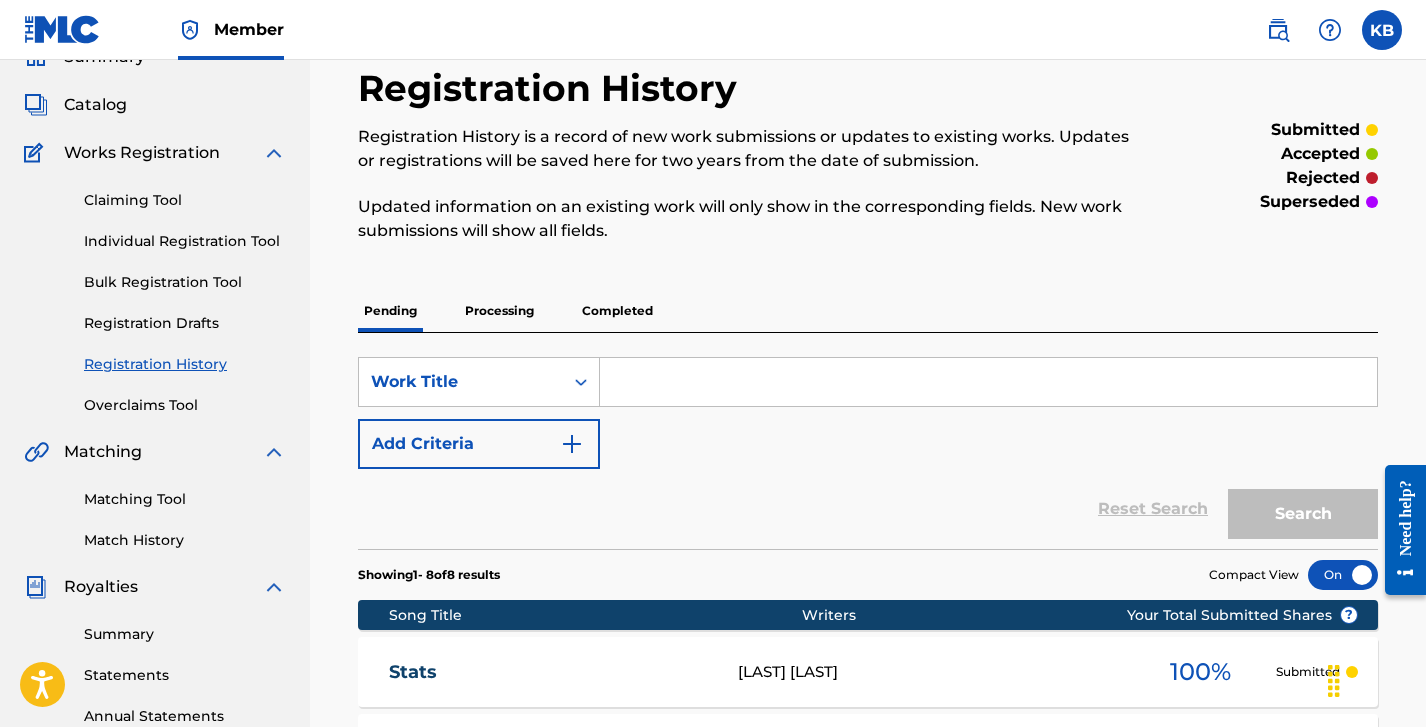click at bounding box center [988, 382] 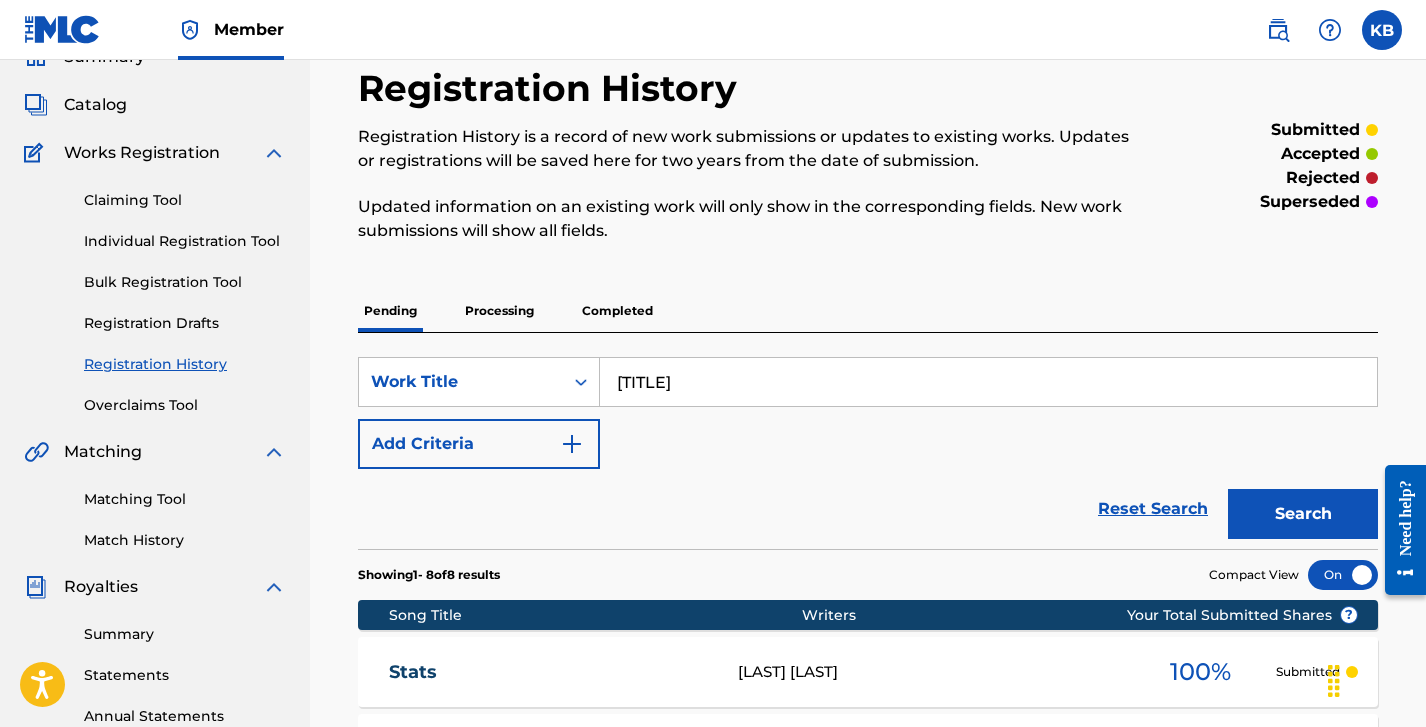 type on "[TITLE]" 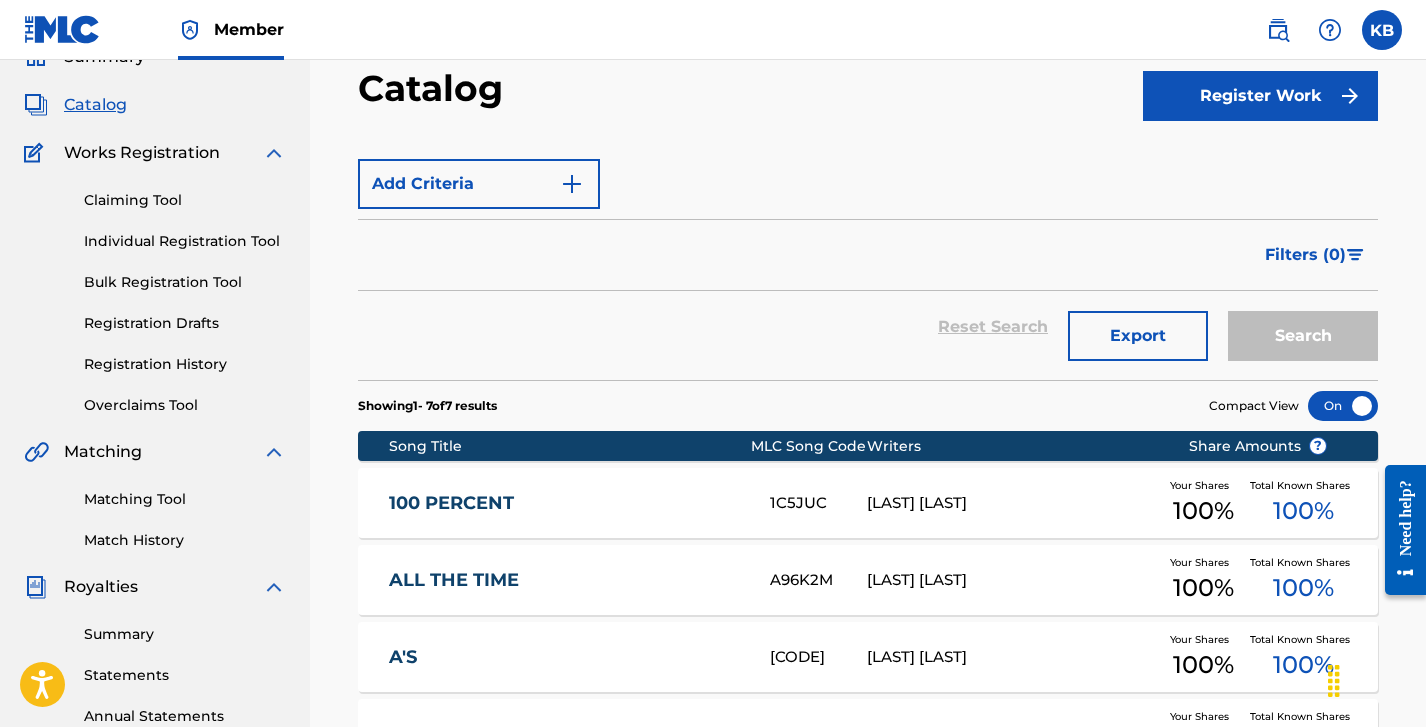 scroll, scrollTop: 0, scrollLeft: 0, axis: both 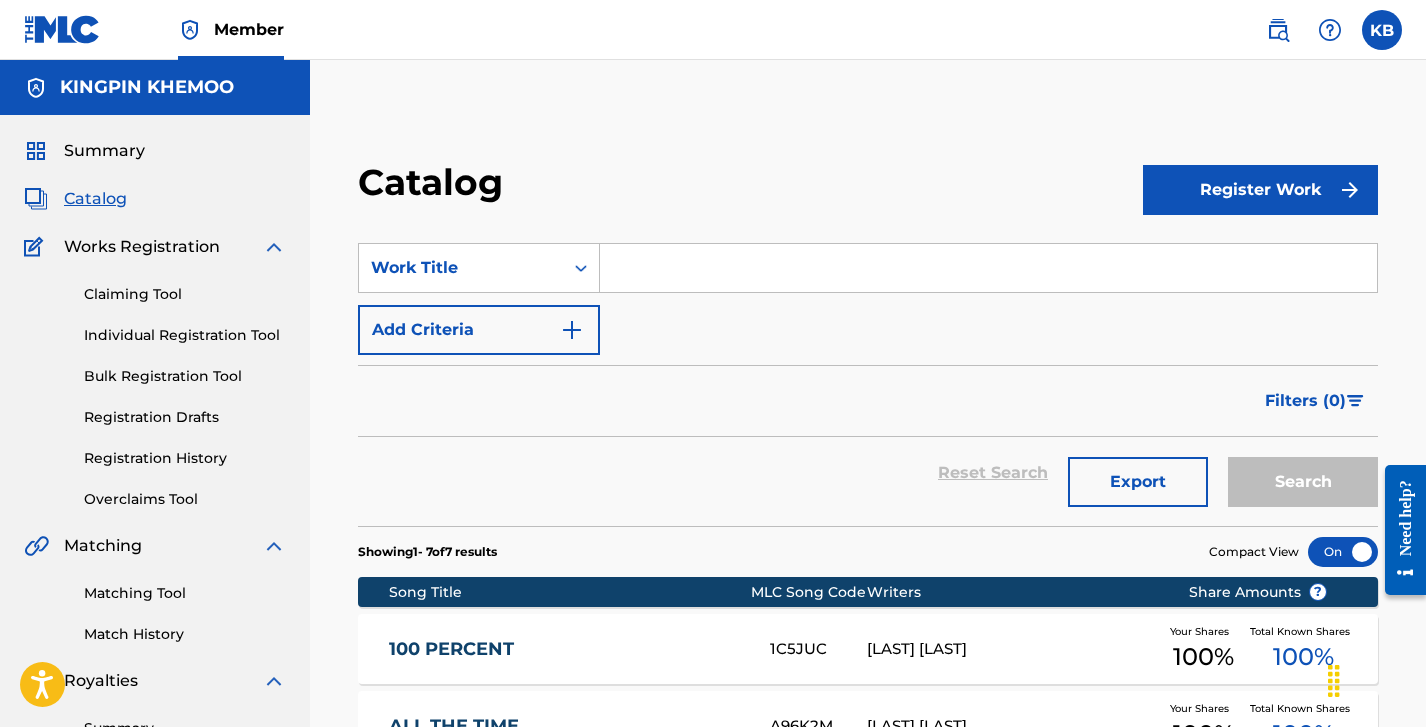 click on "Register Work" at bounding box center [1260, 190] 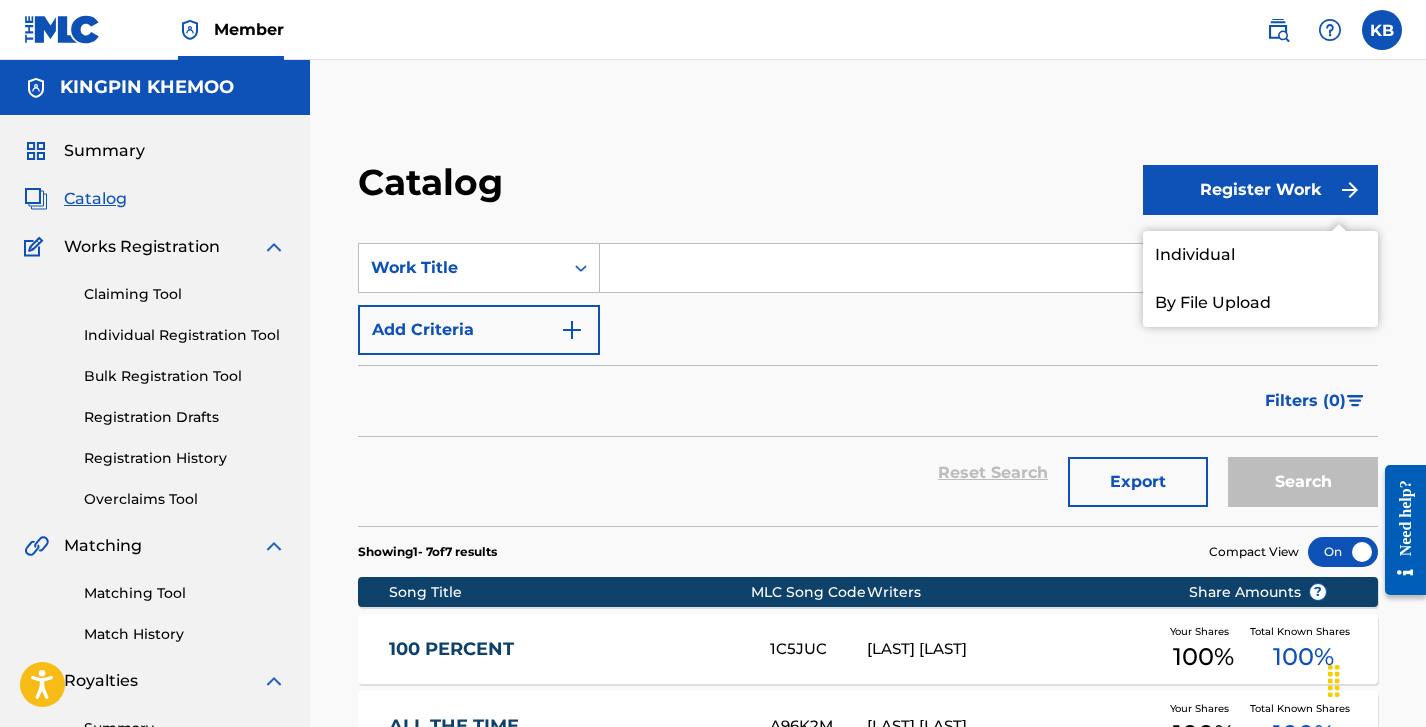 click on "Individual" at bounding box center (1260, 255) 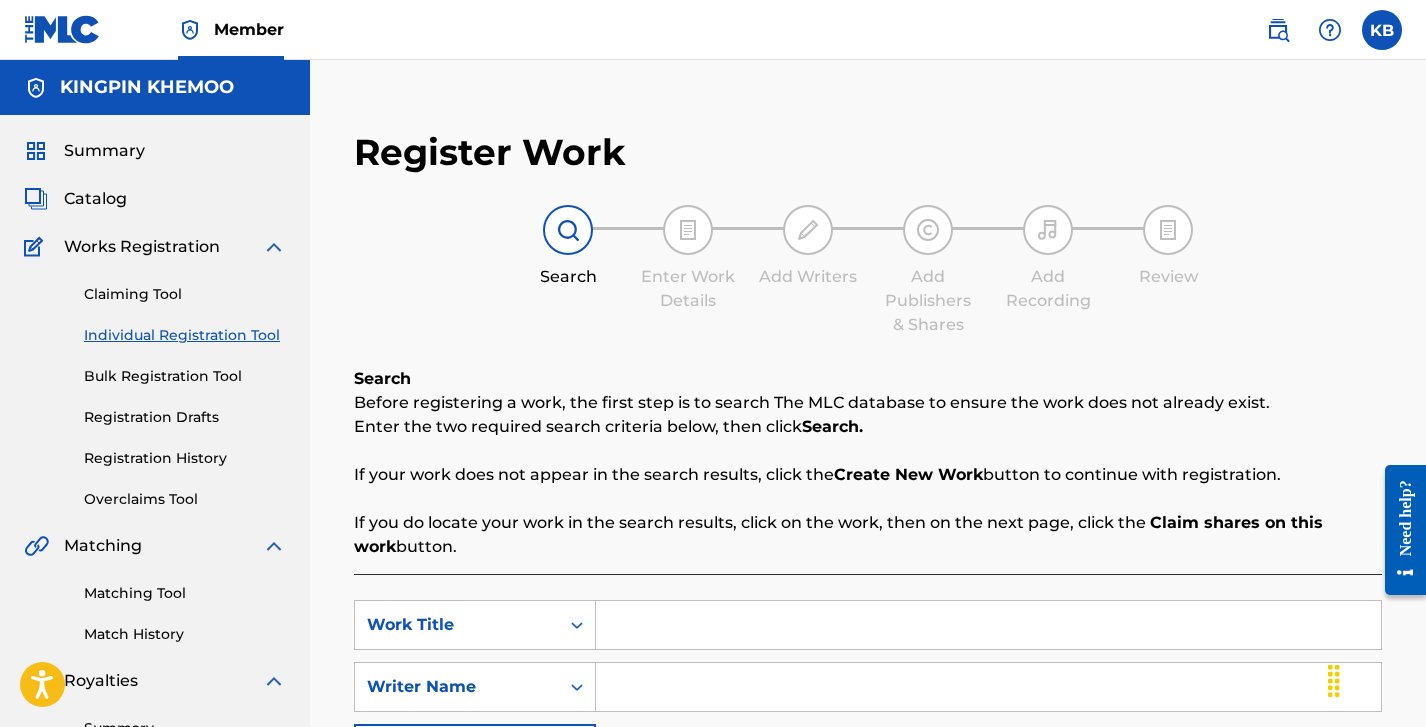 click at bounding box center [988, 625] 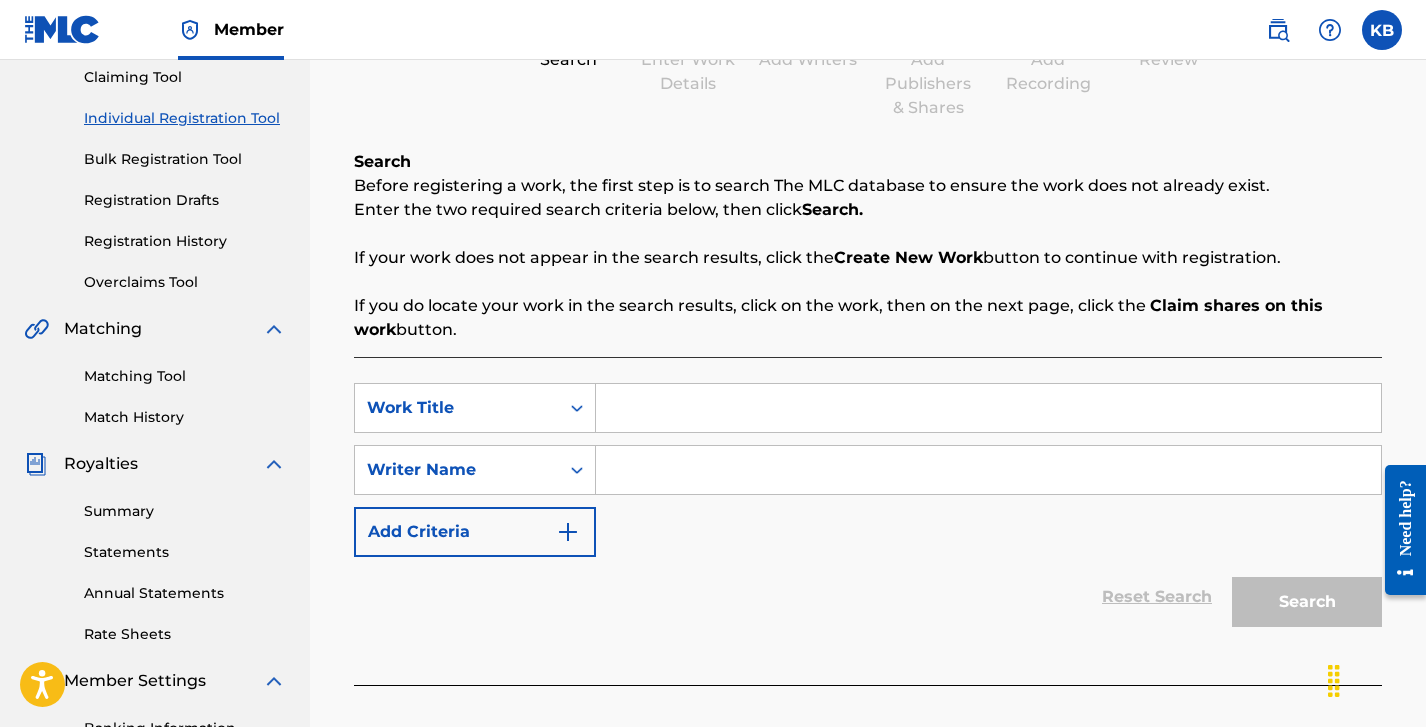 scroll, scrollTop: 218, scrollLeft: 0, axis: vertical 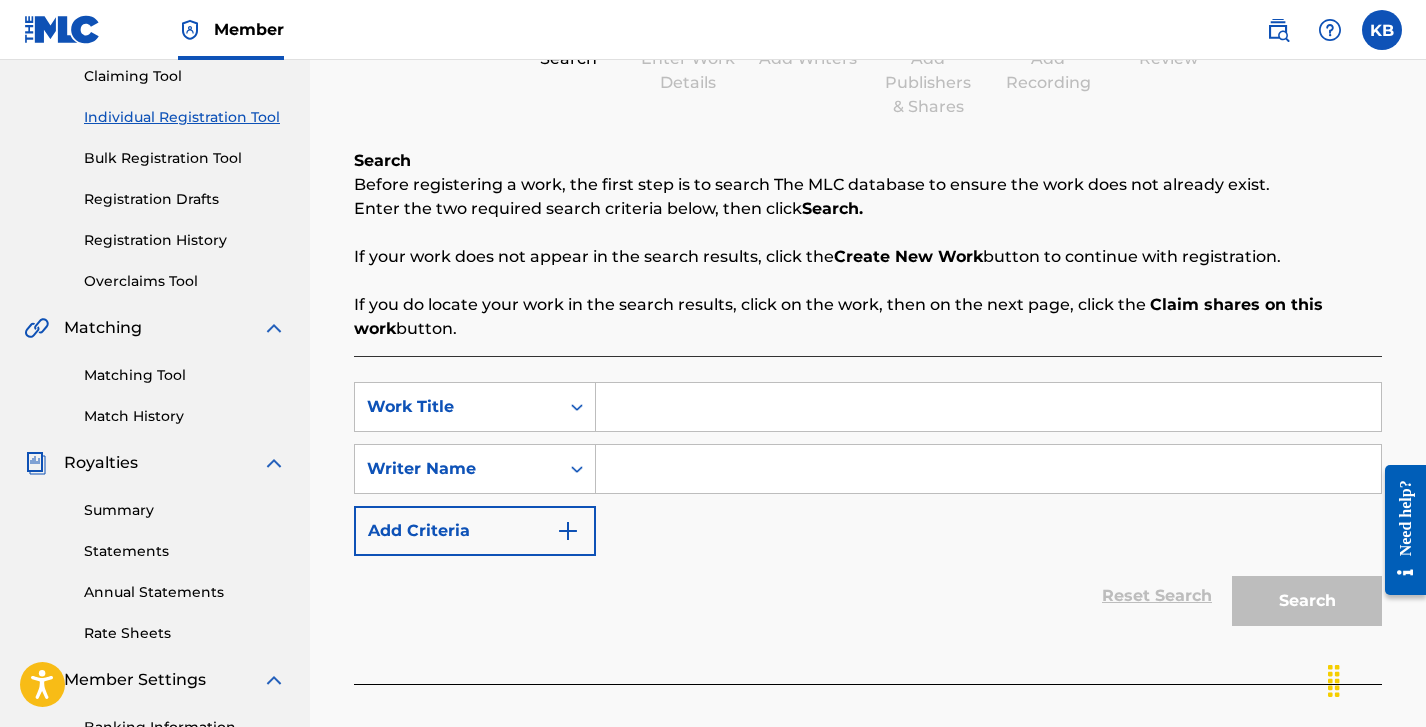 click at bounding box center [988, 407] 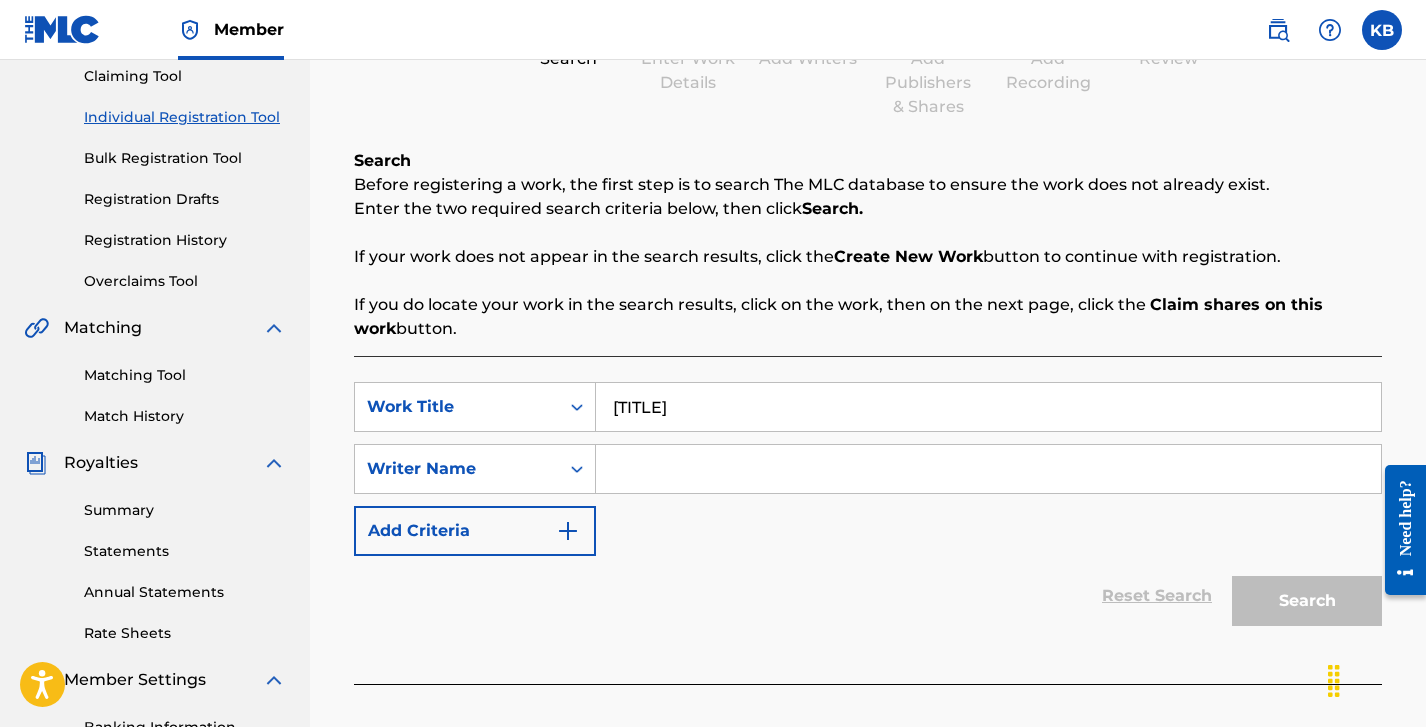 type on "[TITLE]" 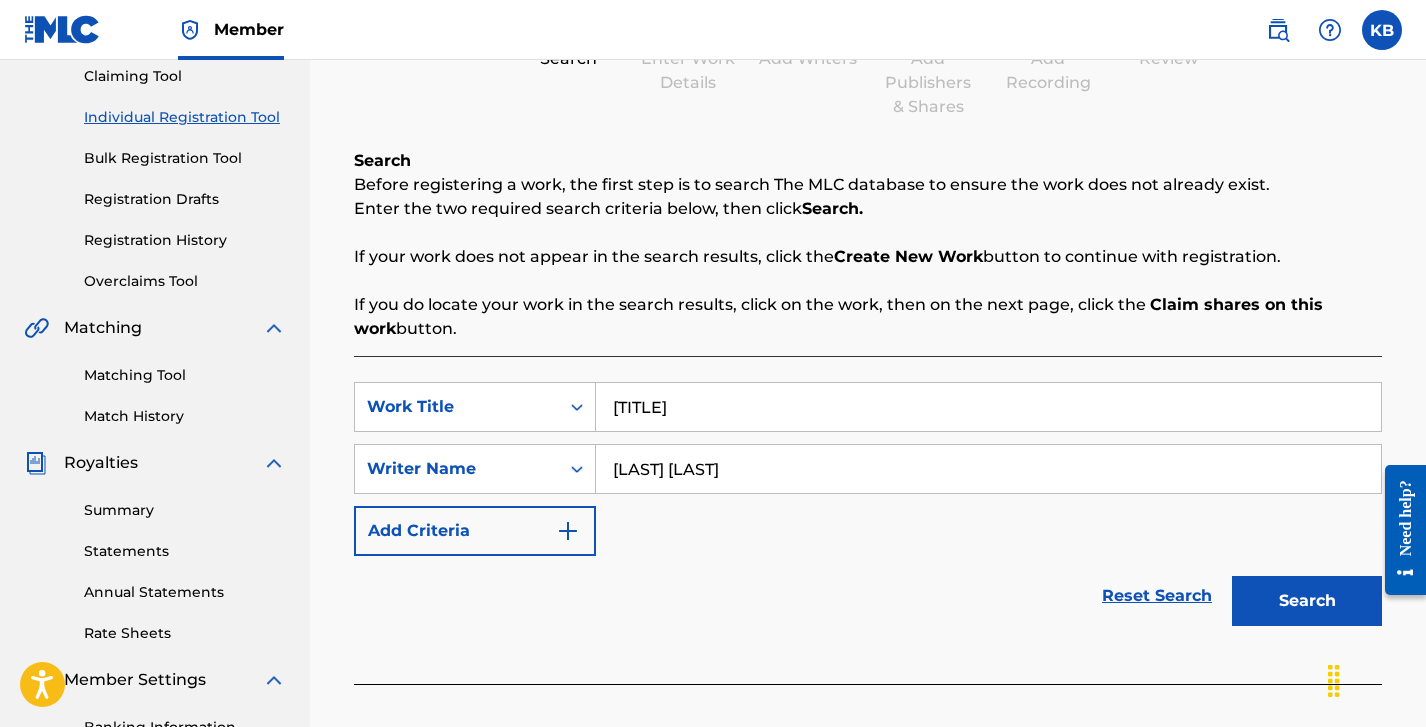 type on "[LAST] [LAST]" 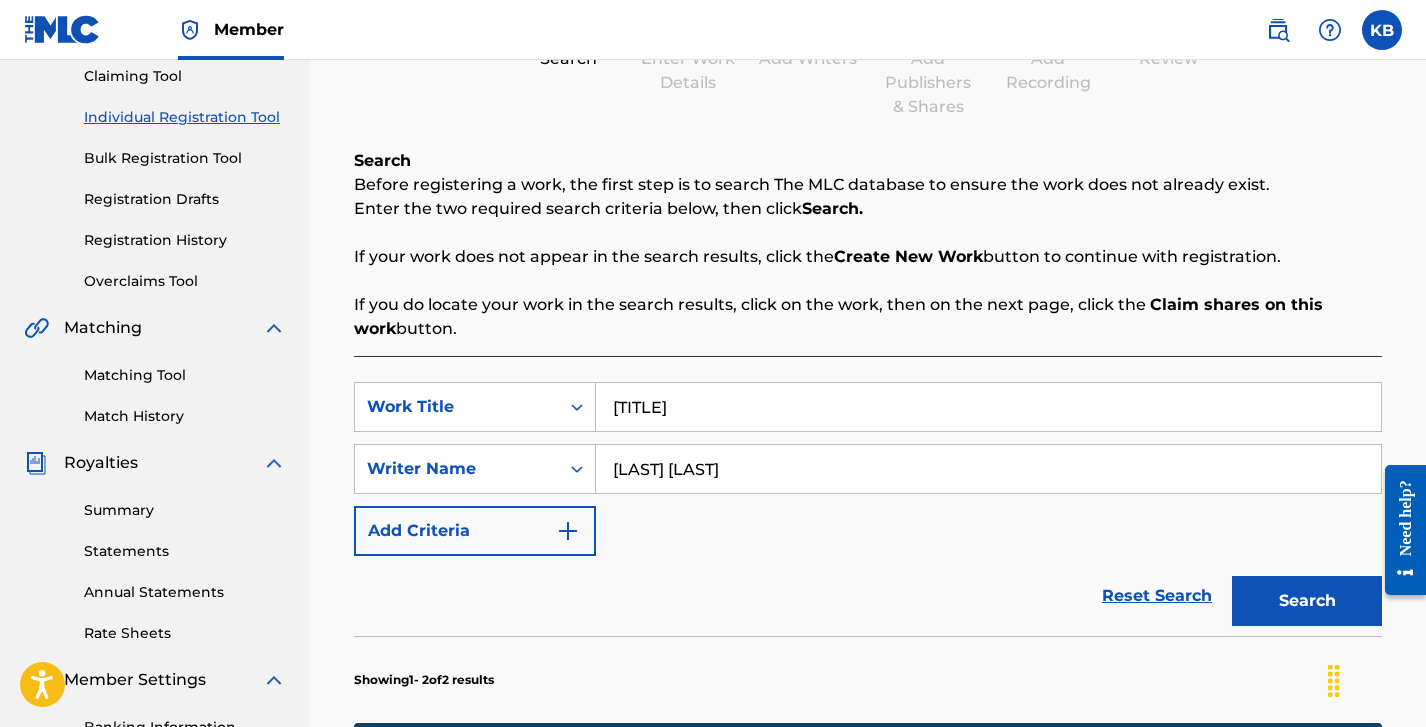 click on "Reset Search Search" at bounding box center (868, 596) 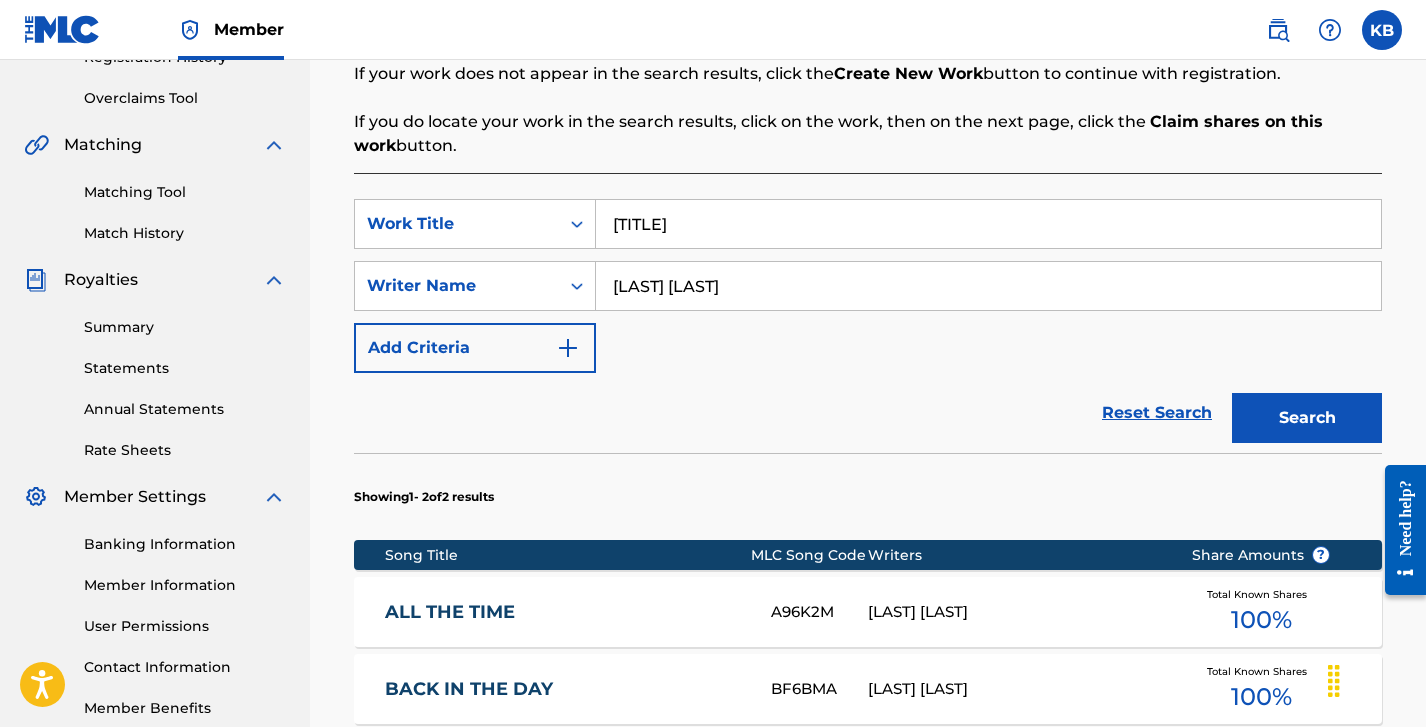 scroll, scrollTop: 399, scrollLeft: 0, axis: vertical 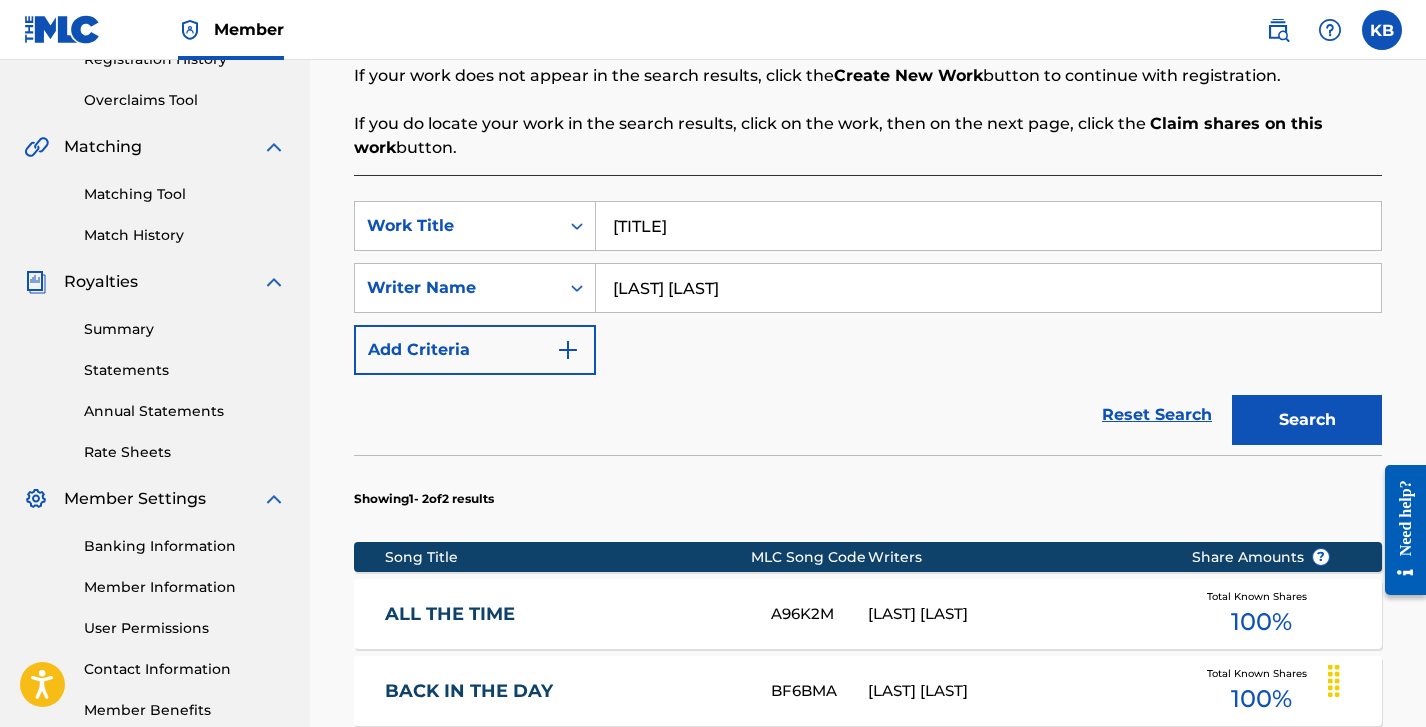 click on "Search" at bounding box center [1307, 420] 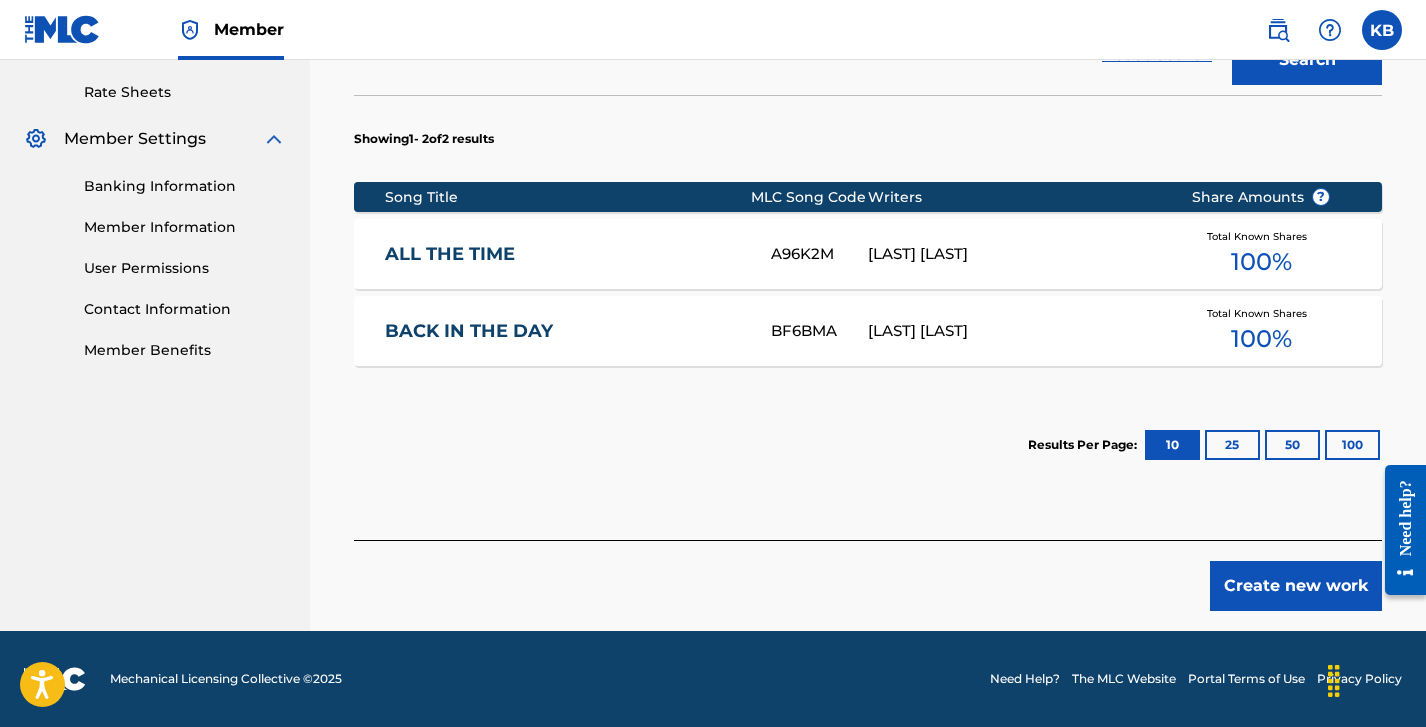 click on "Create new work" at bounding box center (1296, 586) 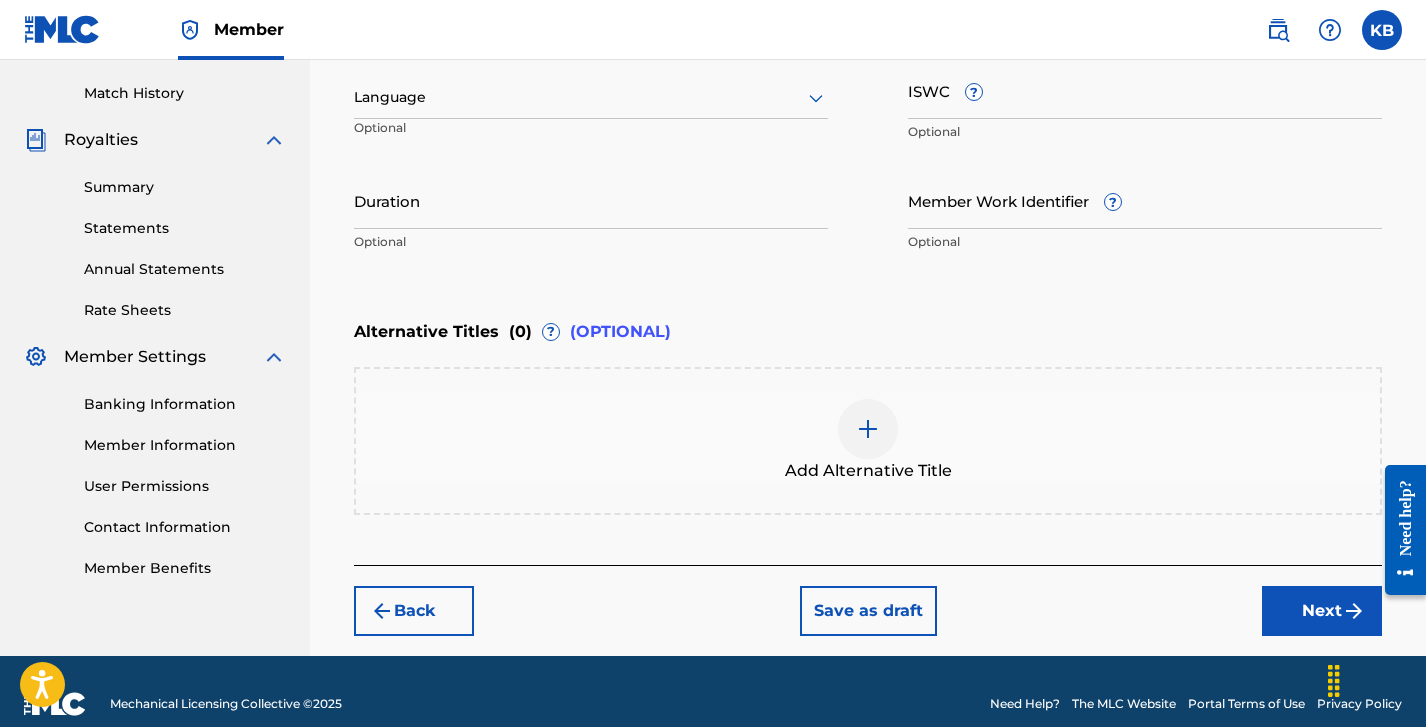 scroll, scrollTop: 558, scrollLeft: 0, axis: vertical 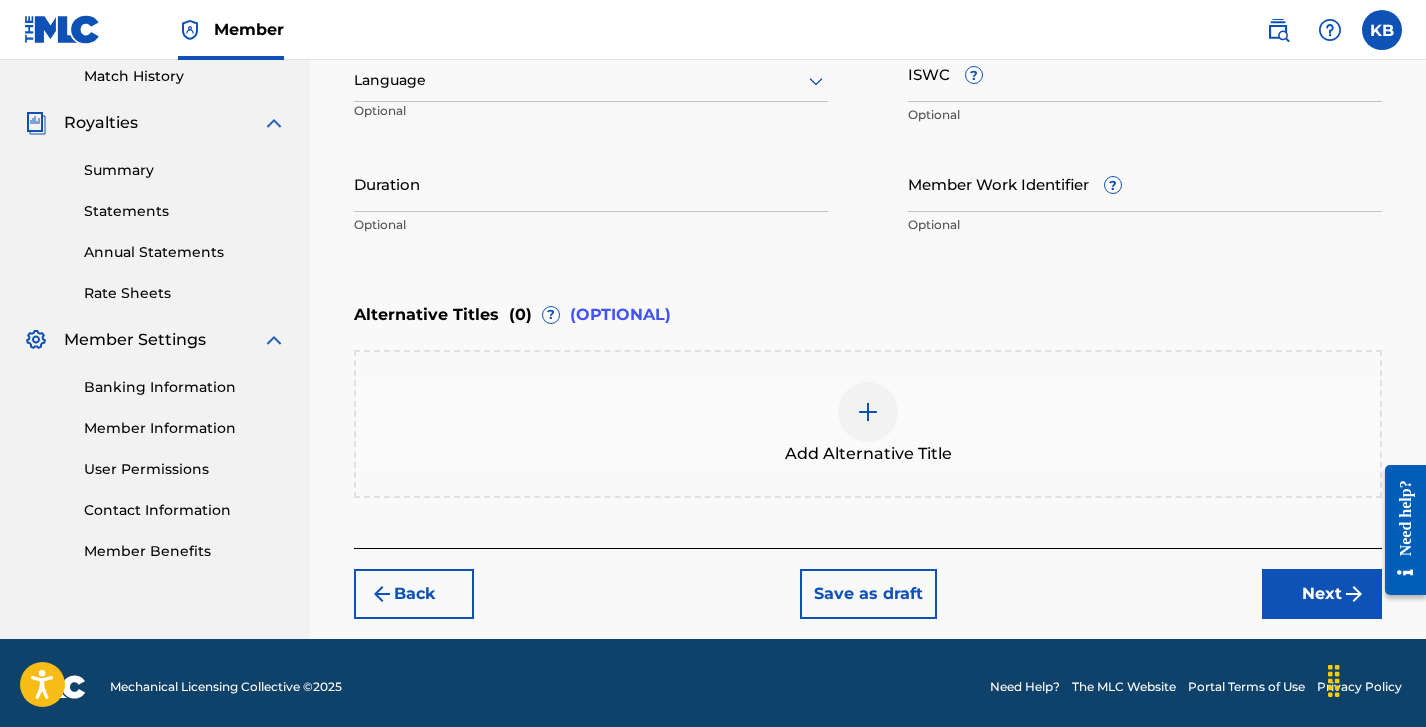 click on "Next" at bounding box center (1322, 594) 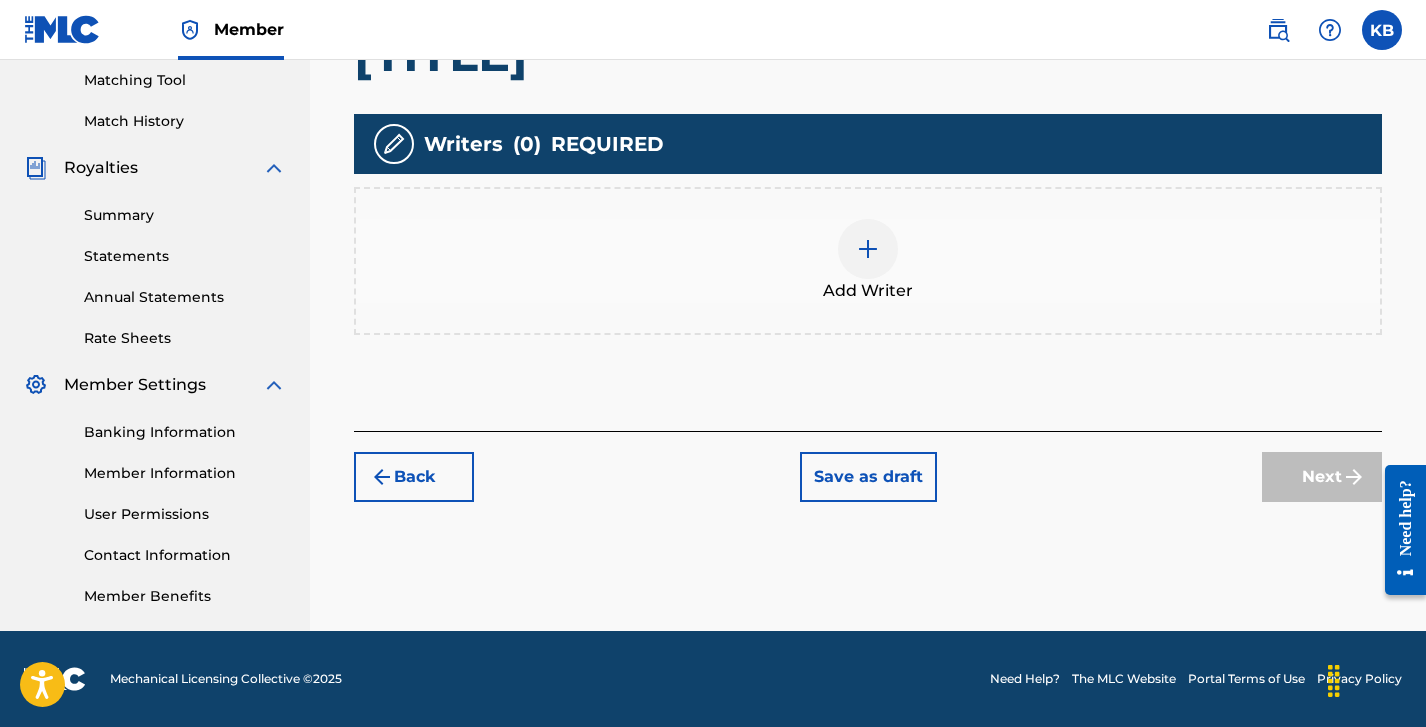 click on "Add Writer" at bounding box center [868, 261] 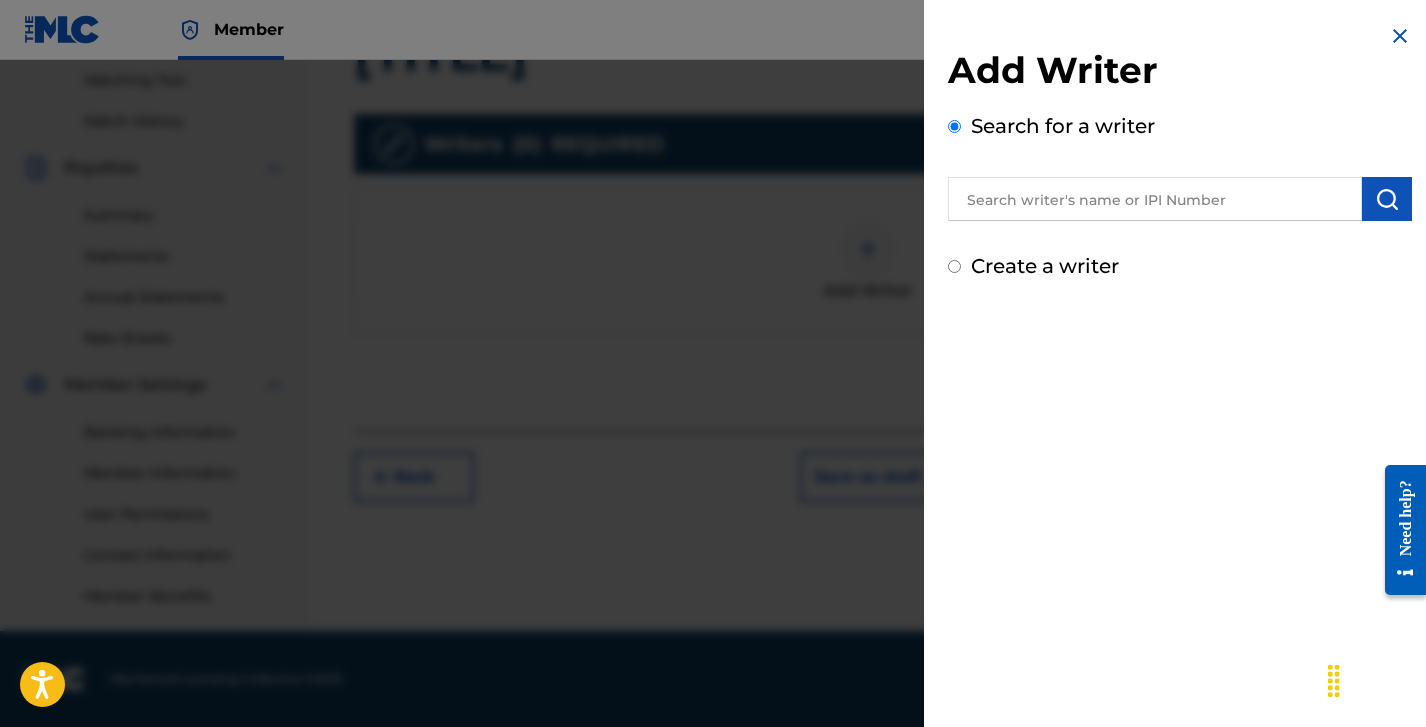 click at bounding box center (1155, 199) 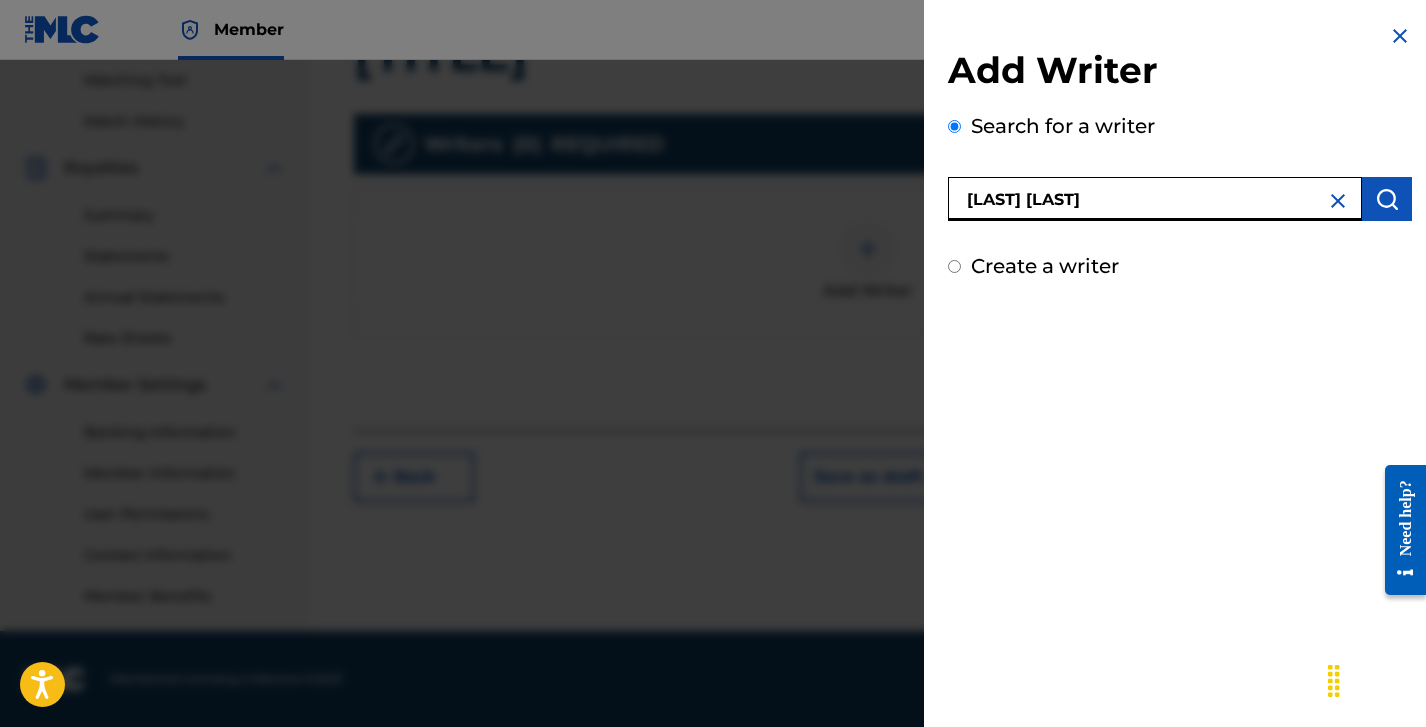 type on "[LAST] [LAST]" 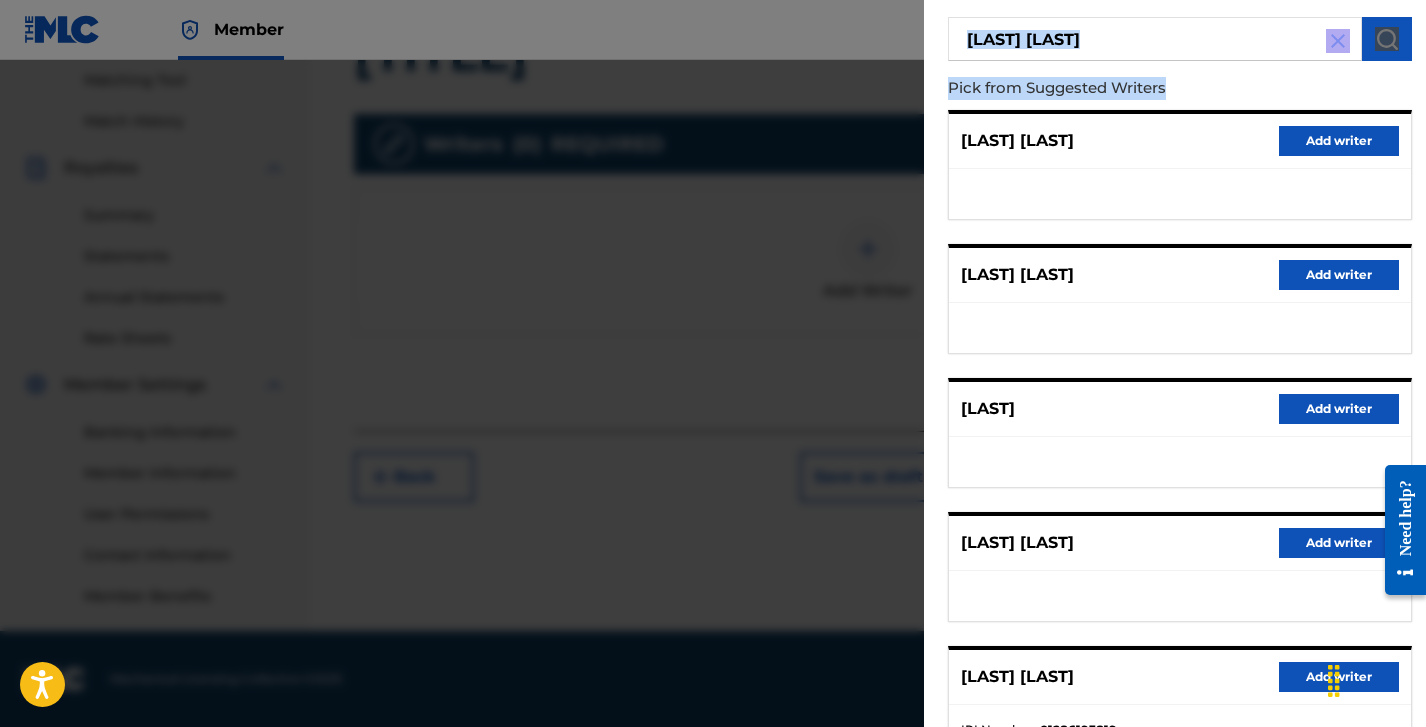 scroll, scrollTop: 314, scrollLeft: 0, axis: vertical 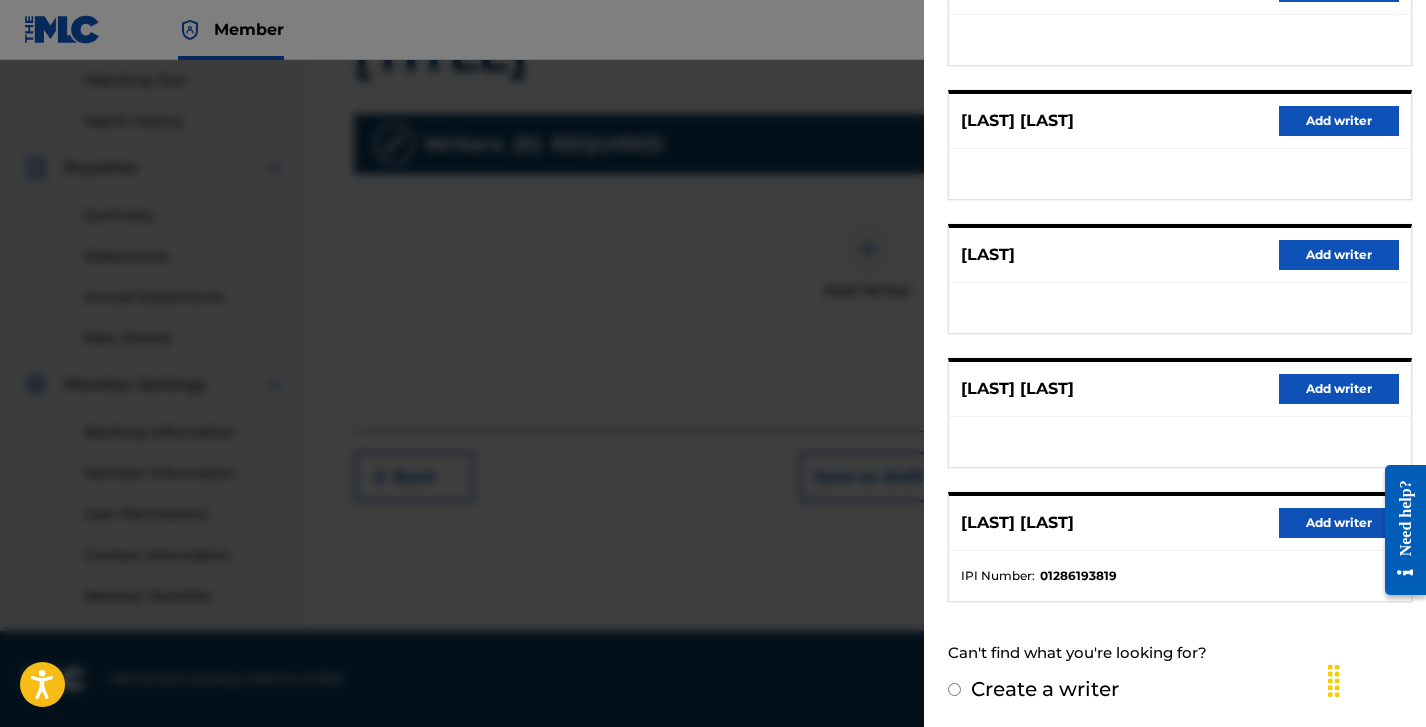 drag, startPoint x: 1180, startPoint y: 250, endPoint x: 1080, endPoint y: 830, distance: 588.55756 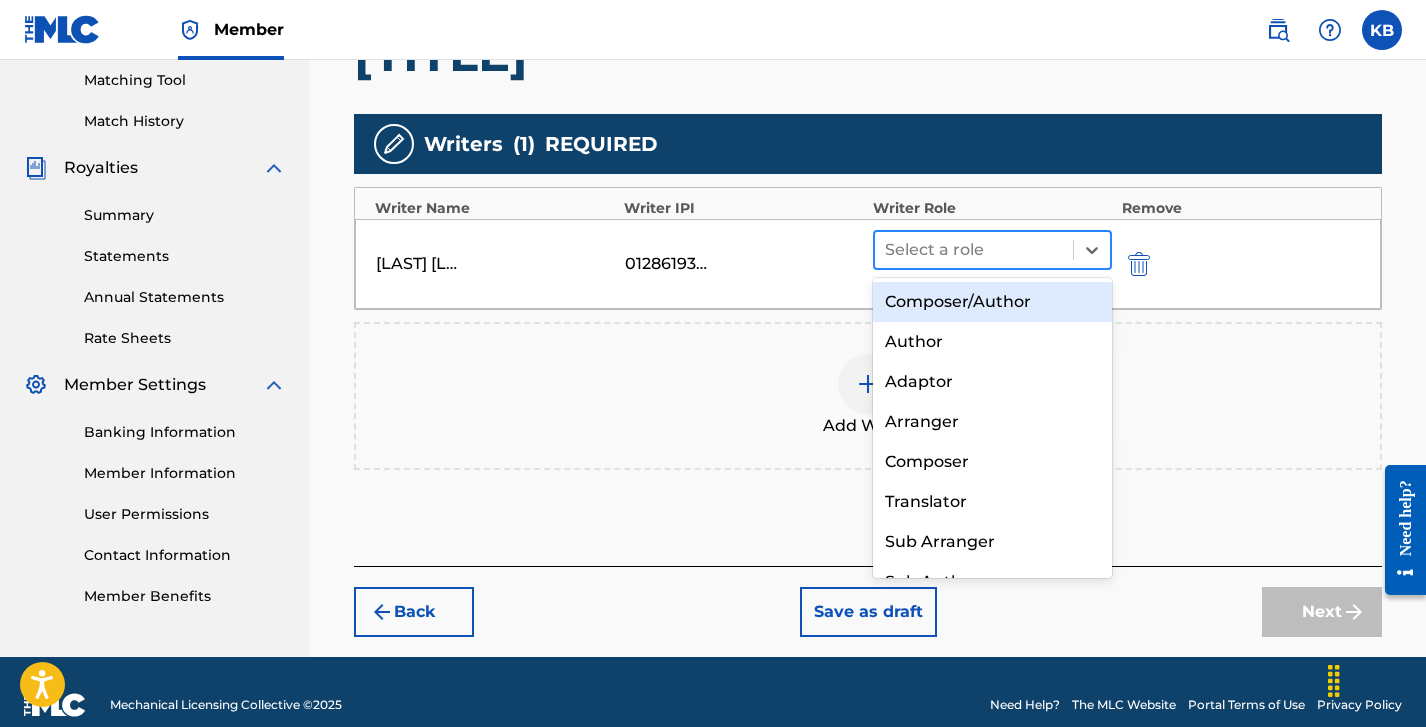 click at bounding box center [974, 250] 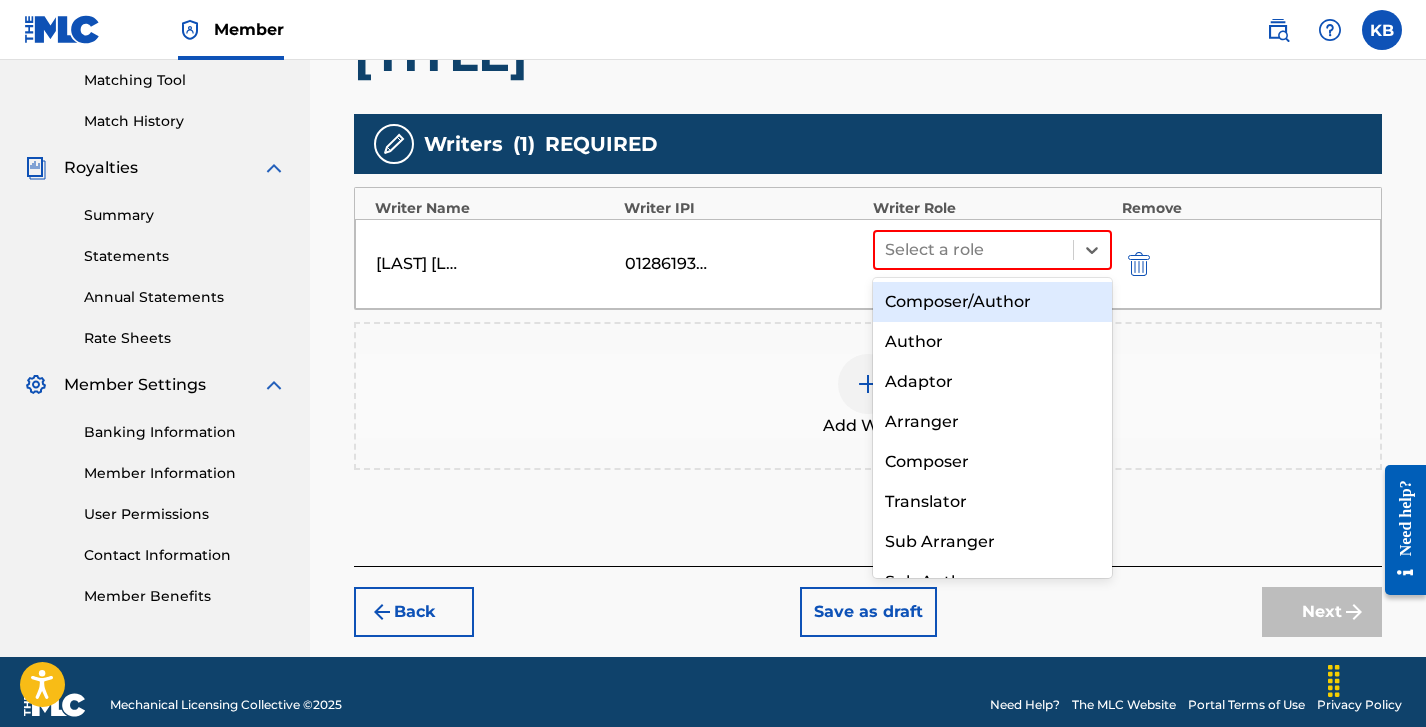 click on "Composer/Author" at bounding box center [992, 302] 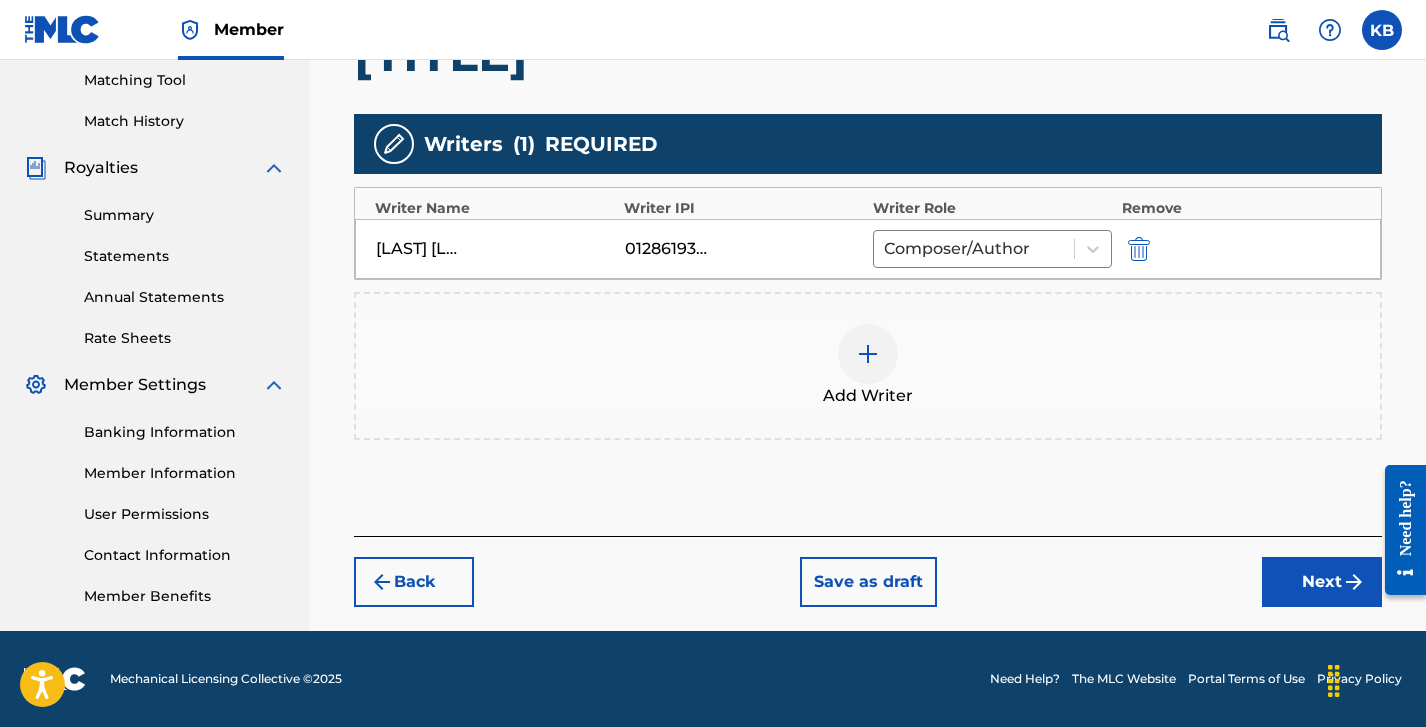 click on "Next" at bounding box center (1322, 582) 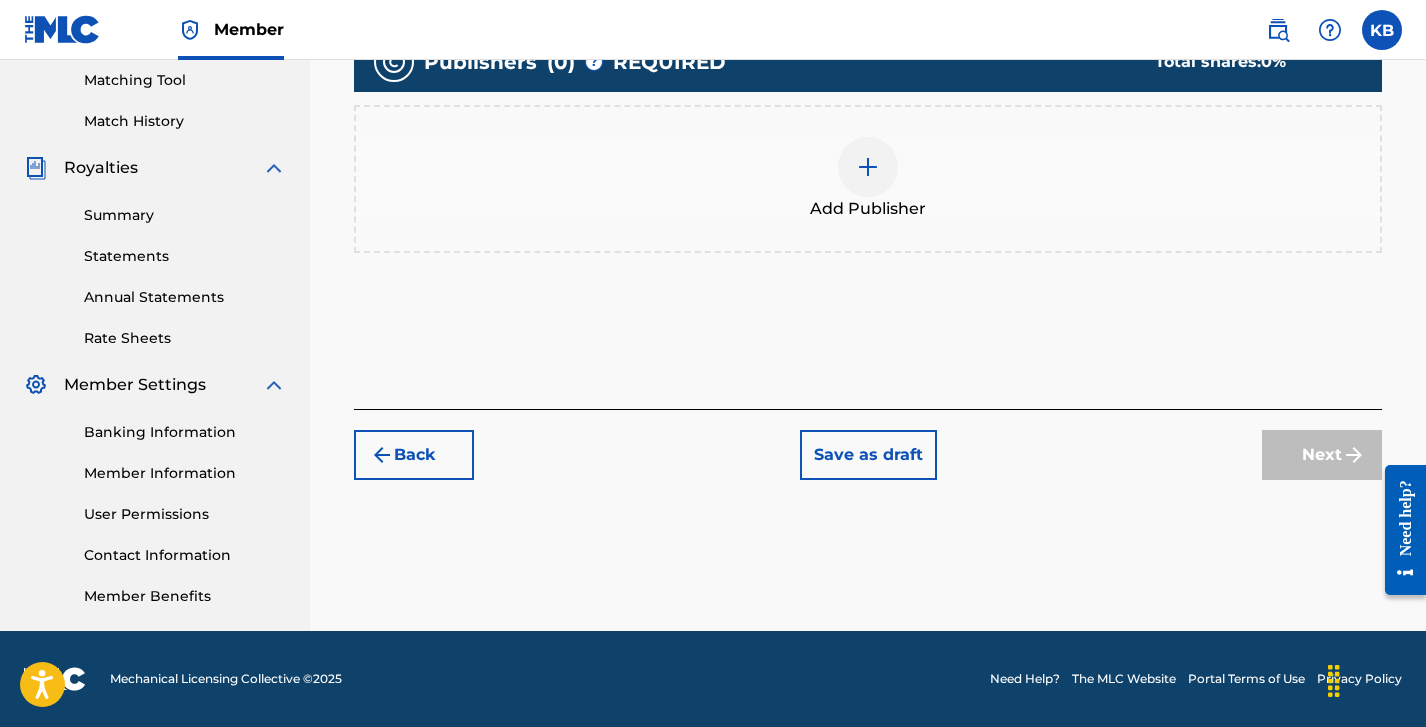 scroll, scrollTop: 90, scrollLeft: 0, axis: vertical 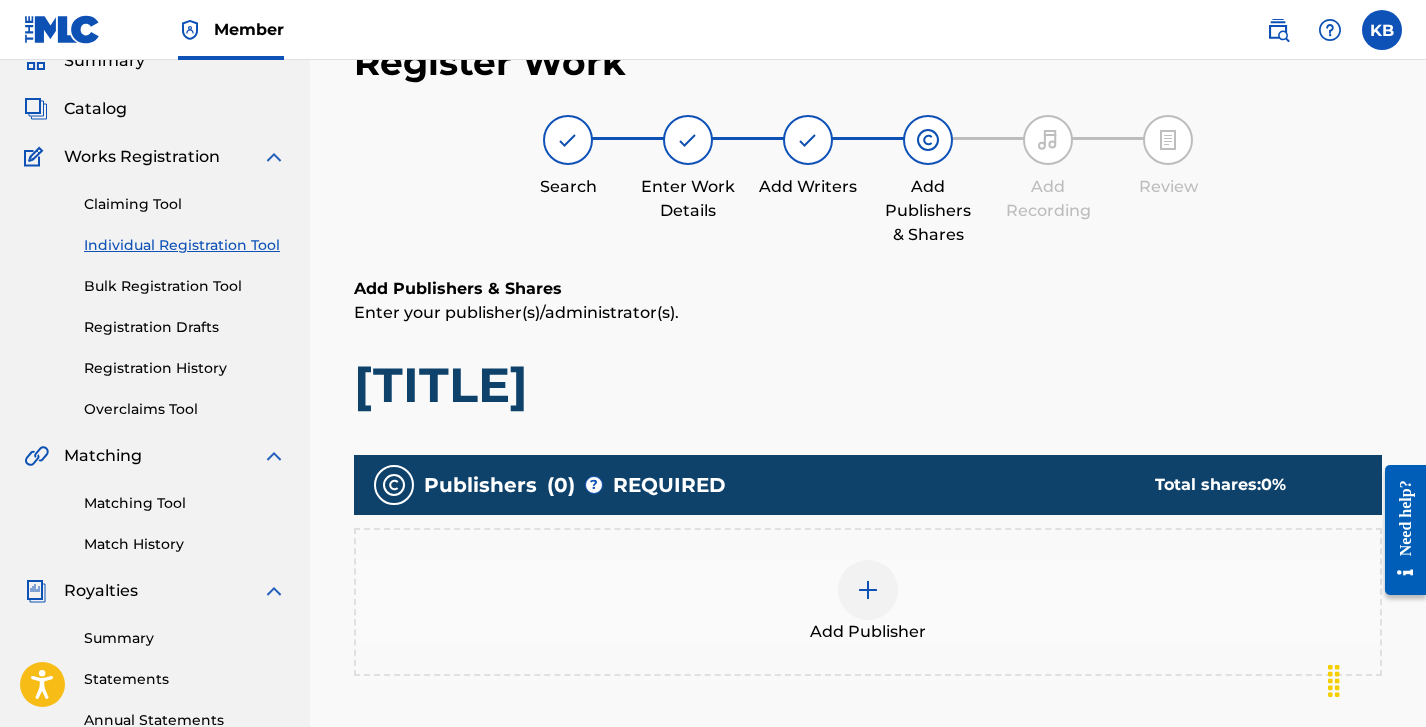 click on "Add Publishers & Shares Enter your publisher(s)/administrator(s). [TITLE] Publishers ( 0 ) ? REQUIRED Total shares: 0 % Add Publisher" at bounding box center [868, 554] 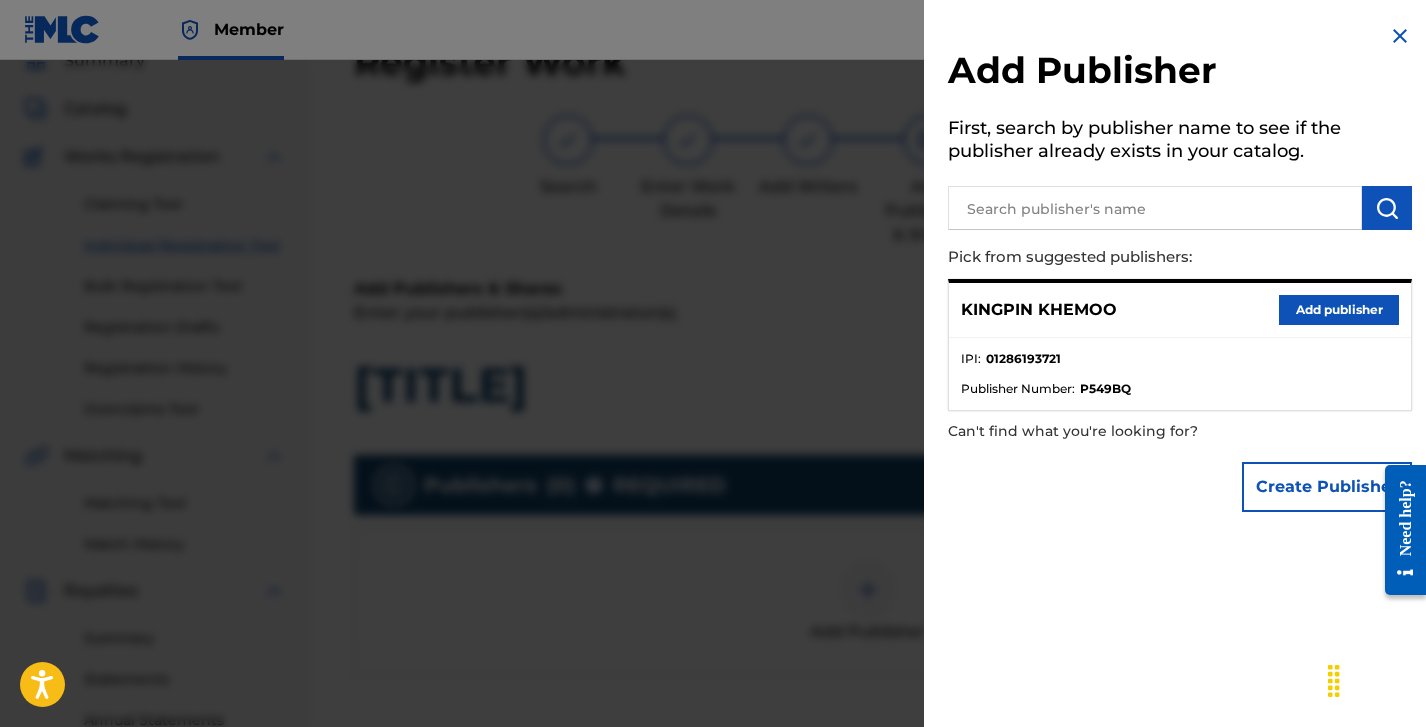 click on "Add publisher" at bounding box center [1339, 310] 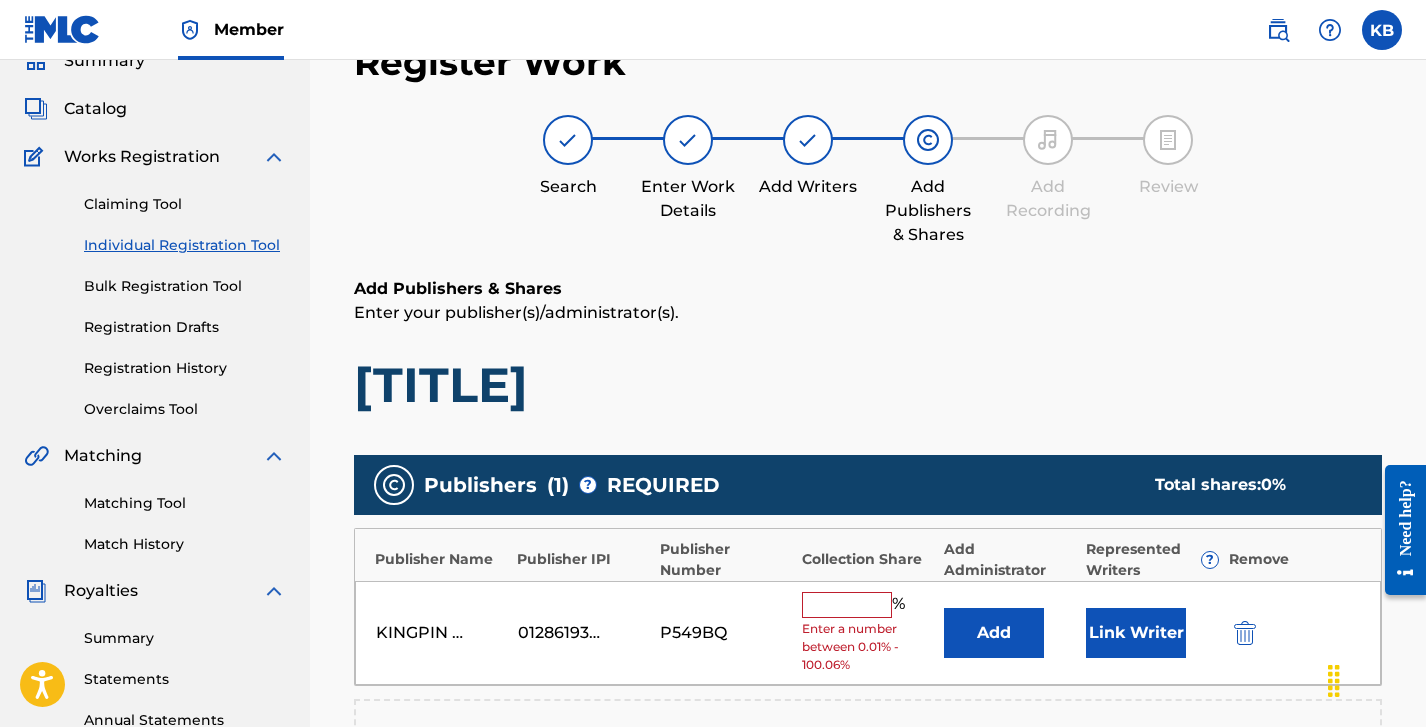 click at bounding box center (847, 605) 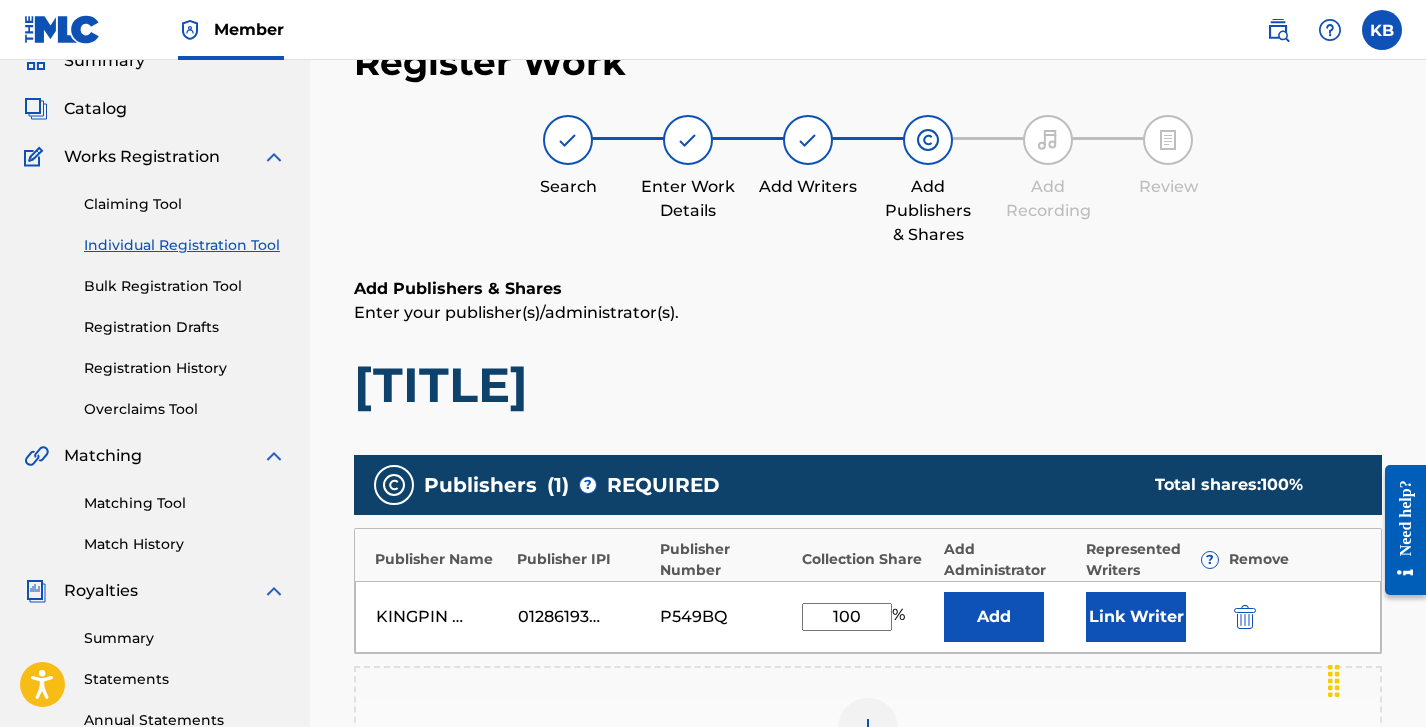 type on "100" 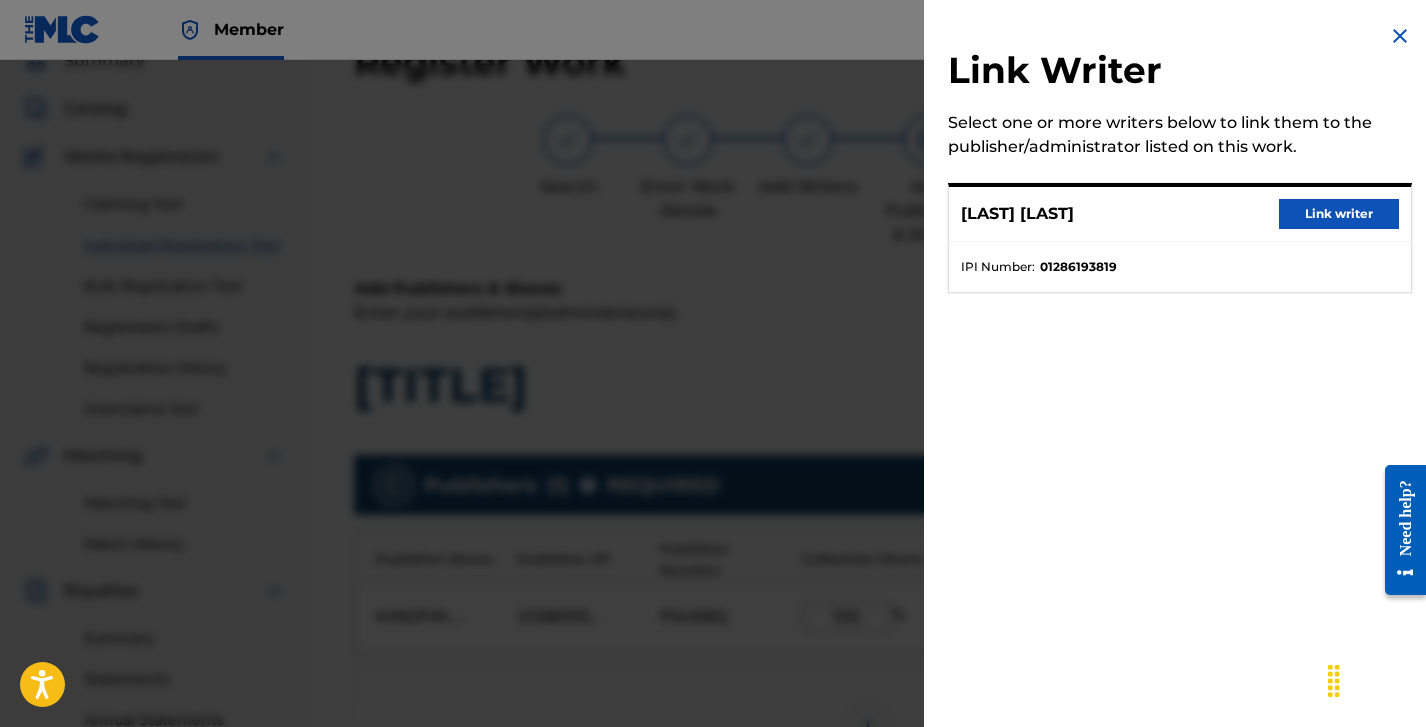 click on "[LAST] [LAST] Link writer" at bounding box center [1180, 214] 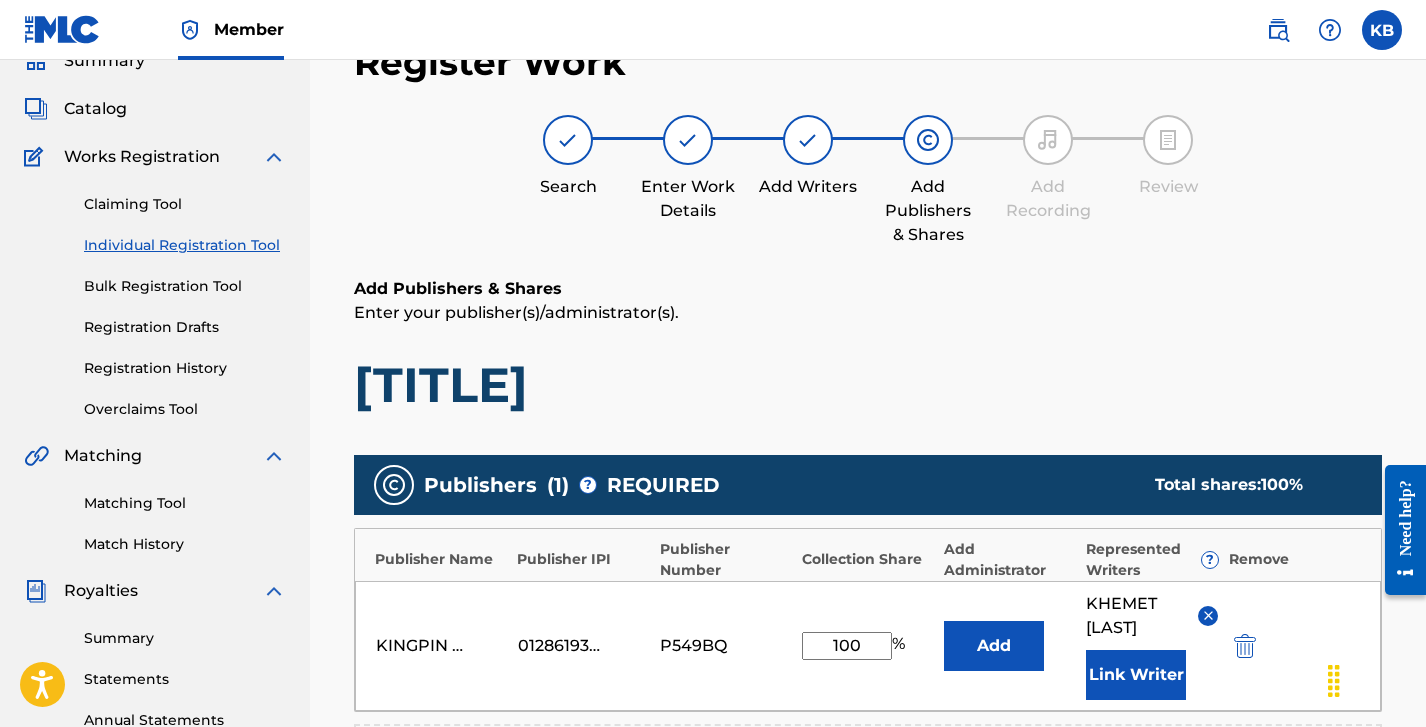 click on "Enter your publisher(s)/administrator(s)." at bounding box center [868, 313] 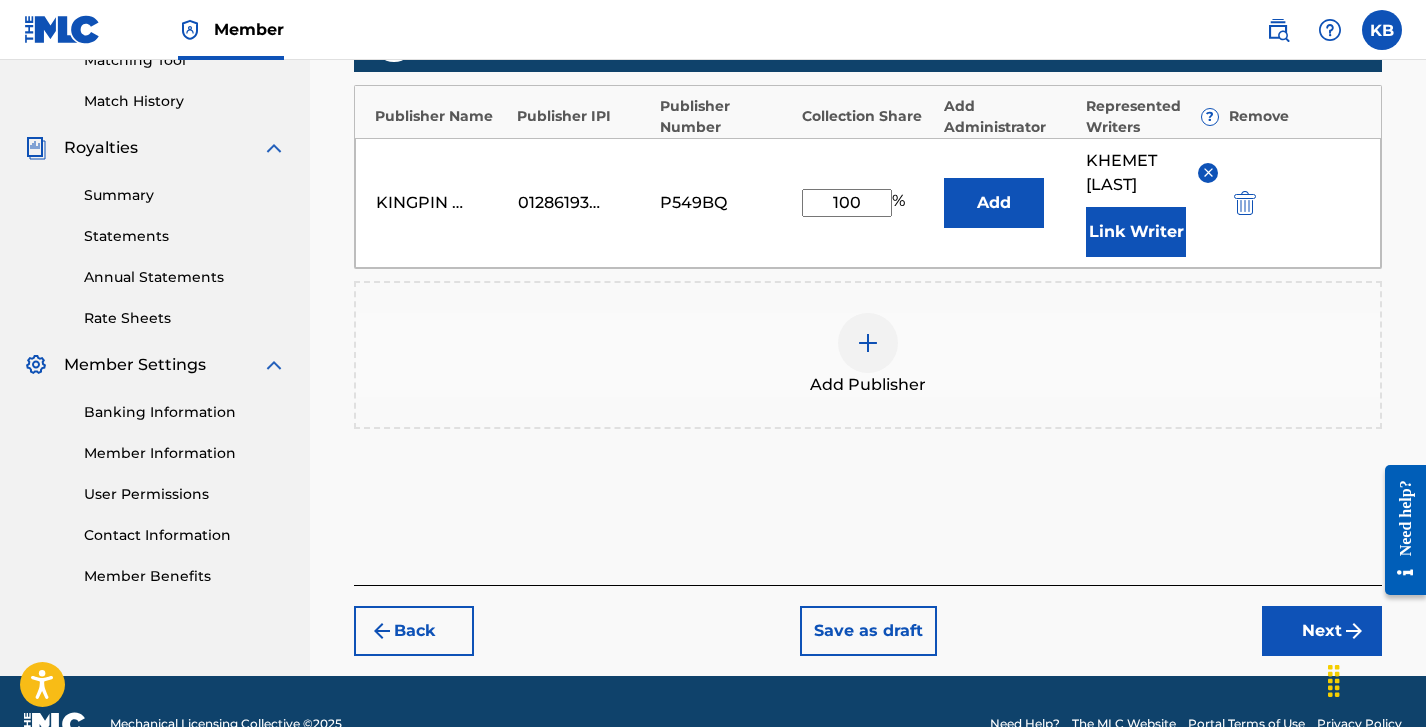 scroll, scrollTop: 549, scrollLeft: 0, axis: vertical 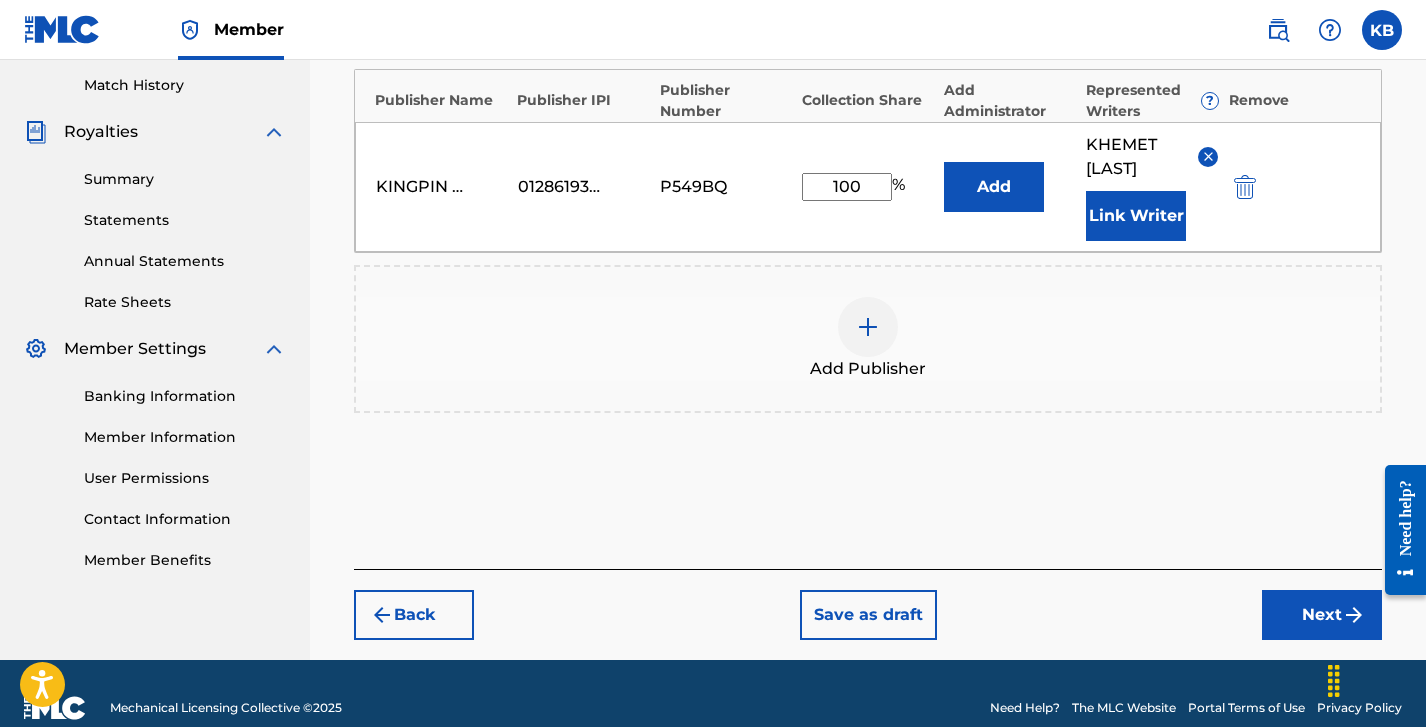 click on "Next" at bounding box center (1322, 615) 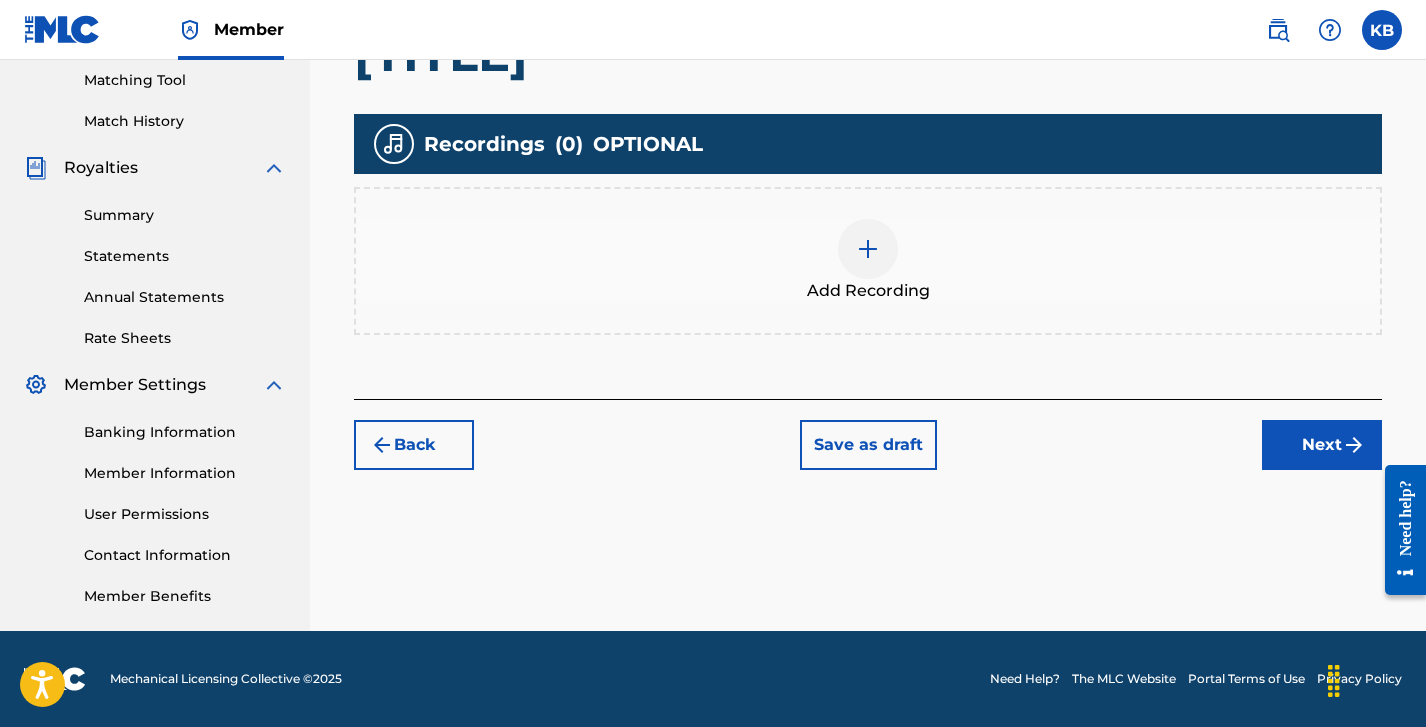 scroll, scrollTop: 513, scrollLeft: 0, axis: vertical 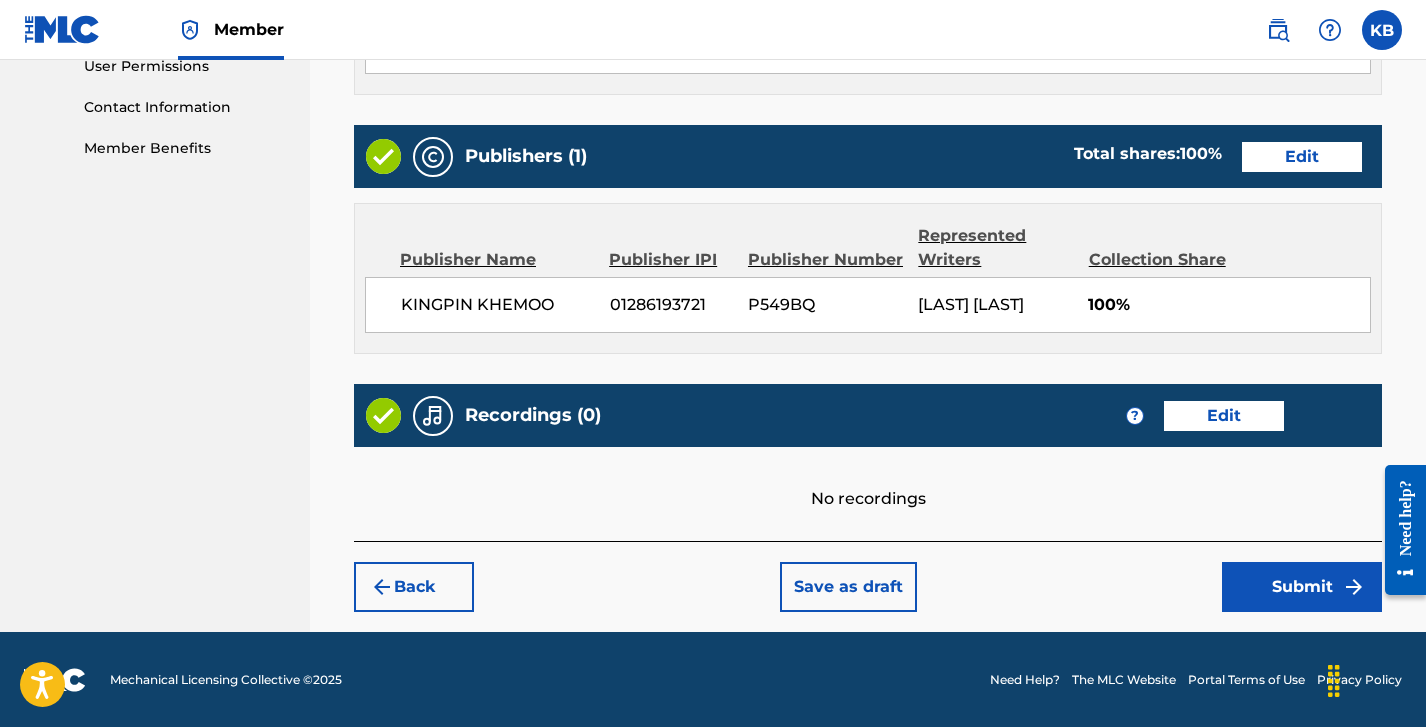 click on "Submit" at bounding box center (1302, 587) 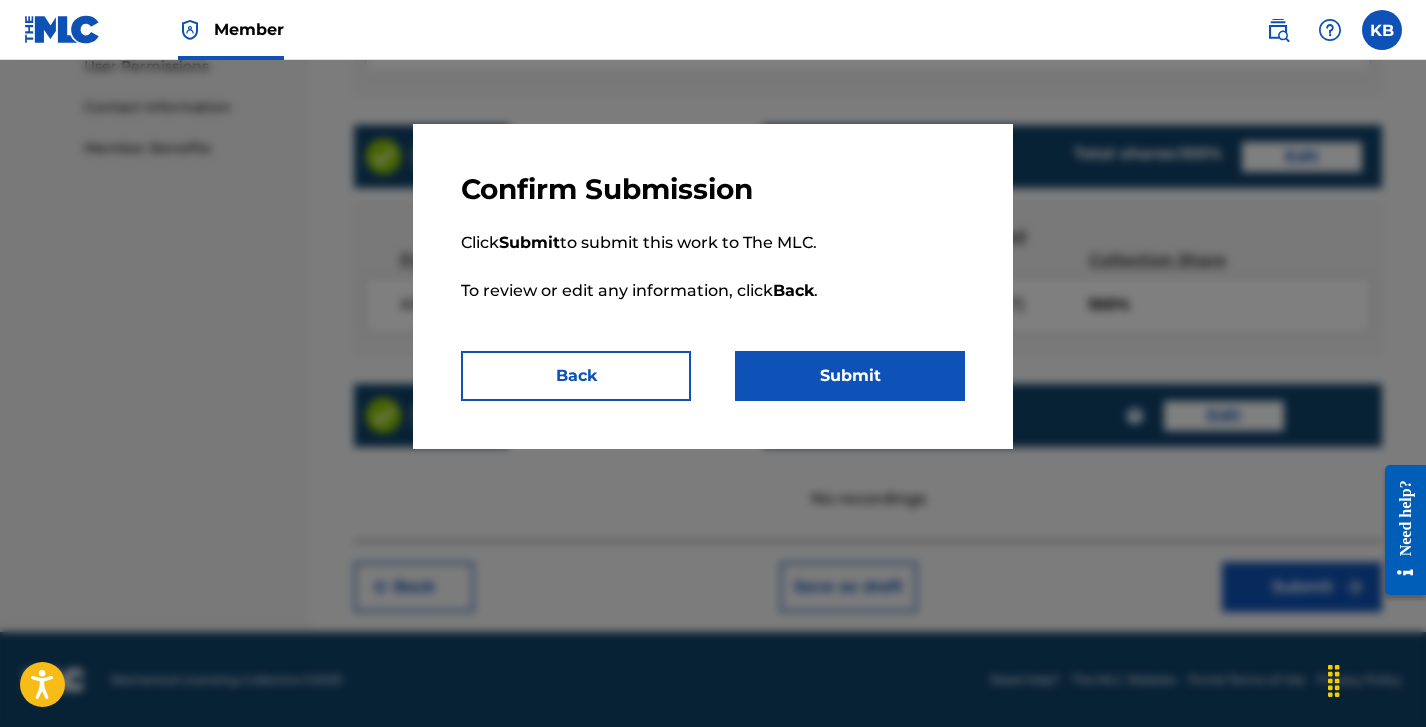 click on "Submit" at bounding box center [850, 376] 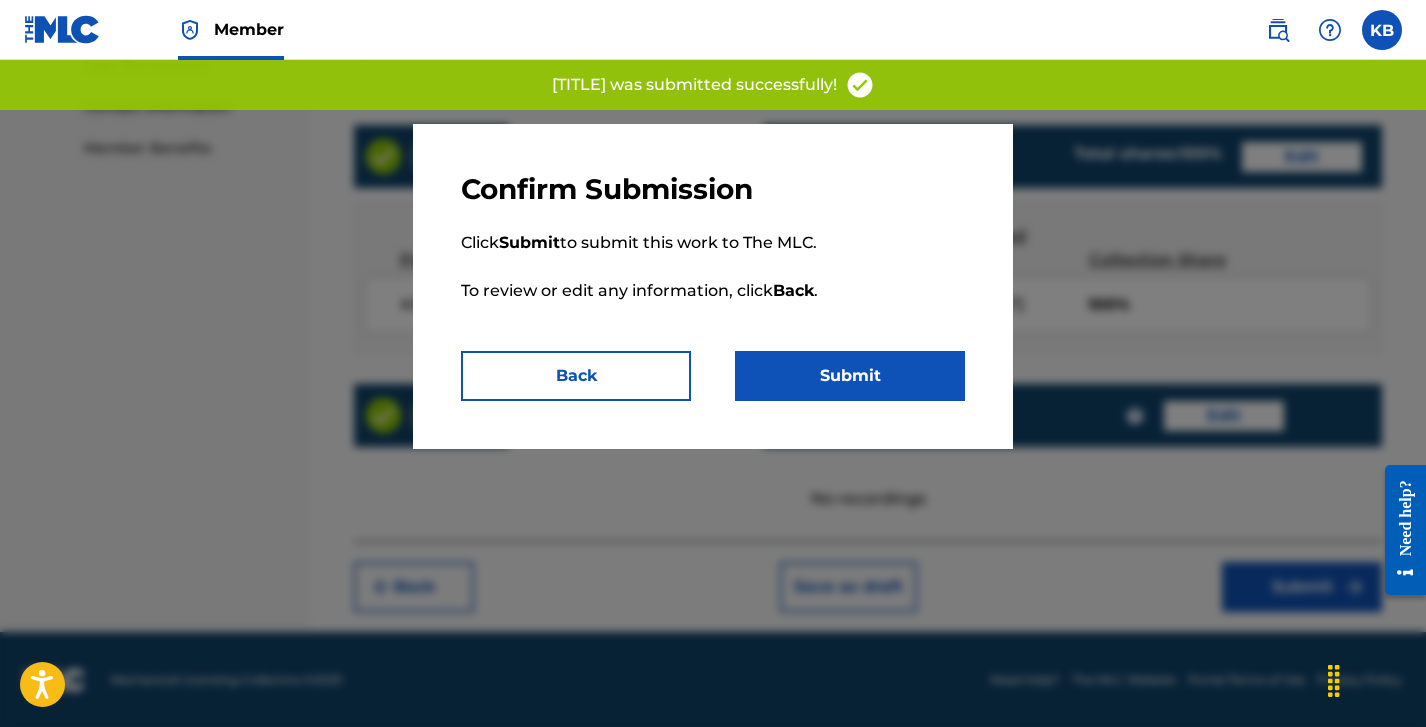 scroll, scrollTop: 0, scrollLeft: 0, axis: both 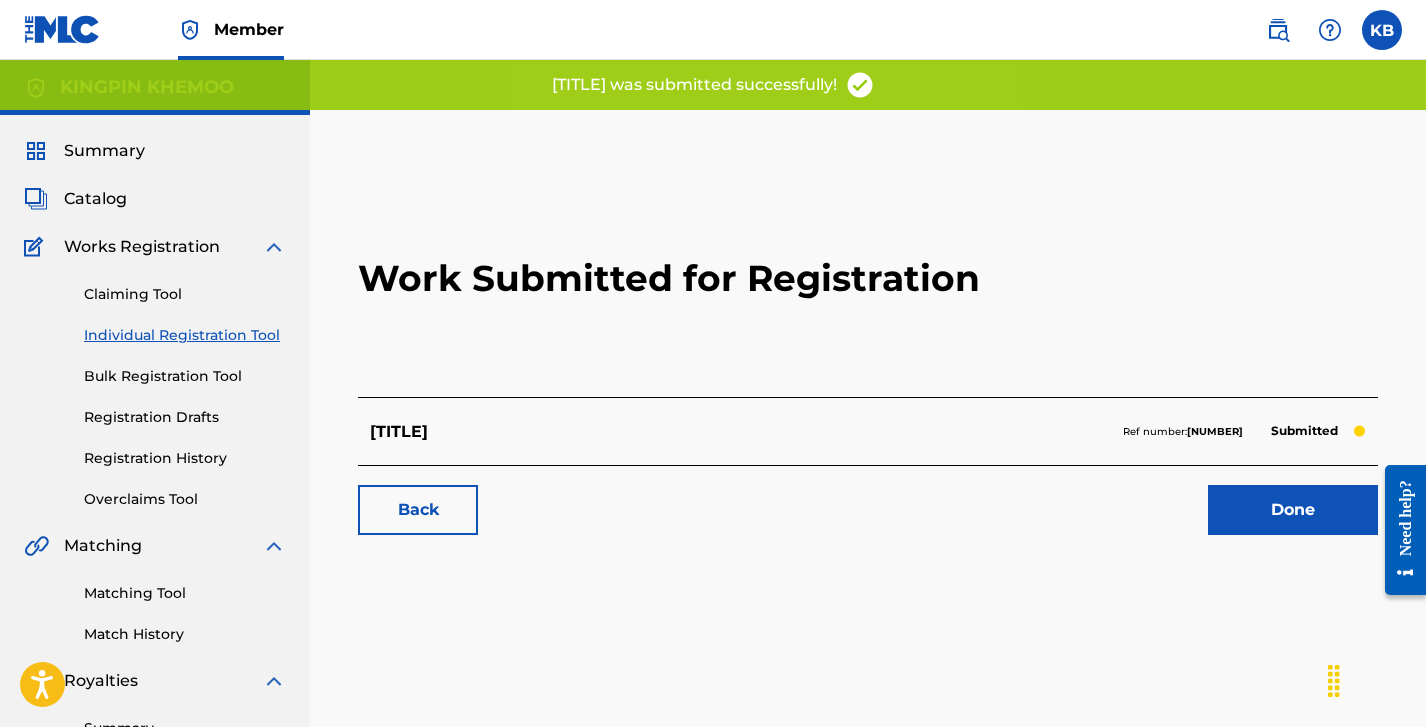 click on "Back" at bounding box center (418, 510) 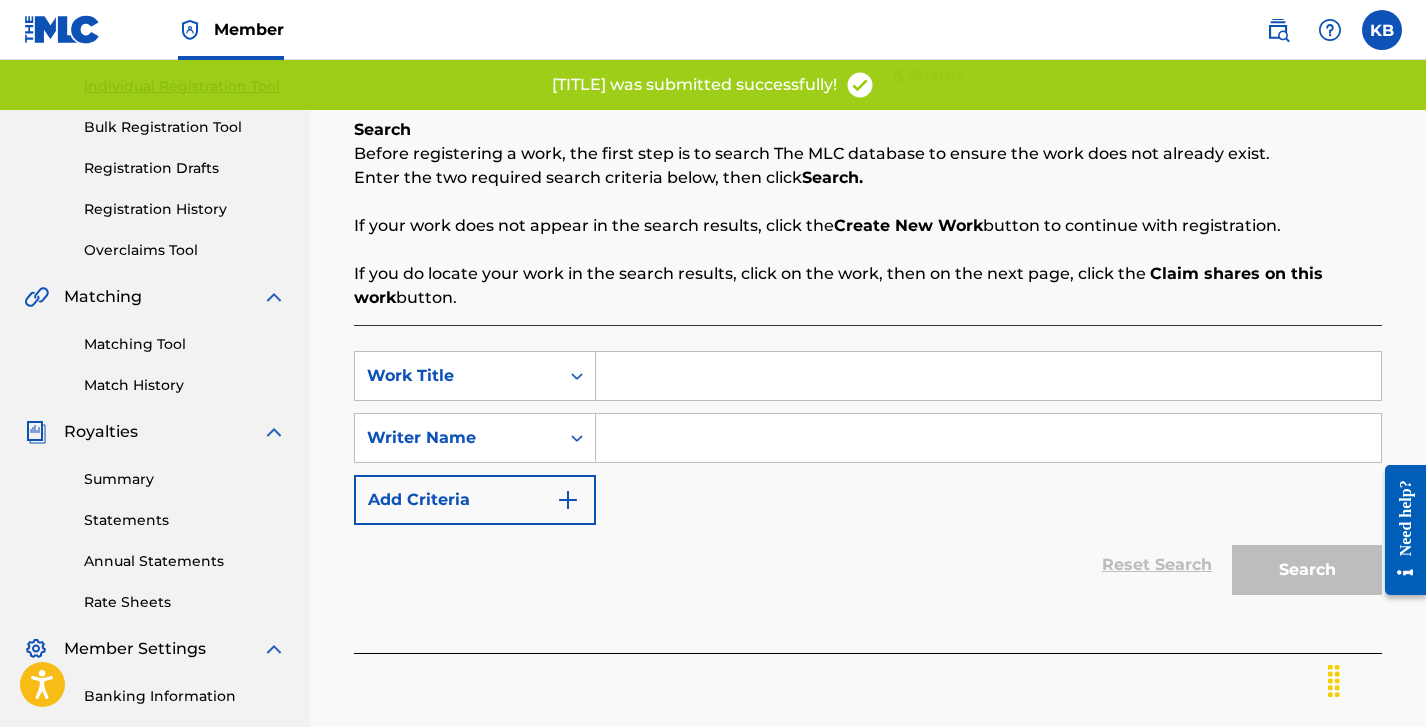 scroll, scrollTop: 254, scrollLeft: 0, axis: vertical 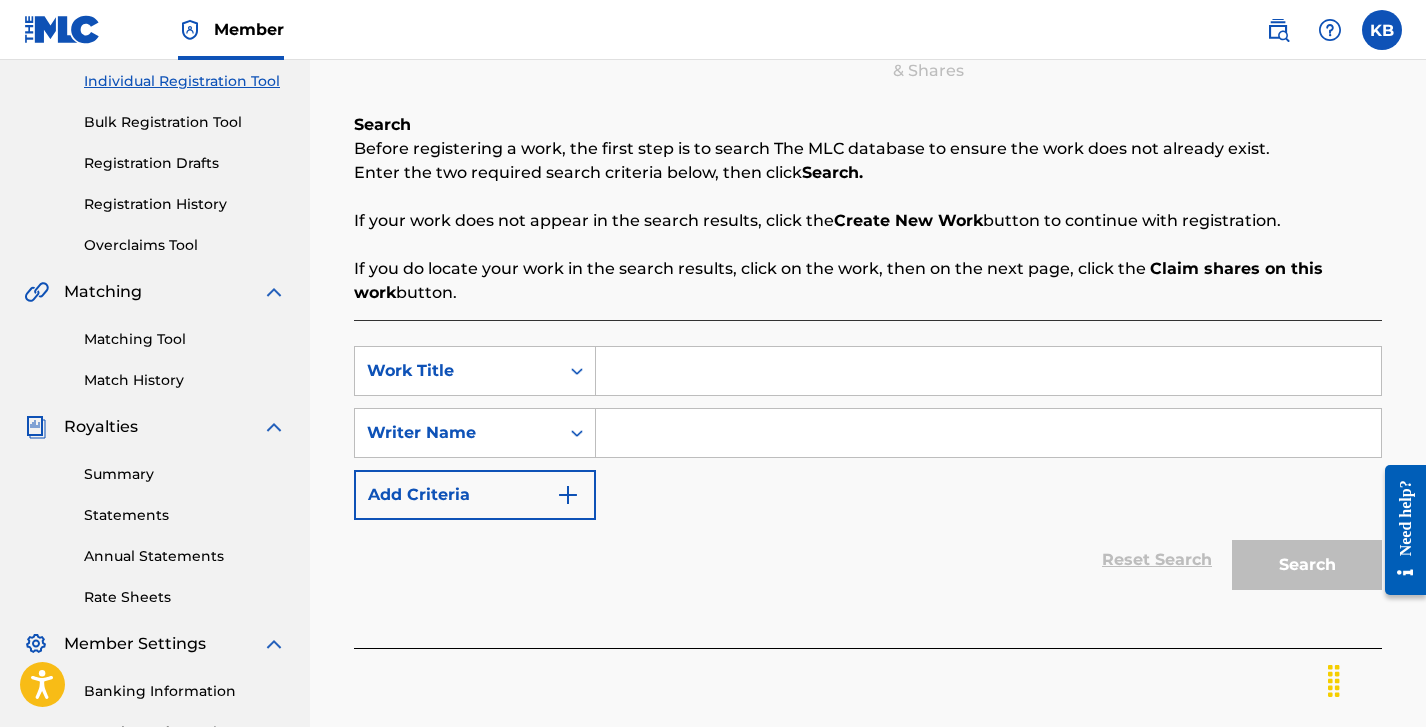 click at bounding box center (988, 371) 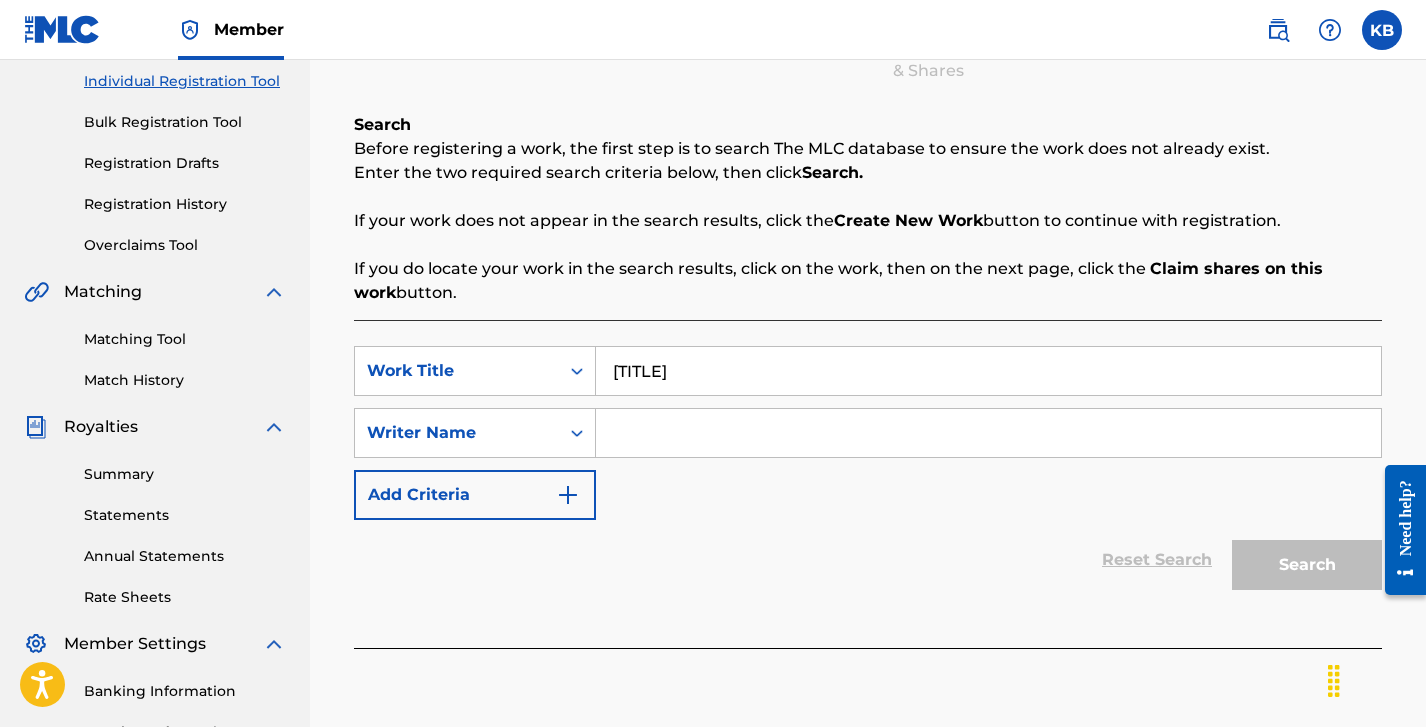 type on "[TITLE]" 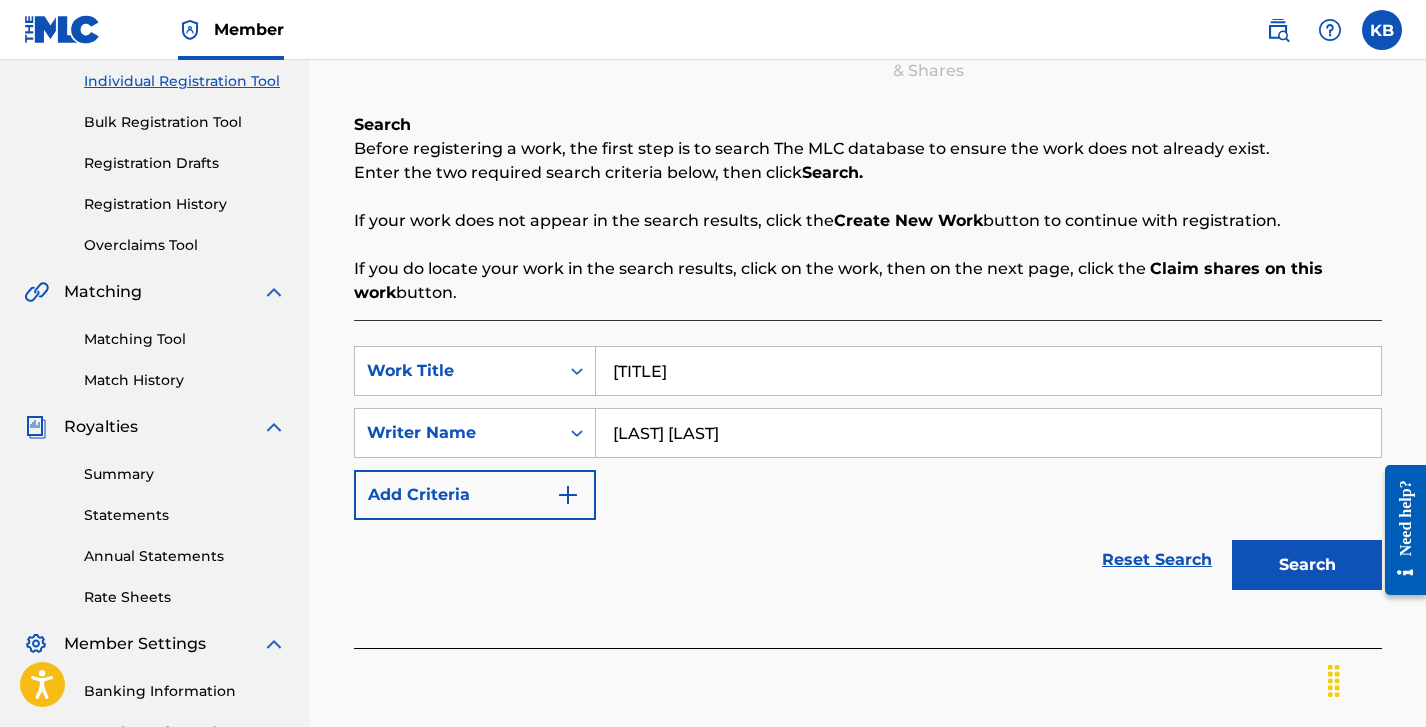 type on "[LAST] [LAST]" 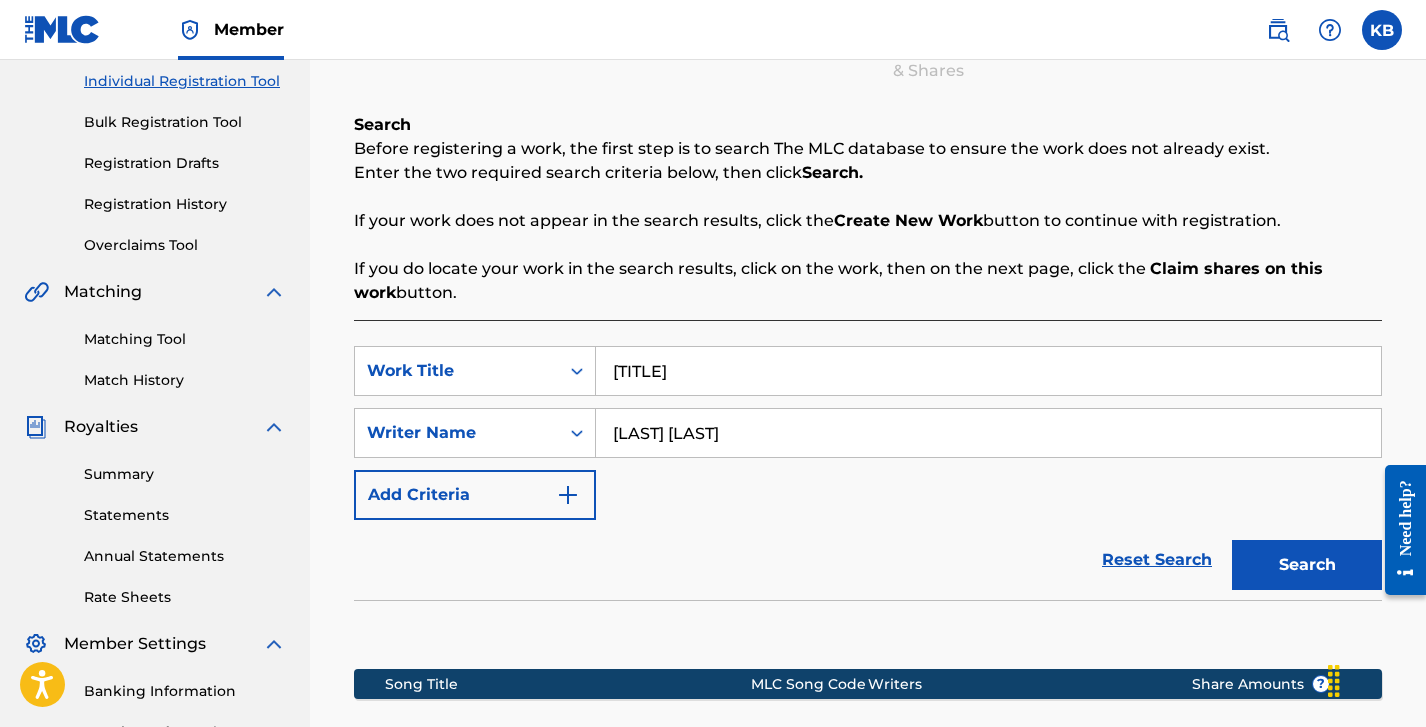 click on "Reset Search Search" at bounding box center [868, 560] 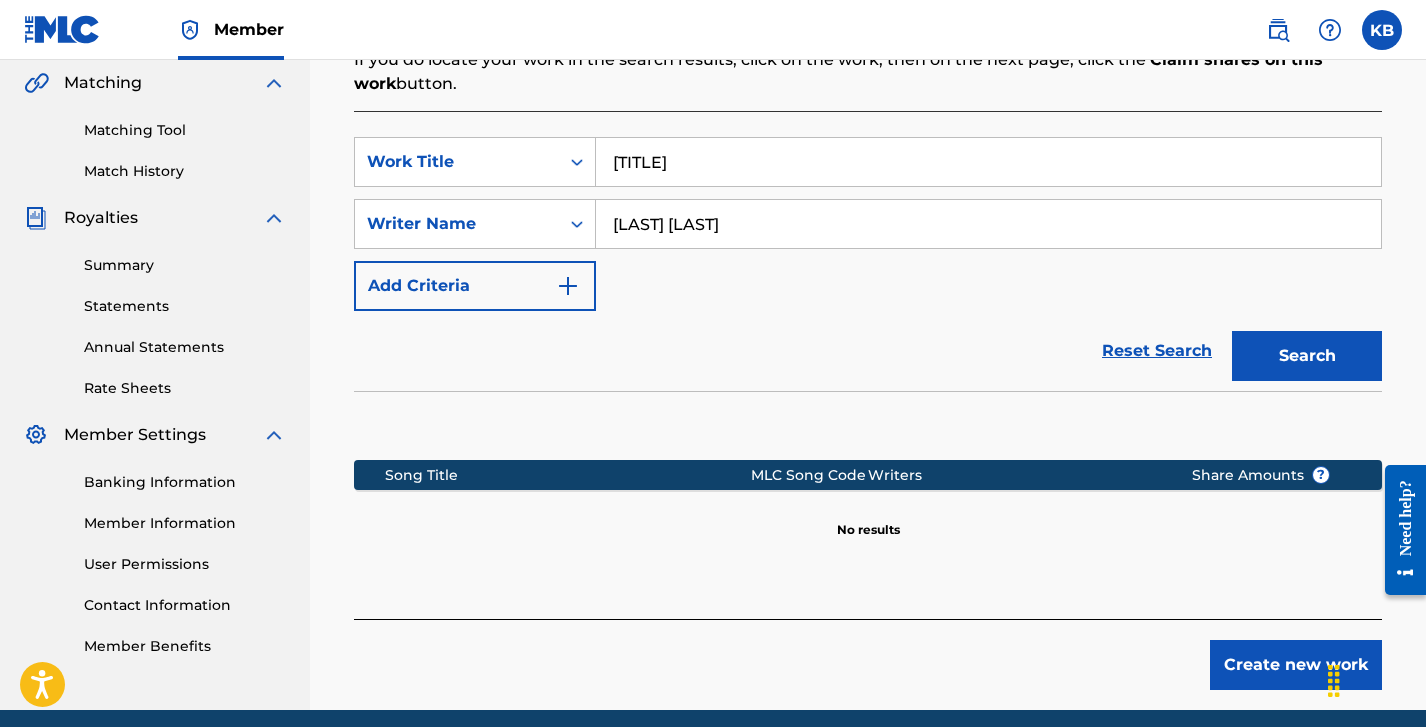 scroll, scrollTop: 466, scrollLeft: 0, axis: vertical 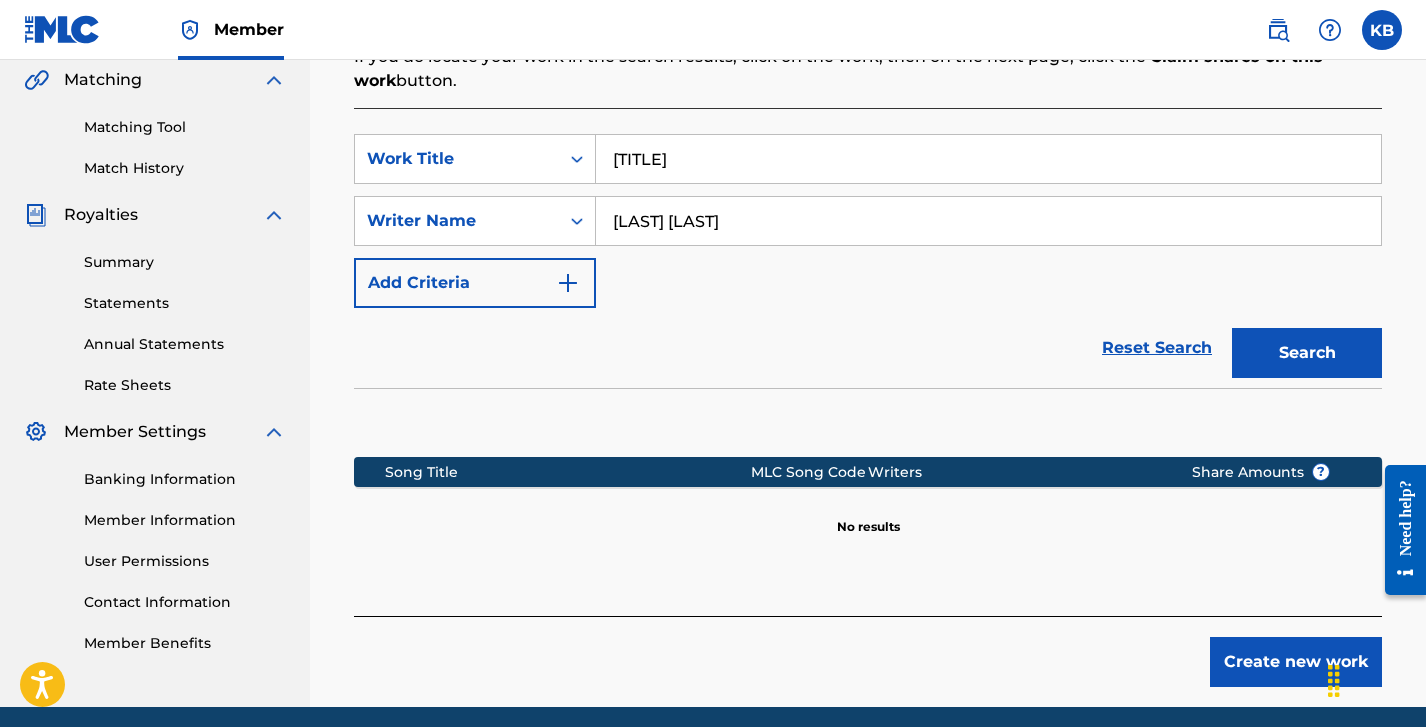 click on "Create new work" at bounding box center [1296, 662] 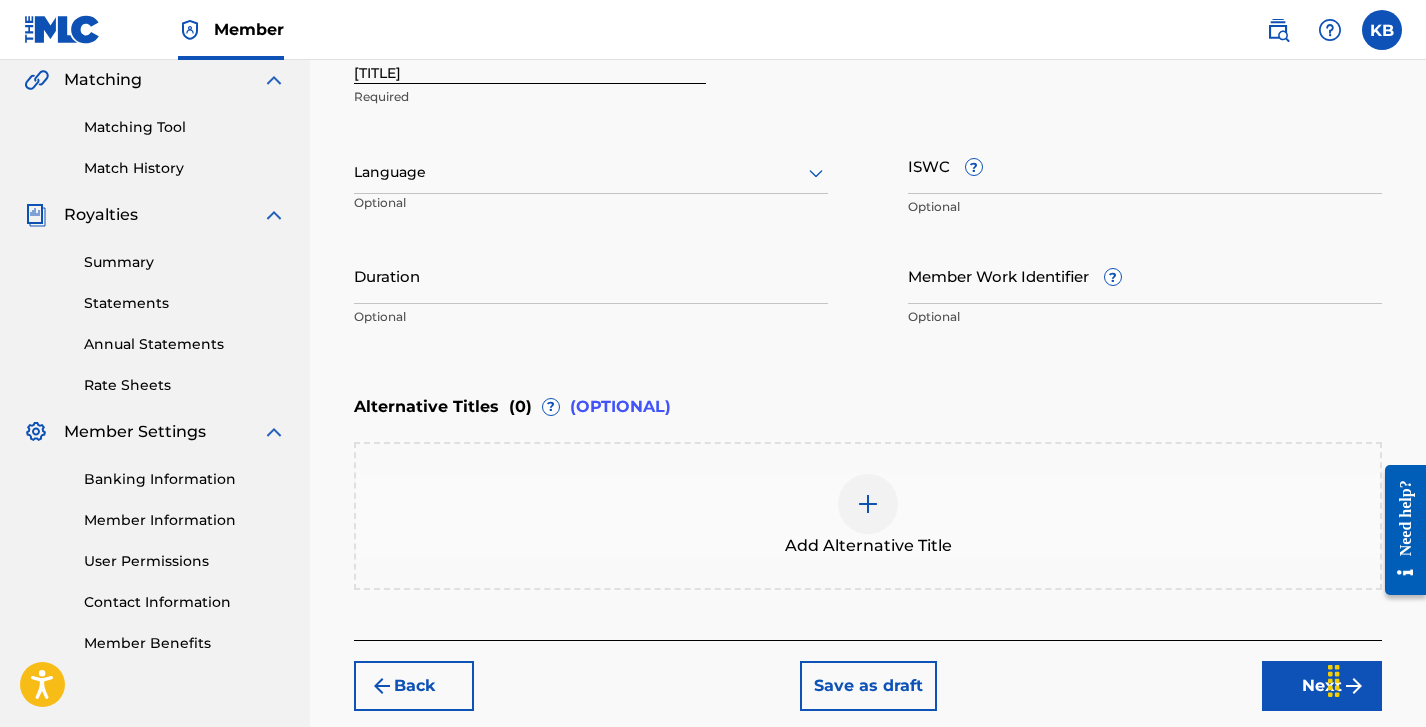 click on "Add Alternative Title" at bounding box center (868, 516) 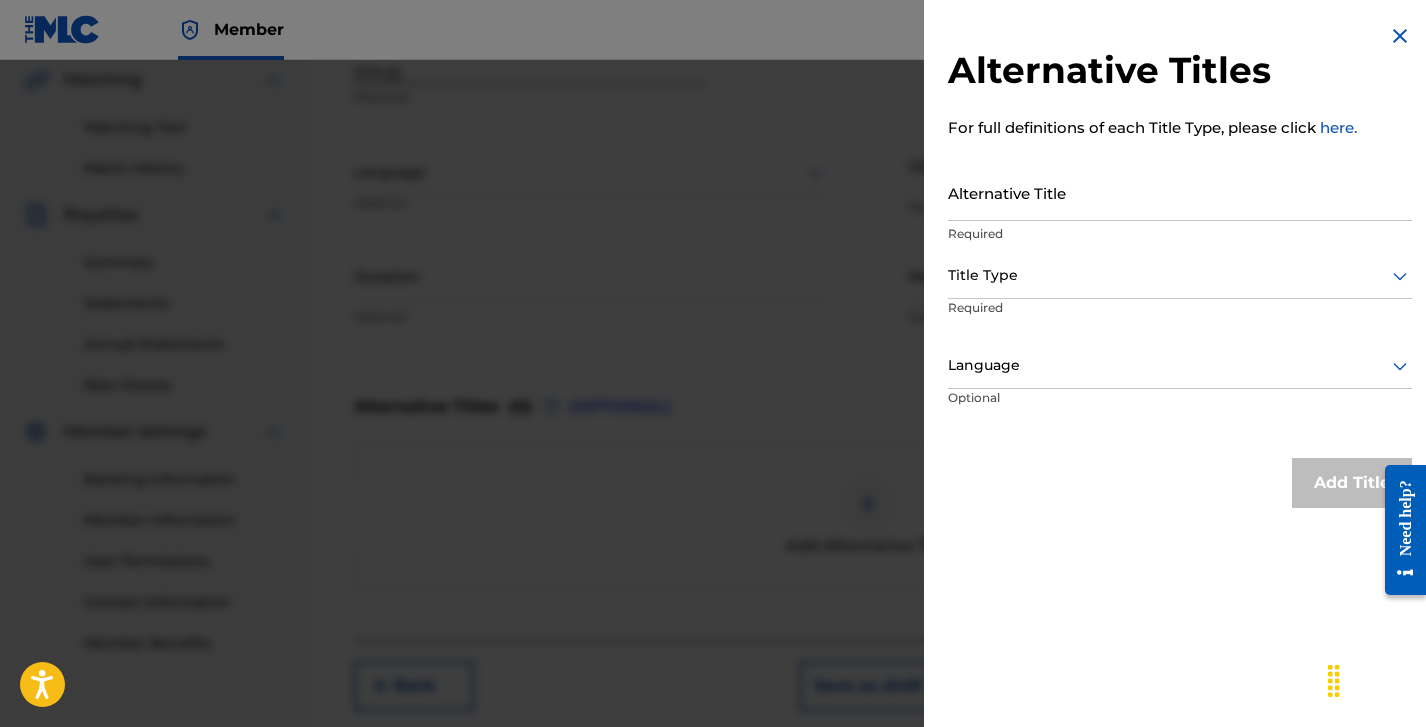 click at bounding box center [713, 423] 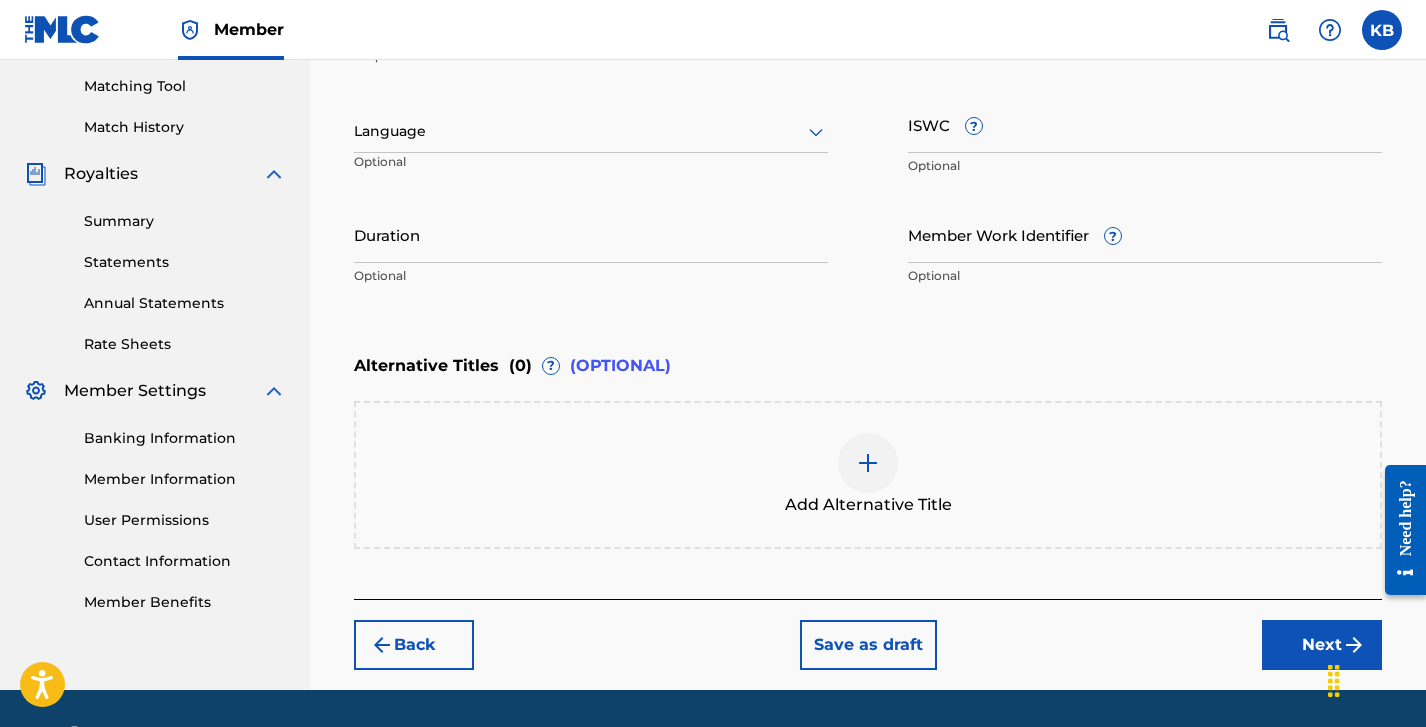 scroll, scrollTop: 512, scrollLeft: 0, axis: vertical 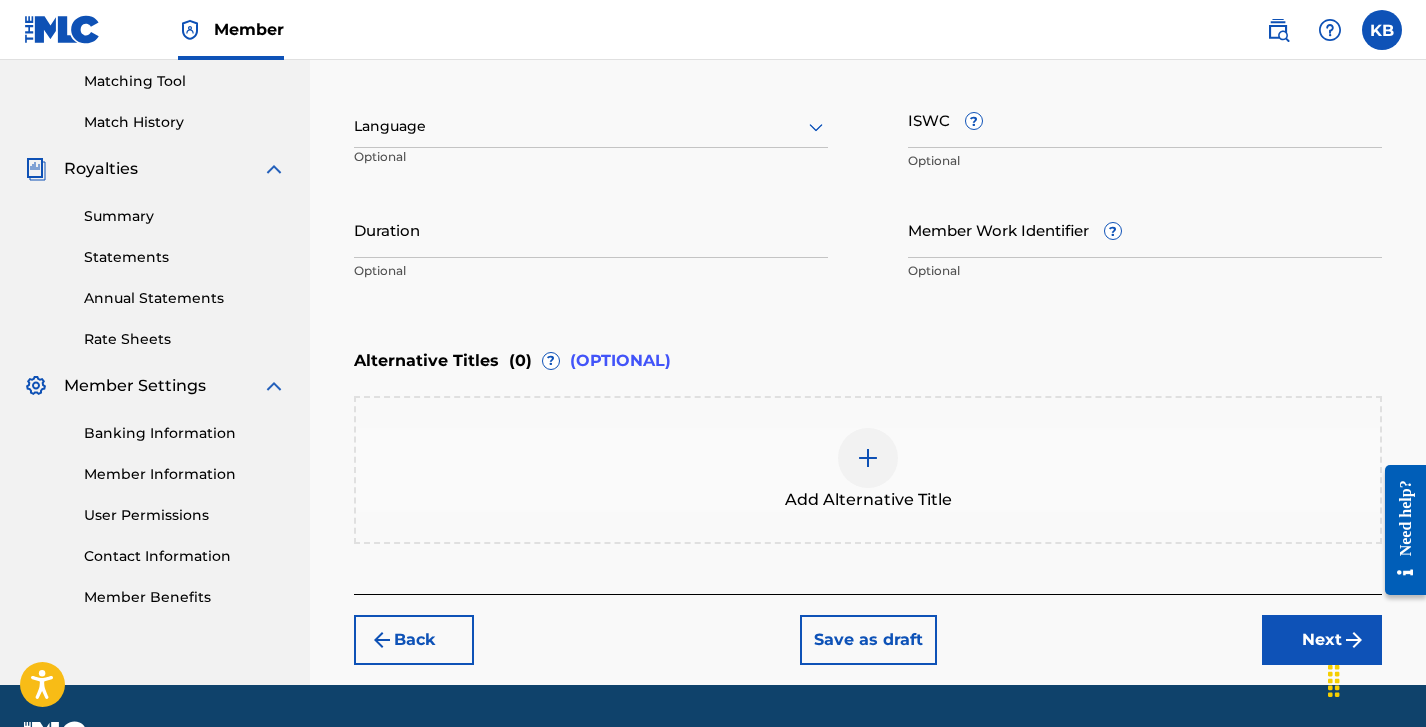 click on "Next" at bounding box center [1322, 640] 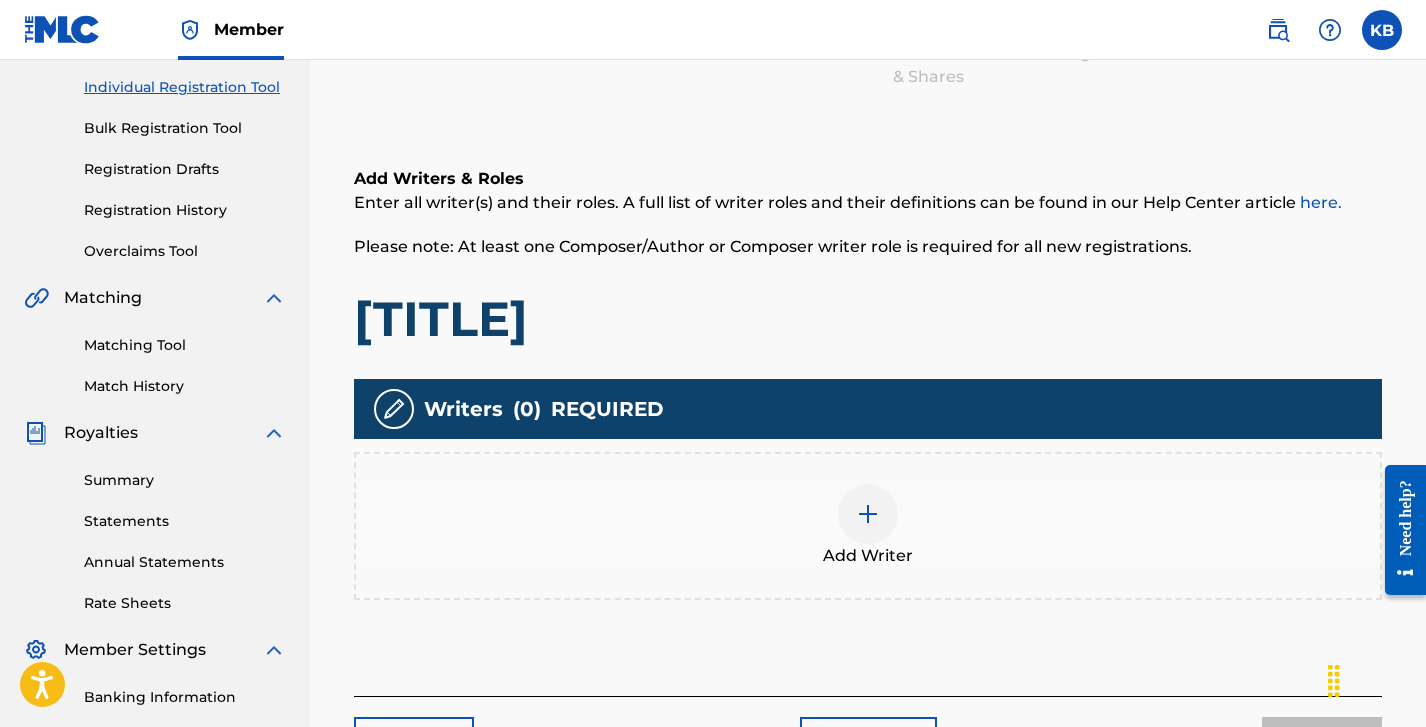 scroll, scrollTop: 250, scrollLeft: 0, axis: vertical 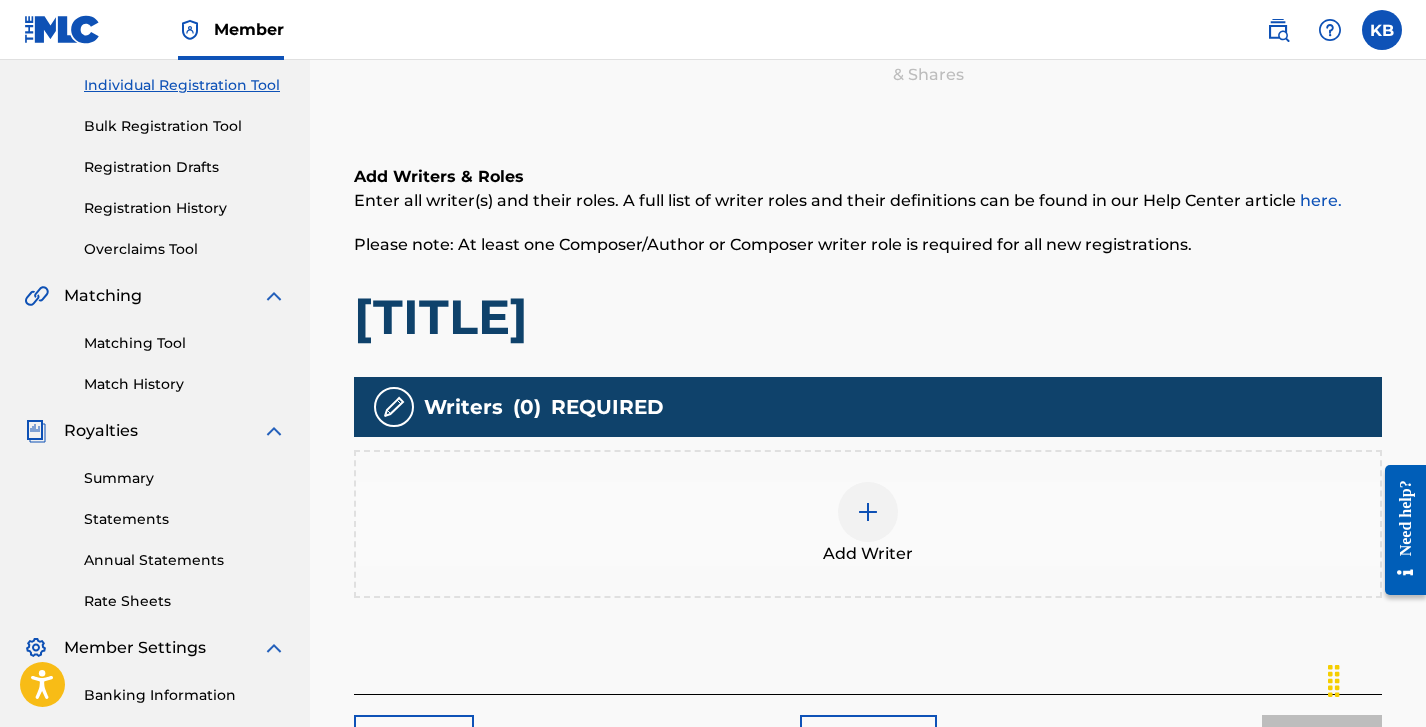 click at bounding box center [868, 512] 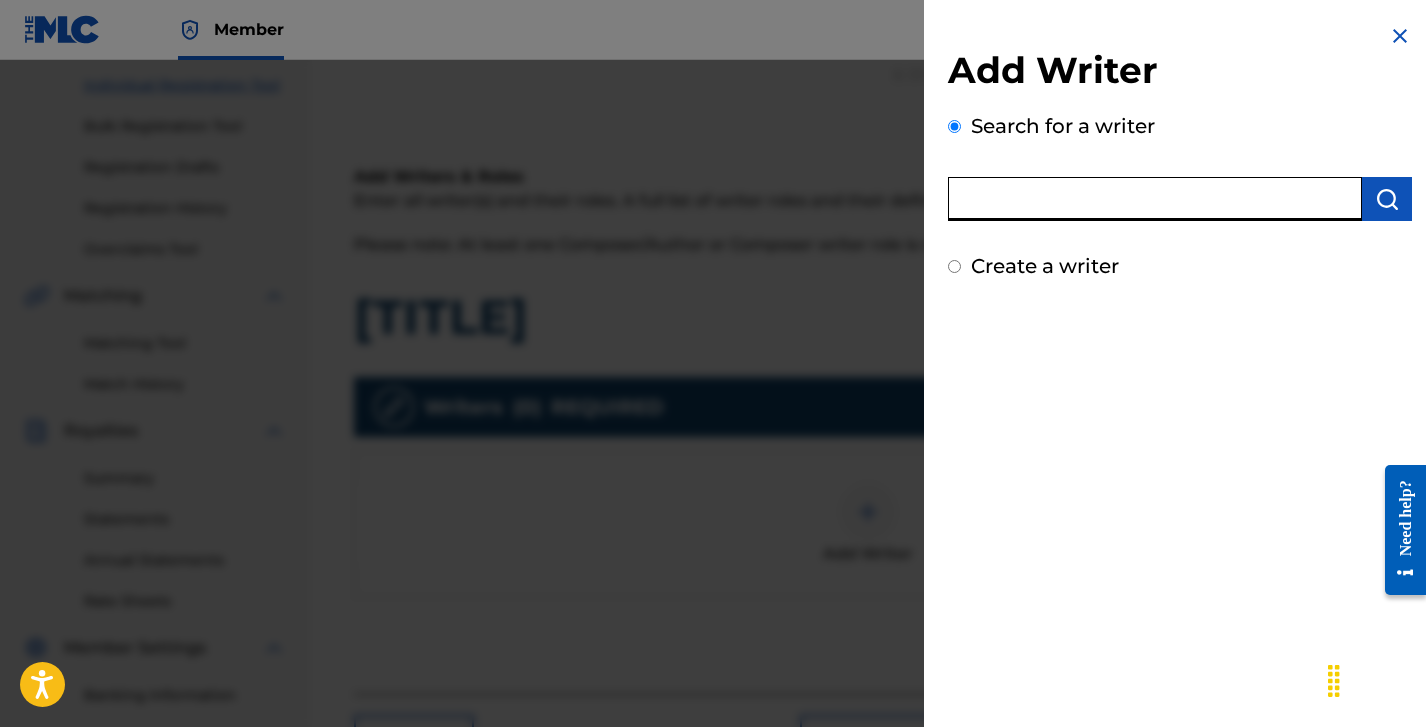 click at bounding box center [1155, 199] 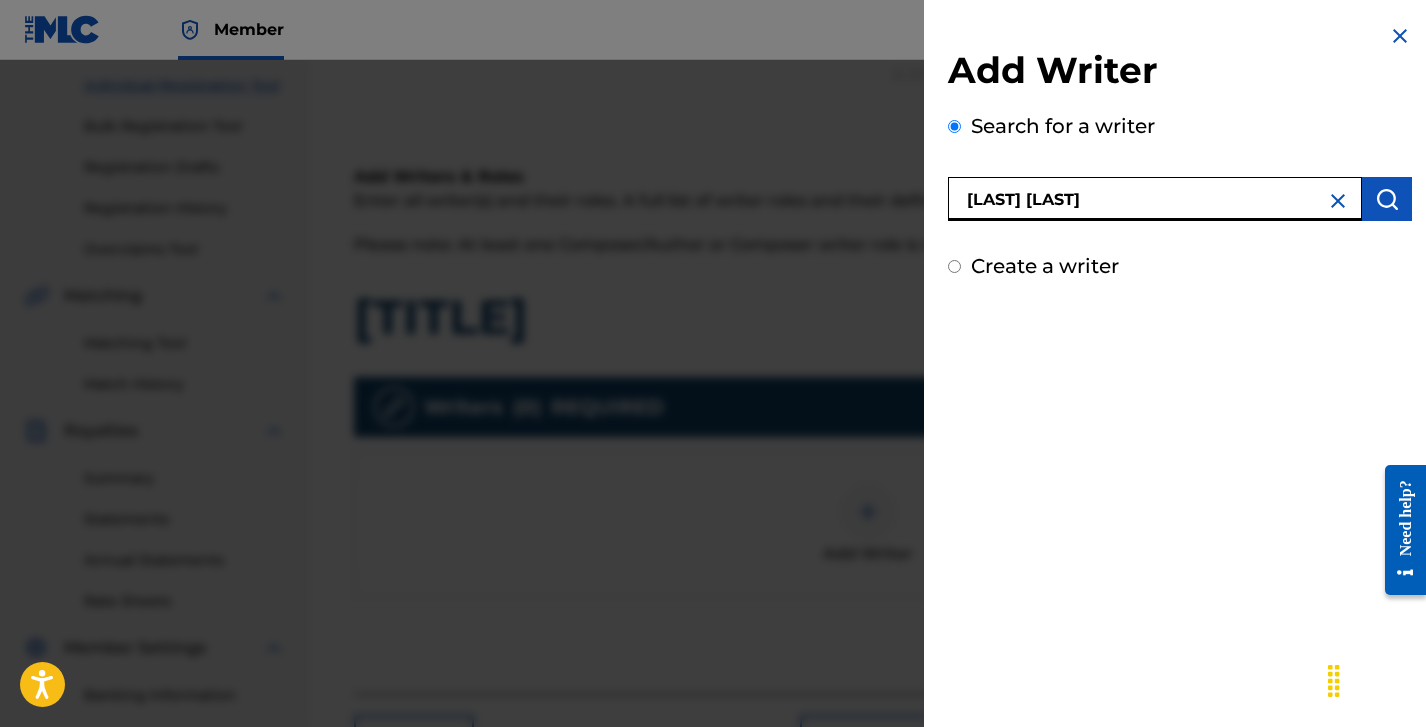 type on "[LAST] [LAST]" 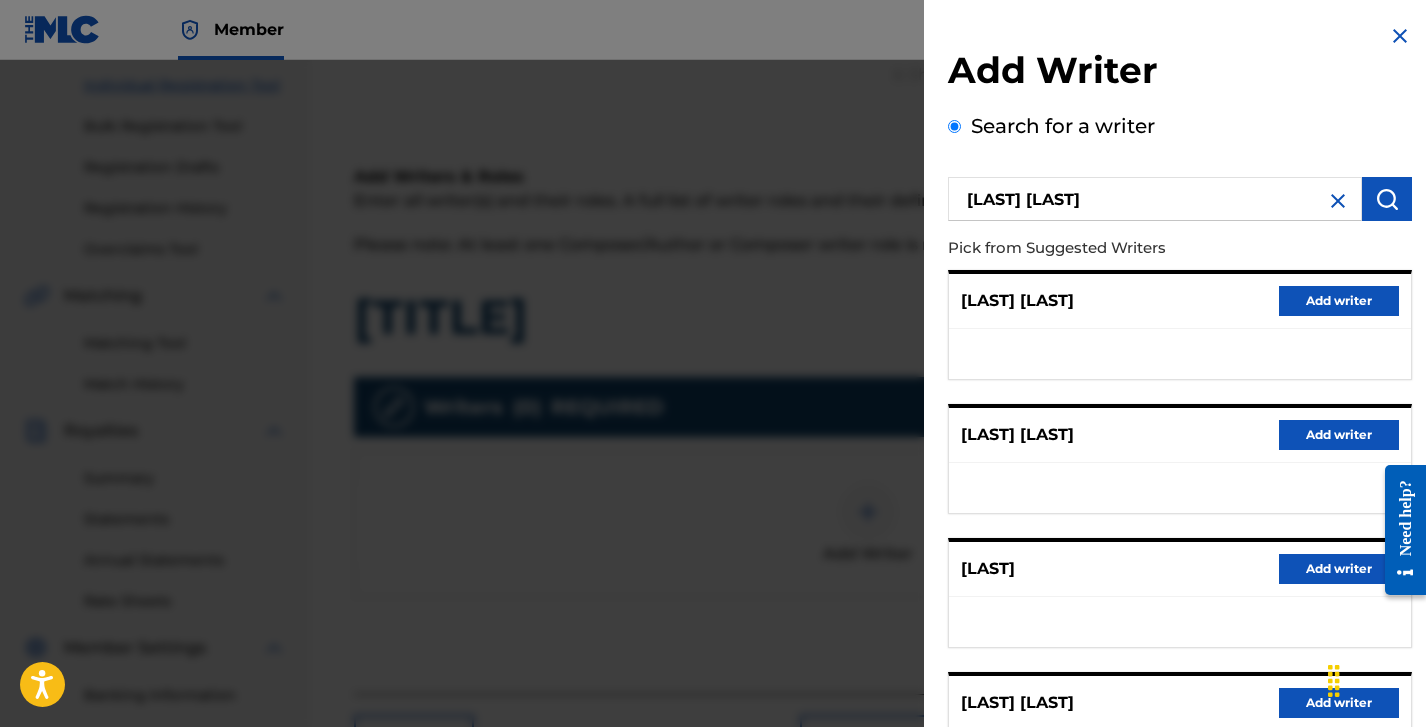 click on "Pick from Suggested Writers" at bounding box center (1123, 248) 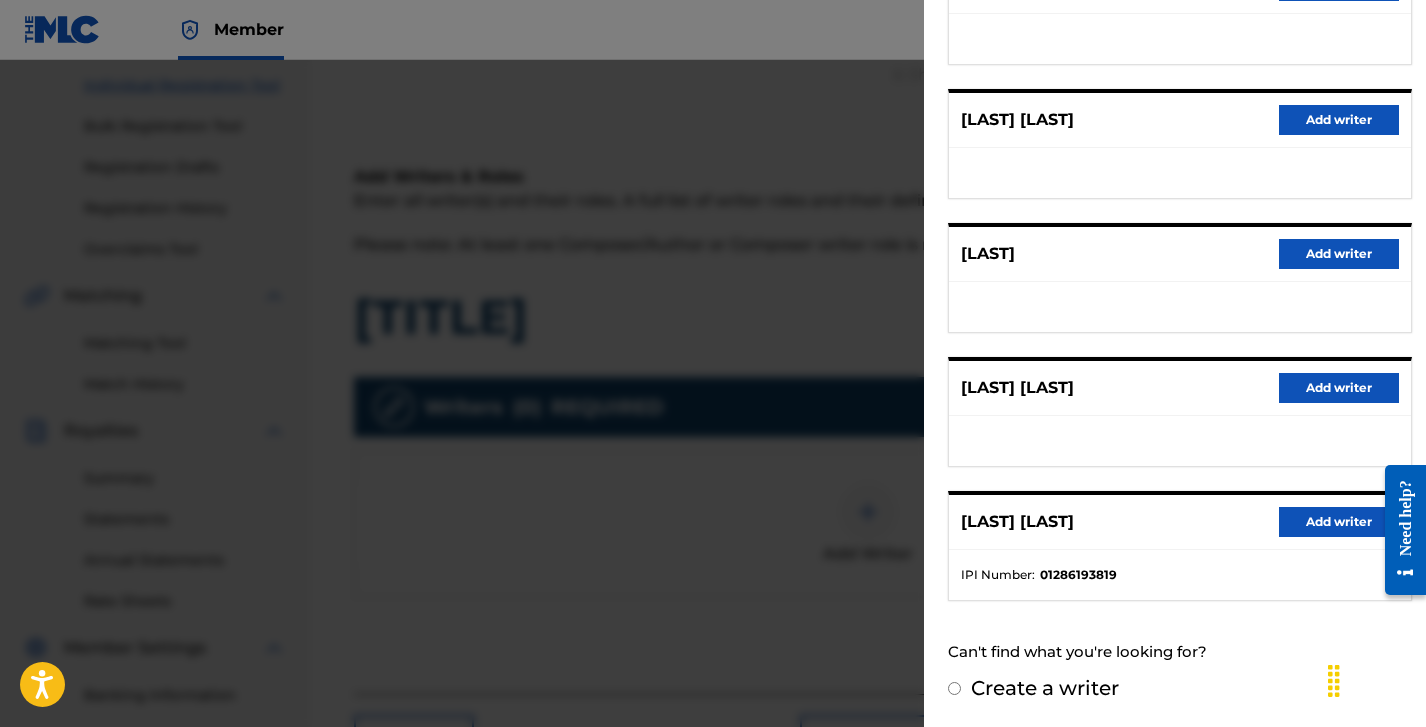 scroll, scrollTop: 340, scrollLeft: 0, axis: vertical 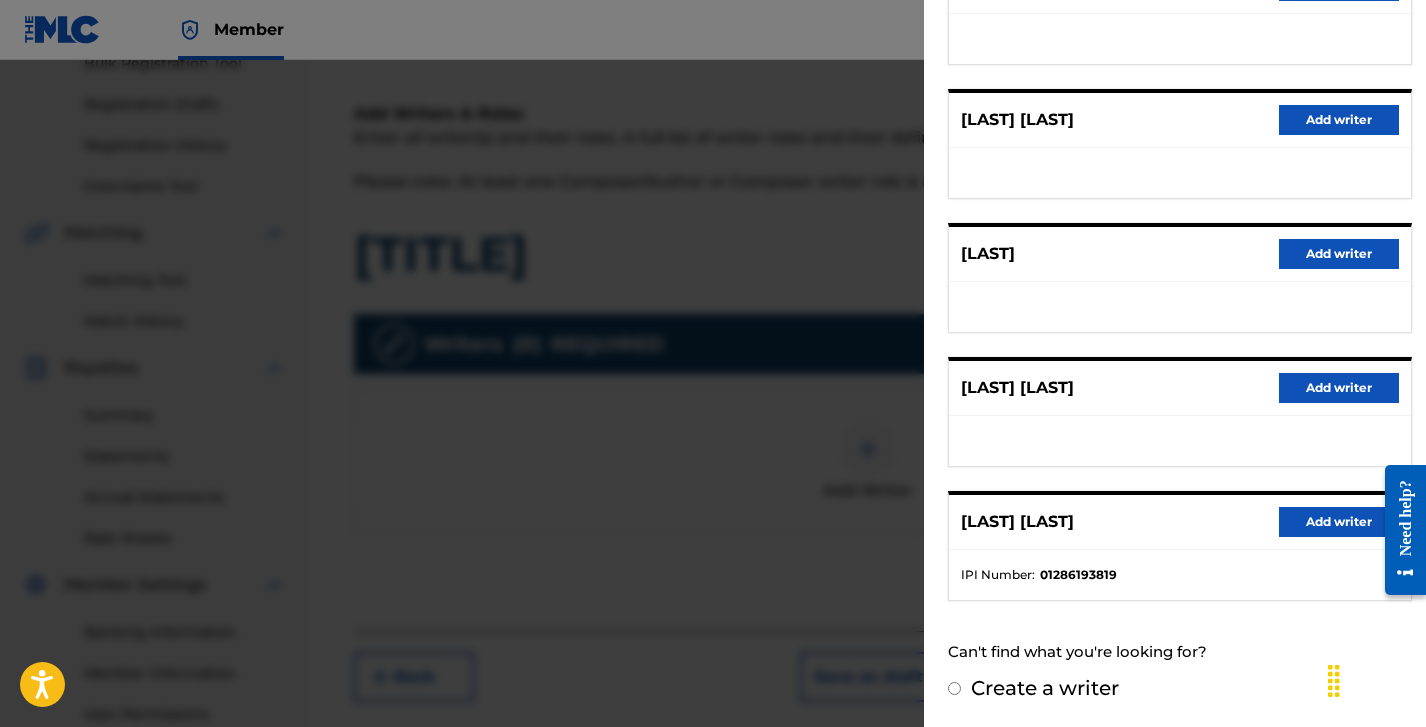 click on "Add writer" at bounding box center [1339, 522] 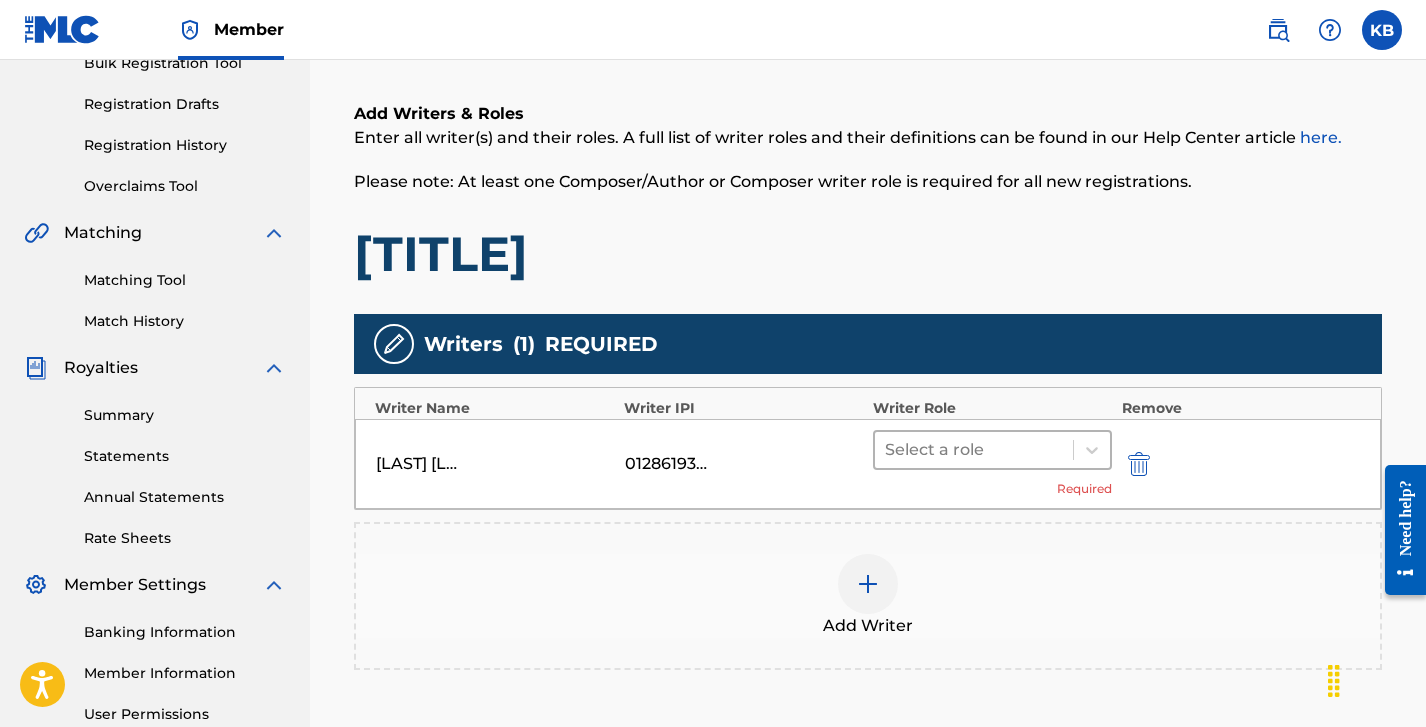 click on "Select a role" at bounding box center [974, 450] 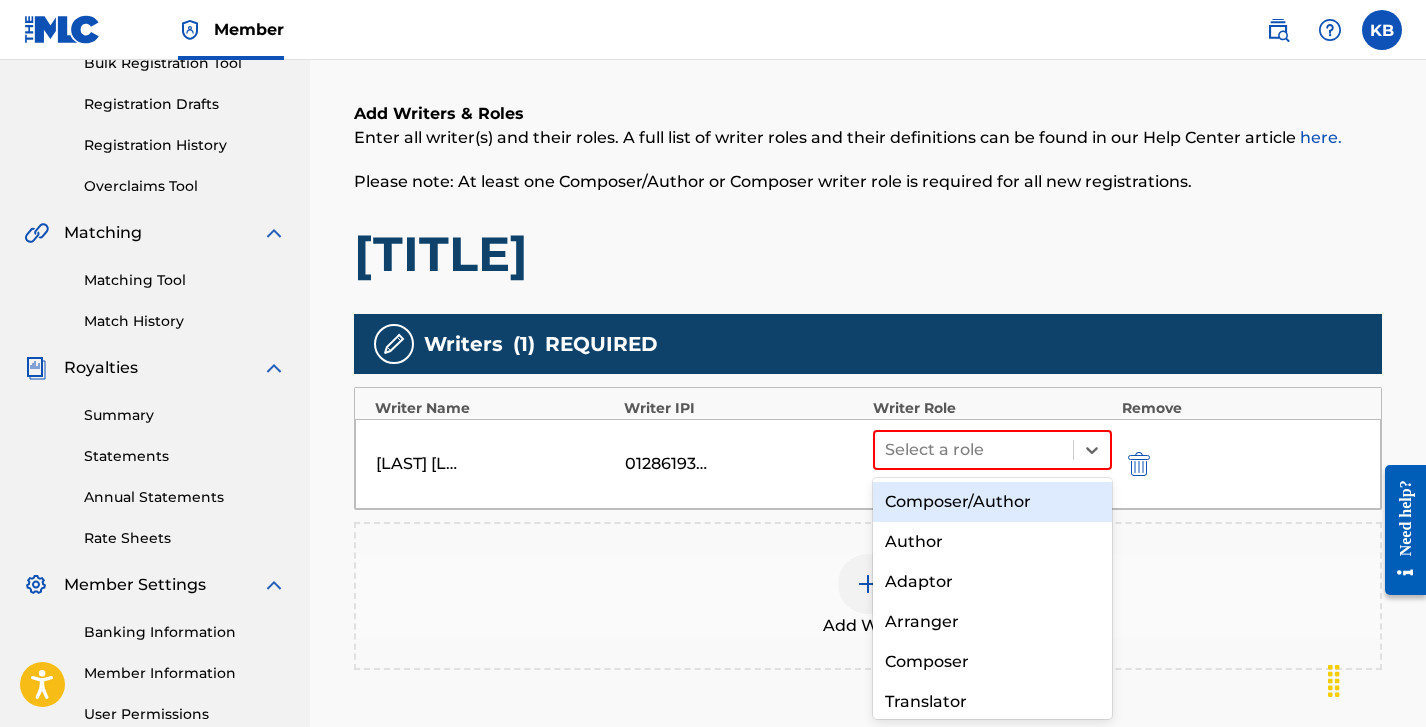 click on "Composer/Author" at bounding box center [992, 502] 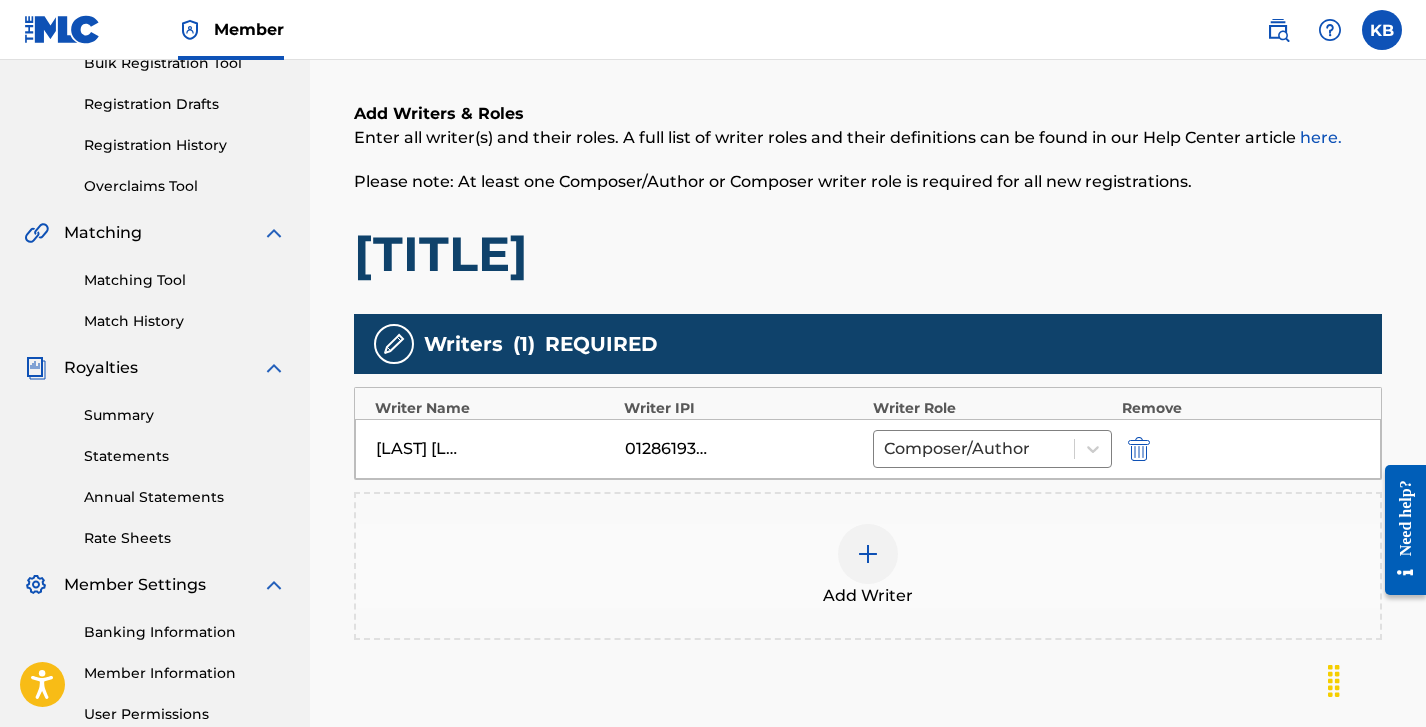click on "Add Writer" at bounding box center (868, 566) 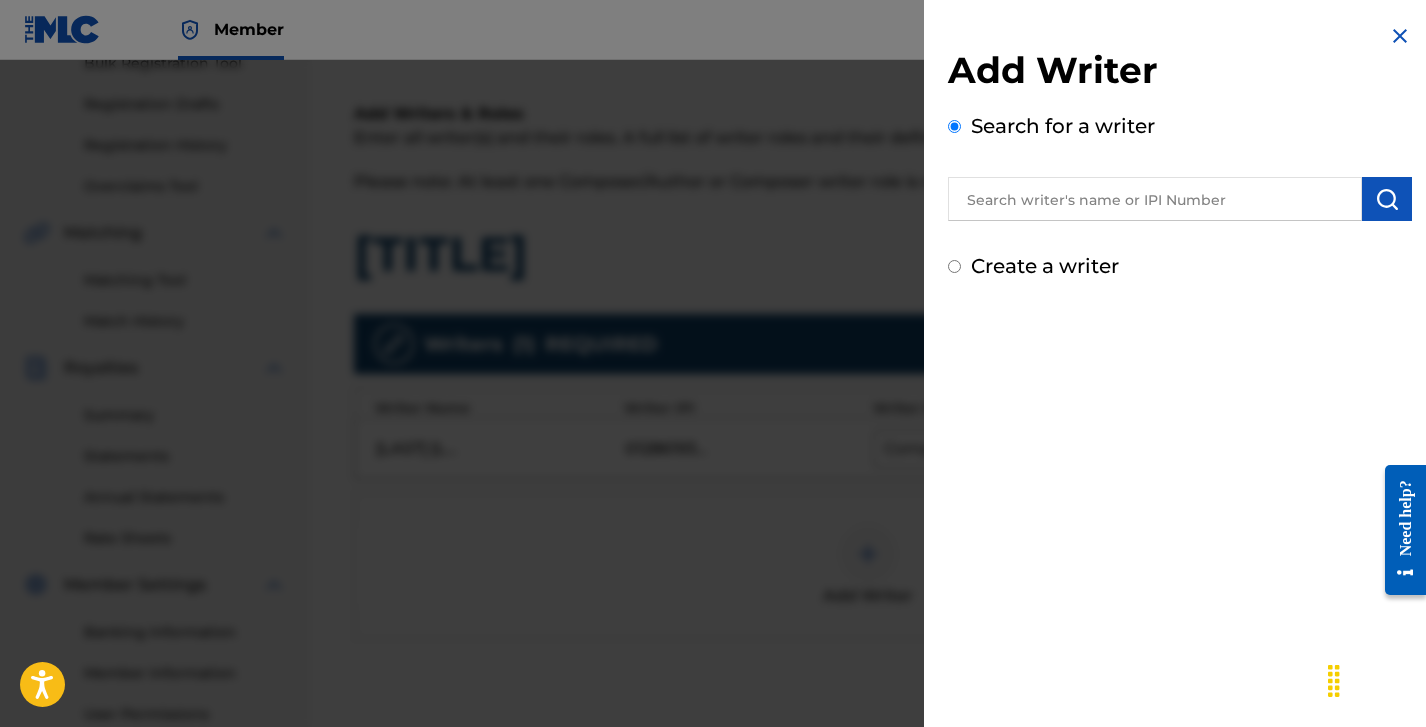 click at bounding box center [713, 423] 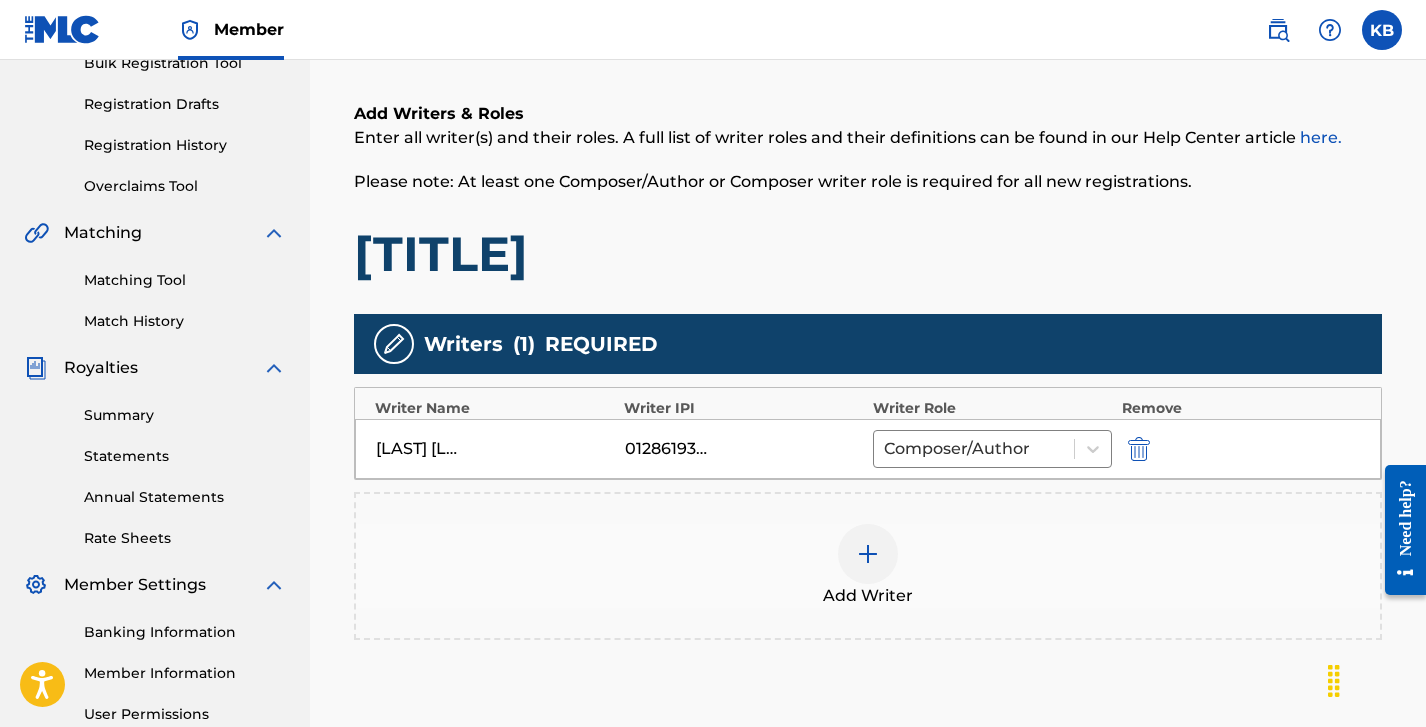 click on "Add Writer" at bounding box center (868, 566) 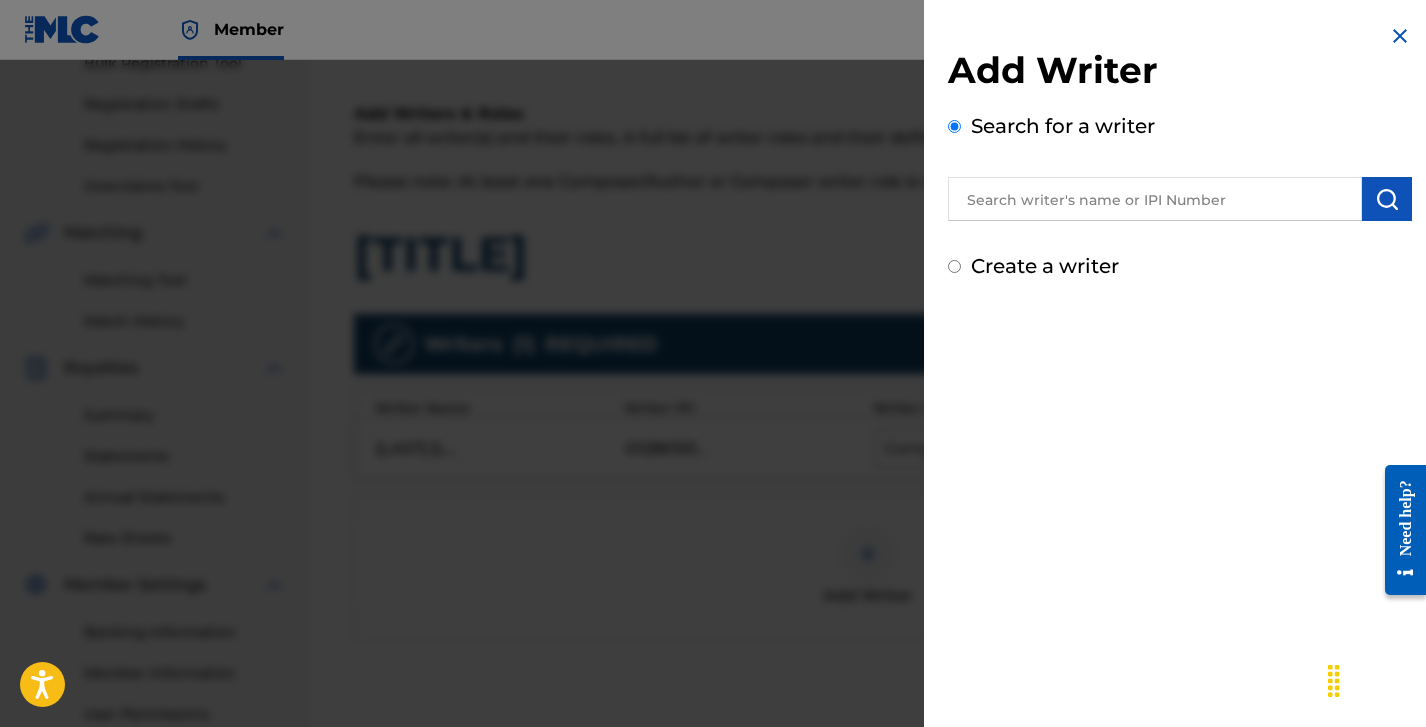 click at bounding box center (713, 423) 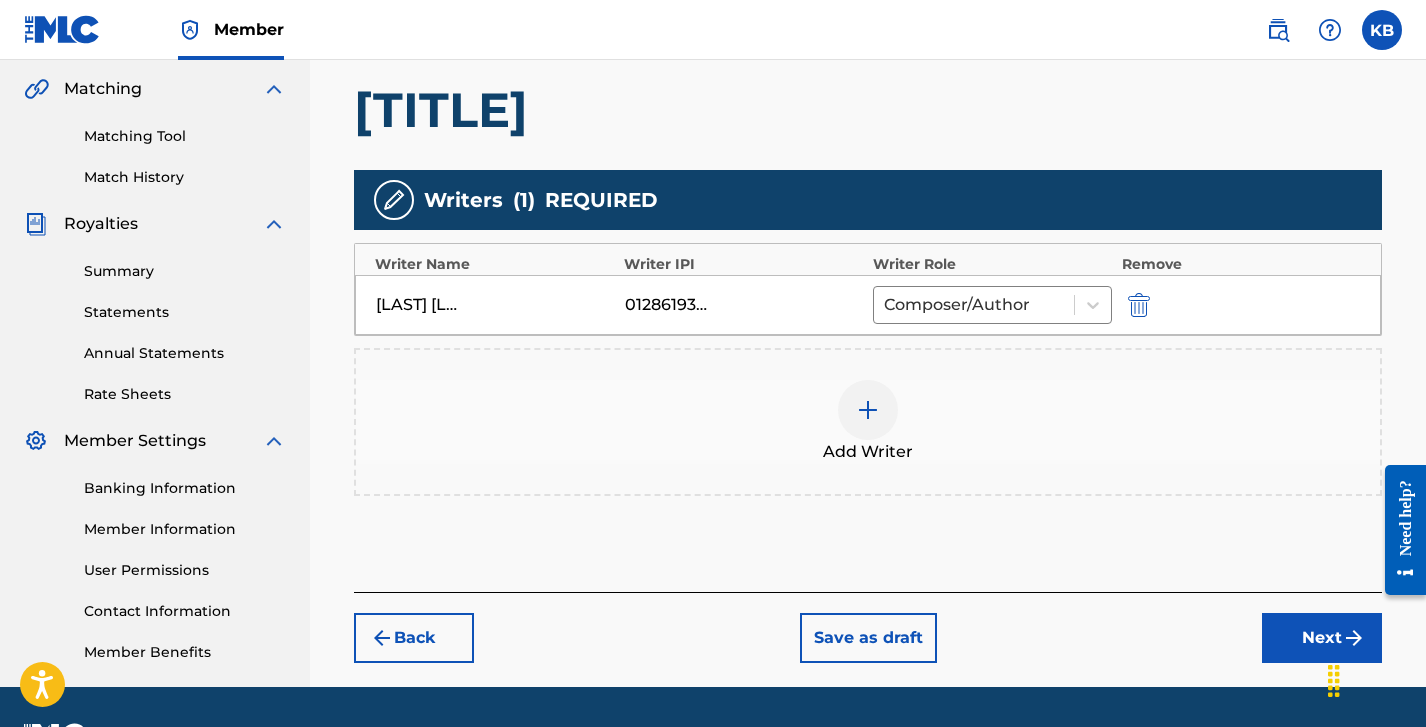 scroll, scrollTop: 467, scrollLeft: 0, axis: vertical 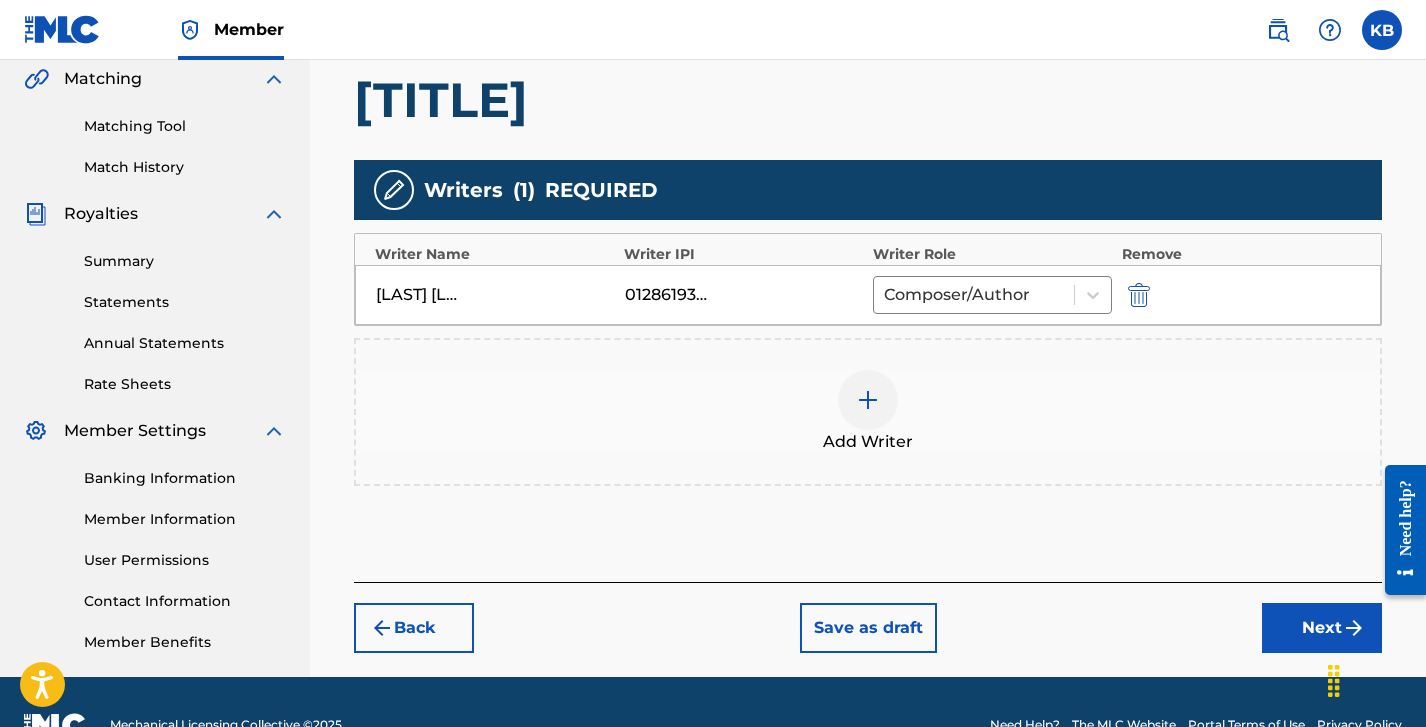 click on "Next" at bounding box center [1322, 628] 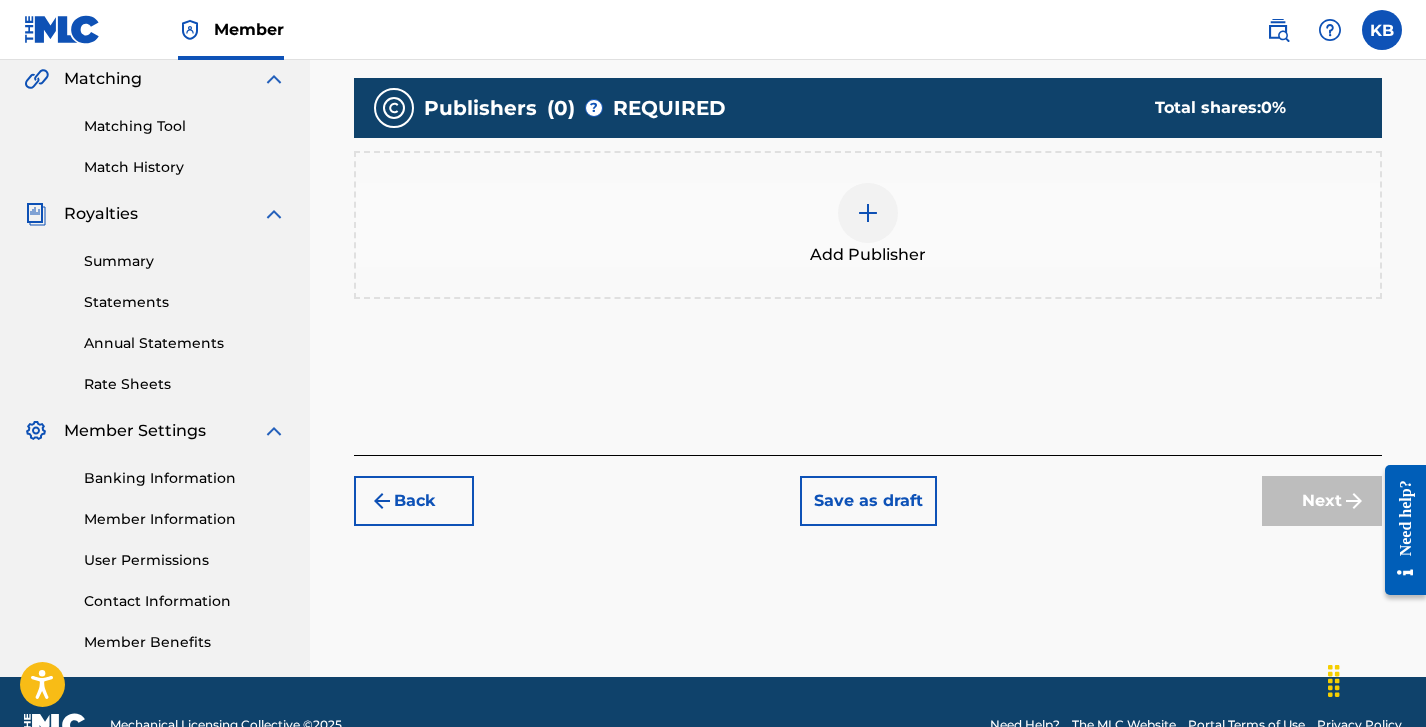 scroll, scrollTop: 90, scrollLeft: 0, axis: vertical 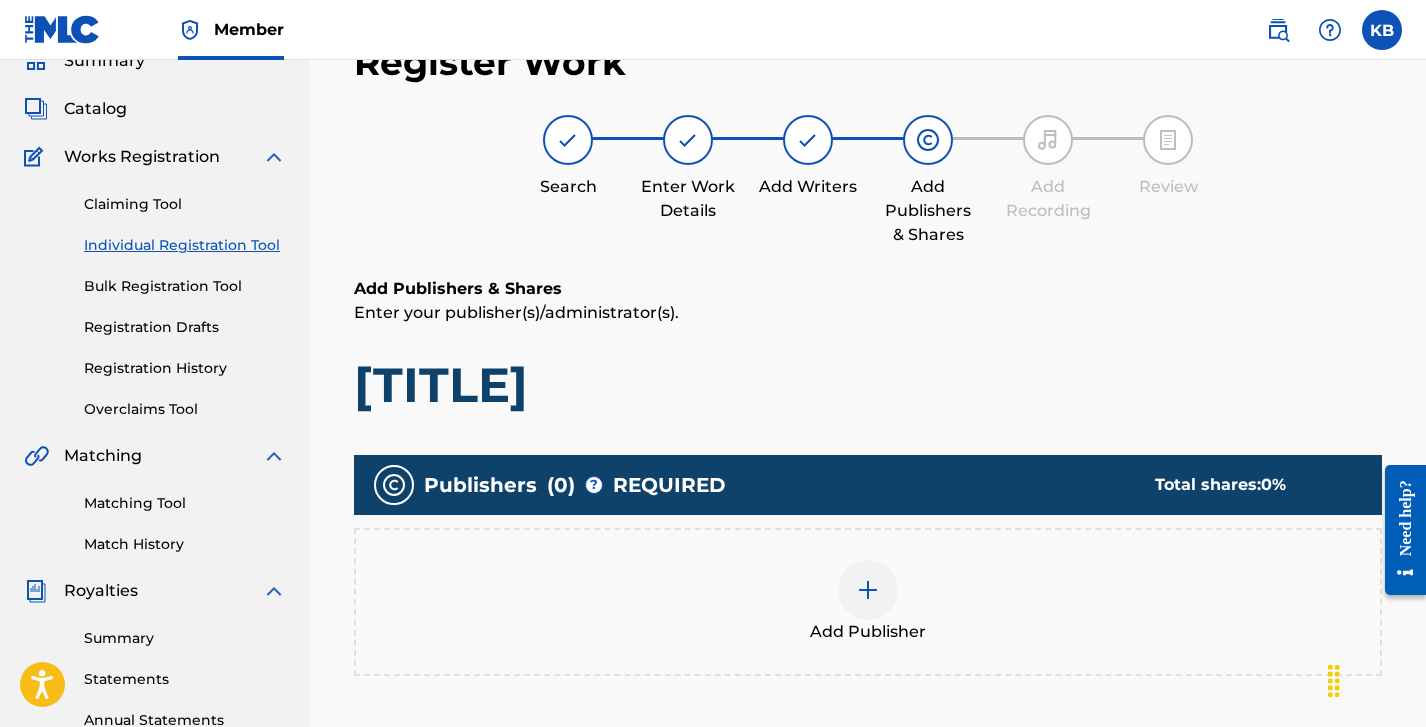 click at bounding box center (868, 590) 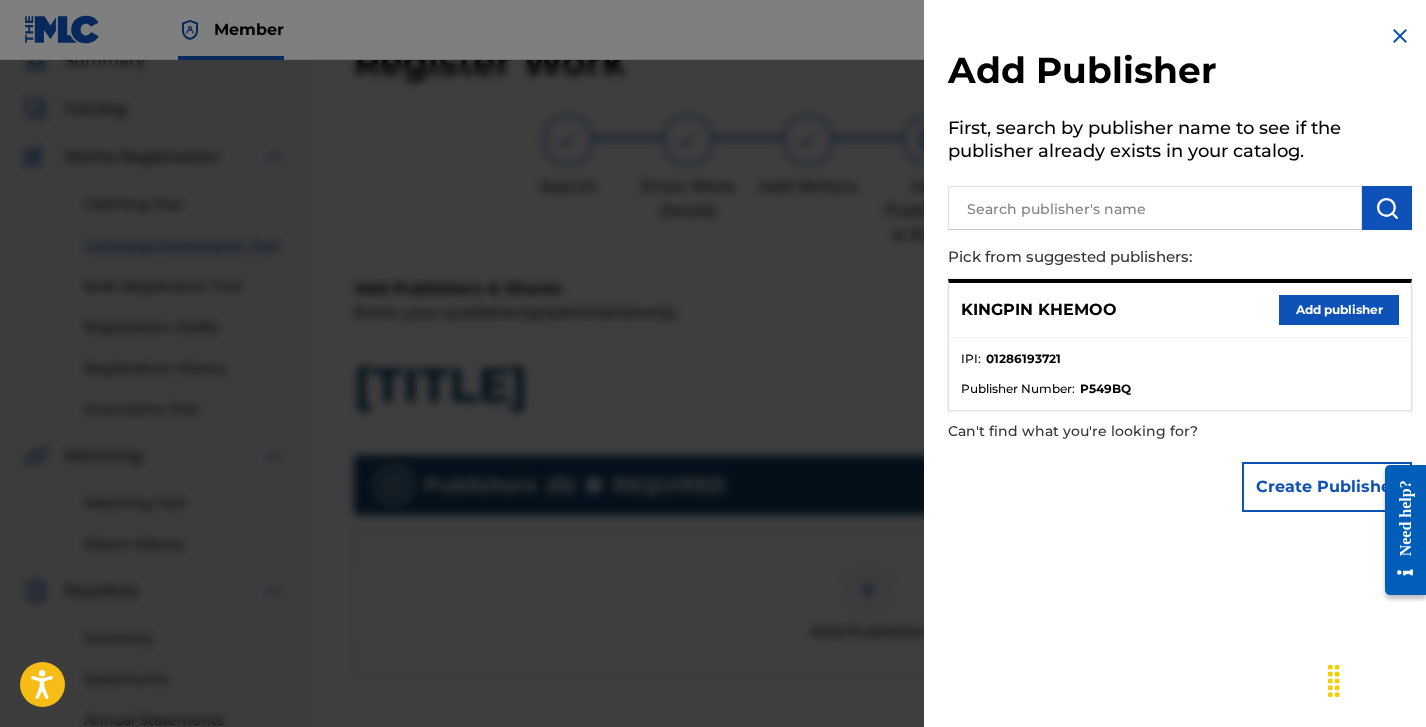click on "Add publisher" at bounding box center [1339, 310] 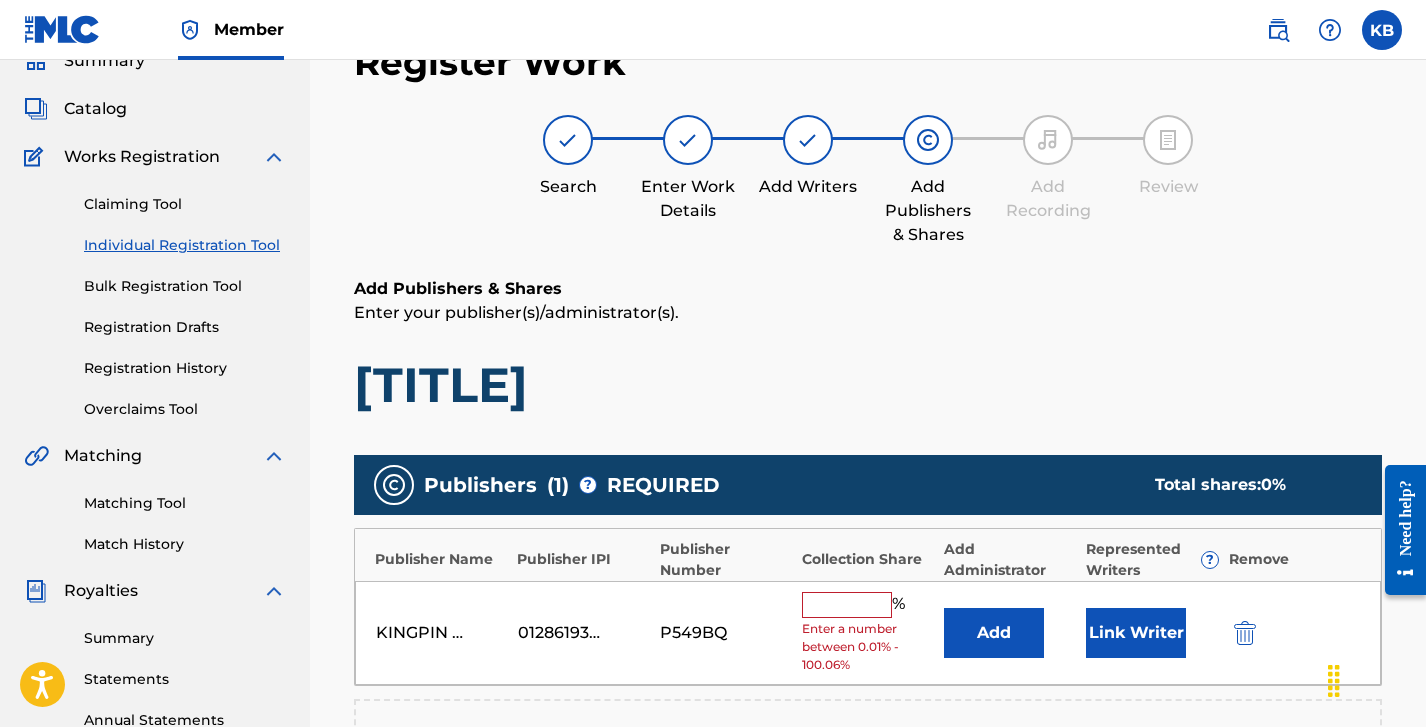 click at bounding box center [847, 605] 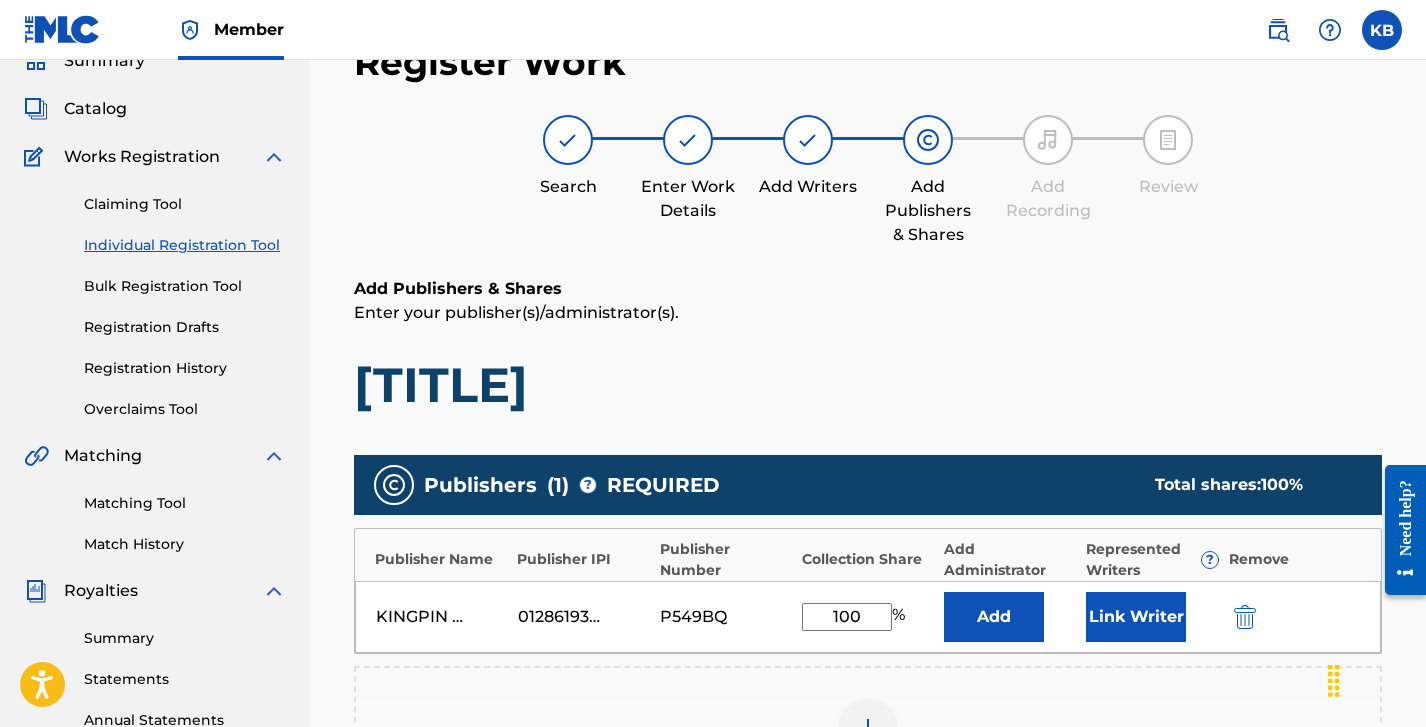 type on "100" 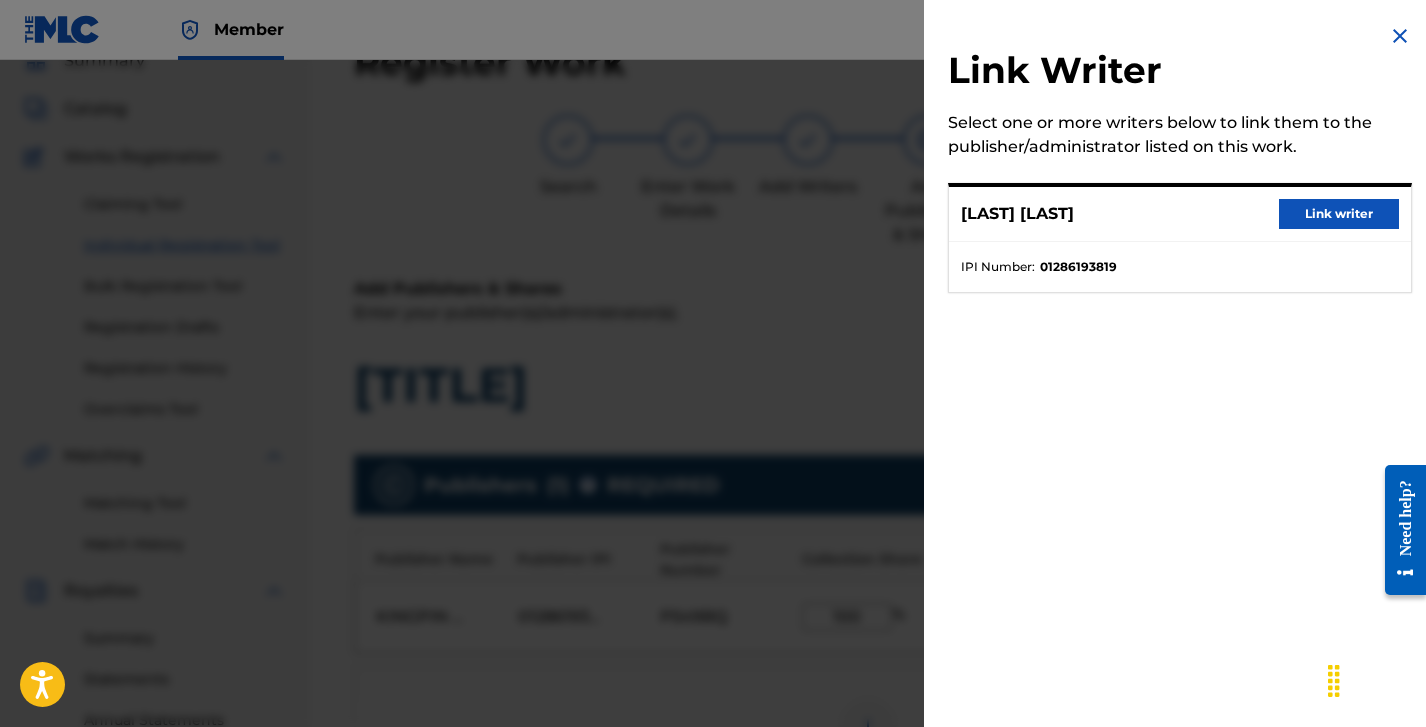 click on "[LAST] [LAST] Link writer" at bounding box center (1180, 214) 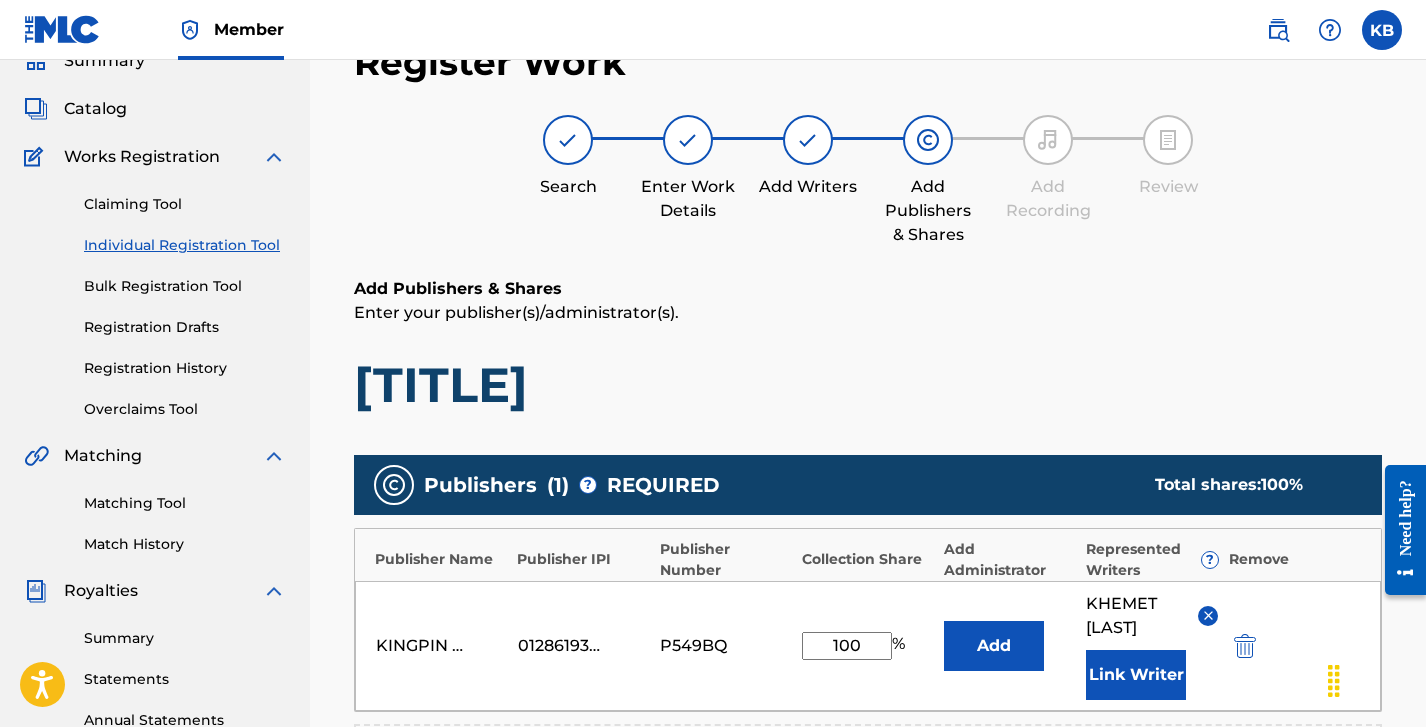 click on "Publishers ( 1 ) ? REQUIRED Total shares:  100 %" at bounding box center (868, 485) 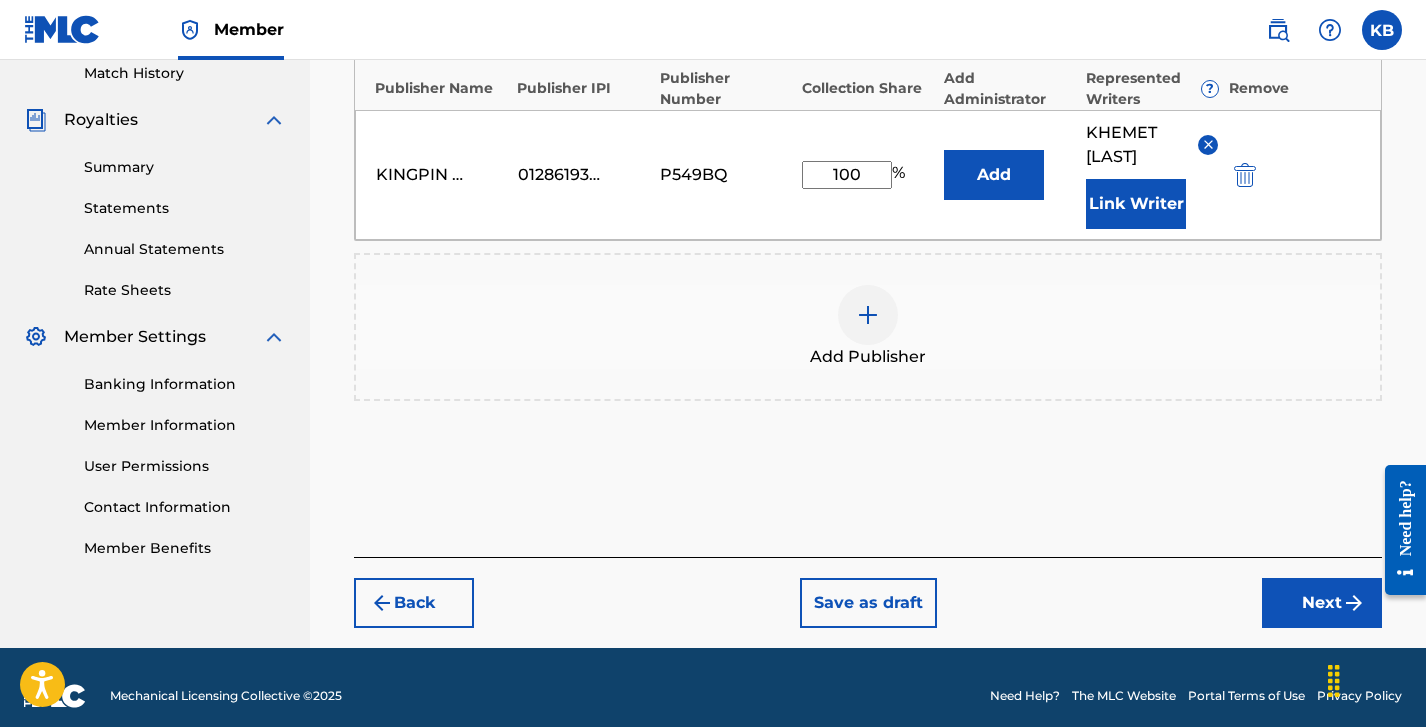 scroll, scrollTop: 571, scrollLeft: 0, axis: vertical 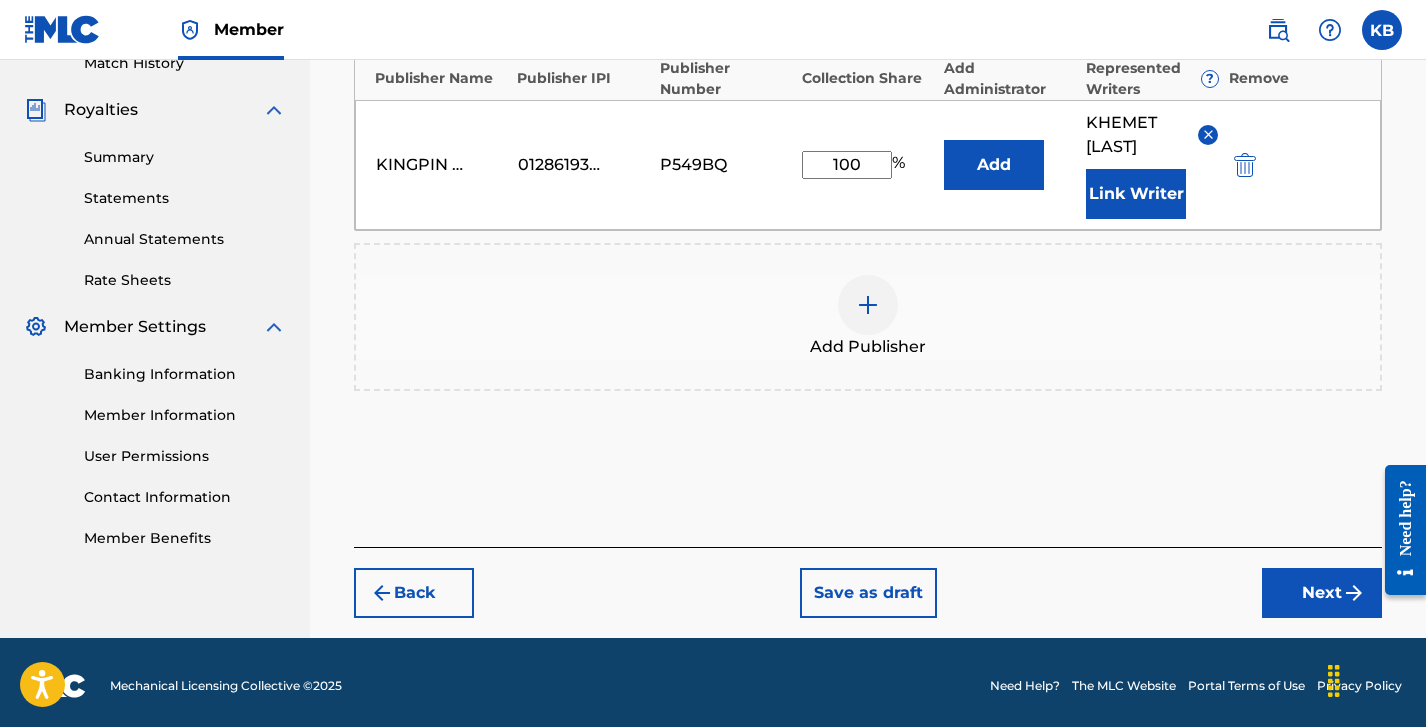 click on "Next" at bounding box center (1322, 593) 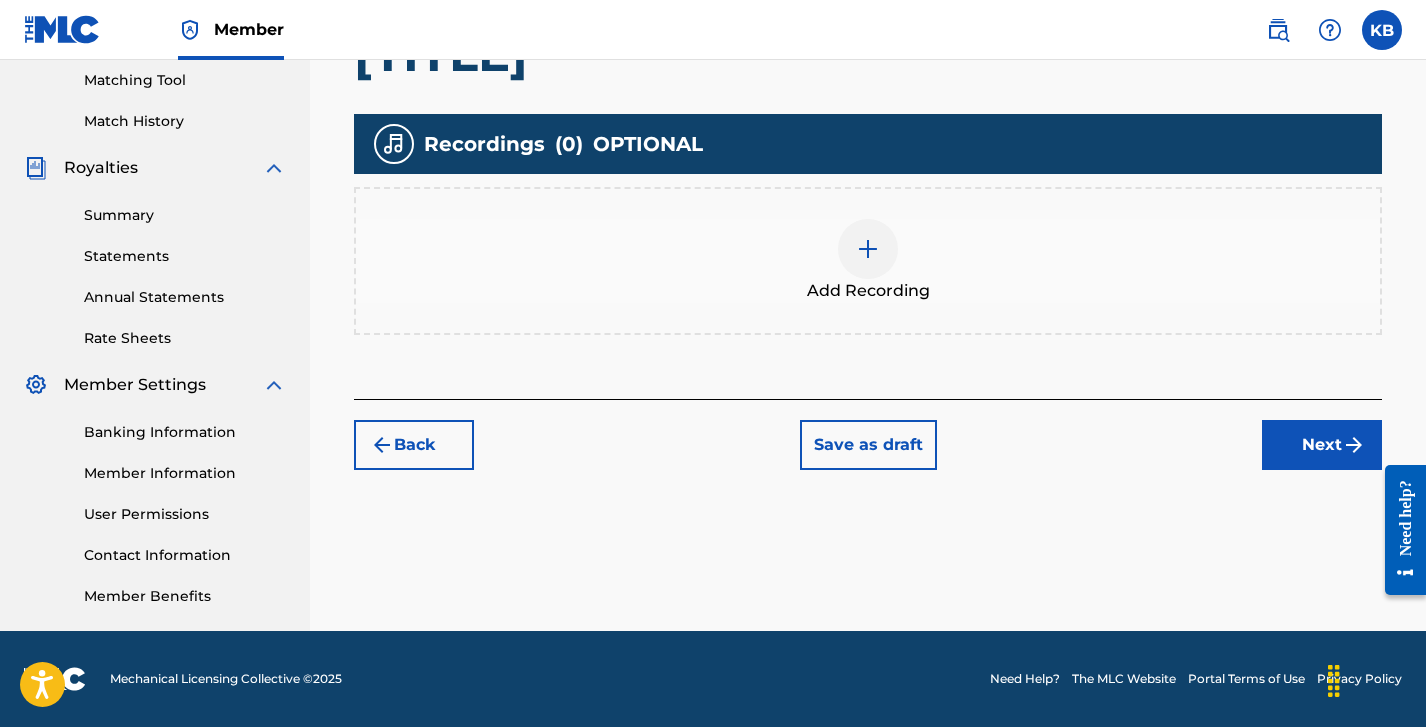 scroll, scrollTop: 513, scrollLeft: 0, axis: vertical 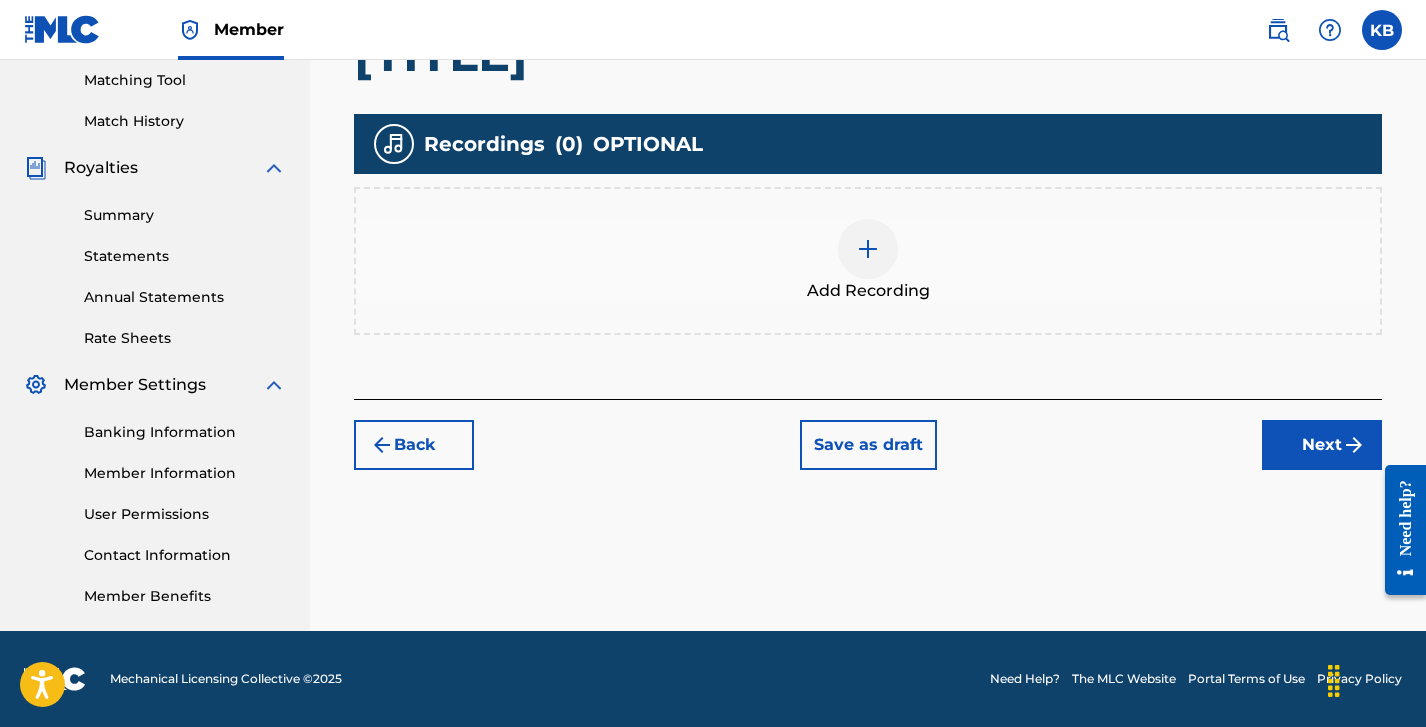 click on "Next" at bounding box center (1322, 445) 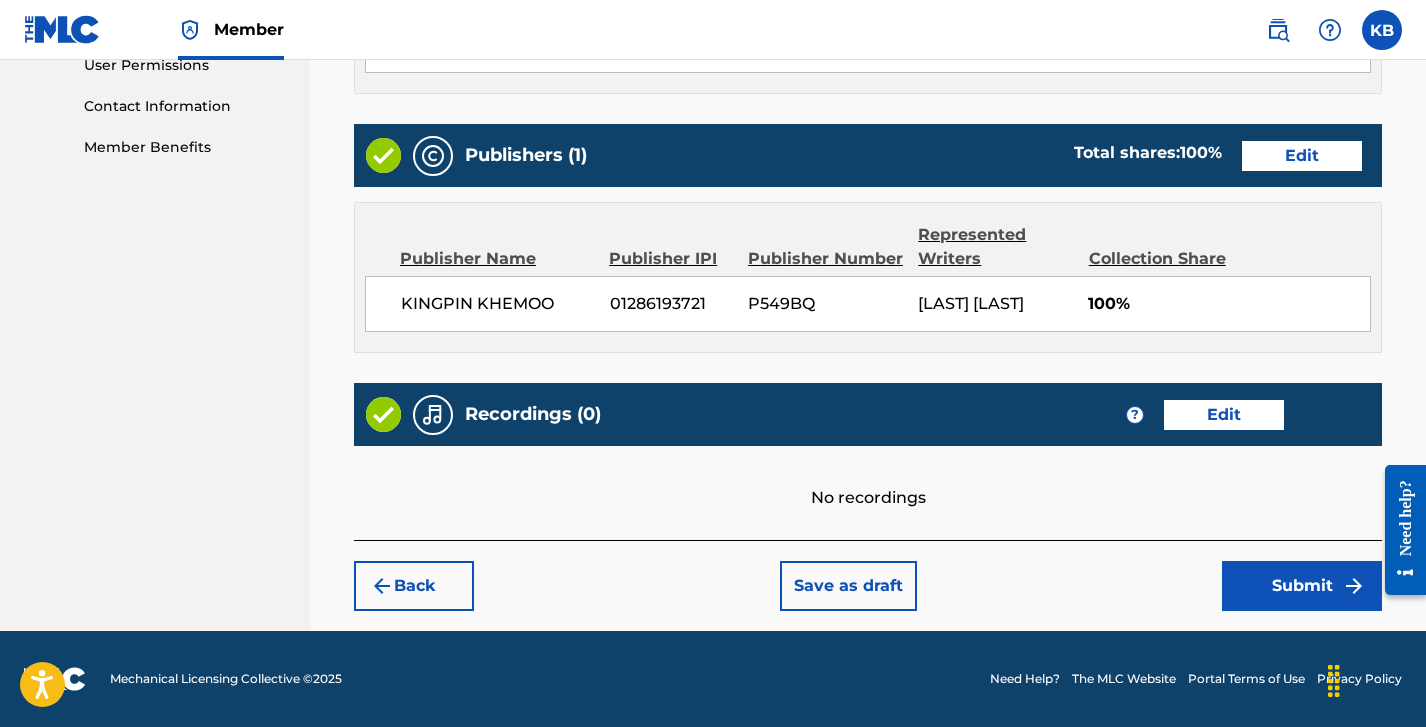 scroll, scrollTop: 961, scrollLeft: 0, axis: vertical 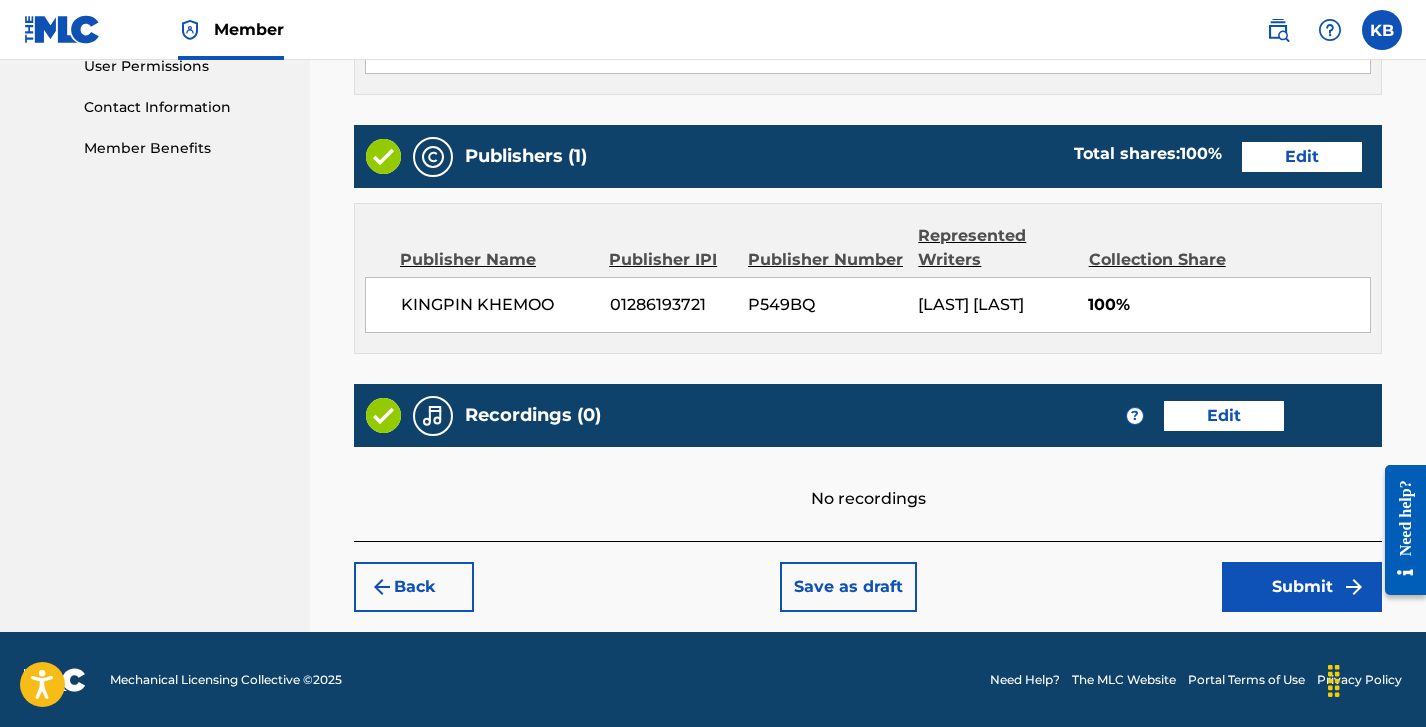click on "Submit" at bounding box center [1302, 587] 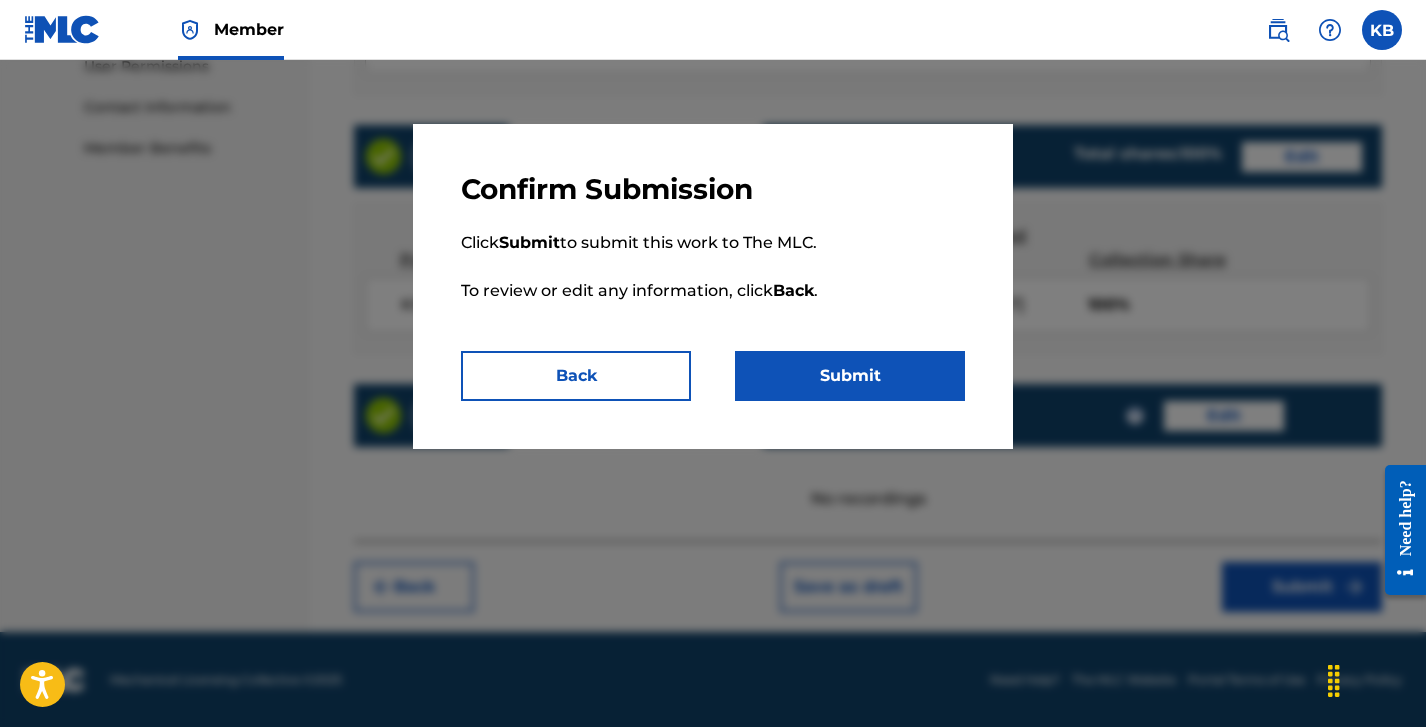 click on "Submit" at bounding box center [850, 376] 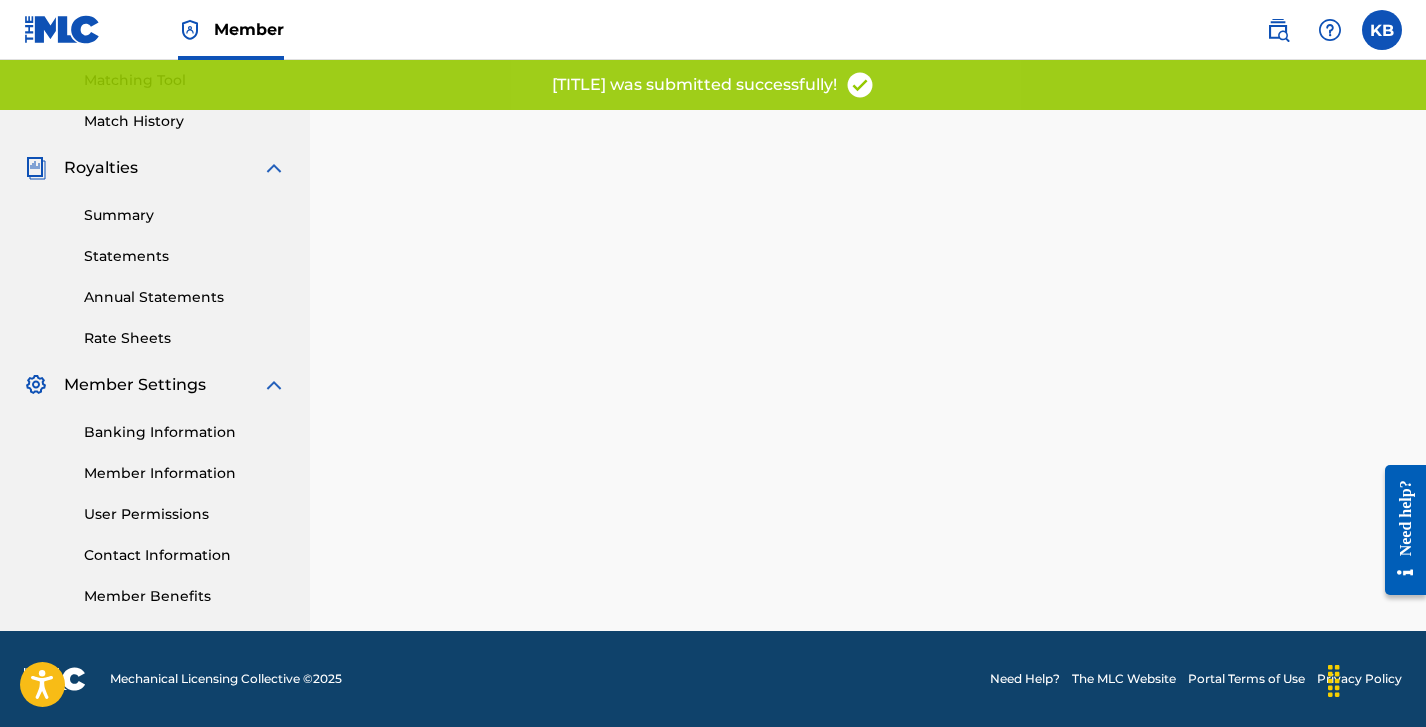 scroll, scrollTop: 0, scrollLeft: 0, axis: both 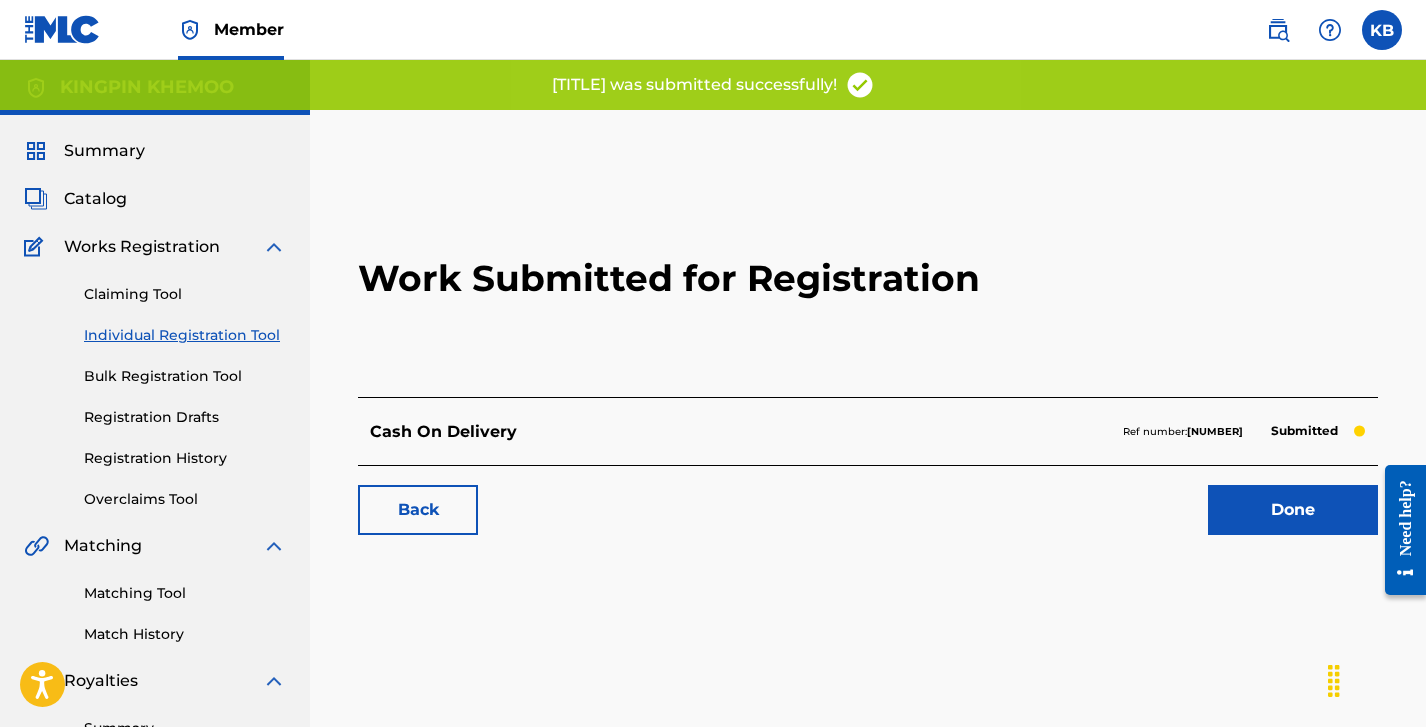 click on "Back Done" at bounding box center [868, 500] 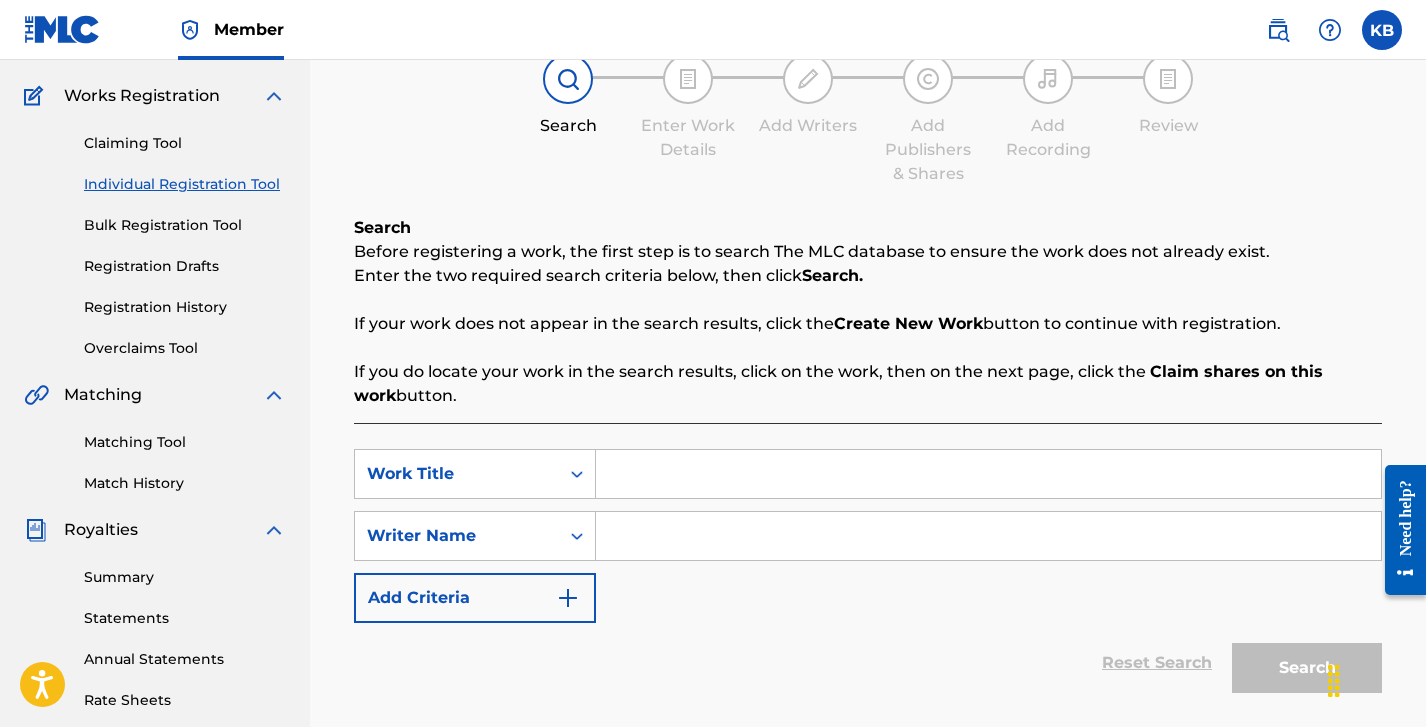 scroll, scrollTop: 152, scrollLeft: 0, axis: vertical 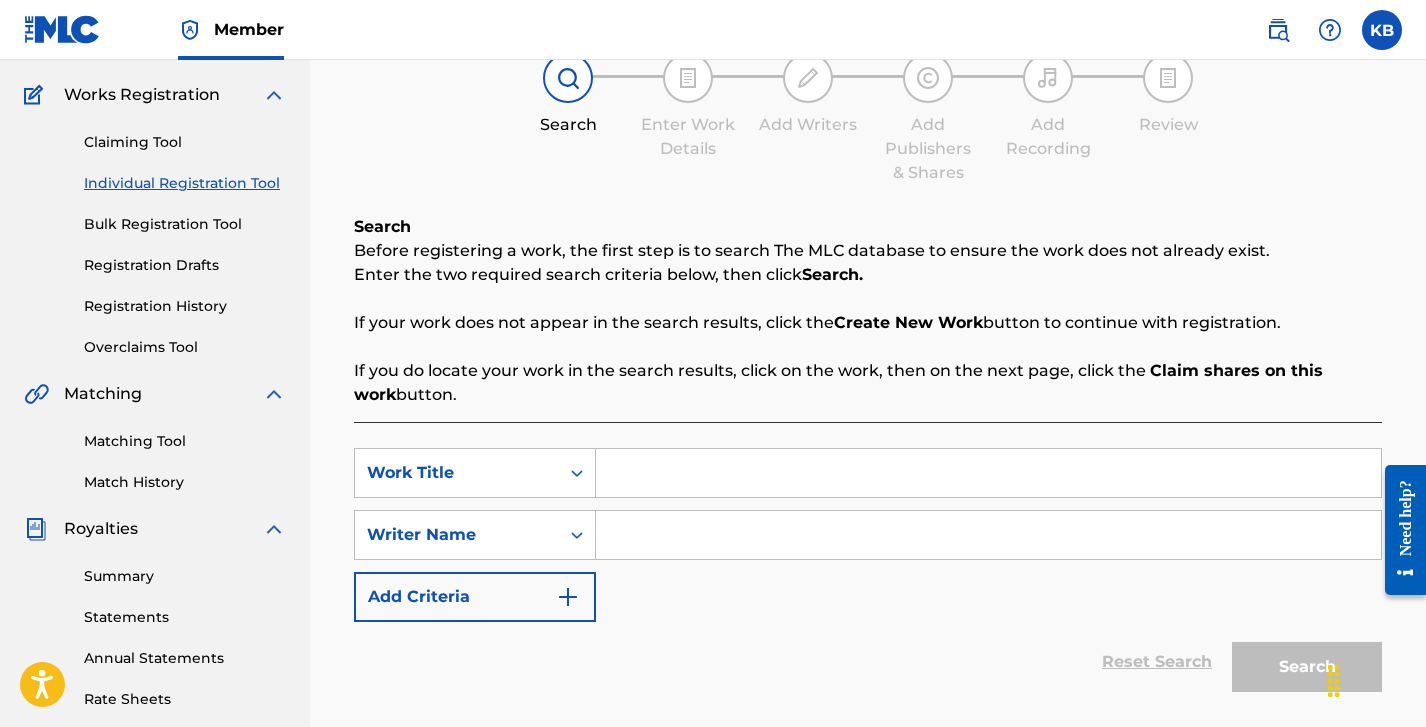 click at bounding box center [988, 473] 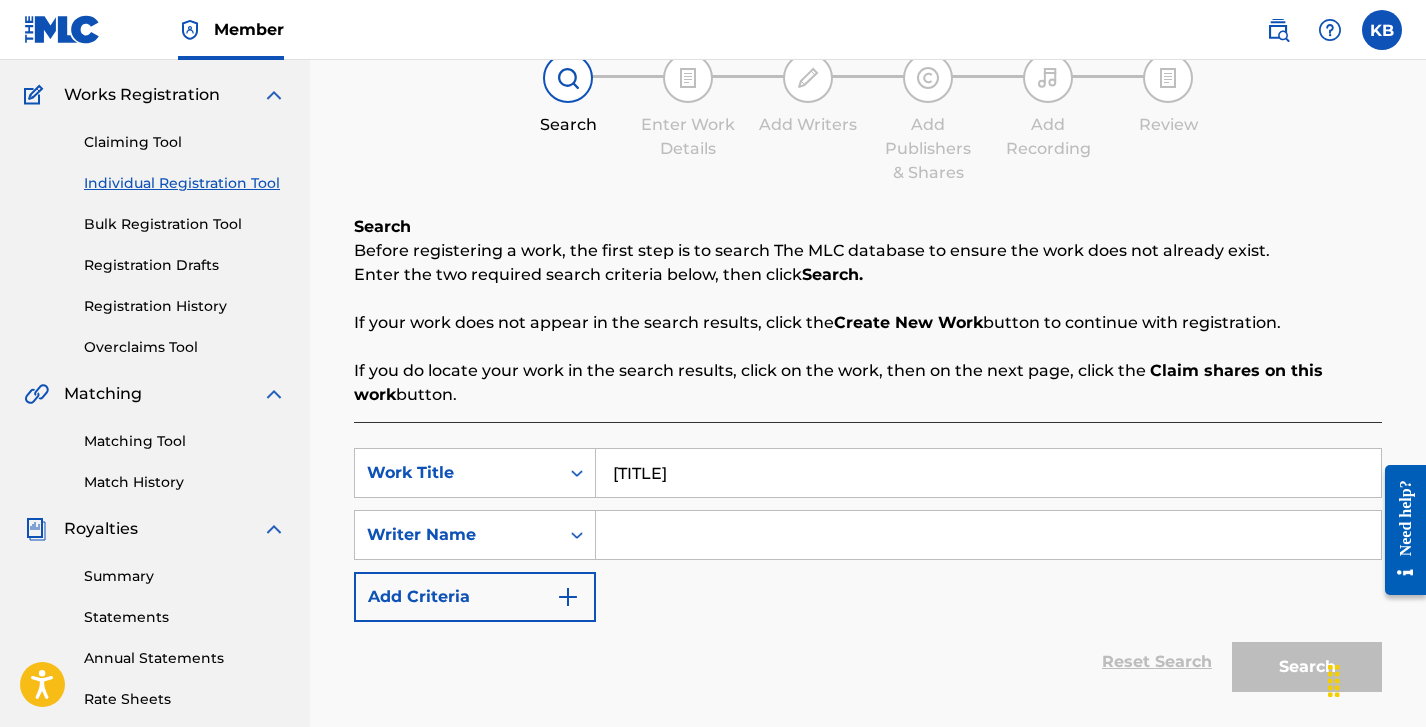 type on "[TITLE]" 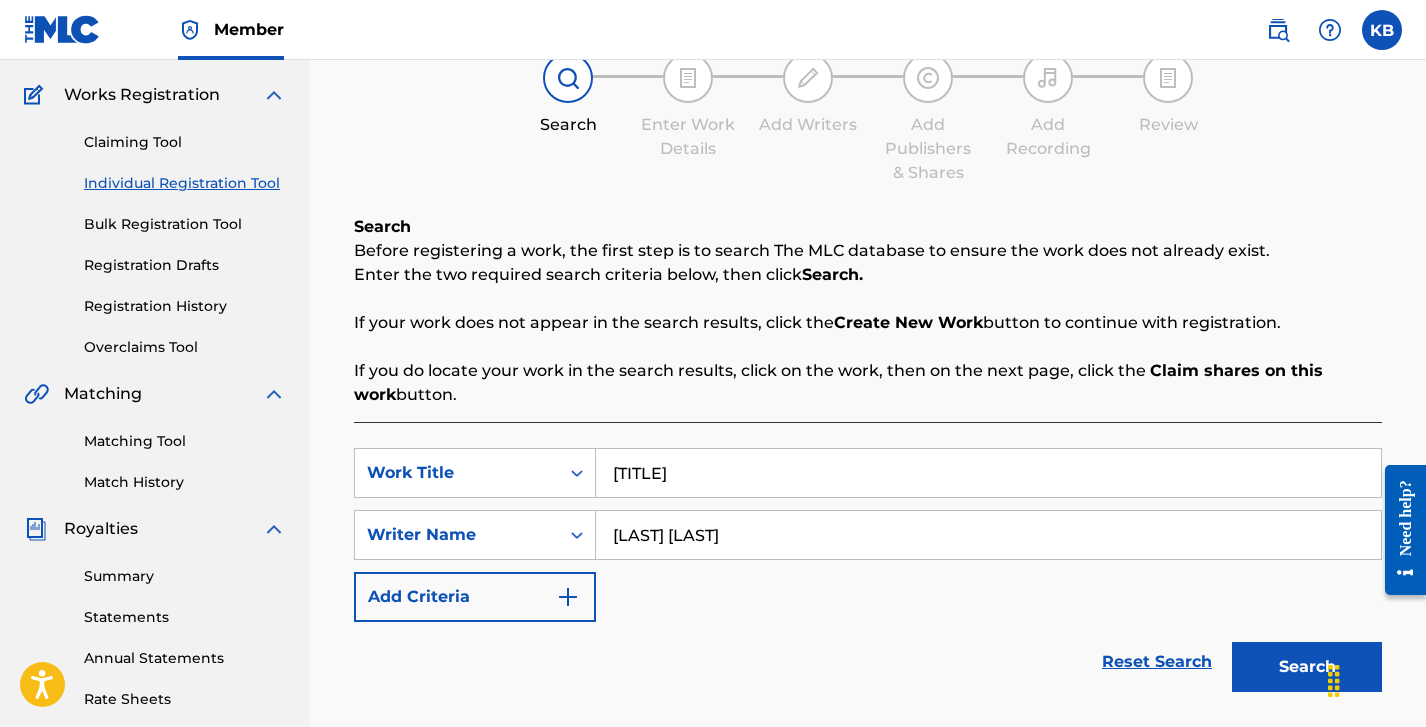 type on "[LAST] [LAST]" 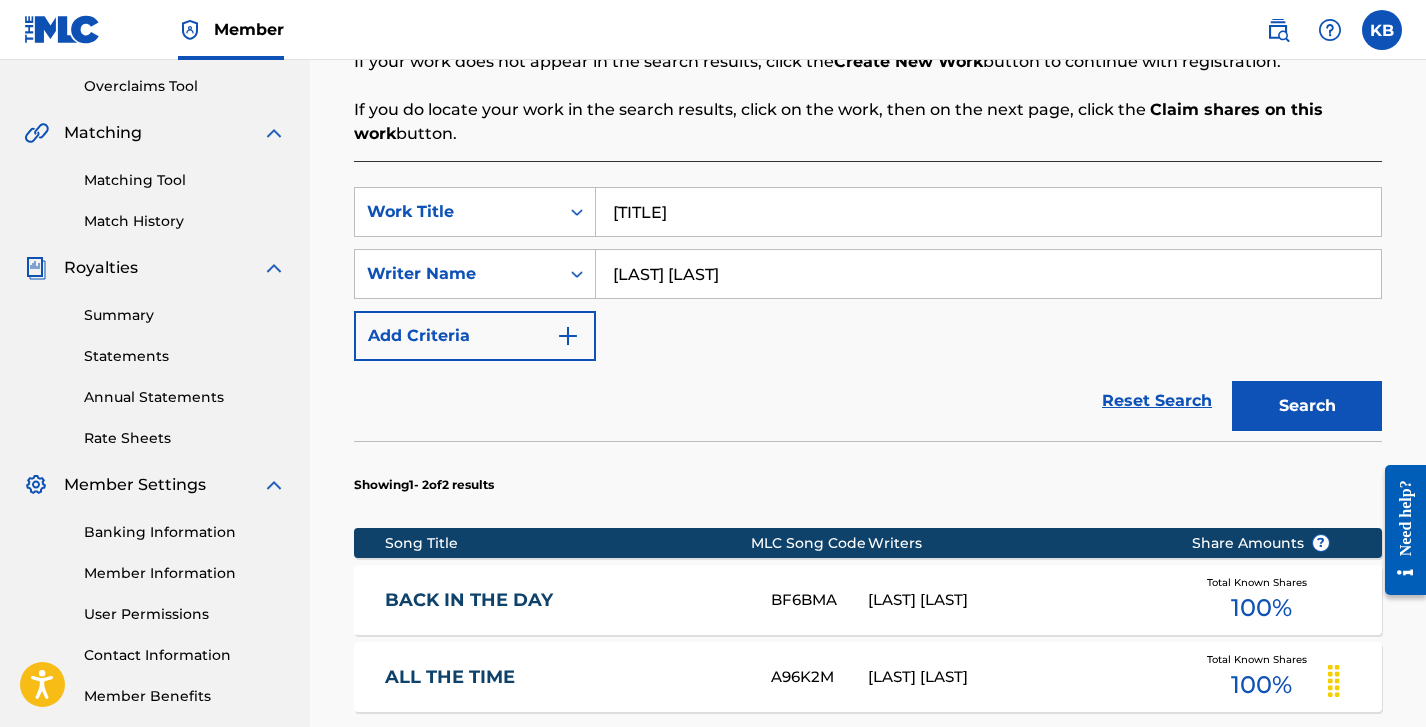 scroll, scrollTop: 410, scrollLeft: 0, axis: vertical 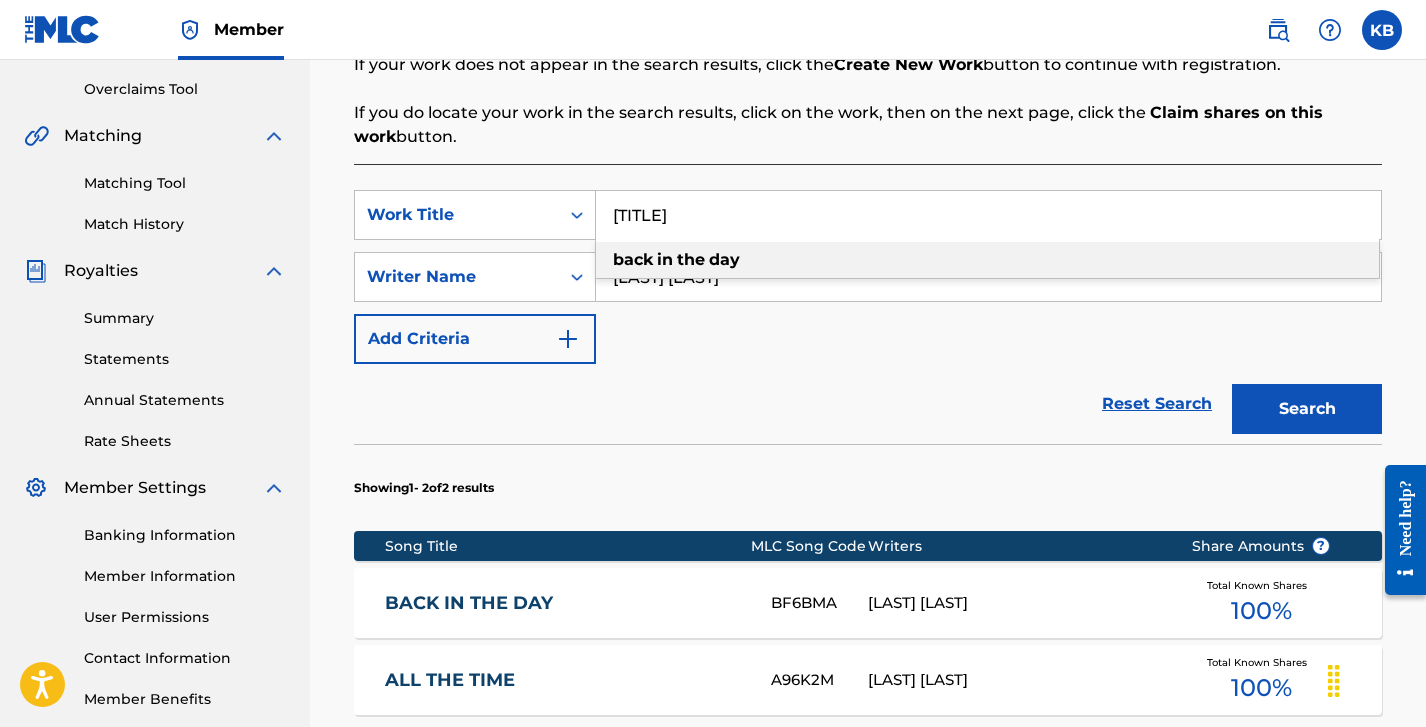 click on "[TITLE]" at bounding box center (988, 215) 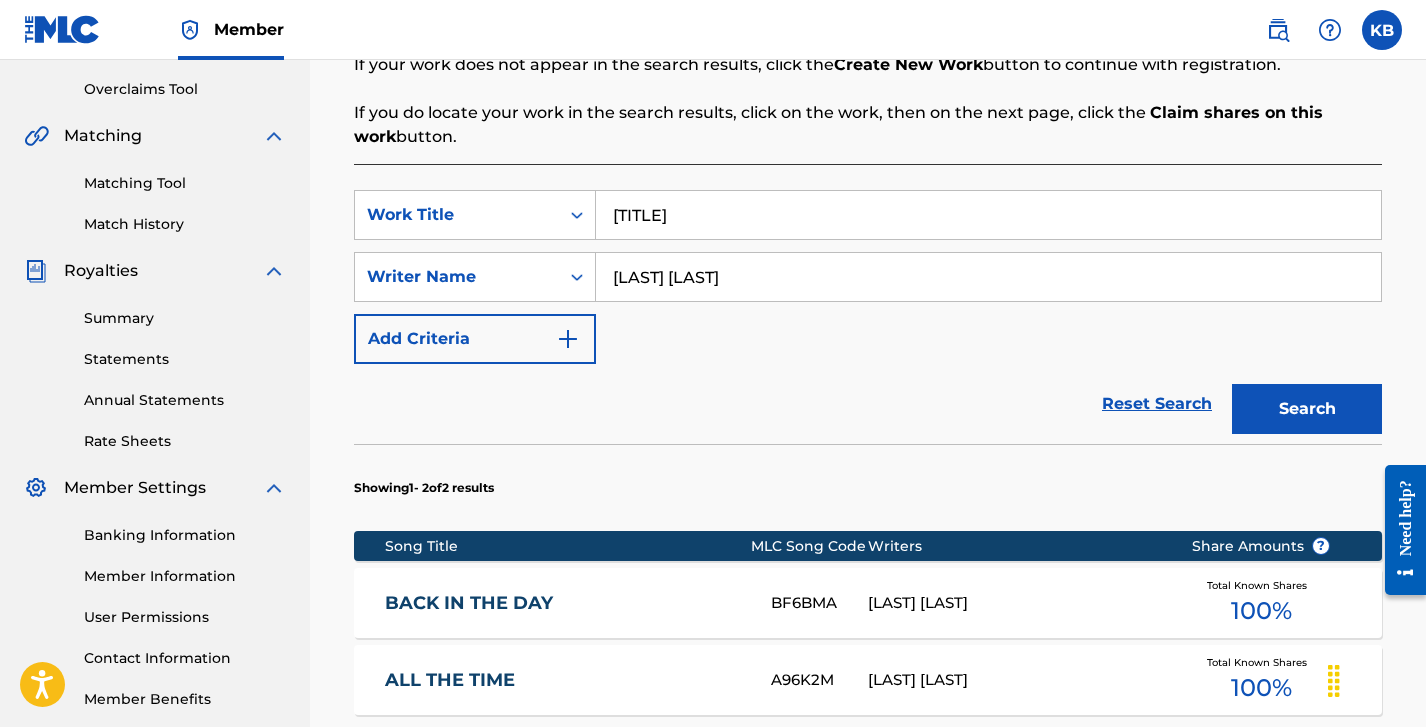 type on "[TITLE]" 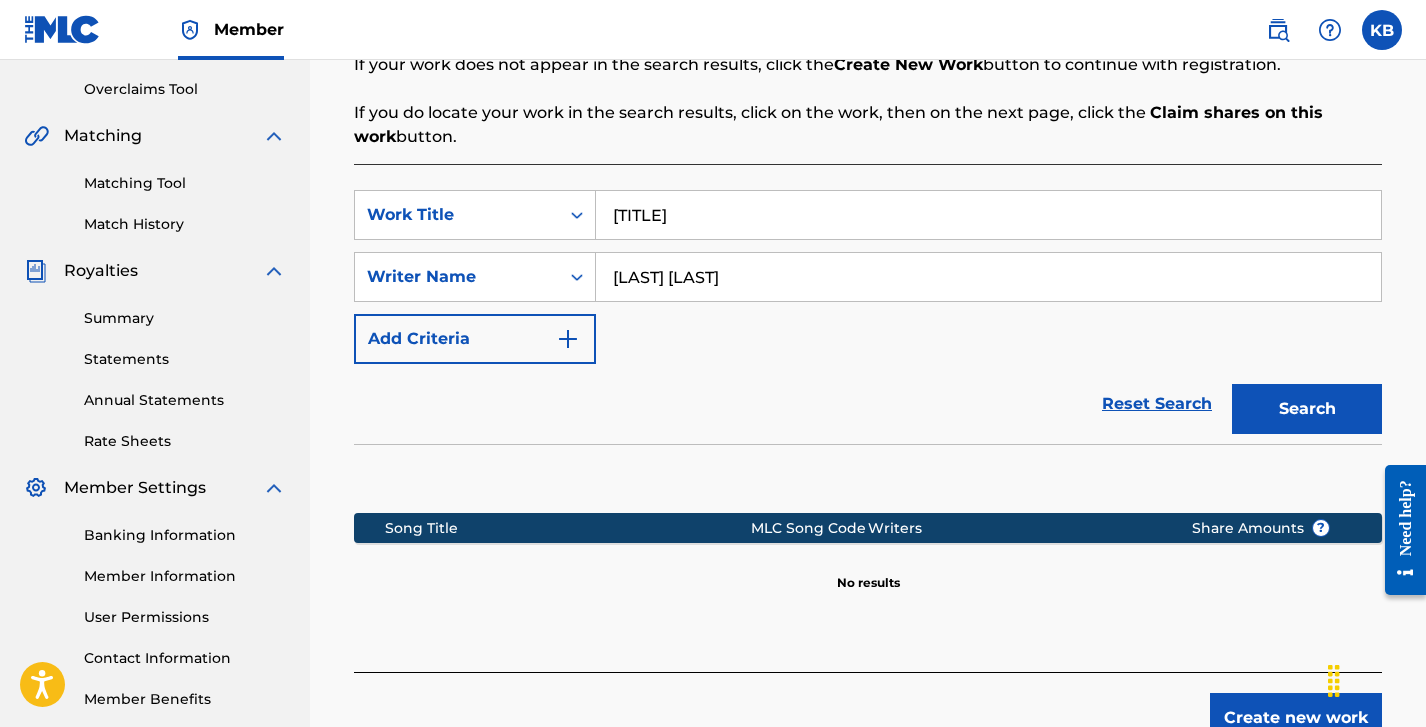 click on "Create new work" at bounding box center [1296, 718] 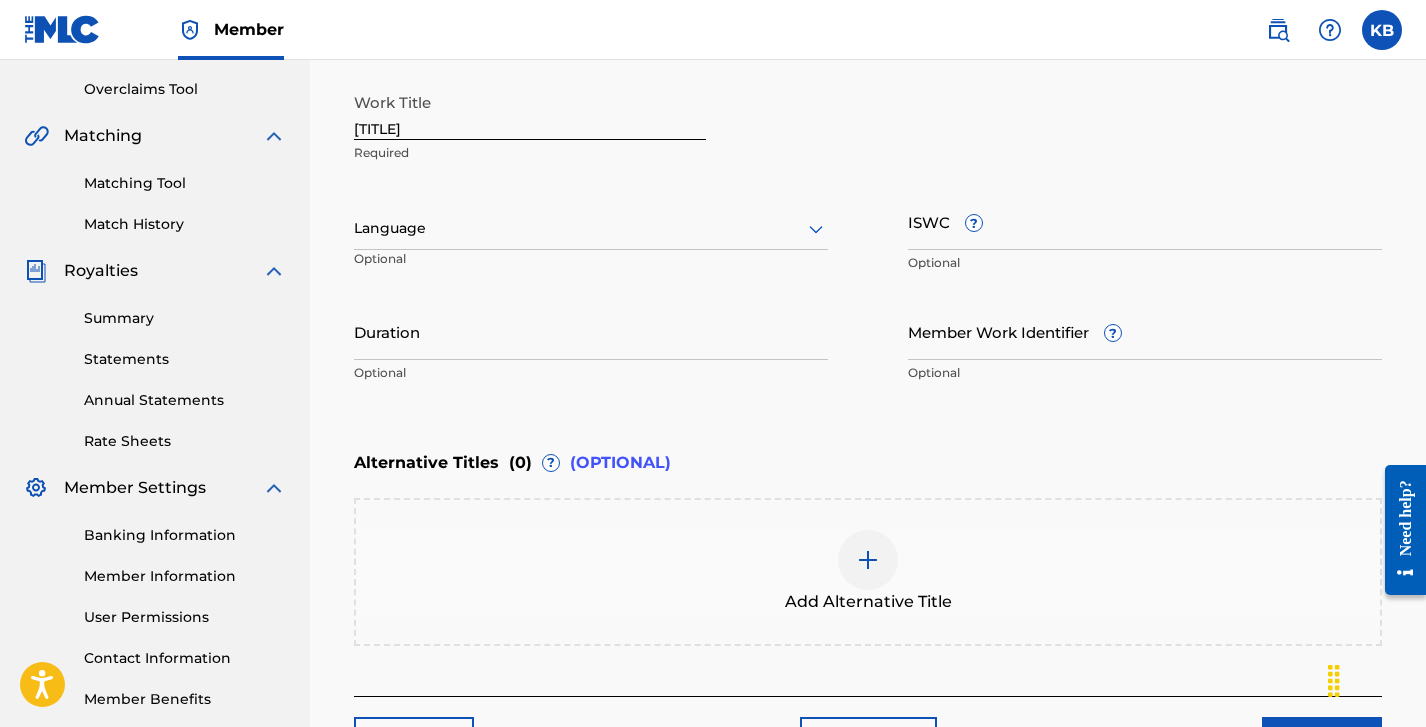 click on "Next" at bounding box center [1322, 742] 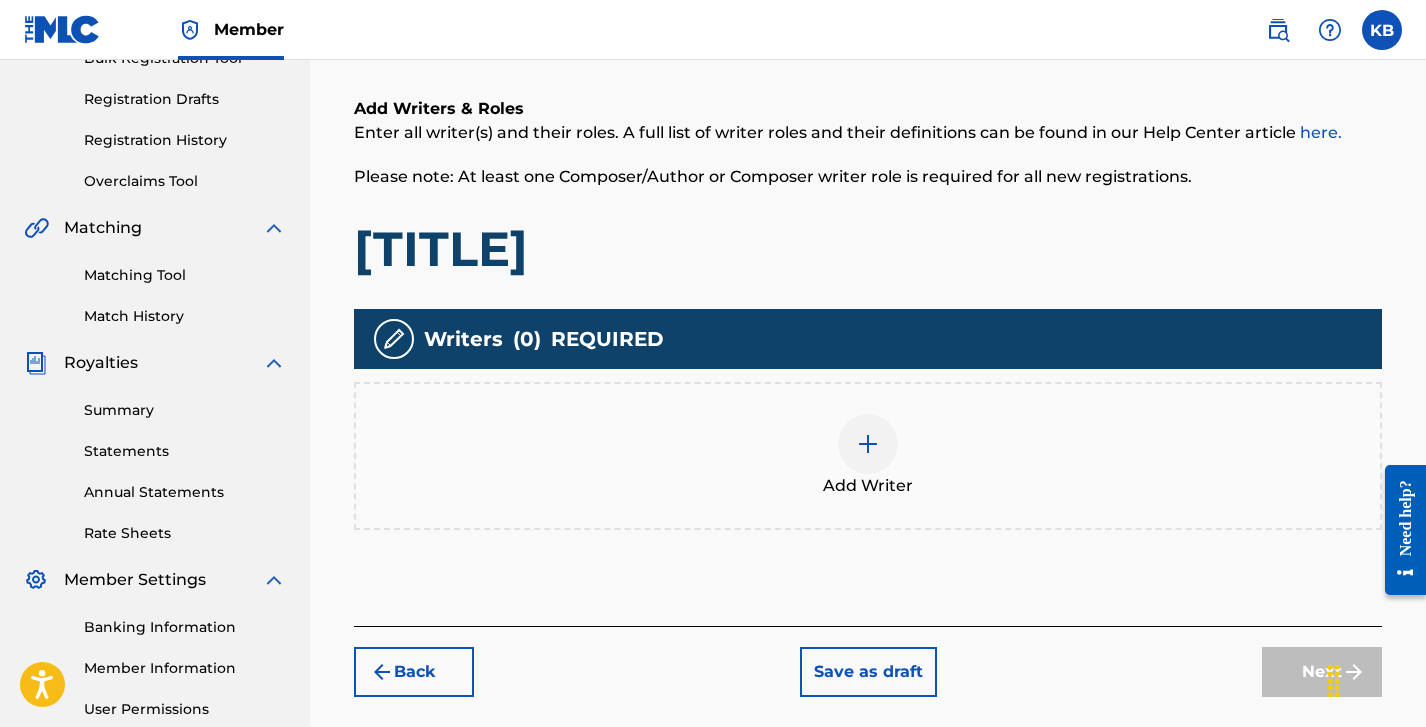 scroll, scrollTop: 319, scrollLeft: 0, axis: vertical 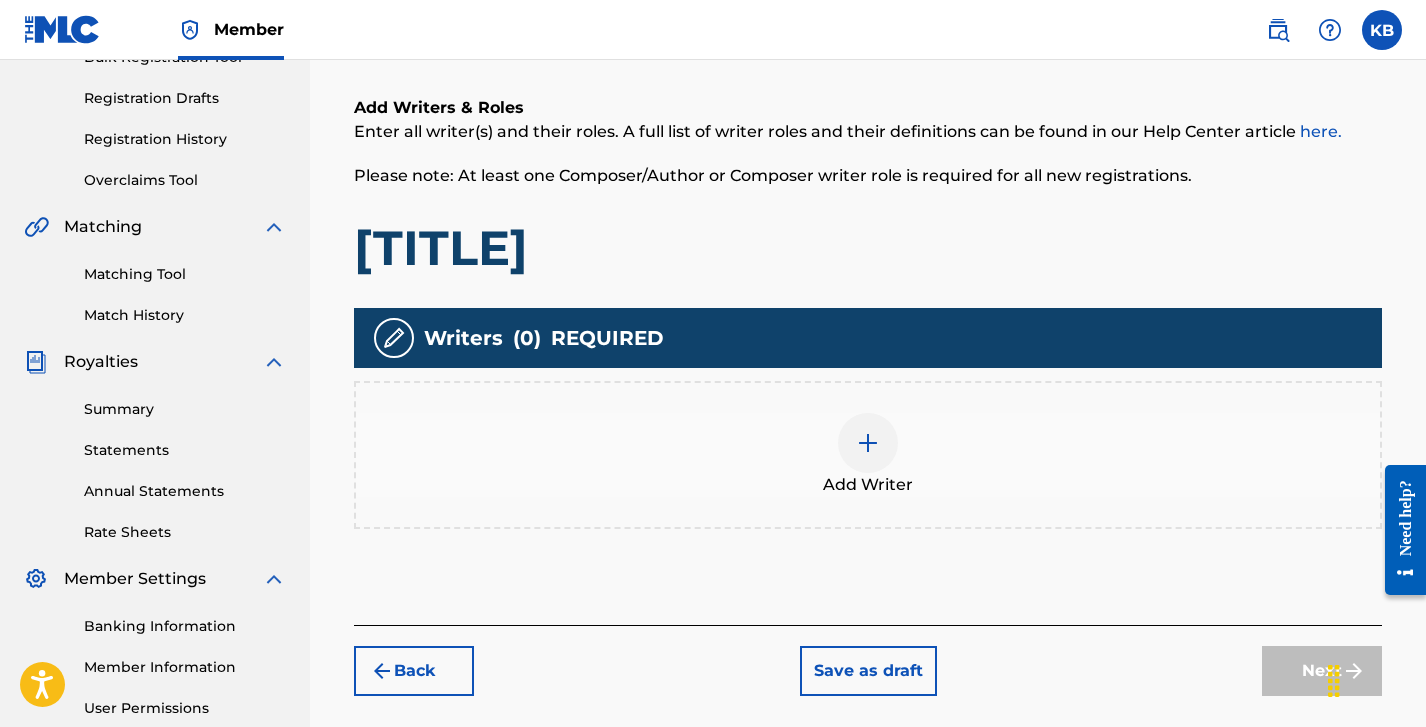 click at bounding box center (868, 443) 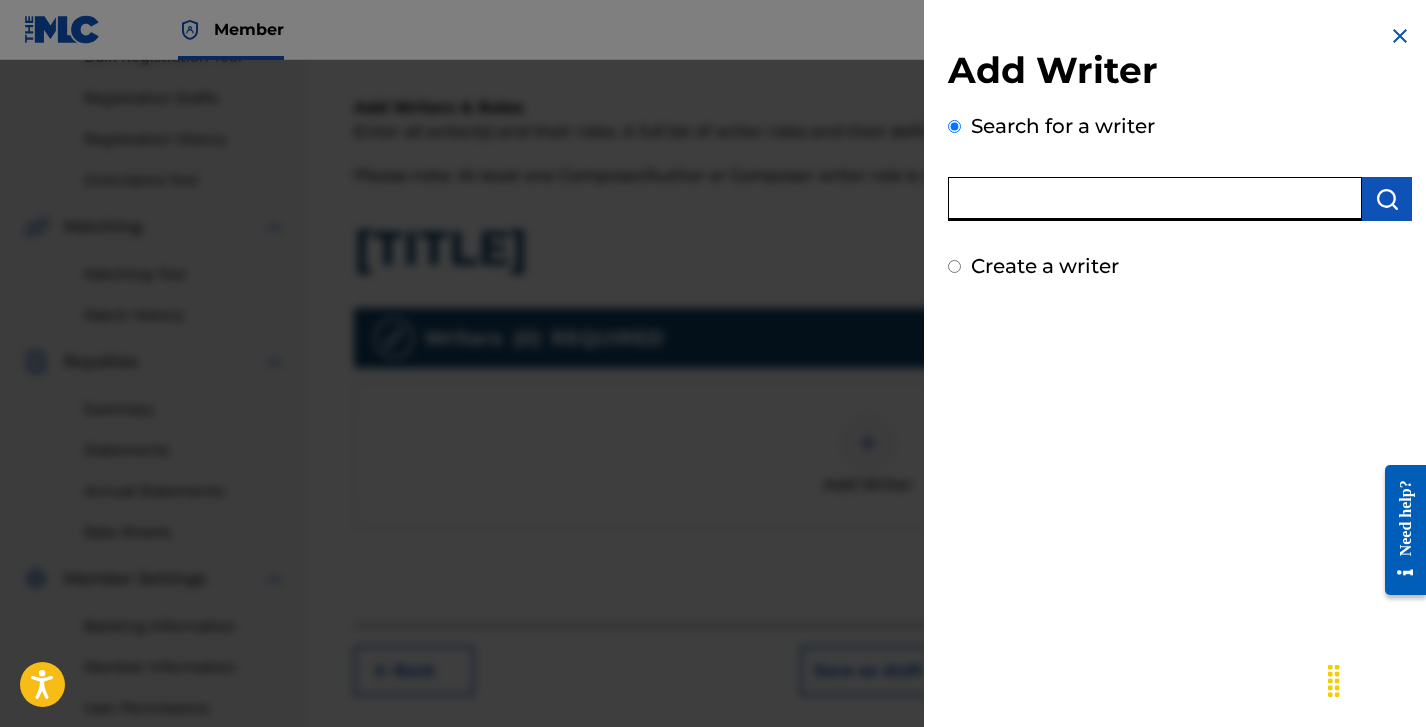 click at bounding box center (1155, 199) 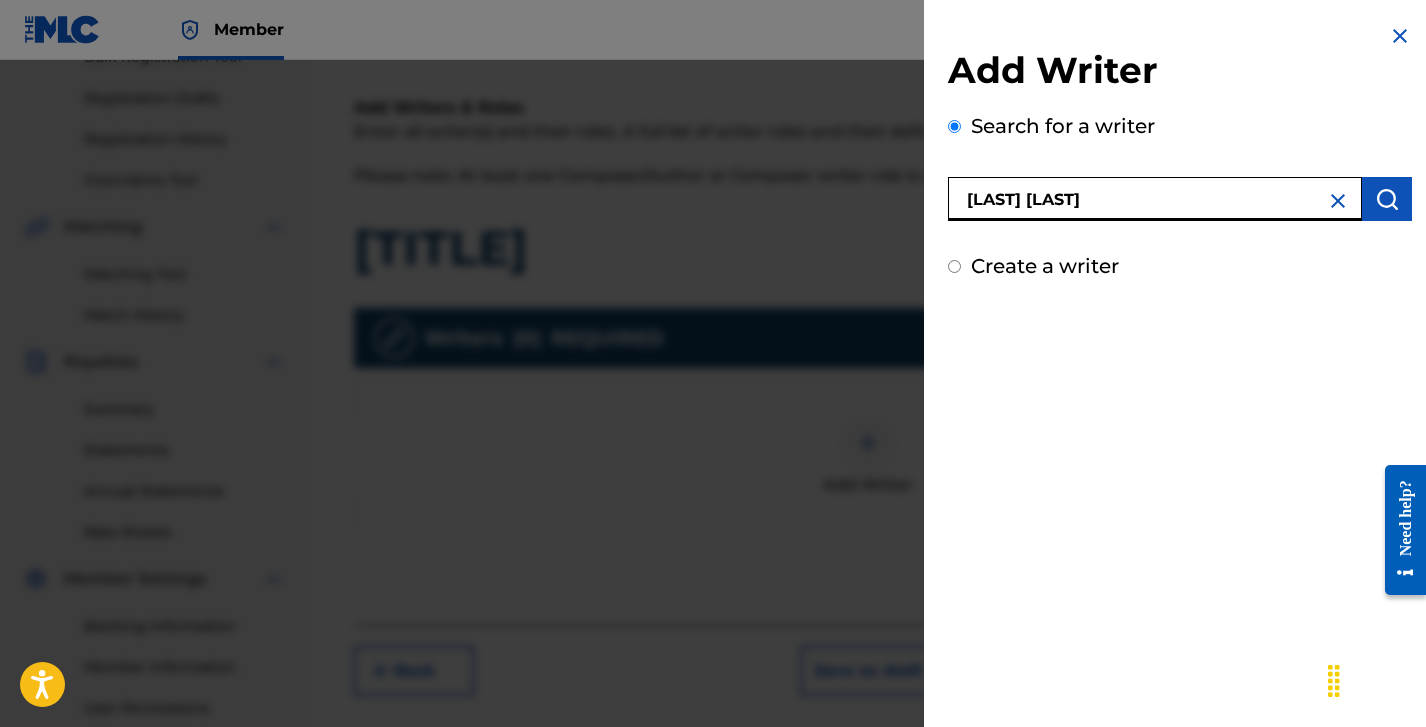 type on "[LAST] [LAST]" 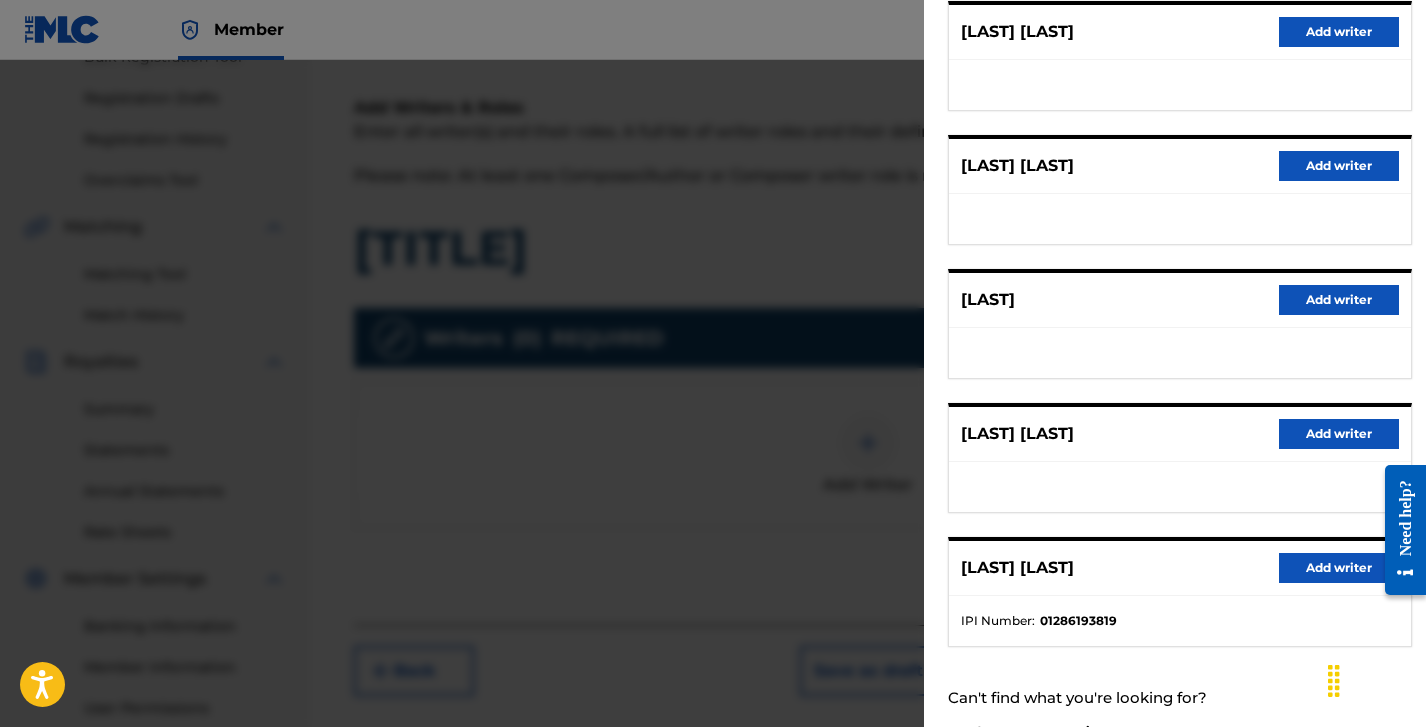 scroll, scrollTop: 314, scrollLeft: 0, axis: vertical 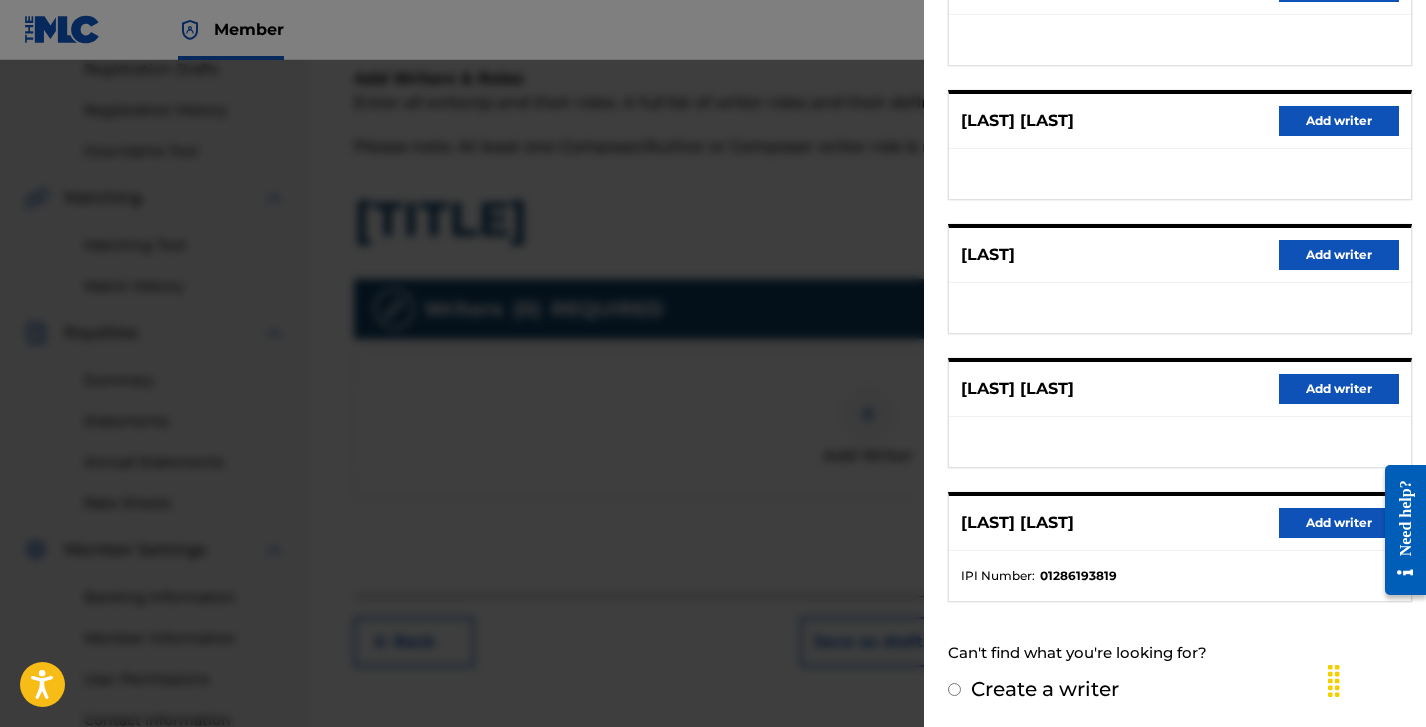 drag, startPoint x: 1221, startPoint y: 240, endPoint x: 1176, endPoint y: 738, distance: 500.029 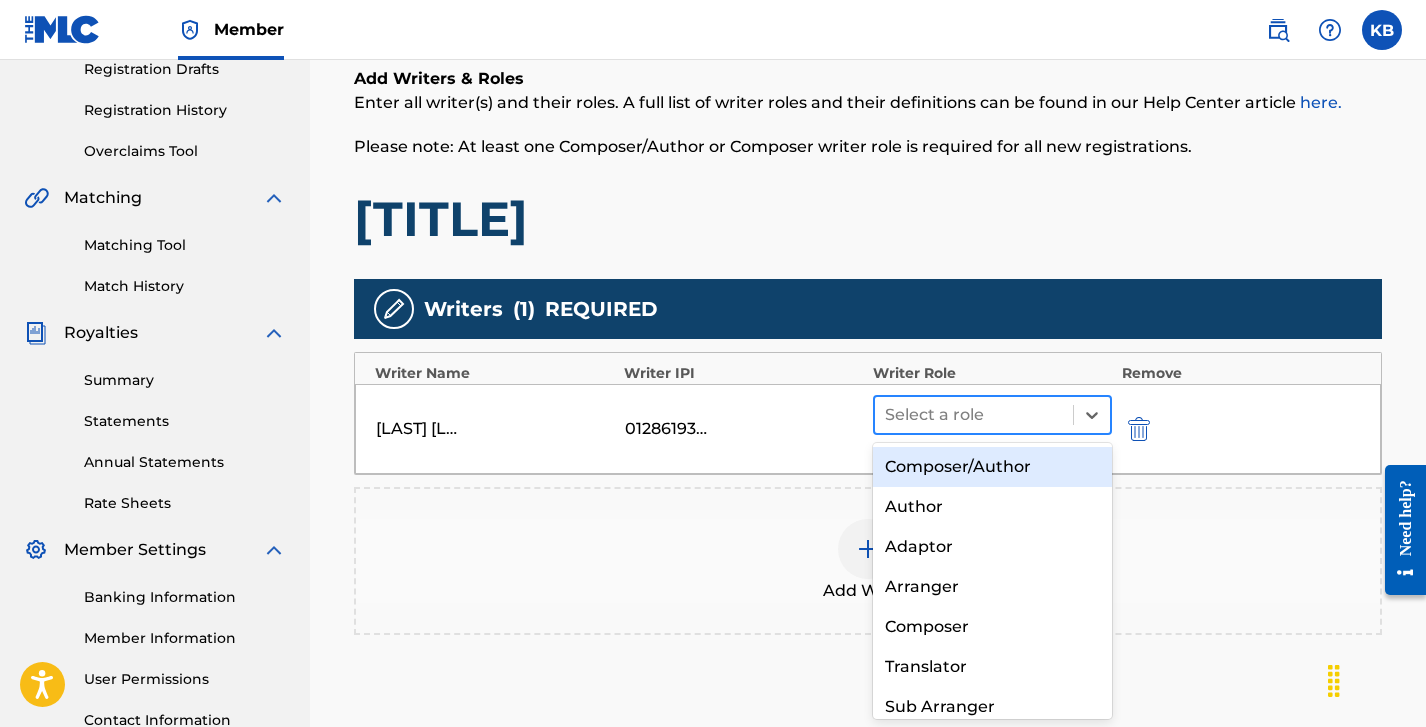 click at bounding box center [974, 415] 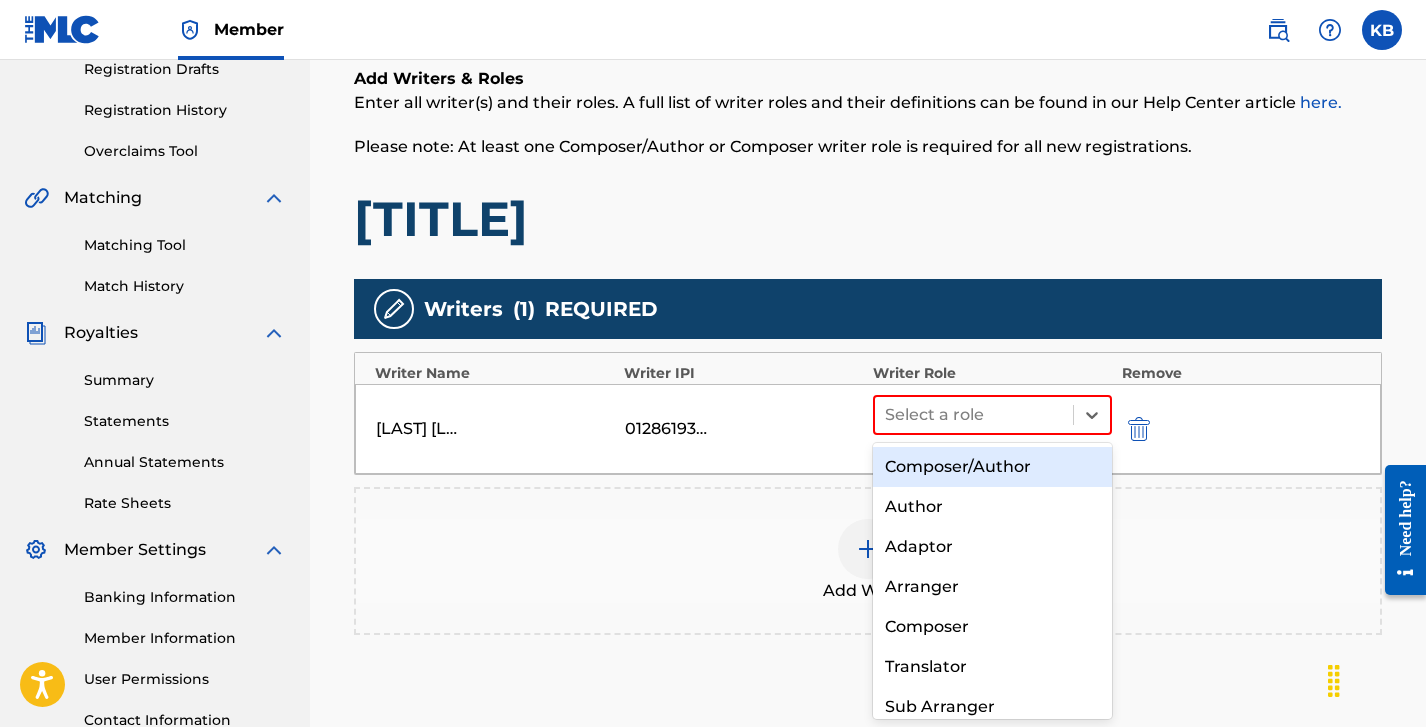 click on "Composer/Author" at bounding box center [992, 467] 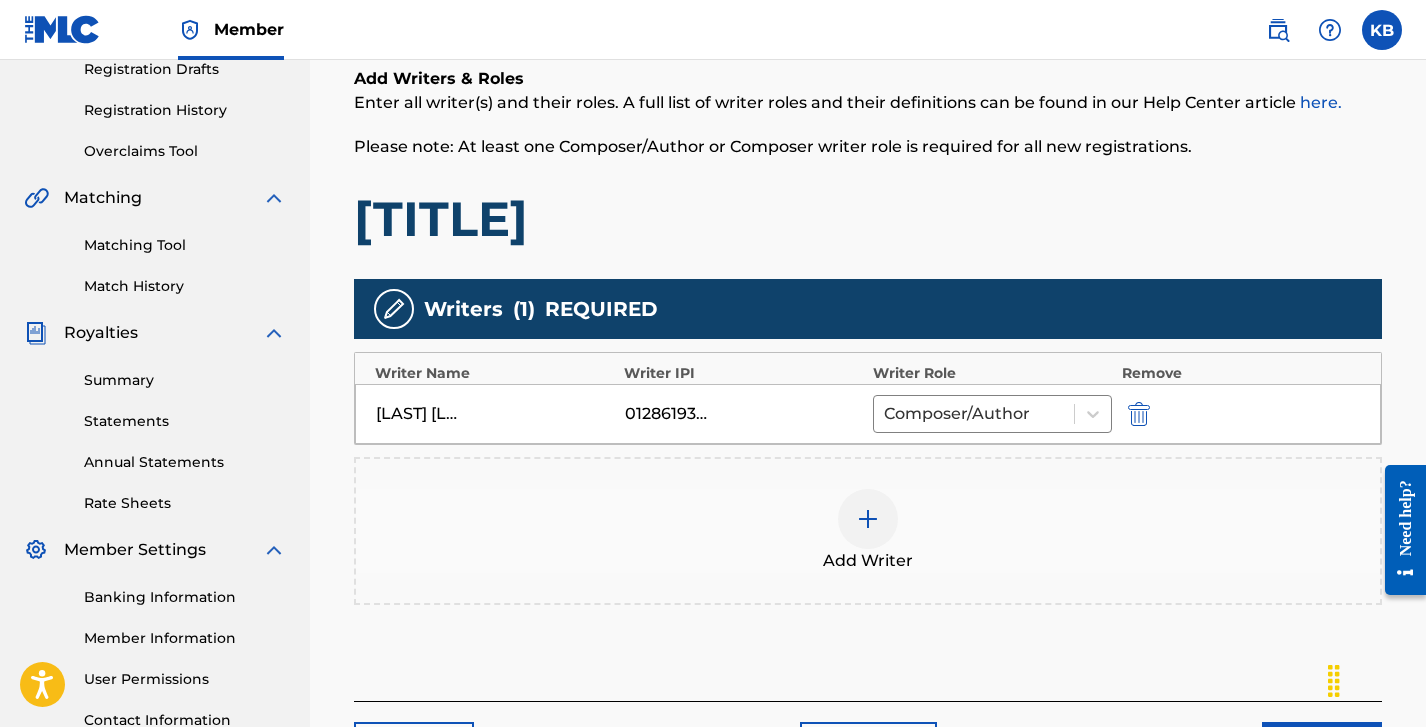 click on "Back Save as draft Next" at bounding box center [868, 736] 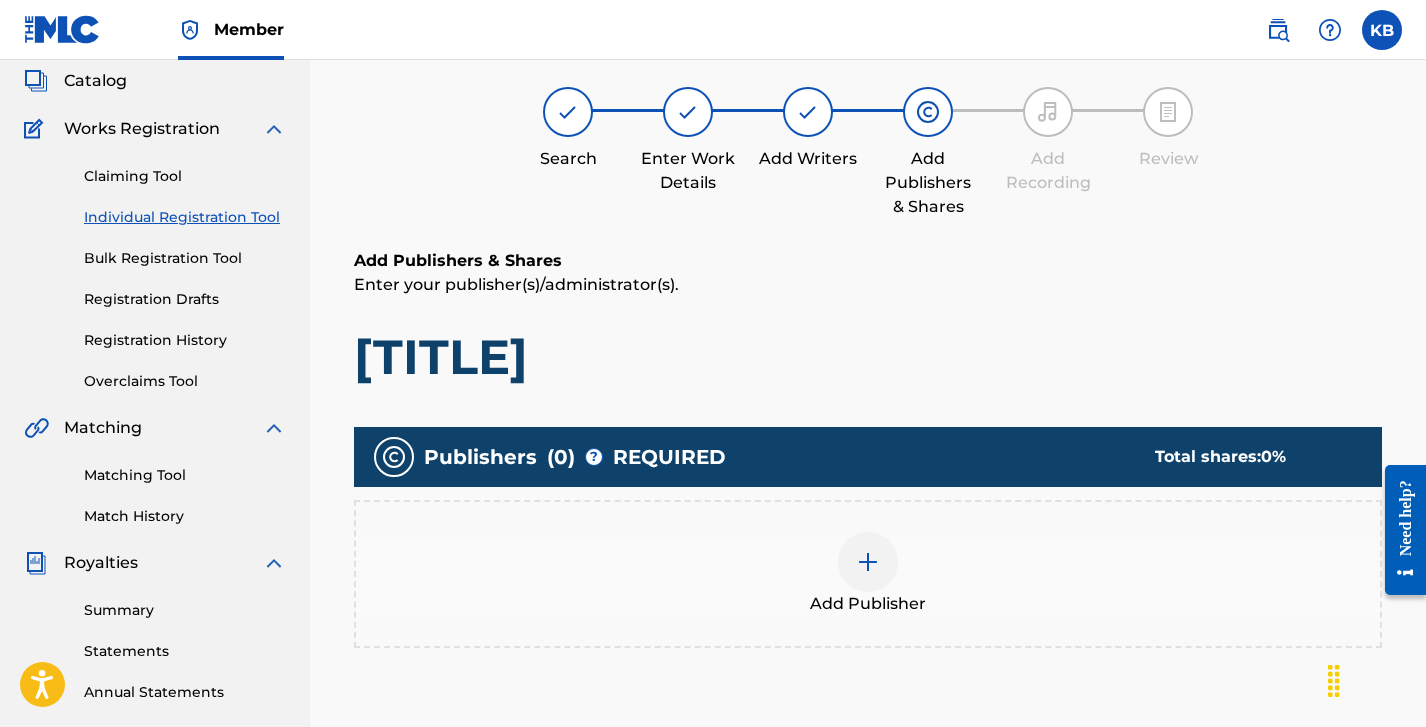 scroll, scrollTop: 90, scrollLeft: 0, axis: vertical 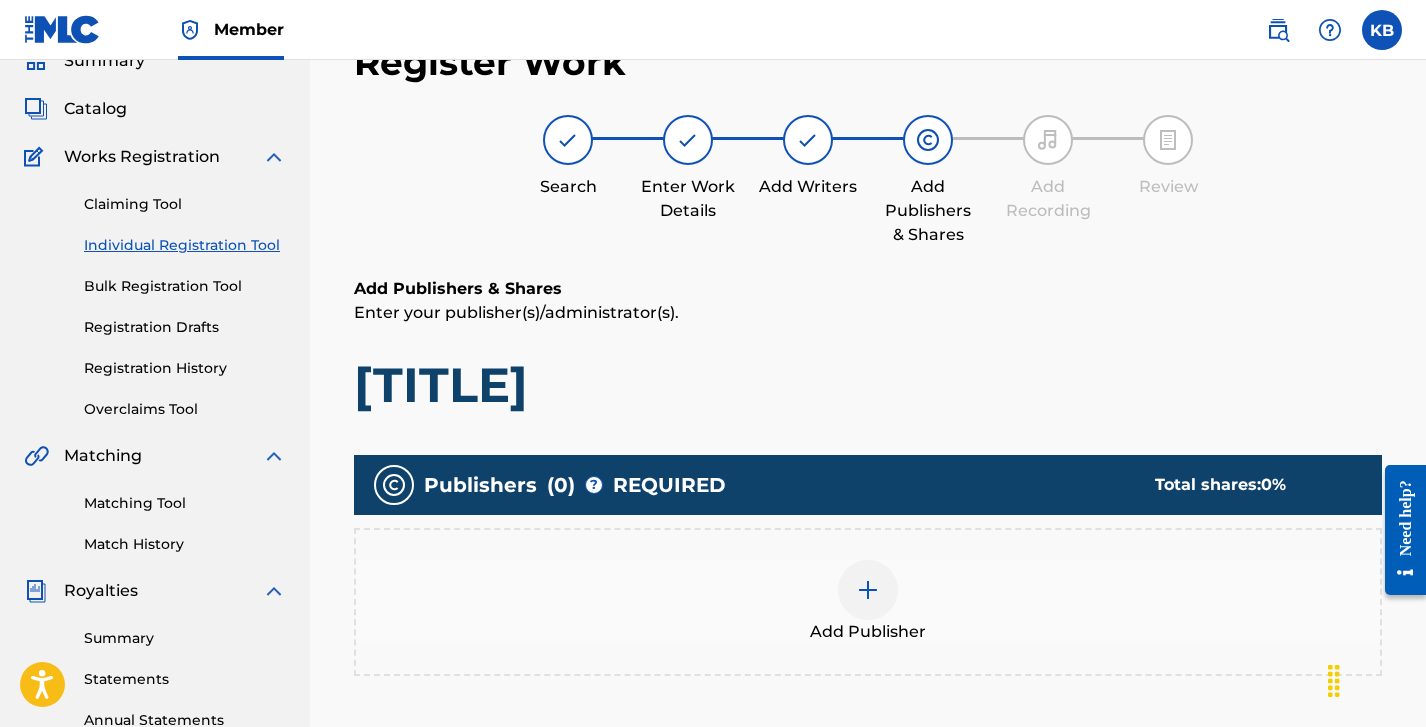 click on "Add Publisher" at bounding box center [868, 632] 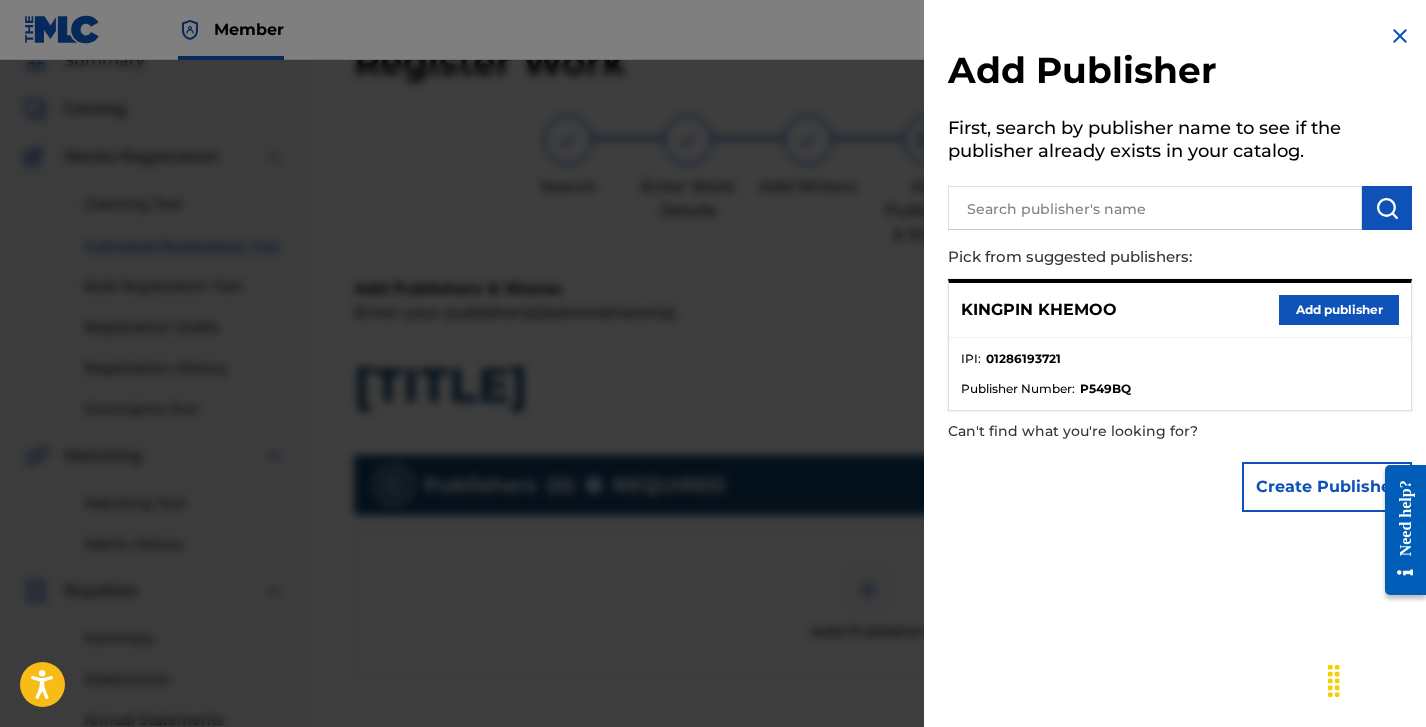click on "Add publisher" at bounding box center (1339, 310) 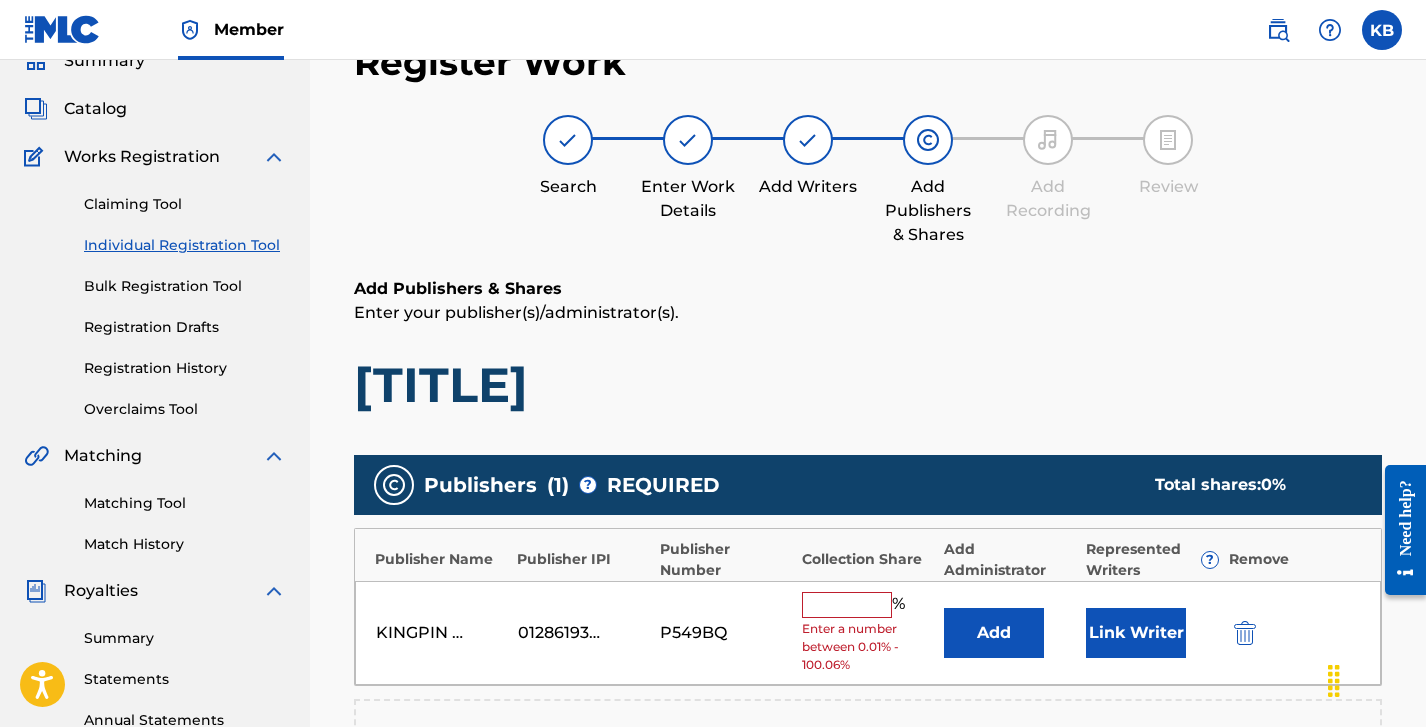 click on "Enter a number between 0.01% - 100.06%" at bounding box center [868, 647] 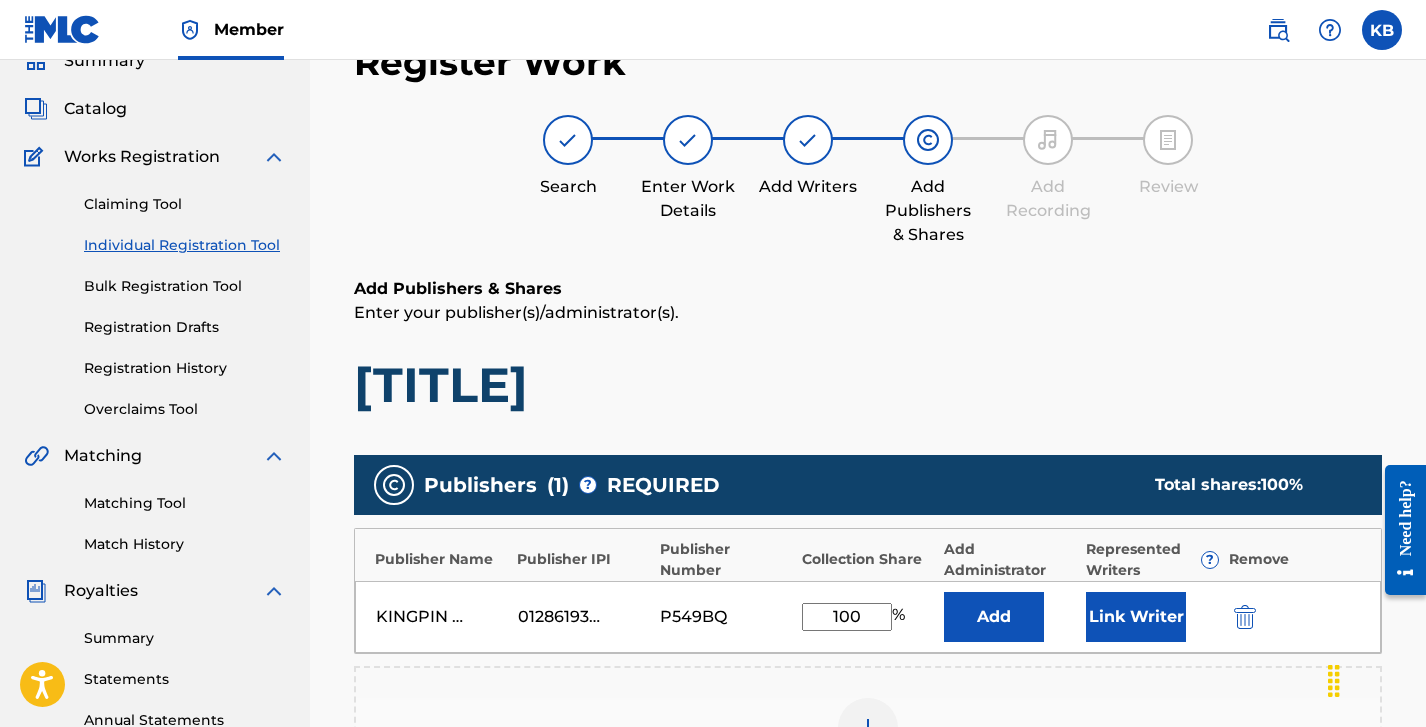 type on "100" 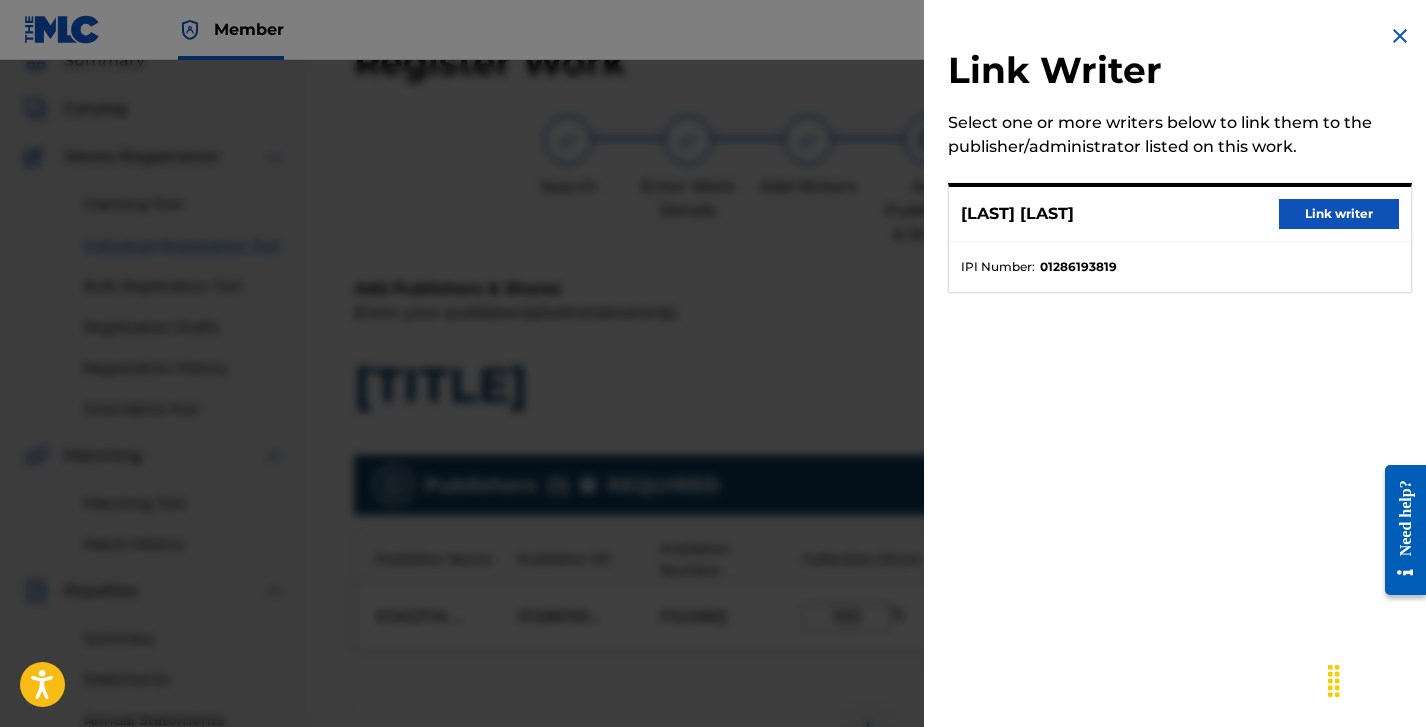 click on "Link writer" at bounding box center [1339, 214] 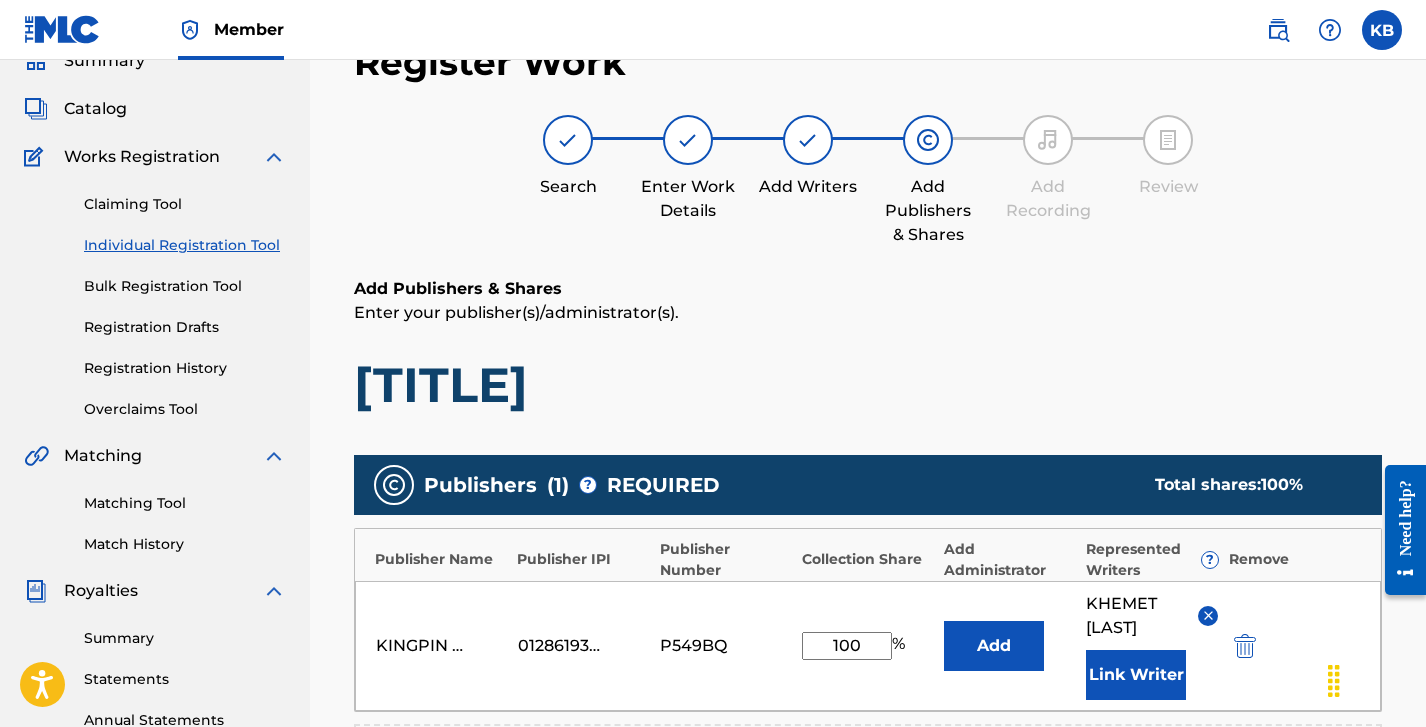 click on "[TITLE]" at bounding box center [868, 385] 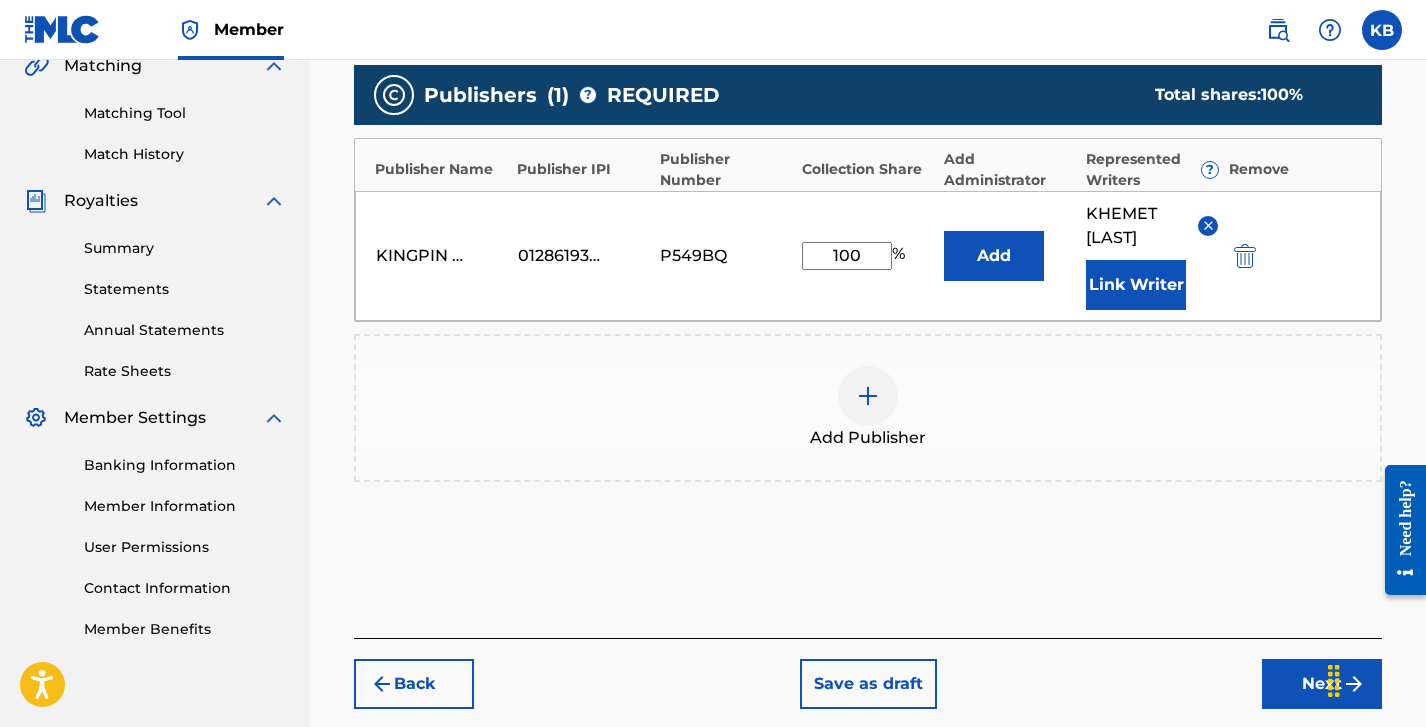 scroll, scrollTop: 486, scrollLeft: 0, axis: vertical 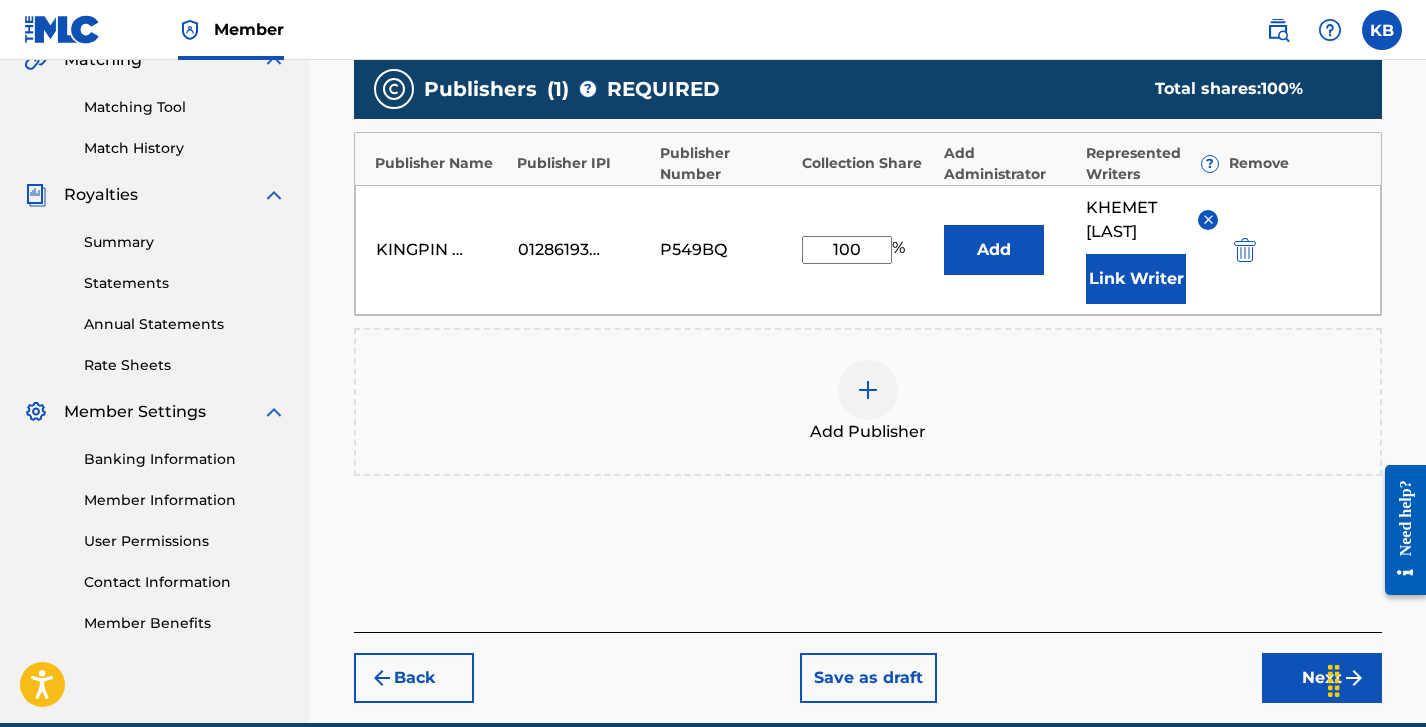 click on "Next" at bounding box center (1322, 678) 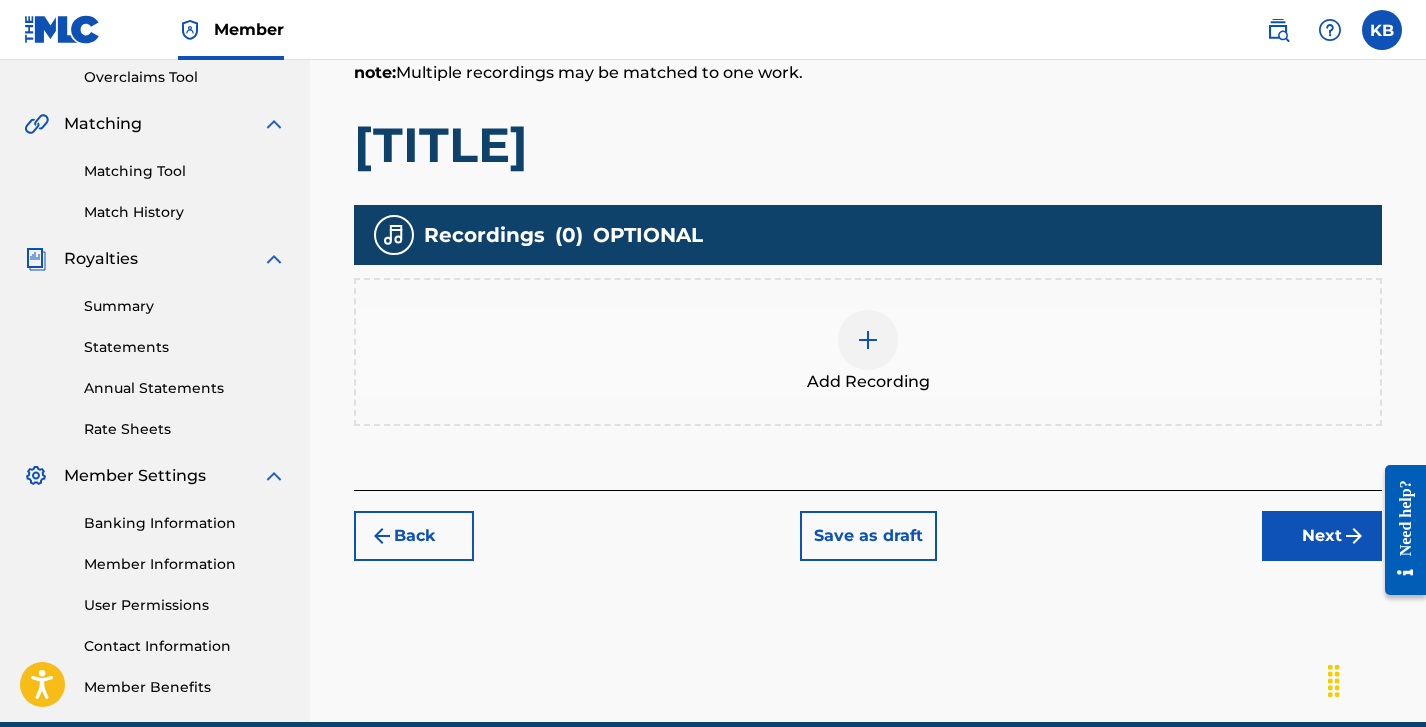 click on "Next" at bounding box center (1322, 536) 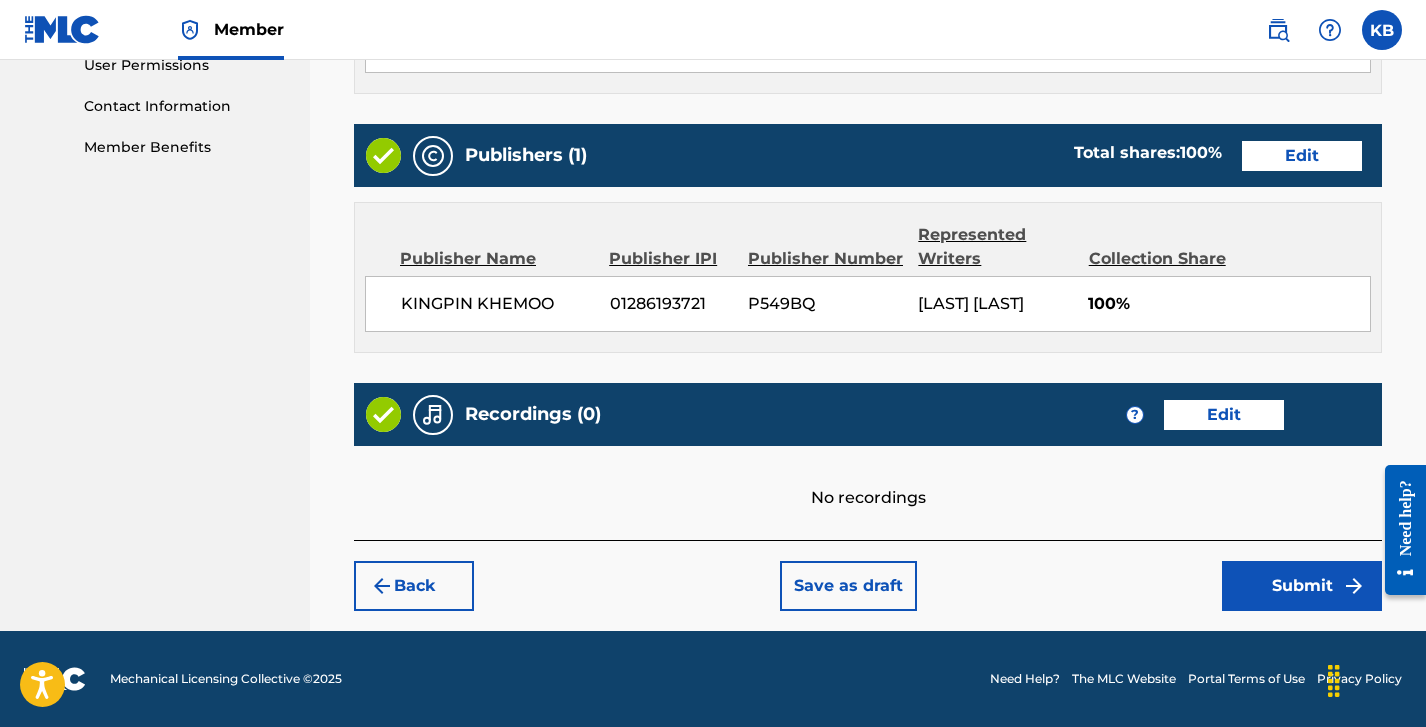 scroll, scrollTop: 961, scrollLeft: 0, axis: vertical 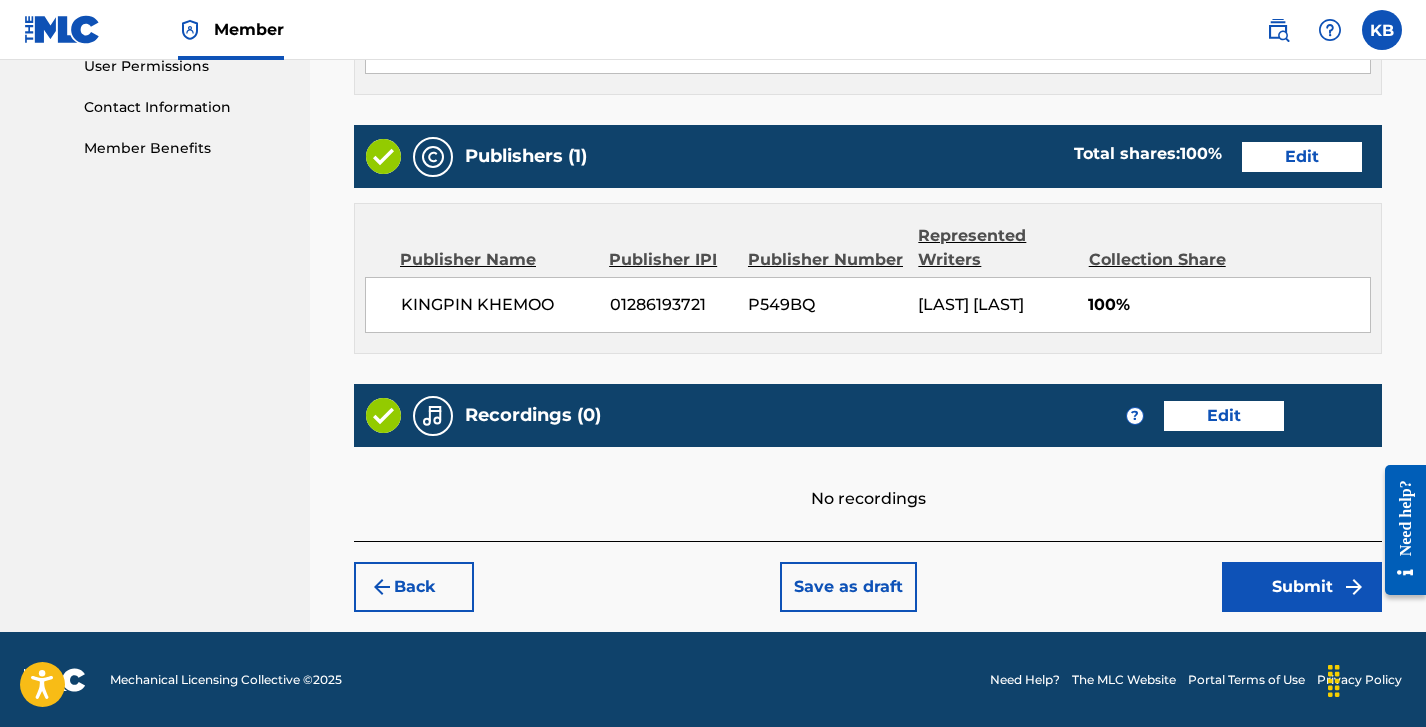 click on "Submit" at bounding box center [1302, 587] 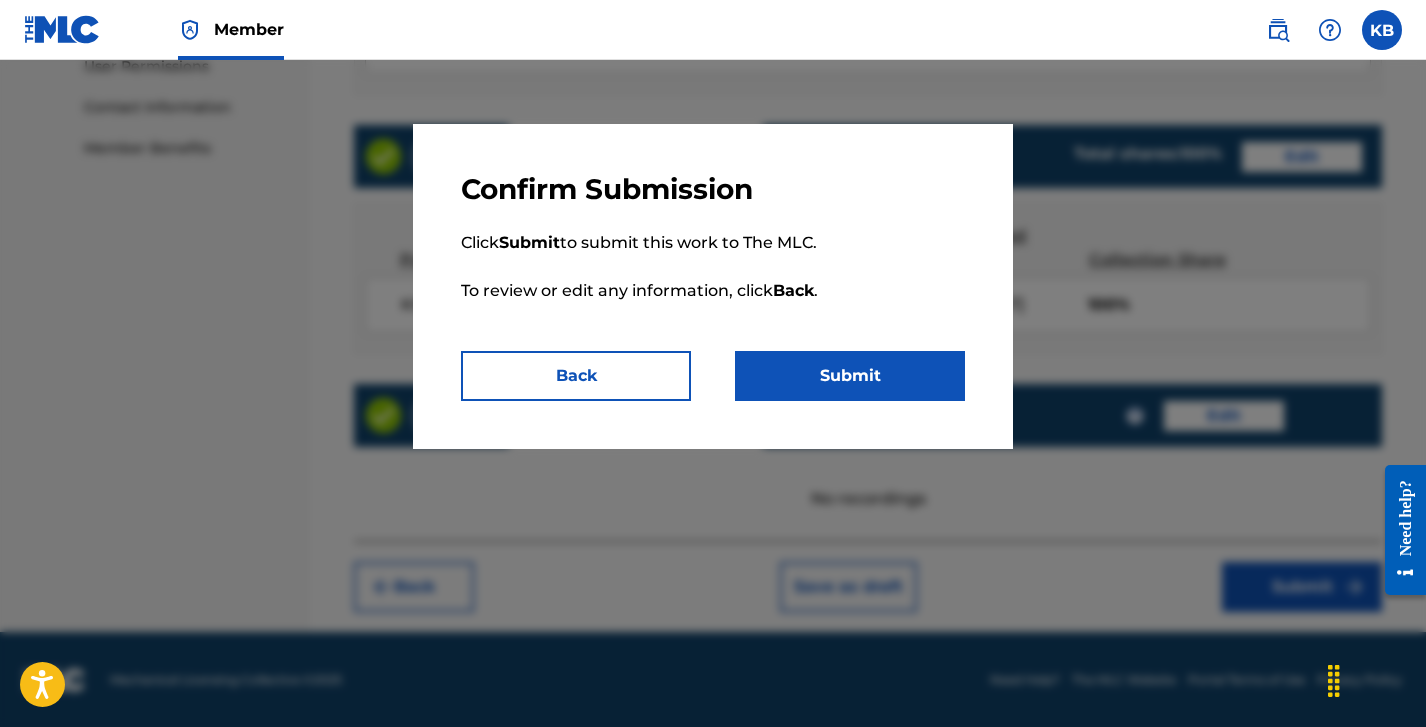 click on "Submit" at bounding box center (850, 376) 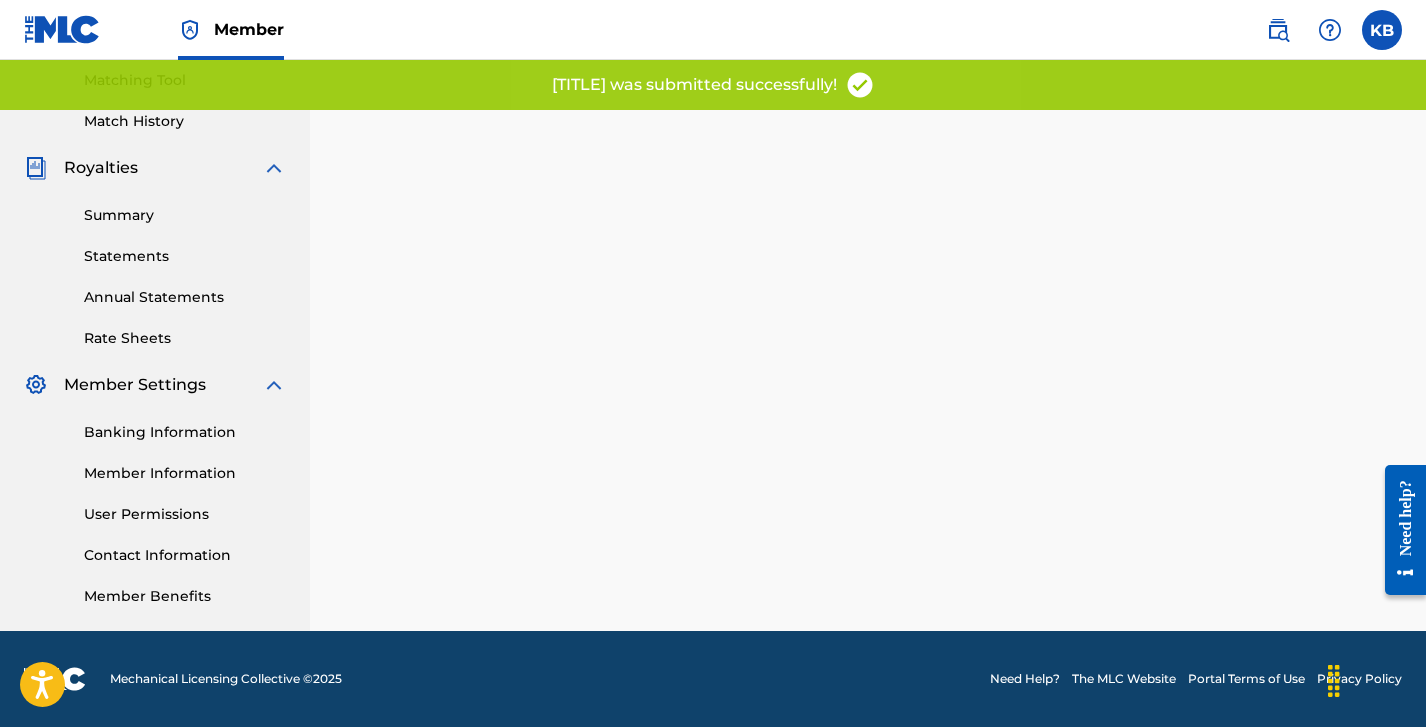 scroll, scrollTop: 0, scrollLeft: 0, axis: both 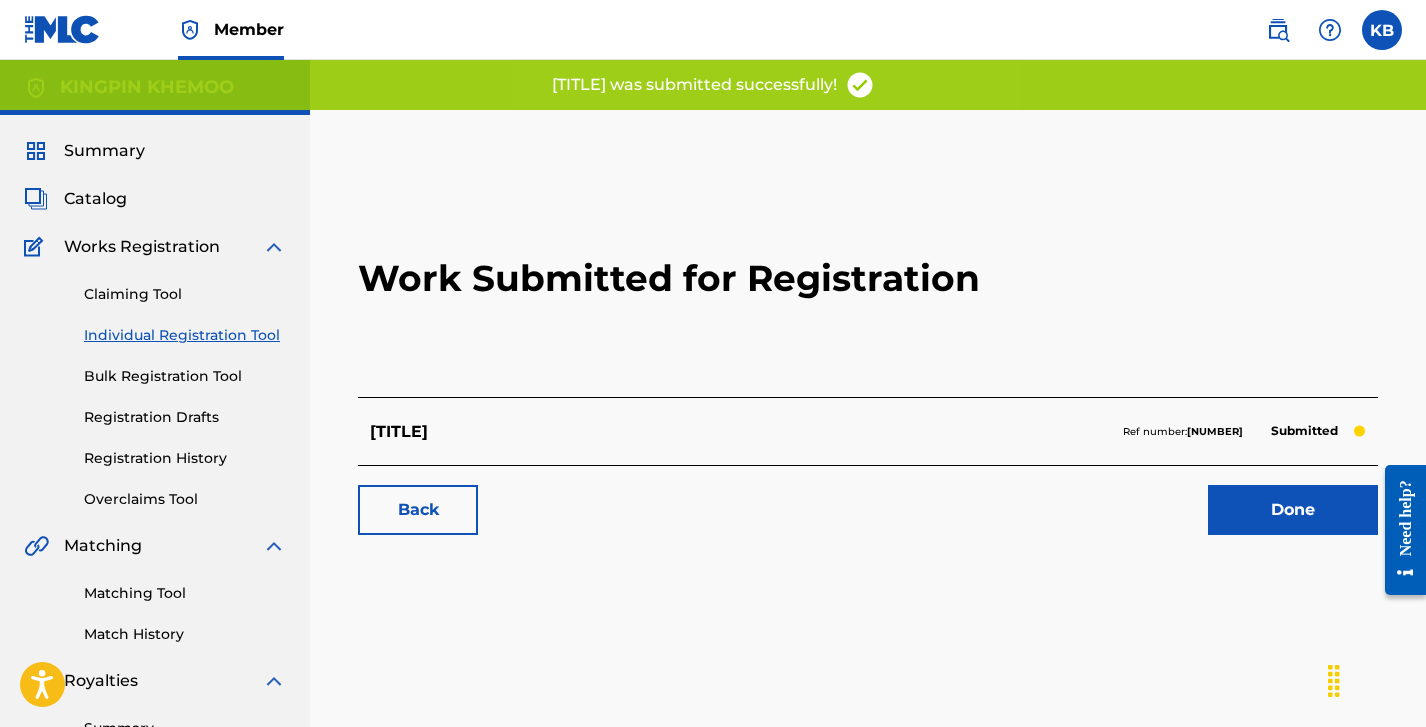 click on "Back" at bounding box center [418, 510] 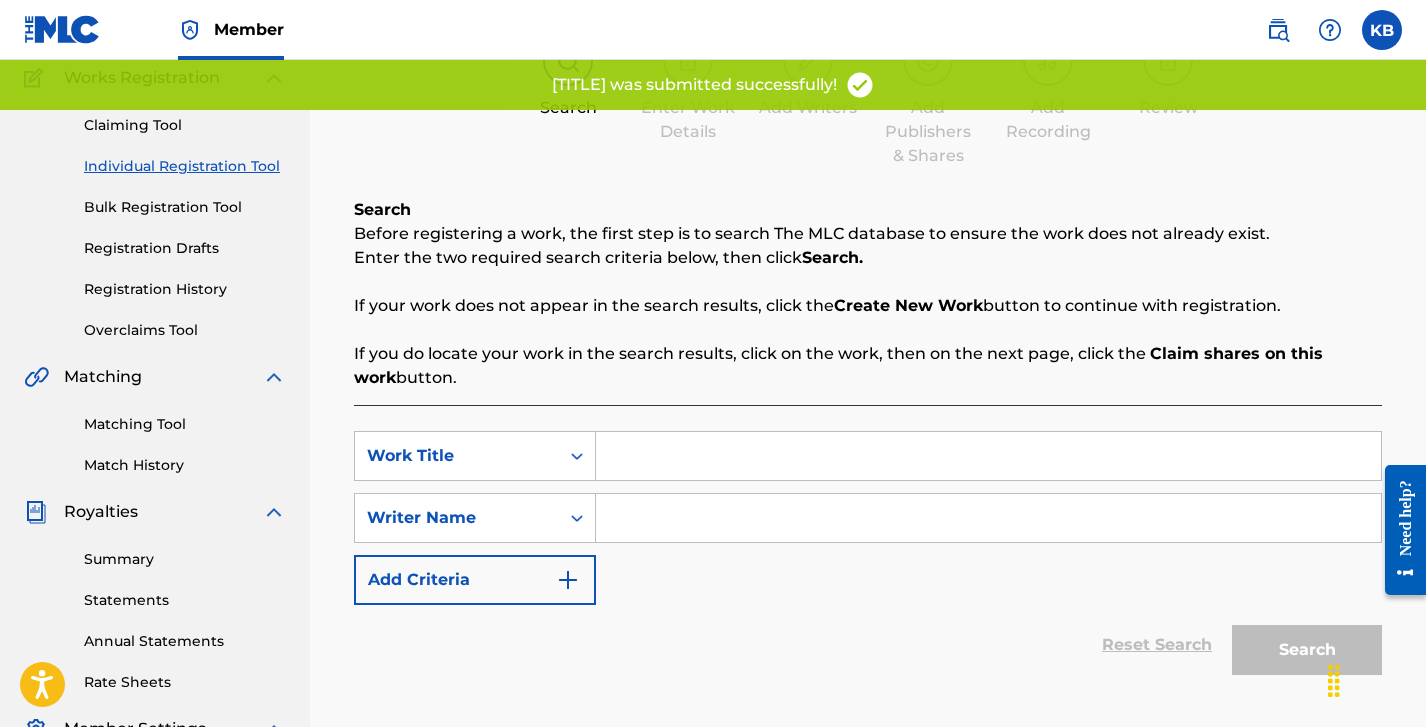 scroll, scrollTop: 171, scrollLeft: 0, axis: vertical 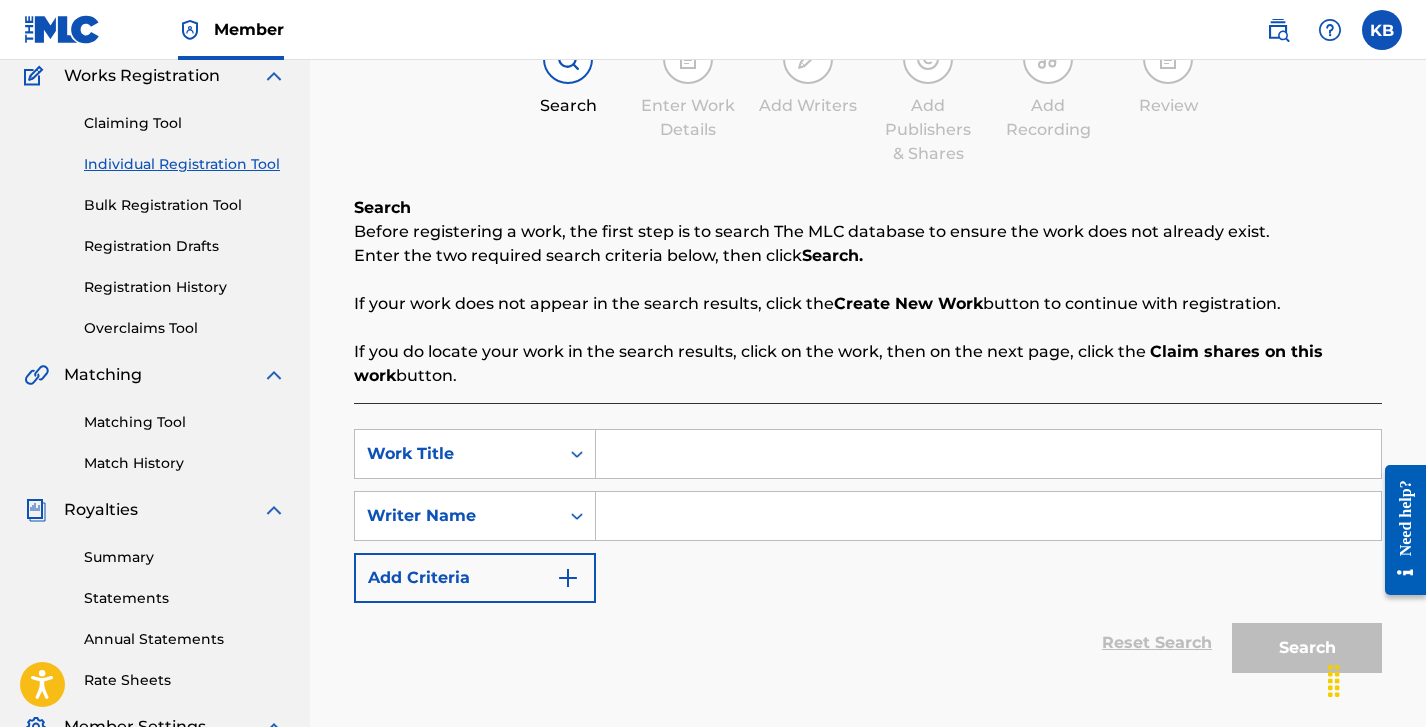 click at bounding box center (988, 454) 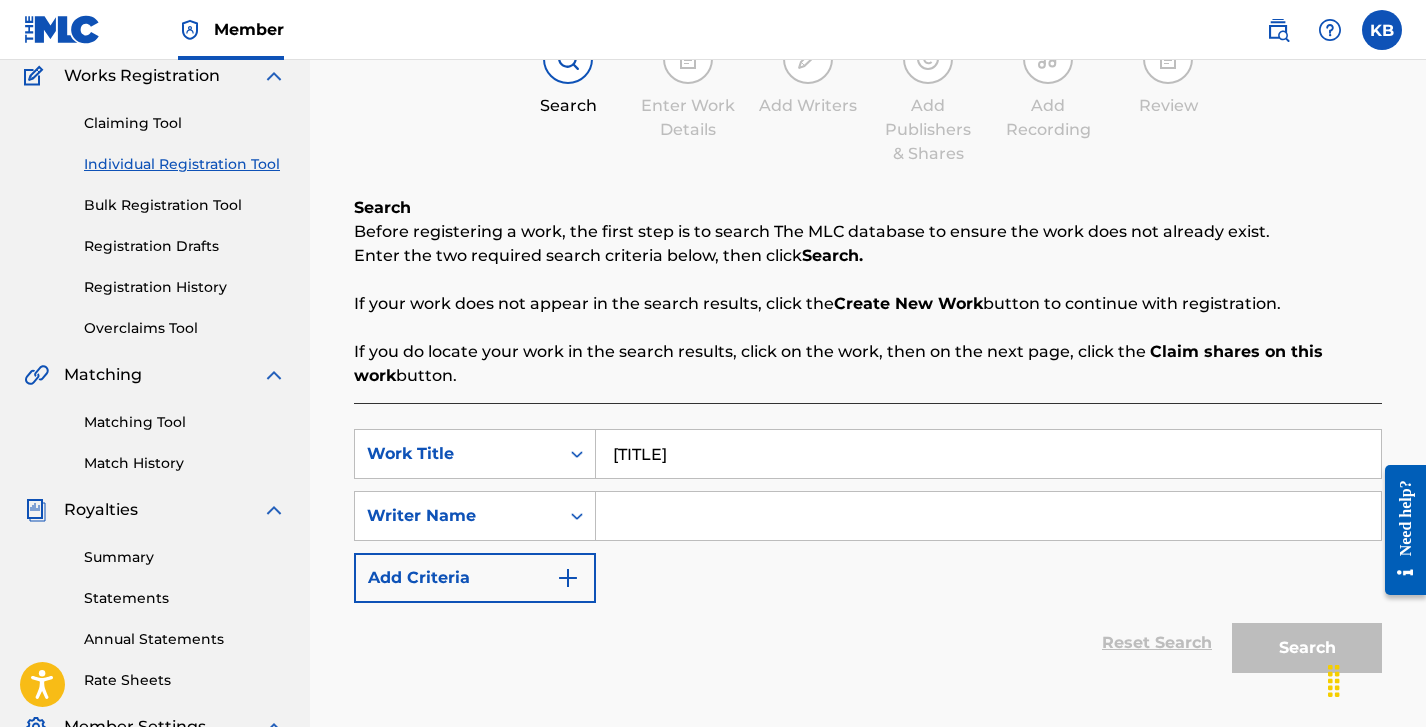 type on "[TITLE]" 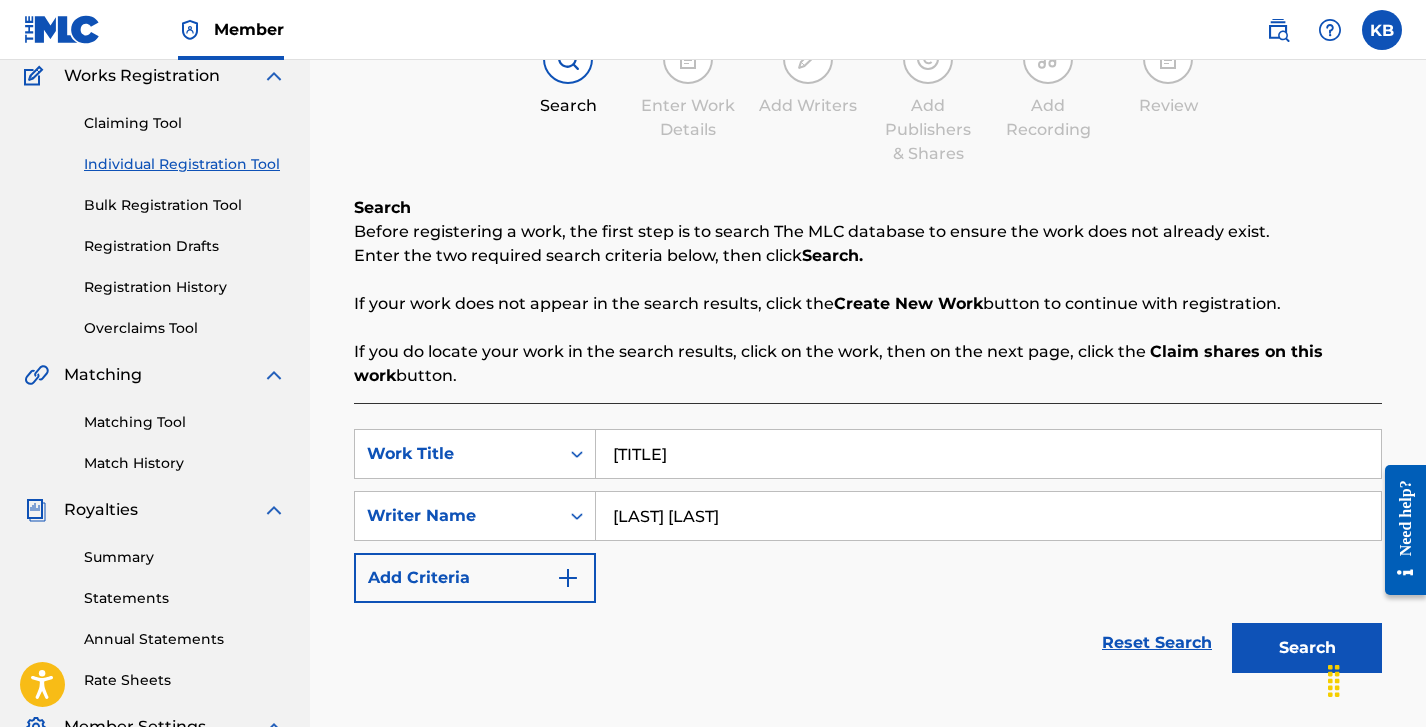 type on "[LAST] [LAST]" 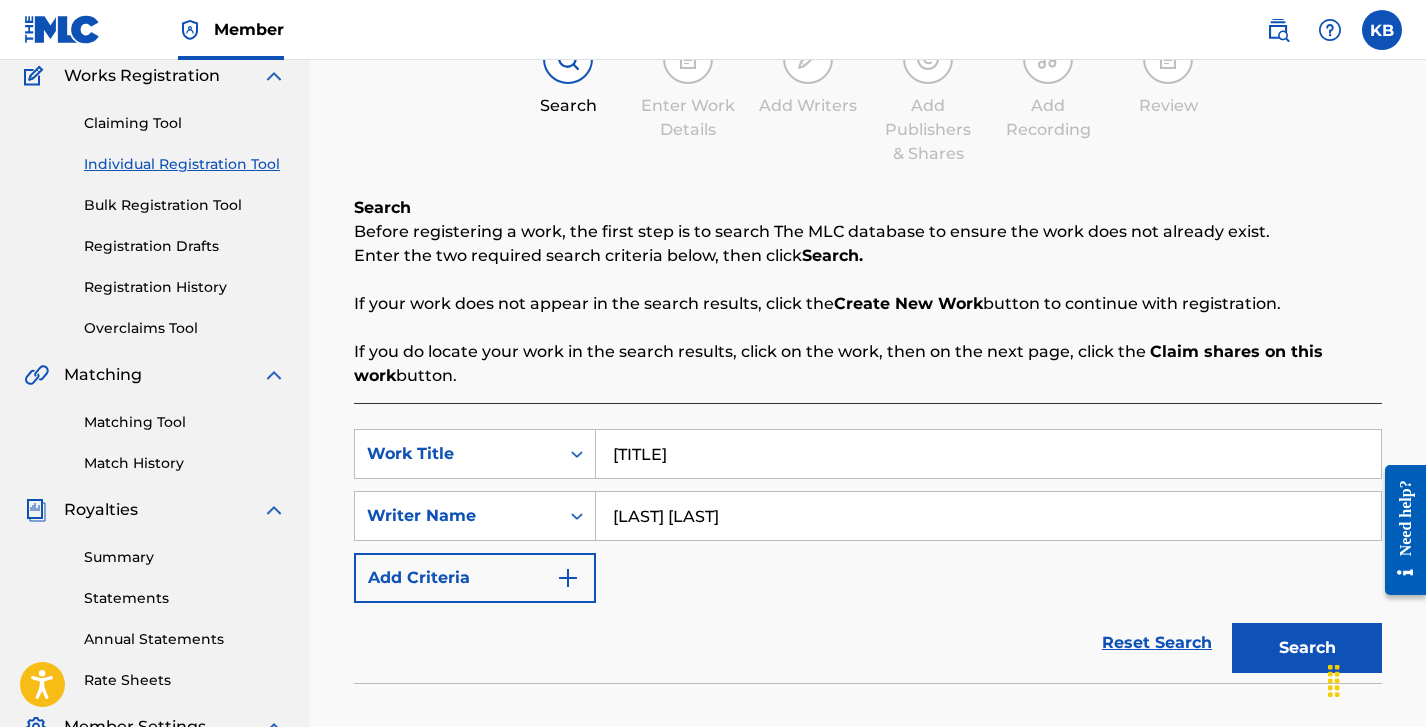 click on "SearchWithCriteriaefa118de-6d03-4beb-839f-4ac6201dbe04 Work Title [TITLE] SearchWithCriteriab477a041-52ea-48a6-9f5b-ef6a0e003f82 Writer Name [LAST] [LAST] Add Criteria" at bounding box center [868, 516] 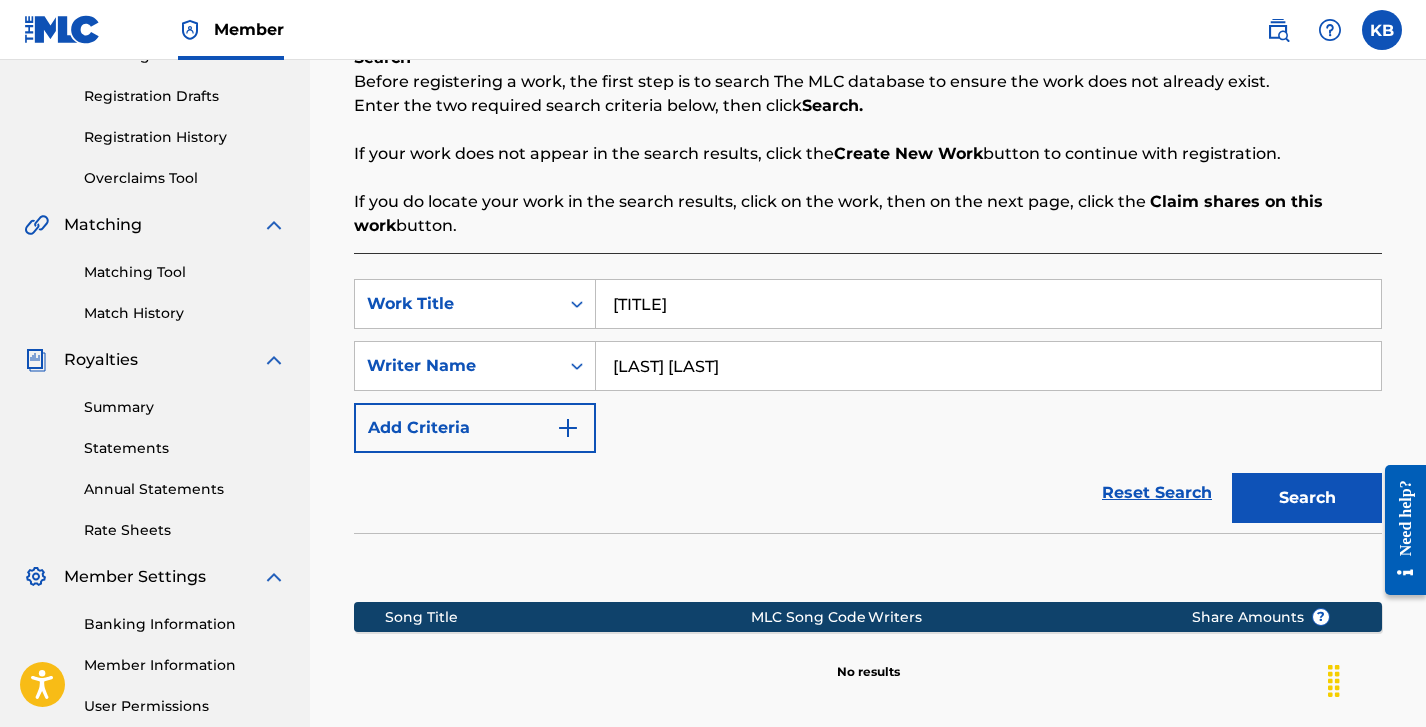 scroll, scrollTop: 434, scrollLeft: 0, axis: vertical 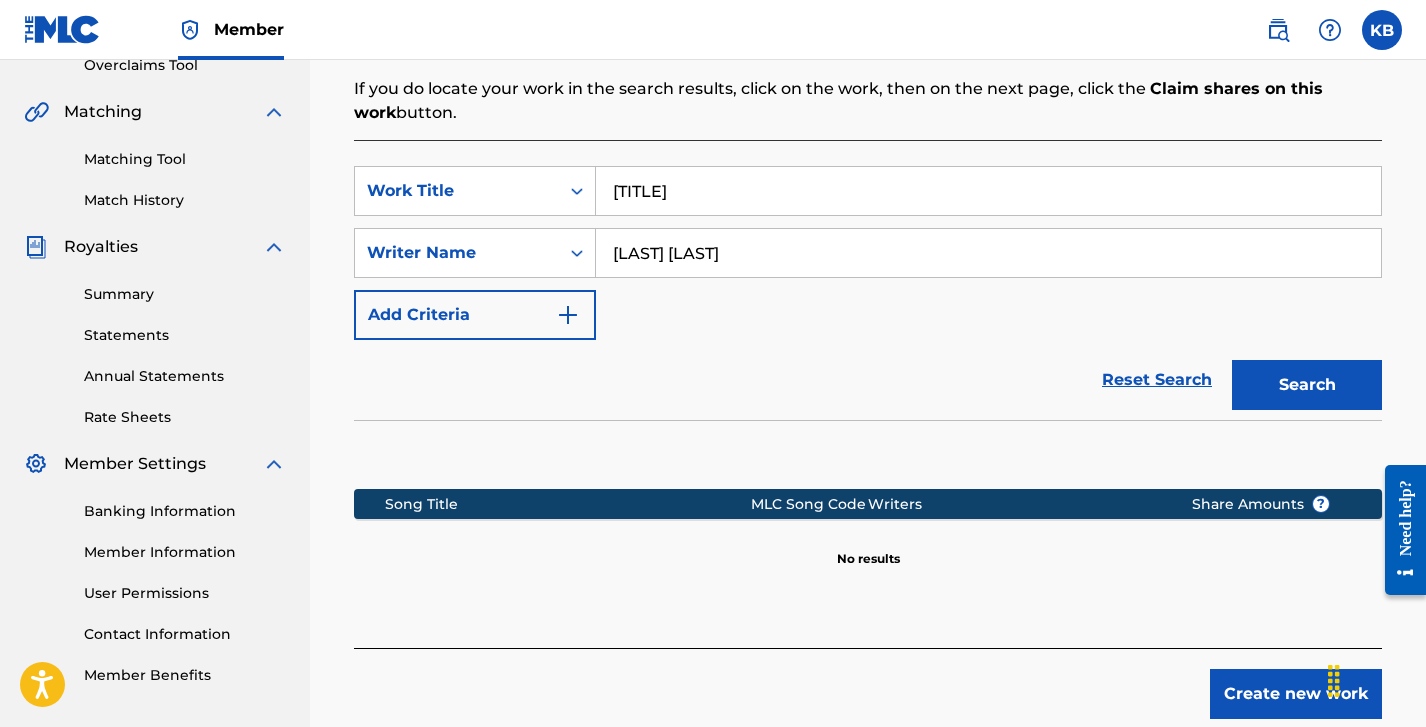 click on "Create new work" at bounding box center [1296, 694] 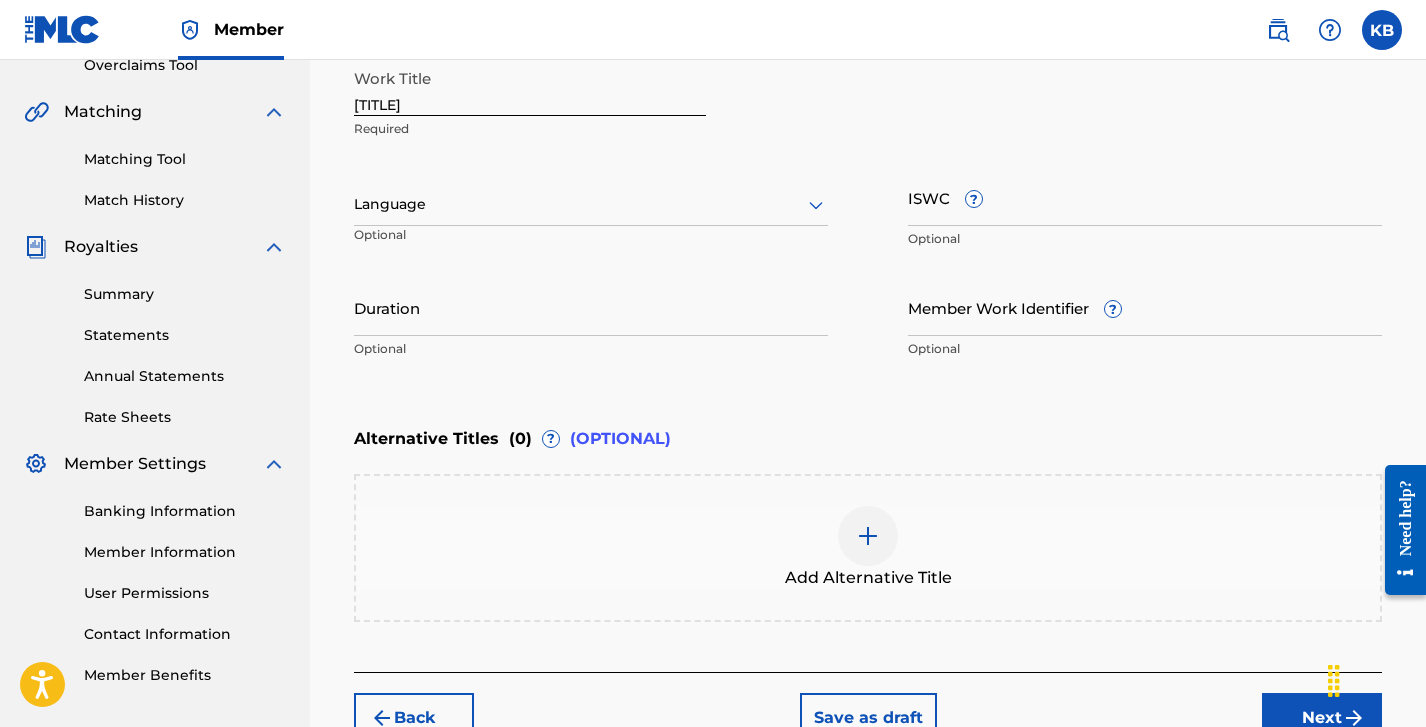 click on "Next" at bounding box center [1322, 718] 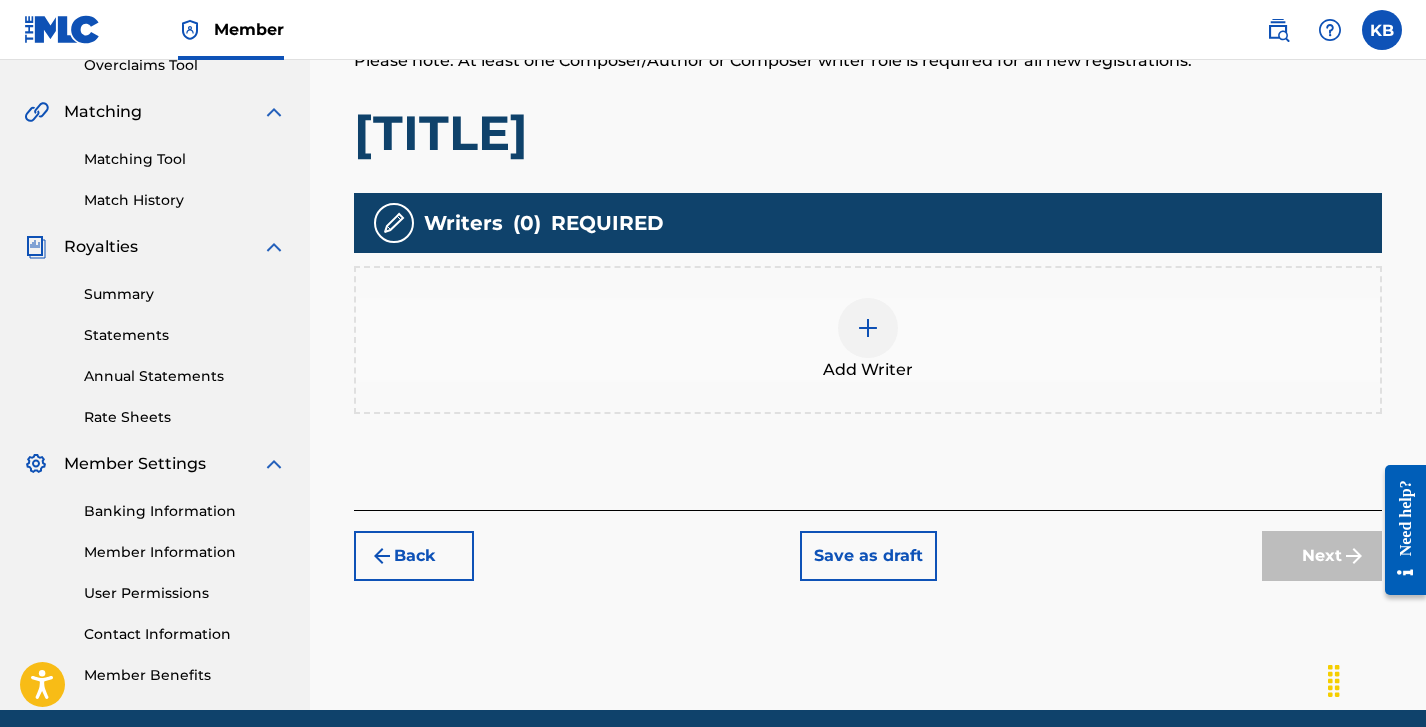 scroll, scrollTop: 90, scrollLeft: 0, axis: vertical 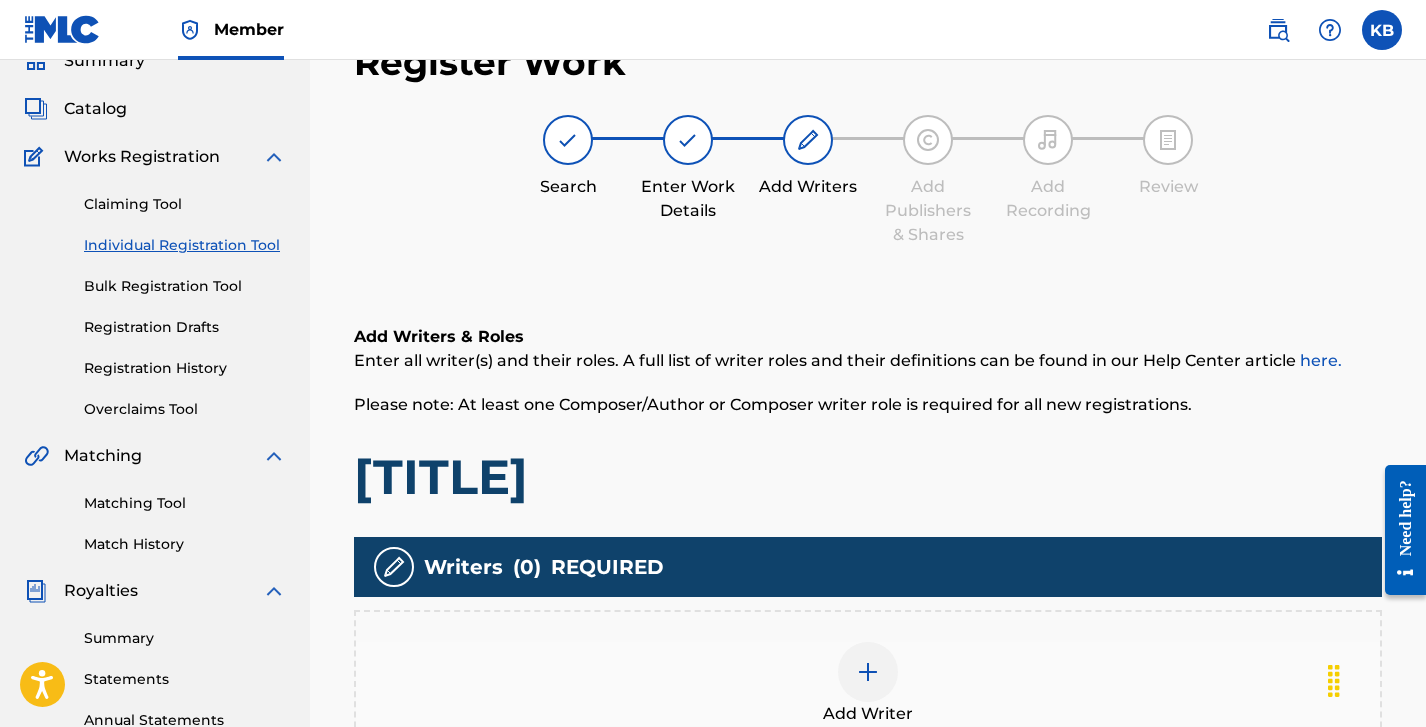 click at bounding box center (868, 672) 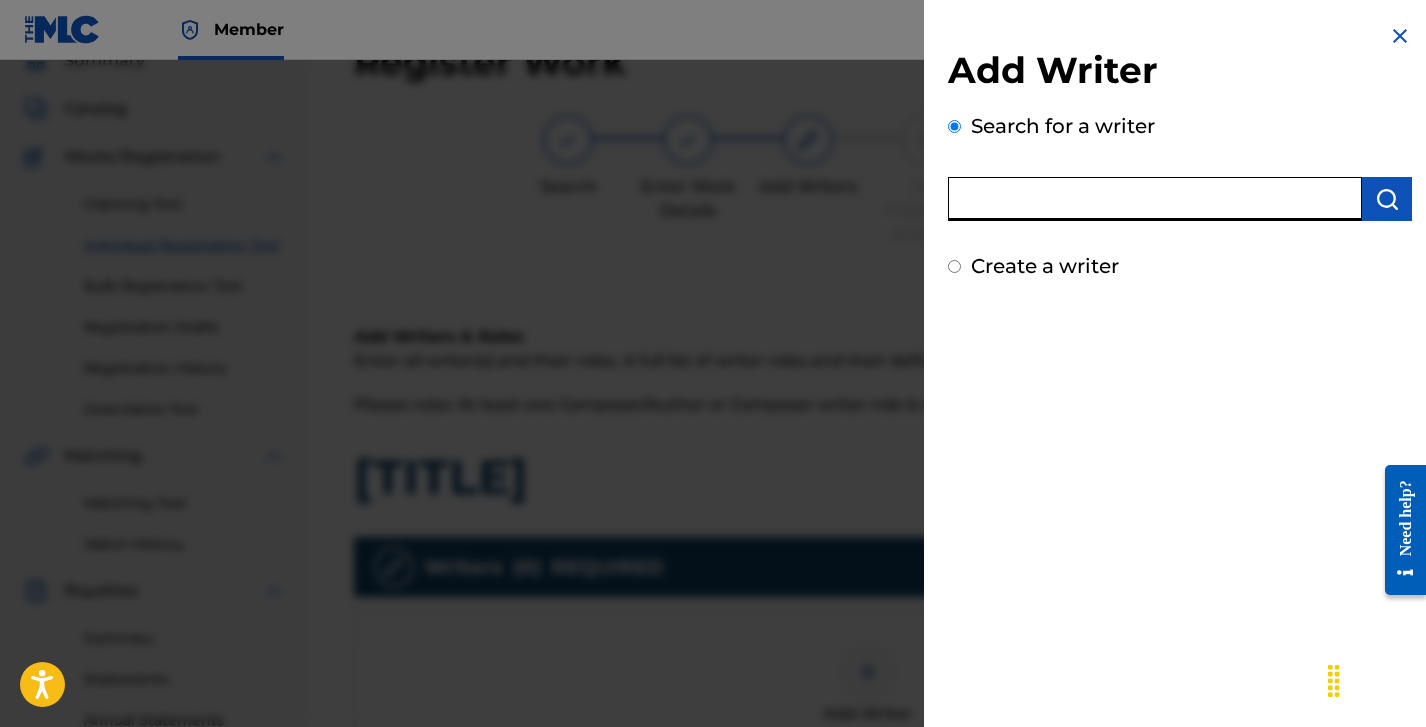 click at bounding box center [1155, 199] 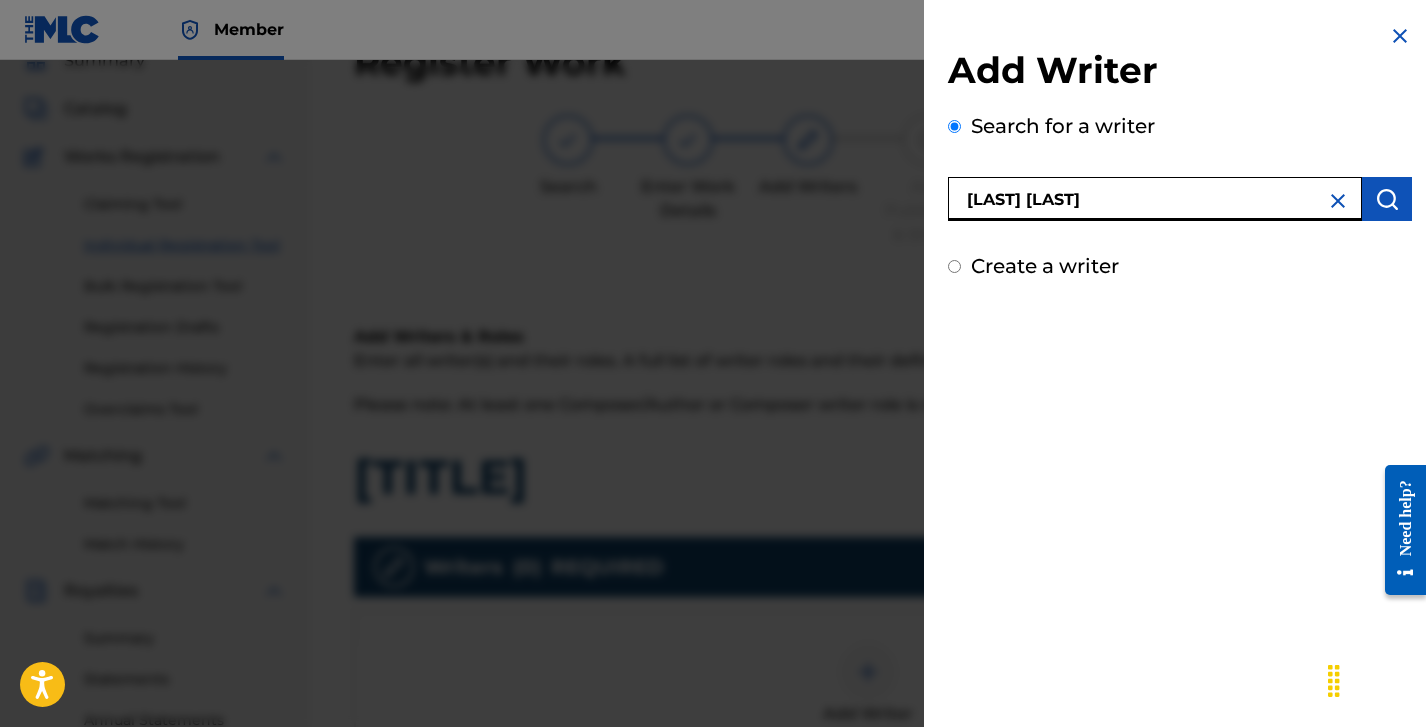 type on "[LAST] [LAST]" 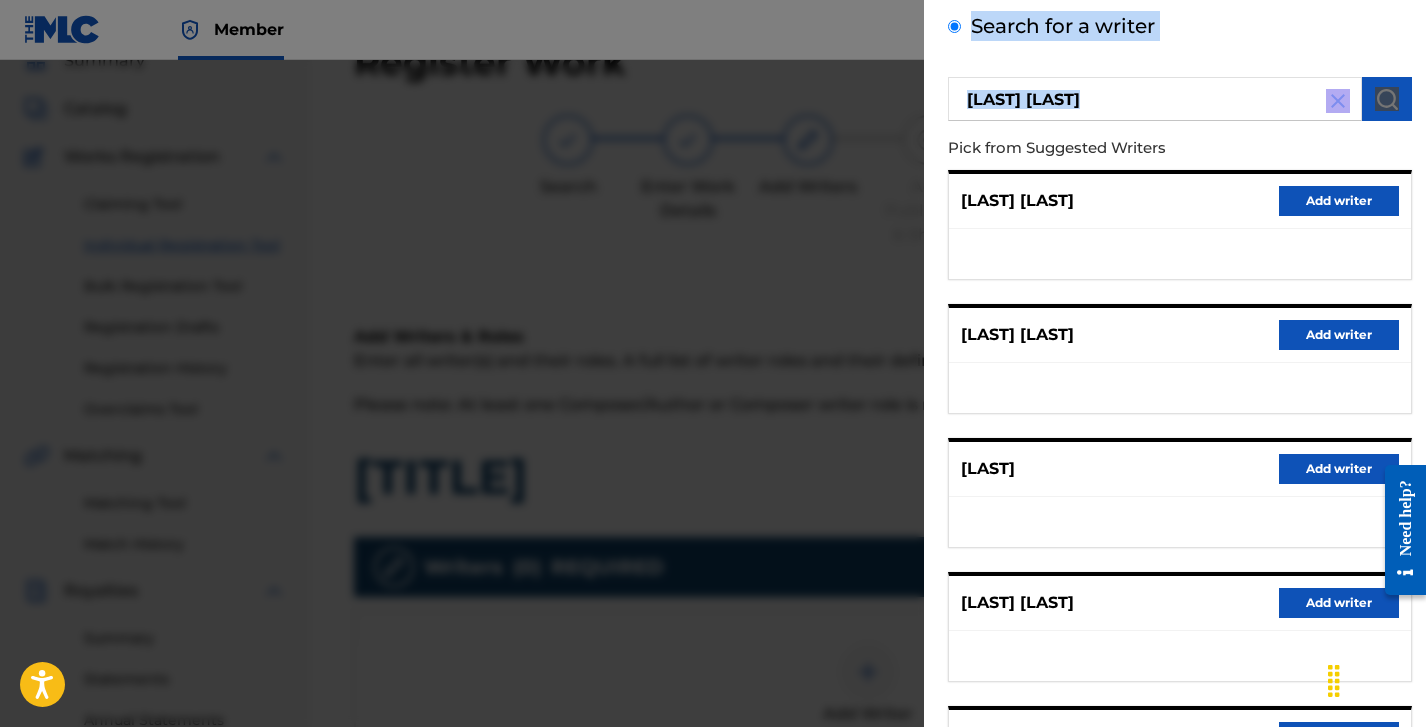 scroll, scrollTop: 288, scrollLeft: 0, axis: vertical 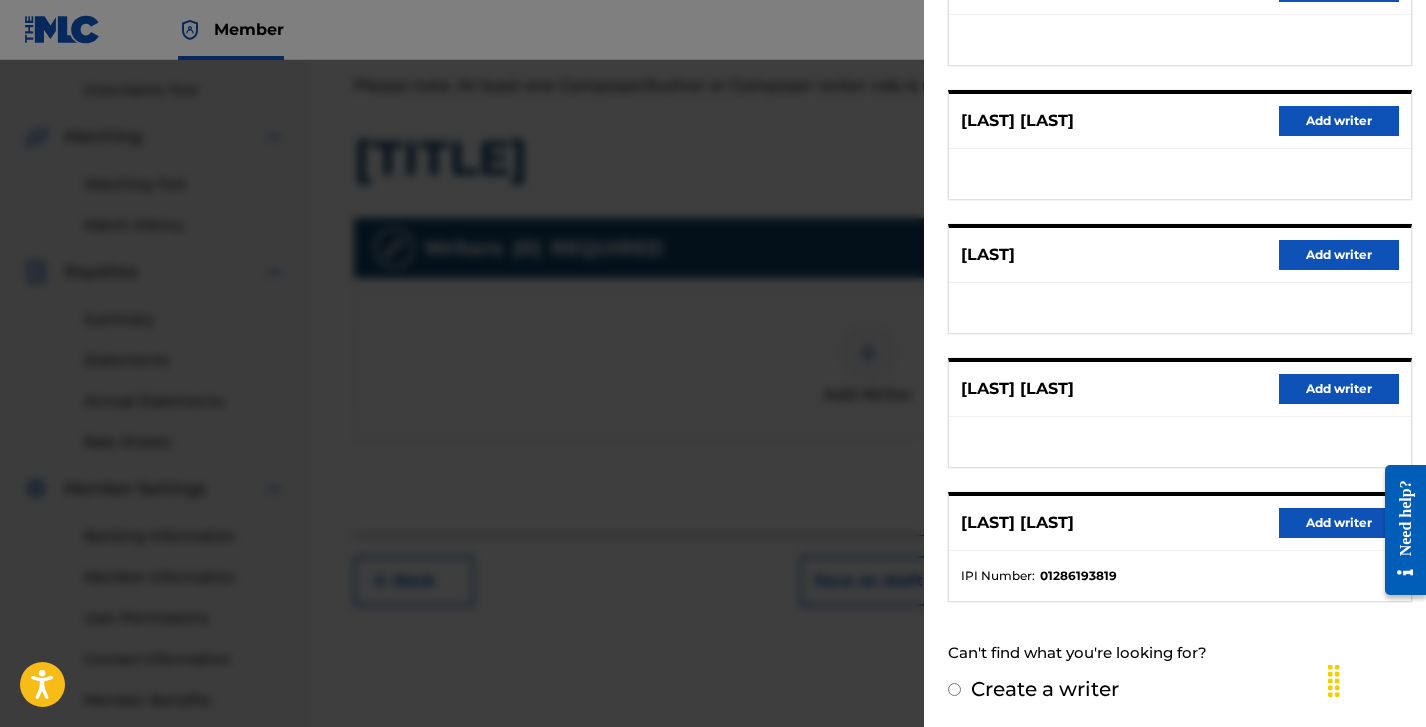 drag, startPoint x: 1242, startPoint y: 235, endPoint x: 1150, endPoint y: 826, distance: 598.11786 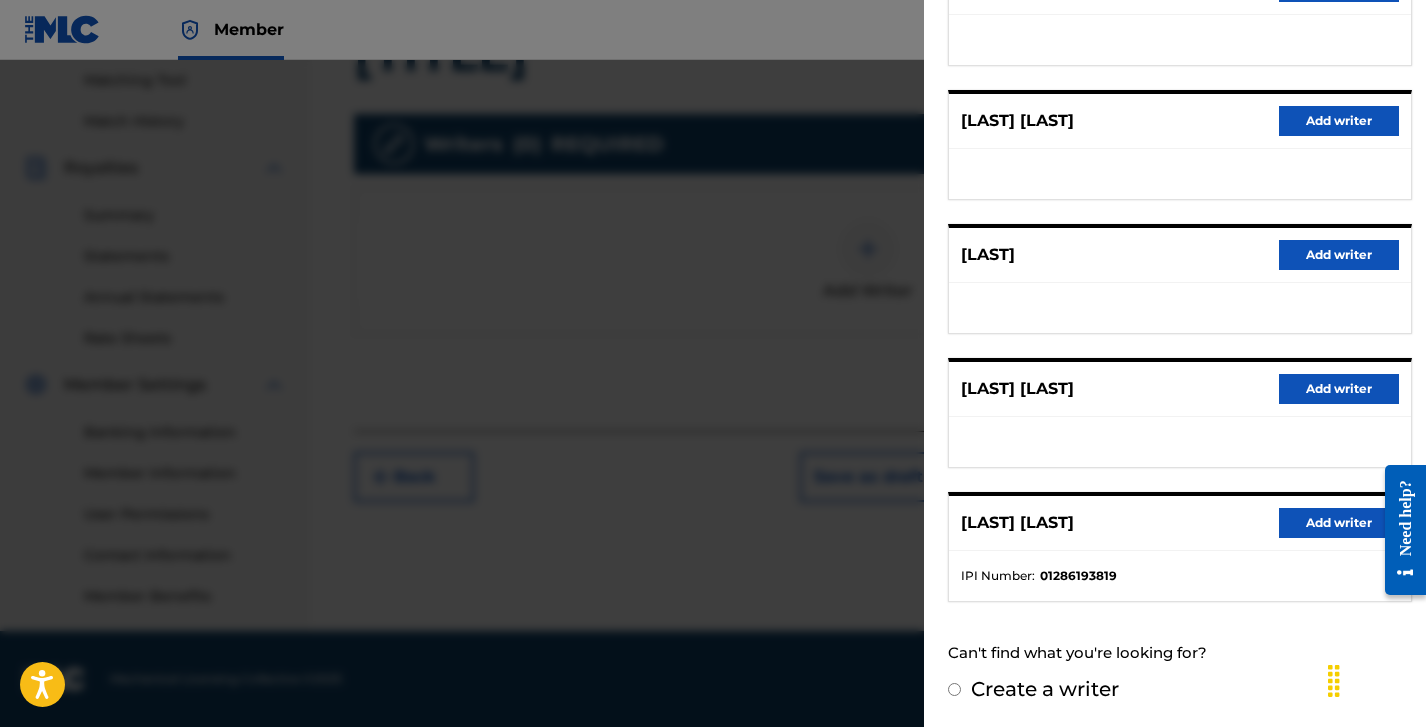click on "Add writer" at bounding box center (1339, 523) 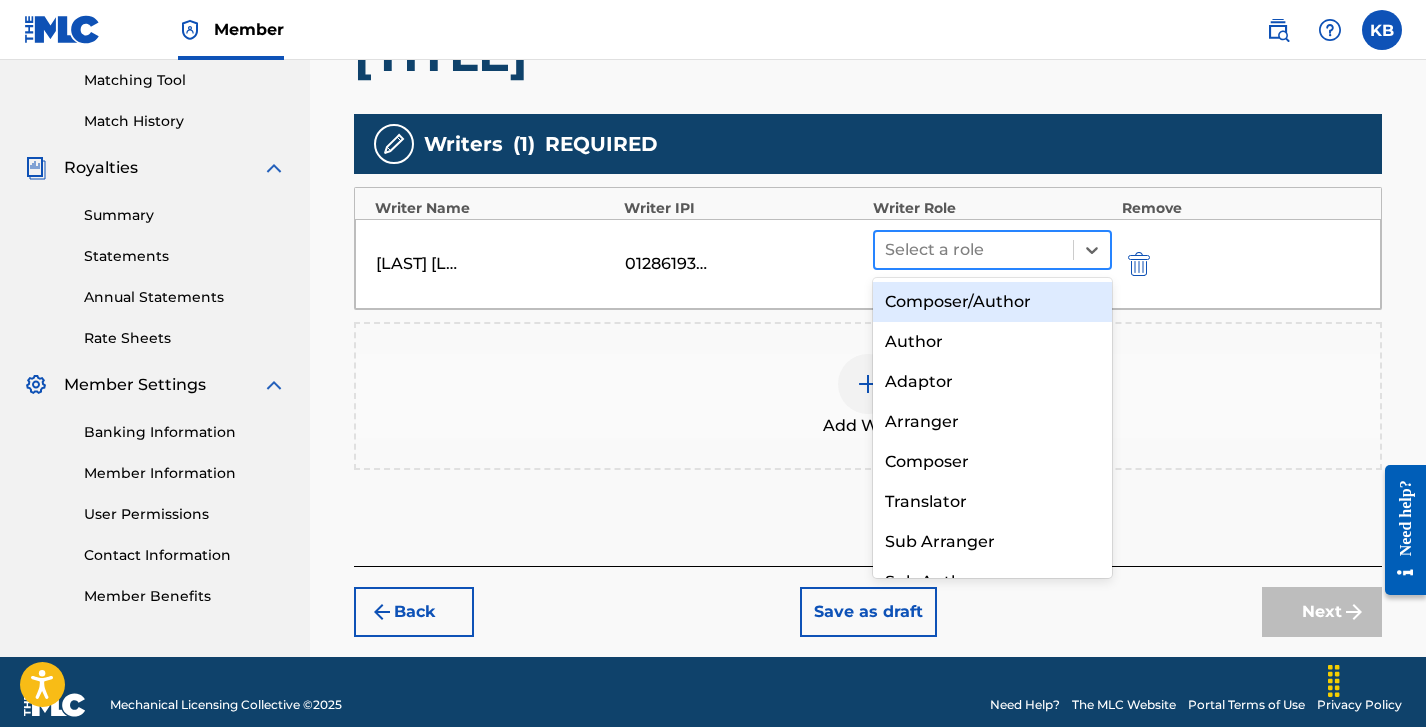 click at bounding box center [974, 250] 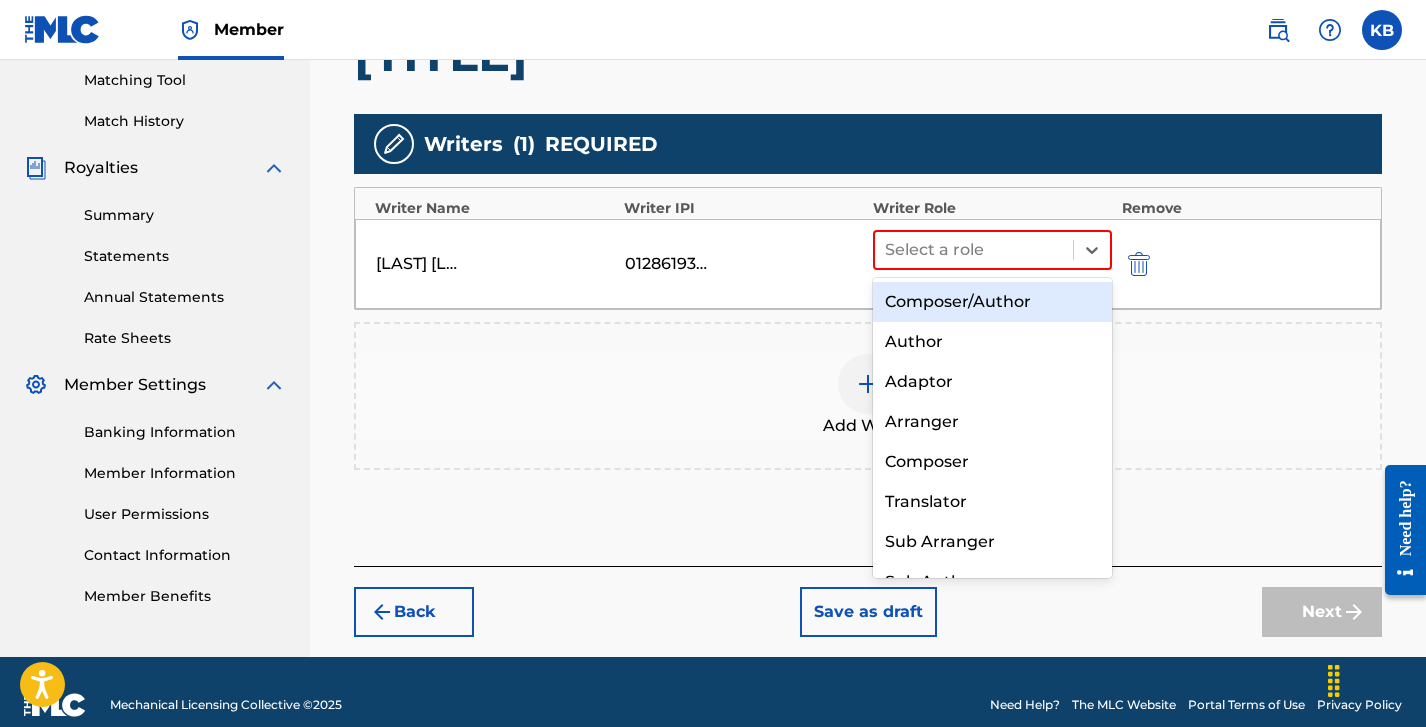 click on "Composer/Author" at bounding box center (992, 302) 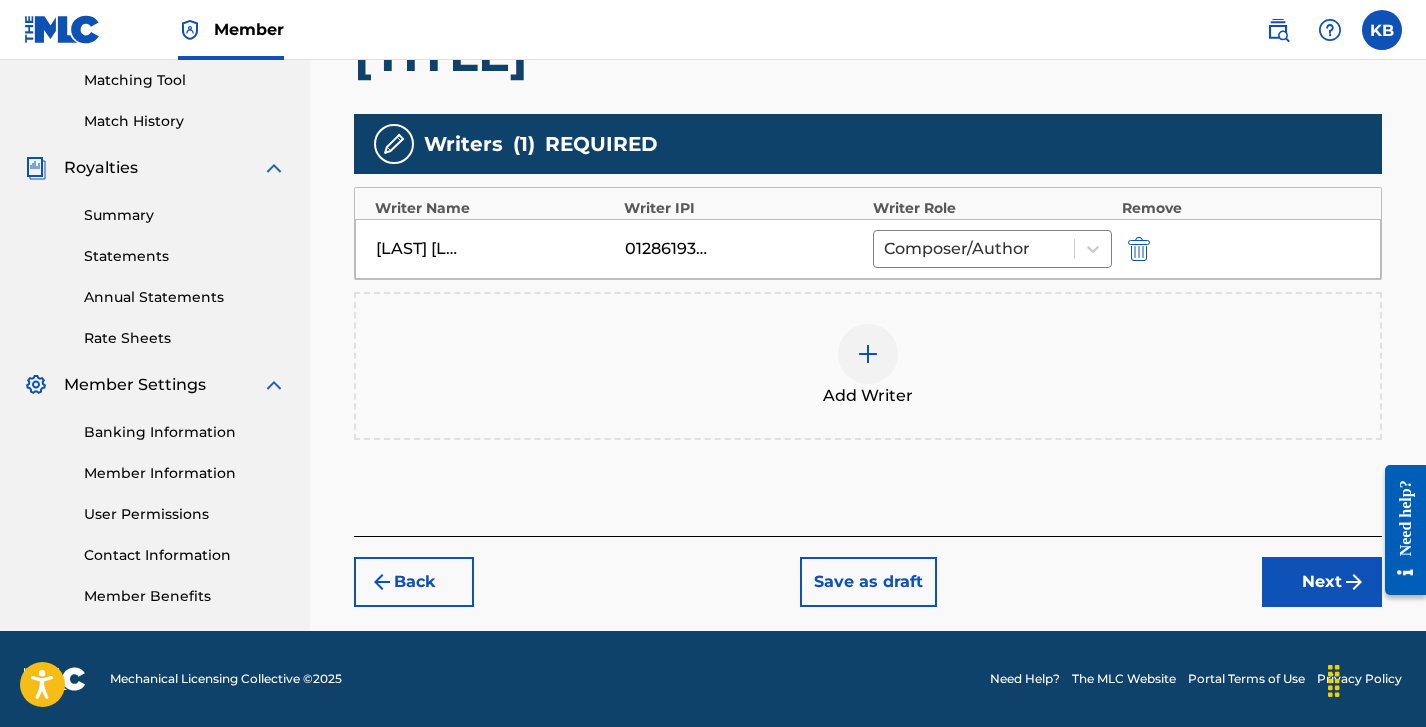click on "Add Writers & Roles Enter all writer(s) and their roles. A full list of writer roles and their definitions can be found in our Help Center article here. Please note: At least one Composer/Author or Composer writer role is required for all new registrations. Clones Writers ( 1 ) REQUIRED Writer Name Writer IPI Writer Role Remove [LAST] [LAST] [NUMBER] Composer/Author Add Writer" at bounding box center [868, 195] 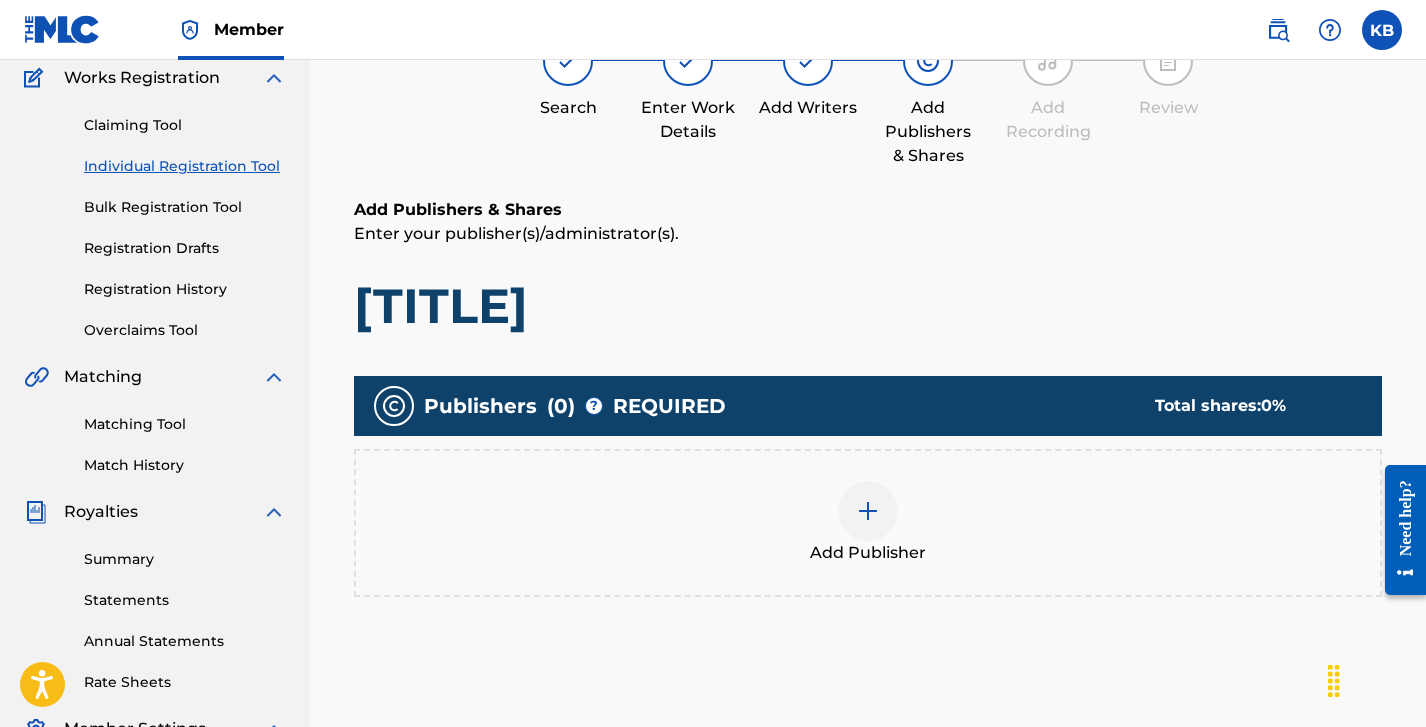 scroll, scrollTop: 90, scrollLeft: 0, axis: vertical 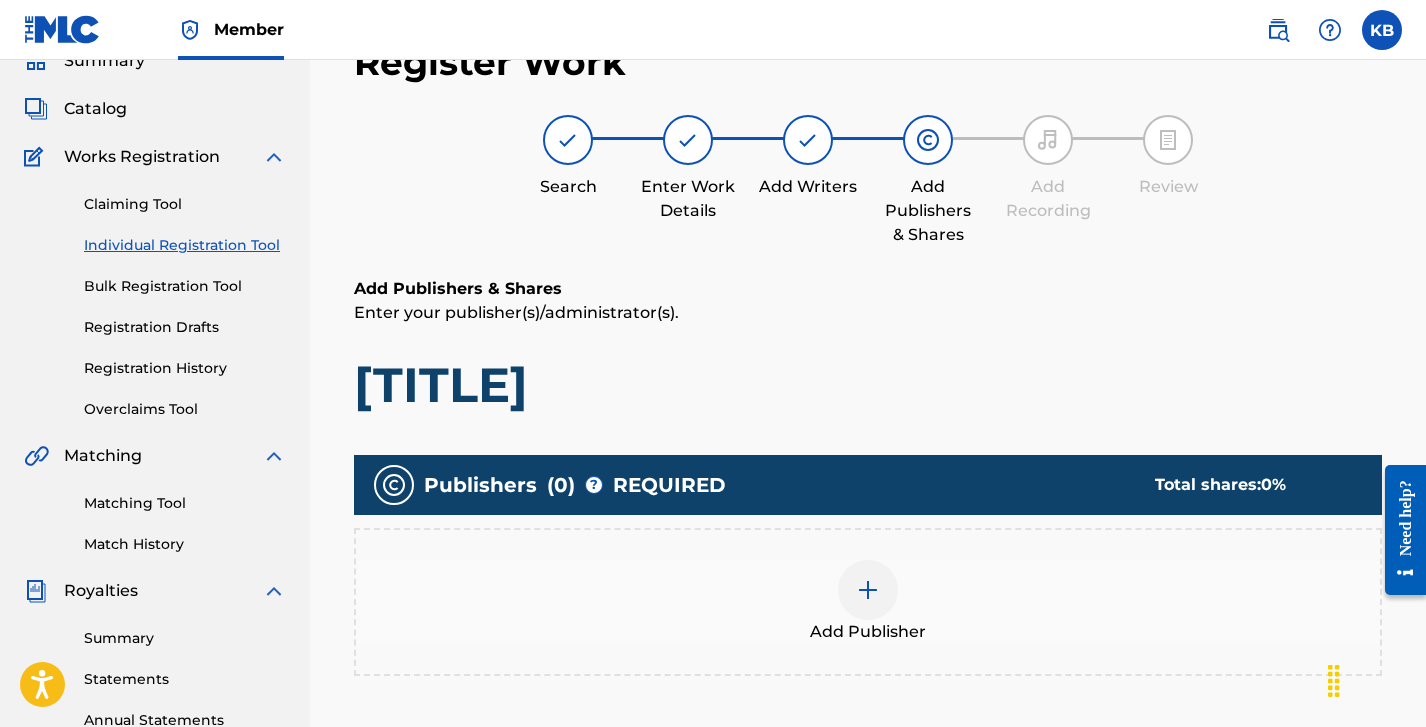 click on "[TITLE]" at bounding box center [868, 385] 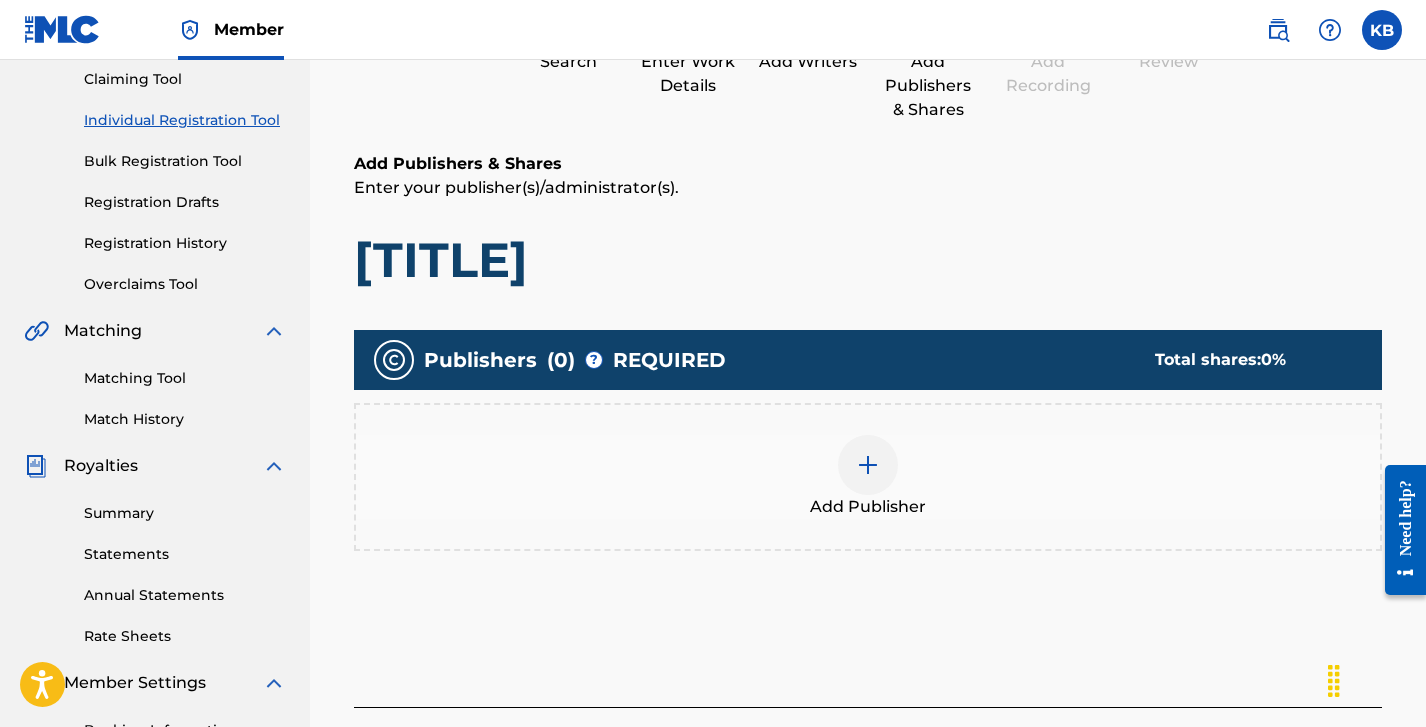 scroll, scrollTop: 226, scrollLeft: 0, axis: vertical 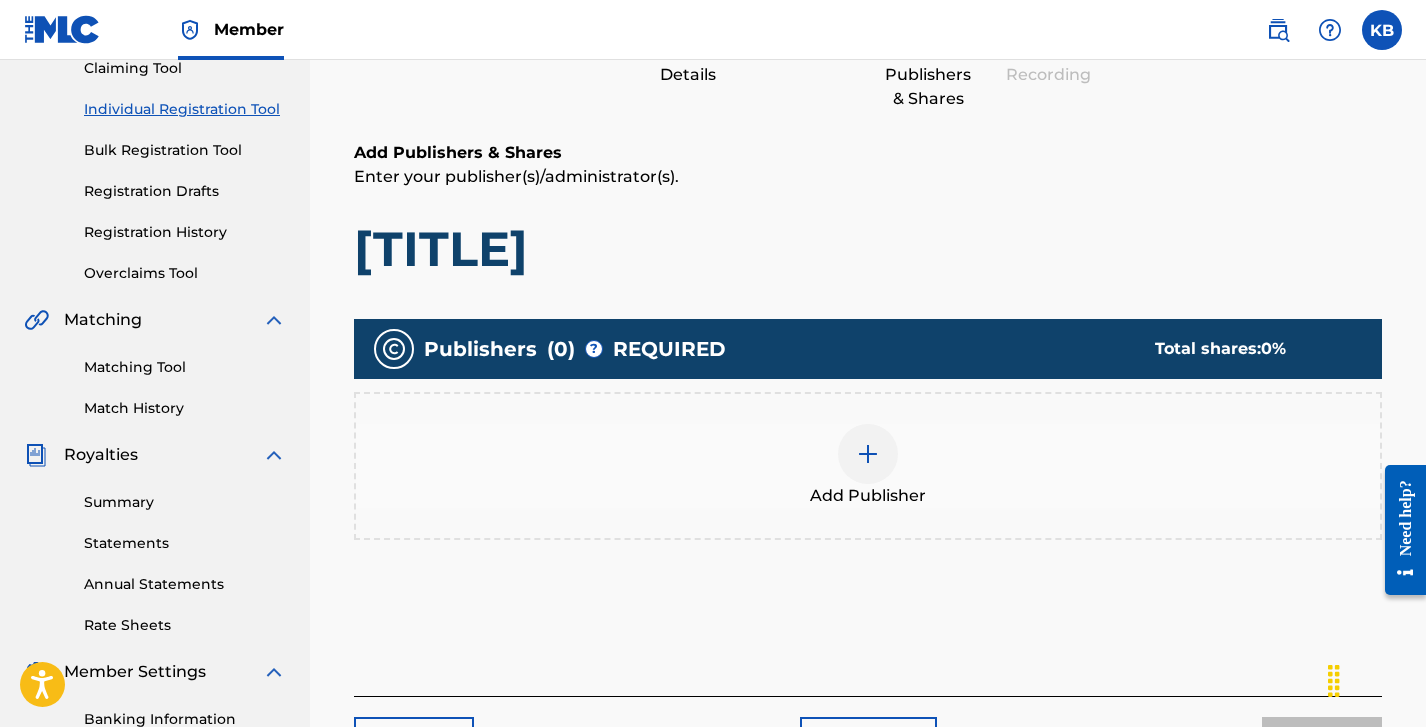 click at bounding box center (868, 454) 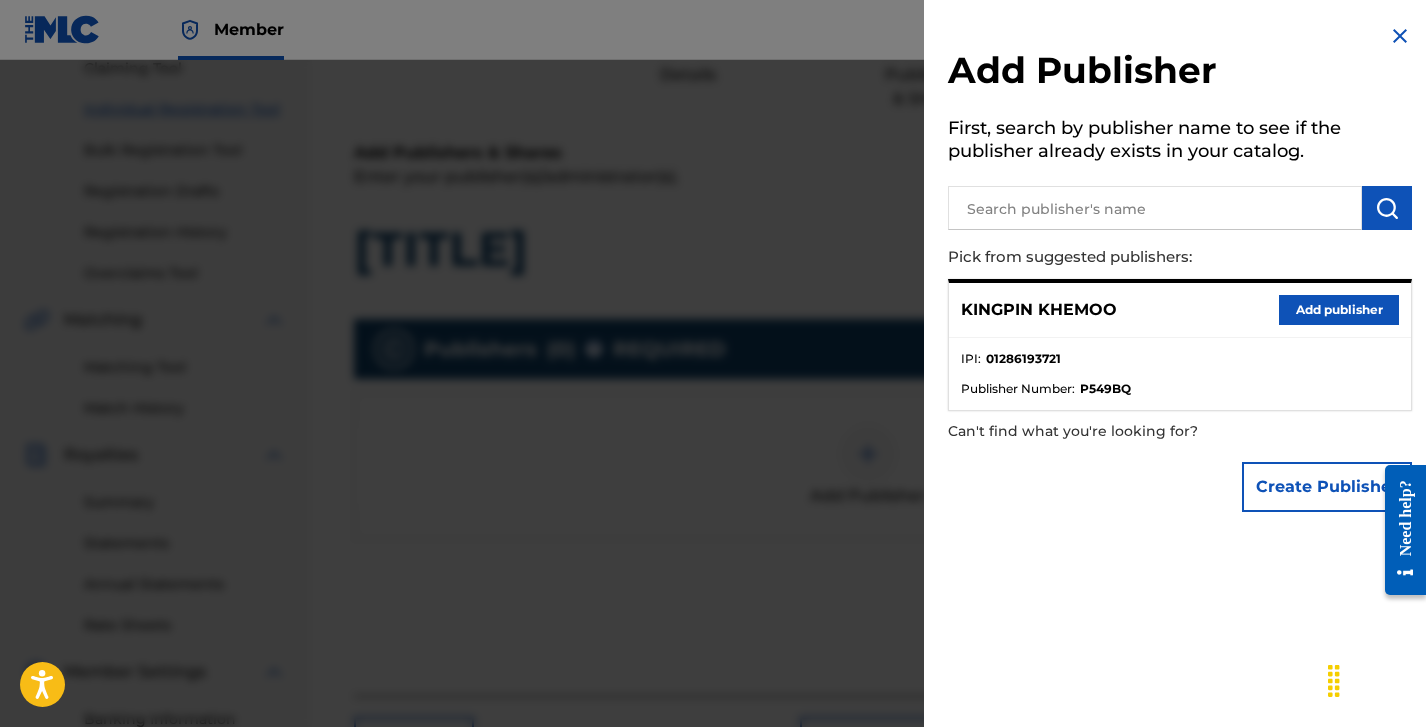 click on "[FIRST] [LAST] Add publisher" at bounding box center [1180, 310] 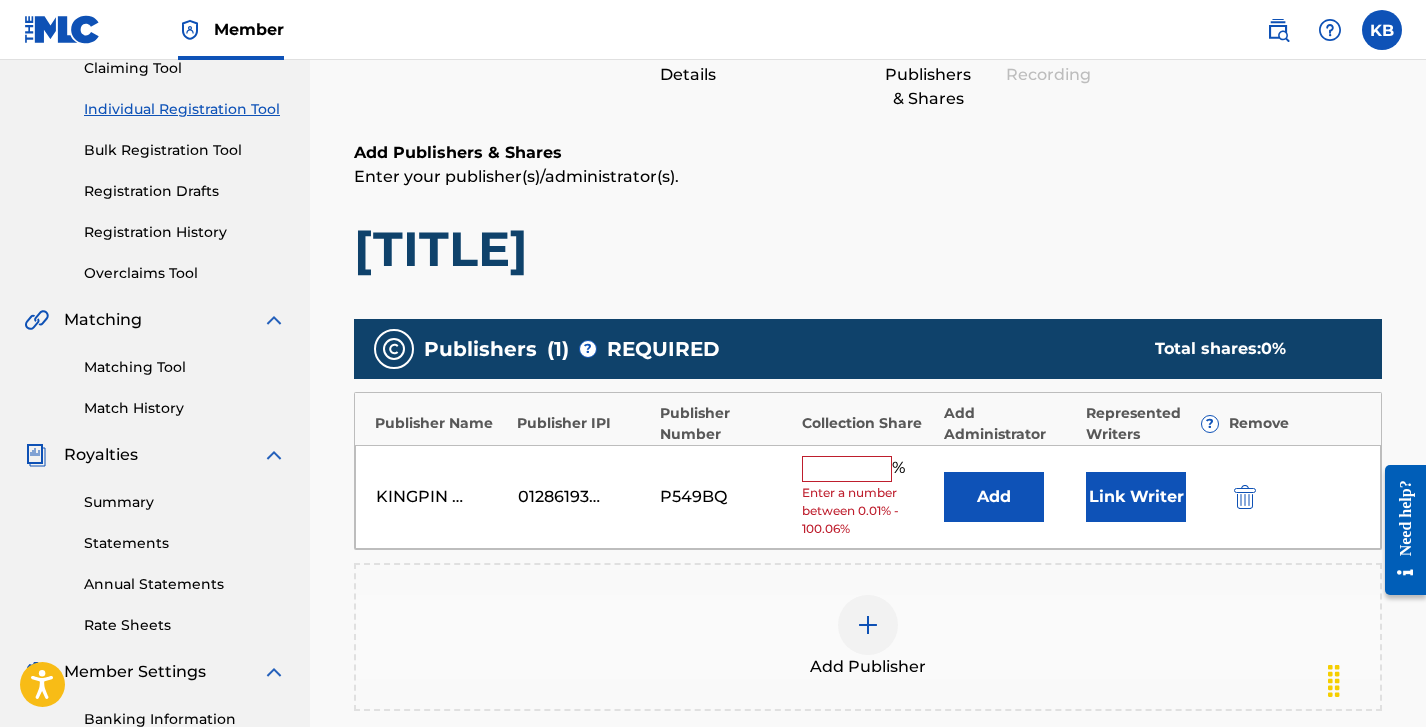 click at bounding box center (847, 469) 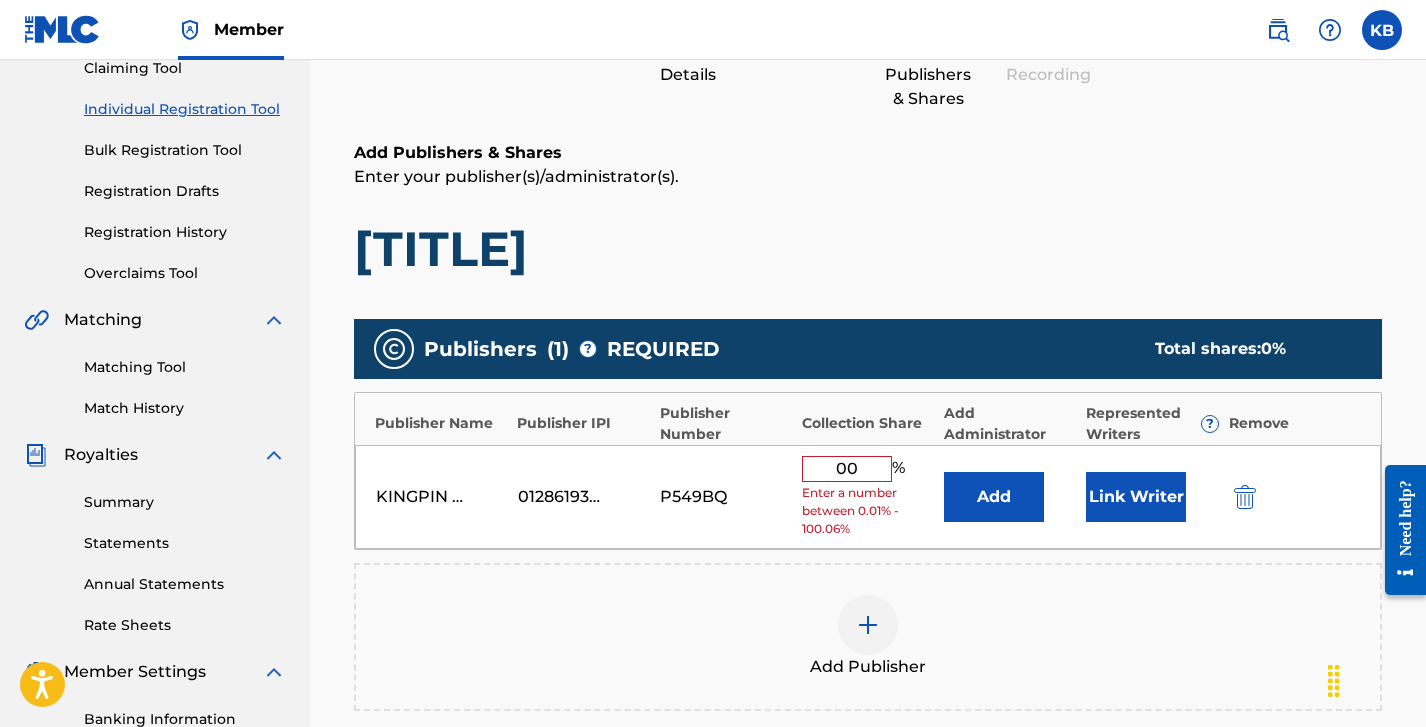 type on "0" 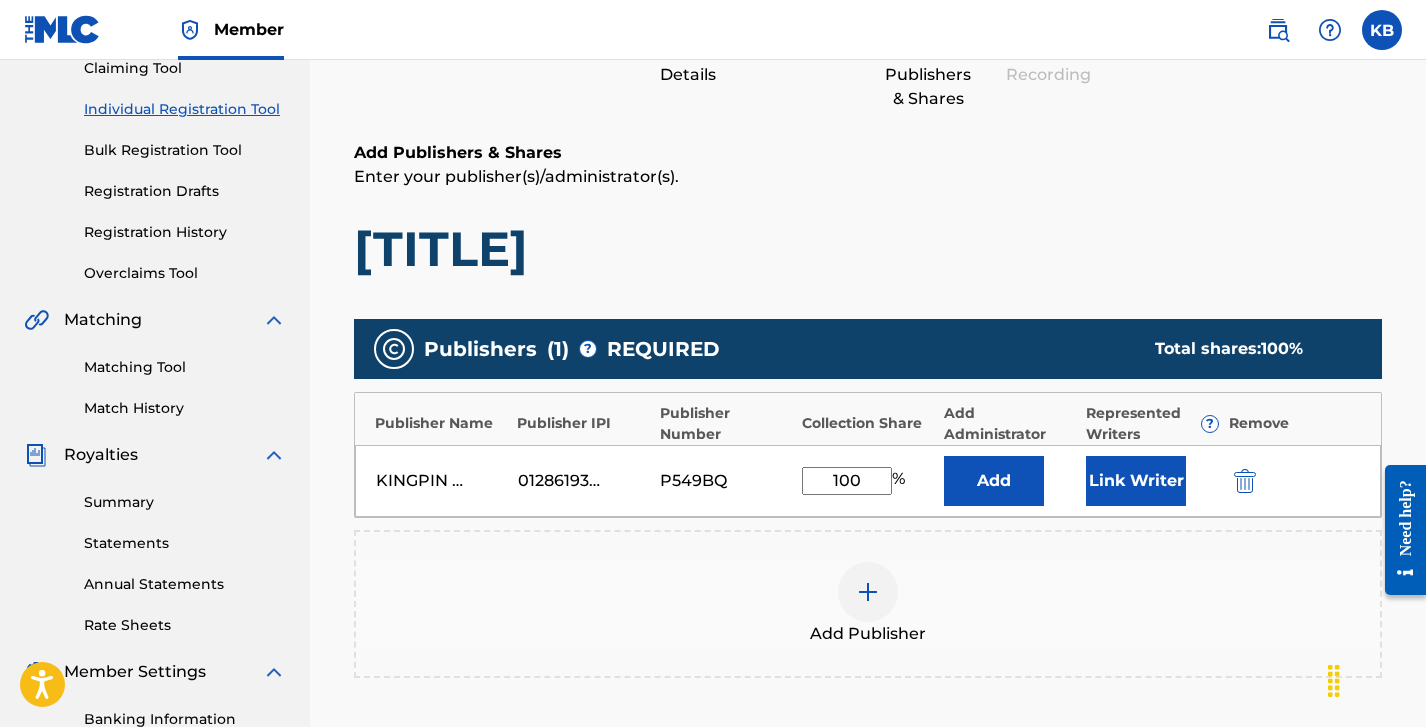 type on "100" 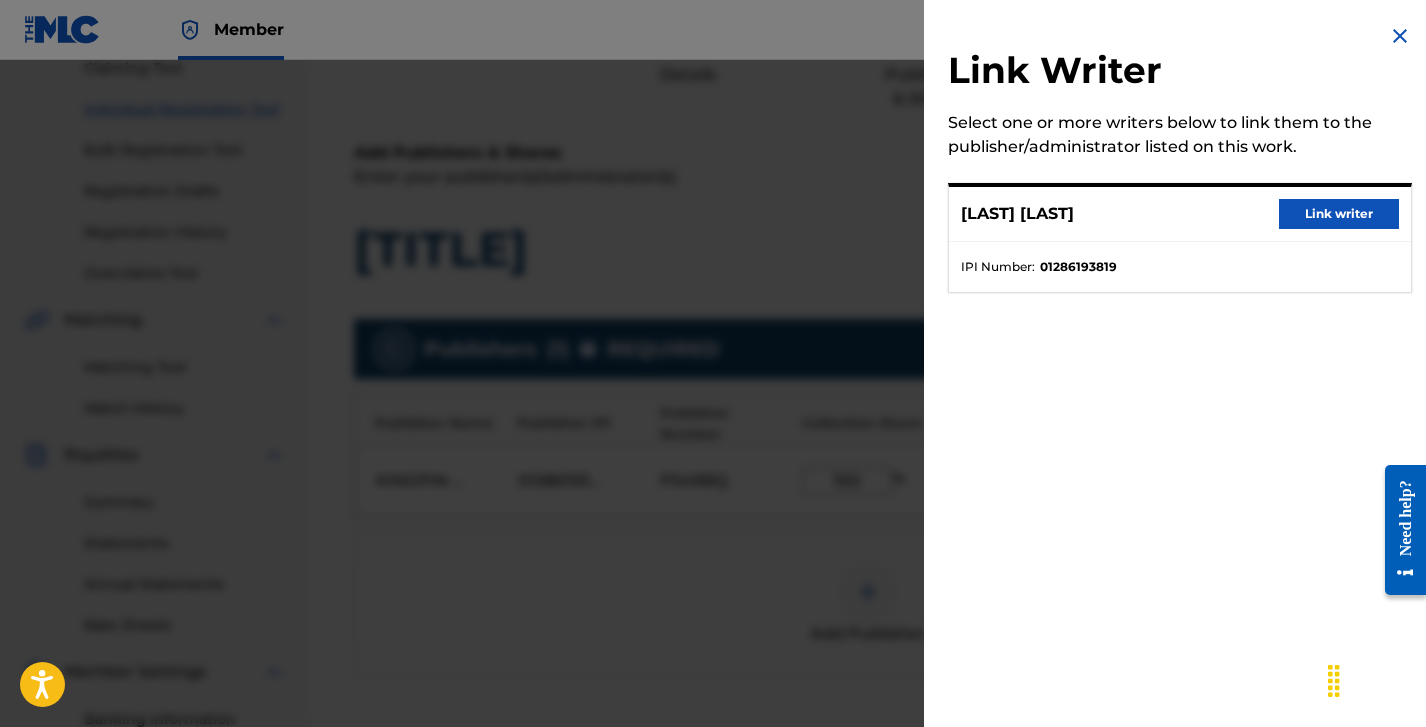 click on "Link writer" at bounding box center (1339, 214) 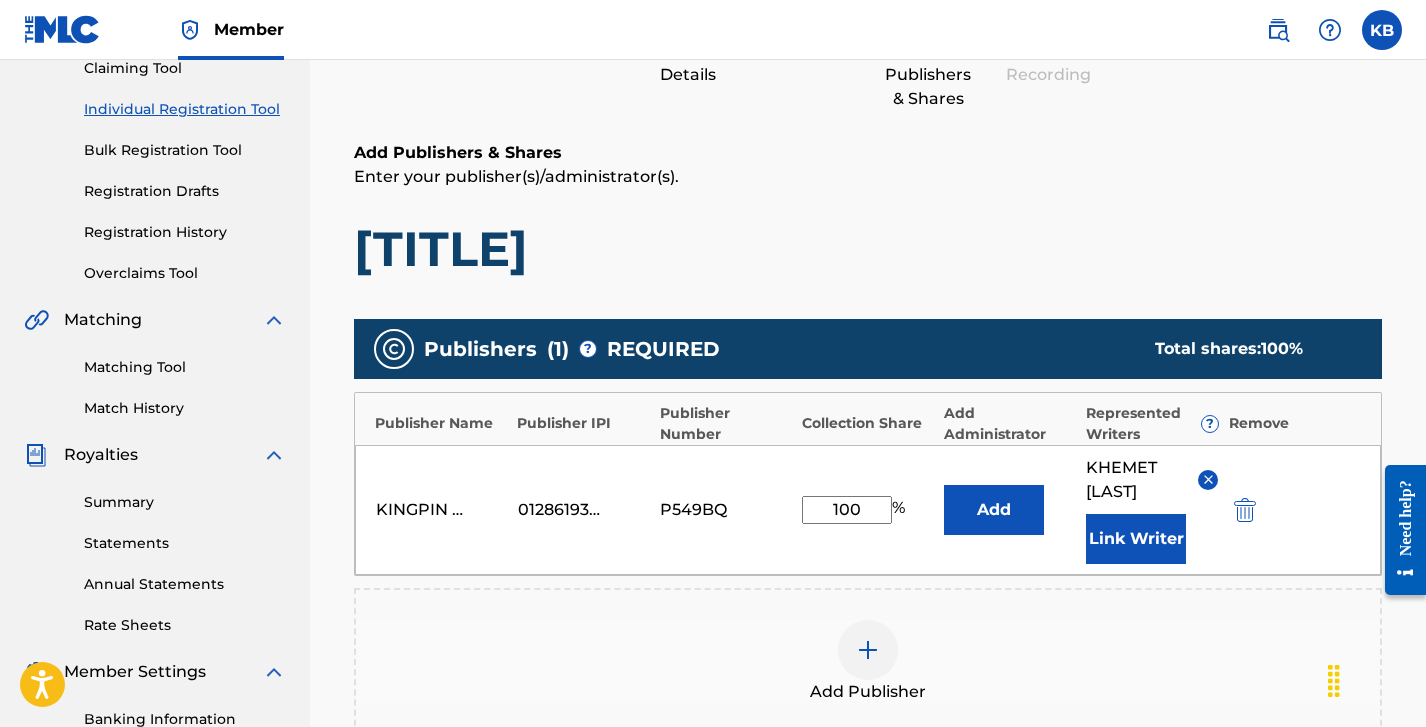 click on "Add Publisher" at bounding box center (868, 662) 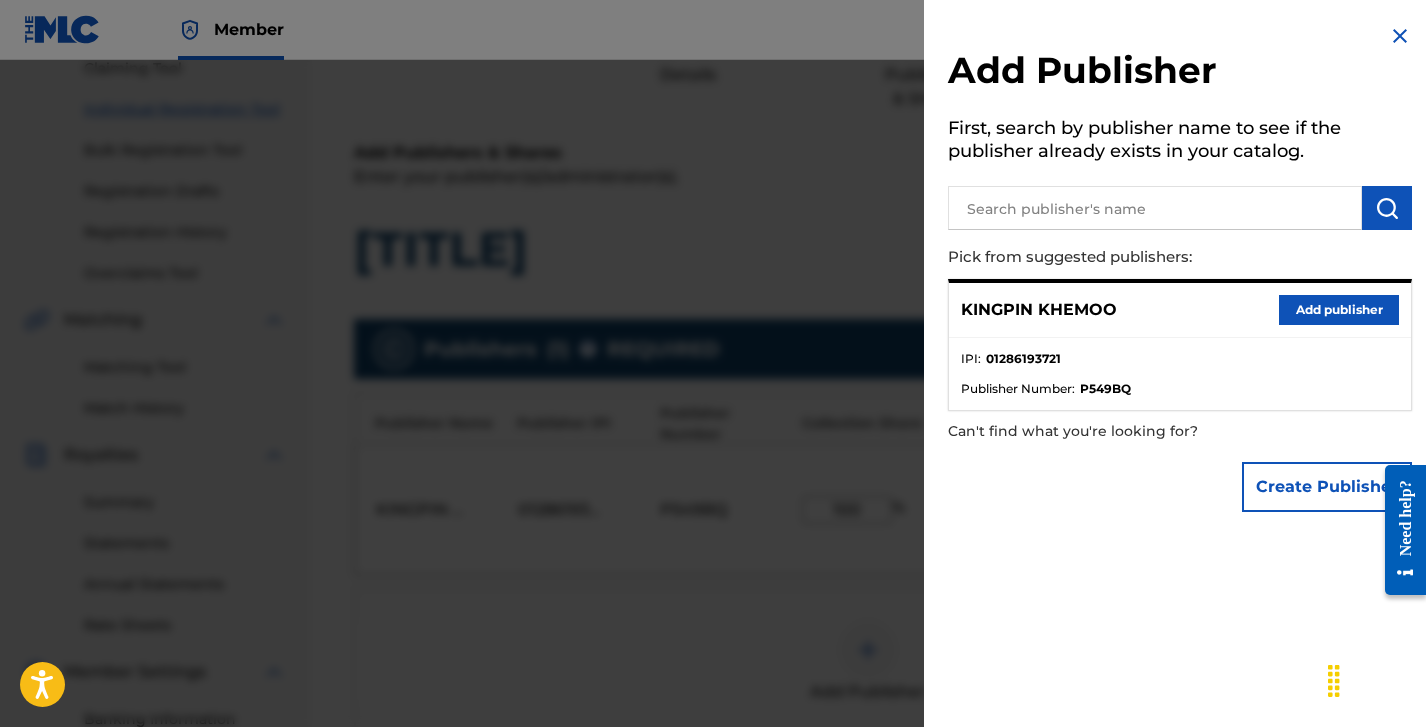 click at bounding box center (713, 423) 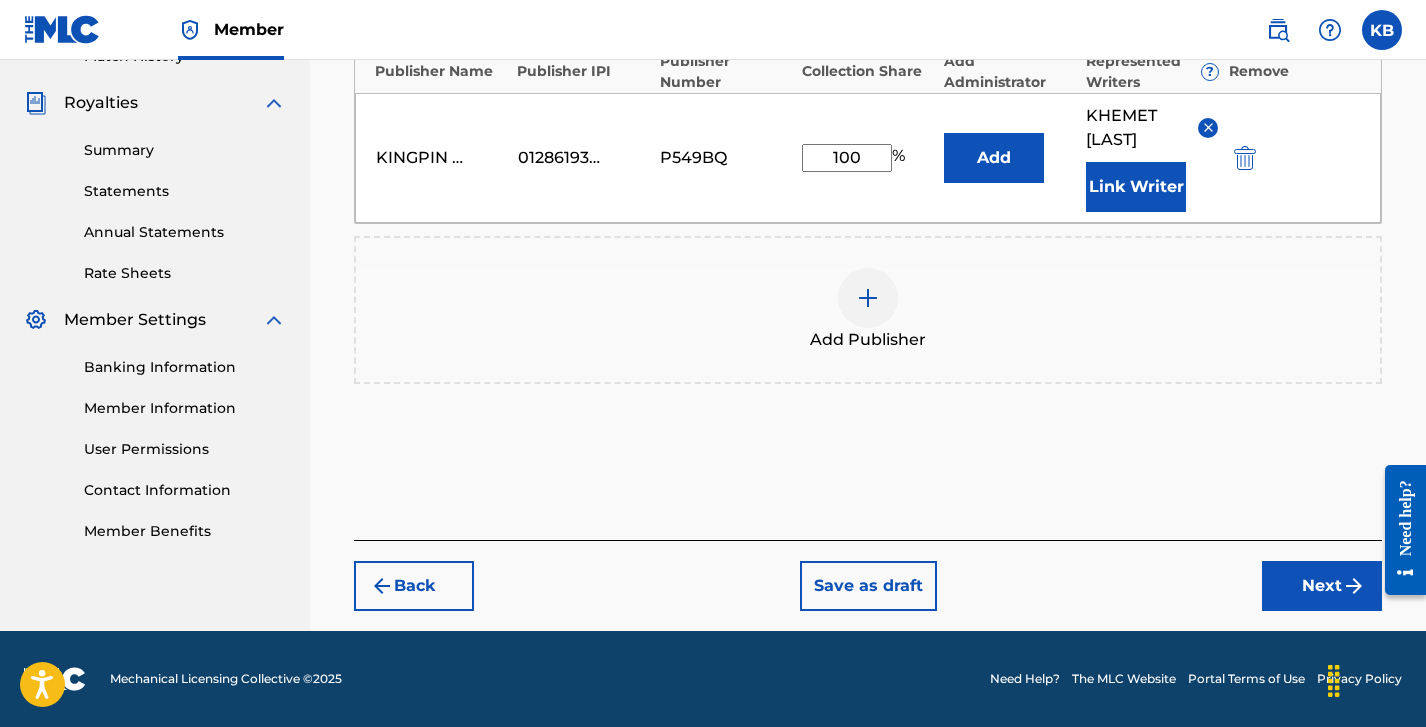 click on "Next" at bounding box center (1322, 586) 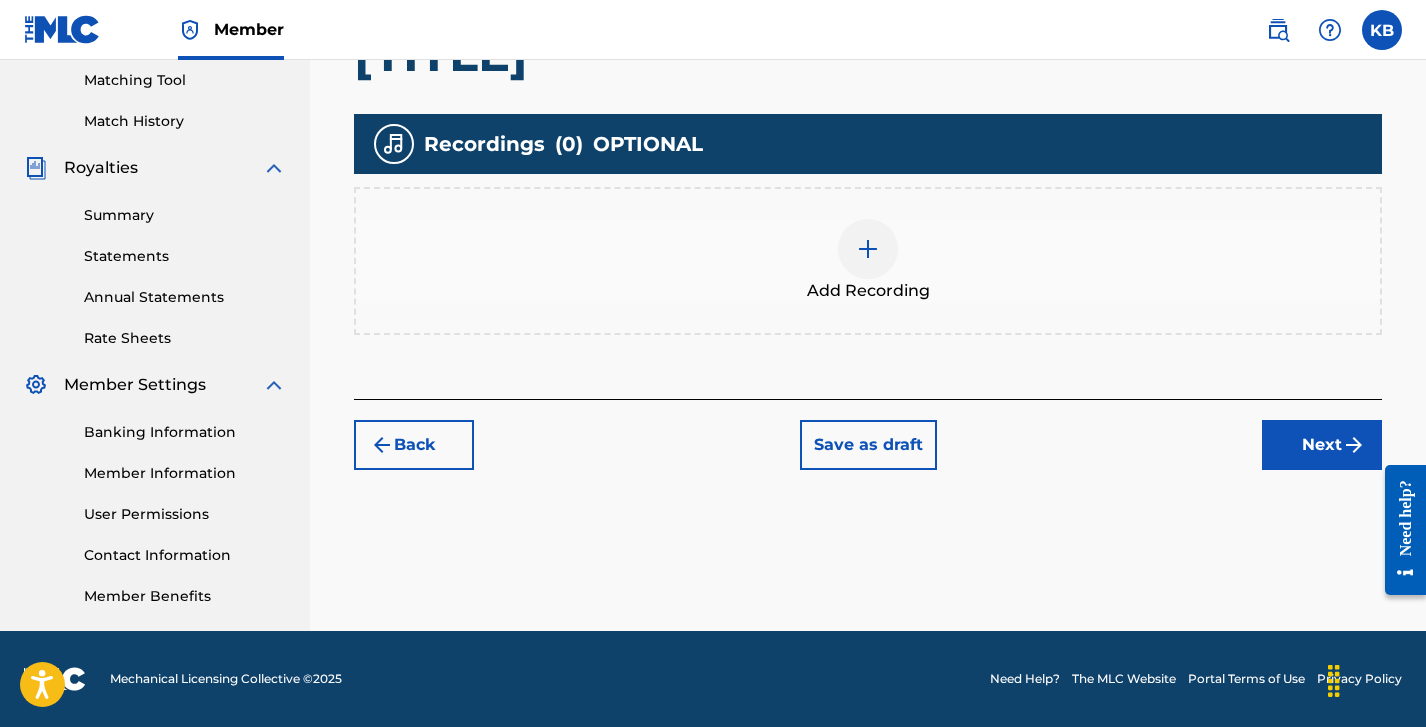 scroll, scrollTop: 513, scrollLeft: 0, axis: vertical 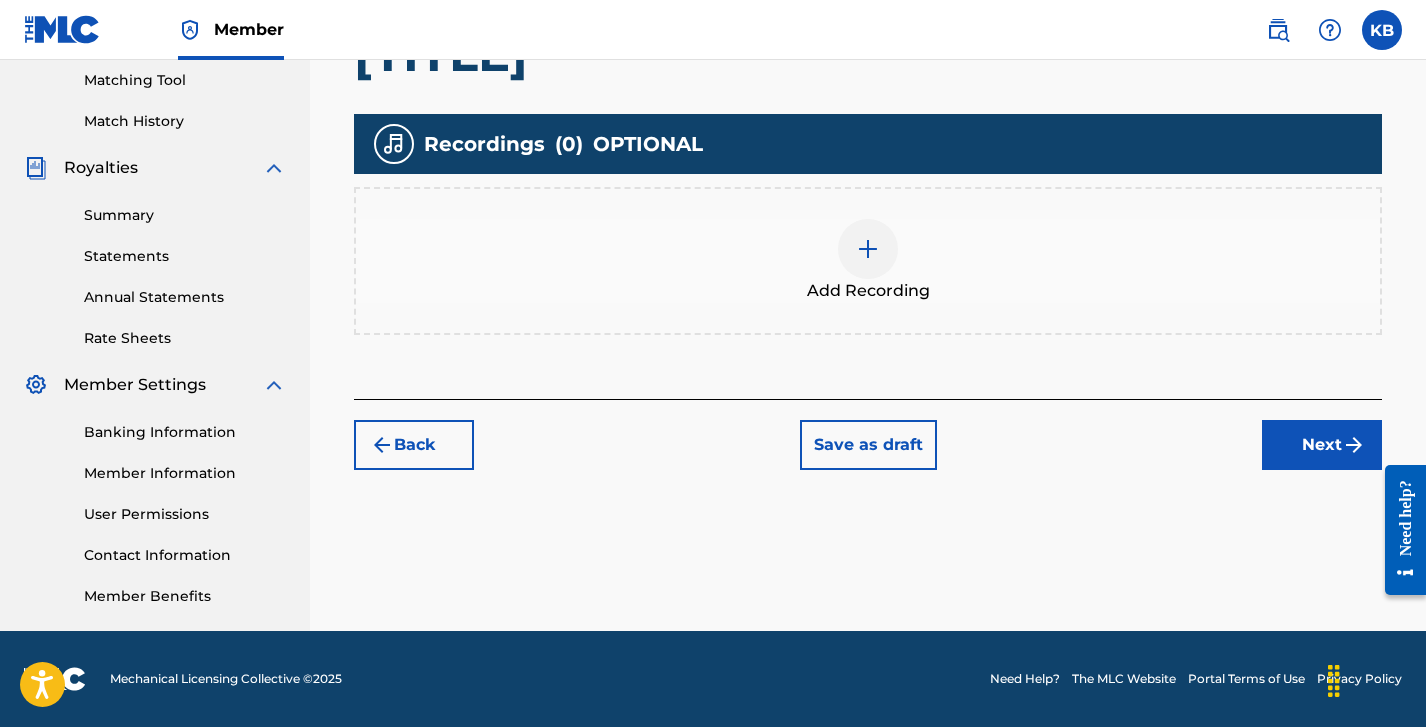 click on "Next" at bounding box center [1322, 445] 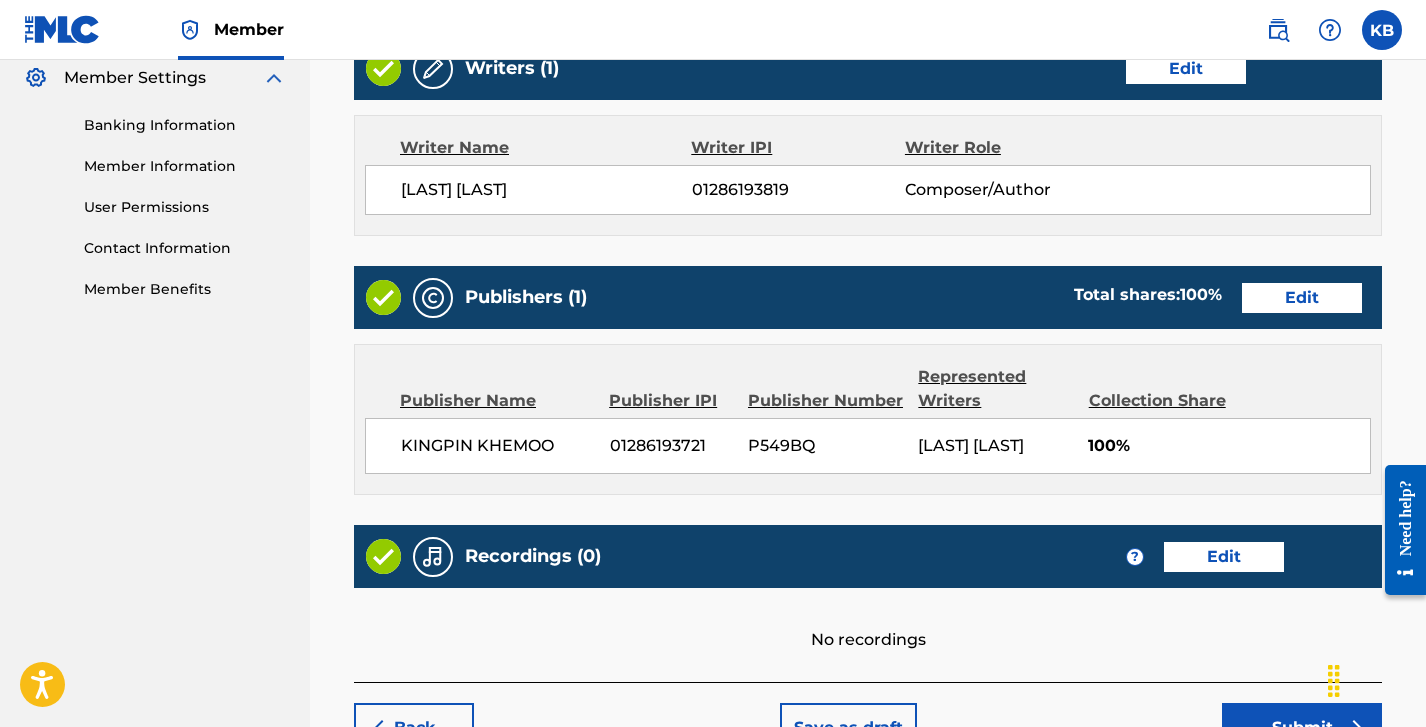 scroll, scrollTop: 823, scrollLeft: 0, axis: vertical 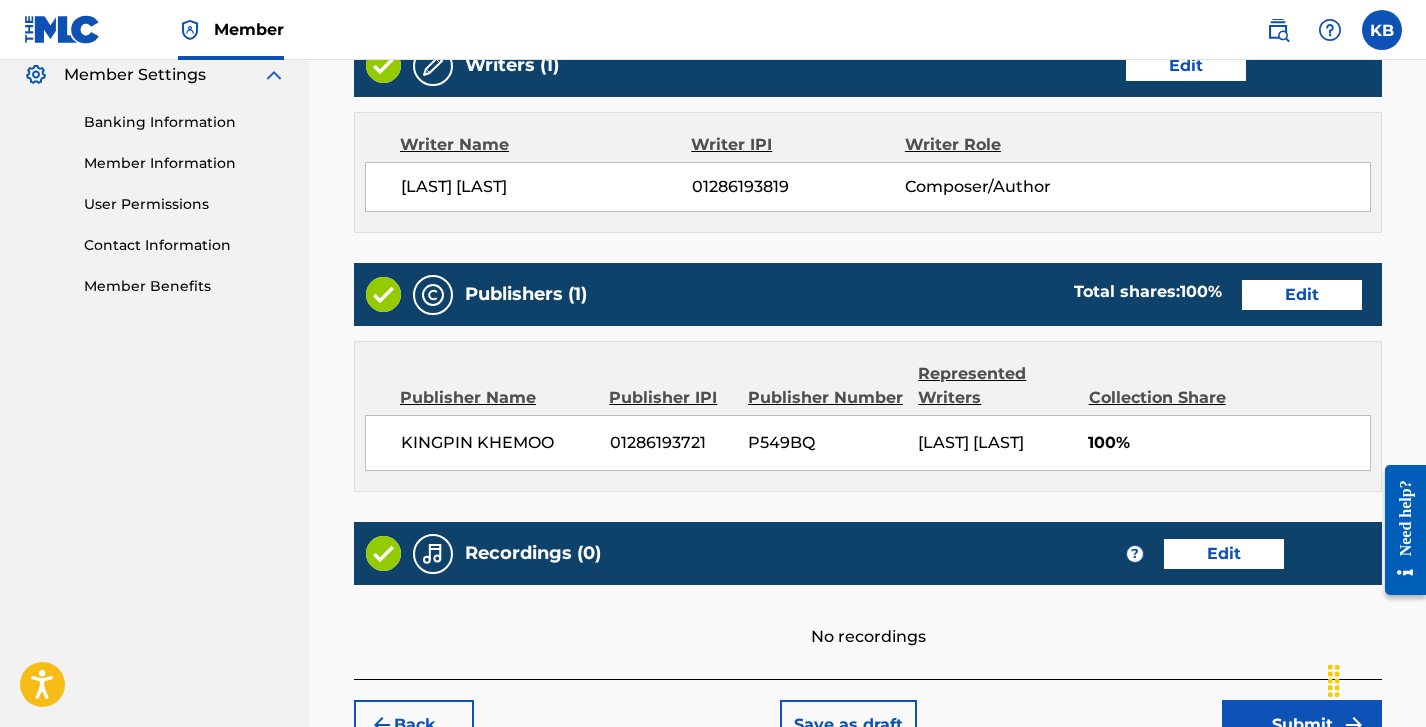 click on "Submit" at bounding box center [1302, 725] 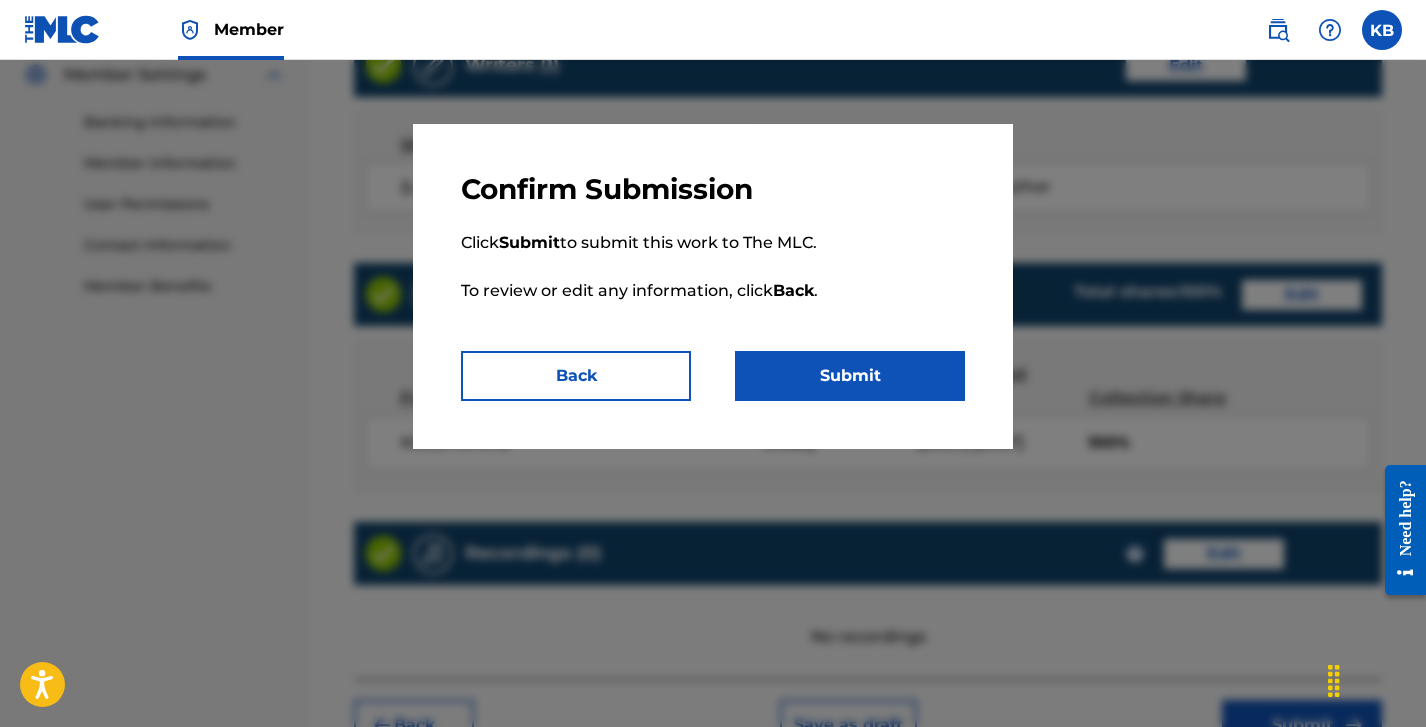 click on "Submit" at bounding box center (850, 376) 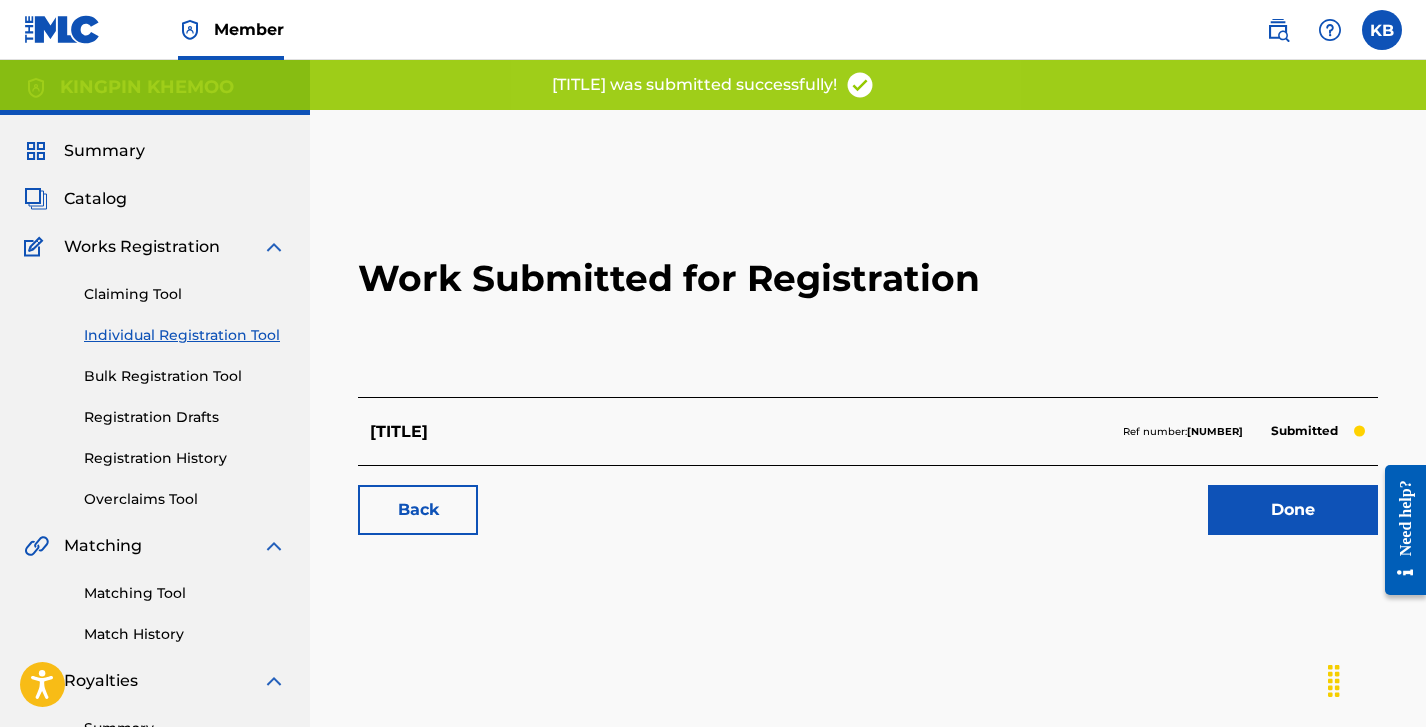 click on "Individual Registration Tool" at bounding box center [185, 335] 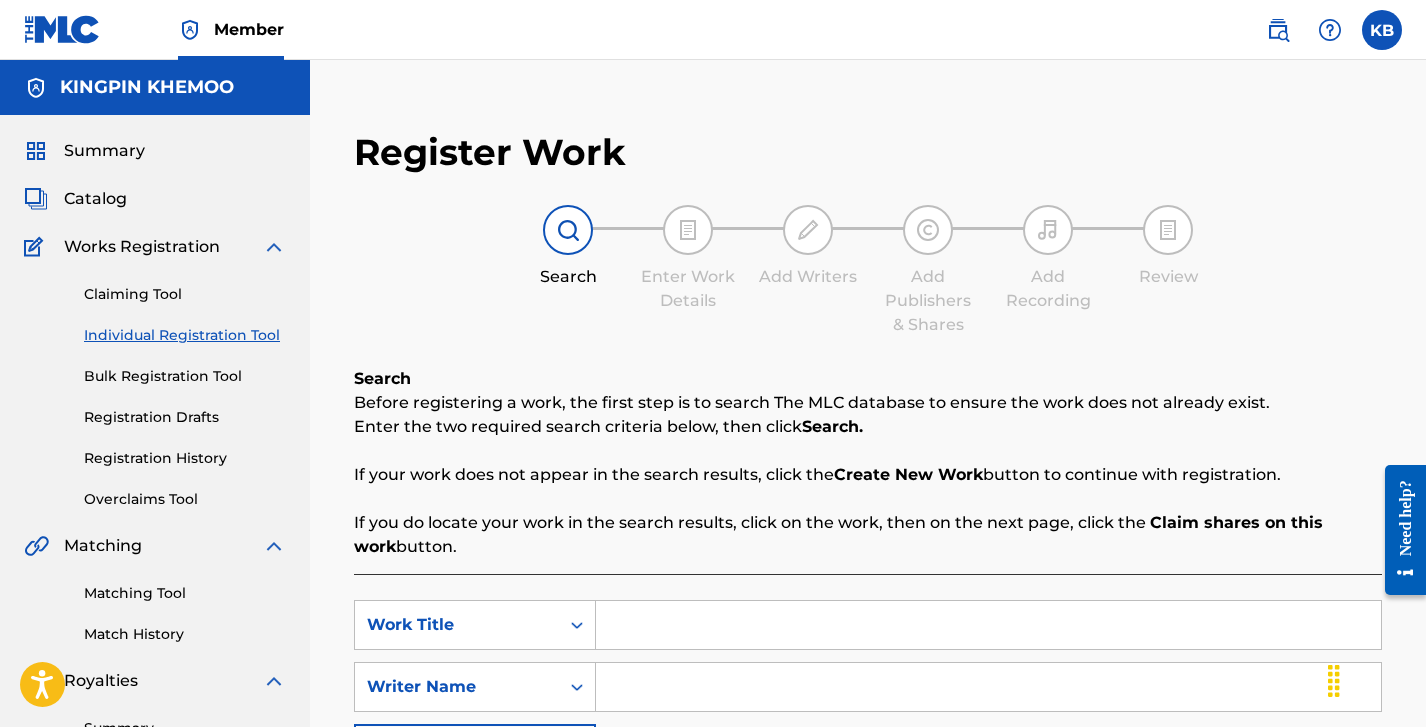 click on "Registration Drafts" at bounding box center (185, 417) 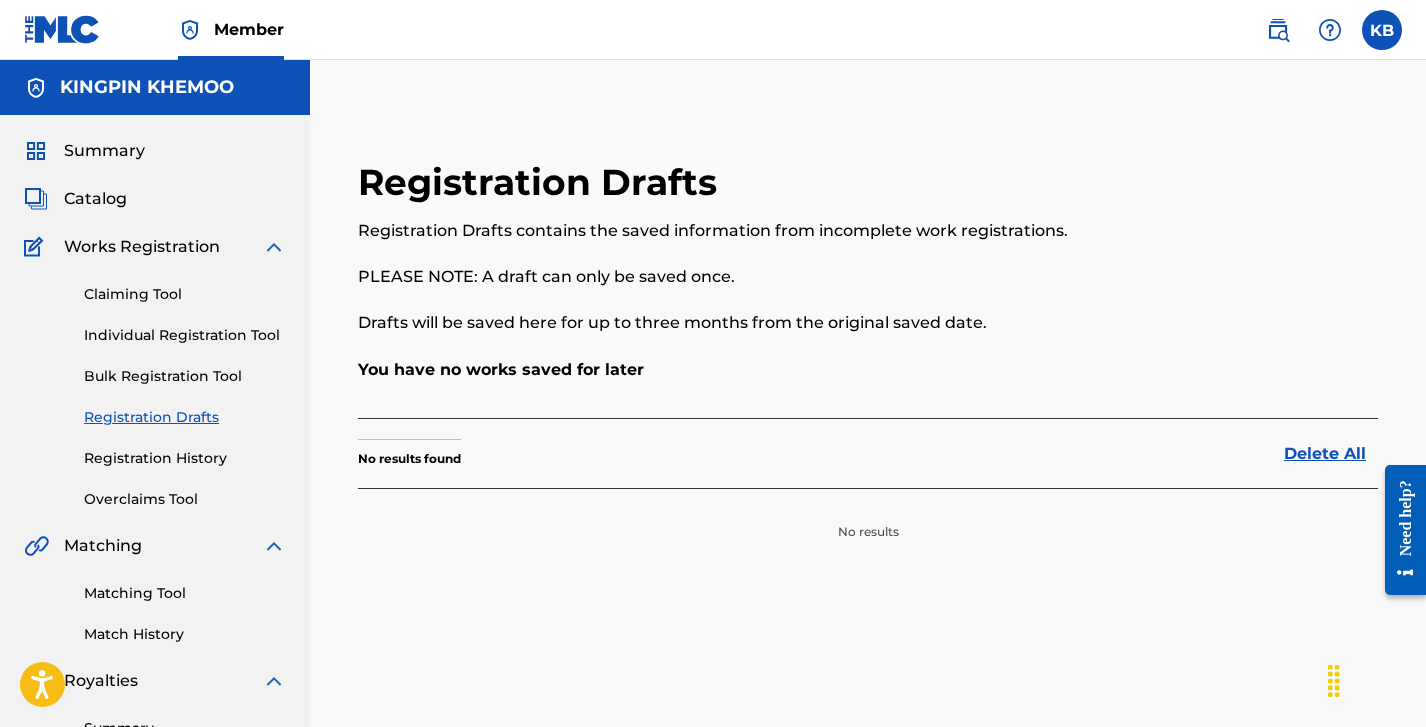 click on "Registration History" at bounding box center (185, 458) 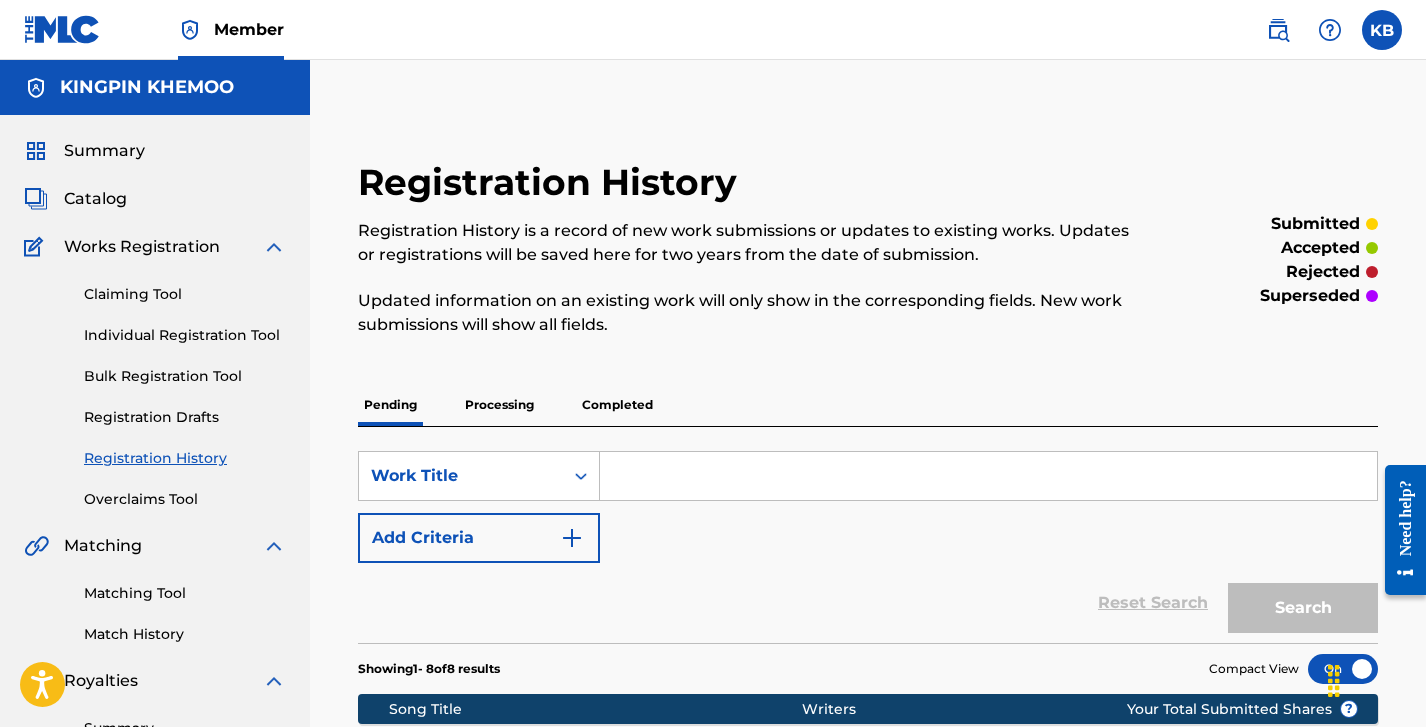 click on "Processing" at bounding box center [499, 405] 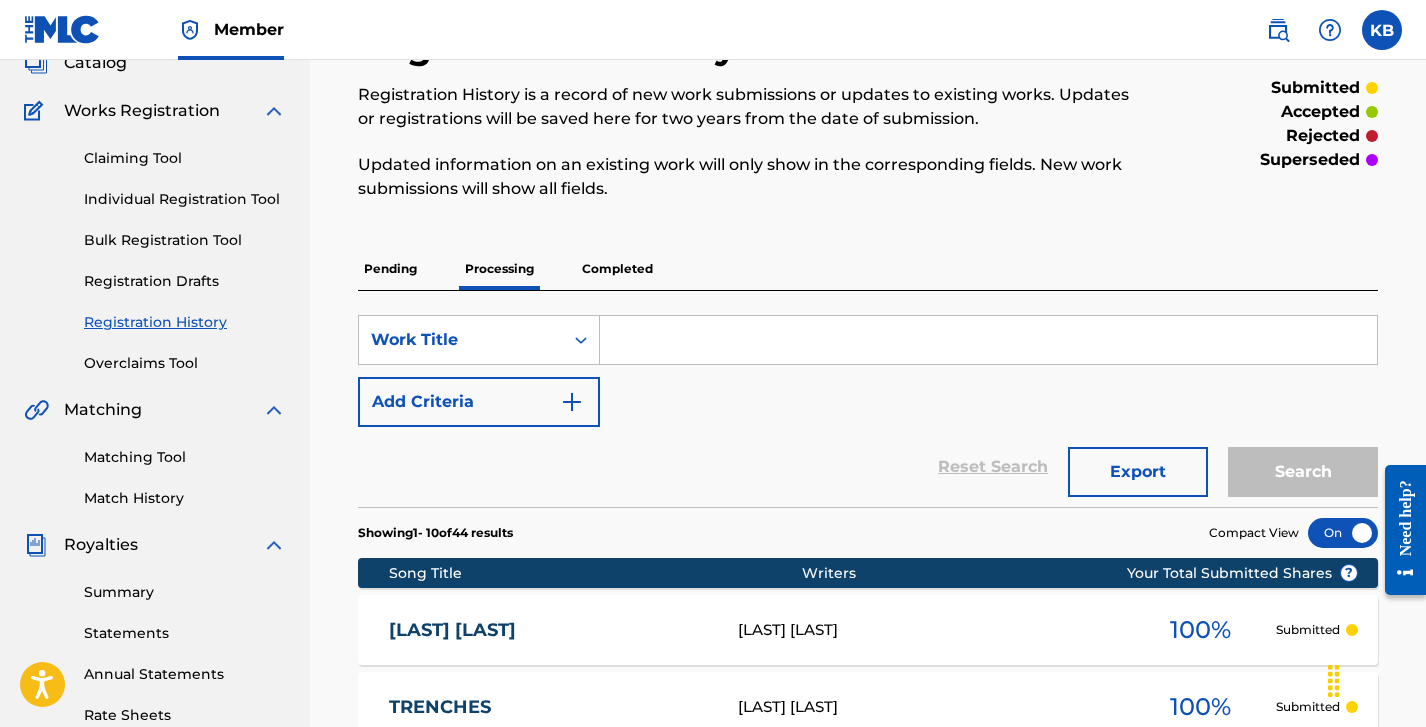 scroll, scrollTop: 200, scrollLeft: 0, axis: vertical 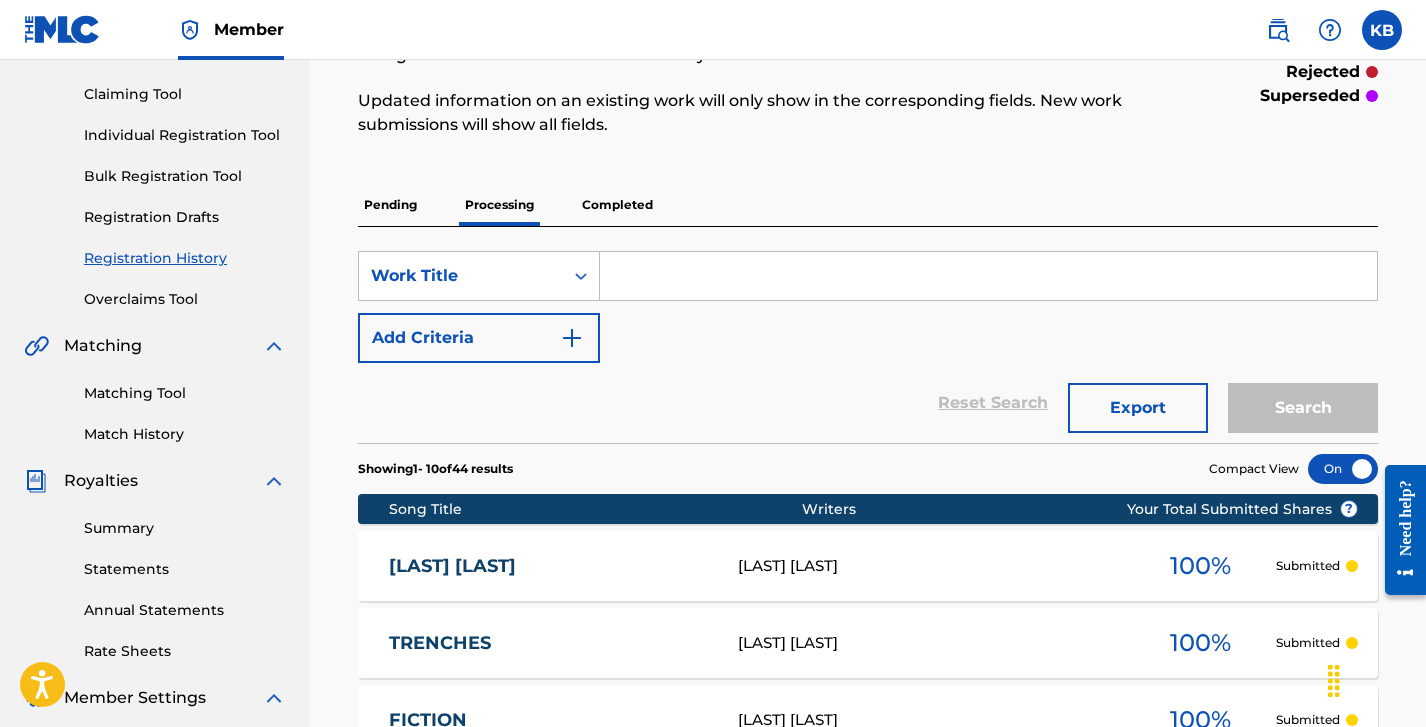 click on "SearchWithCriteria61627645-c63f-4afb-ad69-1b0f2ad614c9 Work Title Add Criteria Reset Search Export Search" at bounding box center (868, 335) 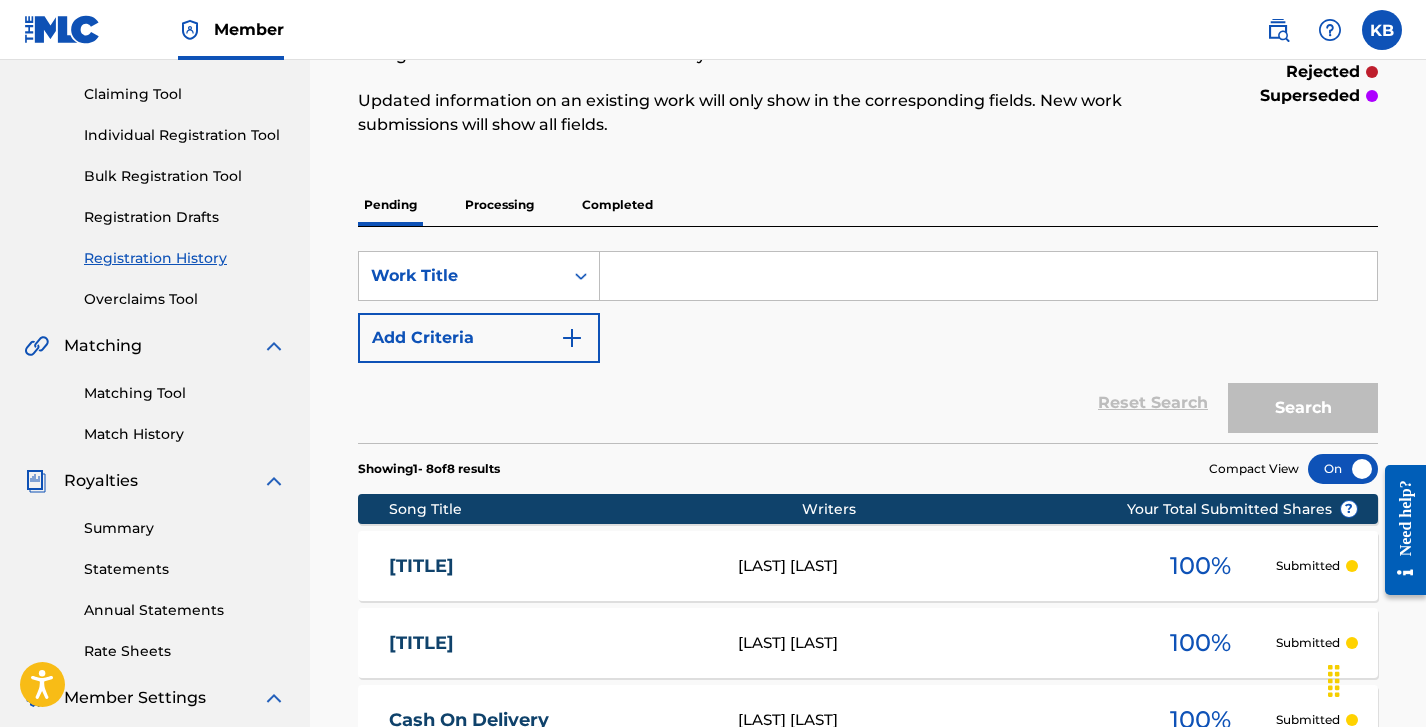 scroll, scrollTop: 0, scrollLeft: 0, axis: both 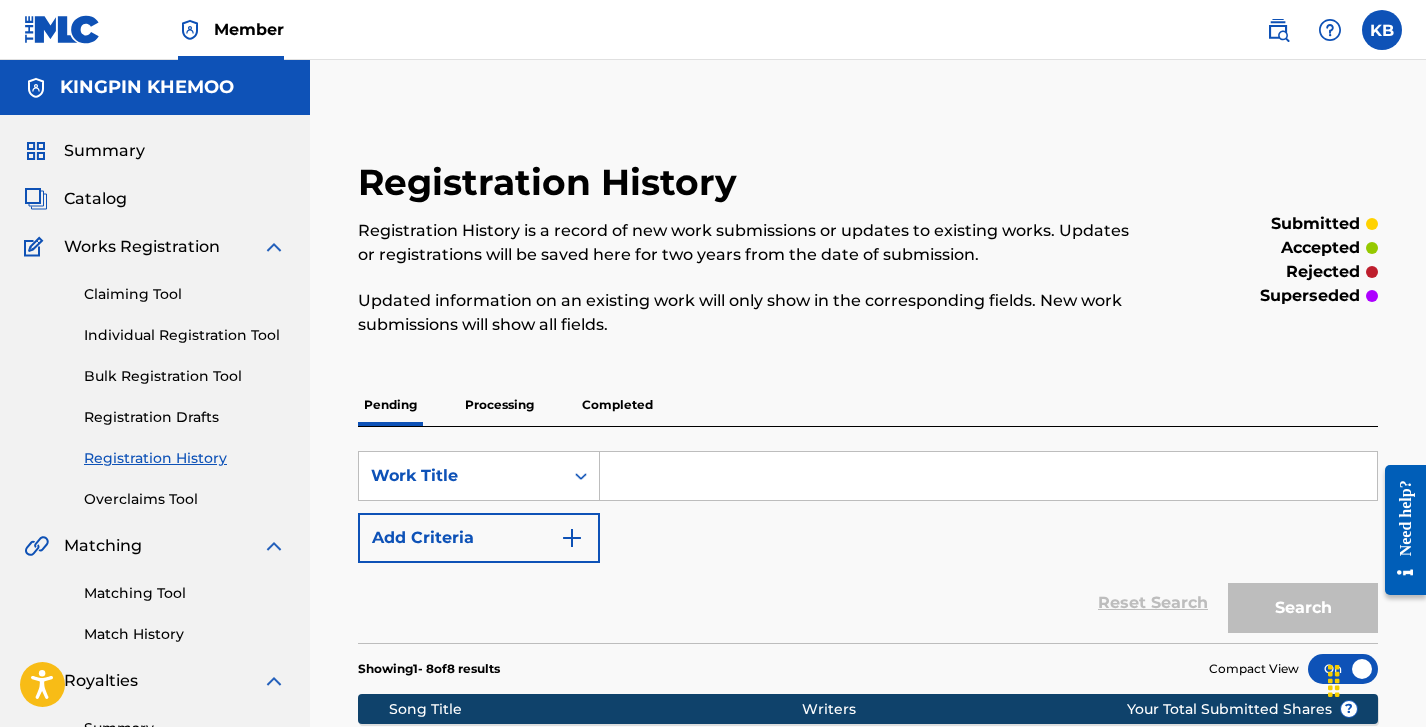 click on "Processing" at bounding box center [499, 405] 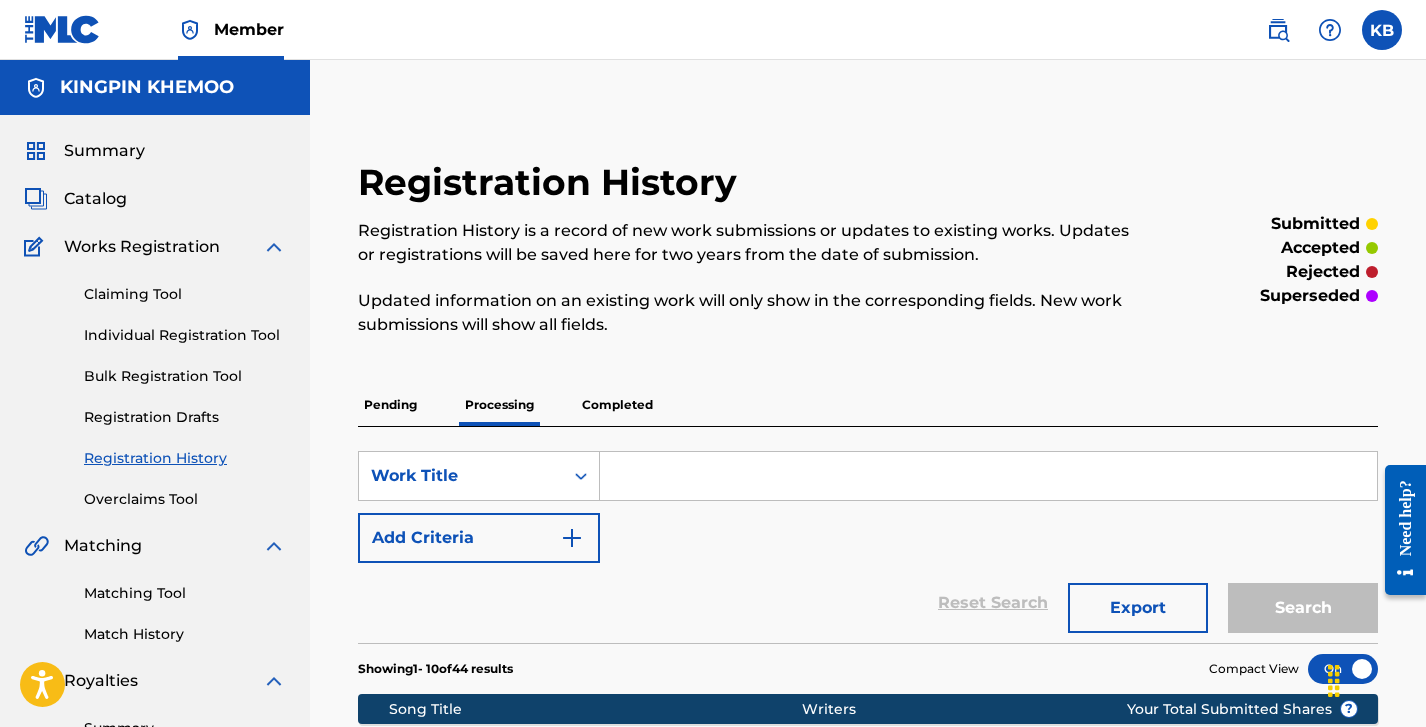 click on "Completed" at bounding box center (617, 405) 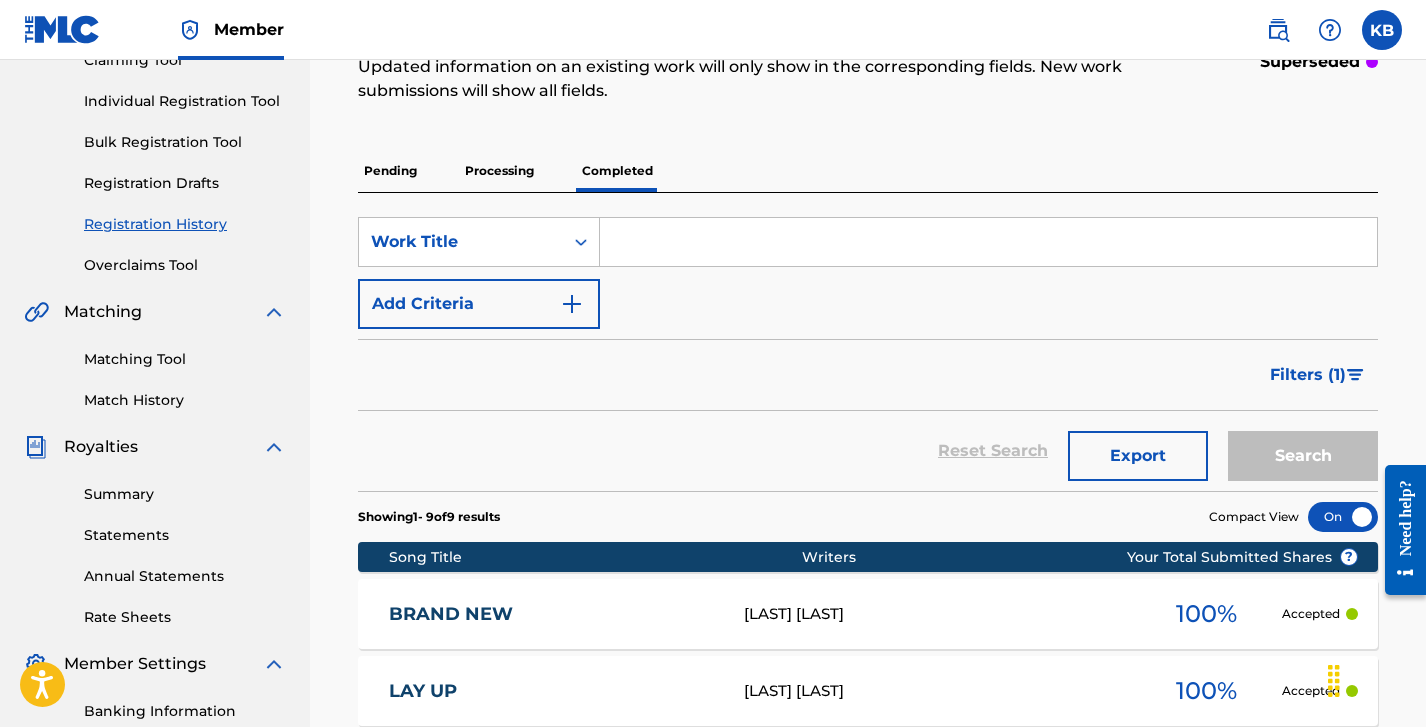 scroll, scrollTop: 256, scrollLeft: 0, axis: vertical 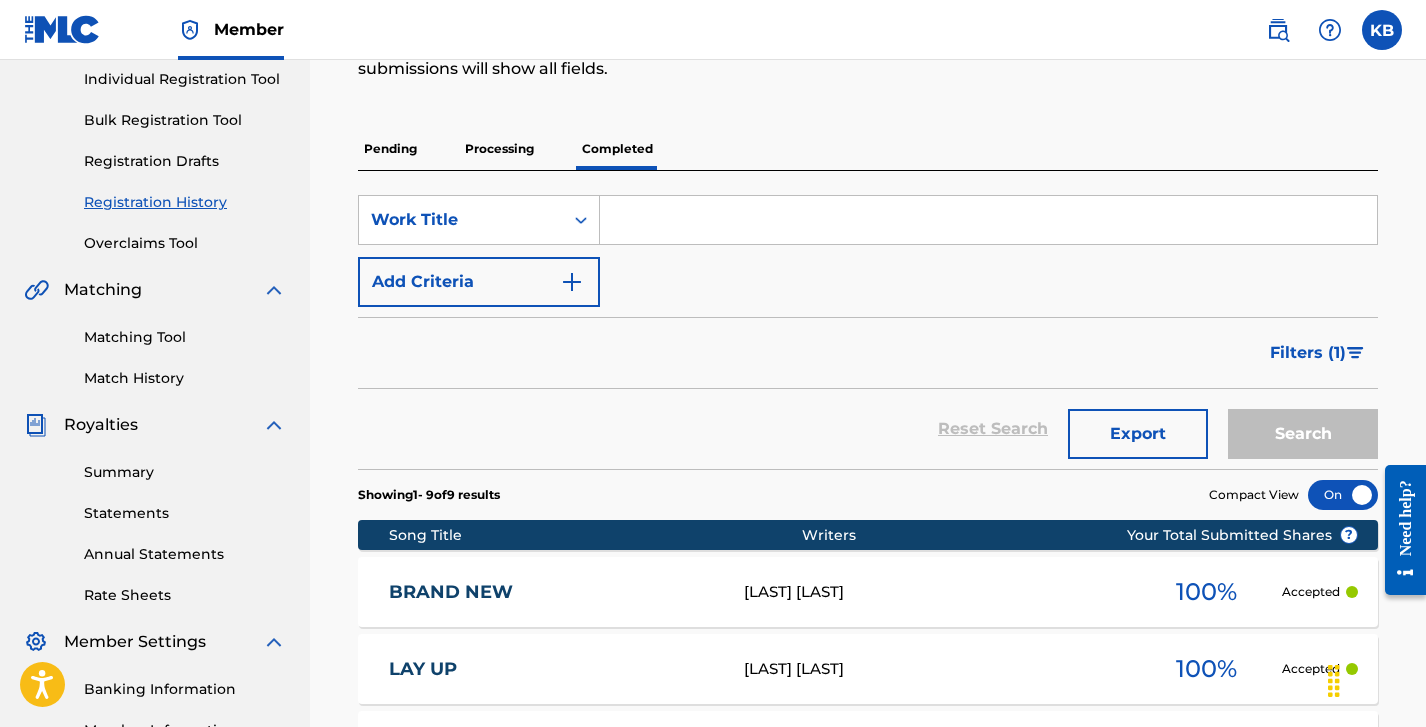 click on "Accessibility Screen-Reader Guide, Feedback, and Issue Reporting | New window Consent Details [#IABV2SETTINGS#] About This website uses cookies We use cookies to personalise content and ads, to provide social media features and to analyse our traffic. We also share information about your use of our site with our social media, advertising and analytics partners who may combine it with other information that you’ve provided to them or that they’ve collected from your use of their services. You consent to our cookies if you continue to use our website. Consent Selection Necessary   Preferences   Statistics   Marketing   Show details Details Necessary    41   Necessary cookies help make a website usable by enabling basic functions like page navigation and access to secure areas of the website. The website cannot function properly without these cookies.  Meta Platforms, Inc. 3 Learn more about this provider lastExternalReferrer Detects how the user reached the website by registering their last URL-address. 4 3" at bounding box center (713, 107) 